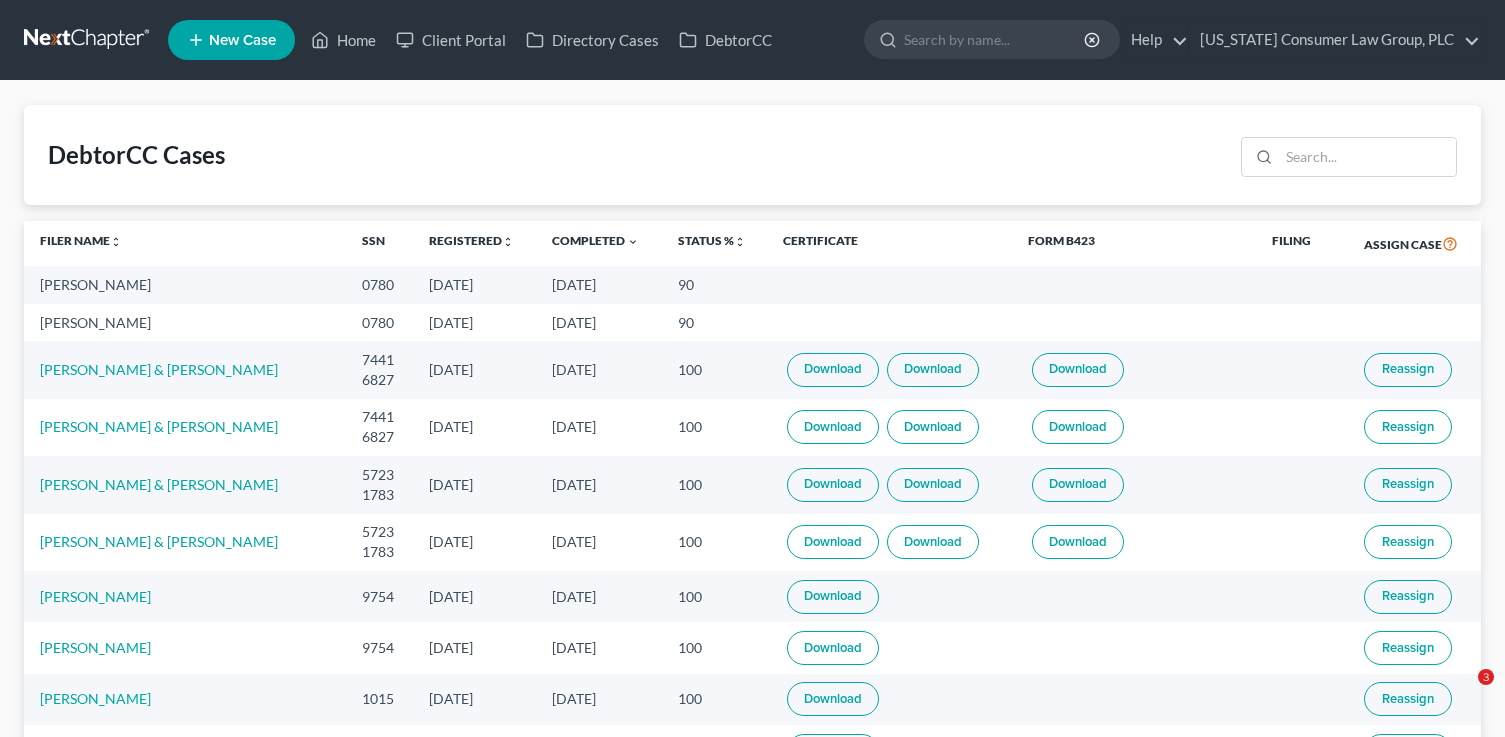 scroll, scrollTop: 0, scrollLeft: 0, axis: both 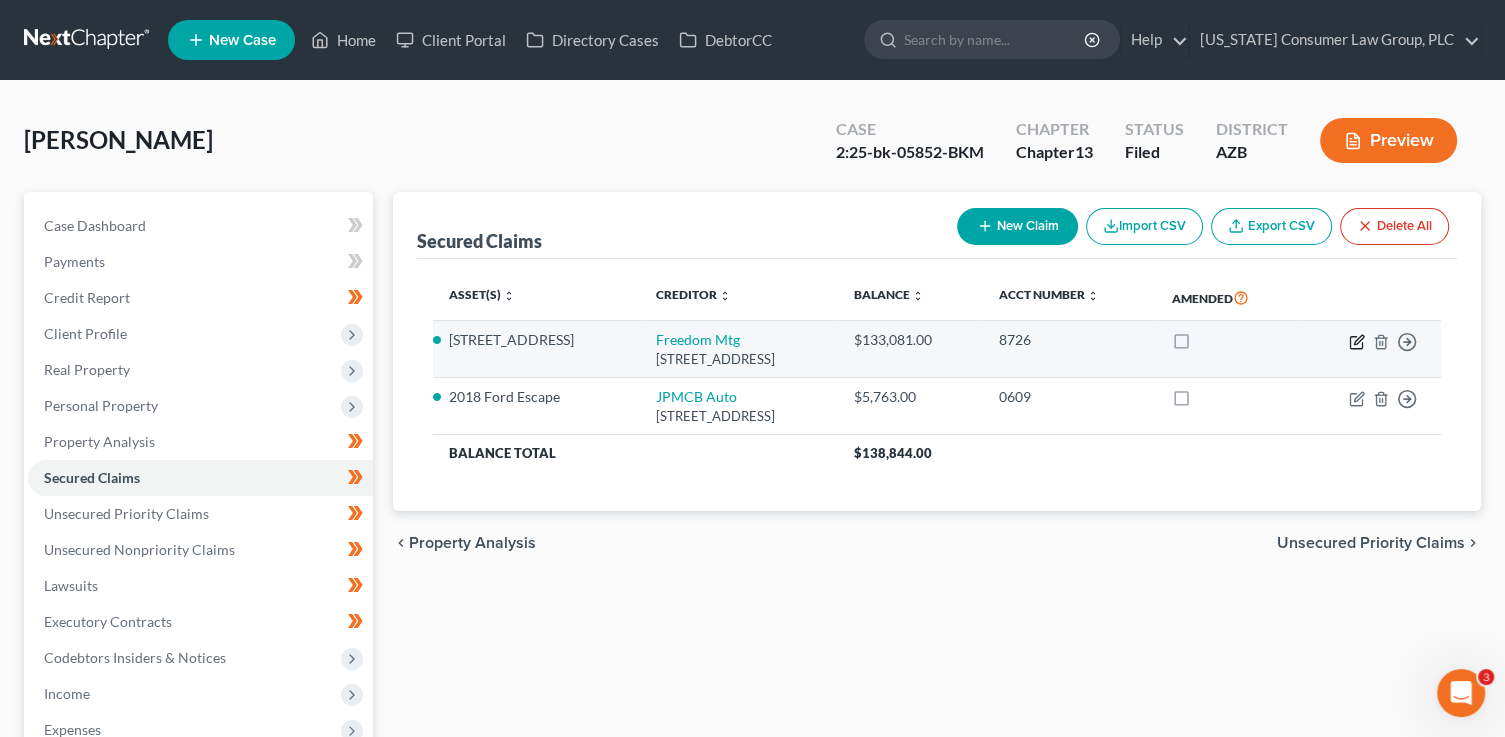 click 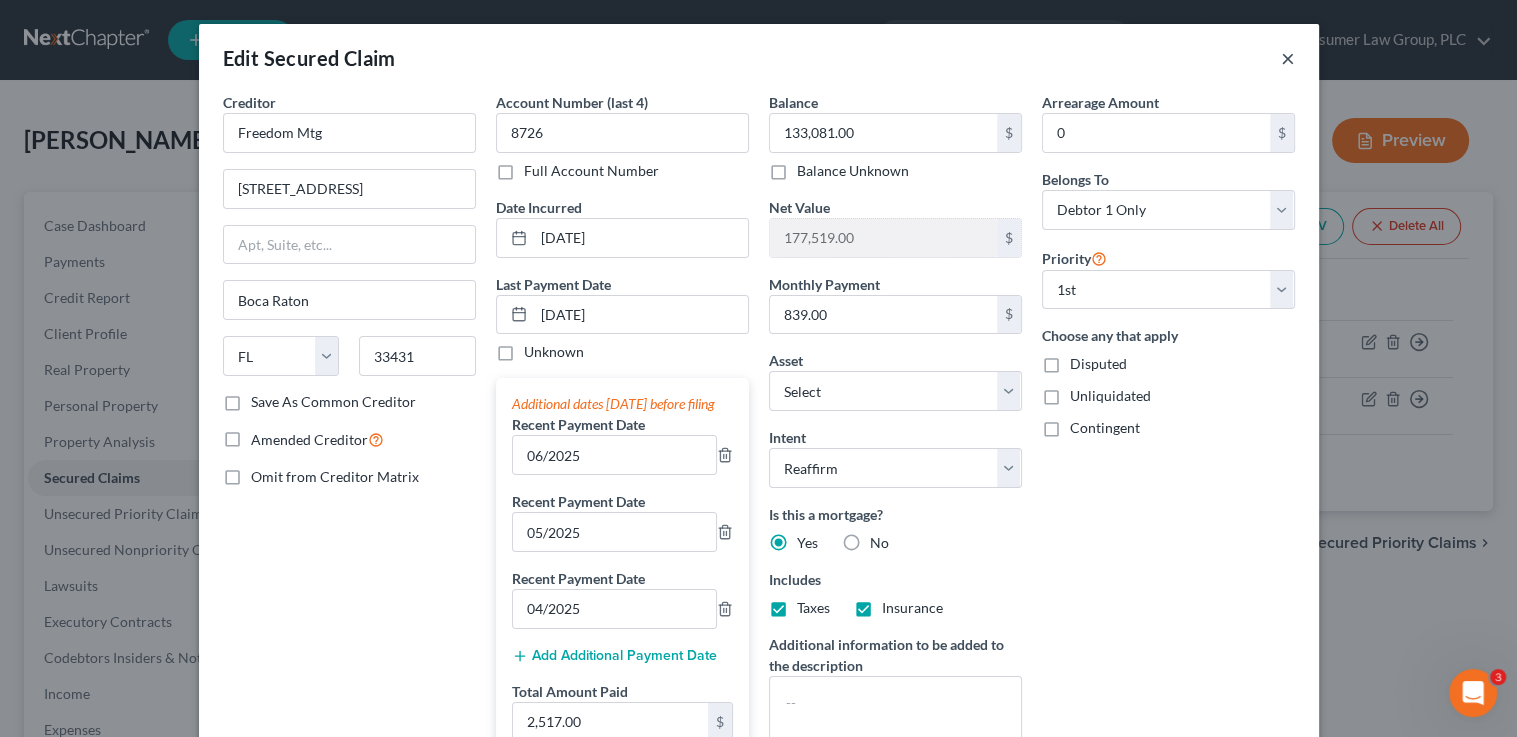 click on "×" at bounding box center (1288, 58) 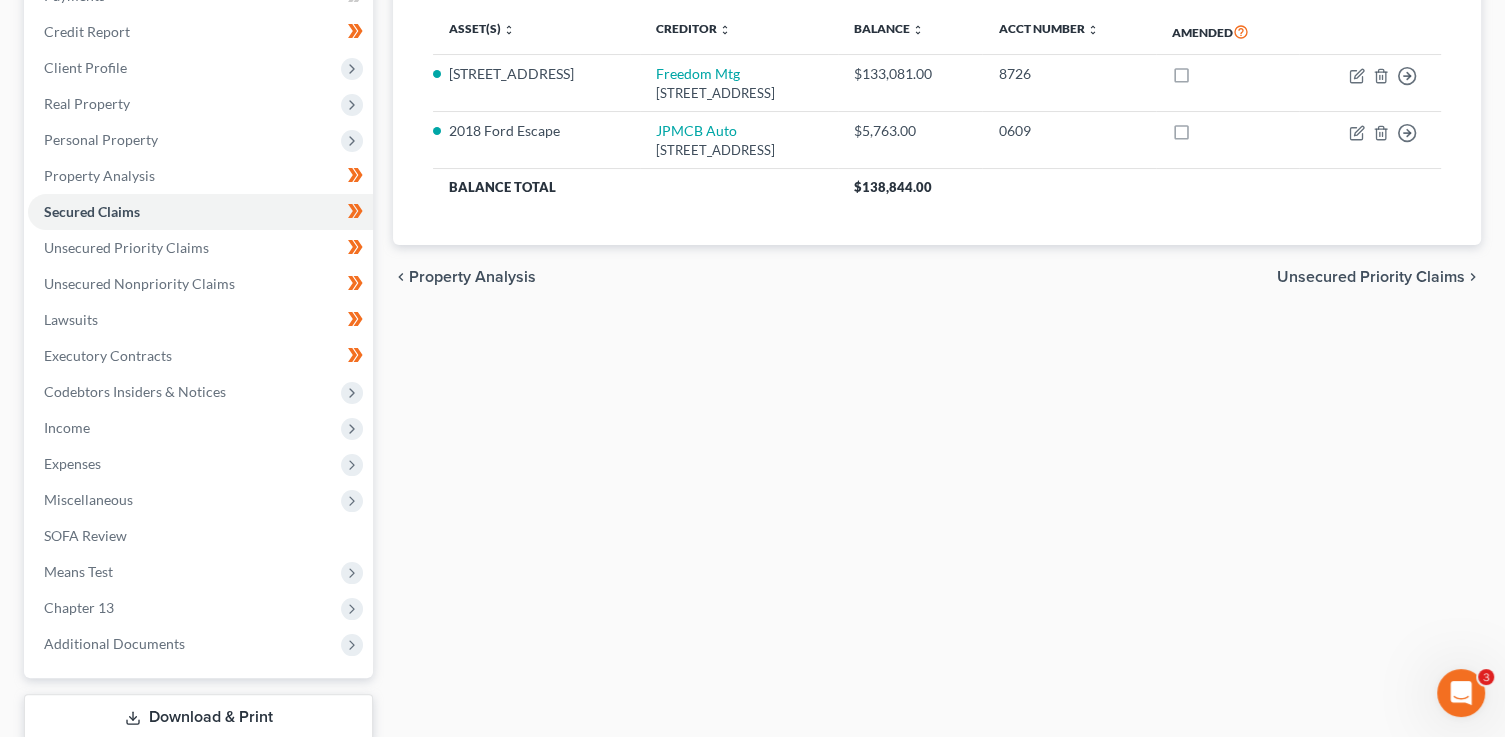scroll, scrollTop: 326, scrollLeft: 0, axis: vertical 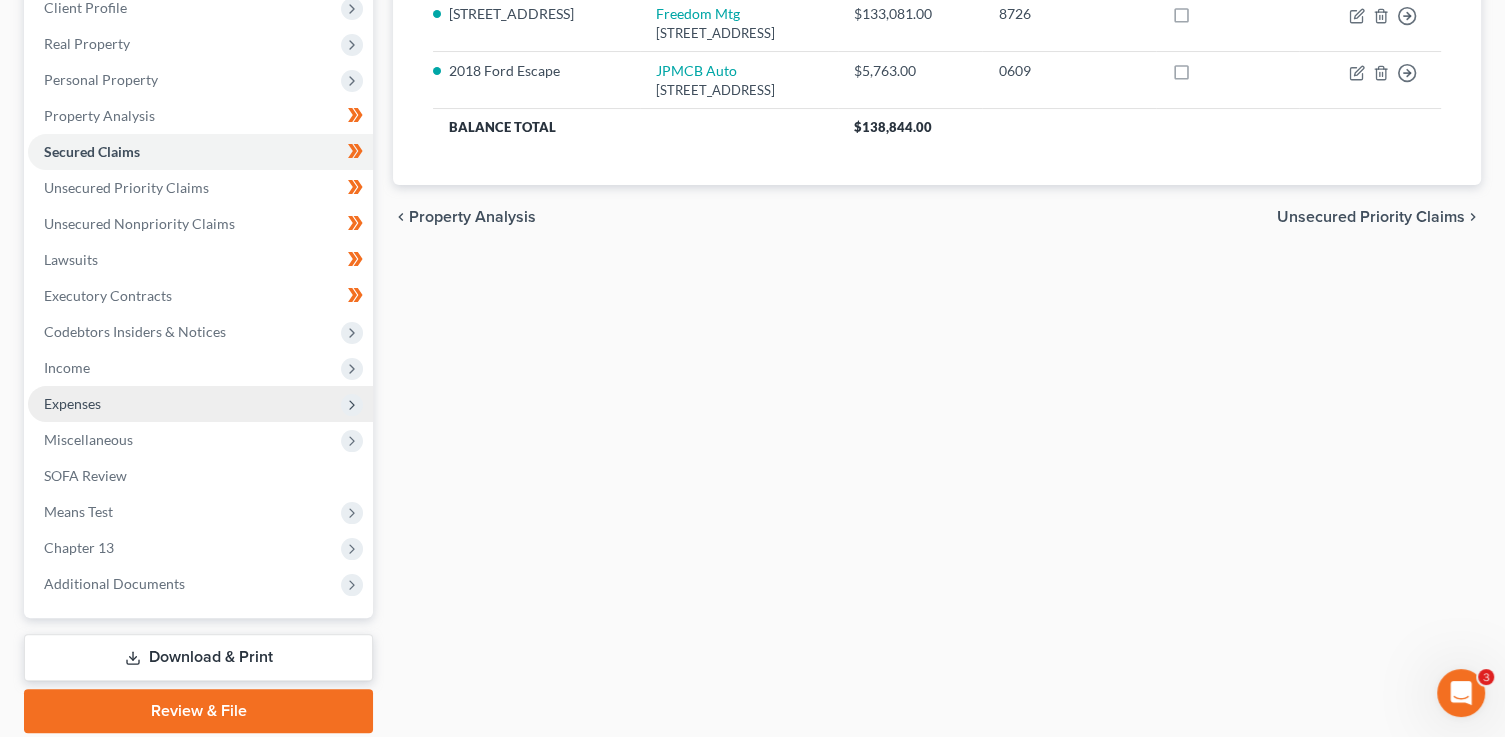 click on "Expenses" at bounding box center (72, 403) 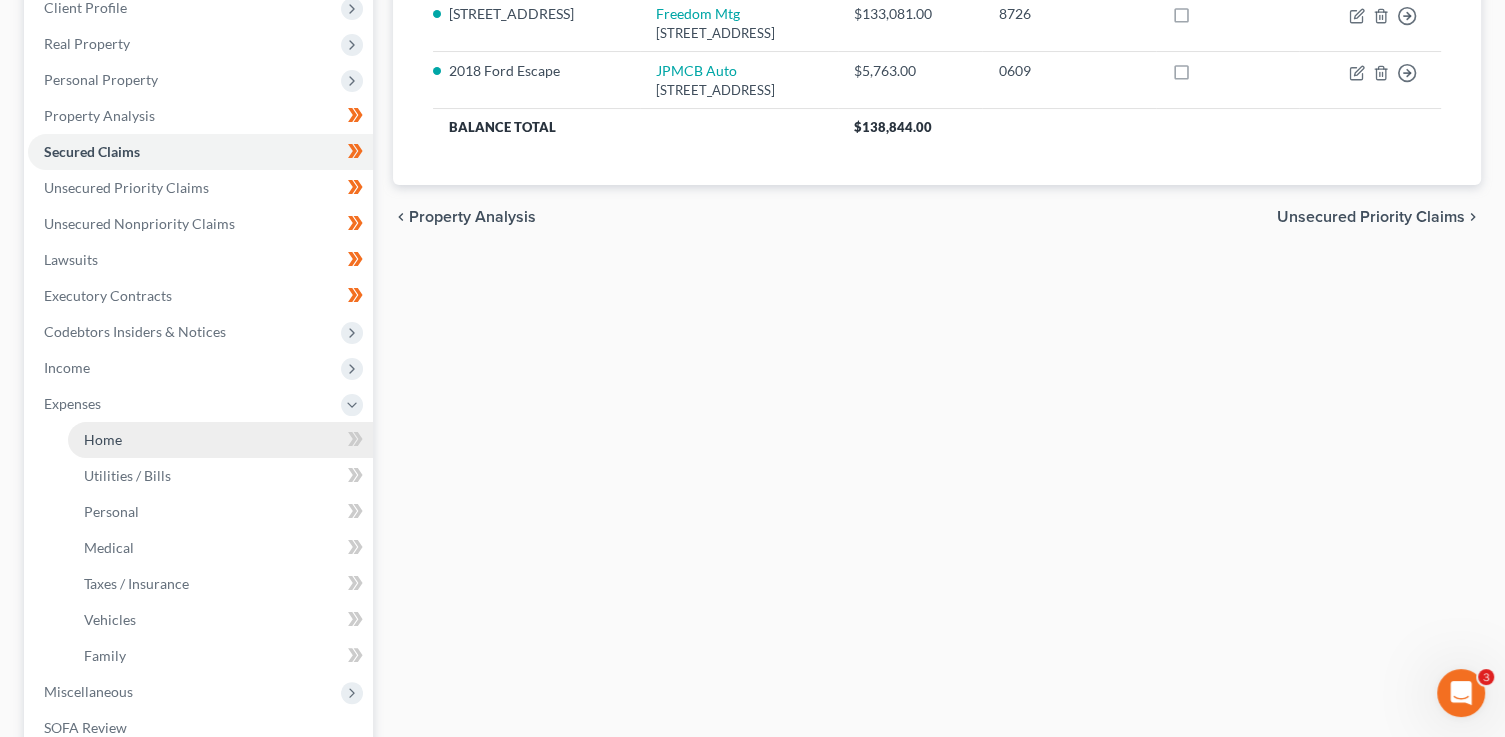 click on "Home" at bounding box center (220, 440) 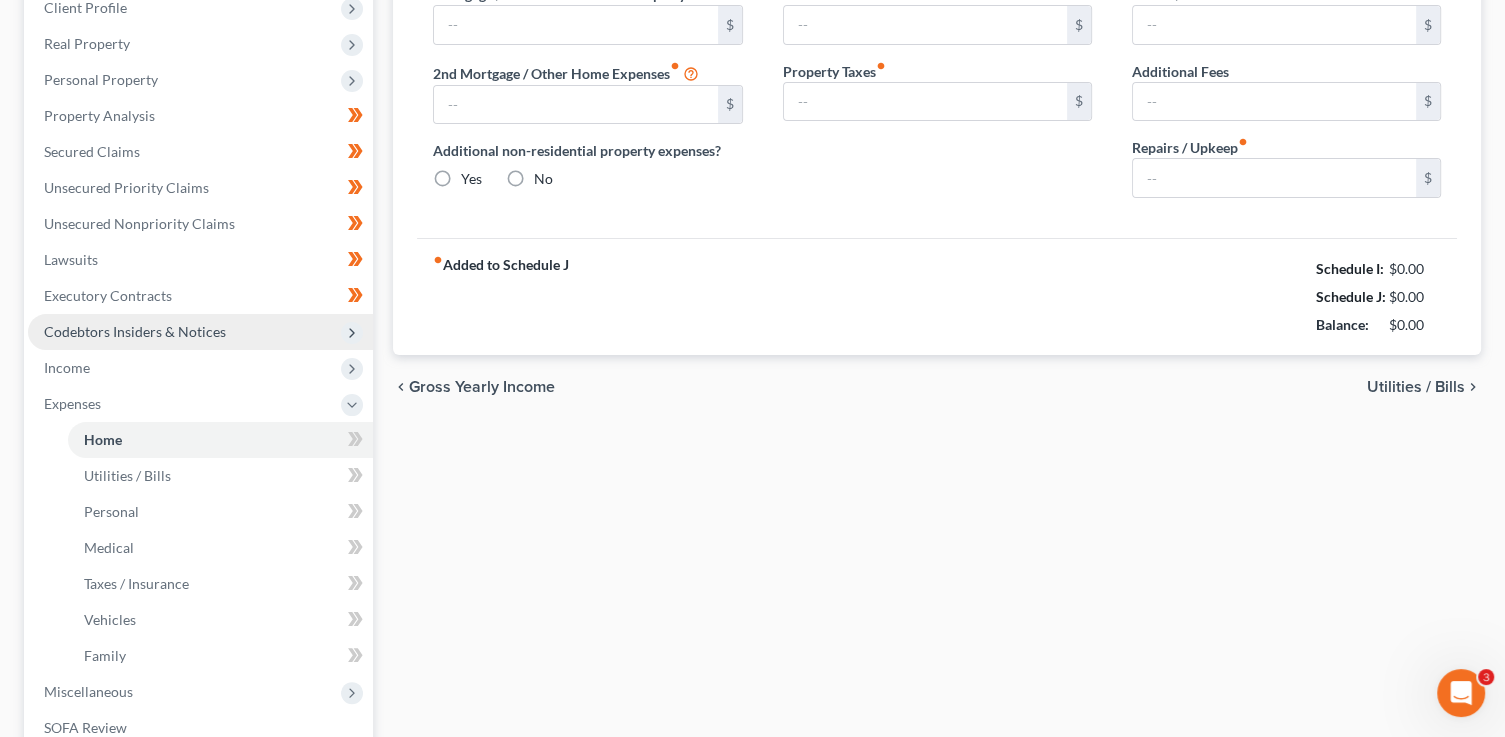 scroll, scrollTop: 86, scrollLeft: 0, axis: vertical 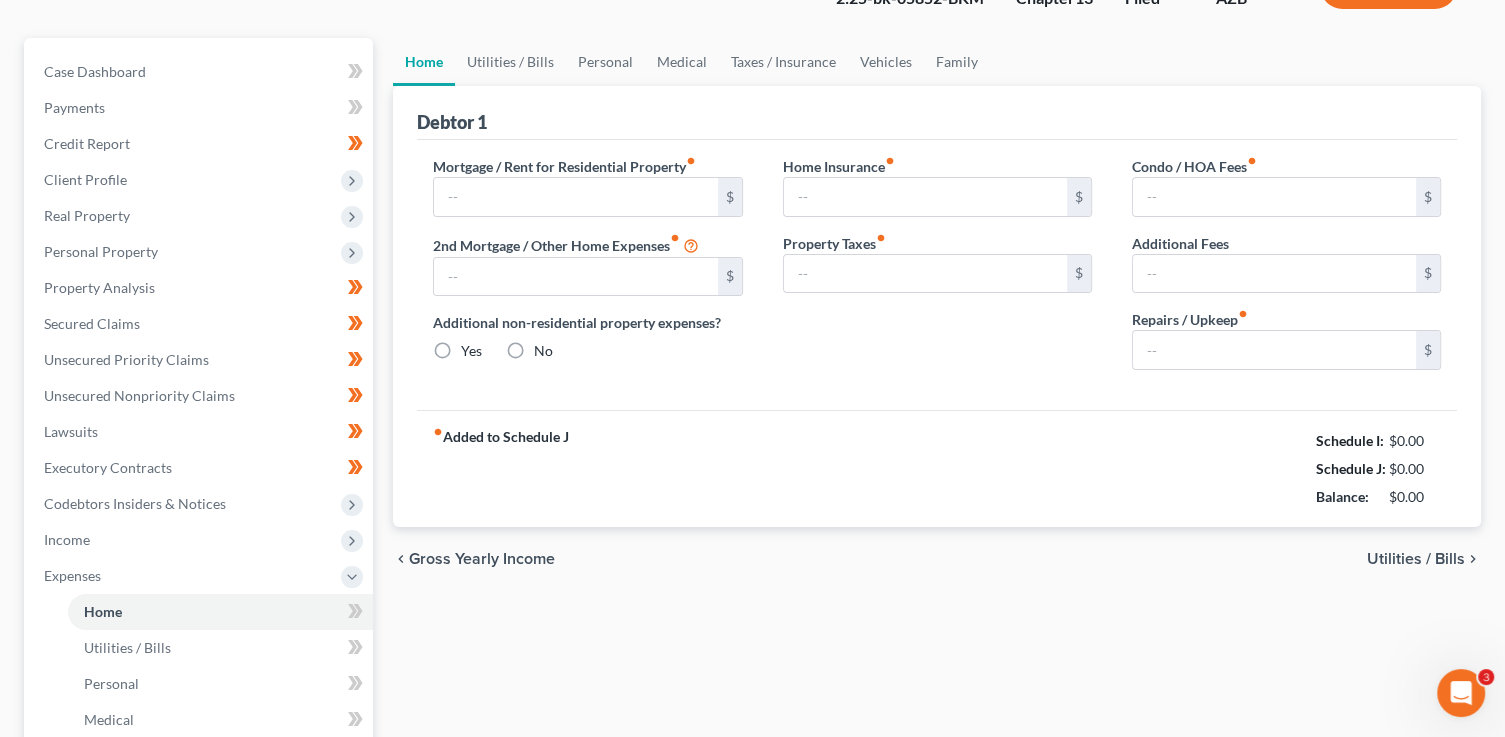 type on "855.00" 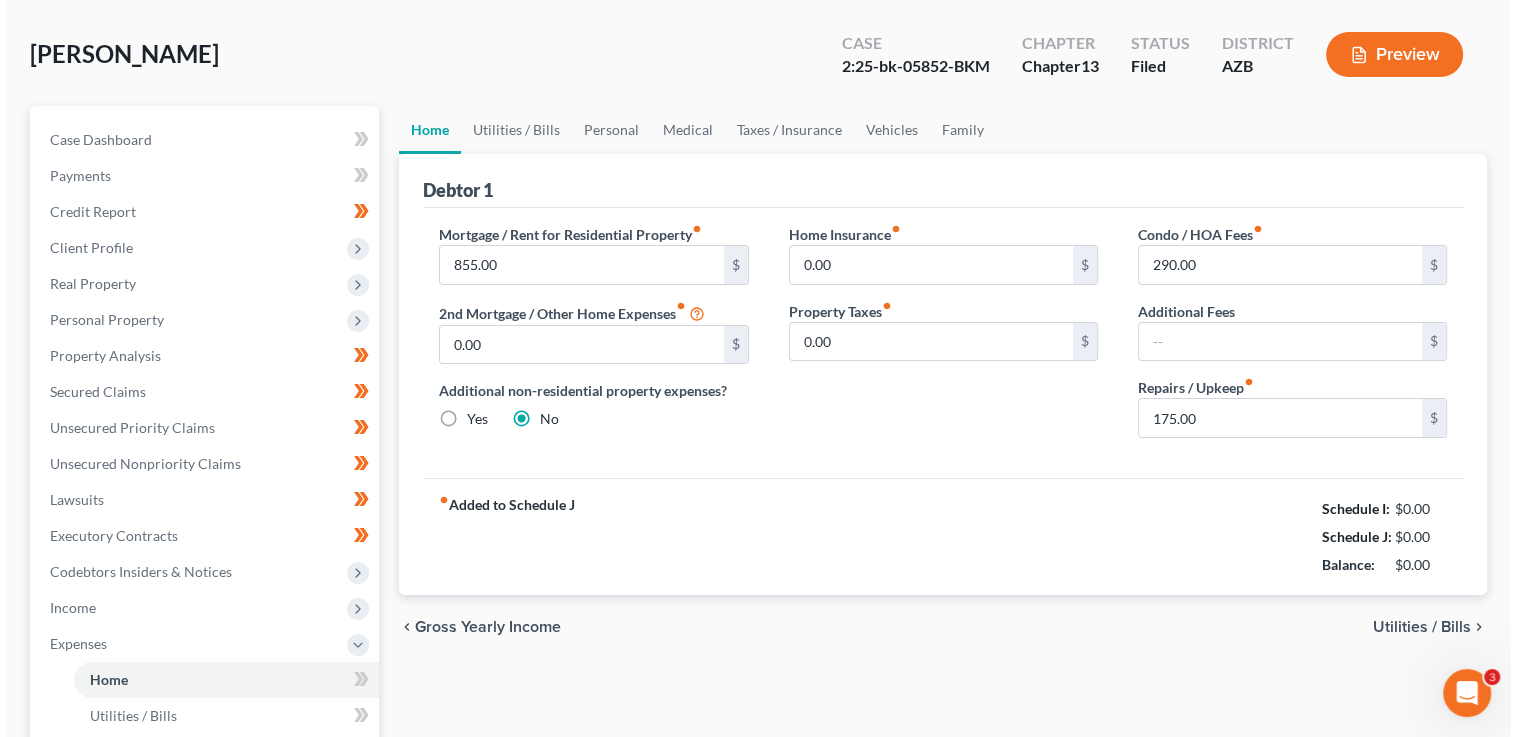 scroll, scrollTop: 0, scrollLeft: 0, axis: both 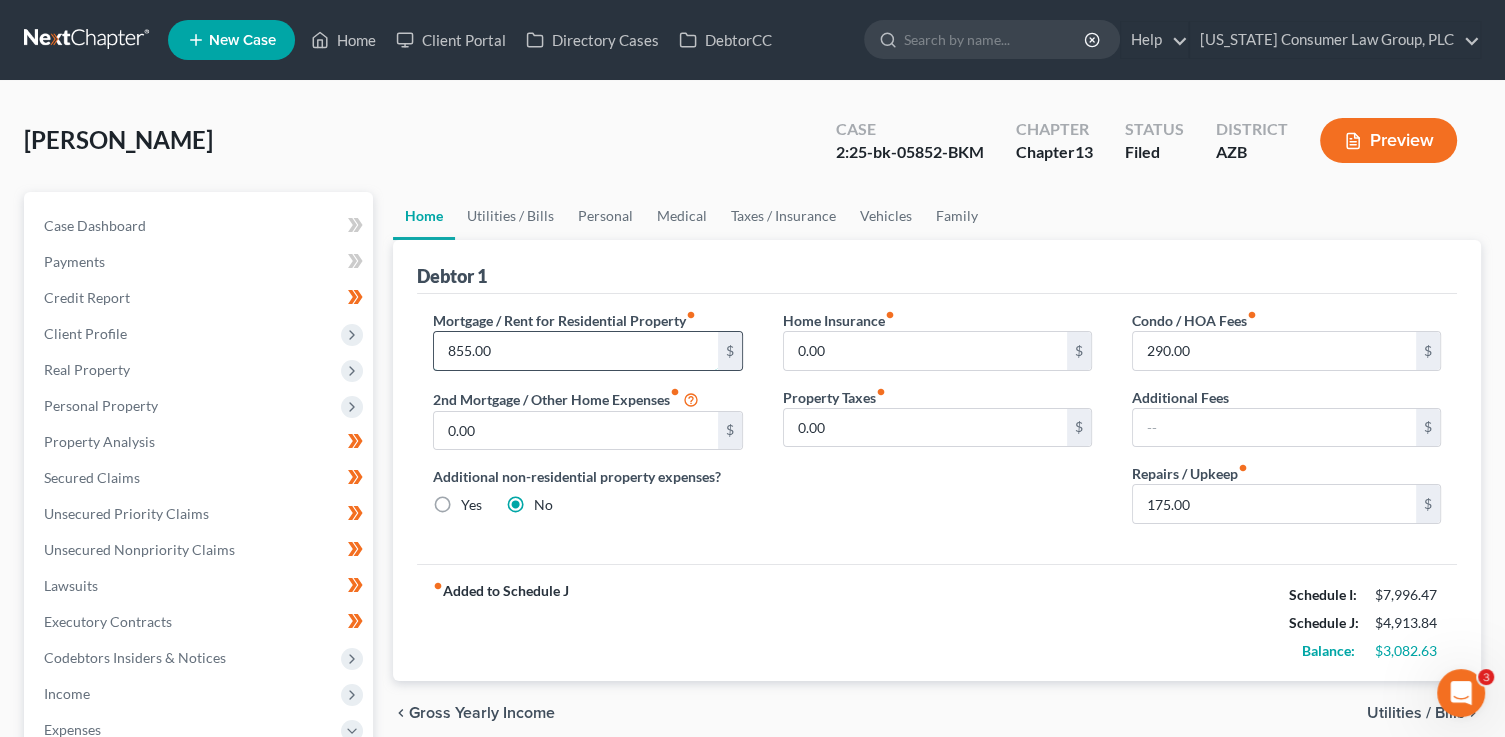 click on "855.00" at bounding box center (575, 351) 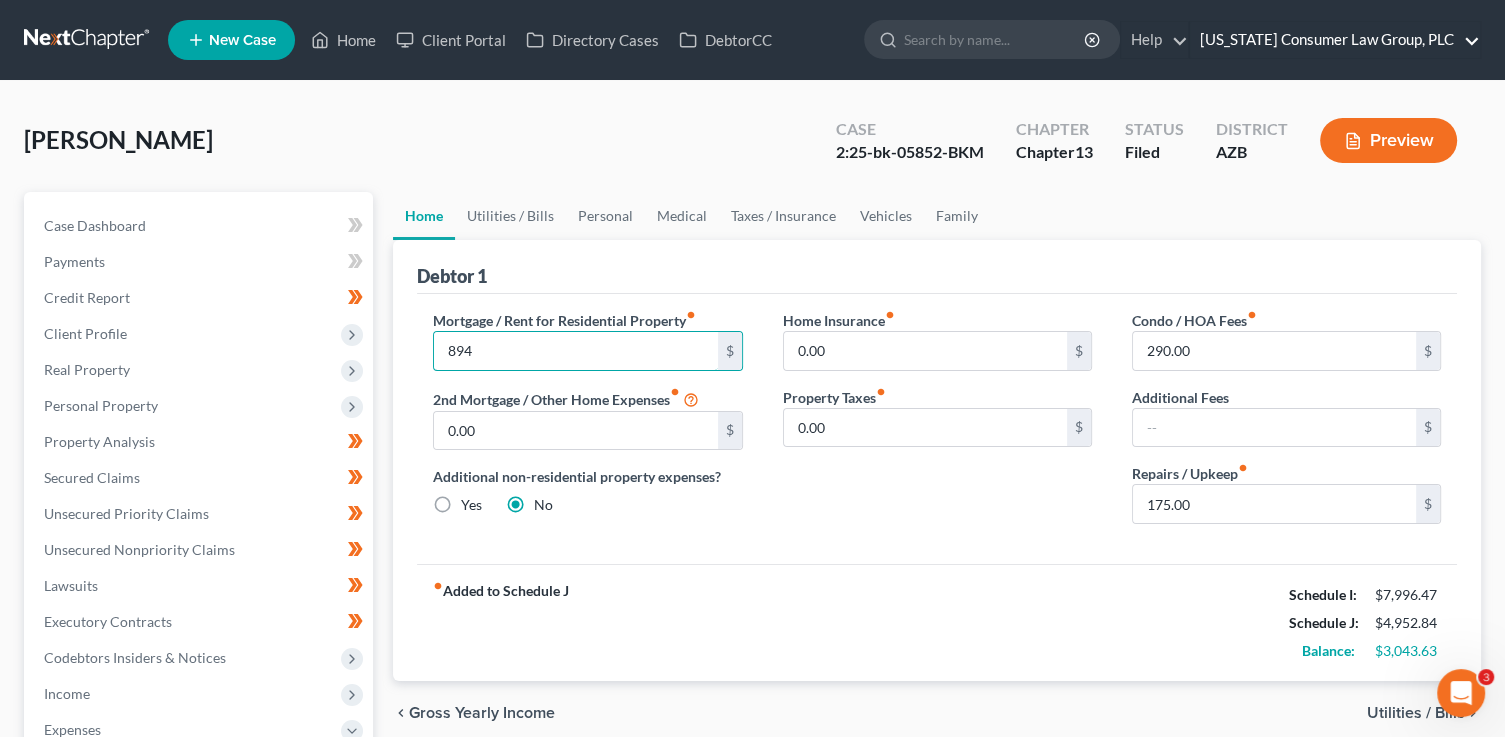type on "894" 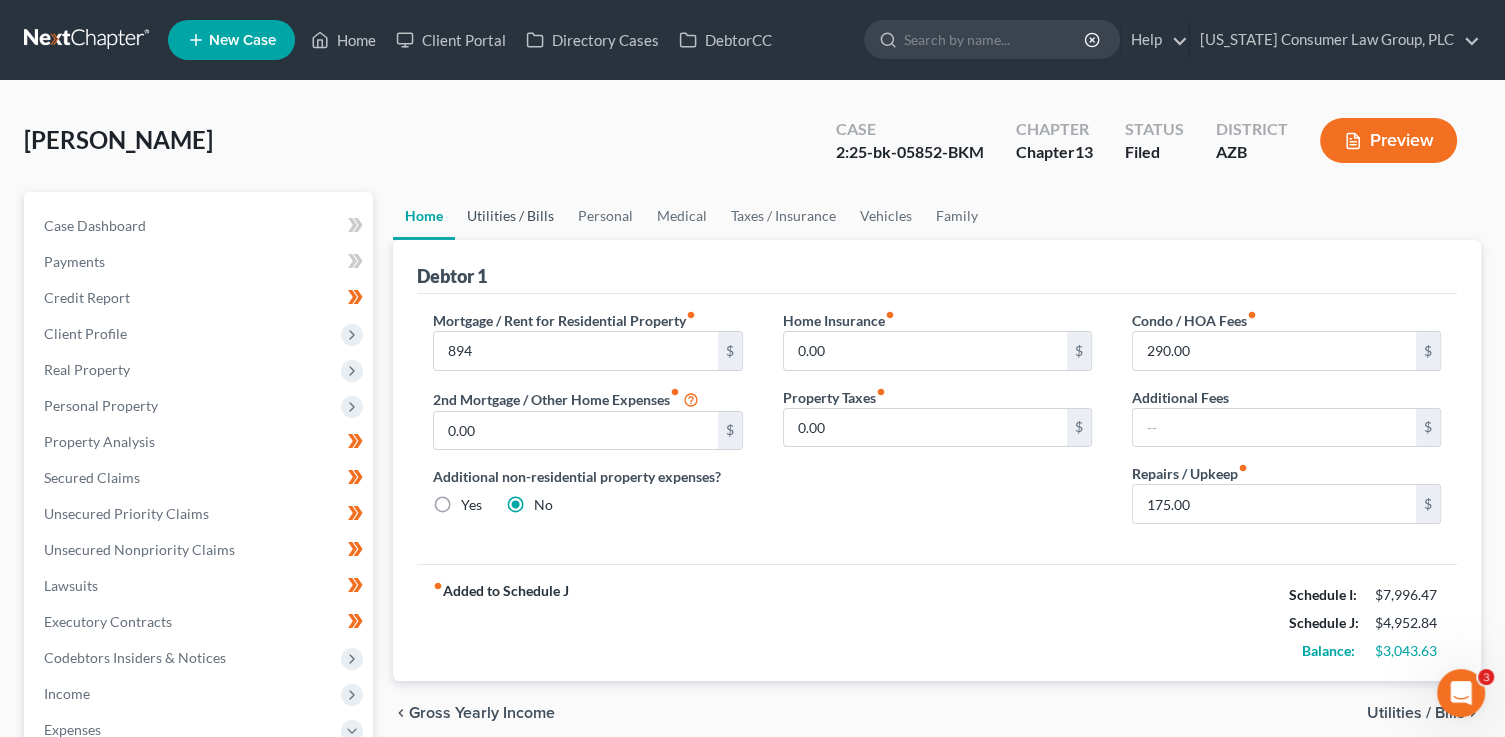 click on "Utilities / Bills" at bounding box center [510, 216] 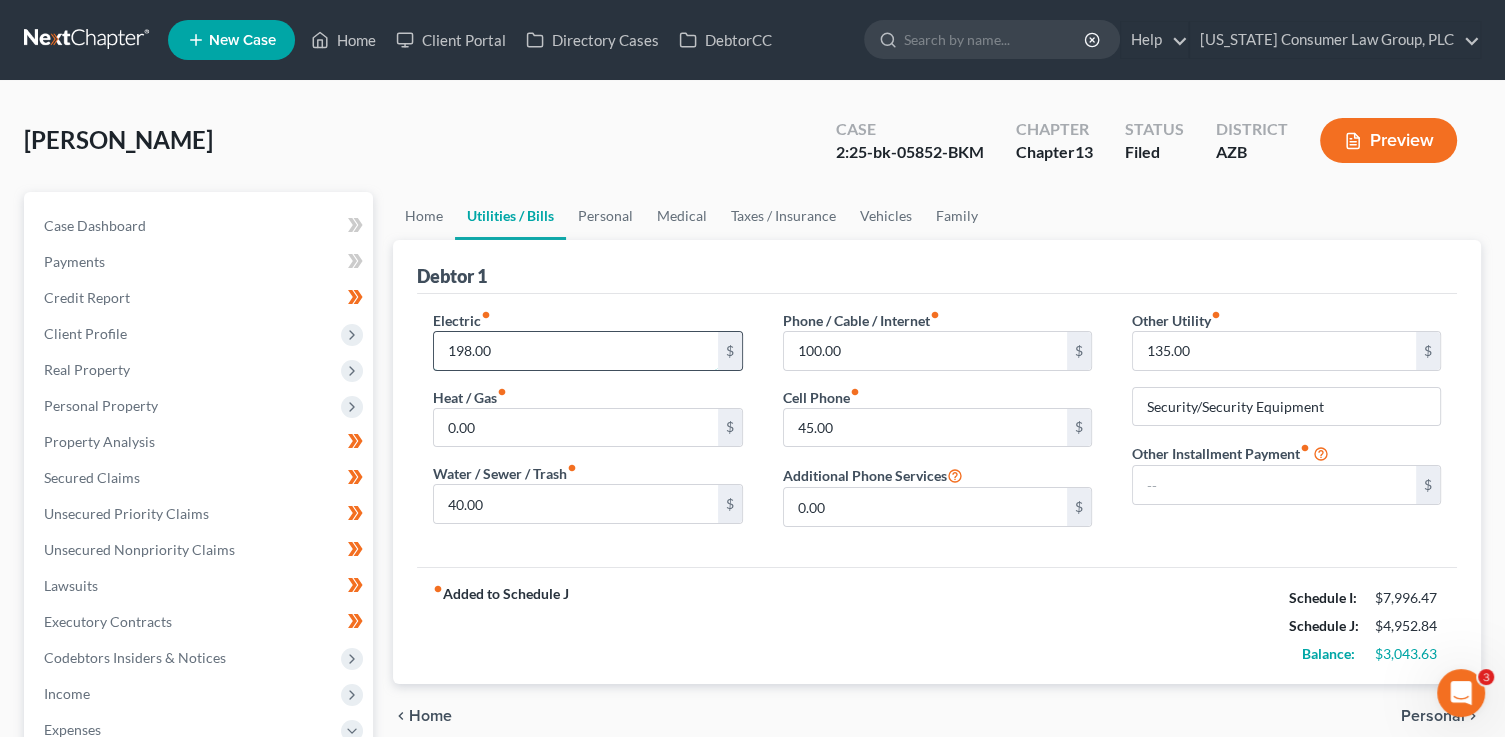click on "198.00" at bounding box center (575, 351) 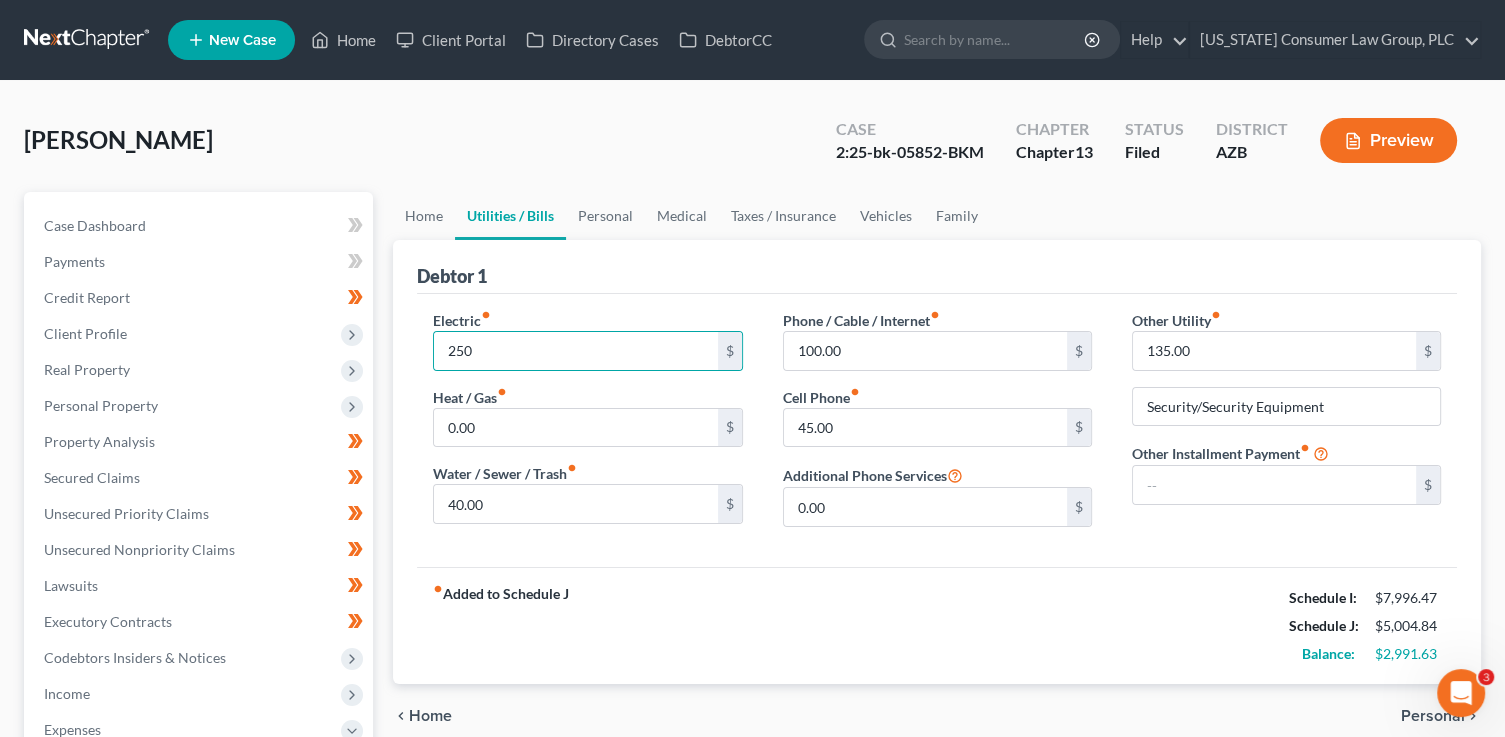 click on "fiber_manual_record  Added to Schedule J Schedule I: $7,996.47 Schedule J: $5,004.84 Balance: $2,991.63" at bounding box center [937, 625] 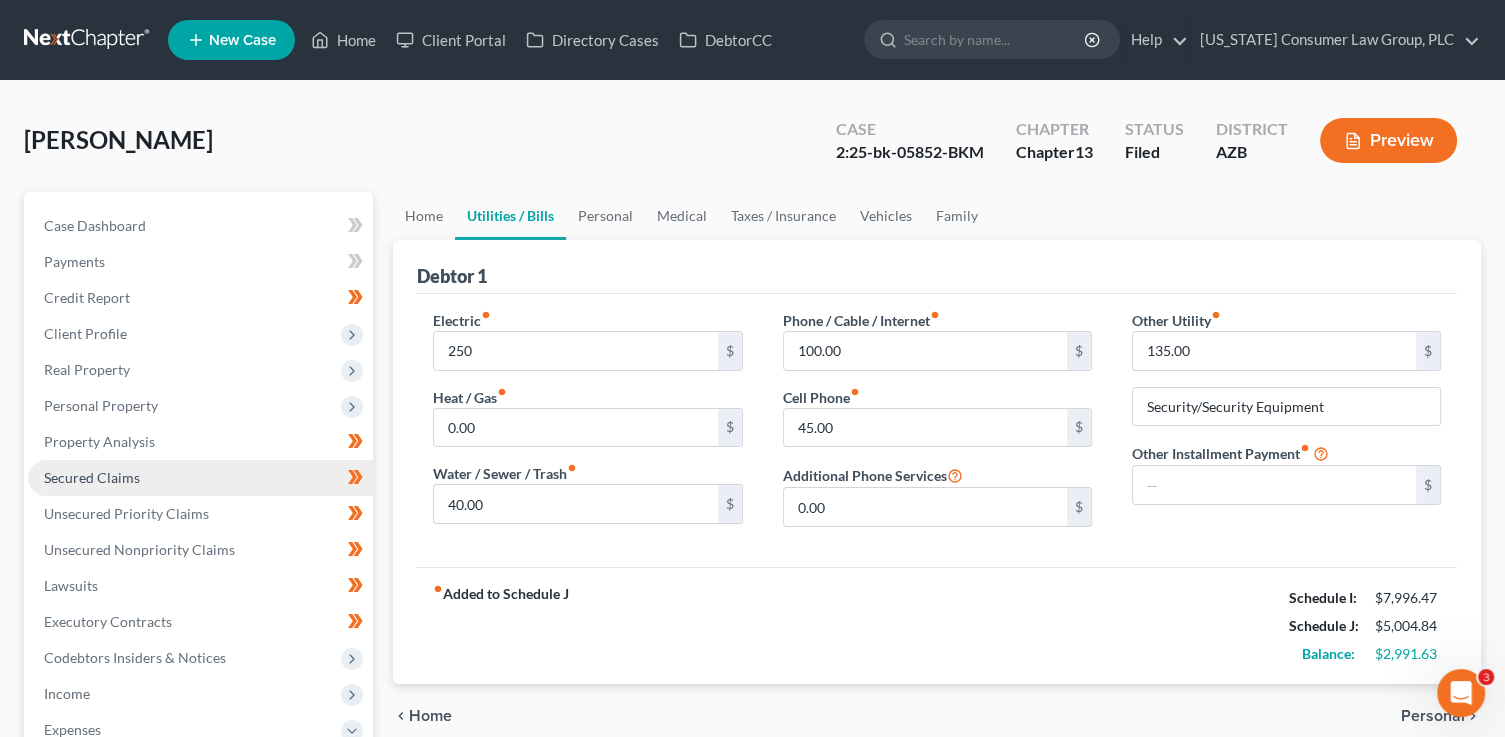 click on "Secured Claims" at bounding box center (200, 478) 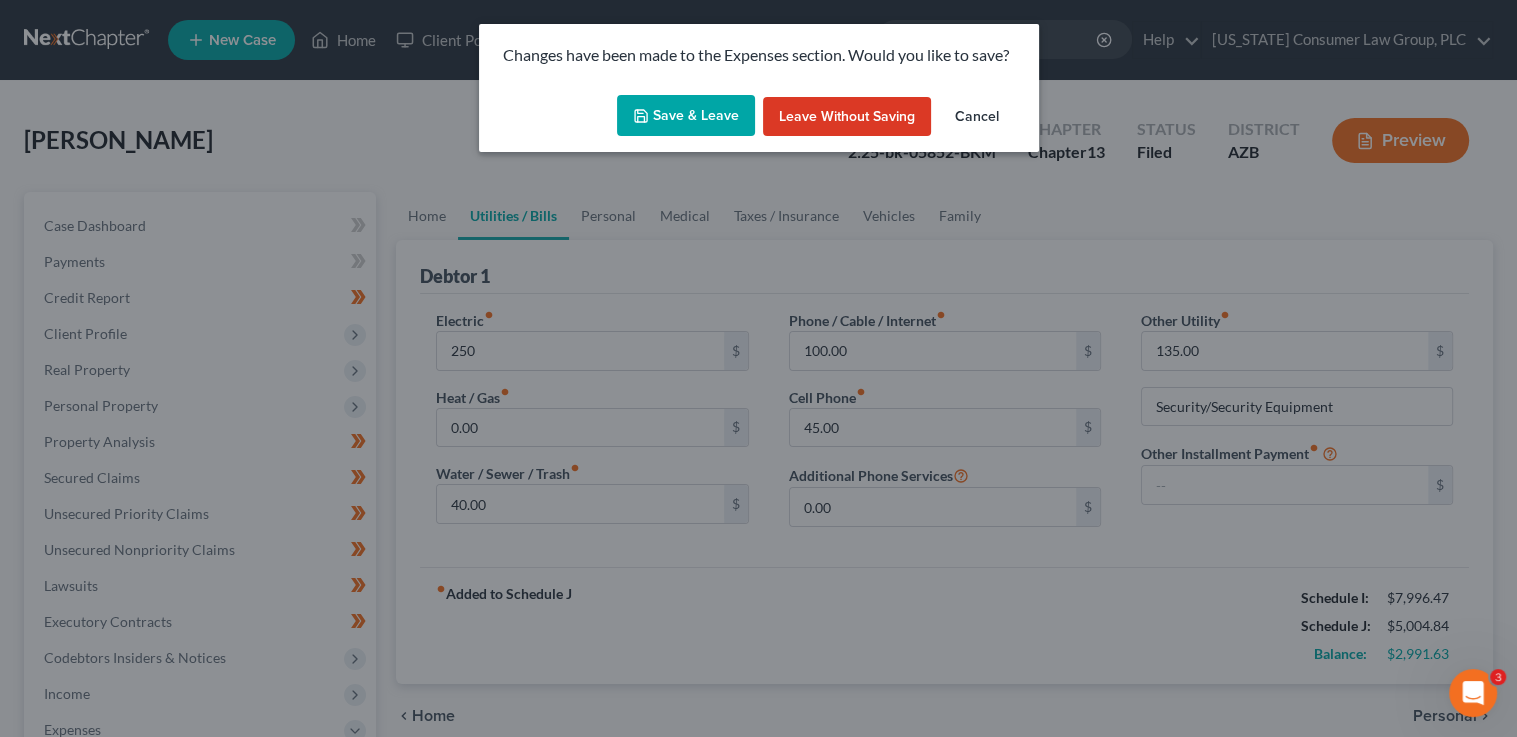 click on "Save & Leave" at bounding box center [686, 116] 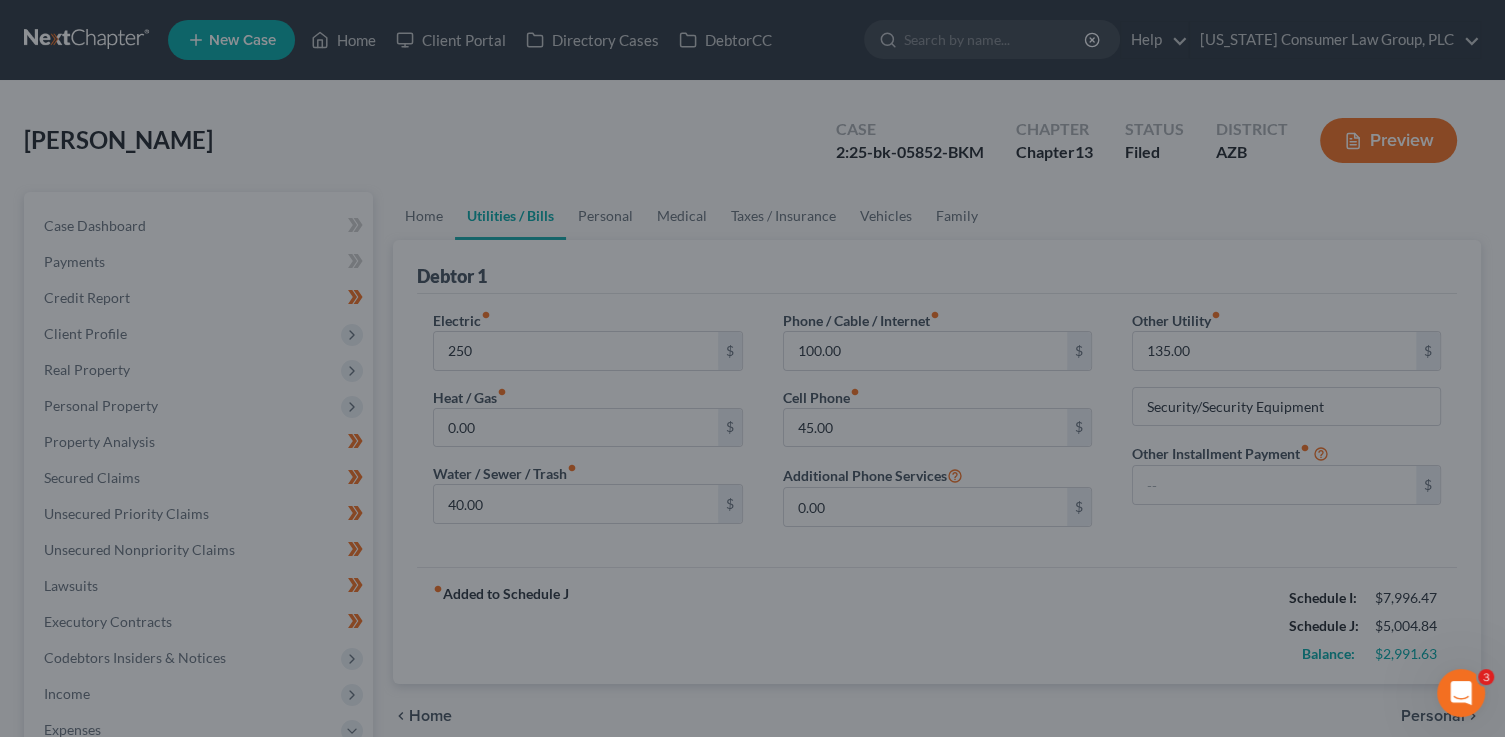 type on "250.00" 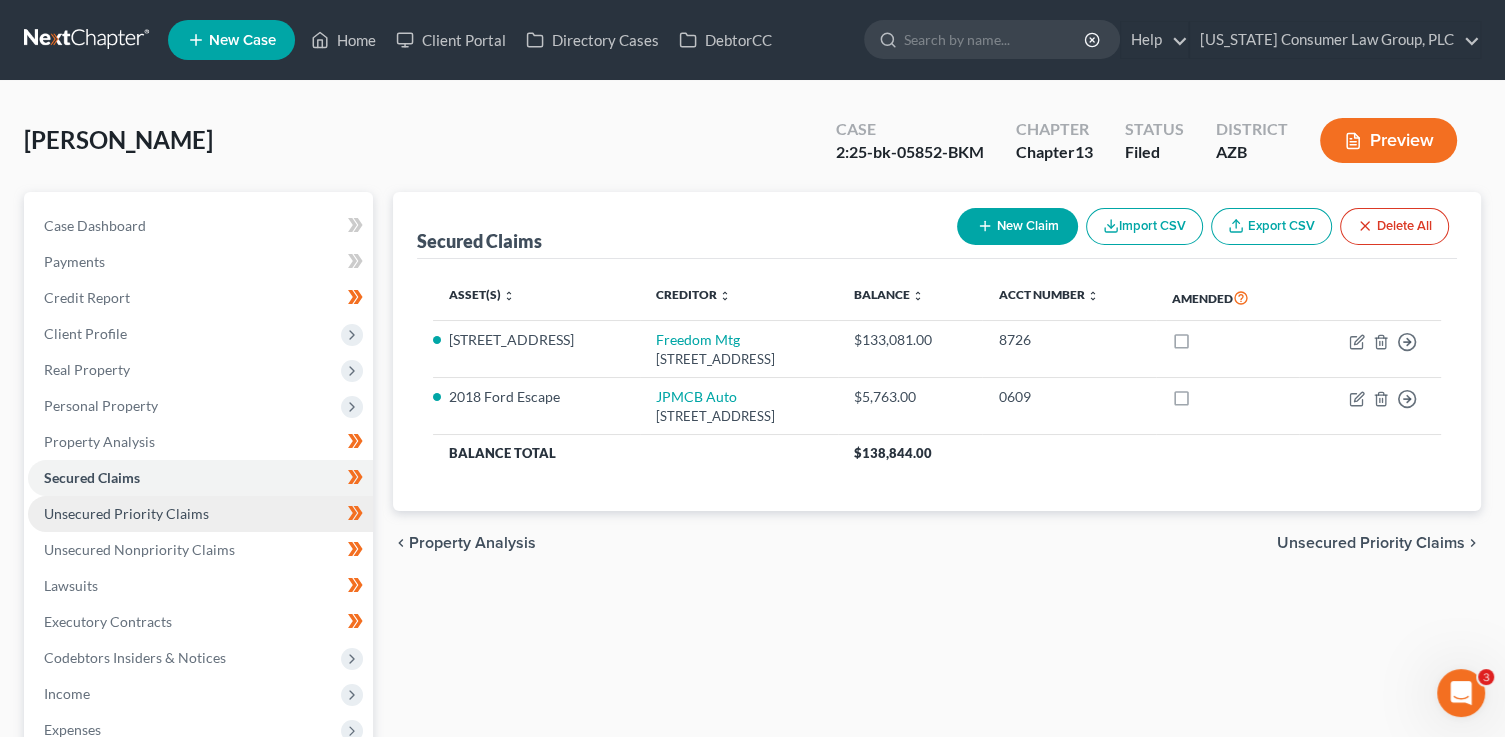 click on "Unsecured Priority Claims" at bounding box center [126, 513] 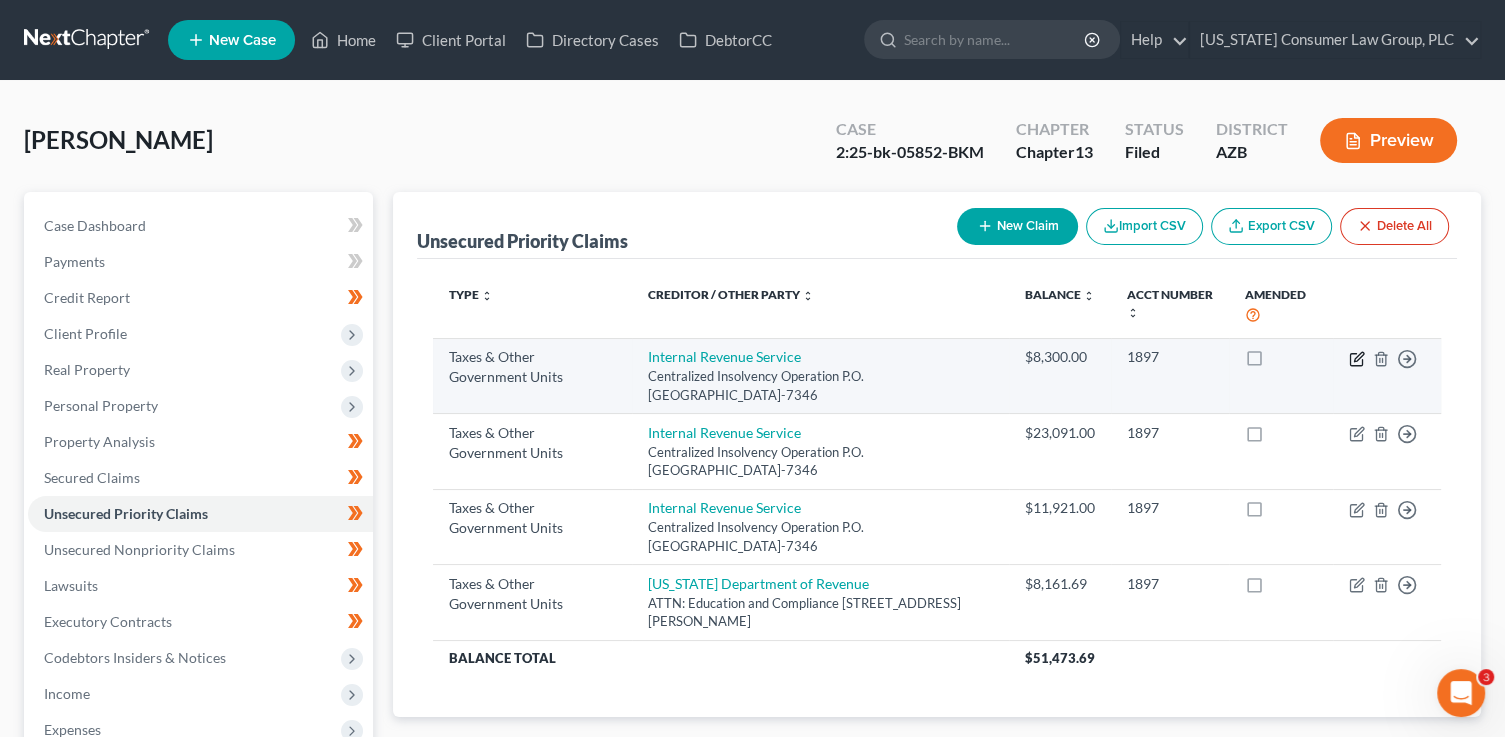 click 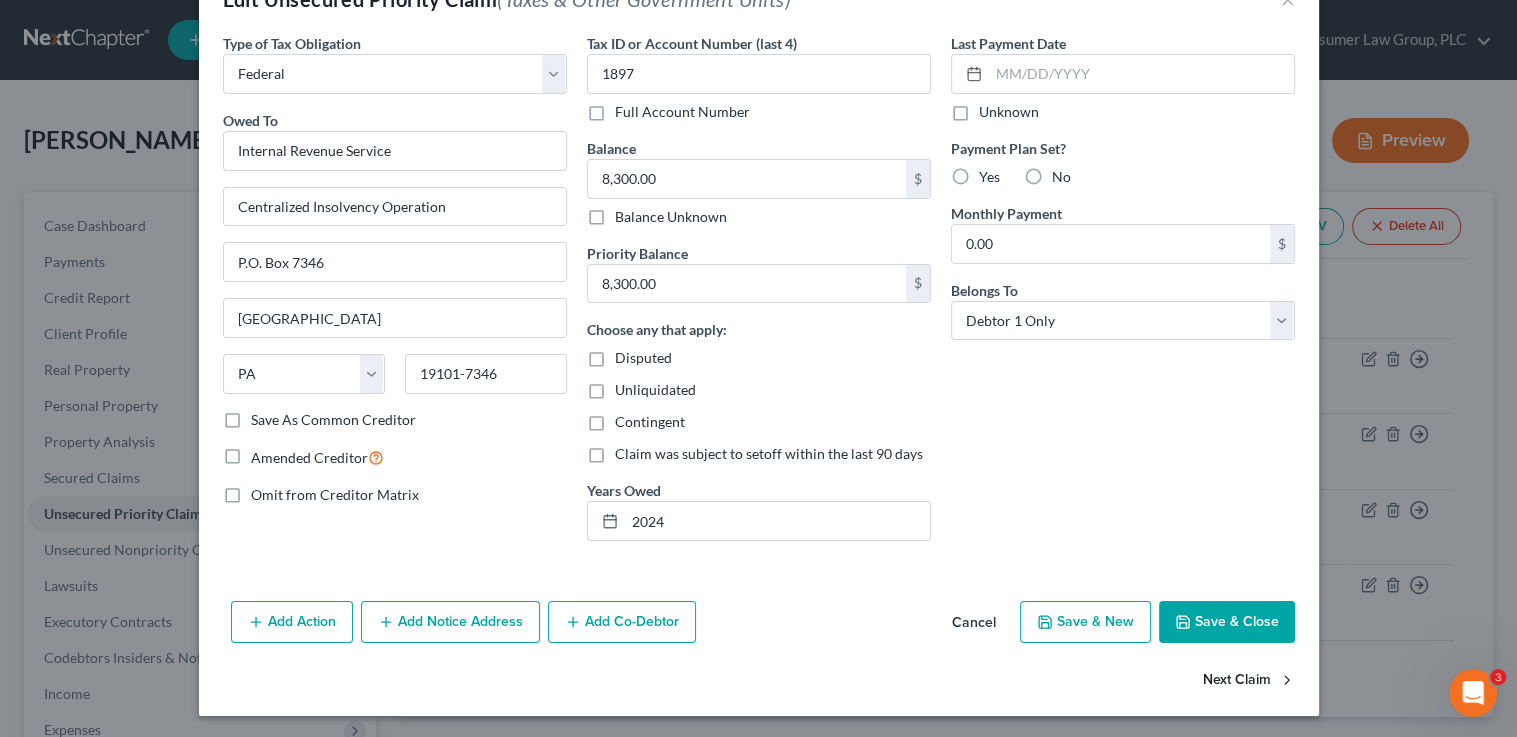 scroll, scrollTop: 60, scrollLeft: 0, axis: vertical 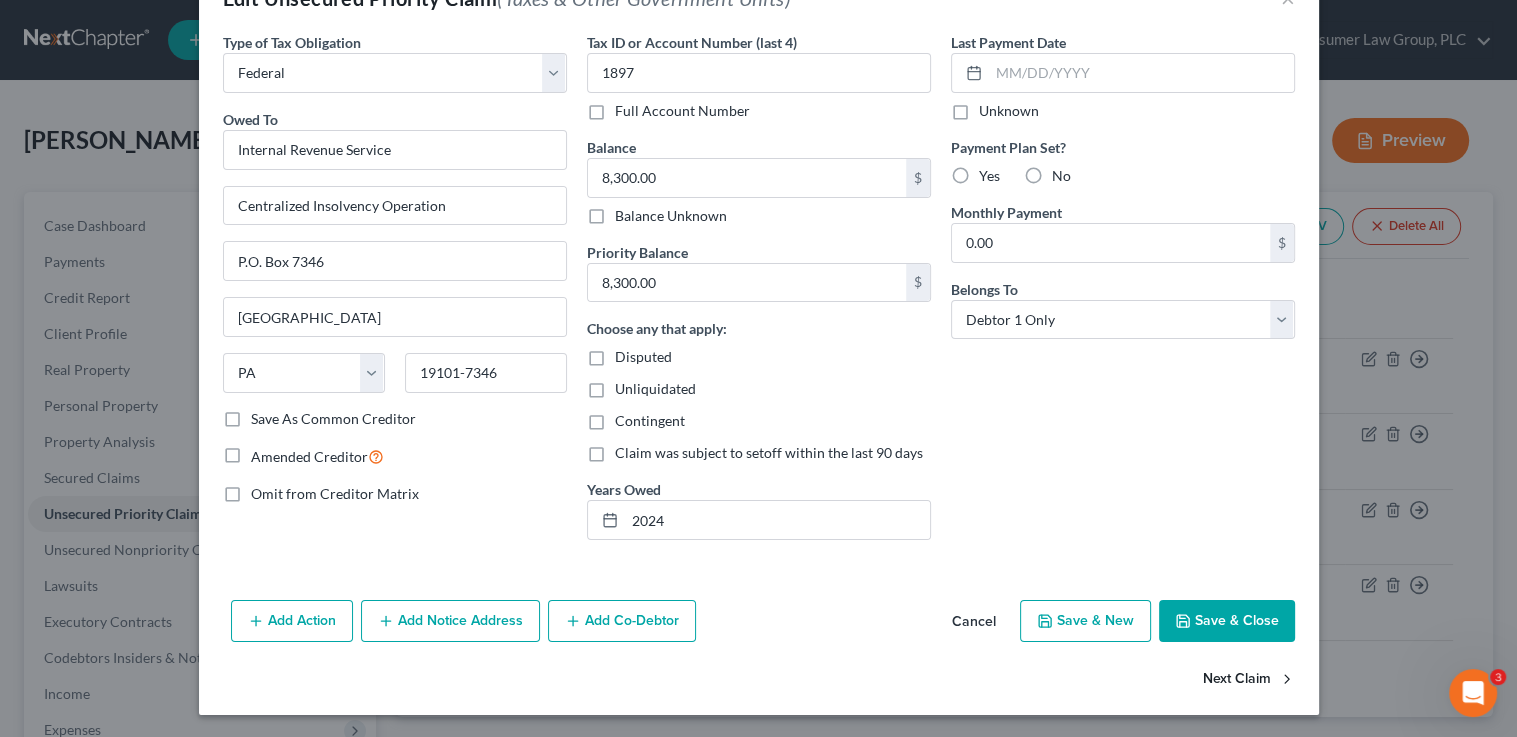 click on "Next Claim" at bounding box center [1249, 679] 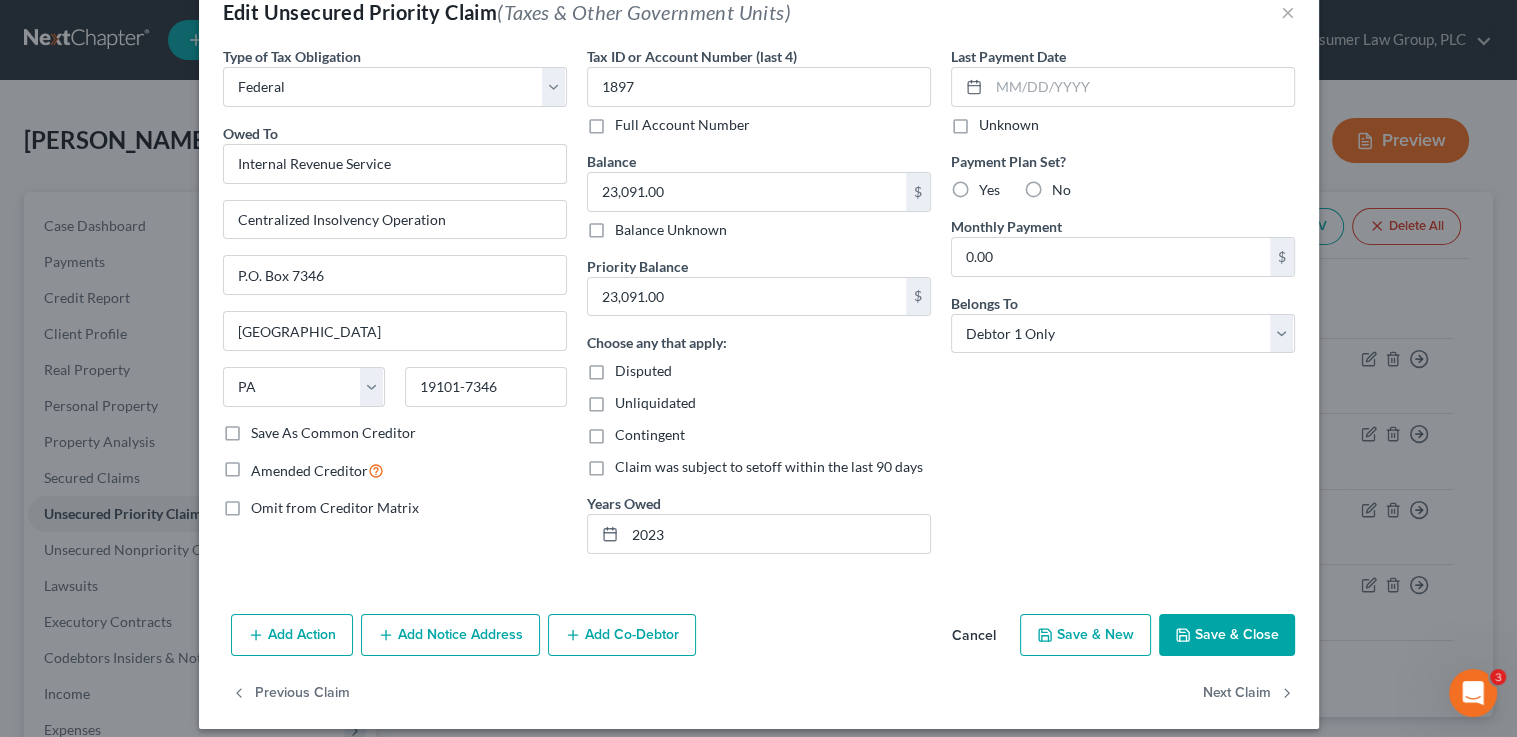 scroll, scrollTop: 60, scrollLeft: 0, axis: vertical 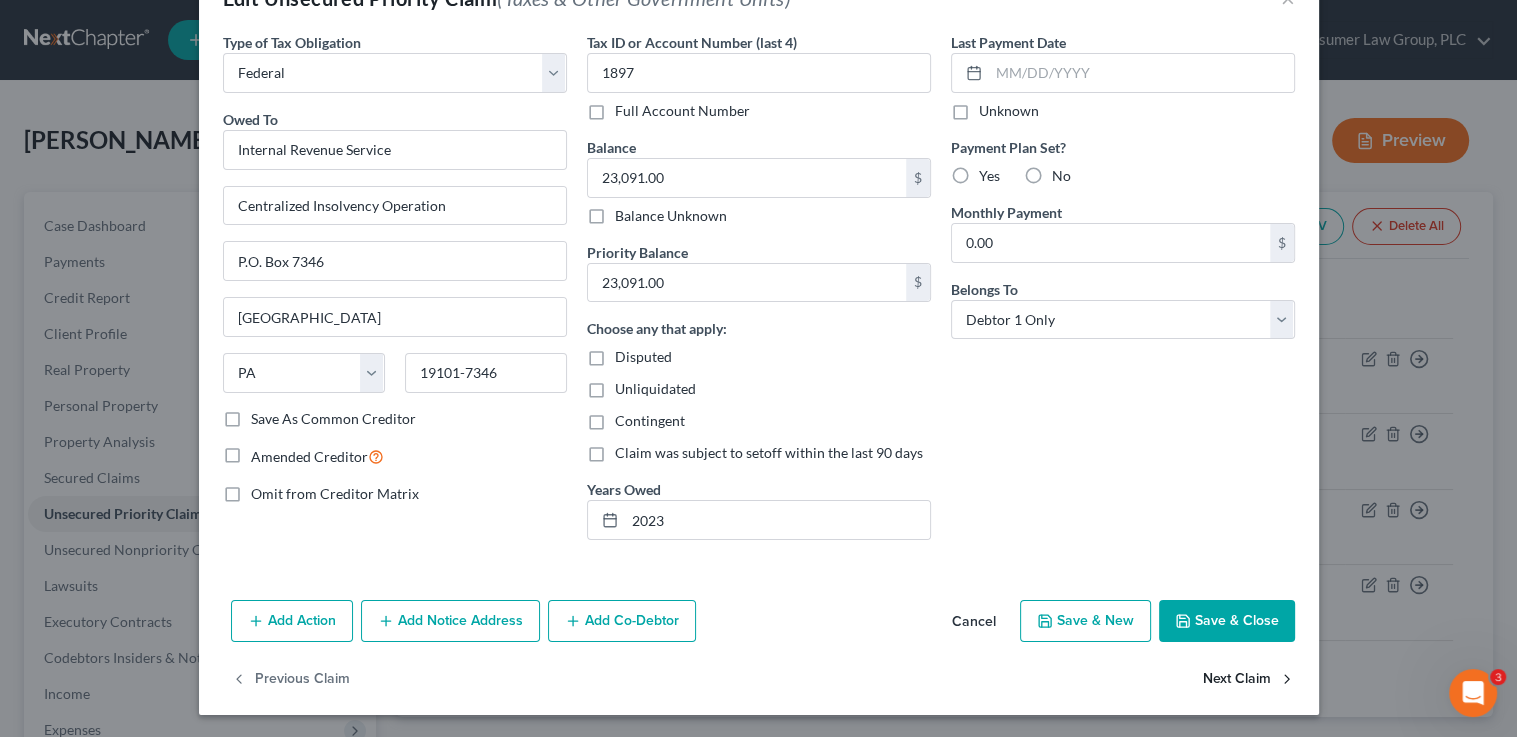 click on "Next Claim" at bounding box center [1249, 679] 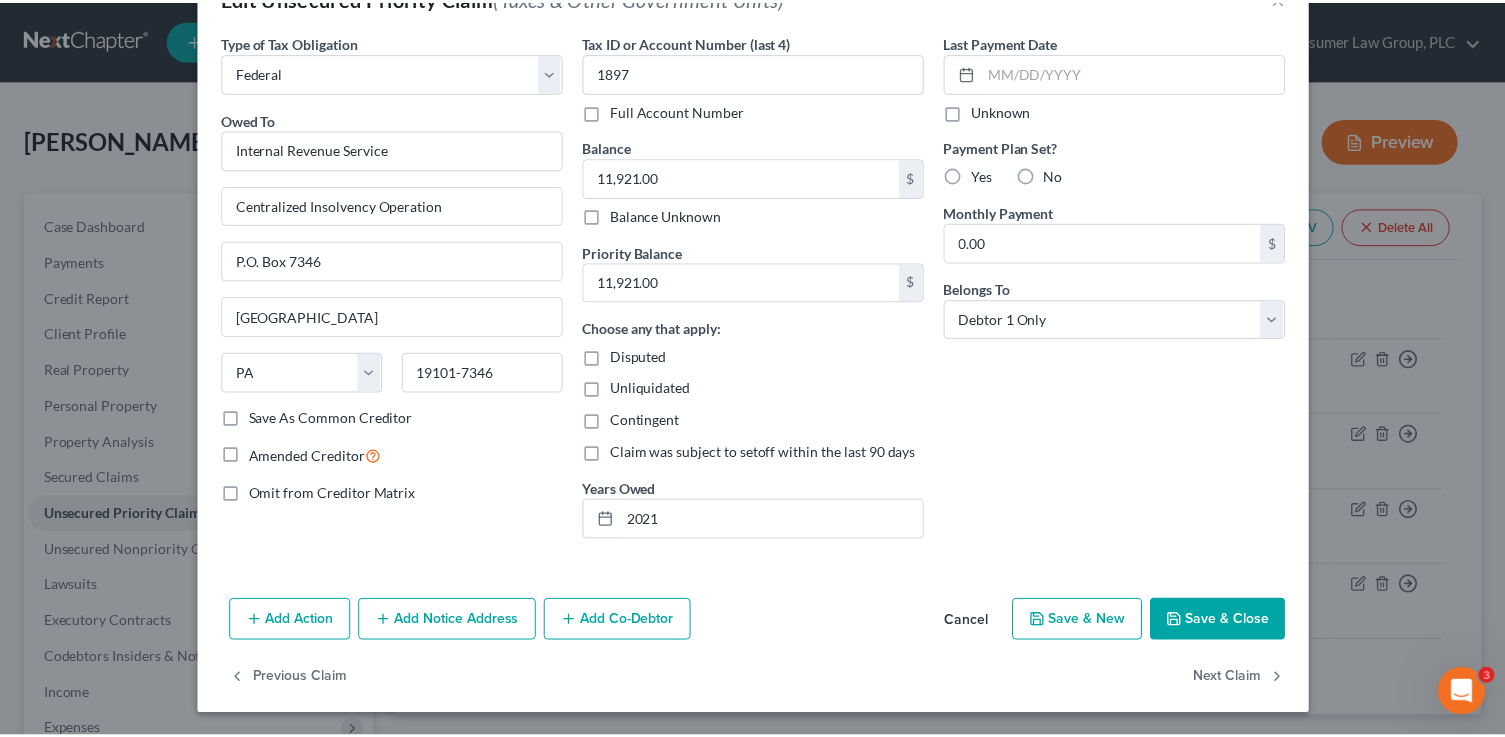 scroll, scrollTop: 60, scrollLeft: 0, axis: vertical 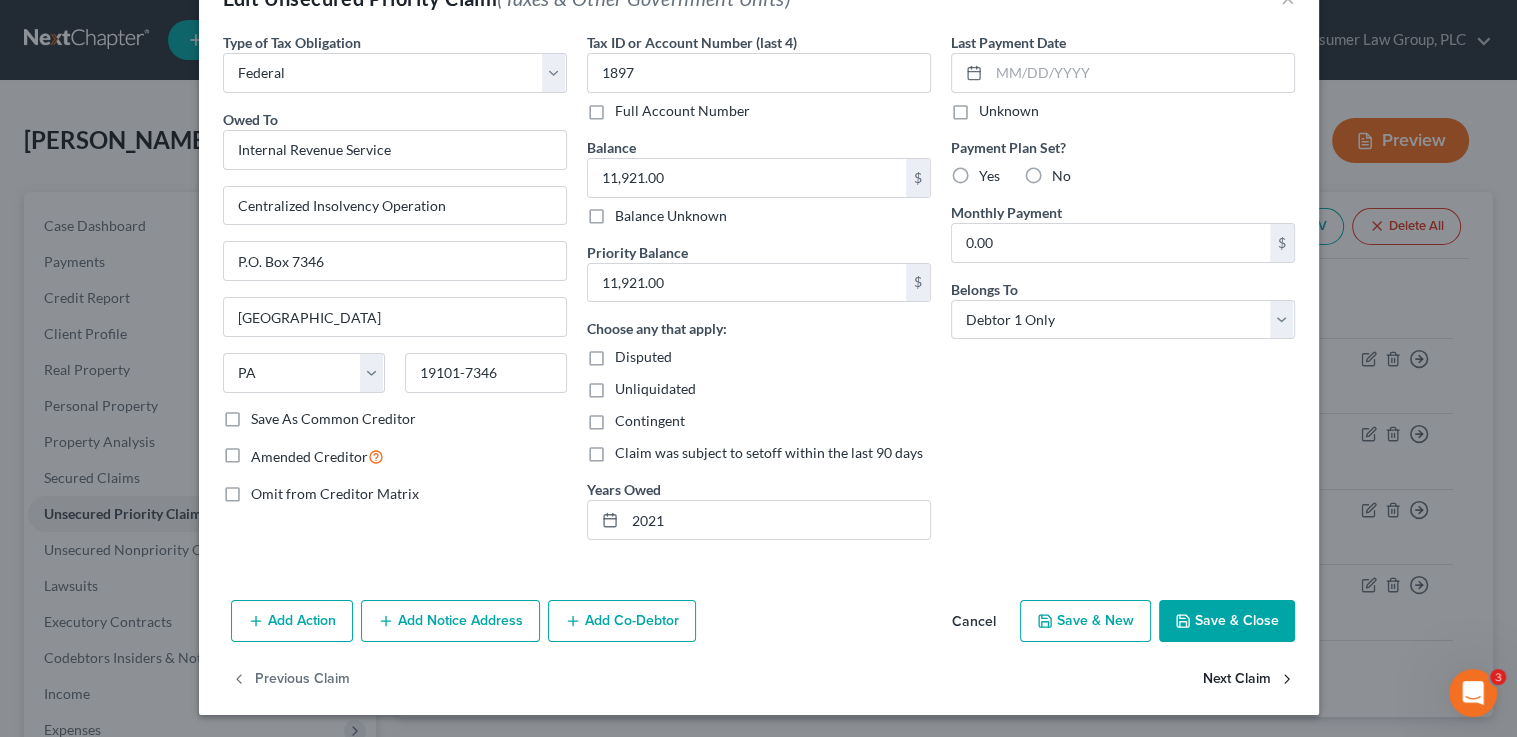 click on "Next Claim" at bounding box center [1249, 679] 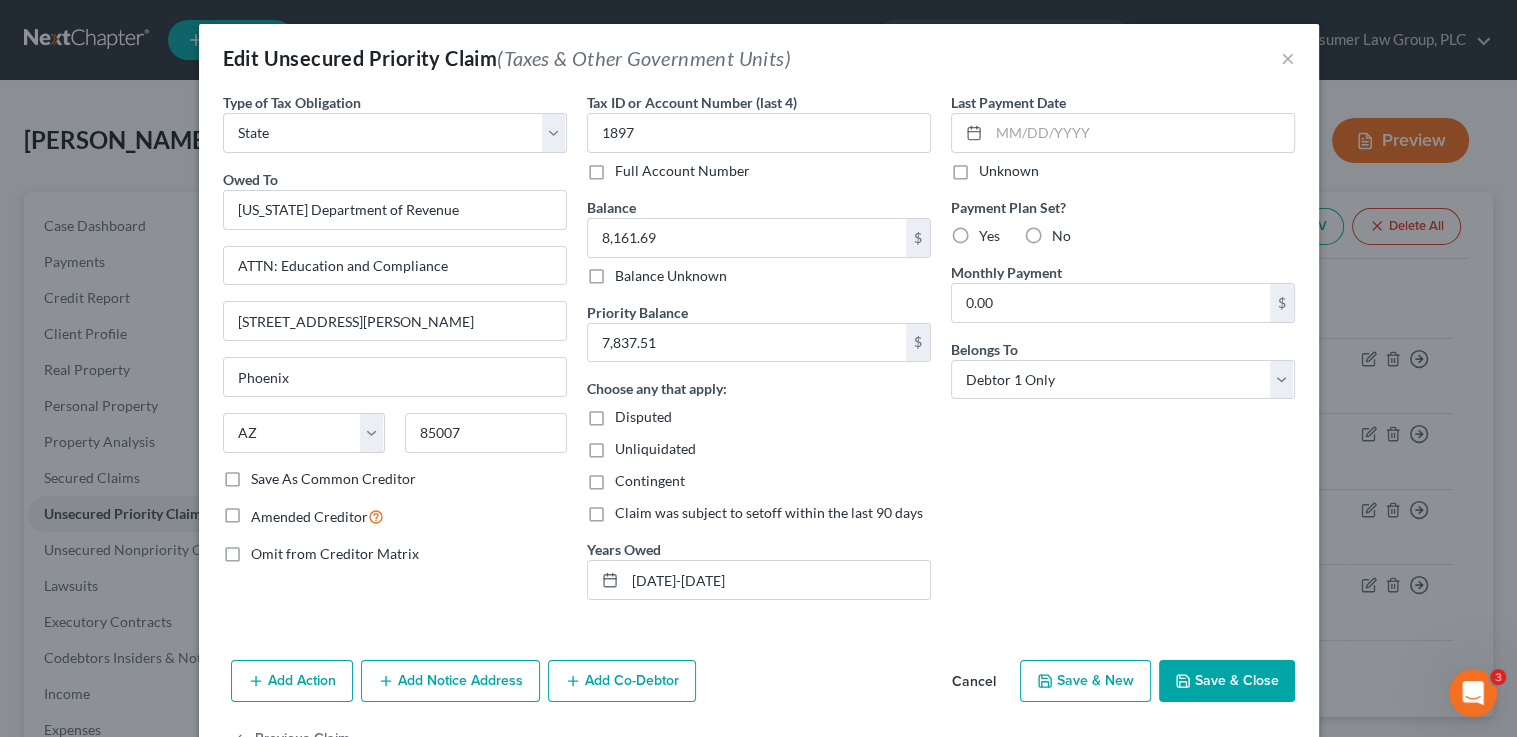 click on "Save & Close" at bounding box center (1227, 681) 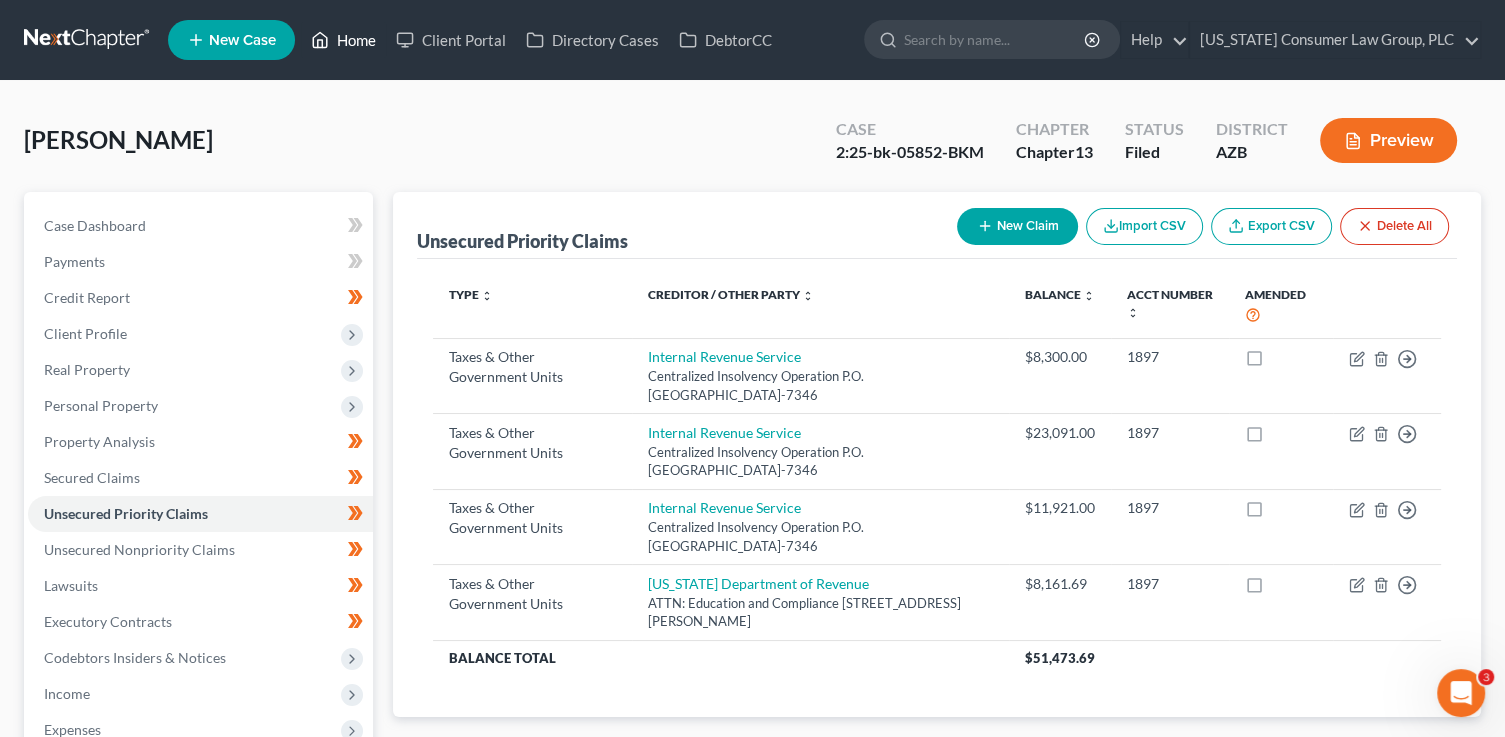 click on "Home" at bounding box center [343, 40] 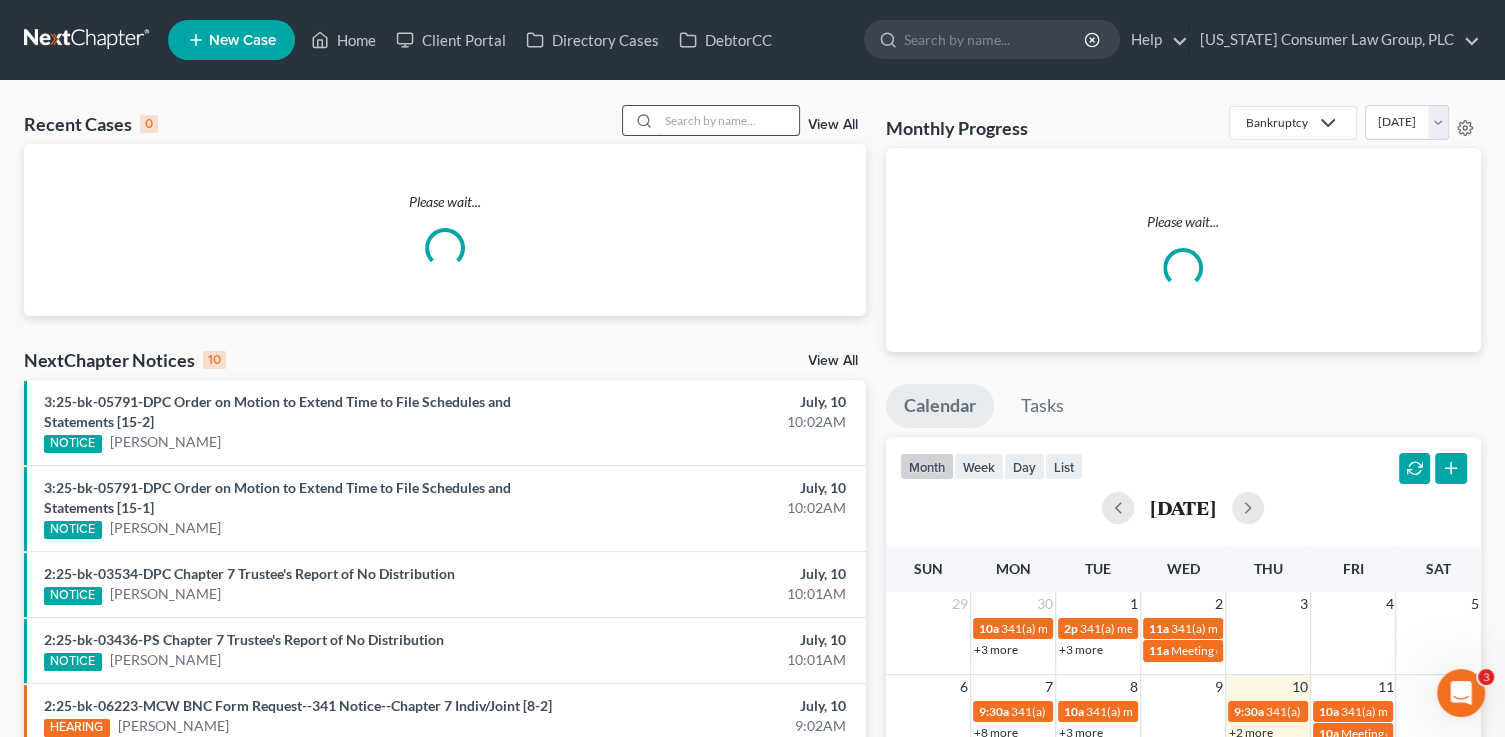 click at bounding box center (729, 120) 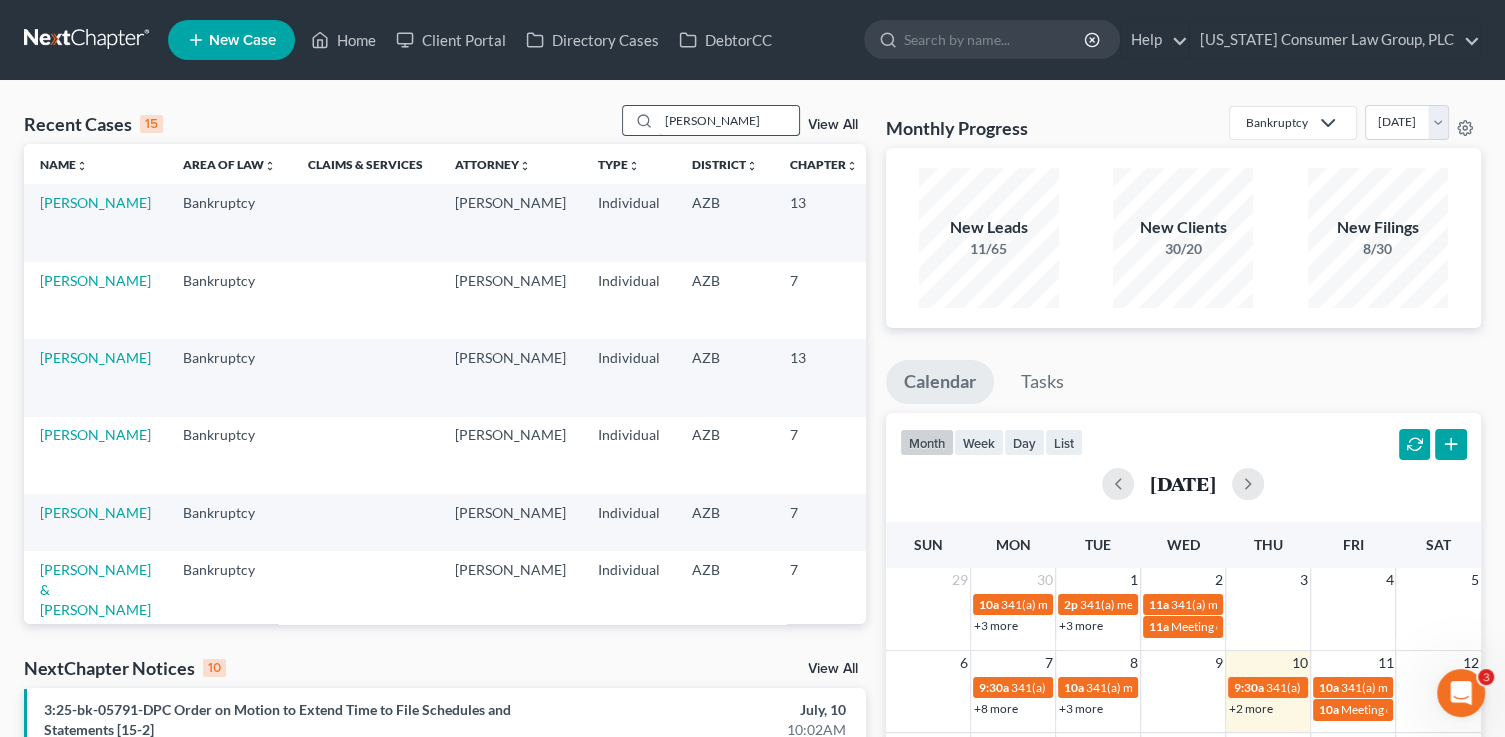 type on "[PERSON_NAME]" 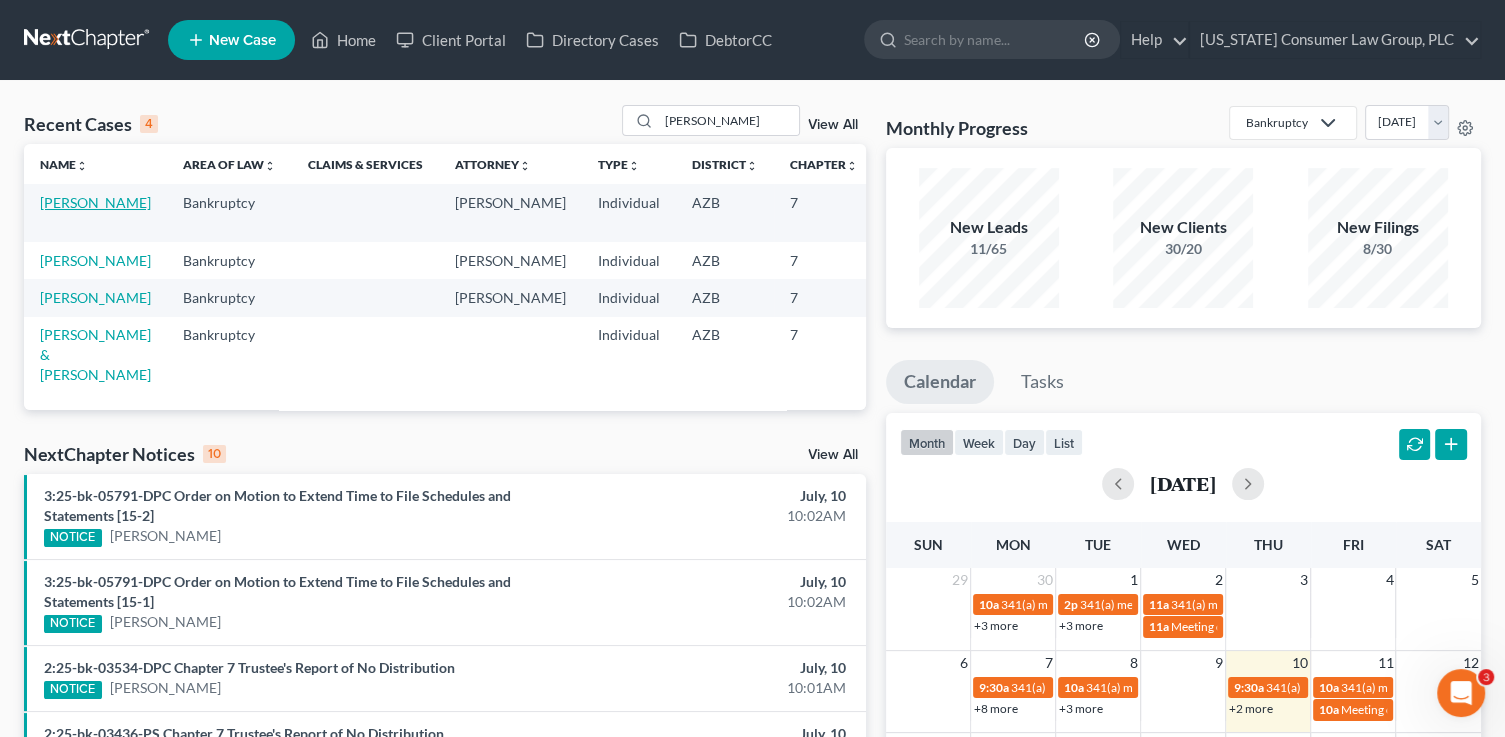 click on "[PERSON_NAME]" at bounding box center [95, 202] 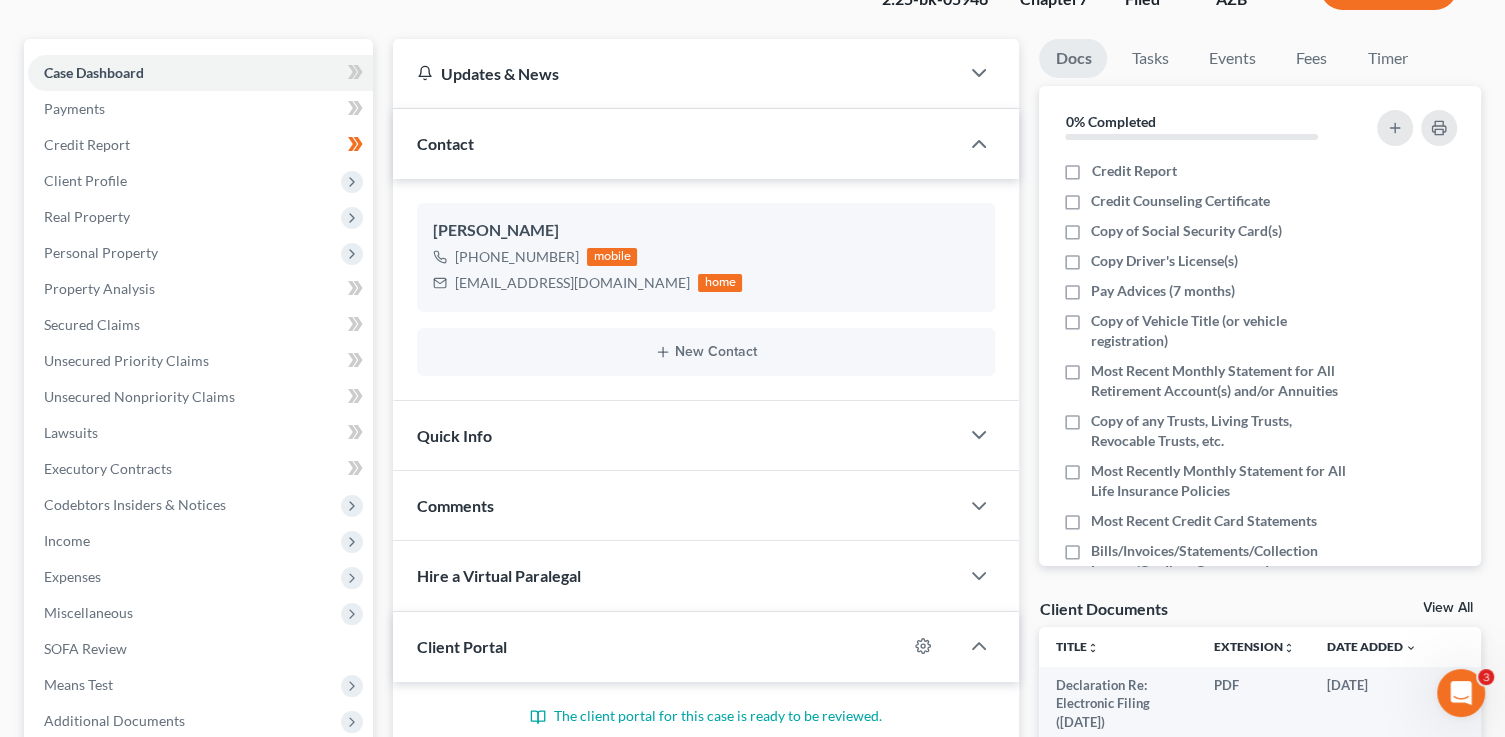 scroll, scrollTop: 491, scrollLeft: 0, axis: vertical 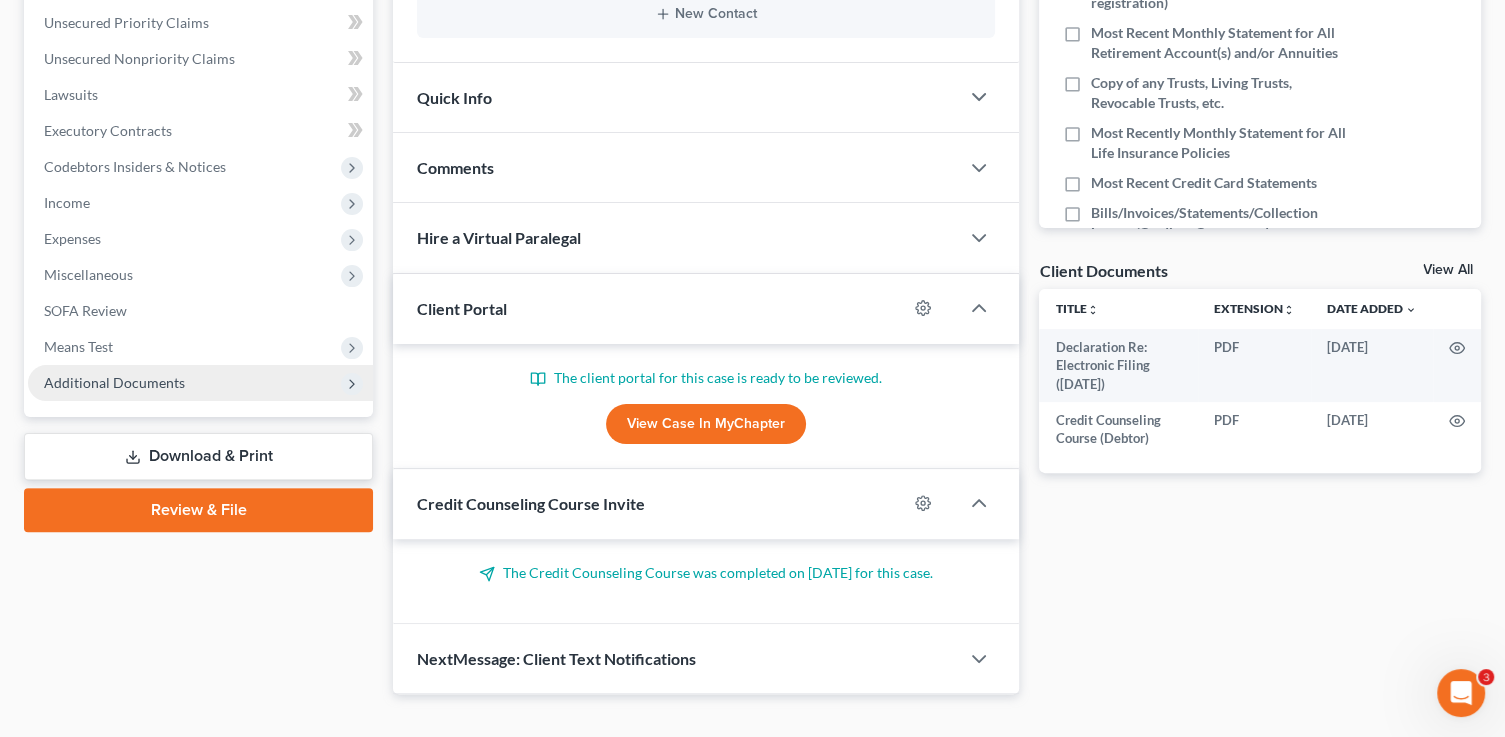 click on "Additional Documents" at bounding box center [114, 382] 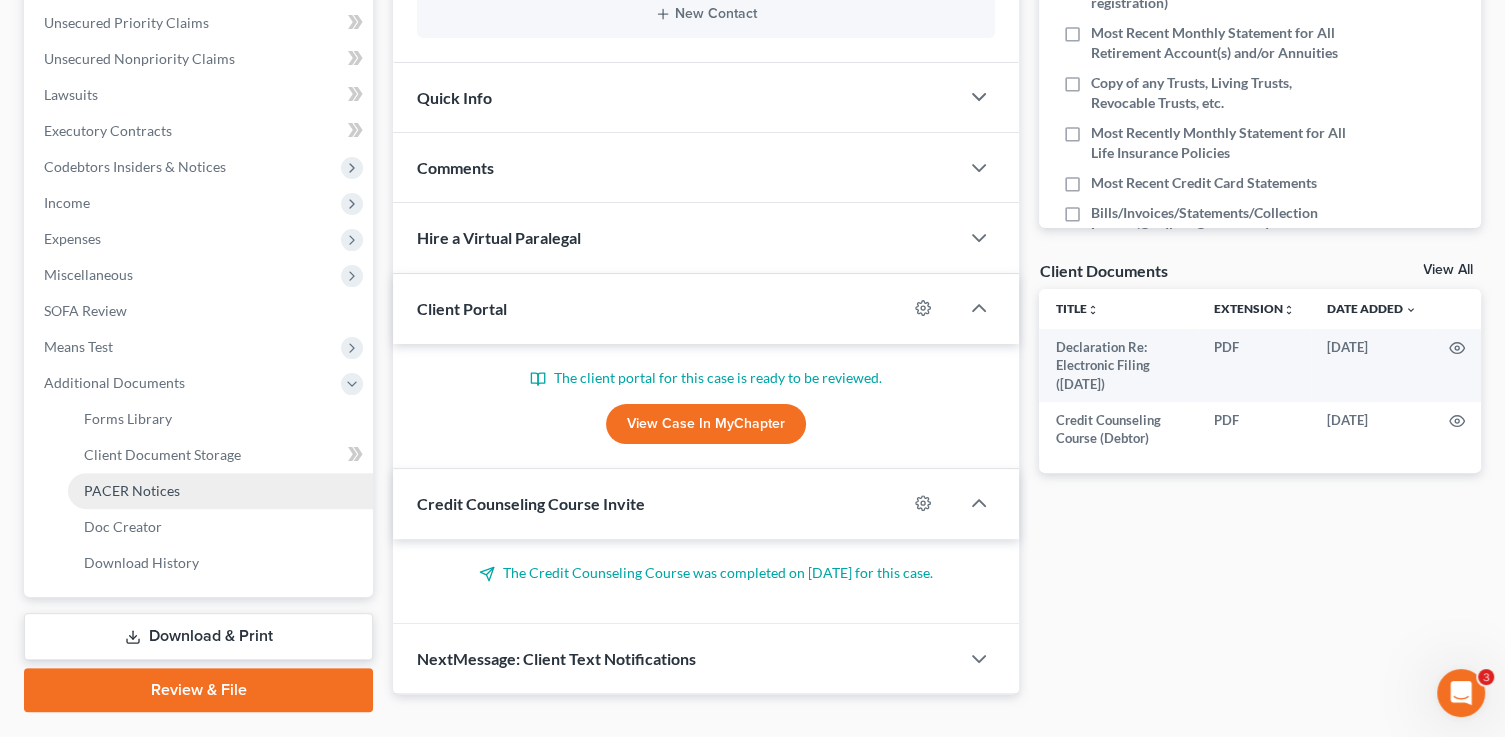 click on "PACER Notices" at bounding box center (220, 491) 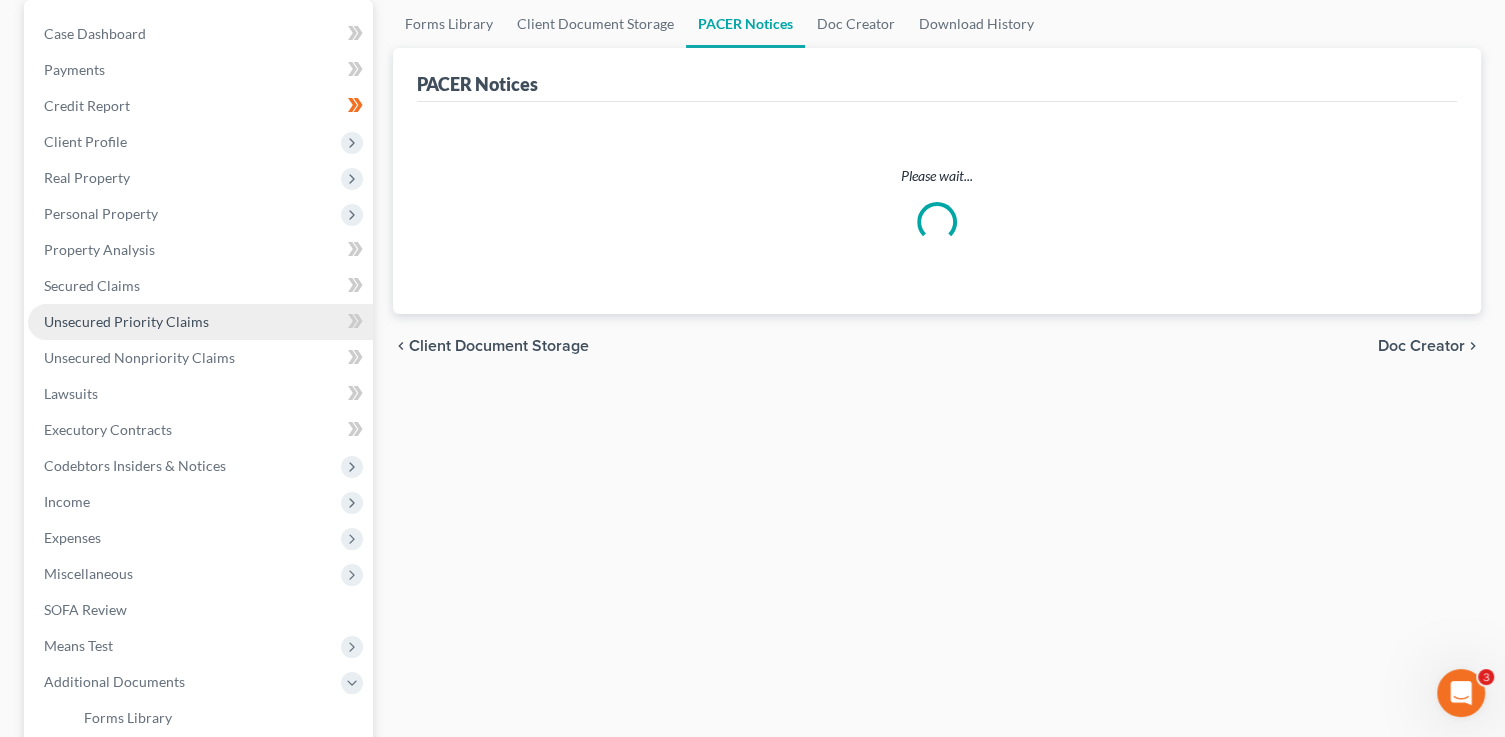 scroll, scrollTop: 0, scrollLeft: 0, axis: both 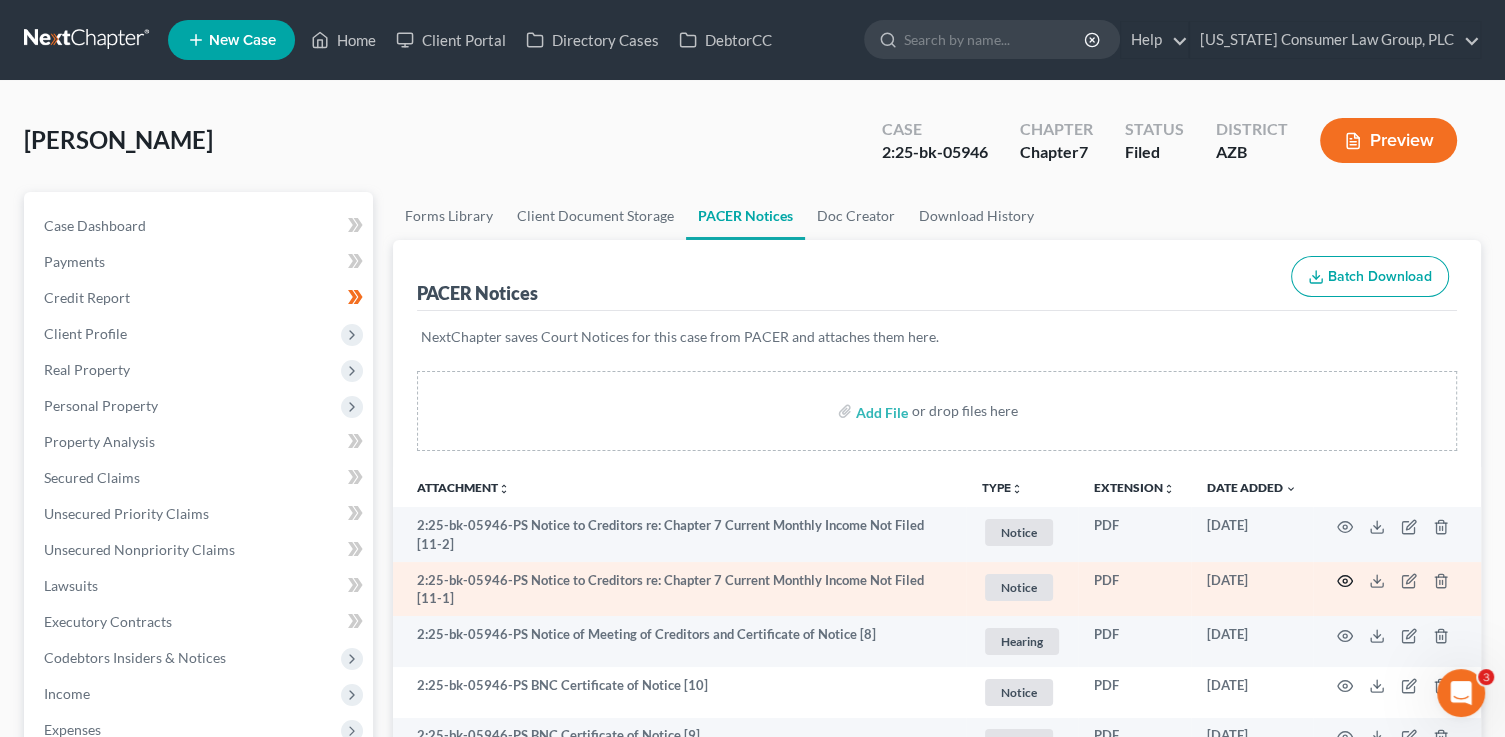 click 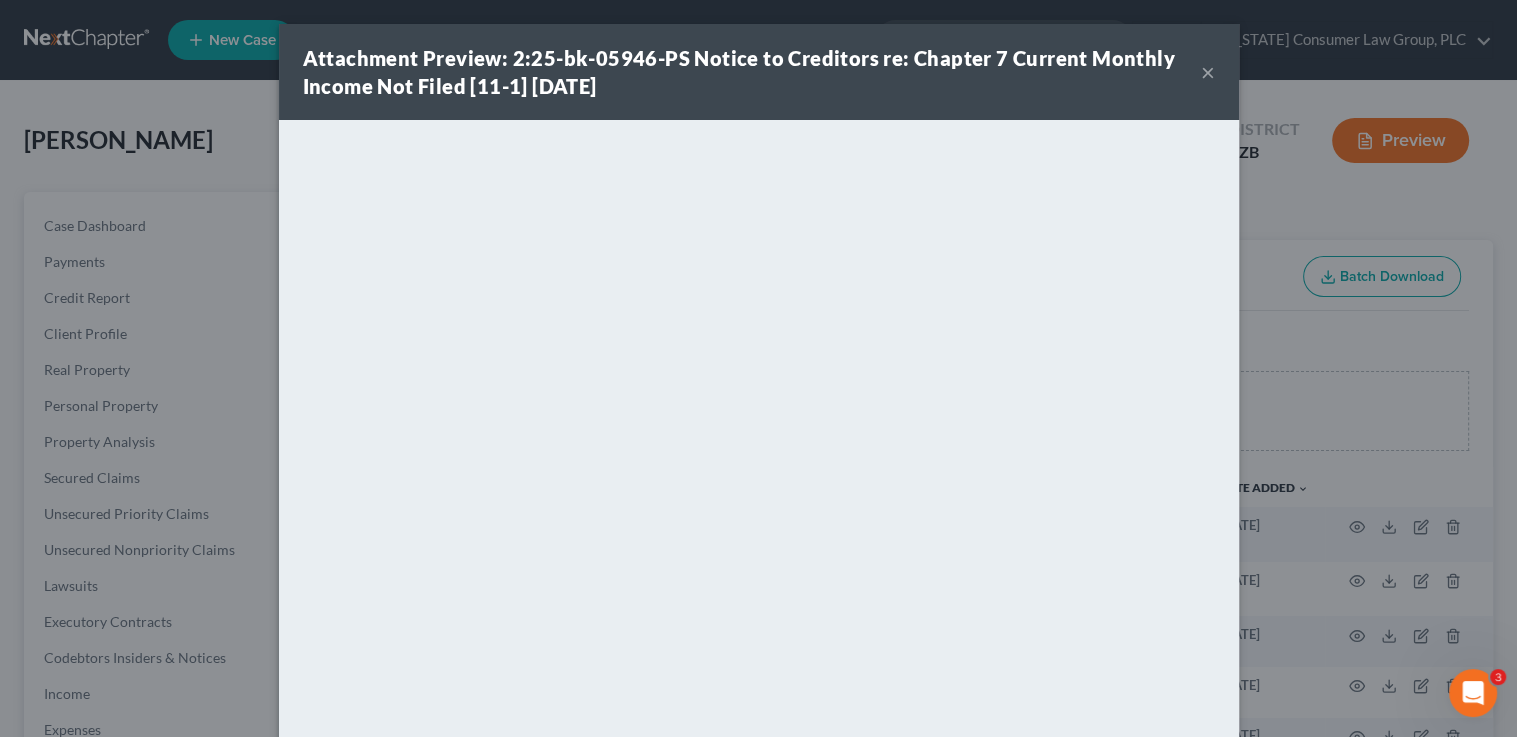 click on "×" at bounding box center [1208, 72] 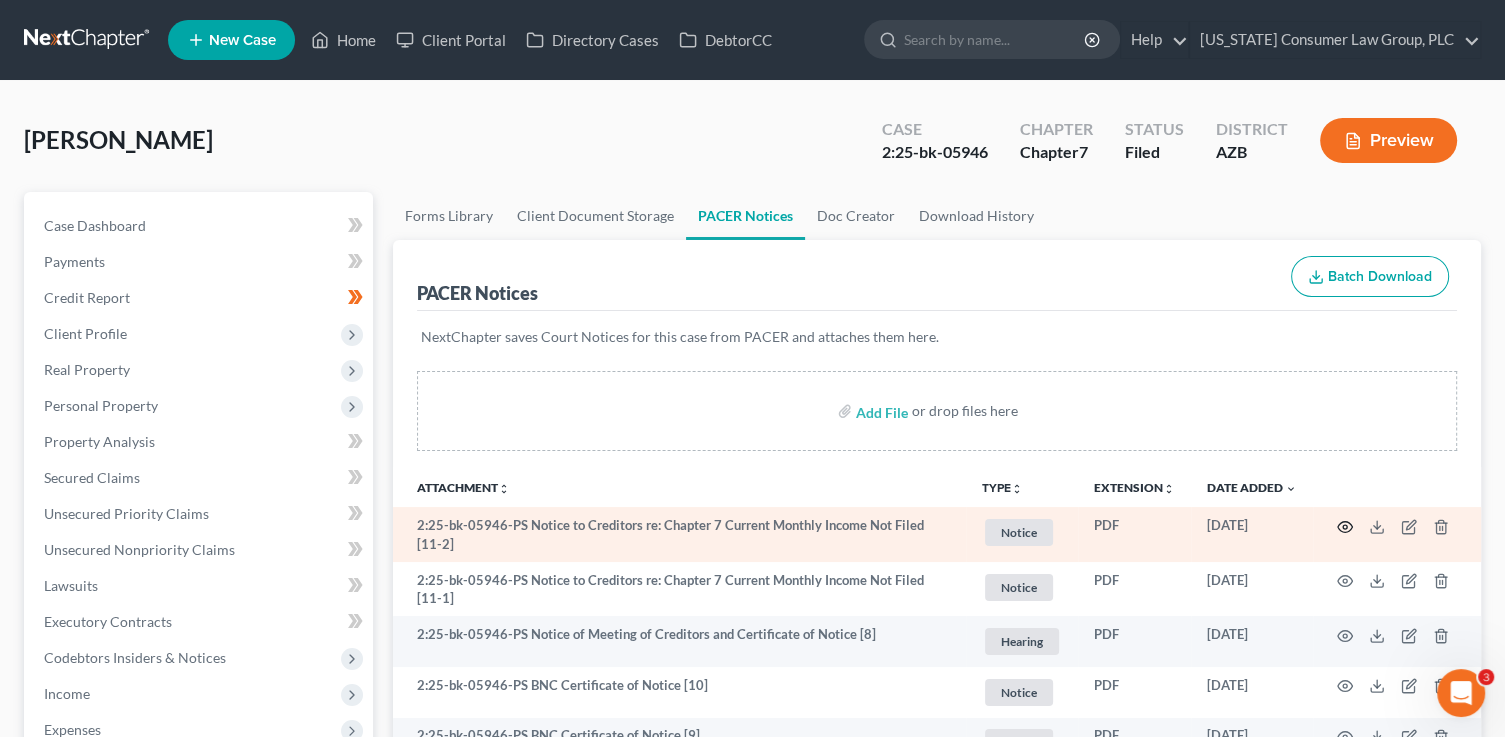 click 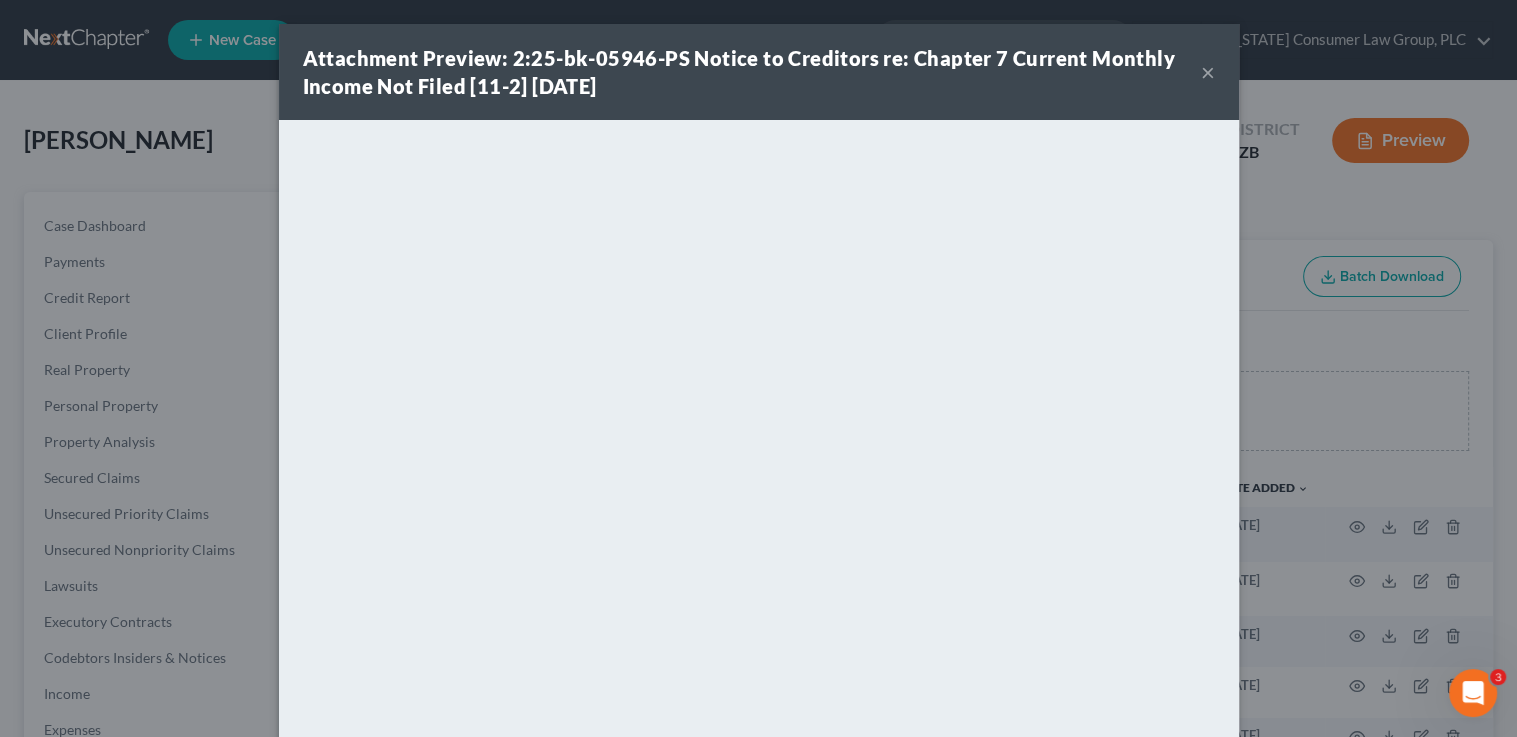 click on "×" at bounding box center [1208, 72] 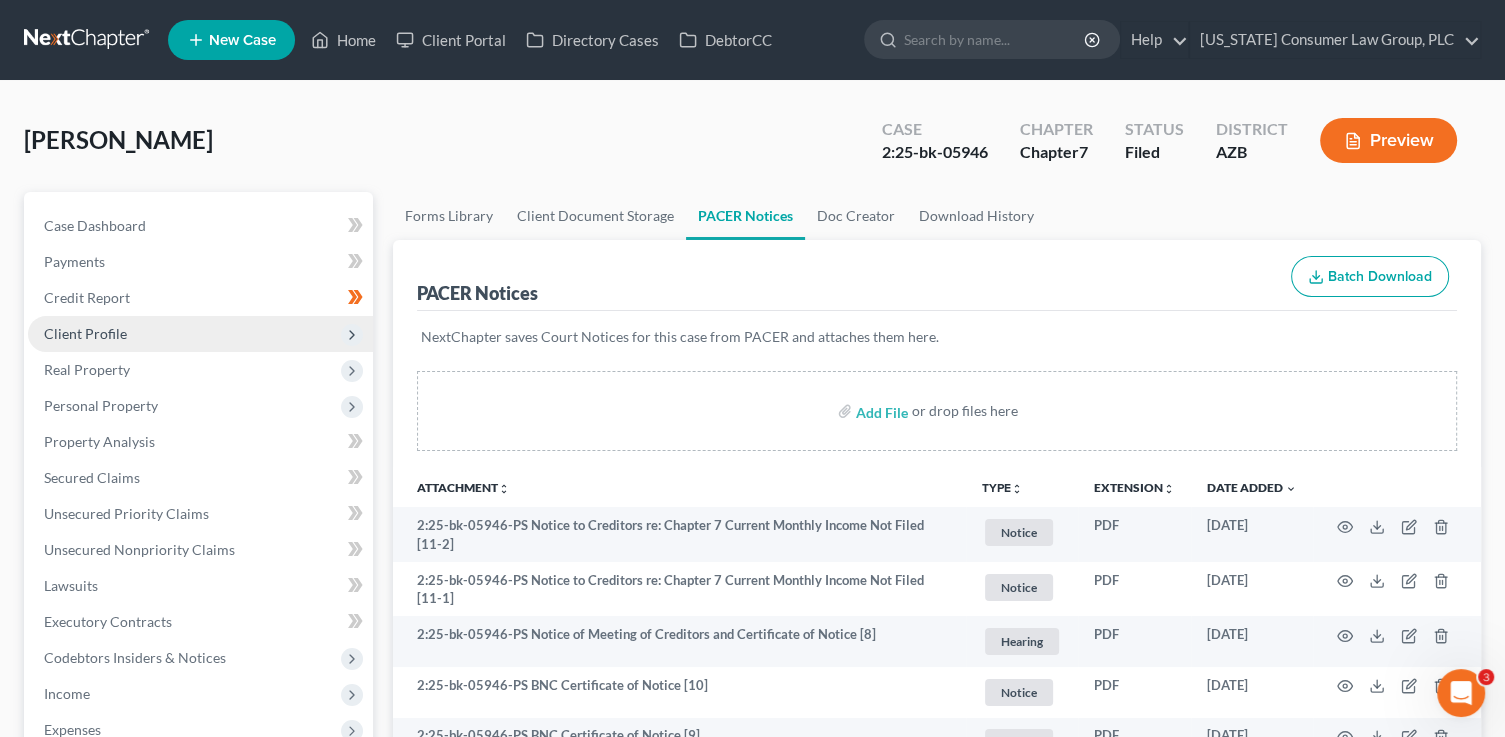 click on "Client Profile" at bounding box center (200, 334) 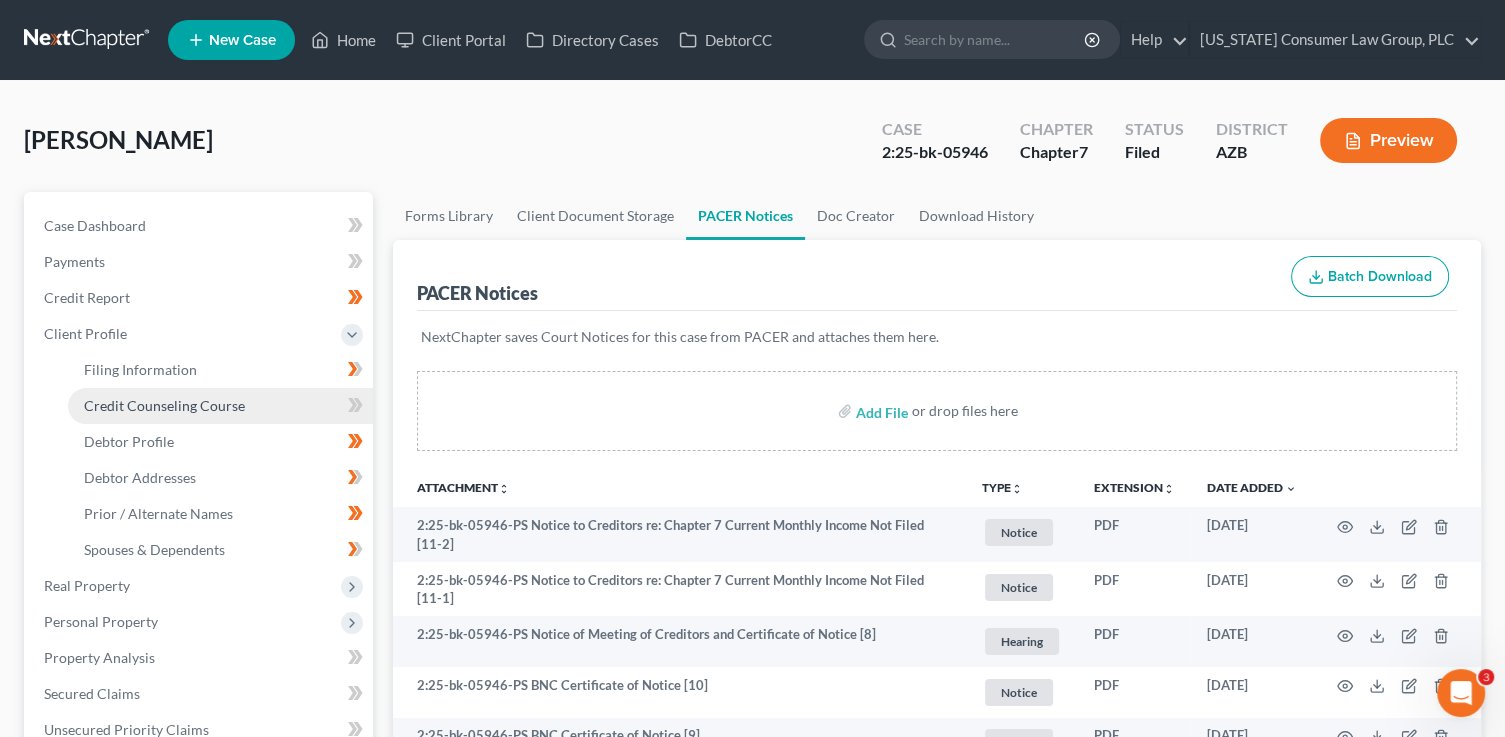 click on "Credit Counseling Course" at bounding box center (220, 406) 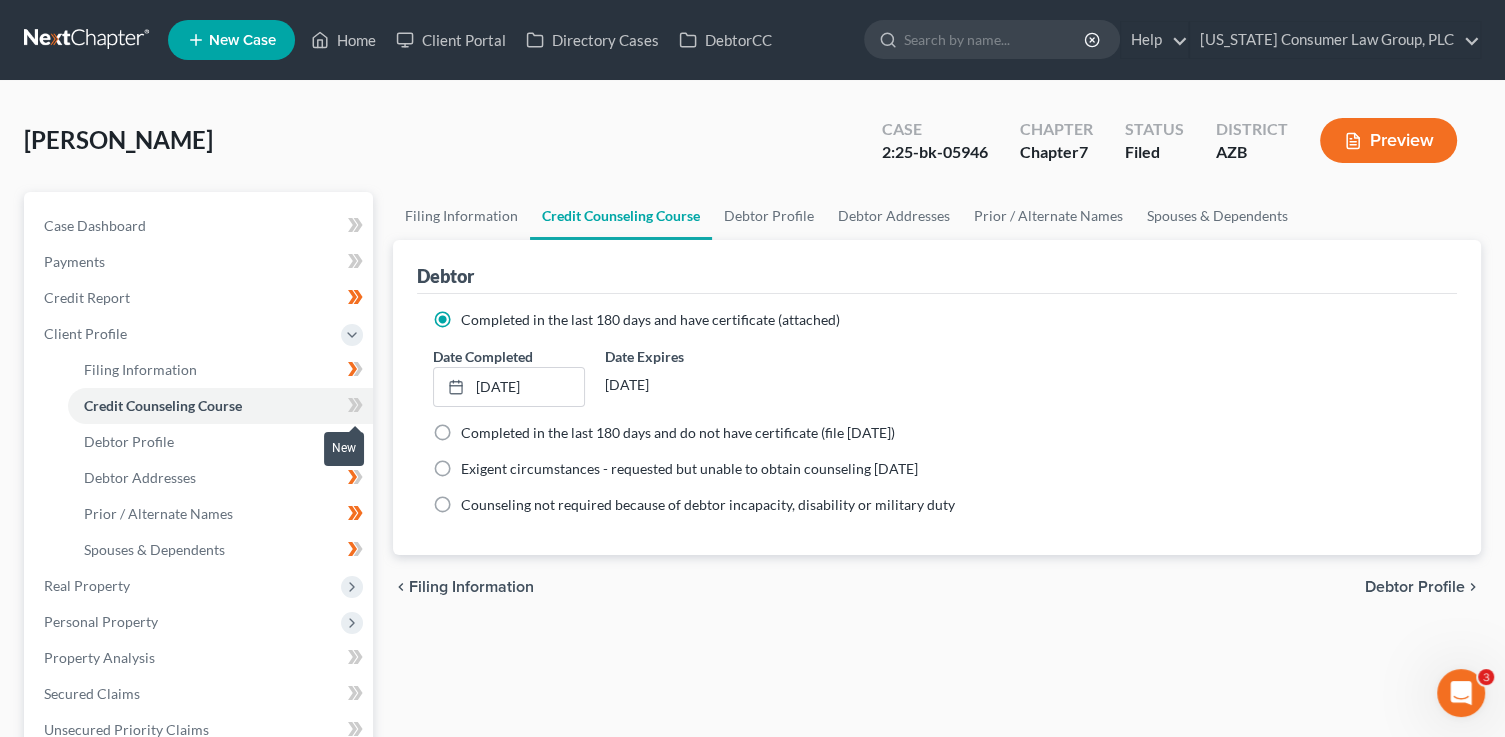 click 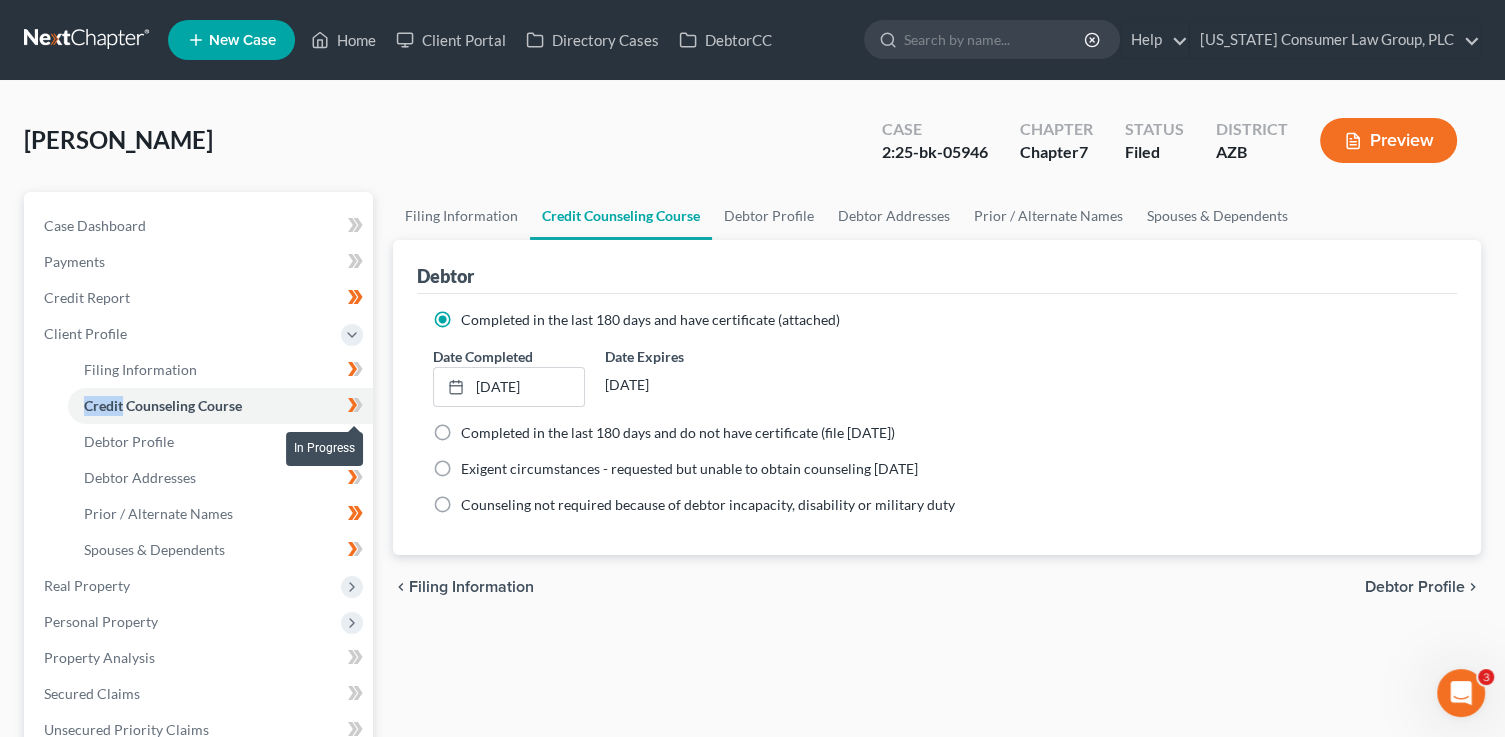 click 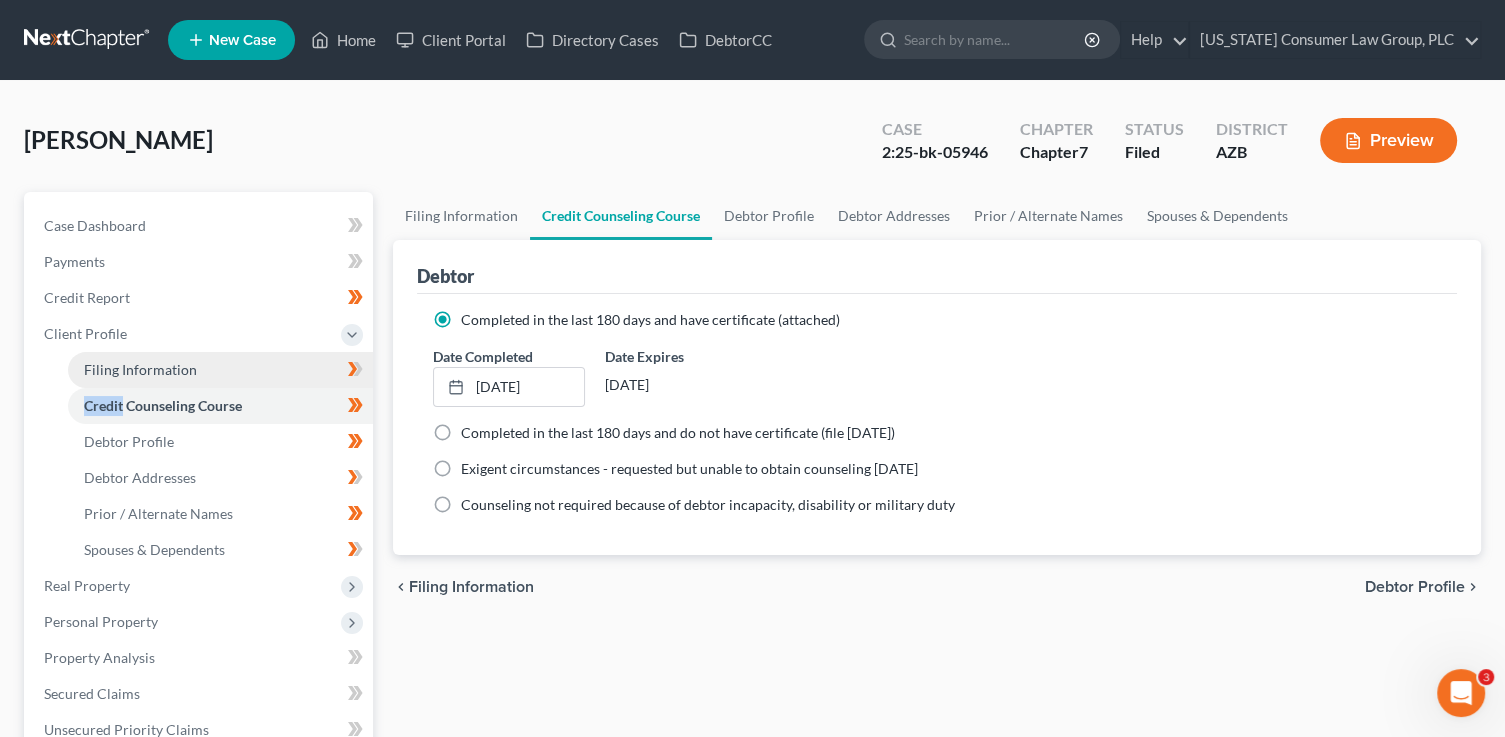 click on "Filing Information" at bounding box center [220, 370] 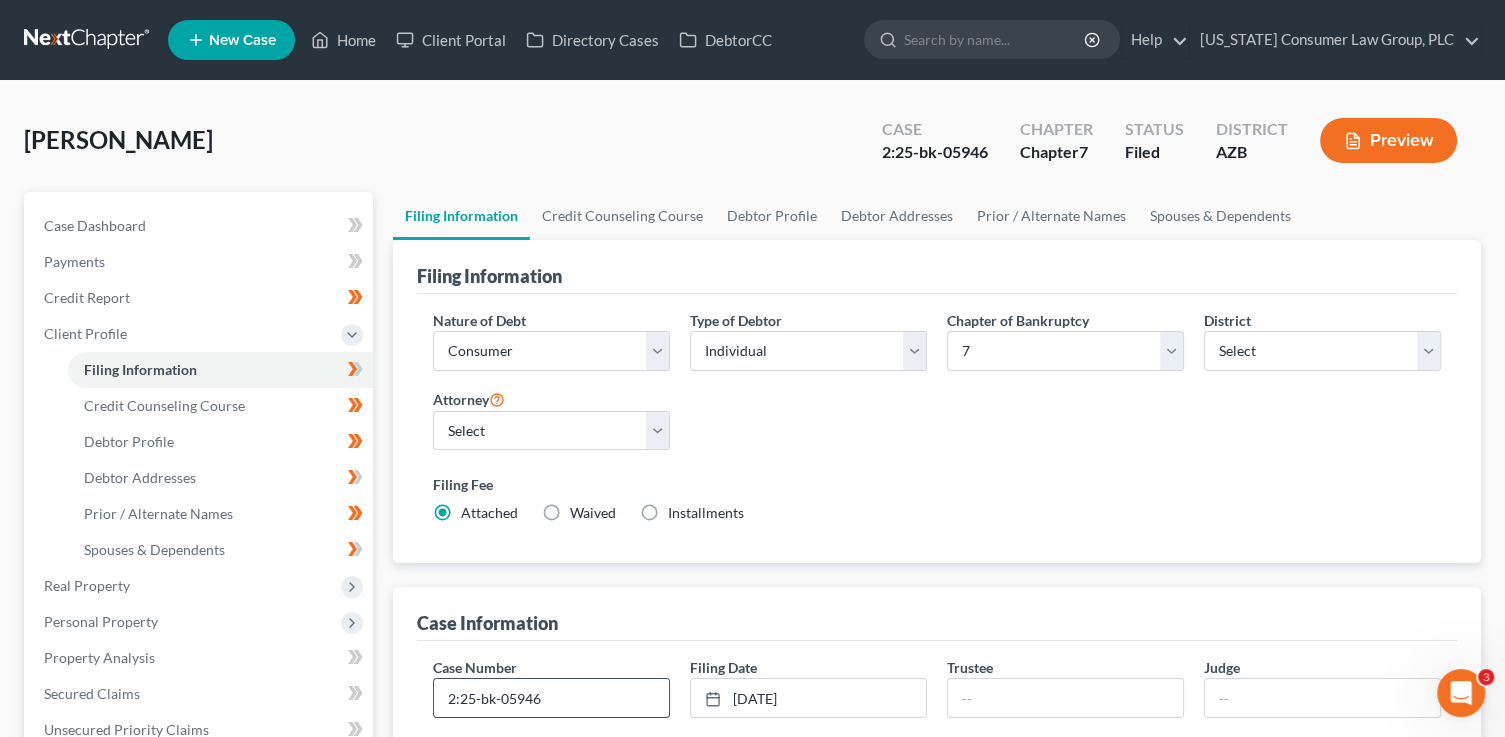 click on "2:25-bk-05946" at bounding box center (551, 698) 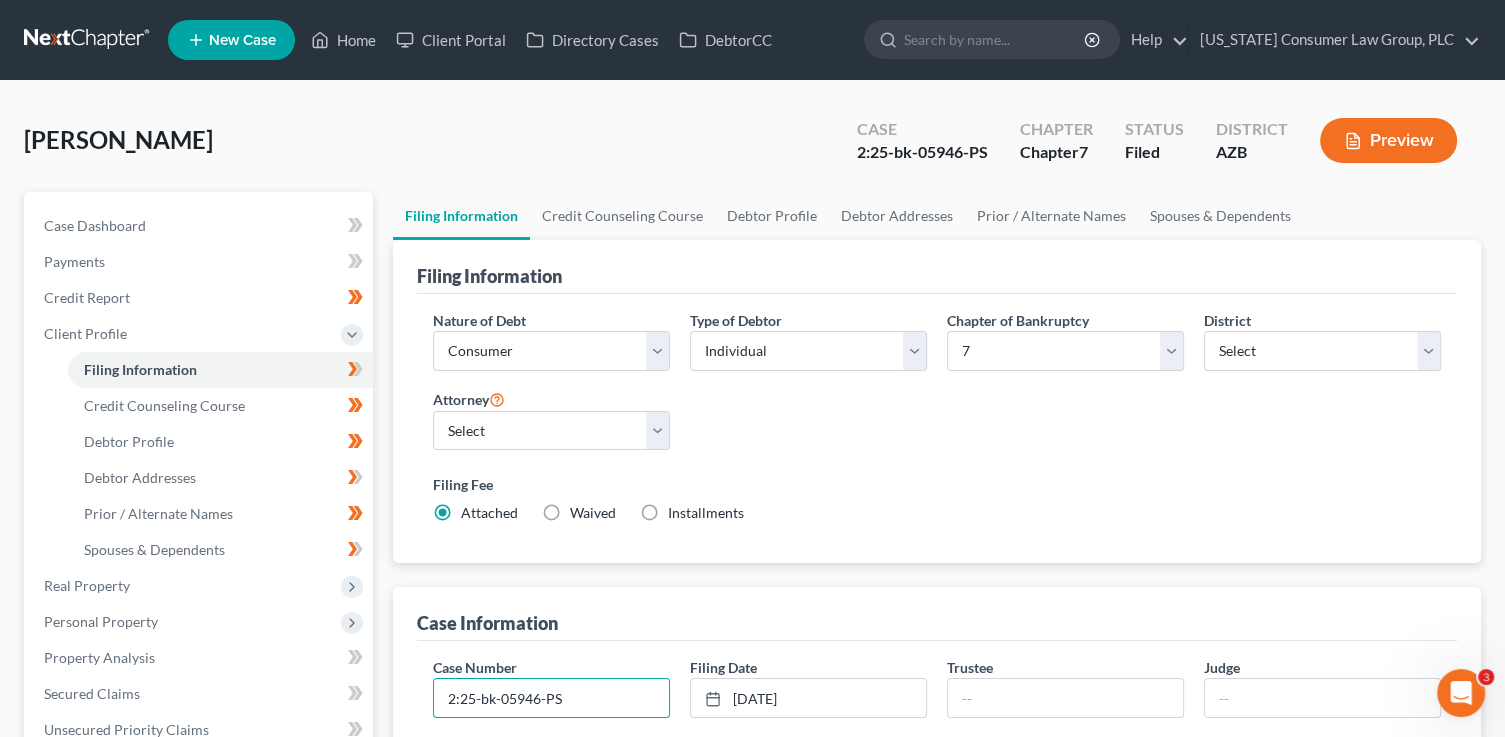 type on "2:25-bk-05946-PS" 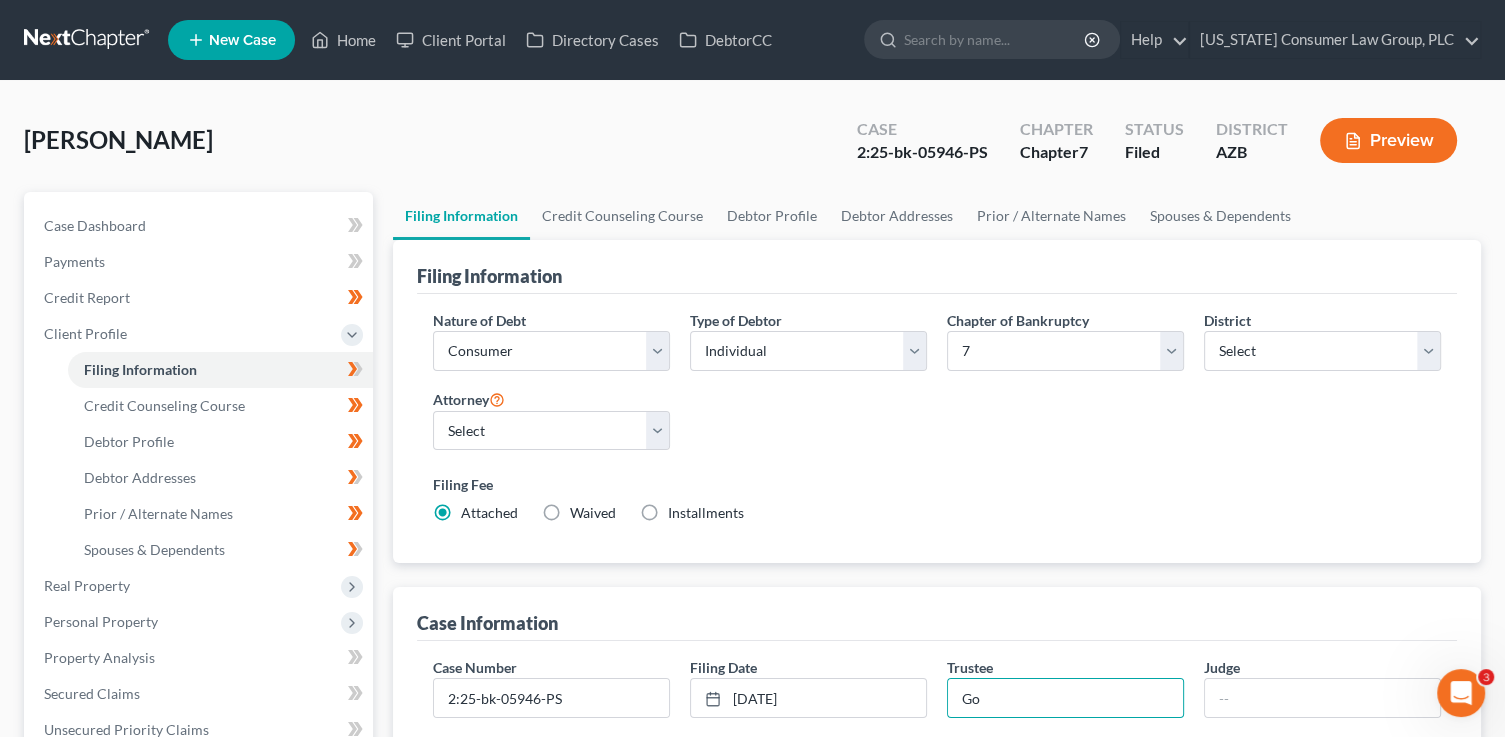 type on "Goernitz" 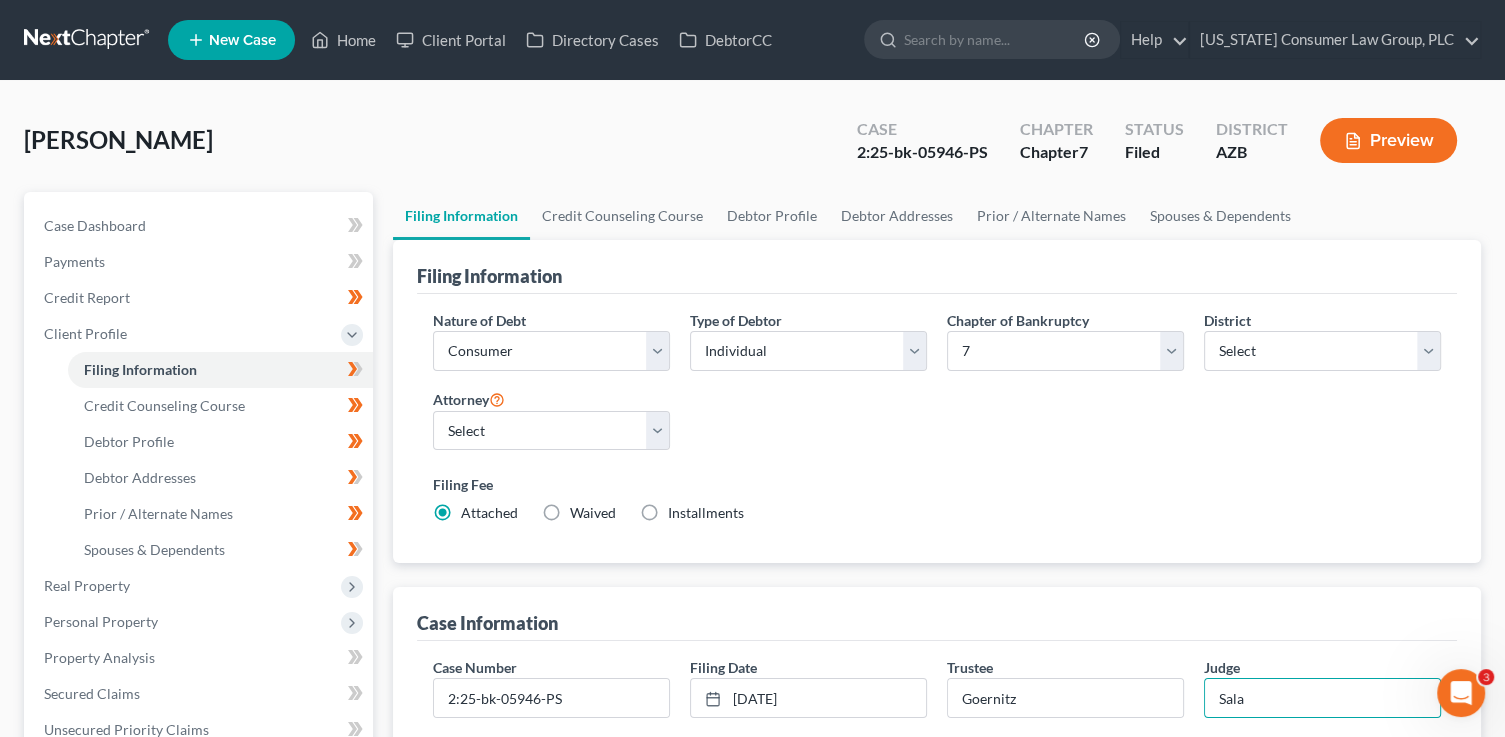 type on "Sala" 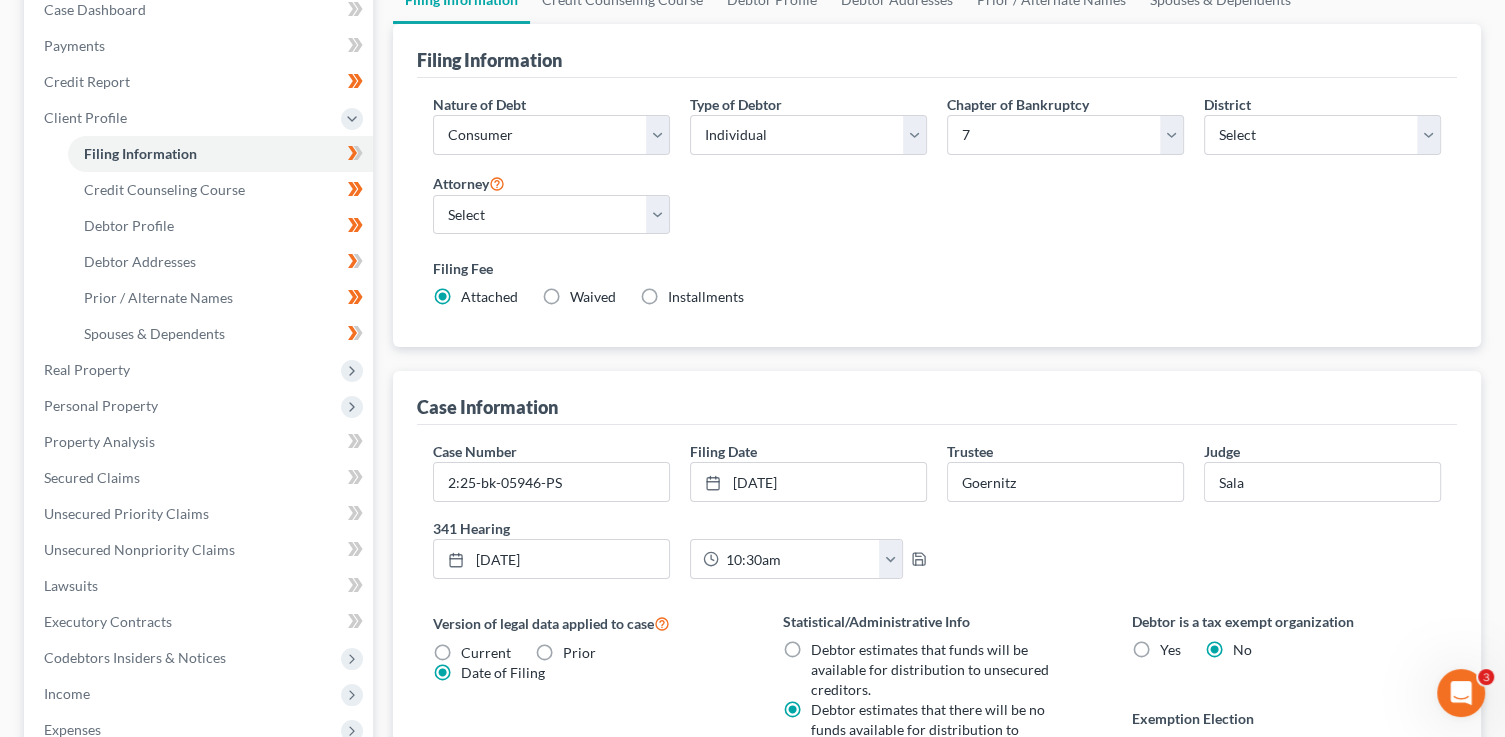scroll, scrollTop: 96, scrollLeft: 0, axis: vertical 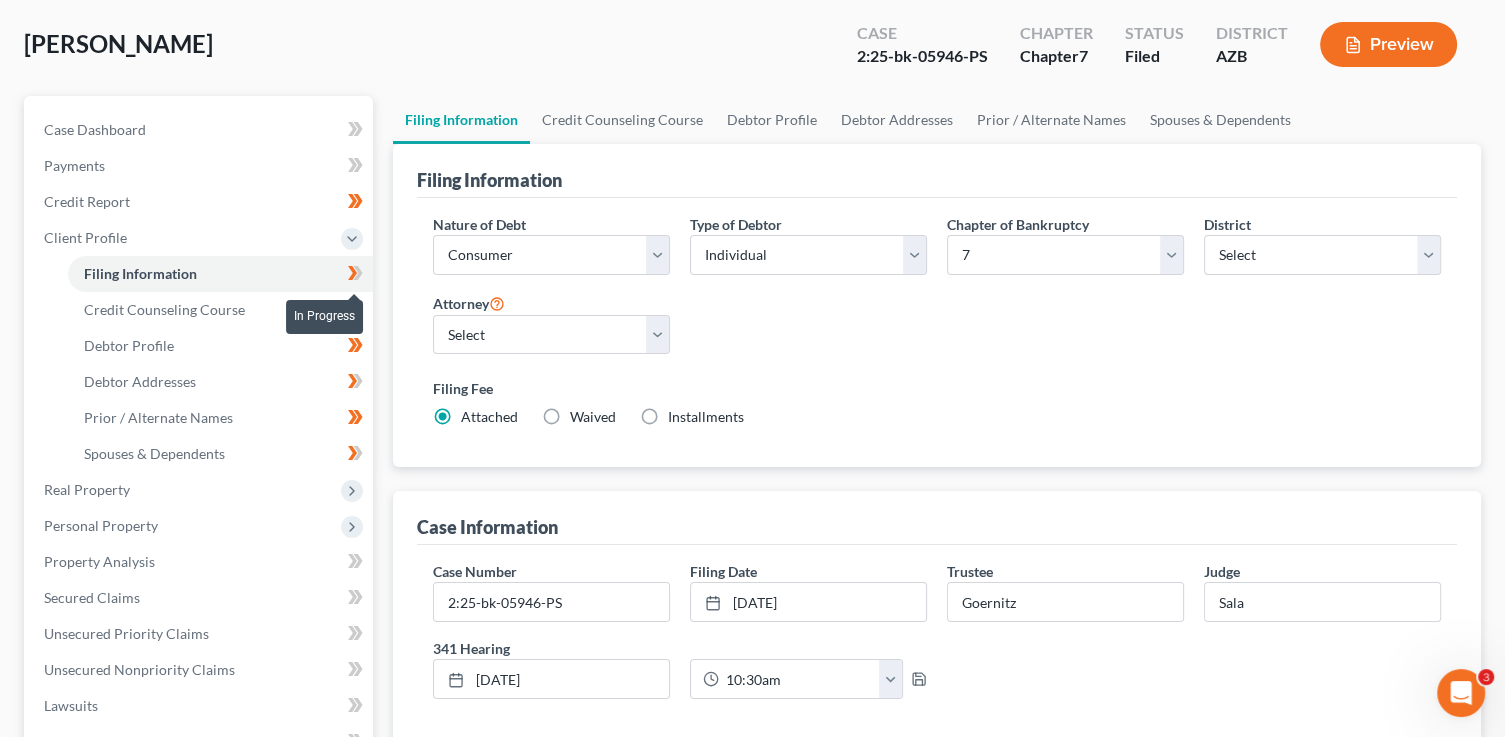 click at bounding box center [355, 276] 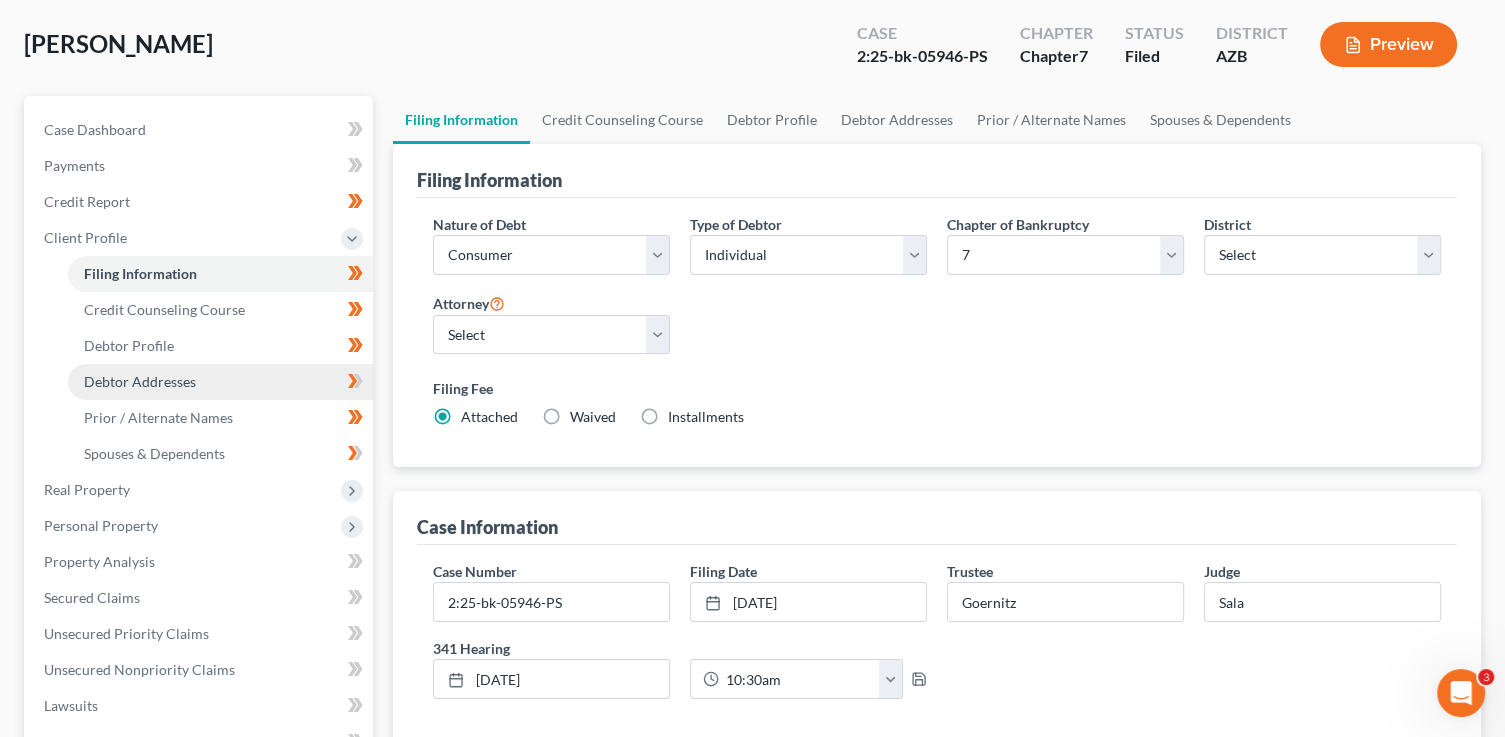 click on "Debtor Addresses" at bounding box center [220, 382] 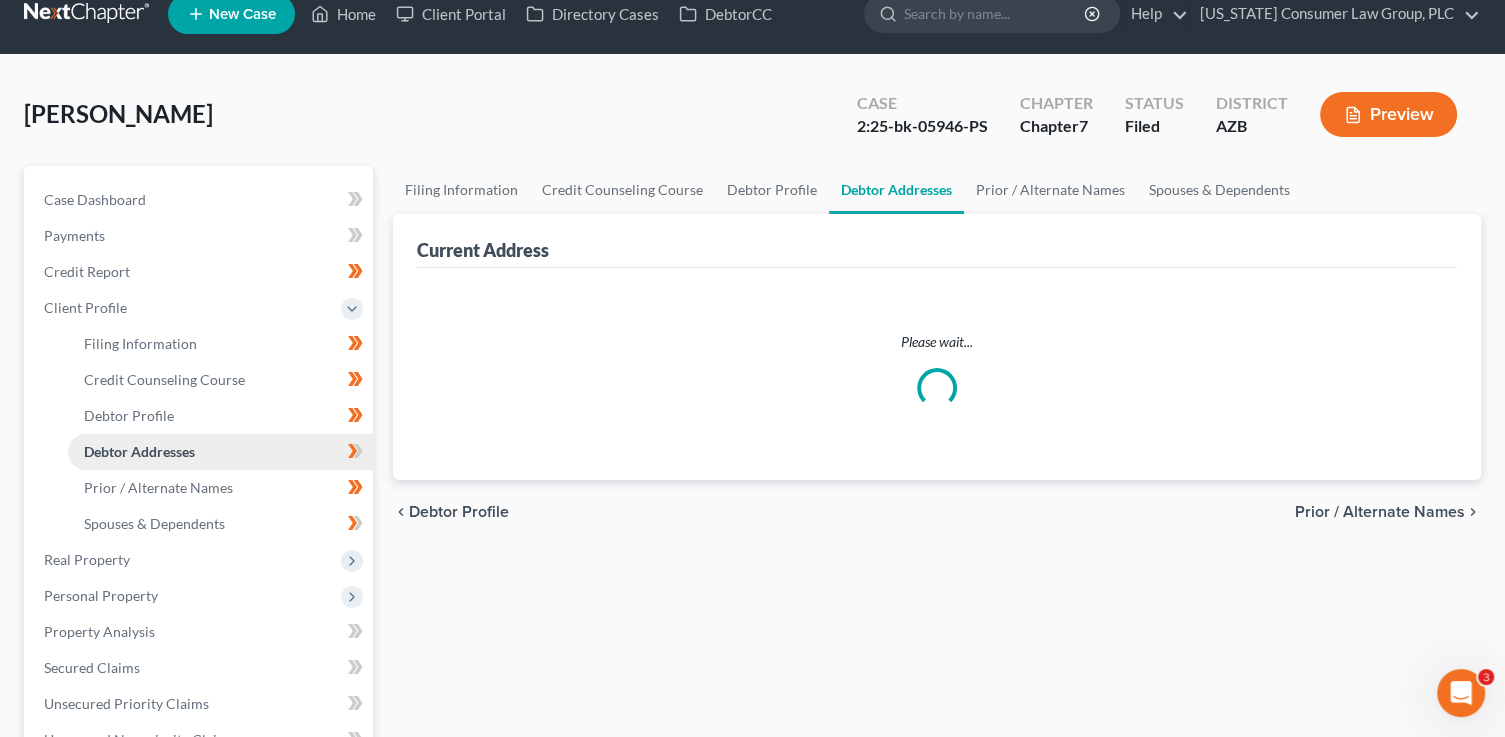 scroll, scrollTop: 0, scrollLeft: 0, axis: both 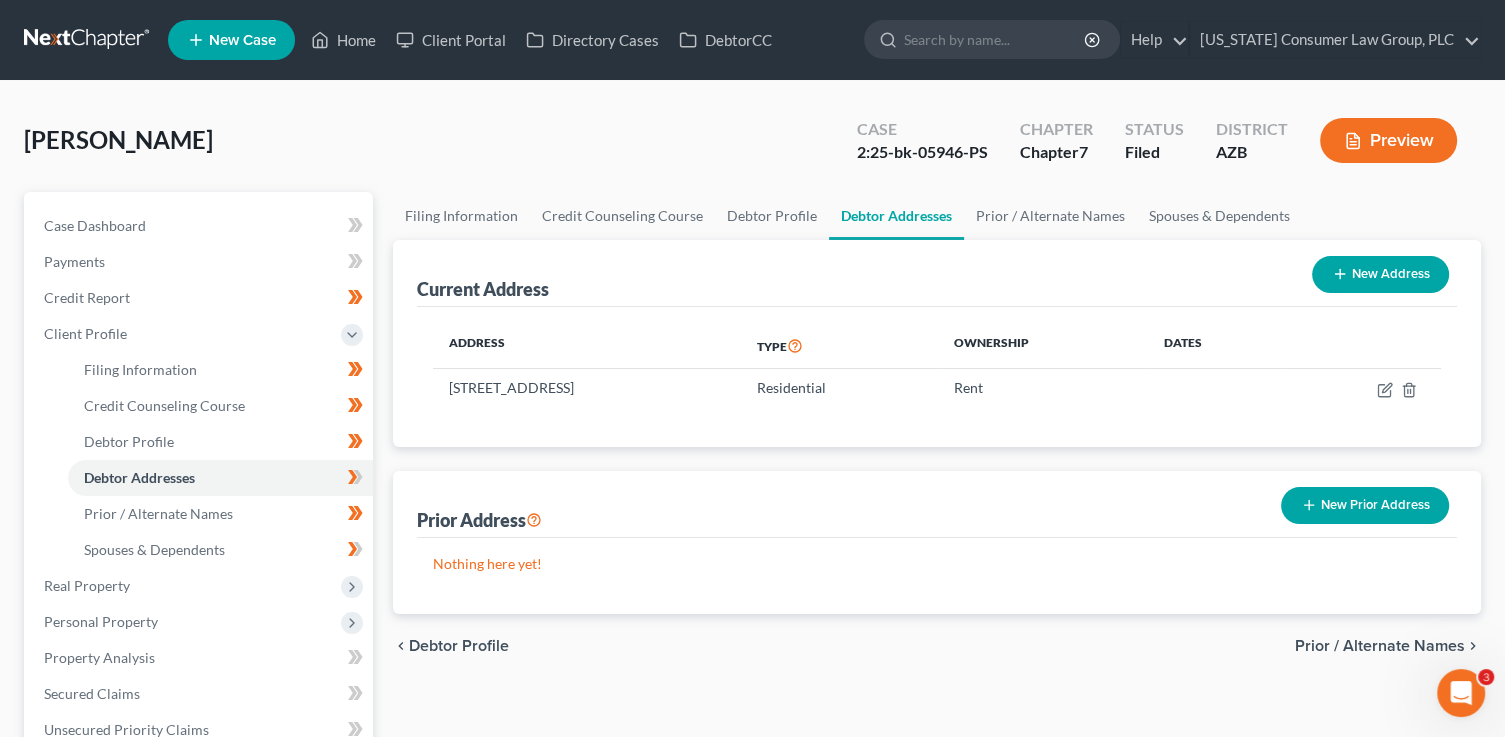 click on "Prior / Alternate Names" at bounding box center (1380, 646) 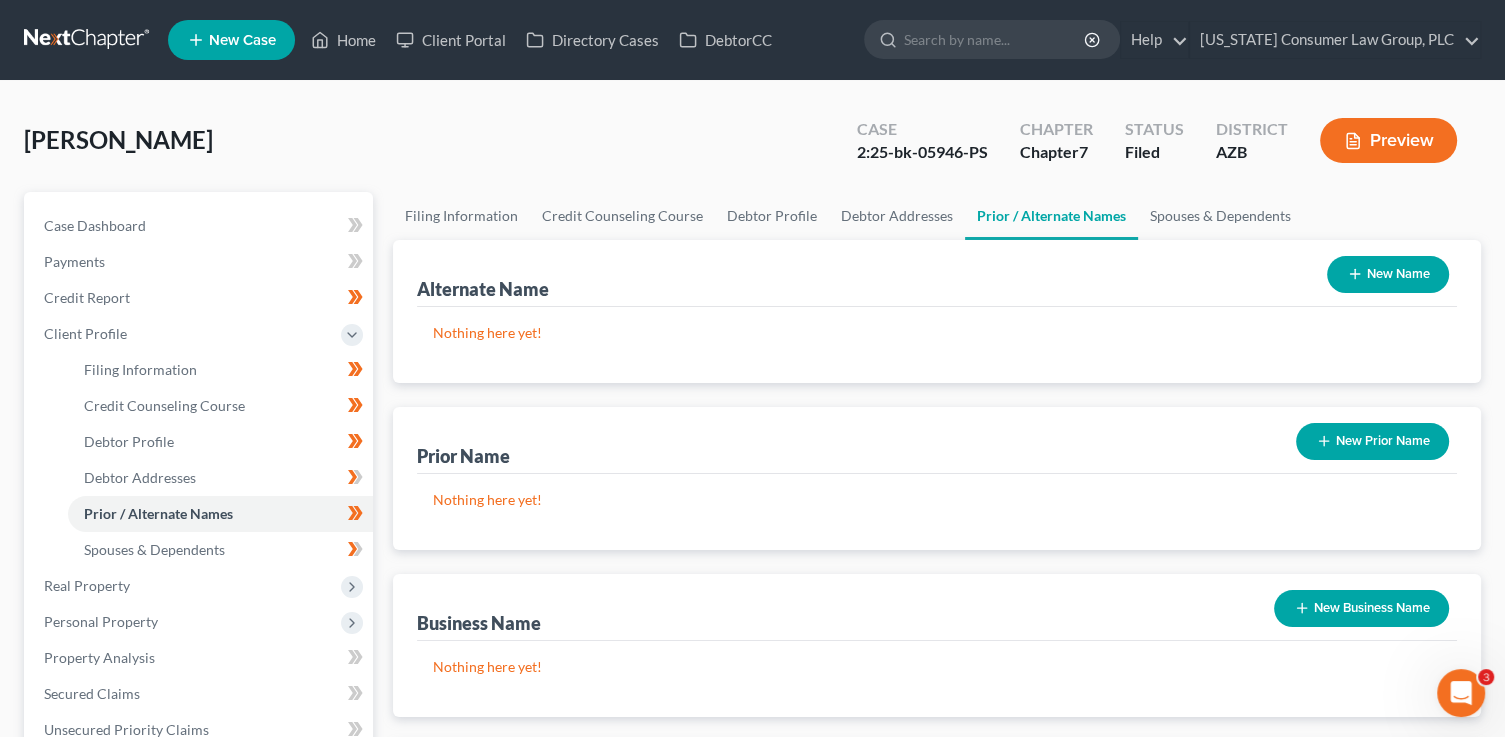 scroll, scrollTop: 508, scrollLeft: 0, axis: vertical 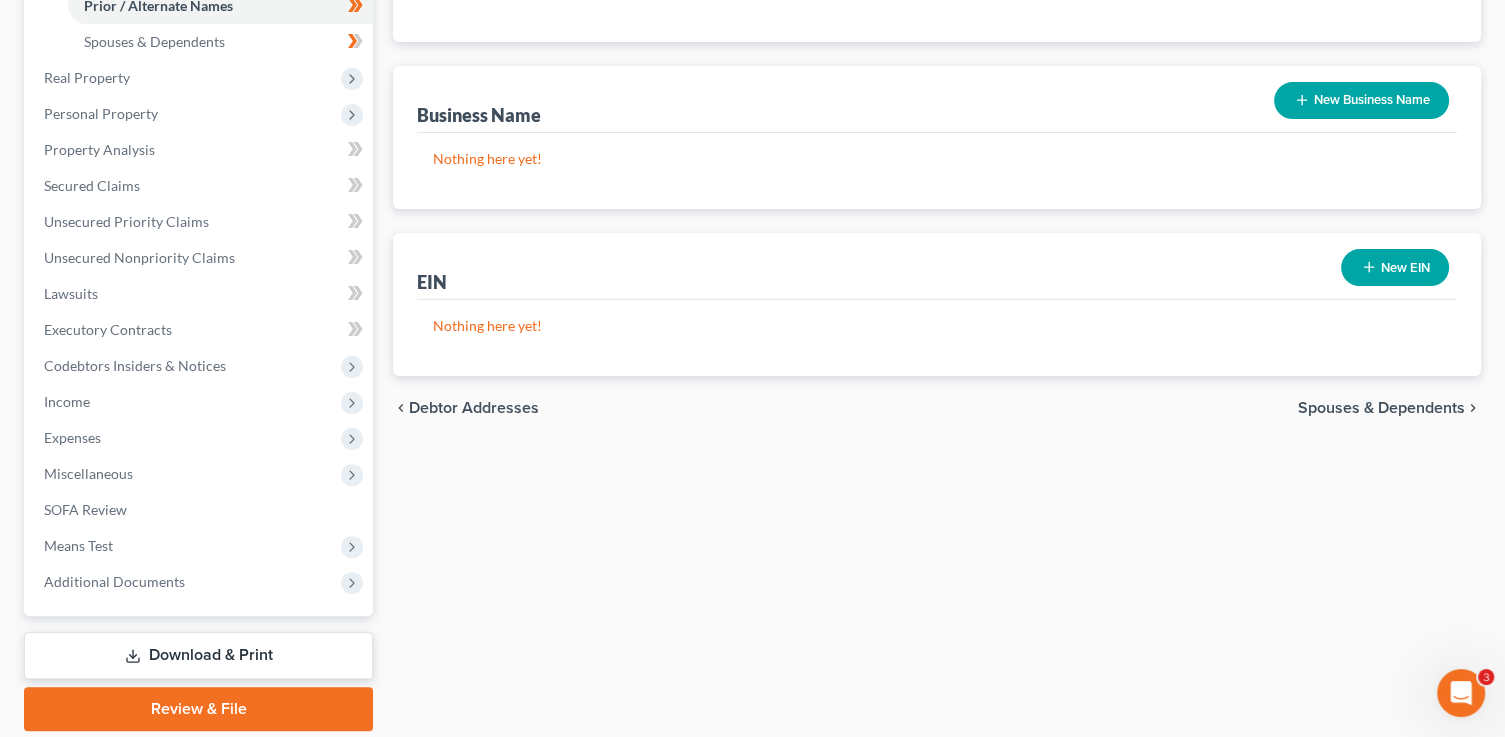 click on "Spouses & Dependents" at bounding box center [1381, 408] 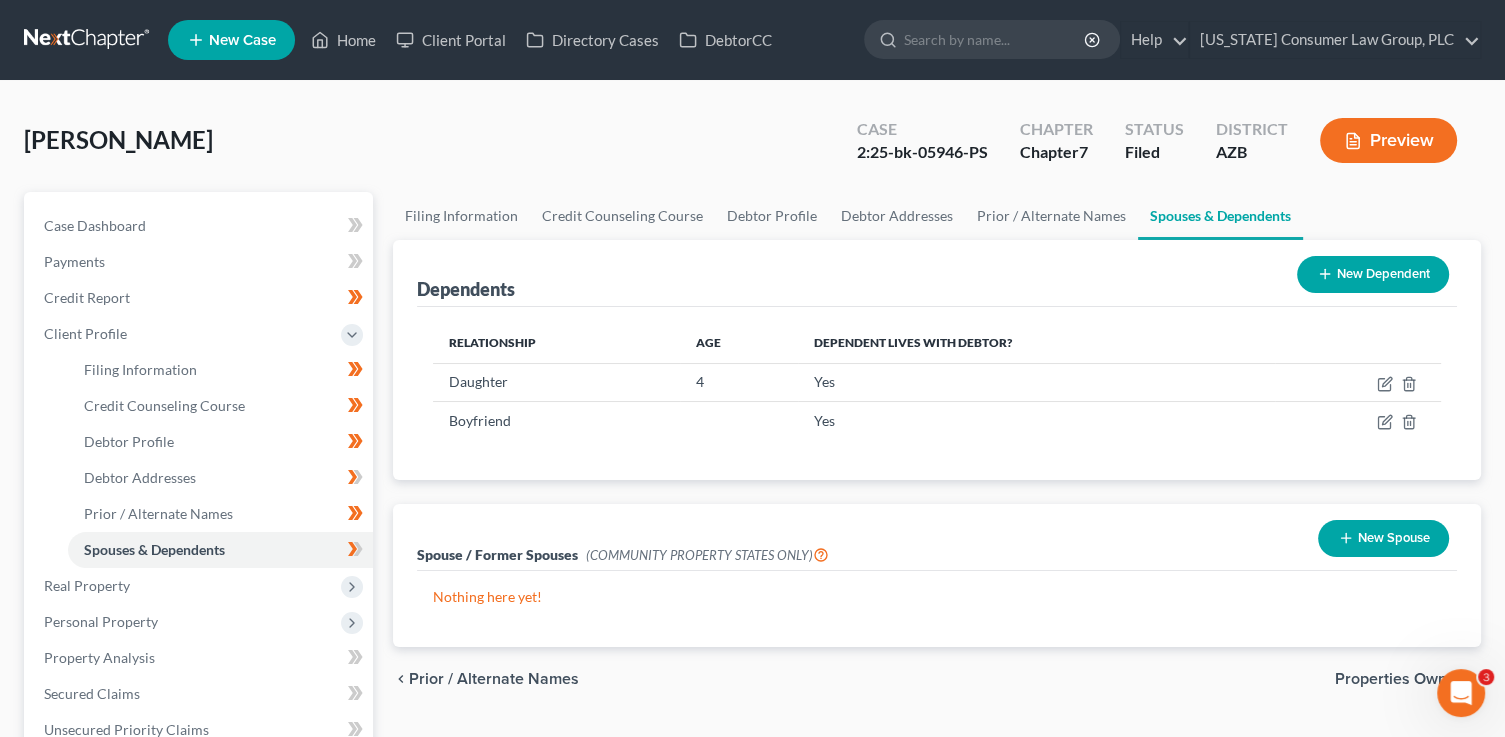 scroll, scrollTop: 3, scrollLeft: 0, axis: vertical 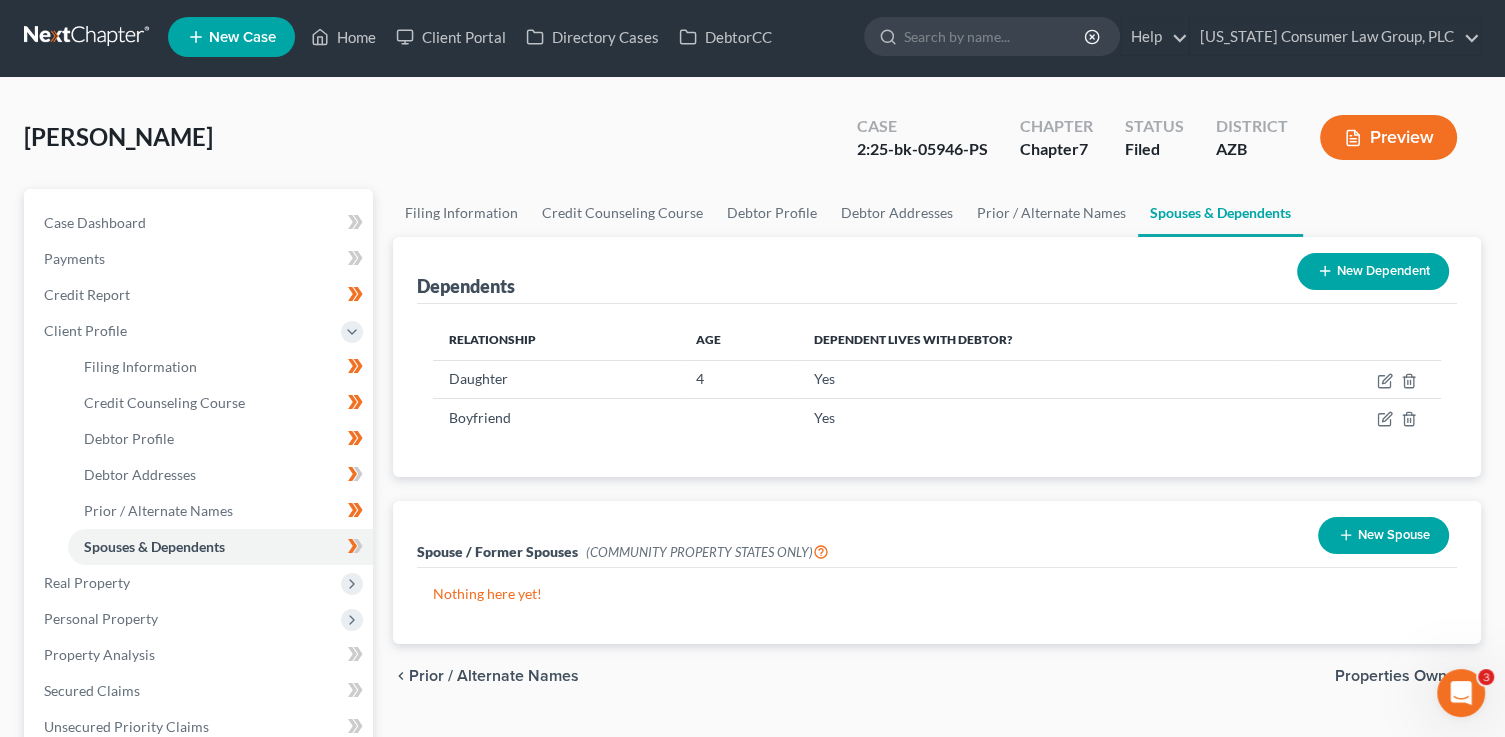 click on "Properties Owned" at bounding box center (1400, 676) 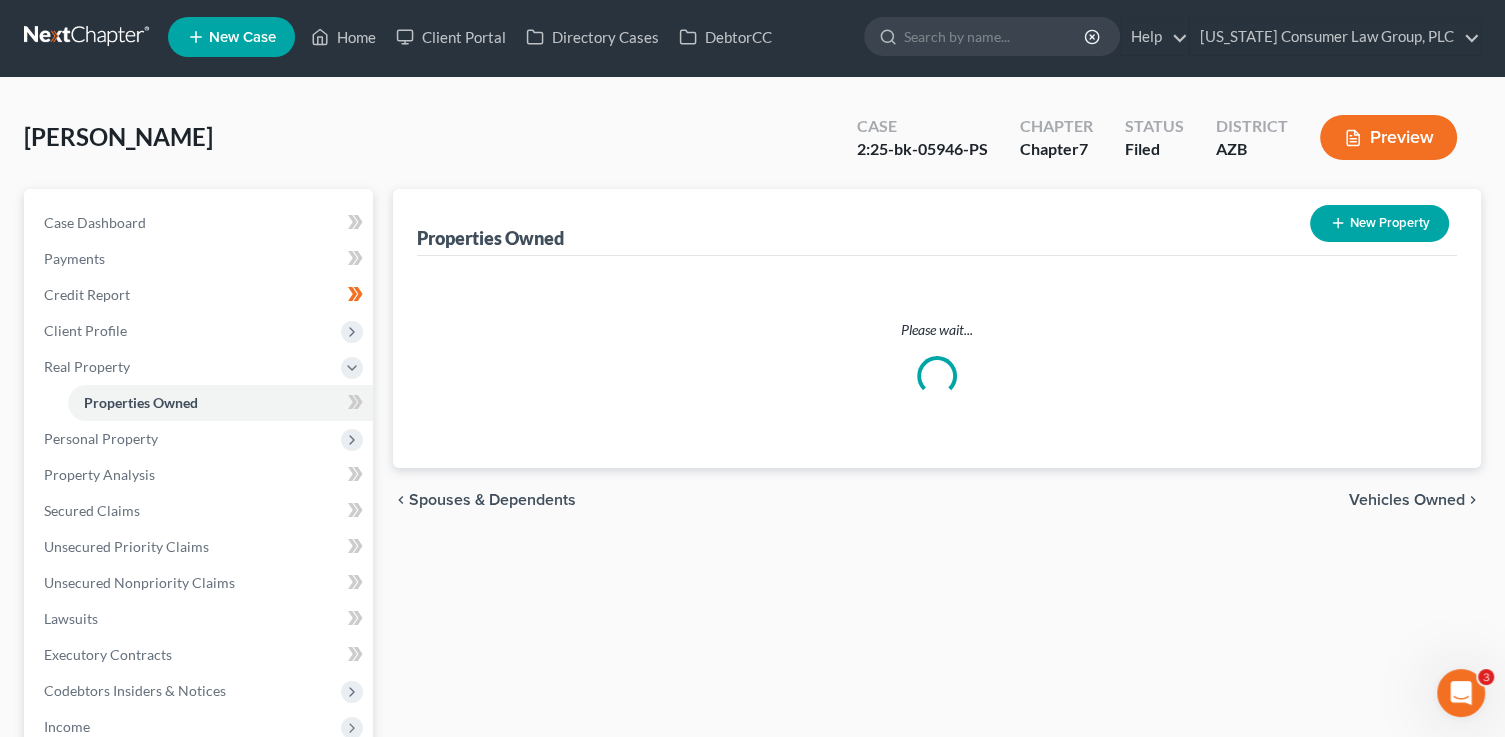 scroll, scrollTop: 0, scrollLeft: 0, axis: both 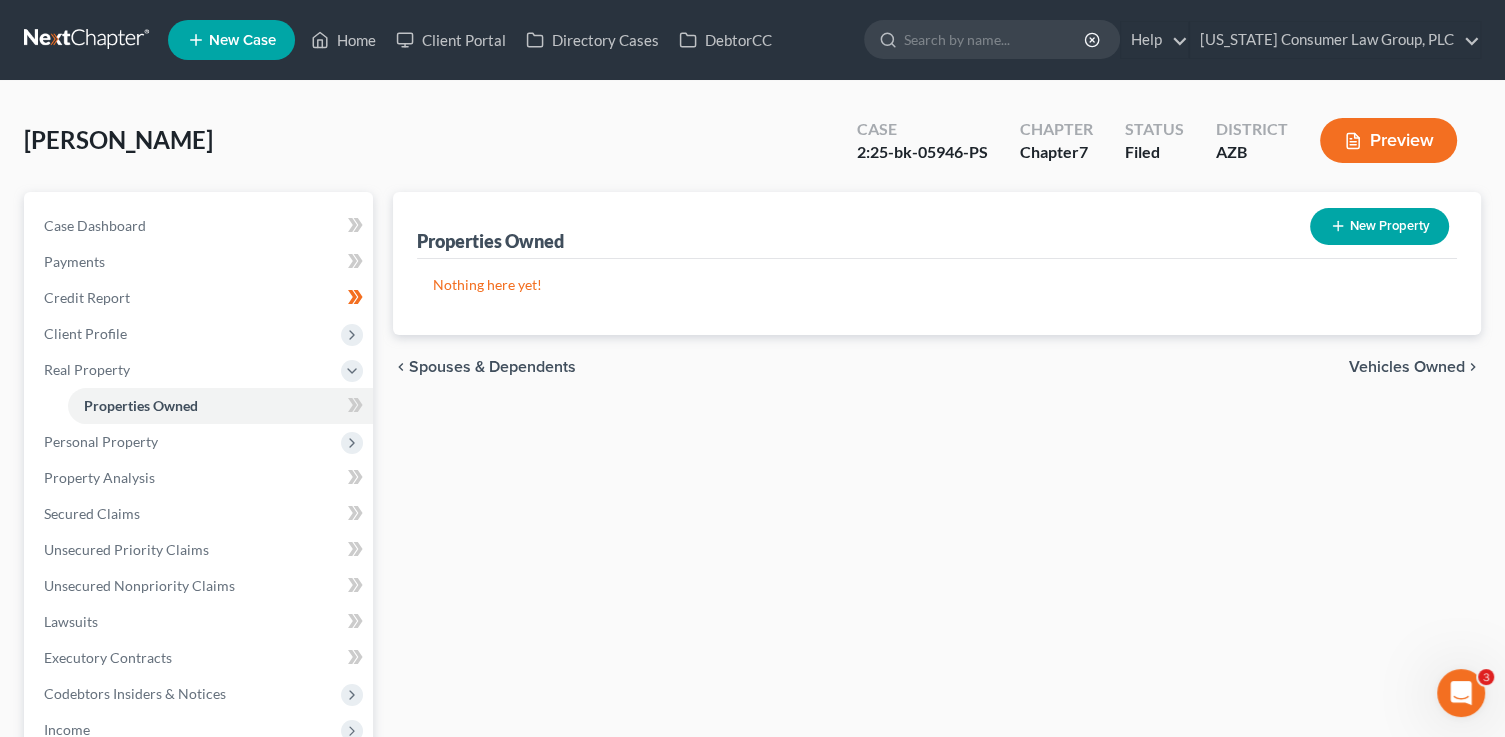 drag, startPoint x: 1375, startPoint y: 367, endPoint x: 703, endPoint y: 531, distance: 691.7225 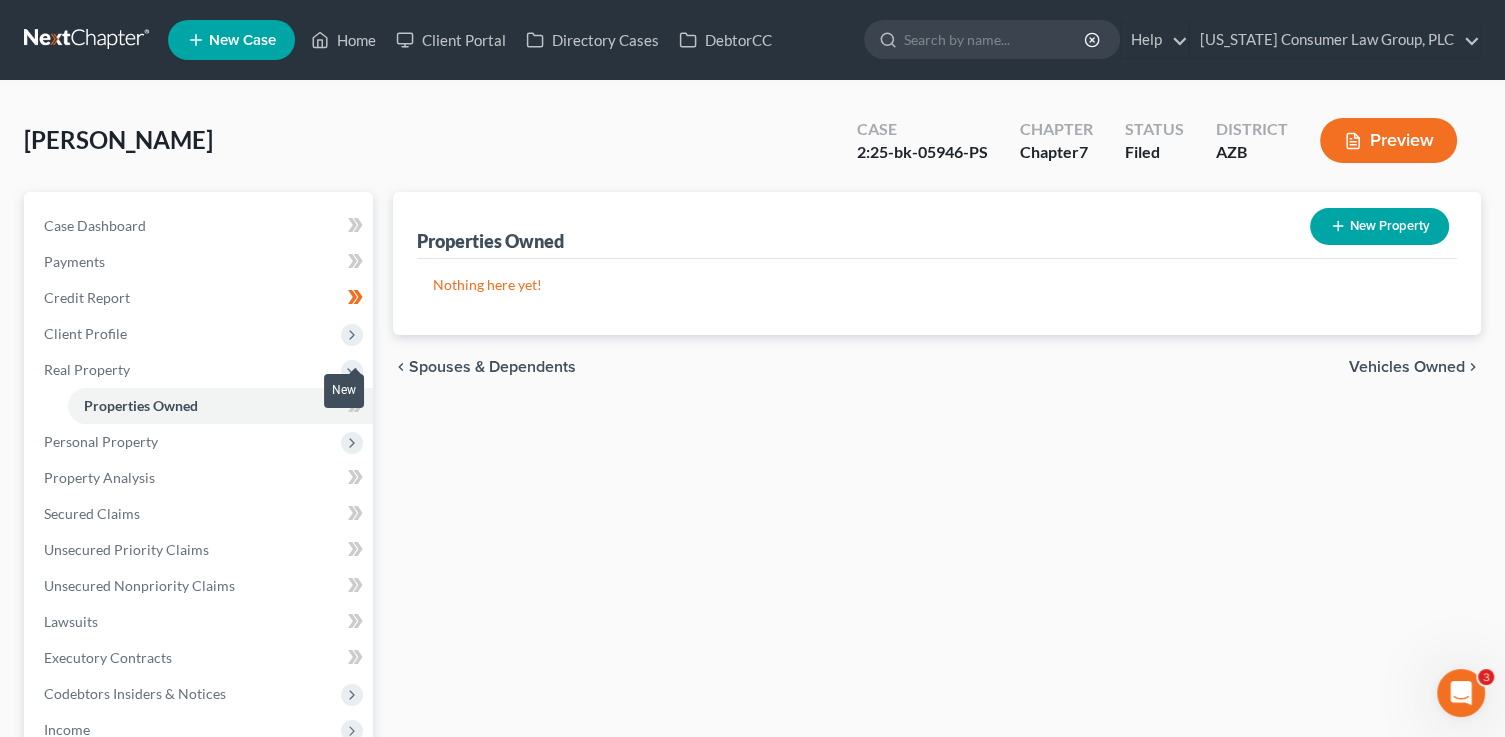 click at bounding box center [355, 408] 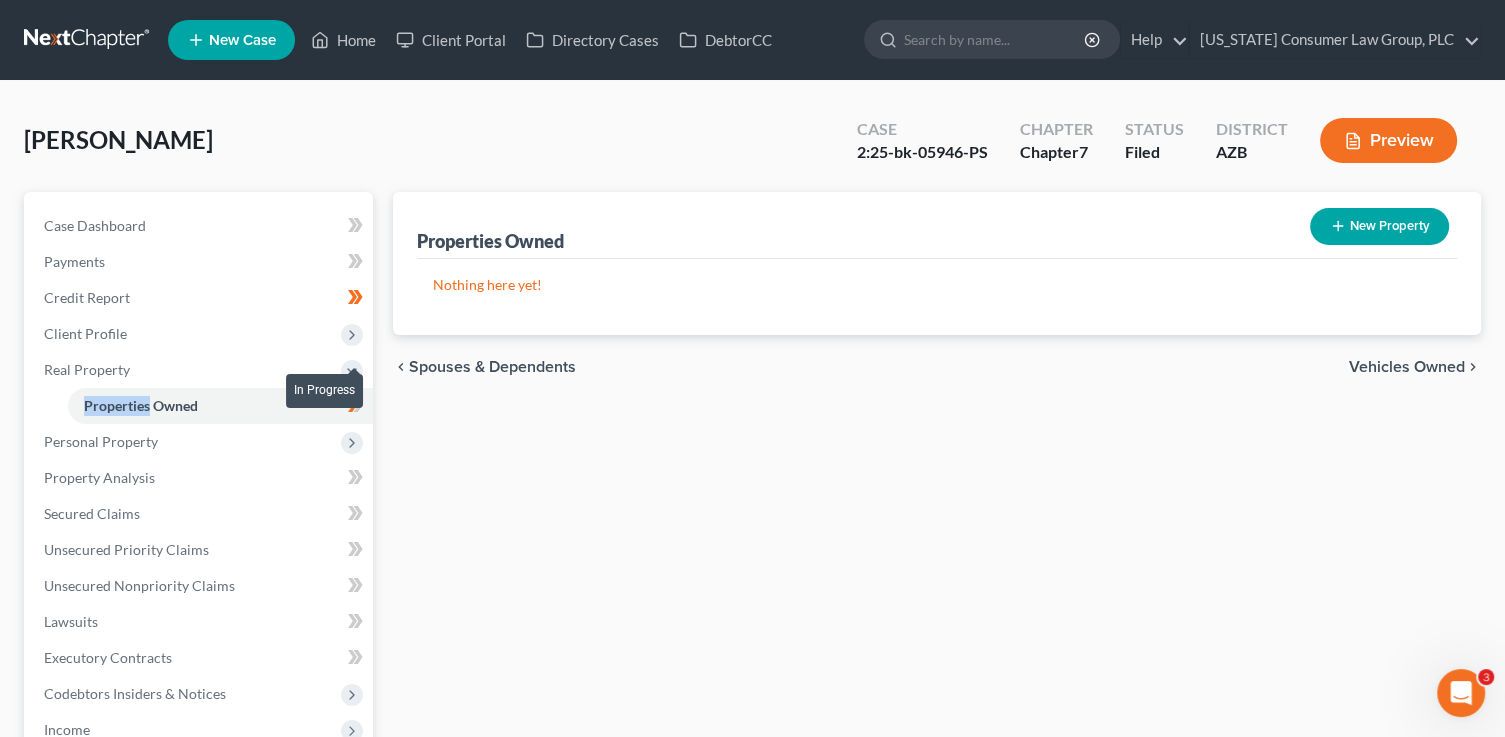 click at bounding box center [355, 408] 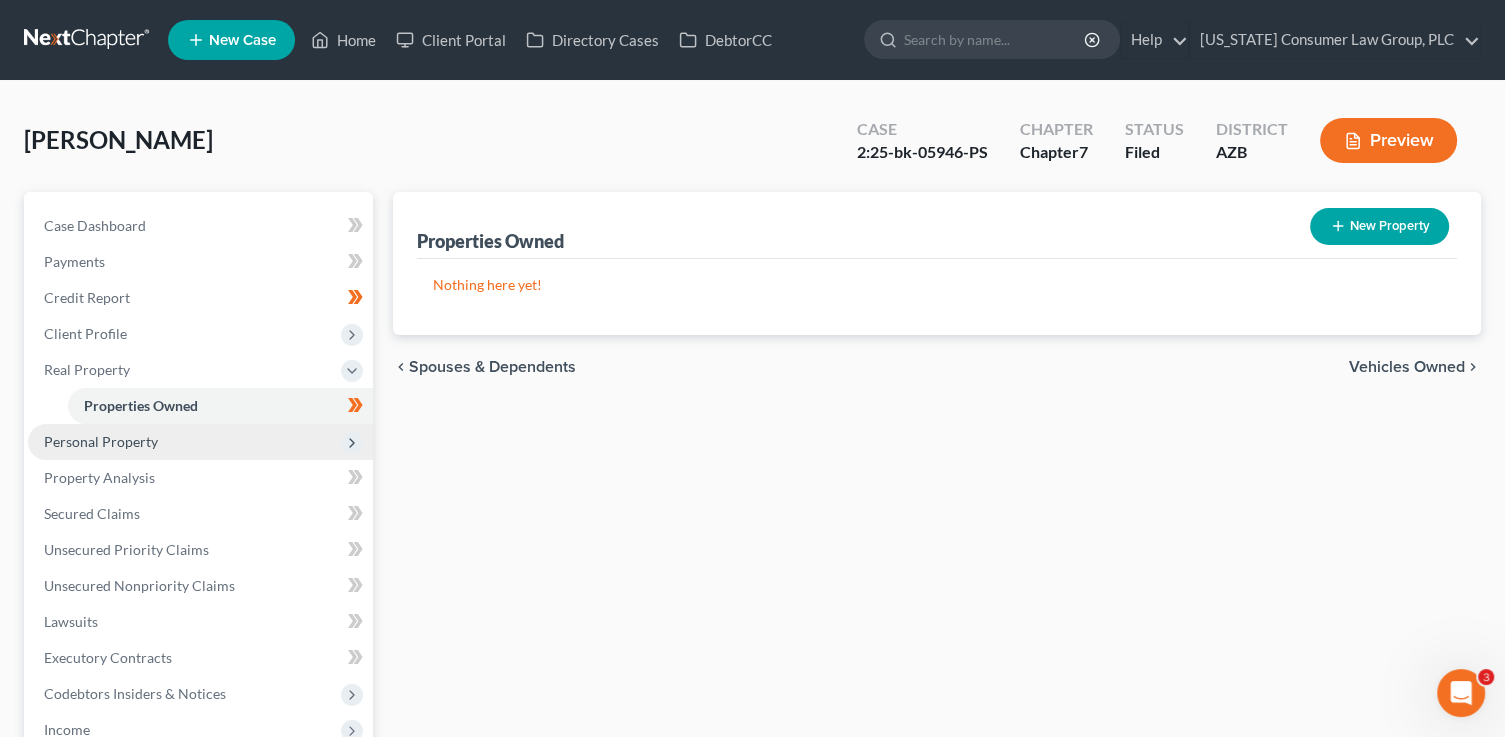 click on "Personal Property" at bounding box center (200, 442) 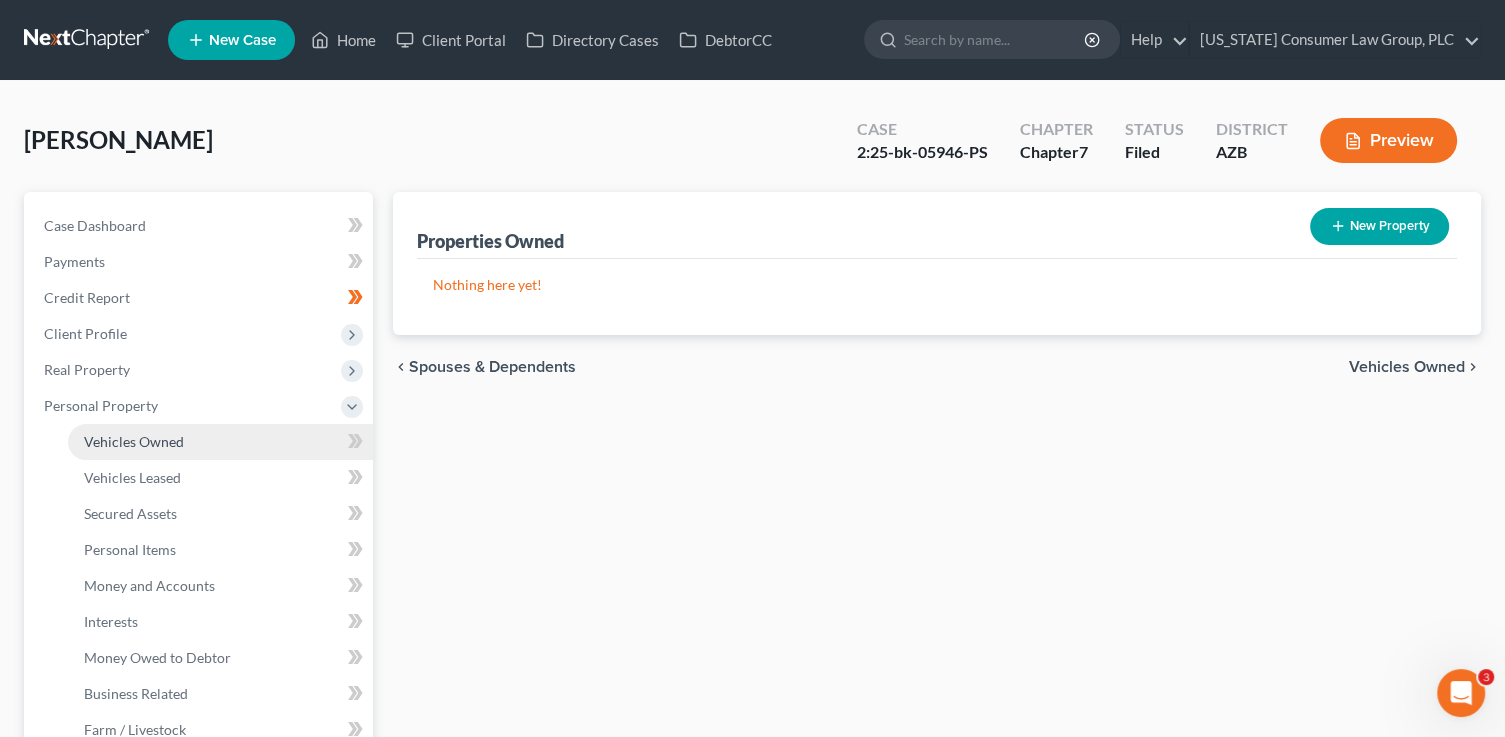 click on "Vehicles Owned" at bounding box center (220, 442) 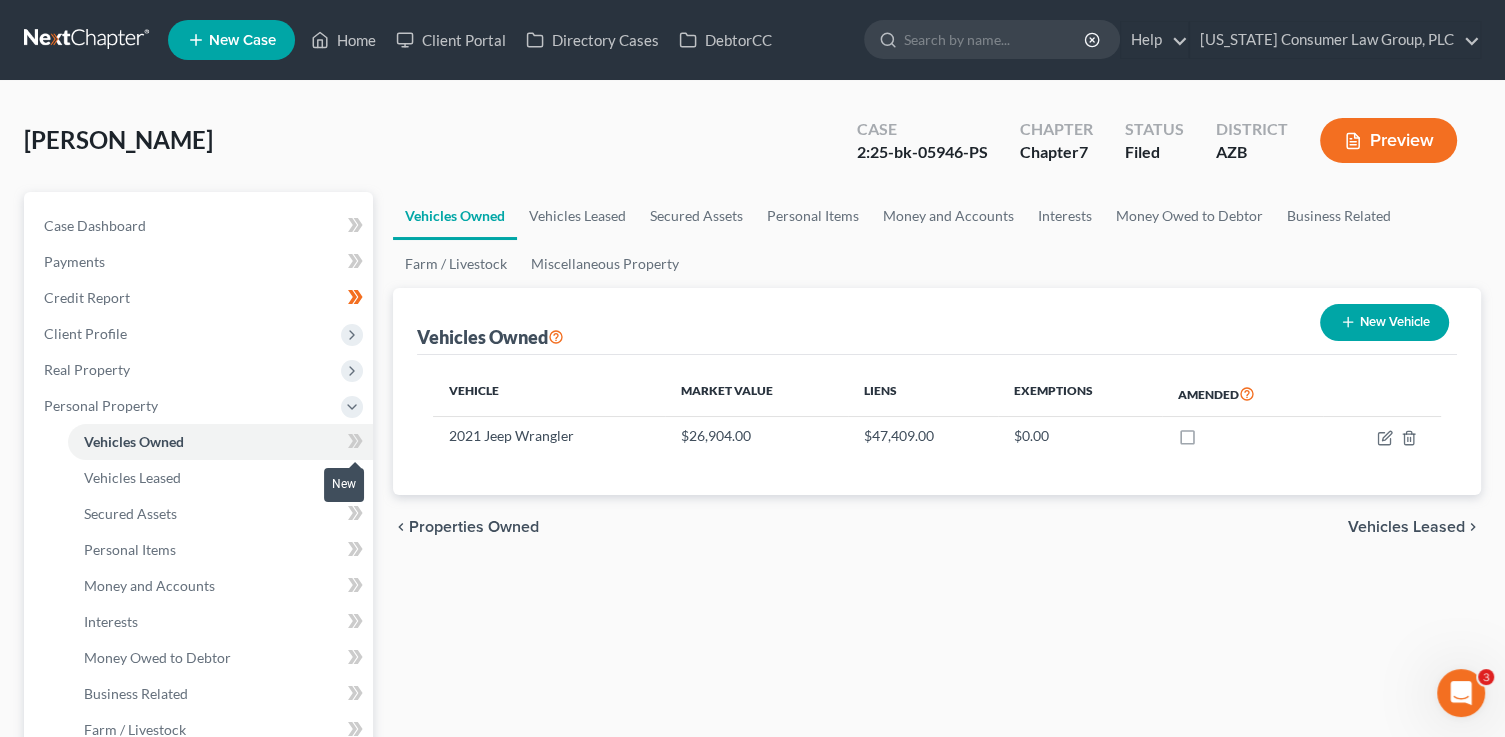 click at bounding box center (355, 444) 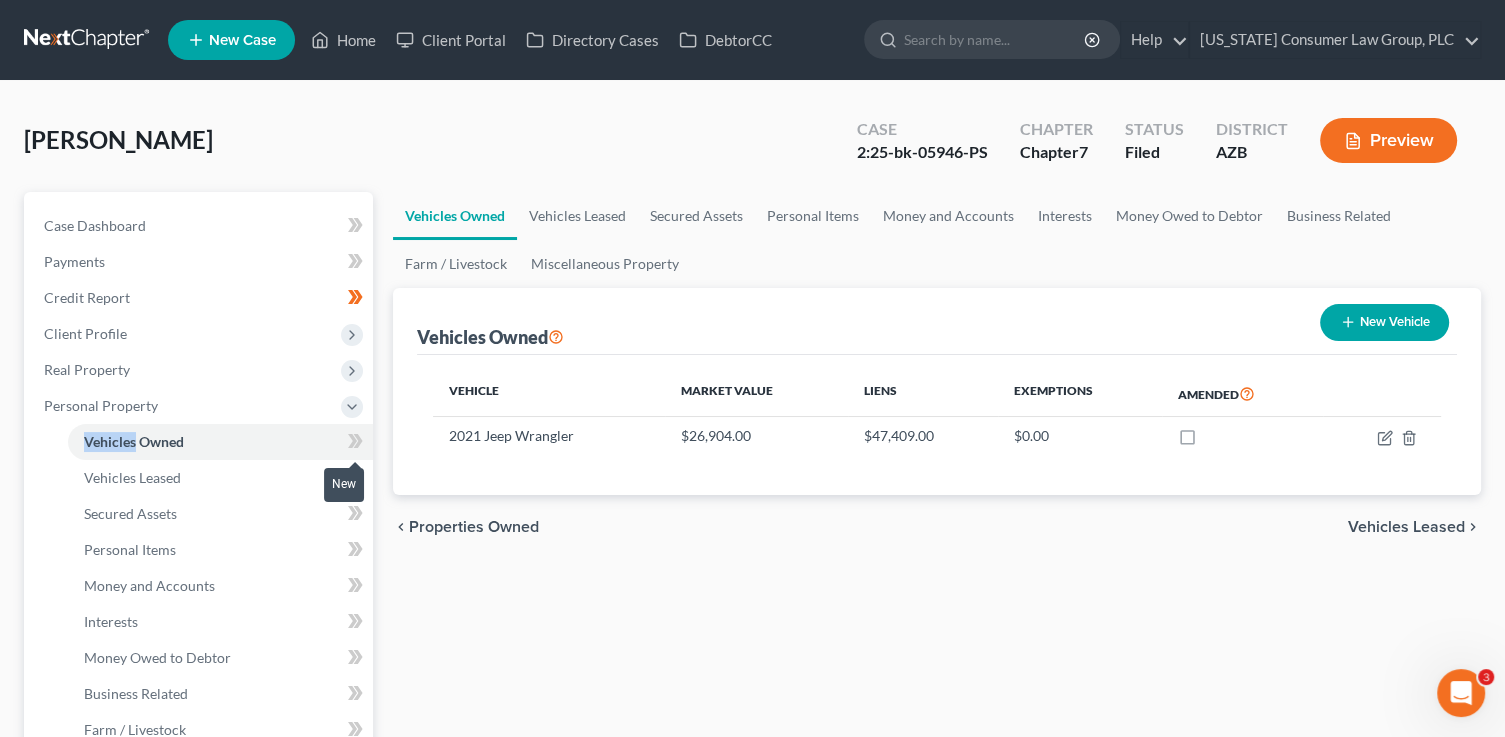click at bounding box center [355, 444] 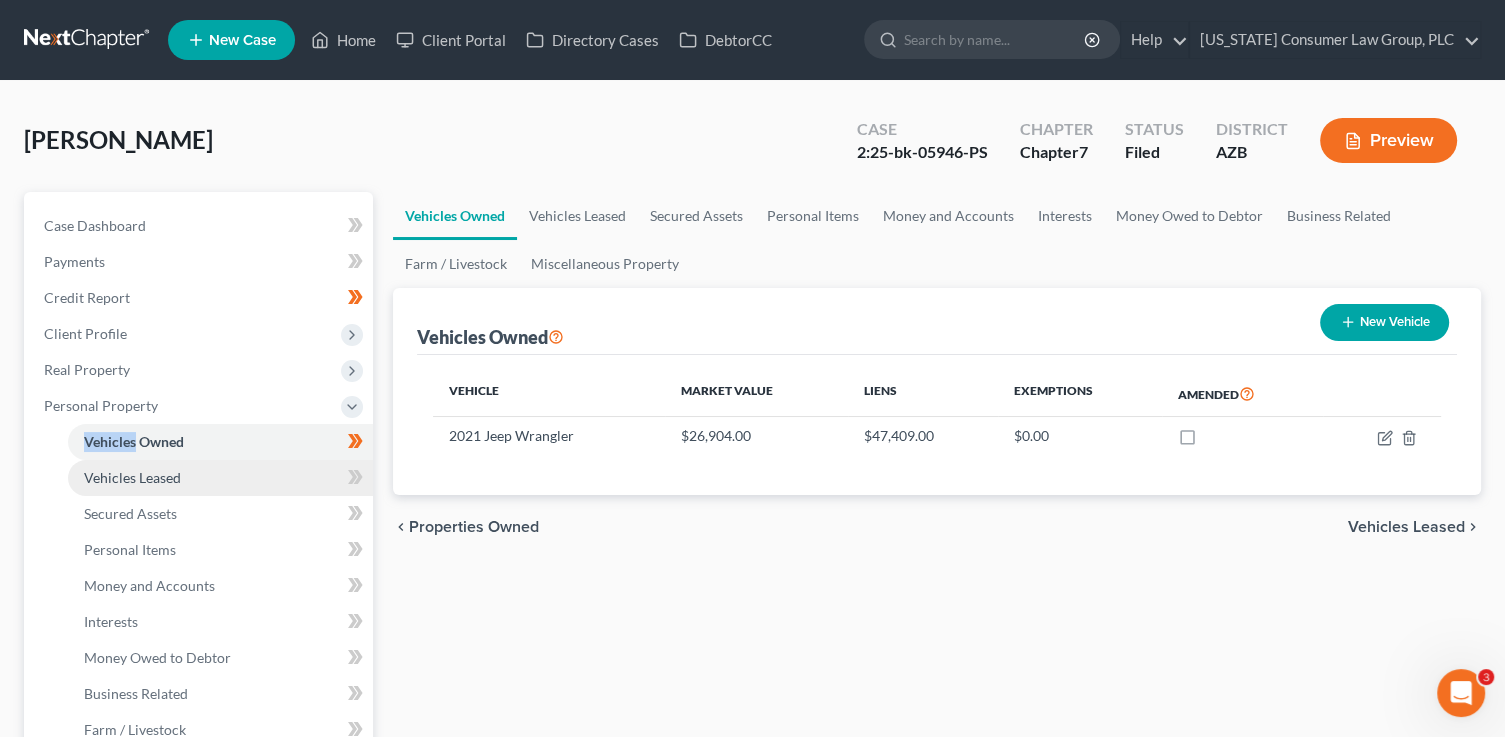 click on "Vehicles Leased" at bounding box center [220, 478] 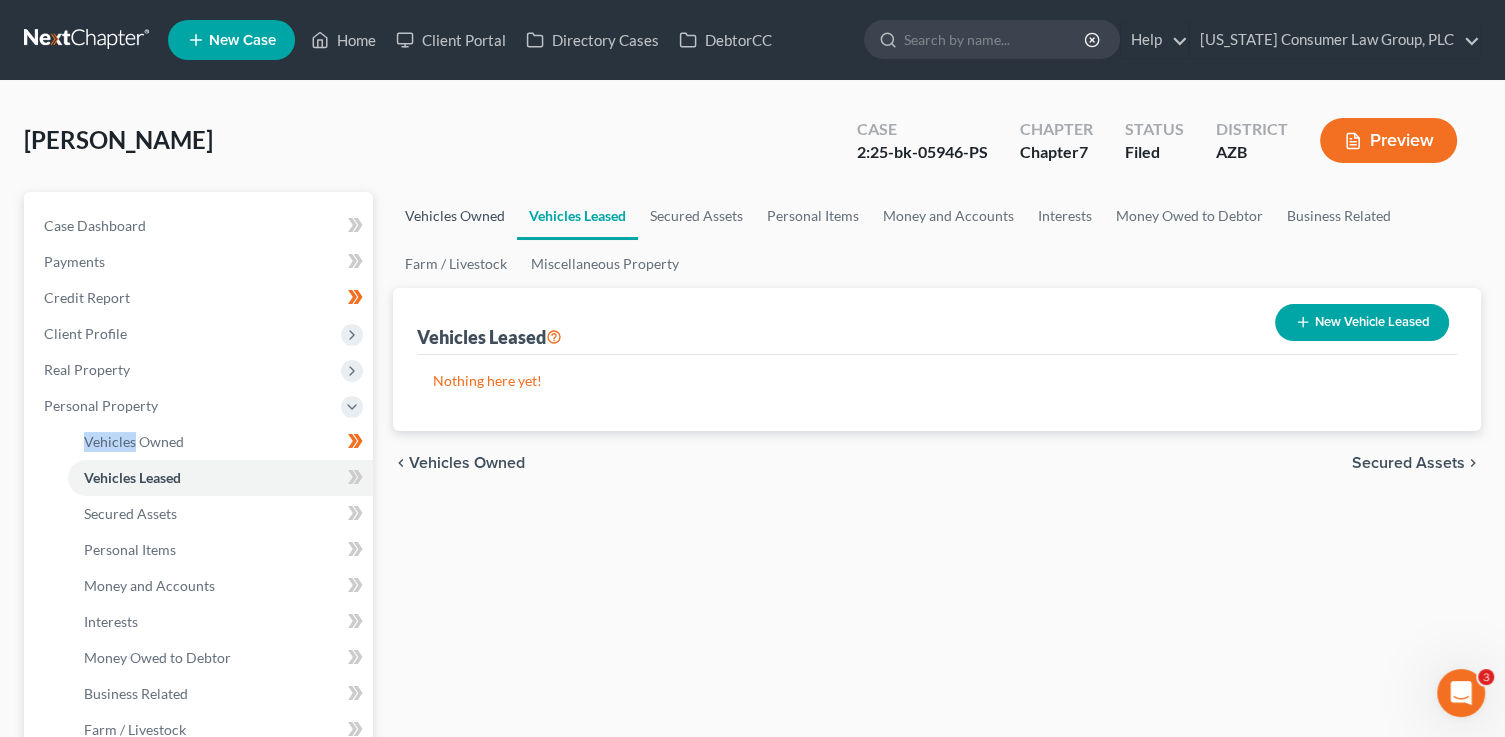 click on "Vehicles Owned" at bounding box center [455, 216] 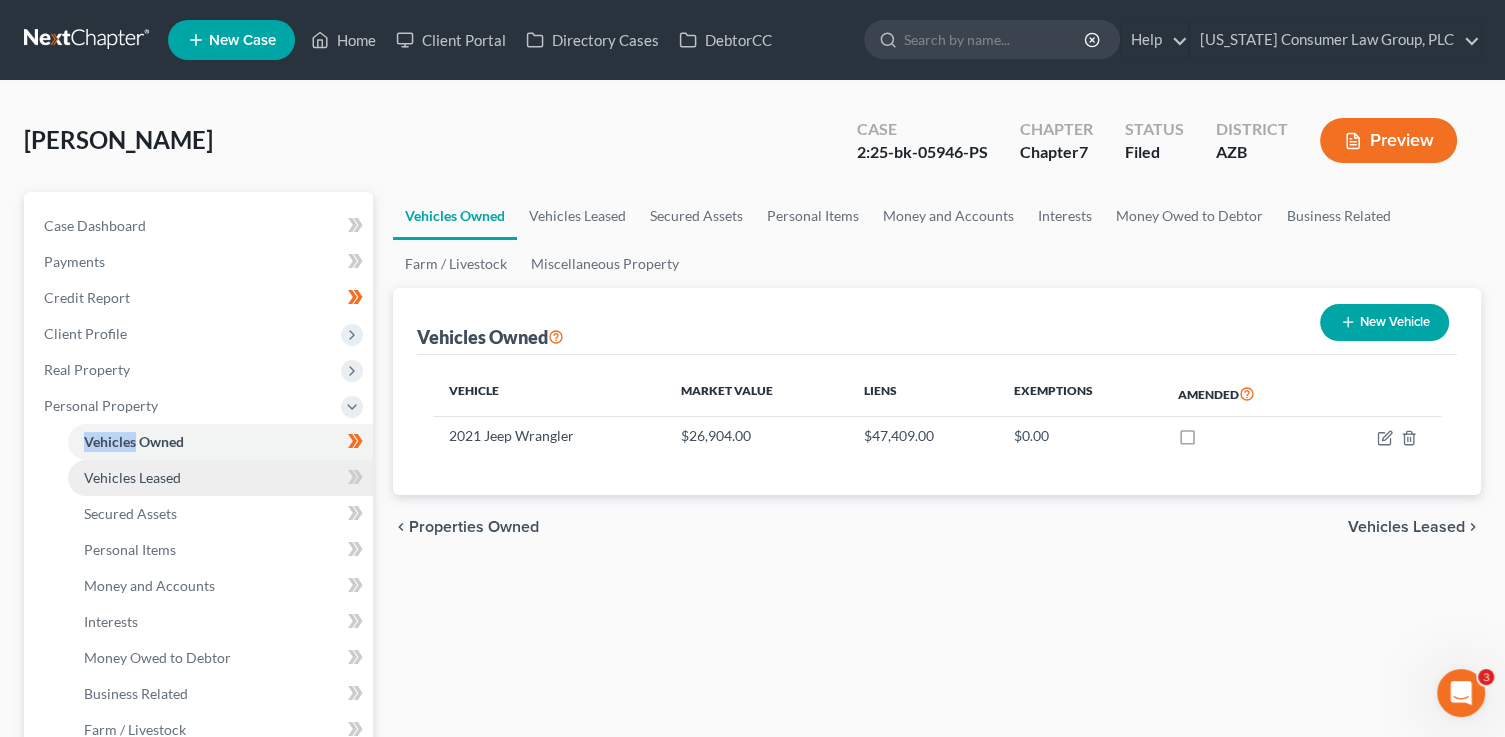 click on "Vehicles Leased" at bounding box center (220, 478) 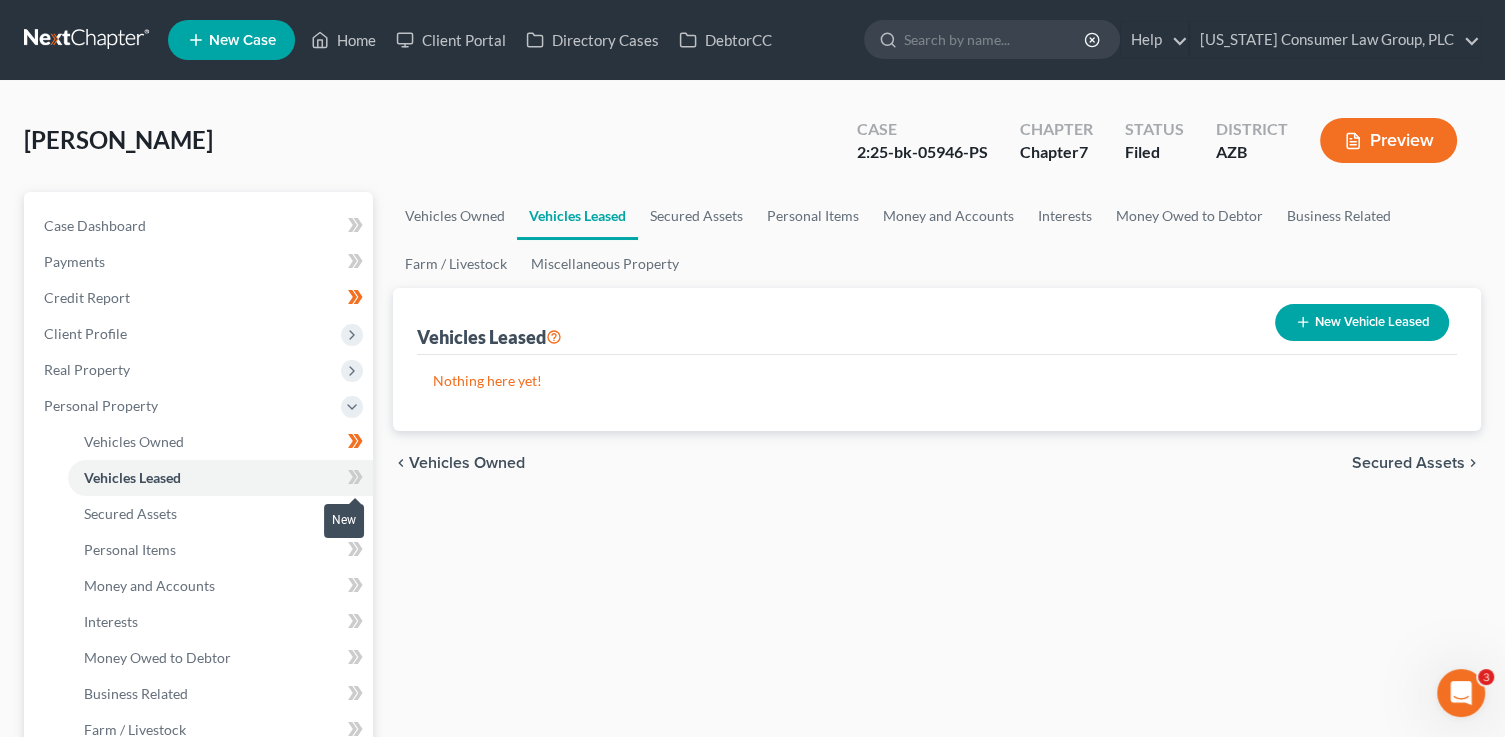 click 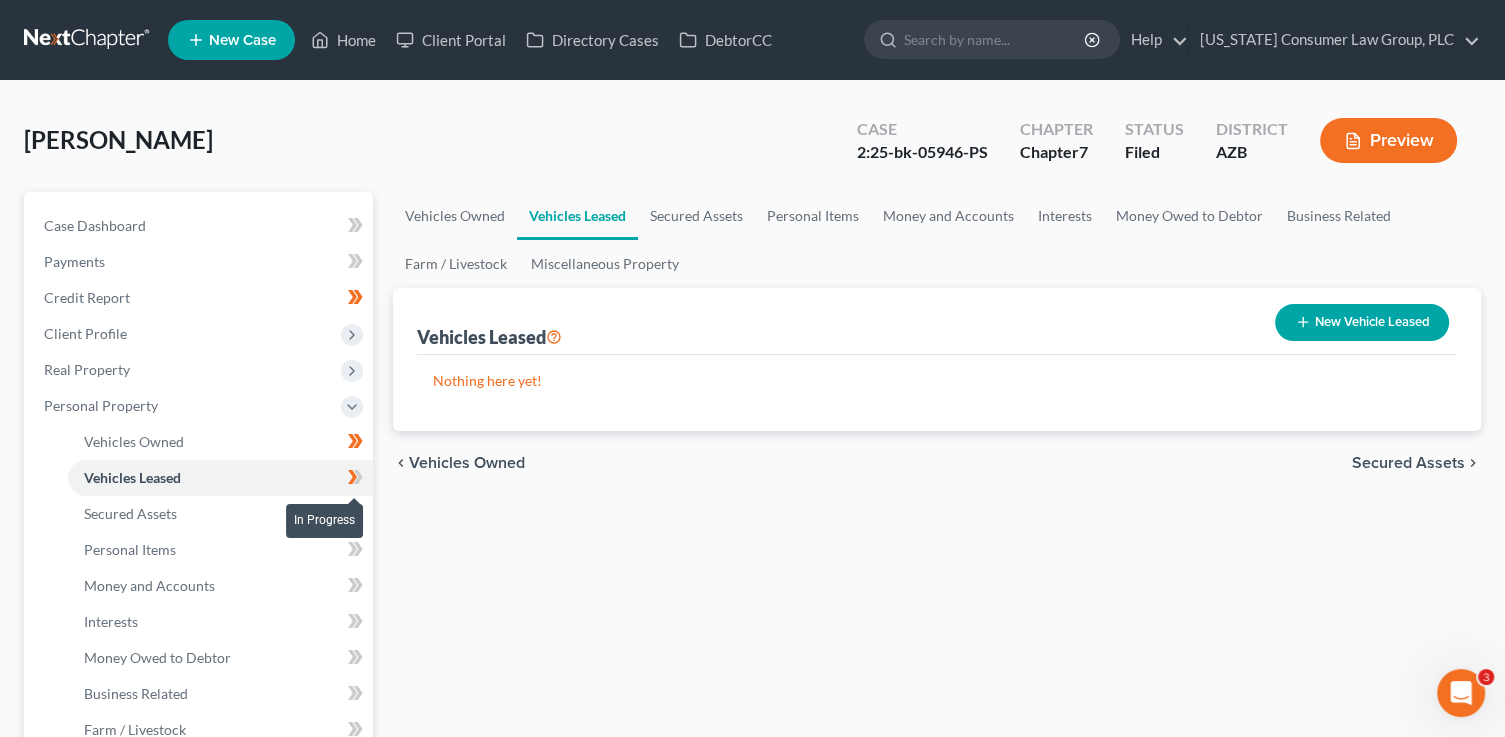 drag, startPoint x: 357, startPoint y: 478, endPoint x: 331, endPoint y: 493, distance: 30.016663 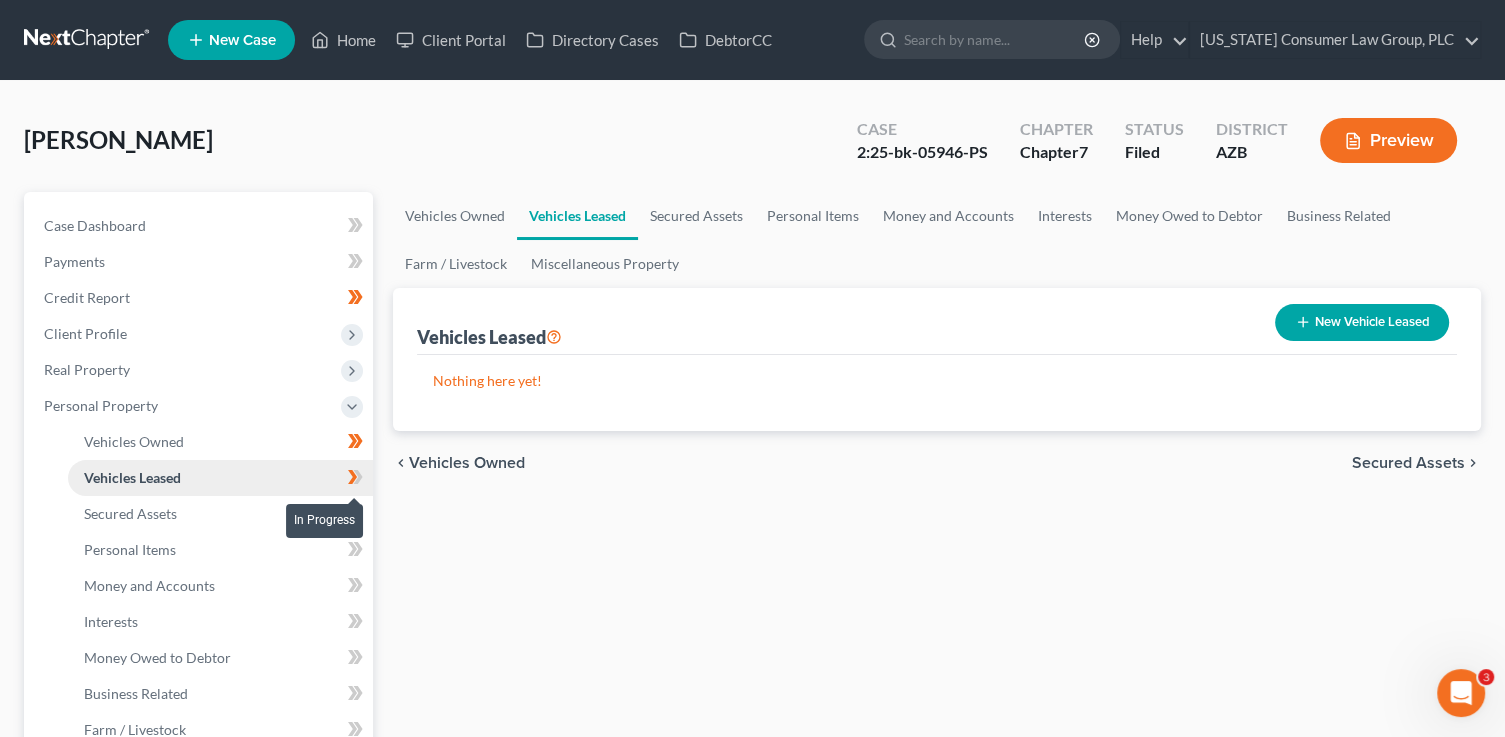click 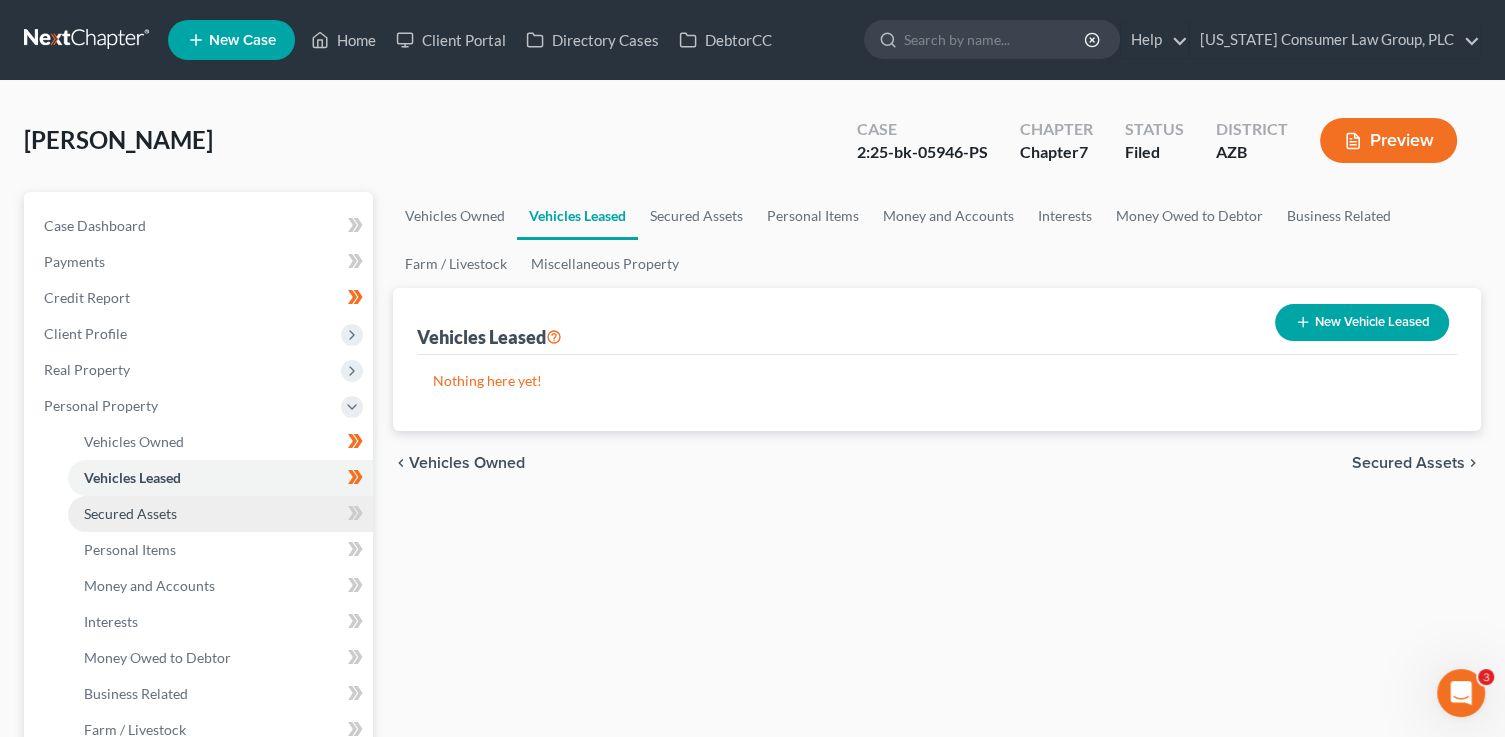 click on "Secured Assets" at bounding box center [220, 514] 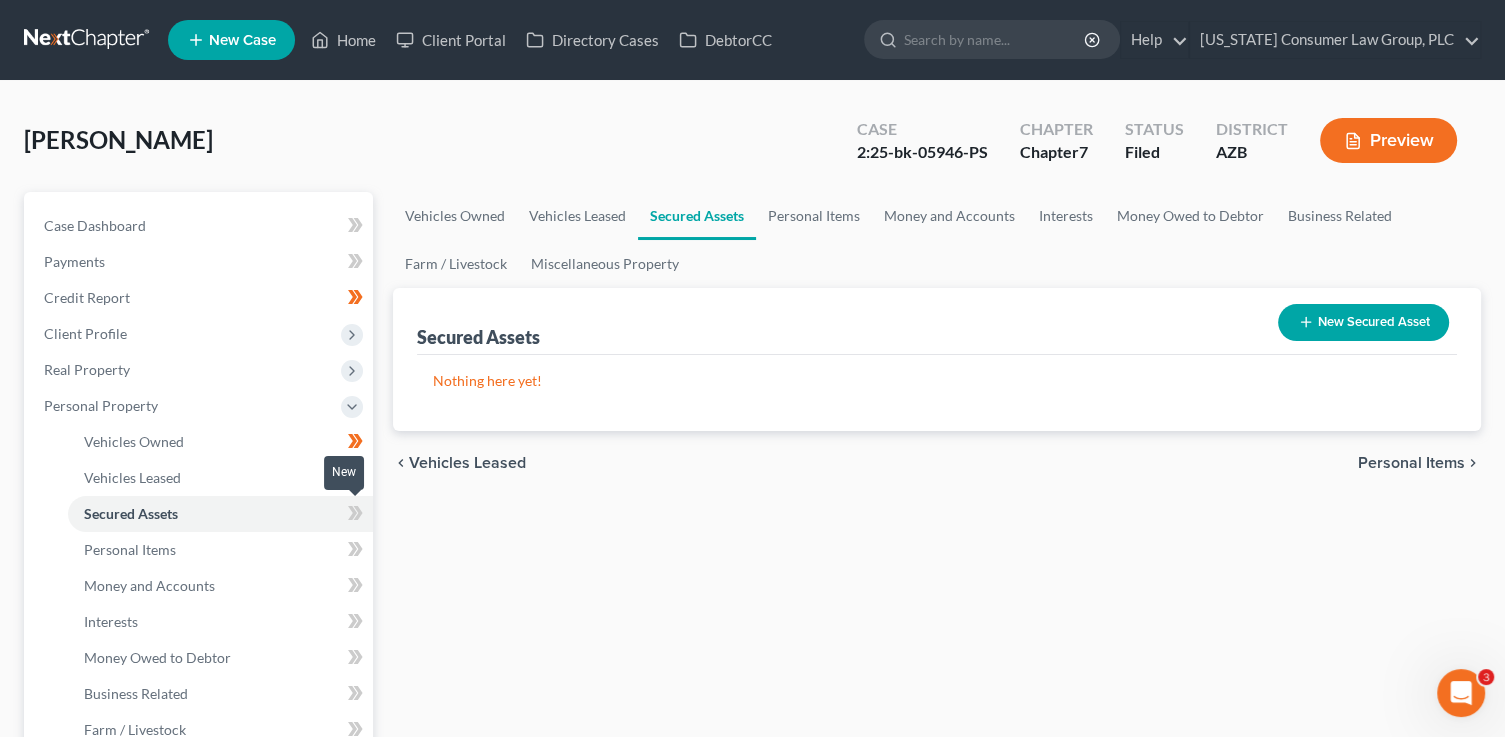 click 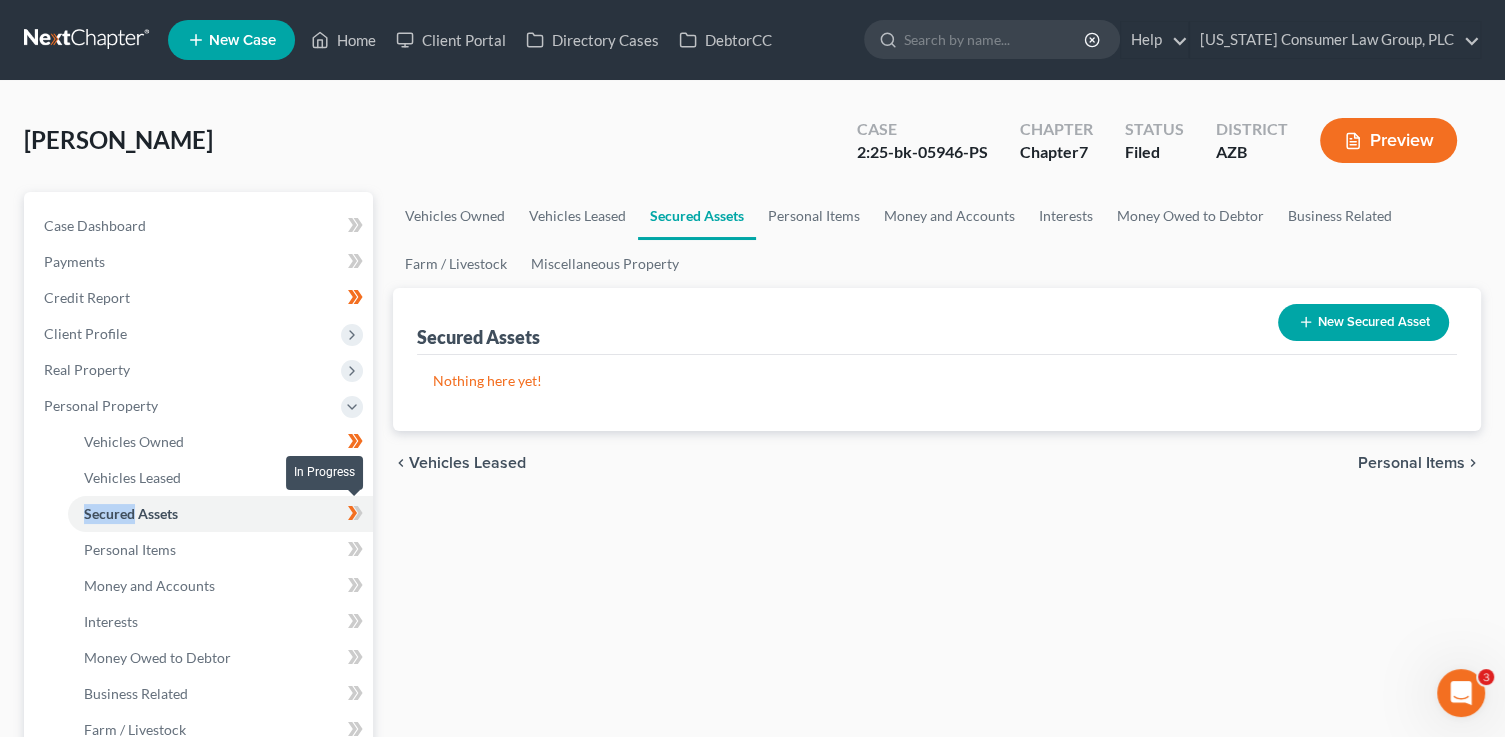 click 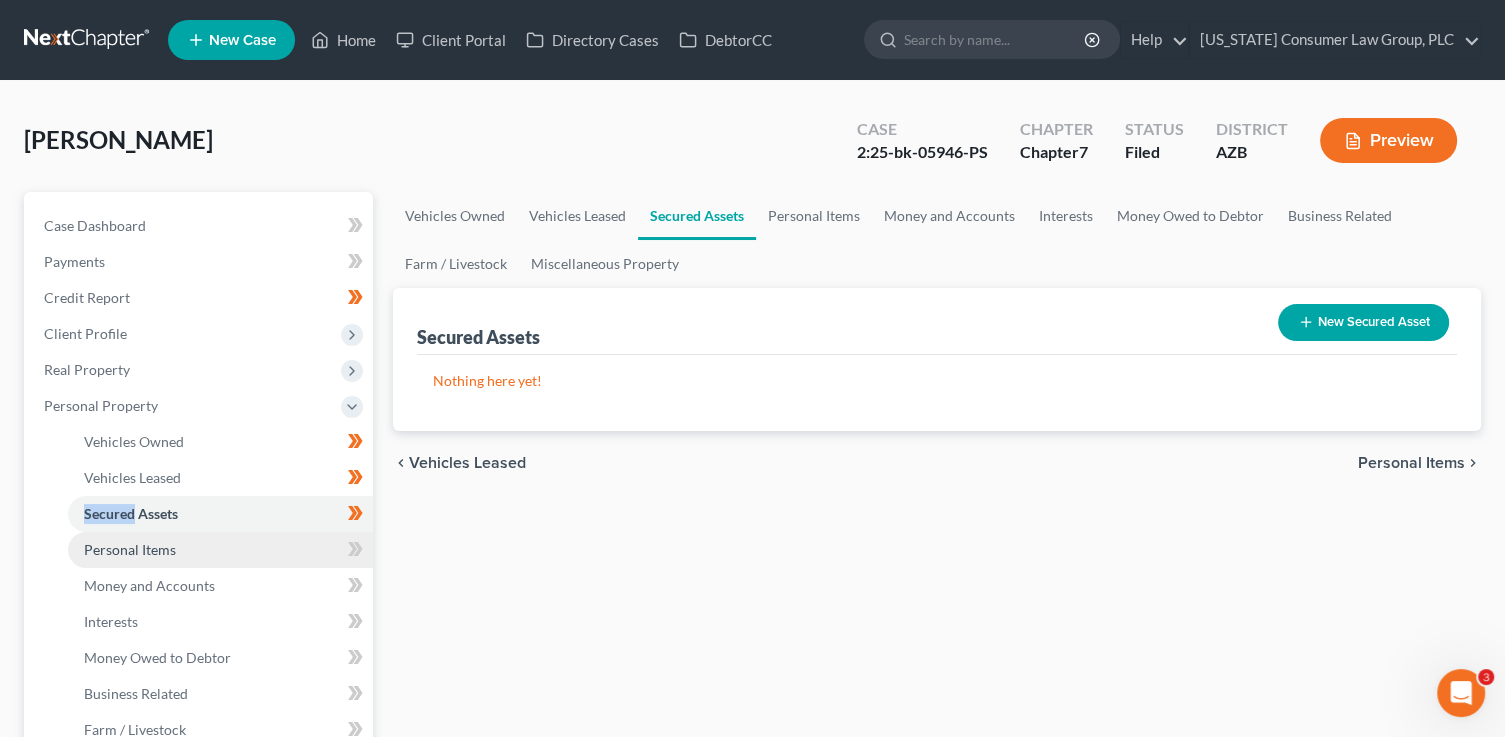 click on "Personal Items" at bounding box center (220, 550) 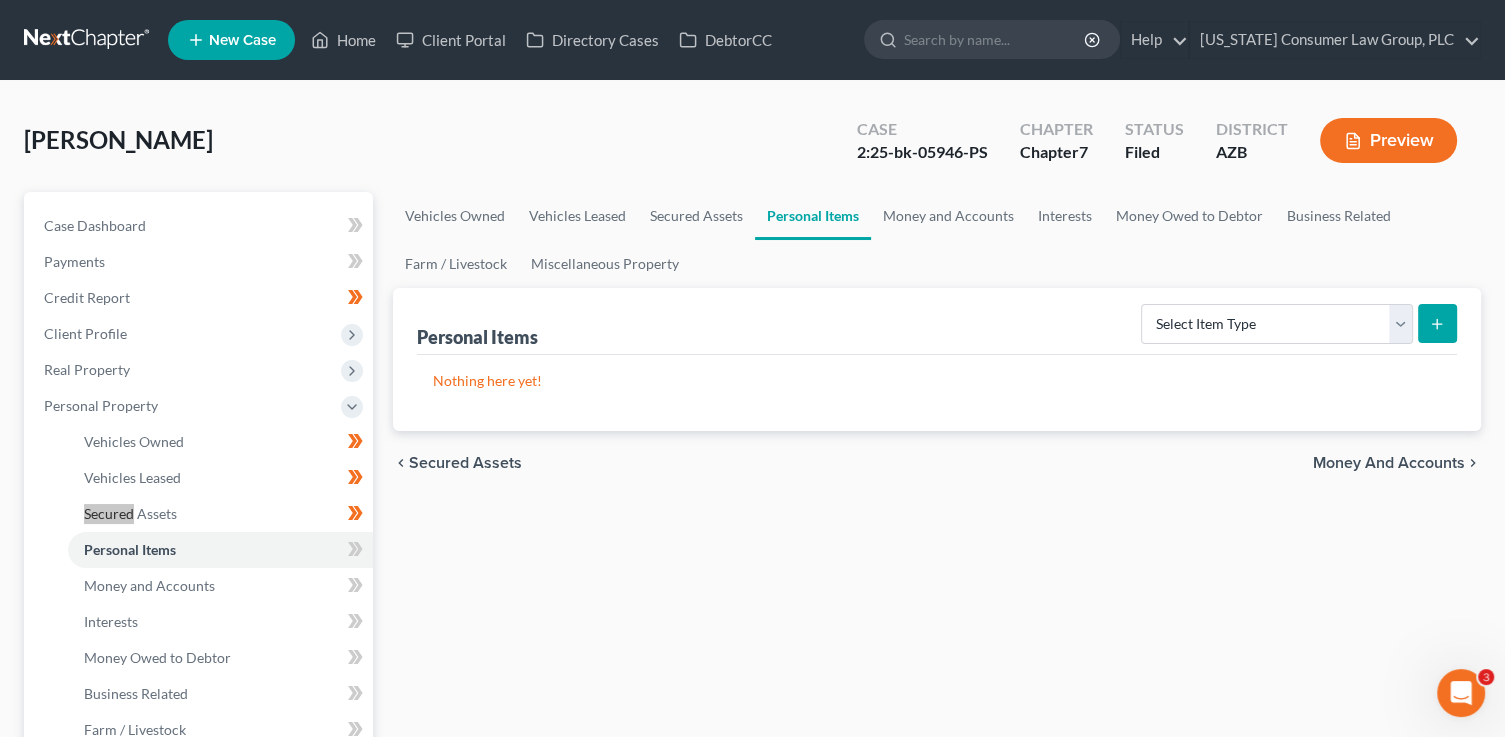 scroll, scrollTop: 3, scrollLeft: 0, axis: vertical 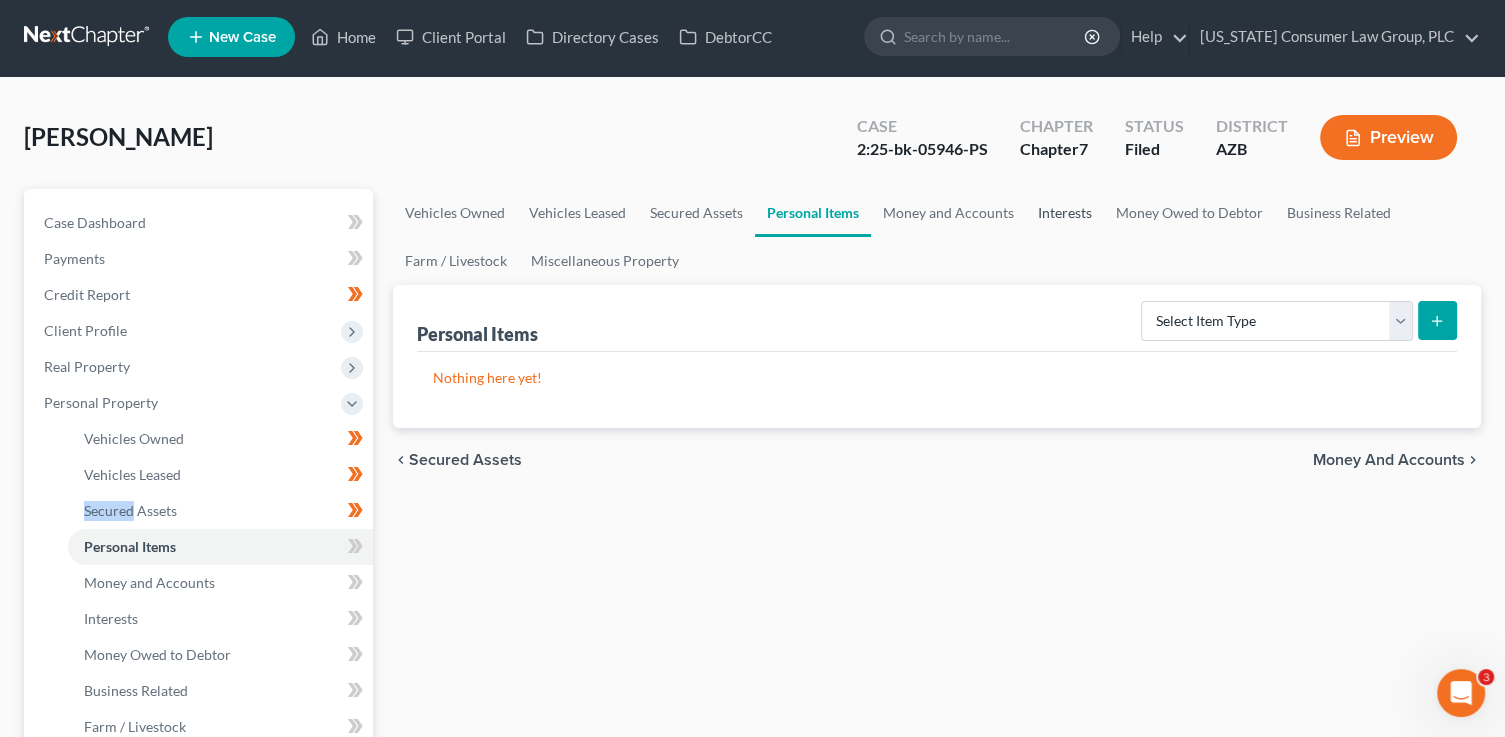 click on "Interests" at bounding box center (1065, 213) 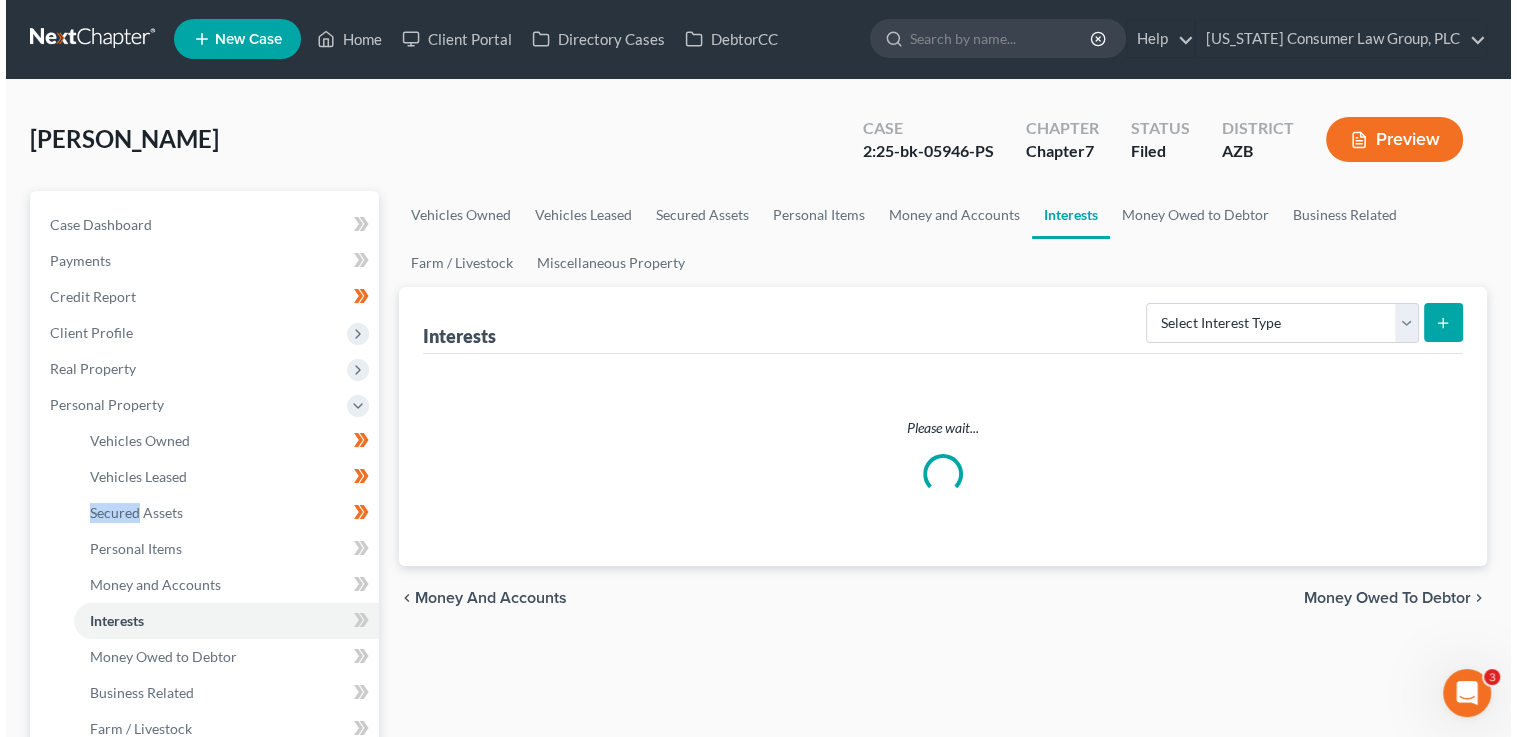scroll, scrollTop: 0, scrollLeft: 0, axis: both 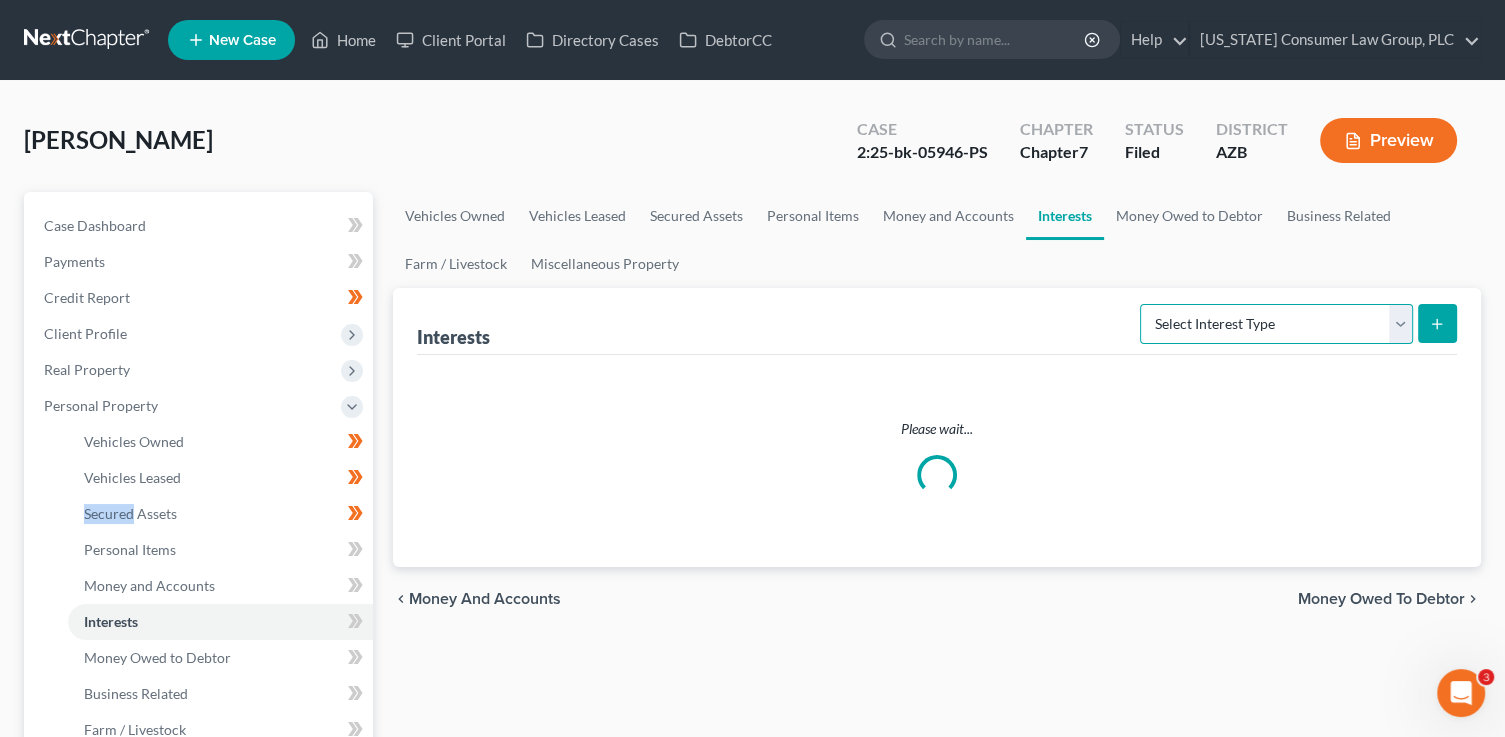 click on "Select Interest Type 401K (A/B: 21) Annuity (A/B: 23) Bond (A/B: 18) Education IRA (A/B: 24) Government Bond (A/B: 20) Government Pension Plan (A/B: 21) Incorporated Business (A/B: 19) IRA (A/B: 21) Joint Venture (Active) (A/B: 42) Joint Venture (Inactive) (A/B: 19) [PERSON_NAME] (A/B: 21) Mutual Fund (A/B: 18) Other Retirement Plan (A/B: 21) Partnership (Active) (A/B: 42) Partnership (Inactive) (A/B: 19) Pension Plan (A/B: 21) Stock (A/B: 18) Term Life Insurance (A/B: 31) Unincorporated Business (A/B: 19) Whole Life Insurance (A/B: 31)" at bounding box center [1276, 324] 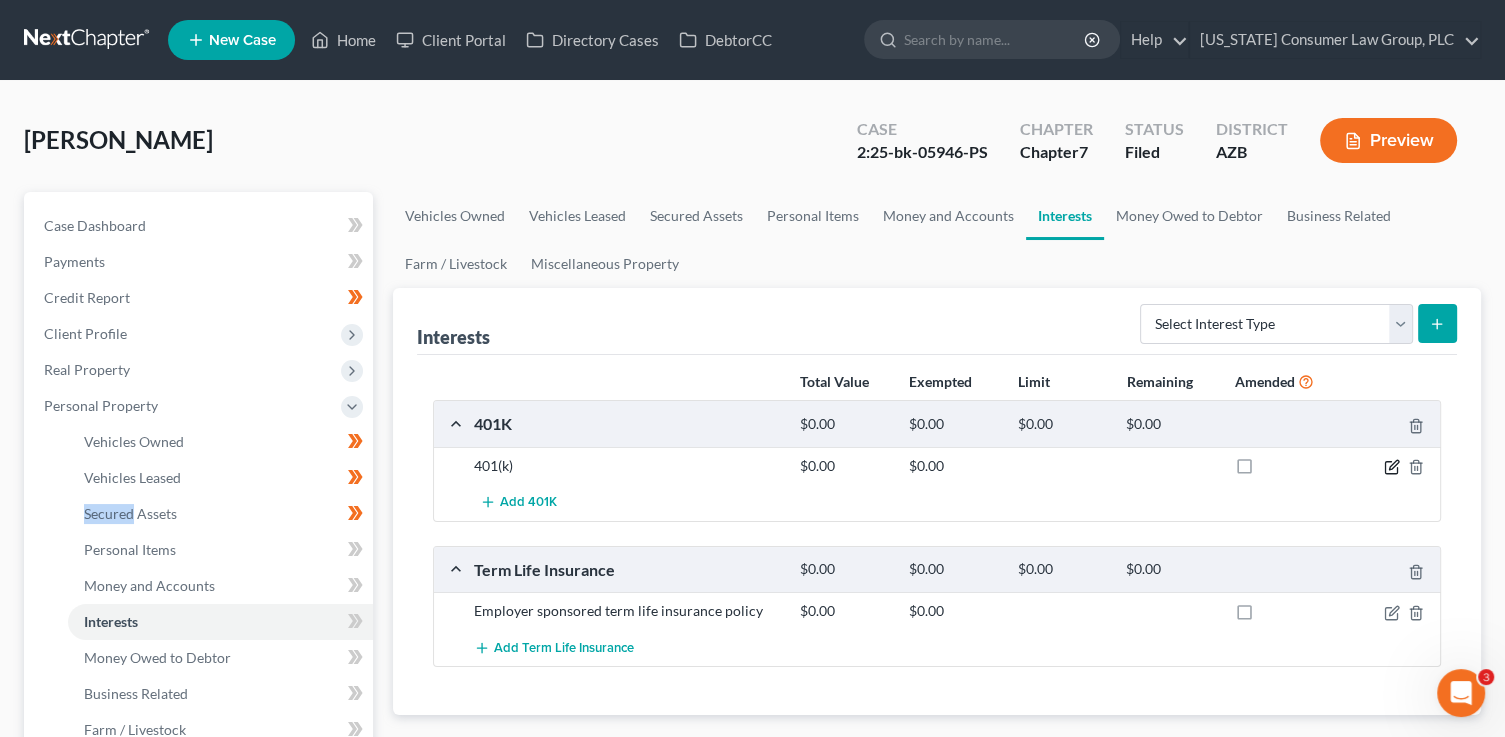 click 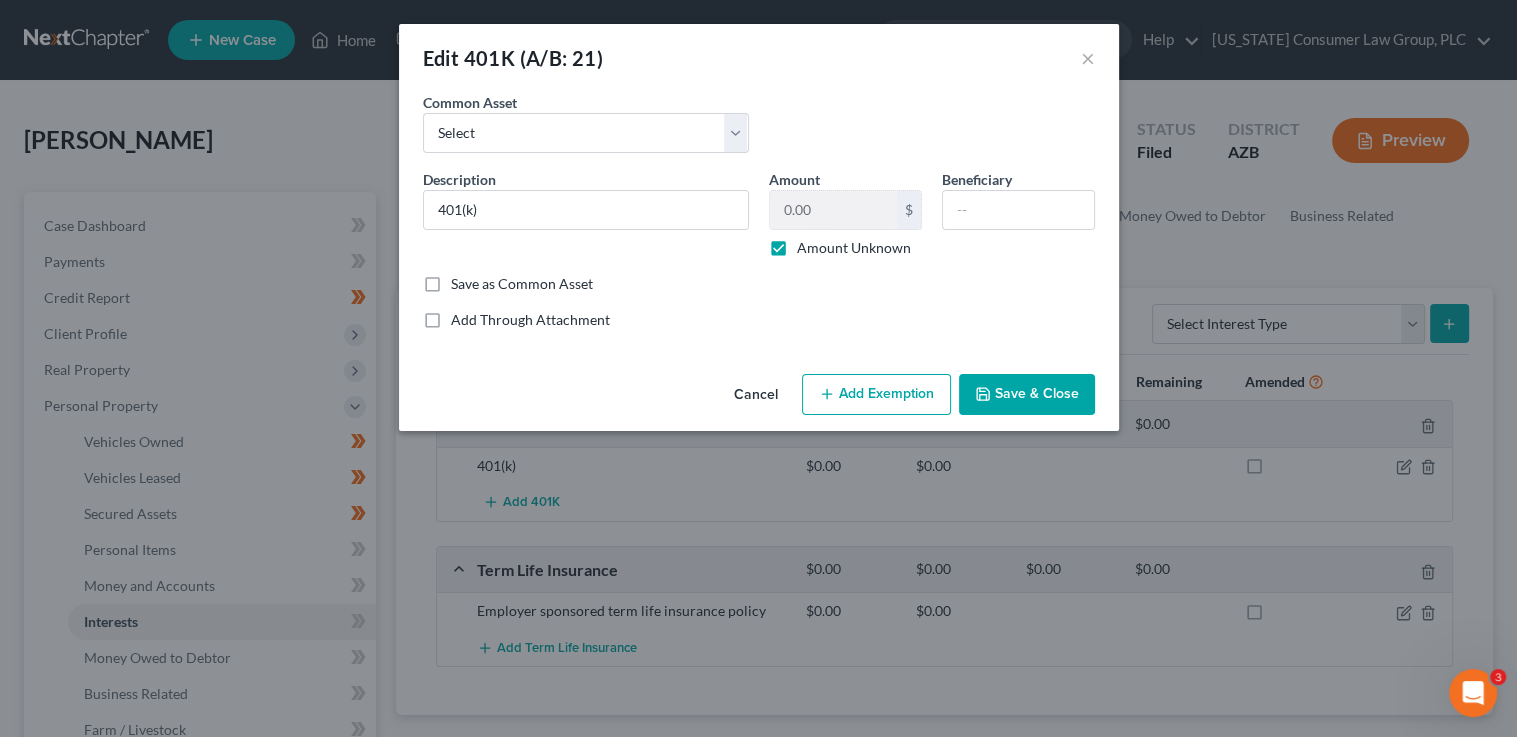 drag, startPoint x: 818, startPoint y: 248, endPoint x: 828, endPoint y: 230, distance: 20.59126 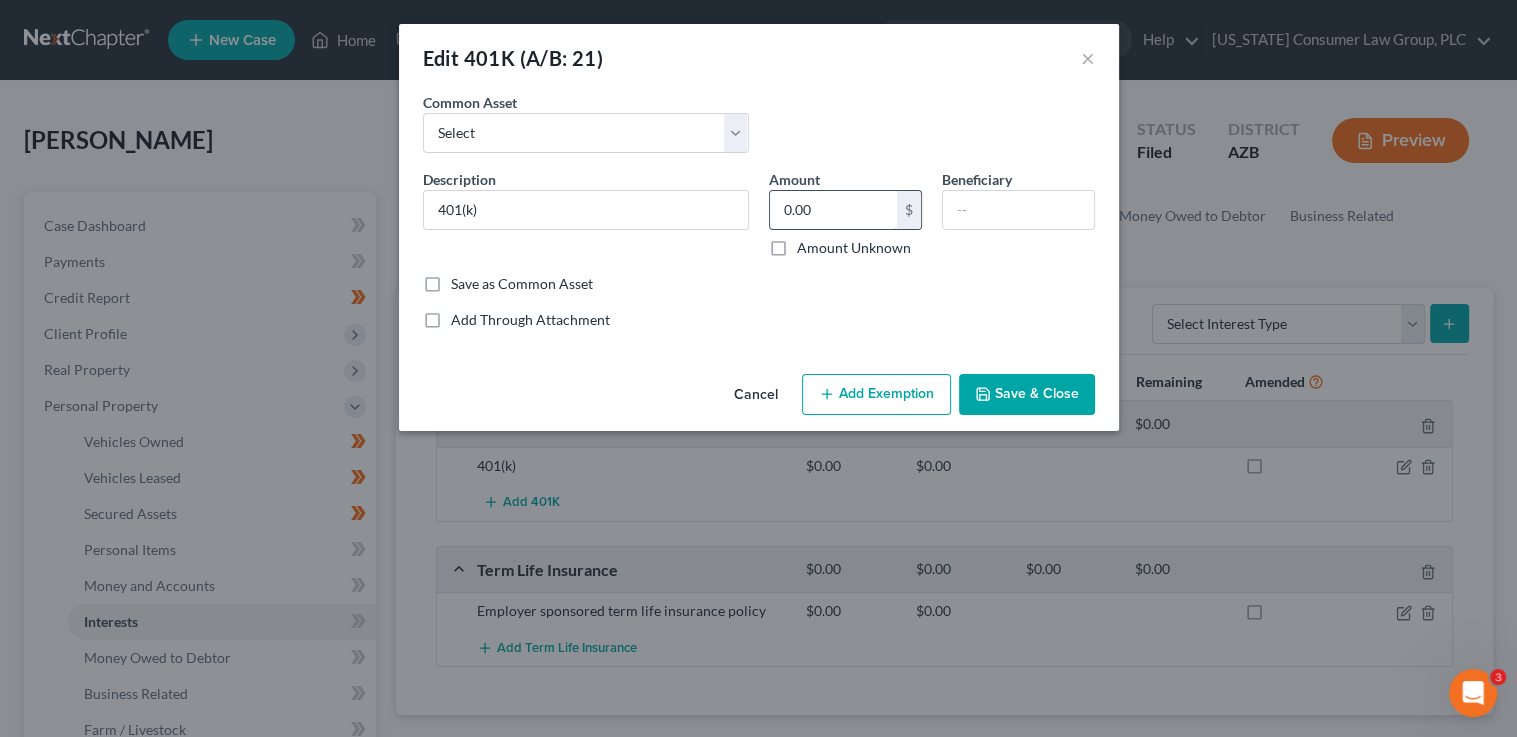 drag, startPoint x: 830, startPoint y: 215, endPoint x: 786, endPoint y: 215, distance: 44 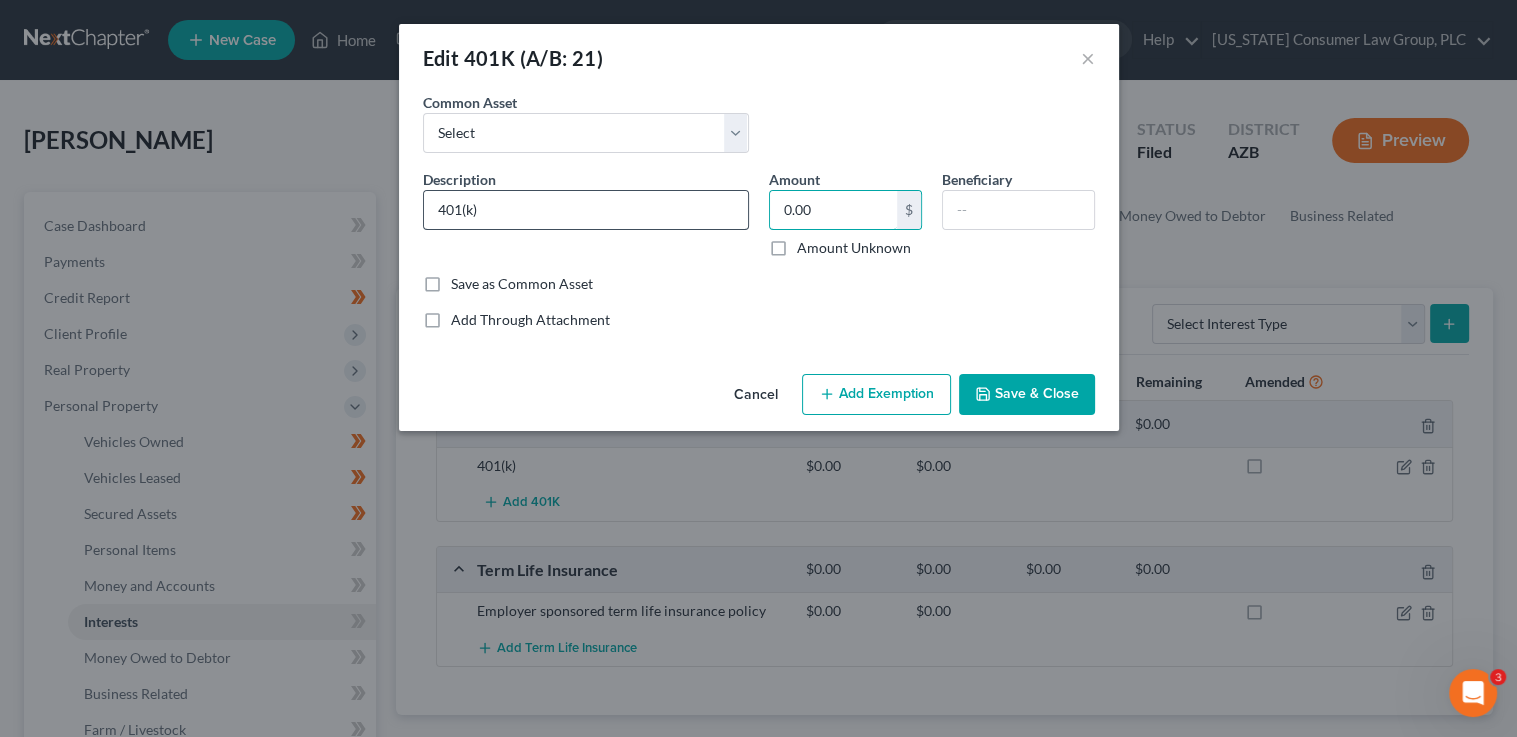 drag, startPoint x: 877, startPoint y: 219, endPoint x: 679, endPoint y: 220, distance: 198.00252 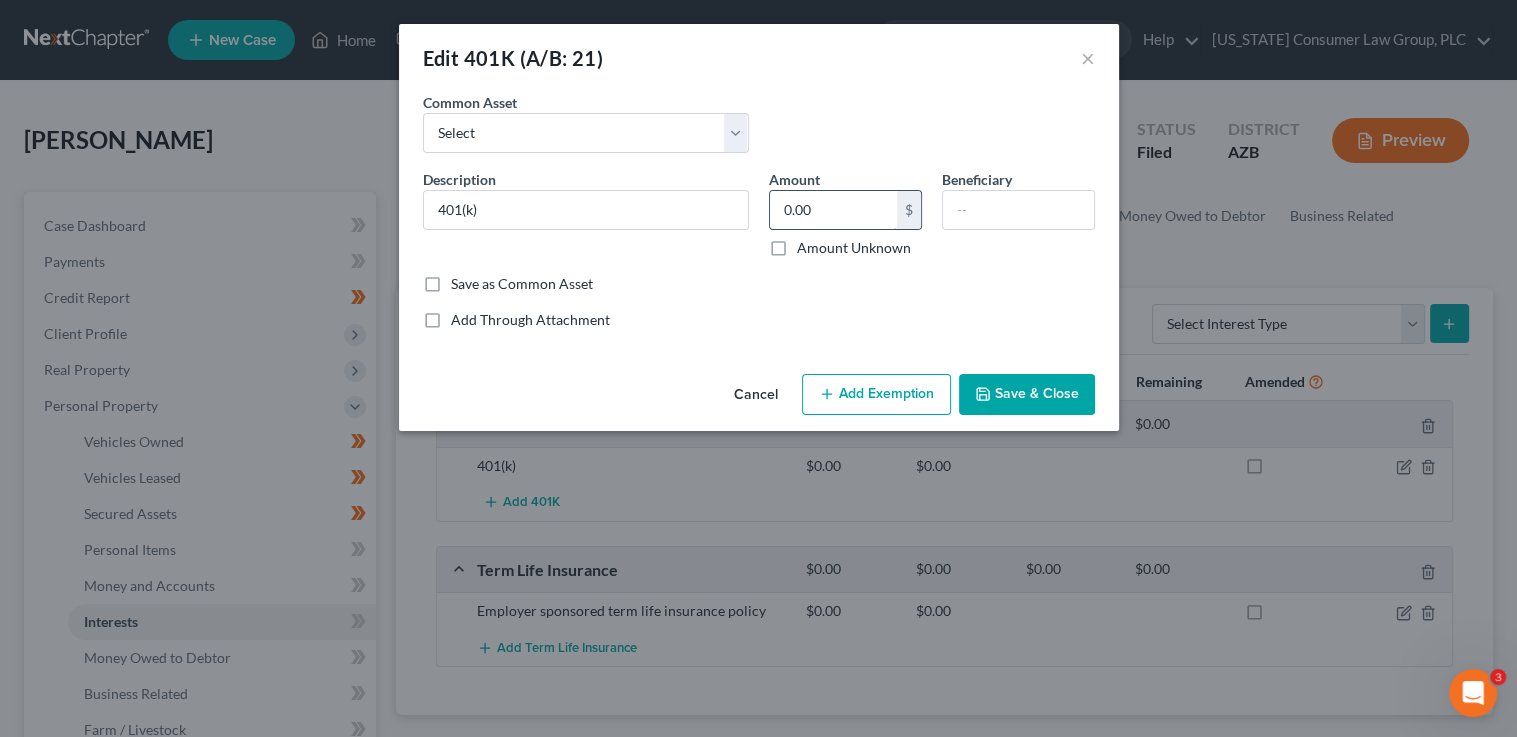 click on "0.00" at bounding box center [833, 210] 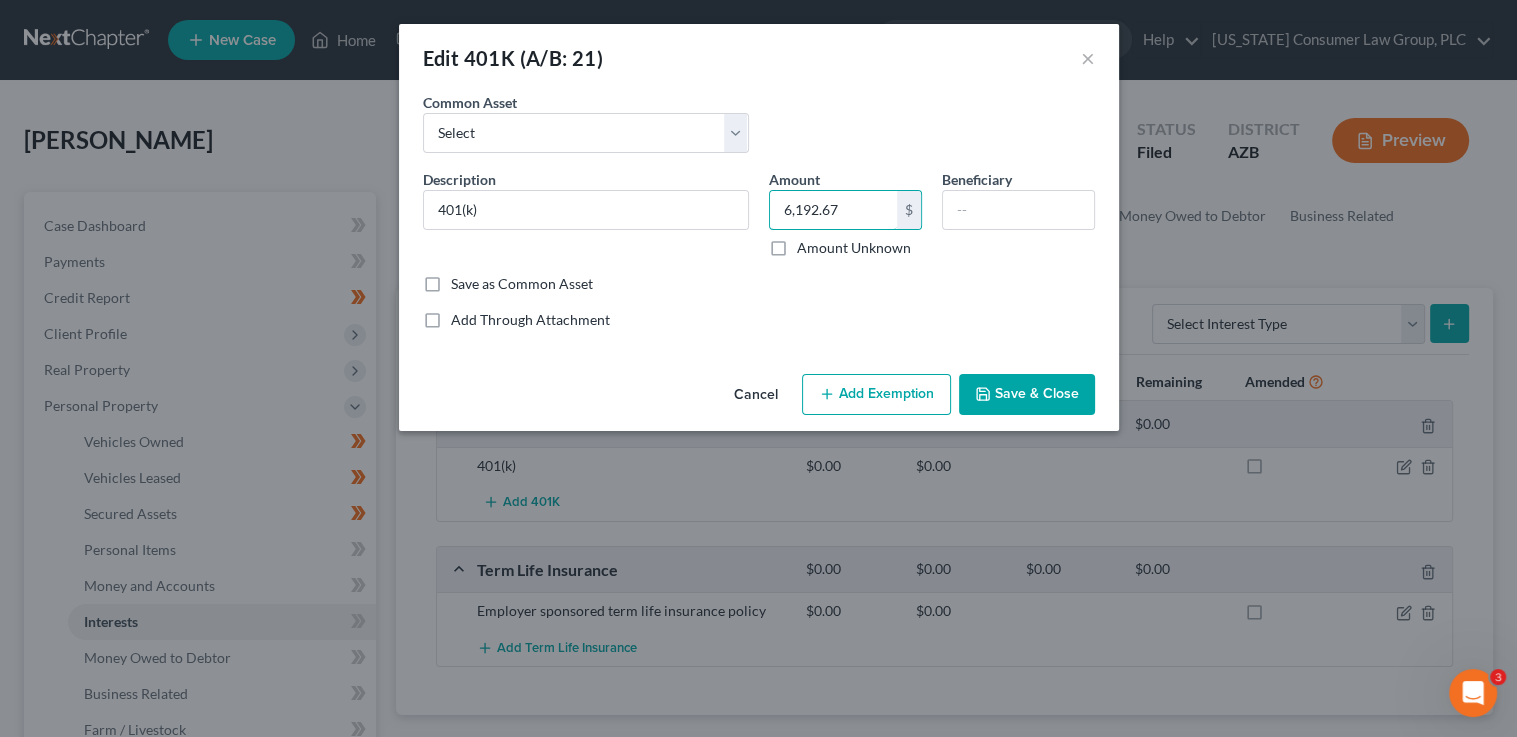 type on "6,192.67" 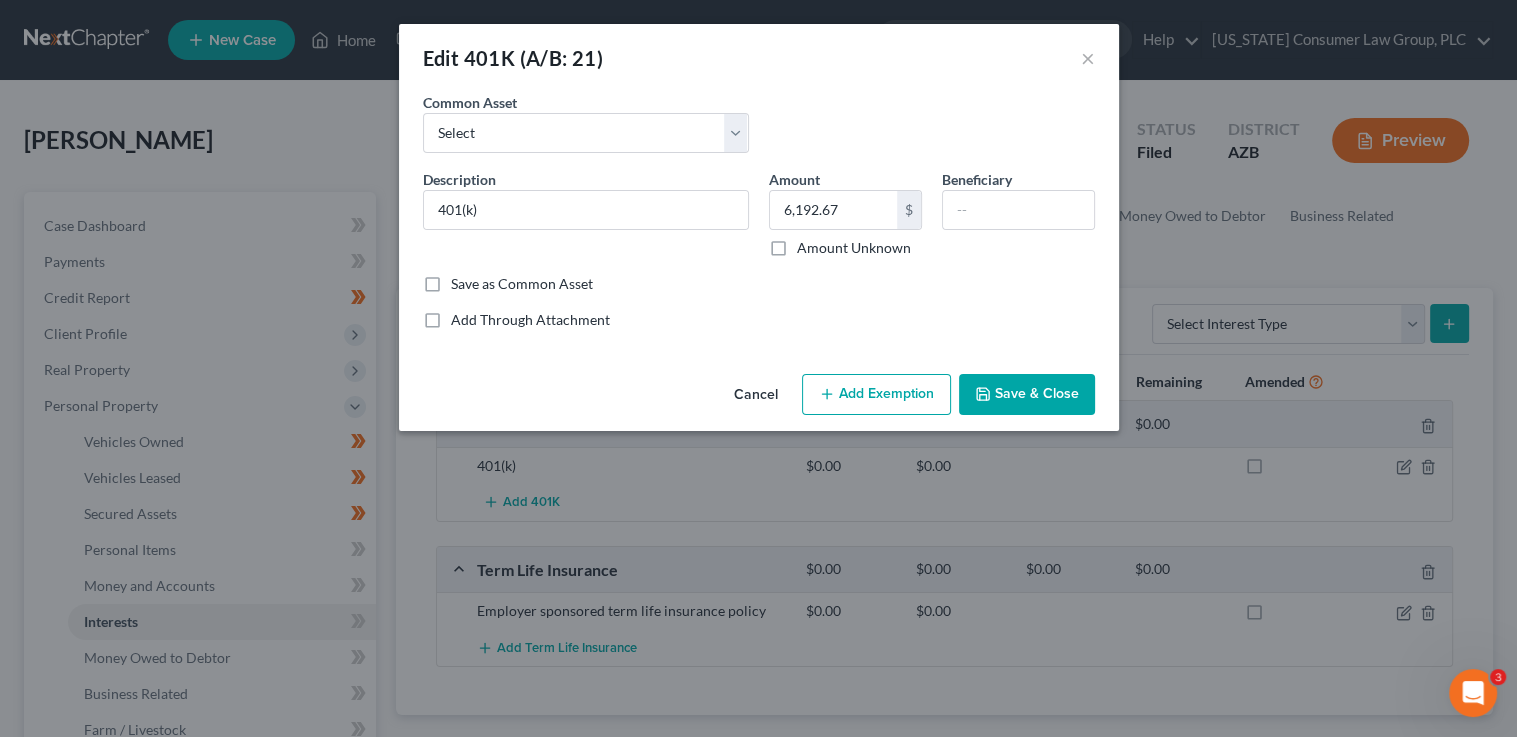 click on "Add Exemption" at bounding box center [876, 395] 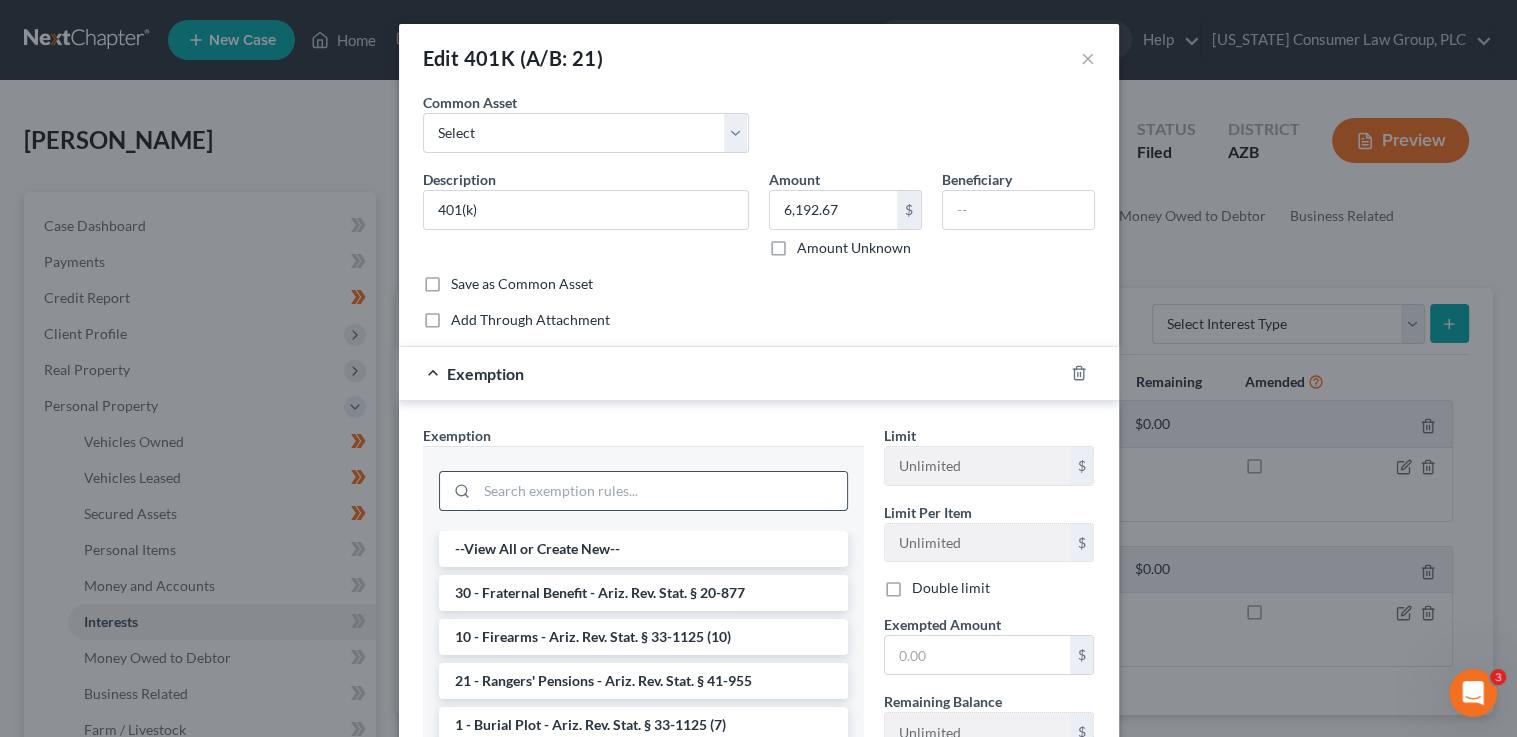 click at bounding box center [662, 491] 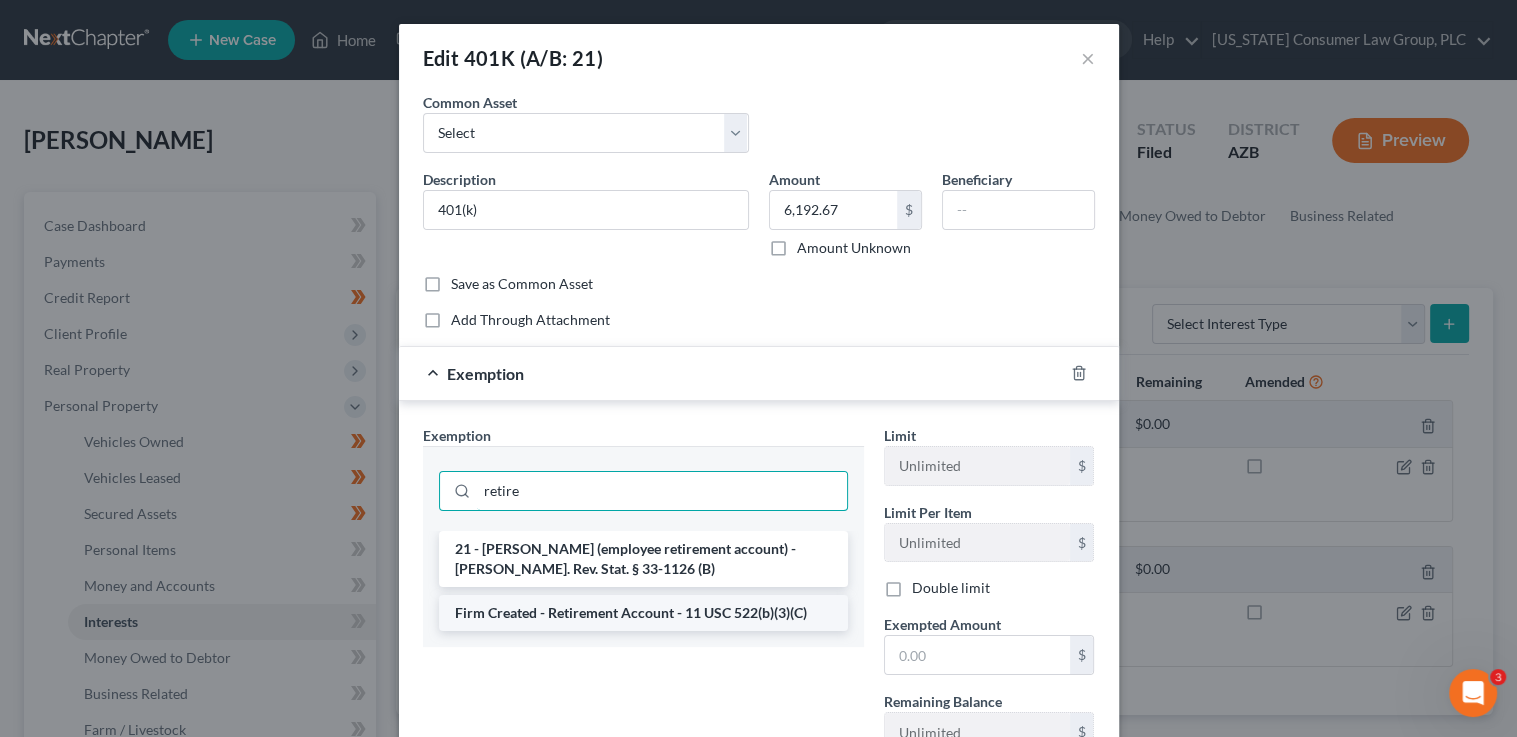 type on "retire" 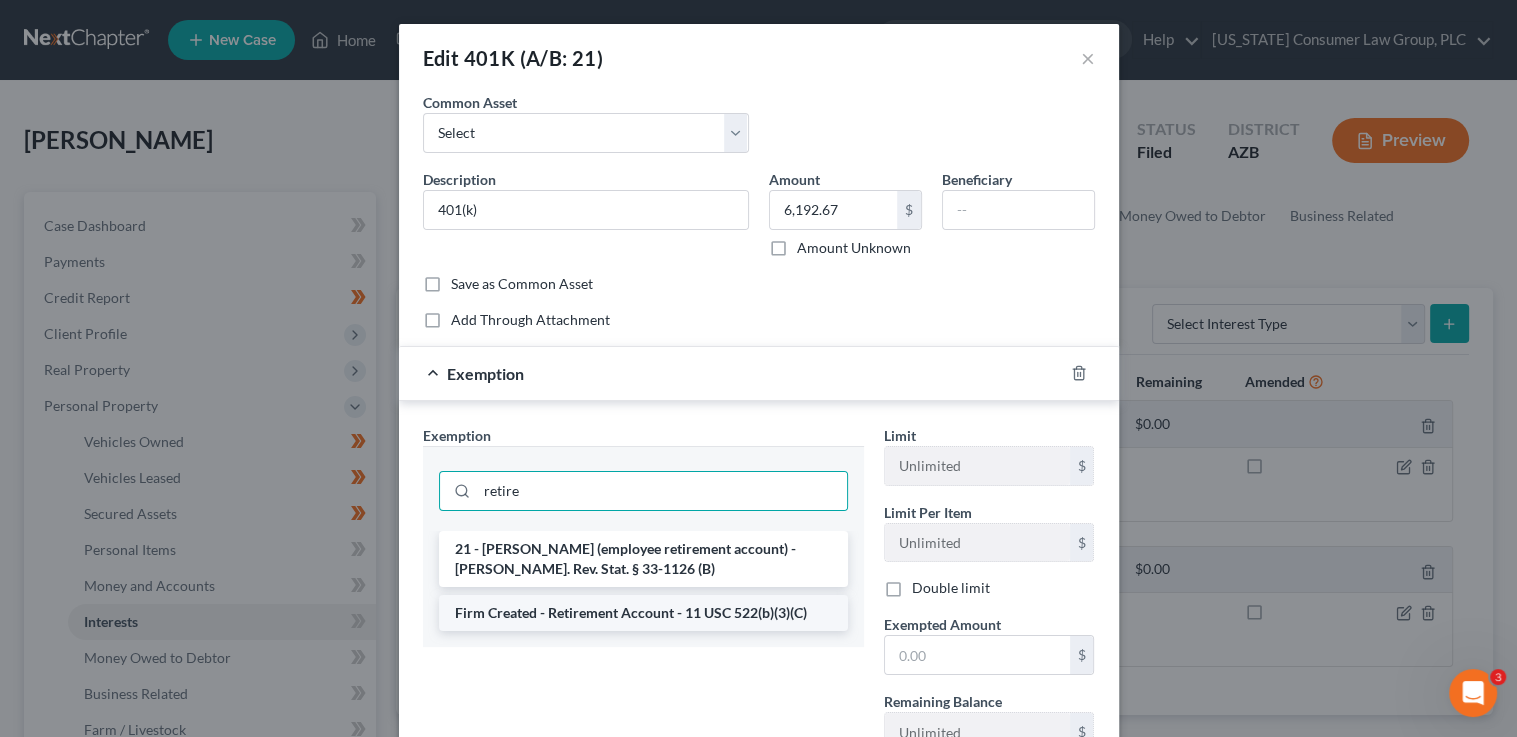 click on "Firm Created - Retirement Account - 11 USC 522(b)(3)(C)" at bounding box center (643, 613) 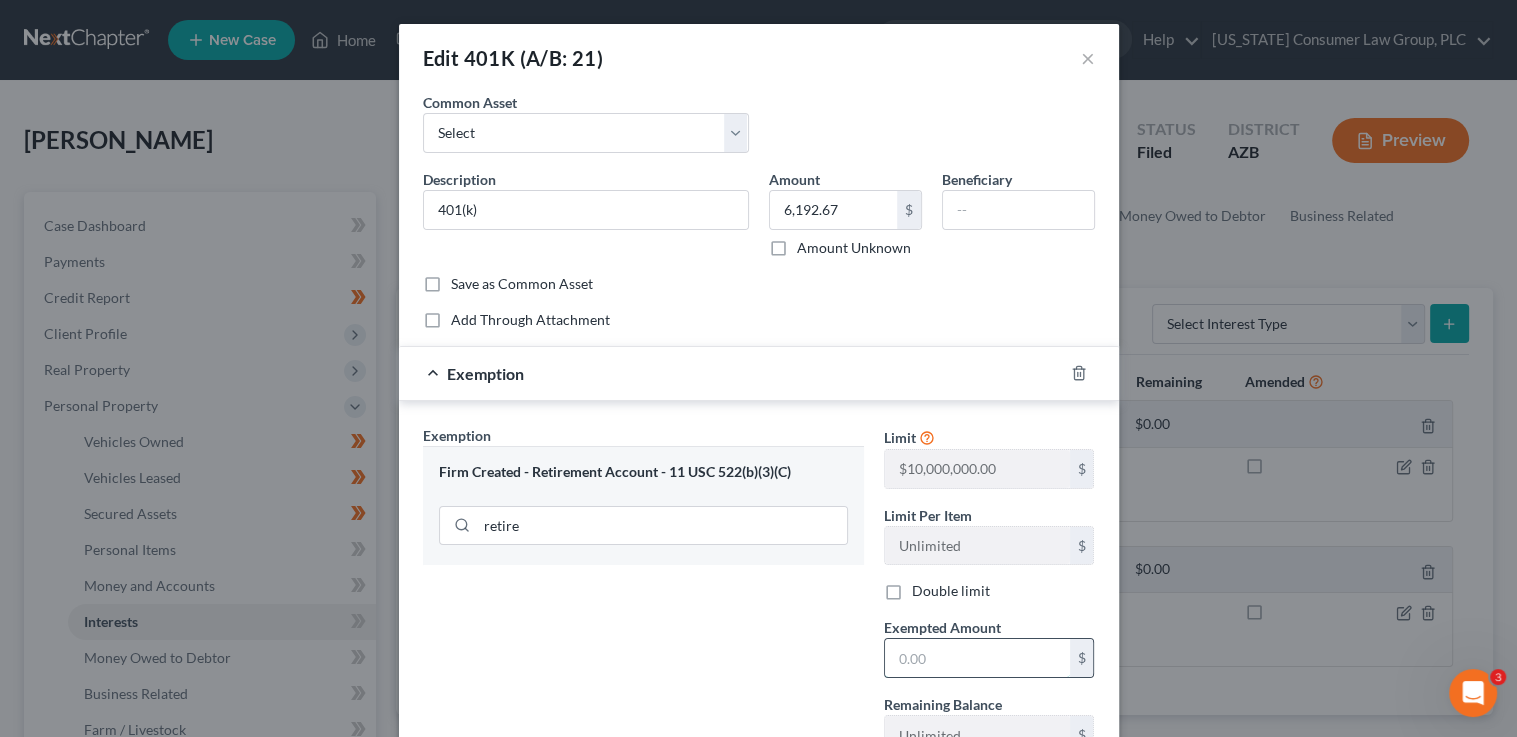 click at bounding box center (977, 658) 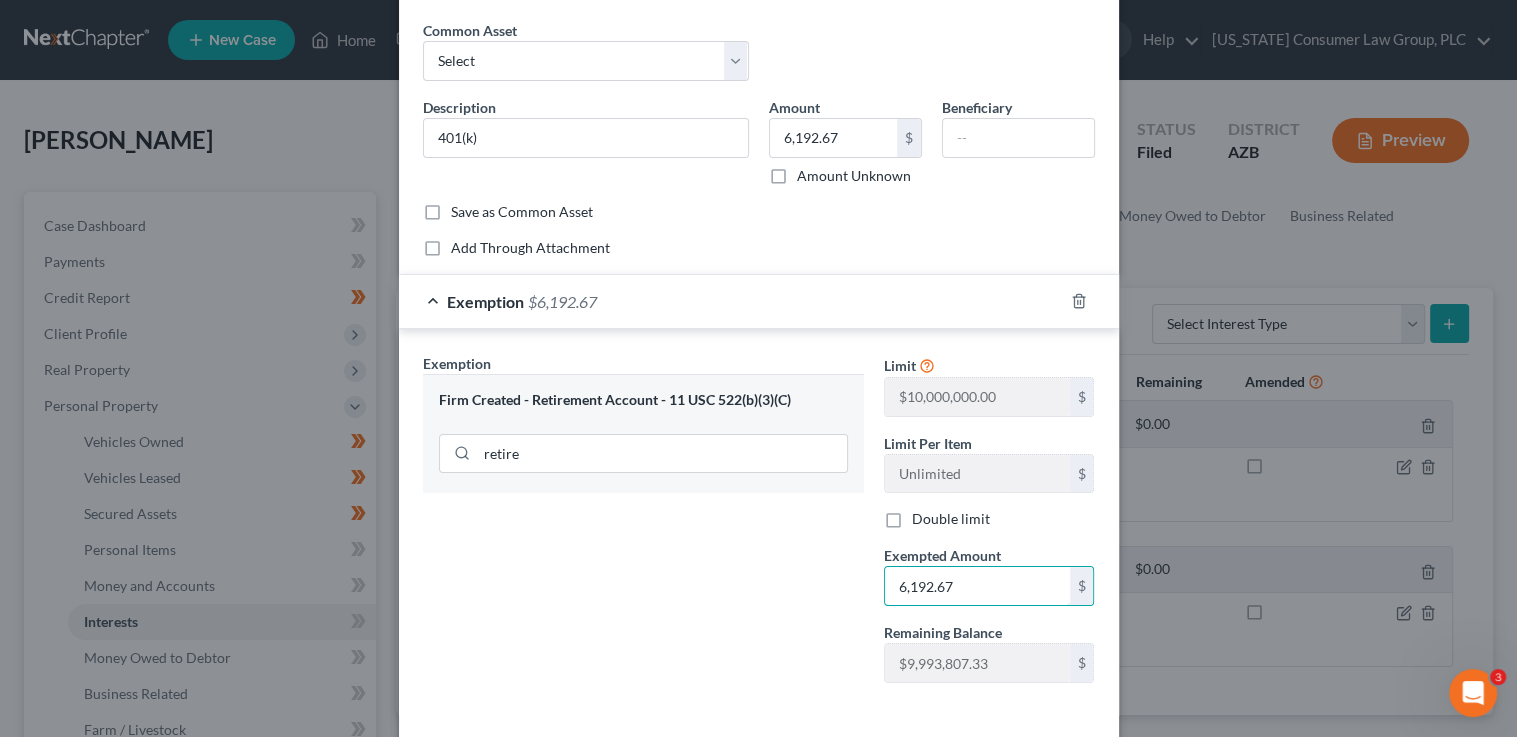 scroll, scrollTop: 158, scrollLeft: 0, axis: vertical 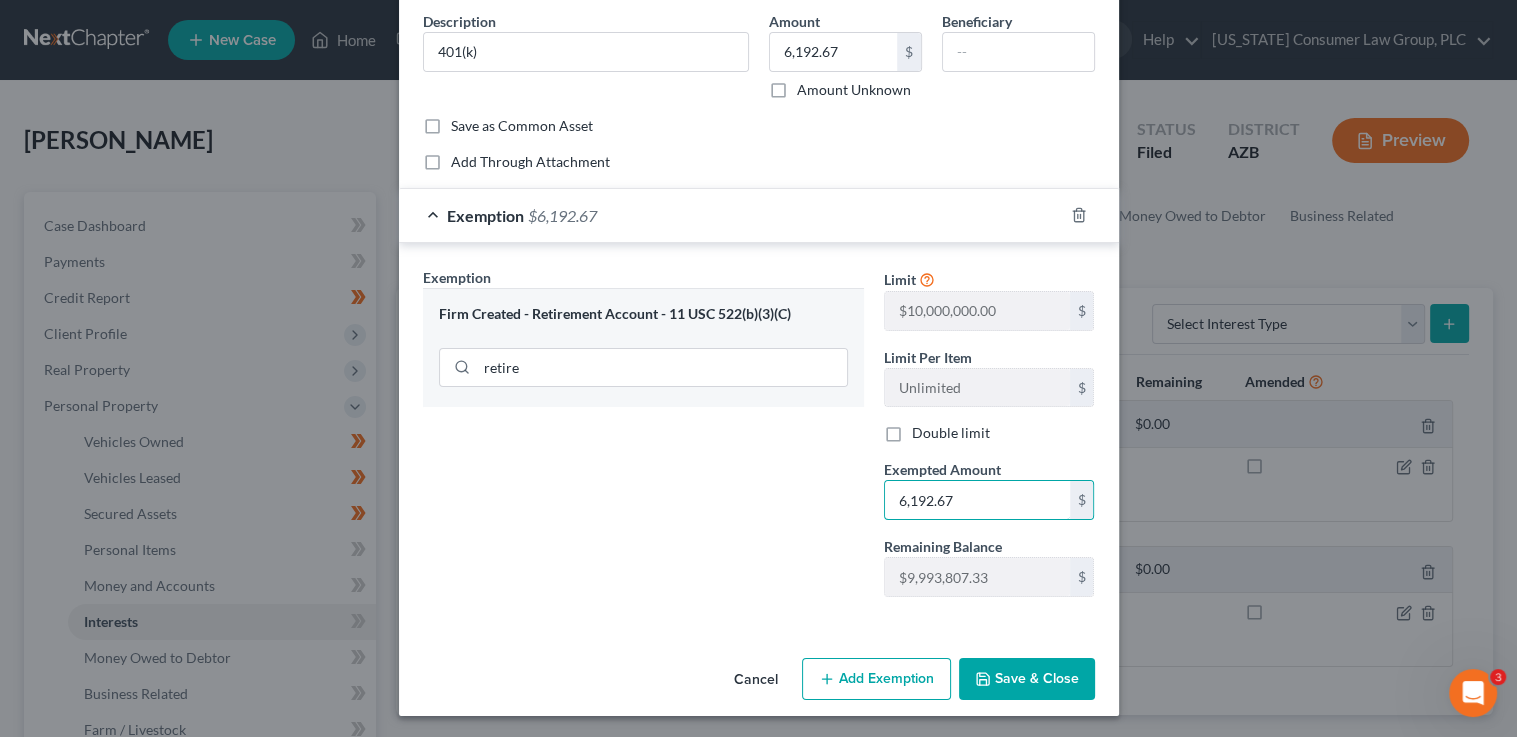 type on "6,192.67" 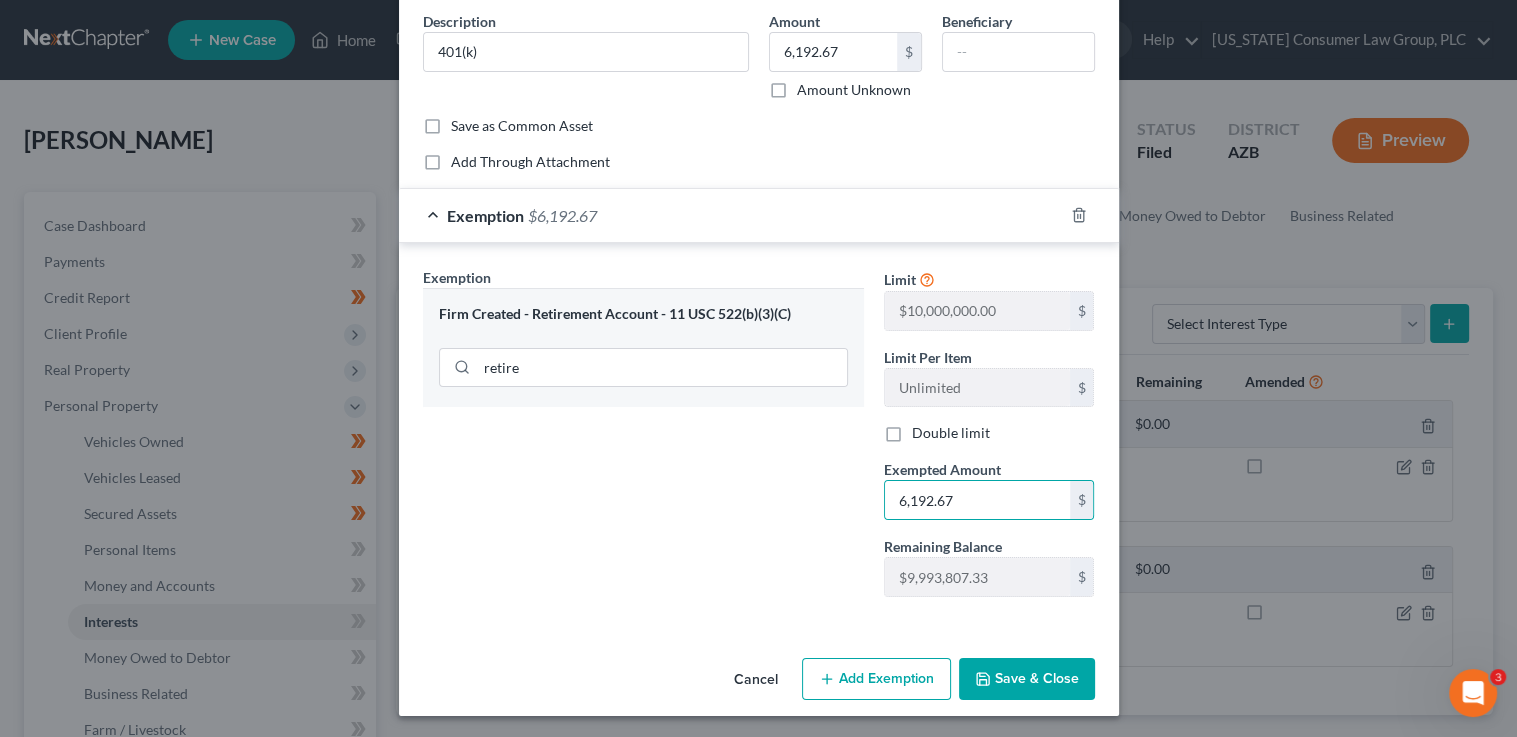 click on "Save & Close" at bounding box center [1027, 679] 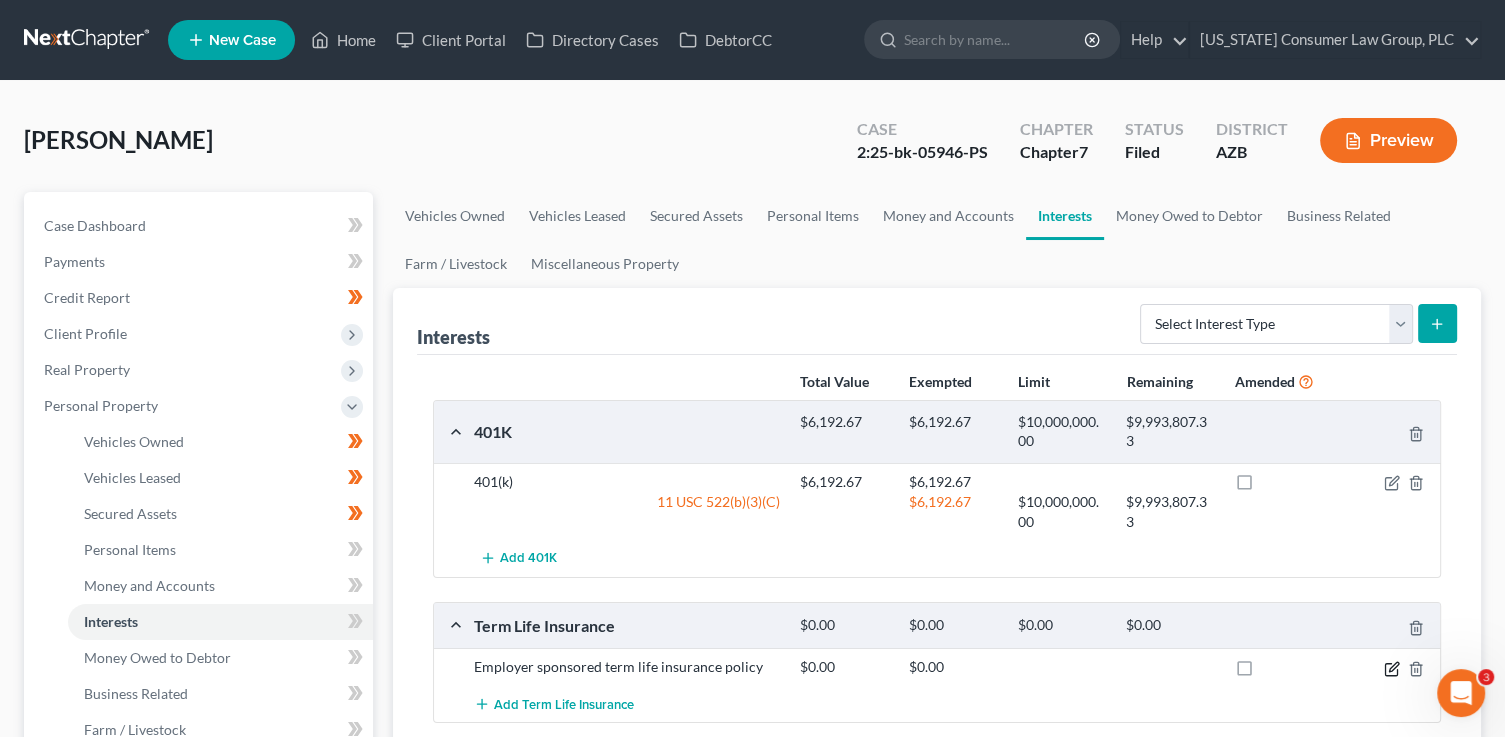 click 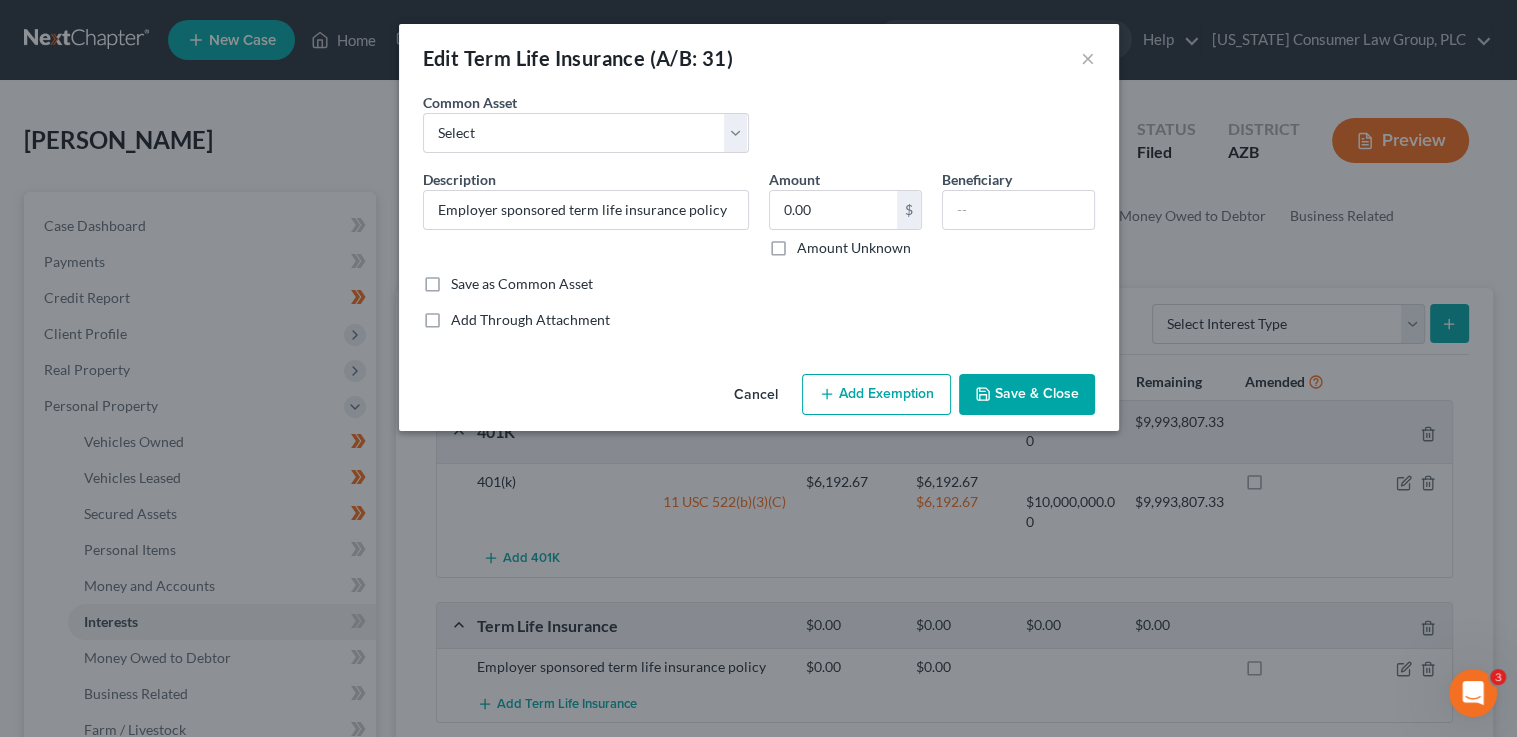 drag, startPoint x: 884, startPoint y: 385, endPoint x: 832, endPoint y: 400, distance: 54.120235 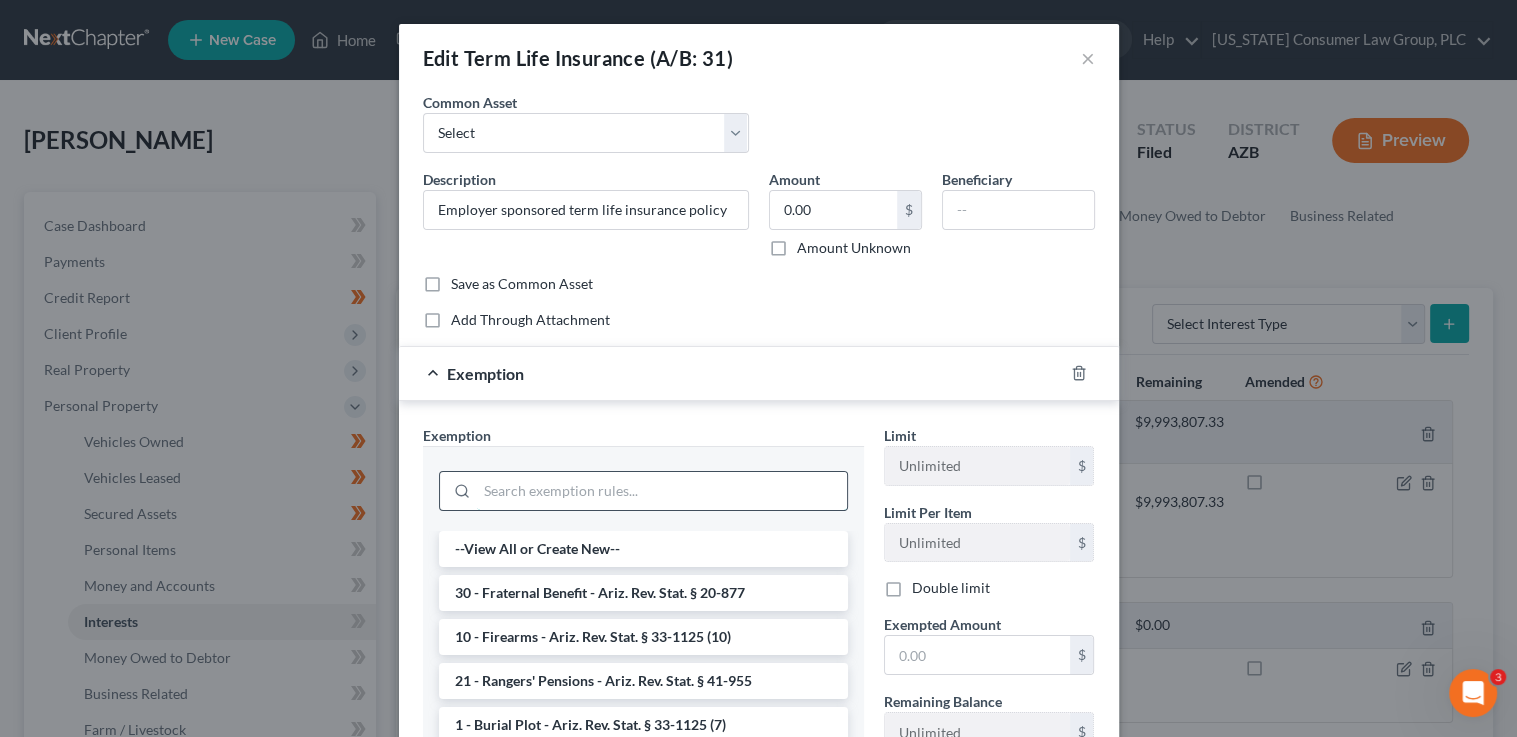 click at bounding box center [662, 491] 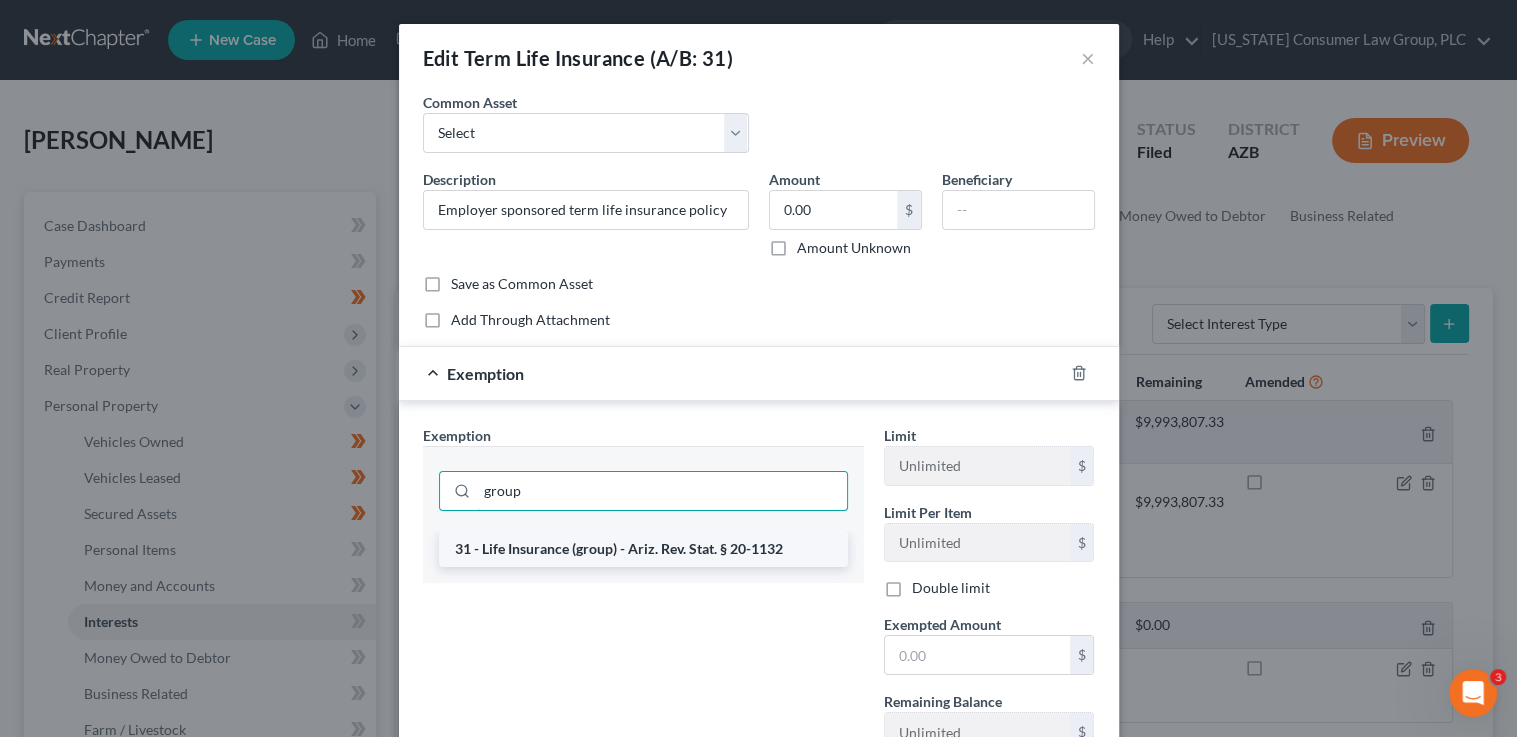 type on "group" 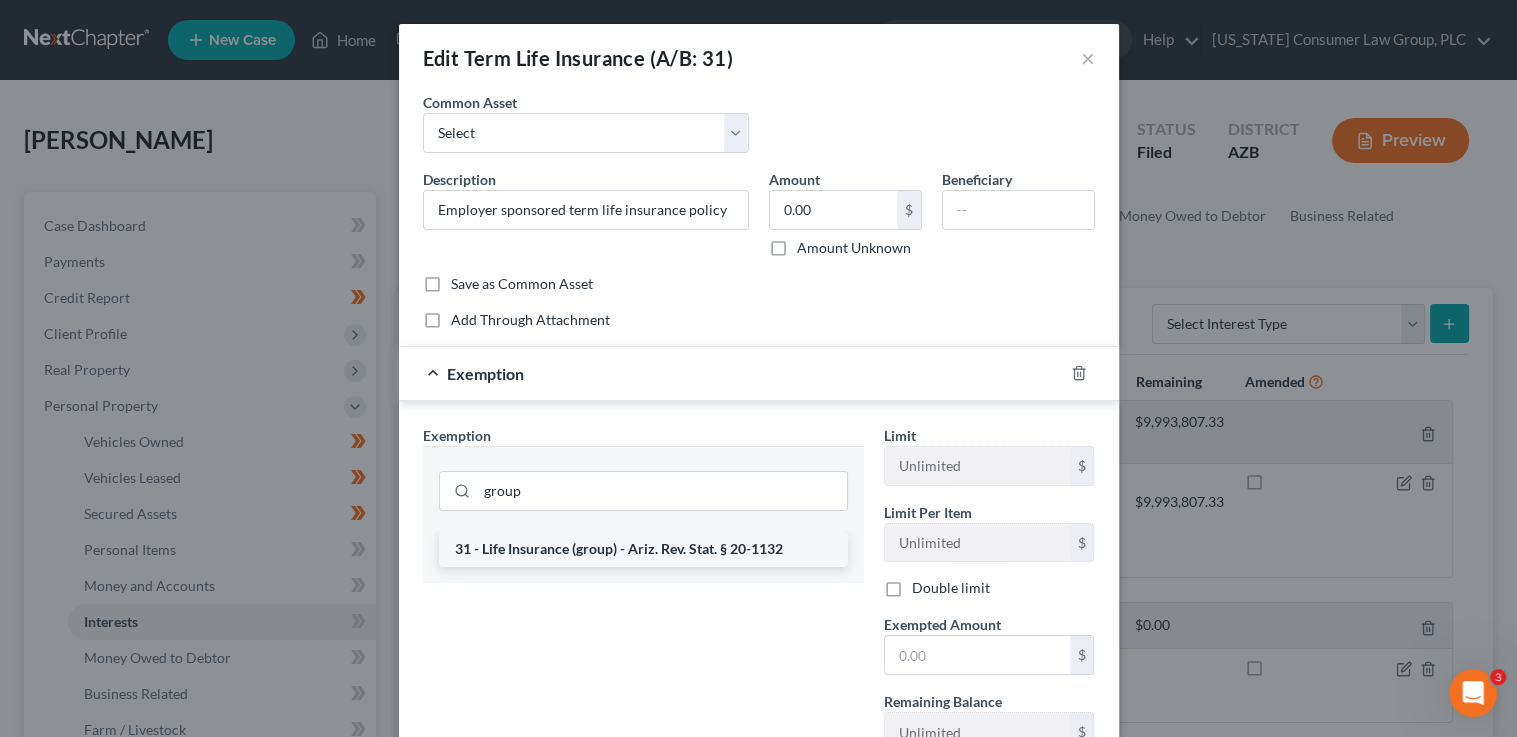 click on "31 - Life Insurance (group) - Ariz. Rev. Stat. § 20-1132" at bounding box center [643, 549] 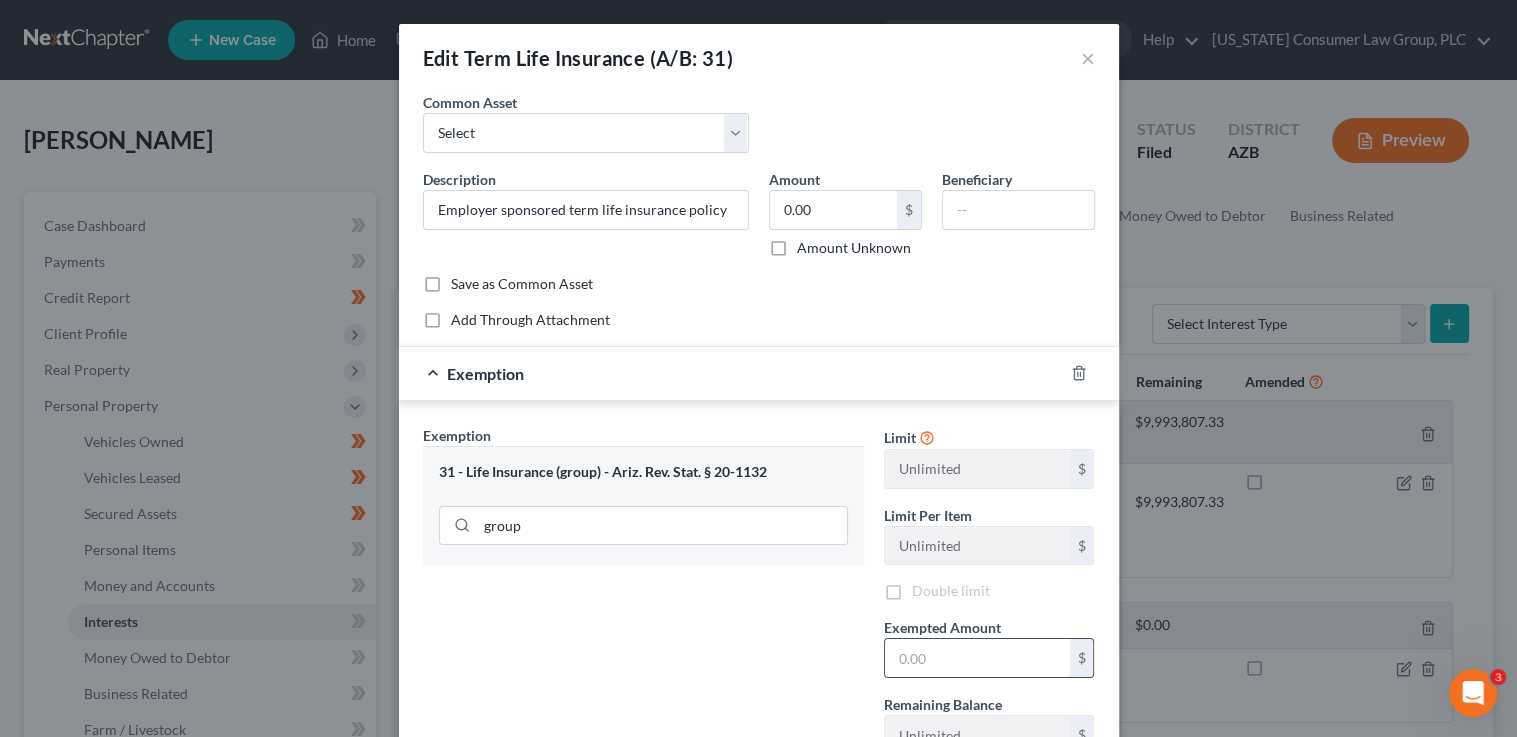 click at bounding box center [977, 658] 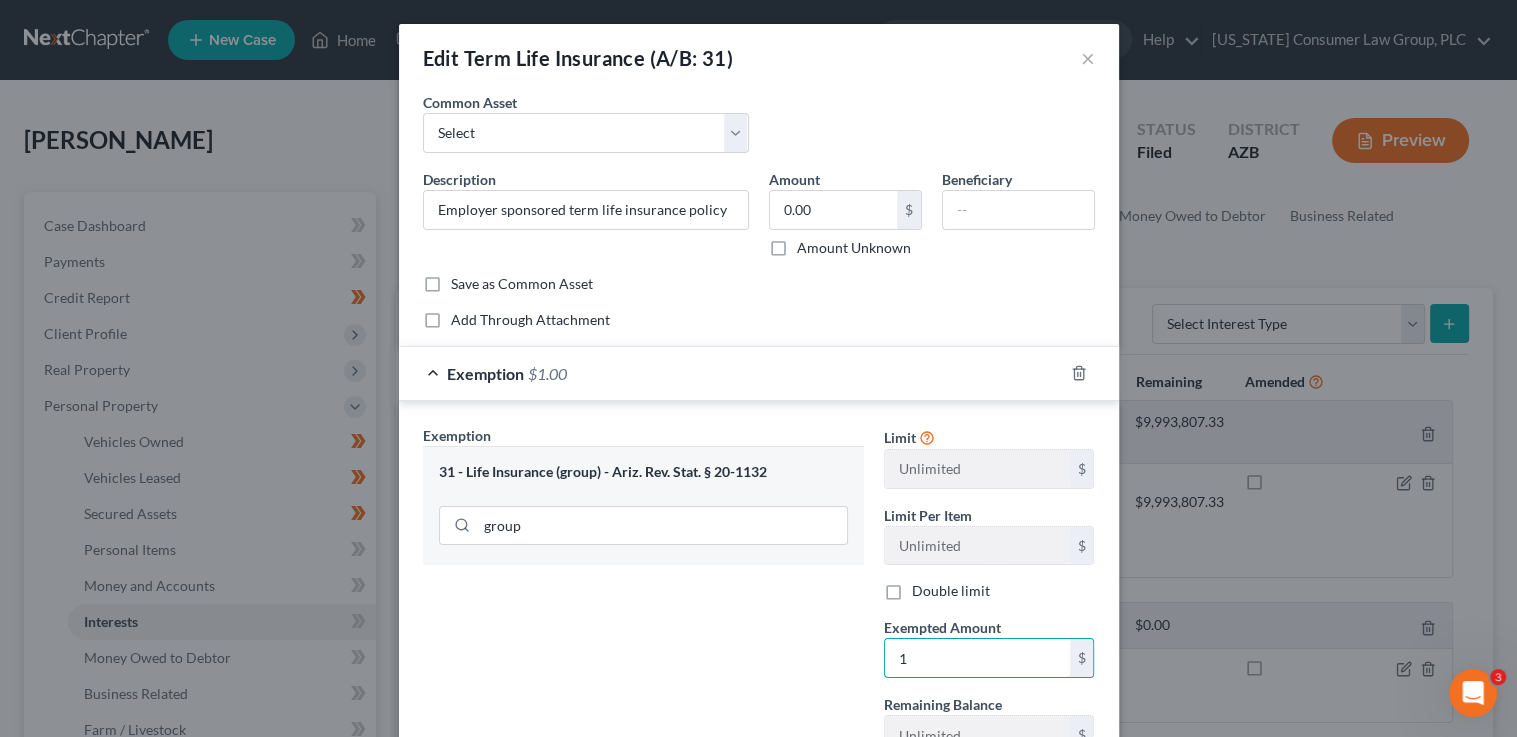 type on "1" 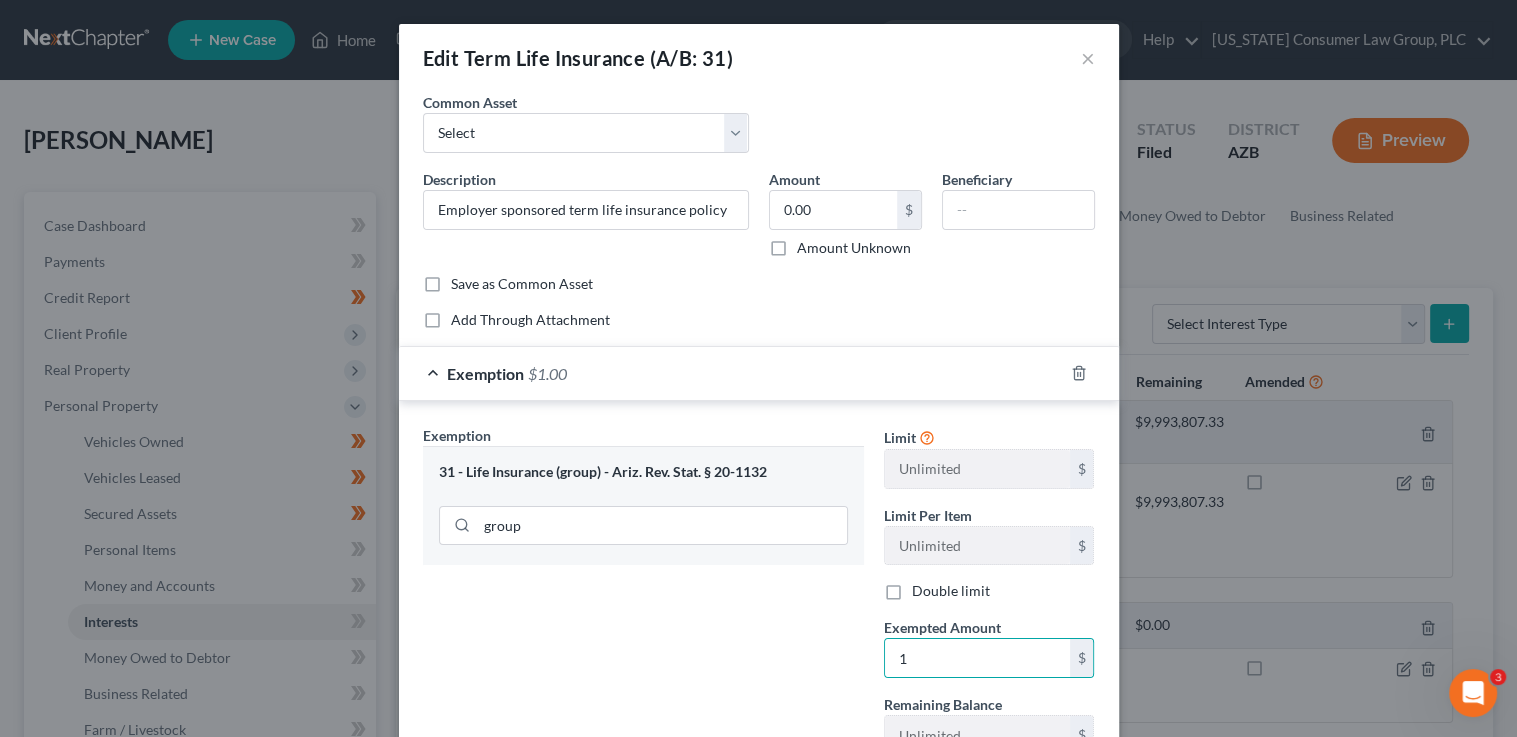click on "Exemption Set must be selected for CA.
Exemption
*
31 - Life Insurance (group) - Ariz. Rev. Stat. § 20-1132         group" at bounding box center (643, 598) 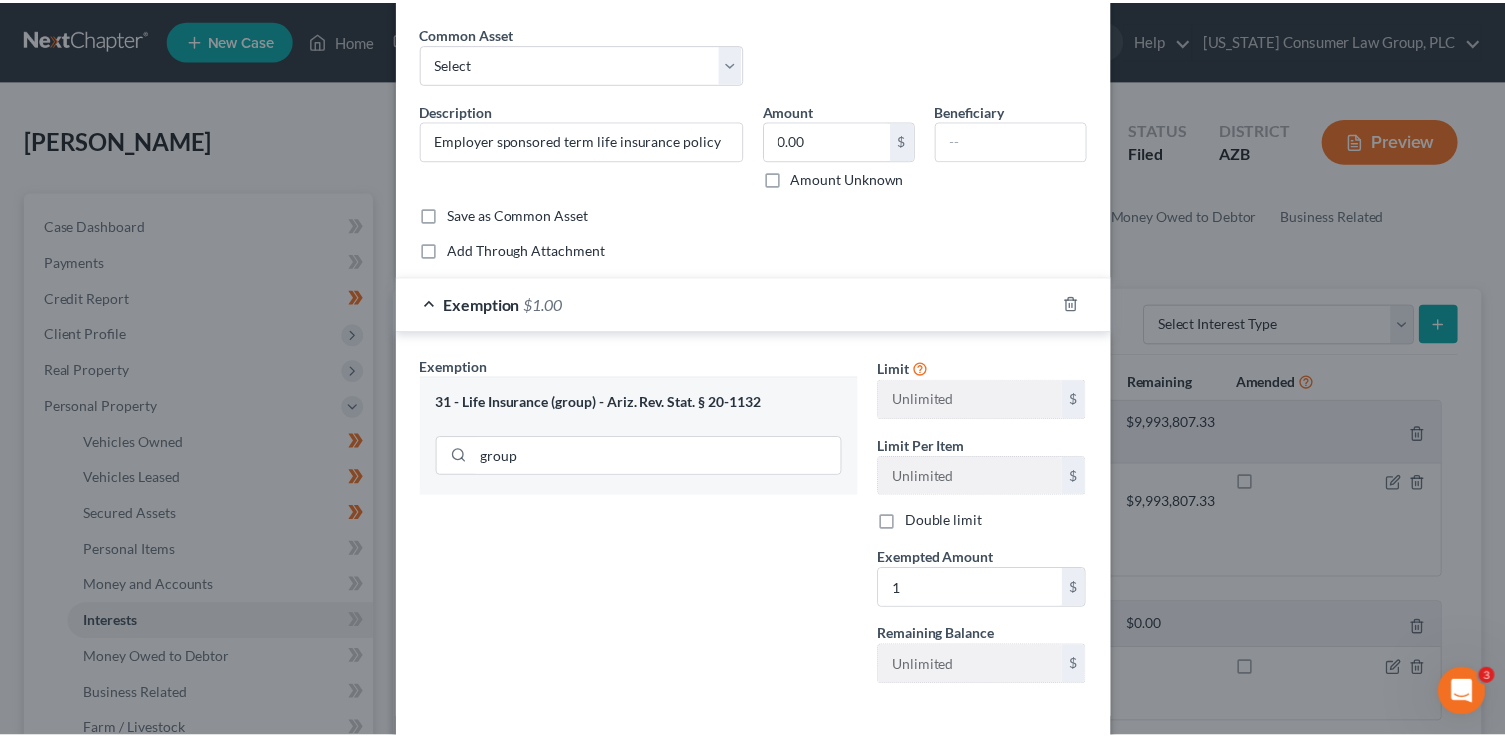 scroll, scrollTop: 158, scrollLeft: 0, axis: vertical 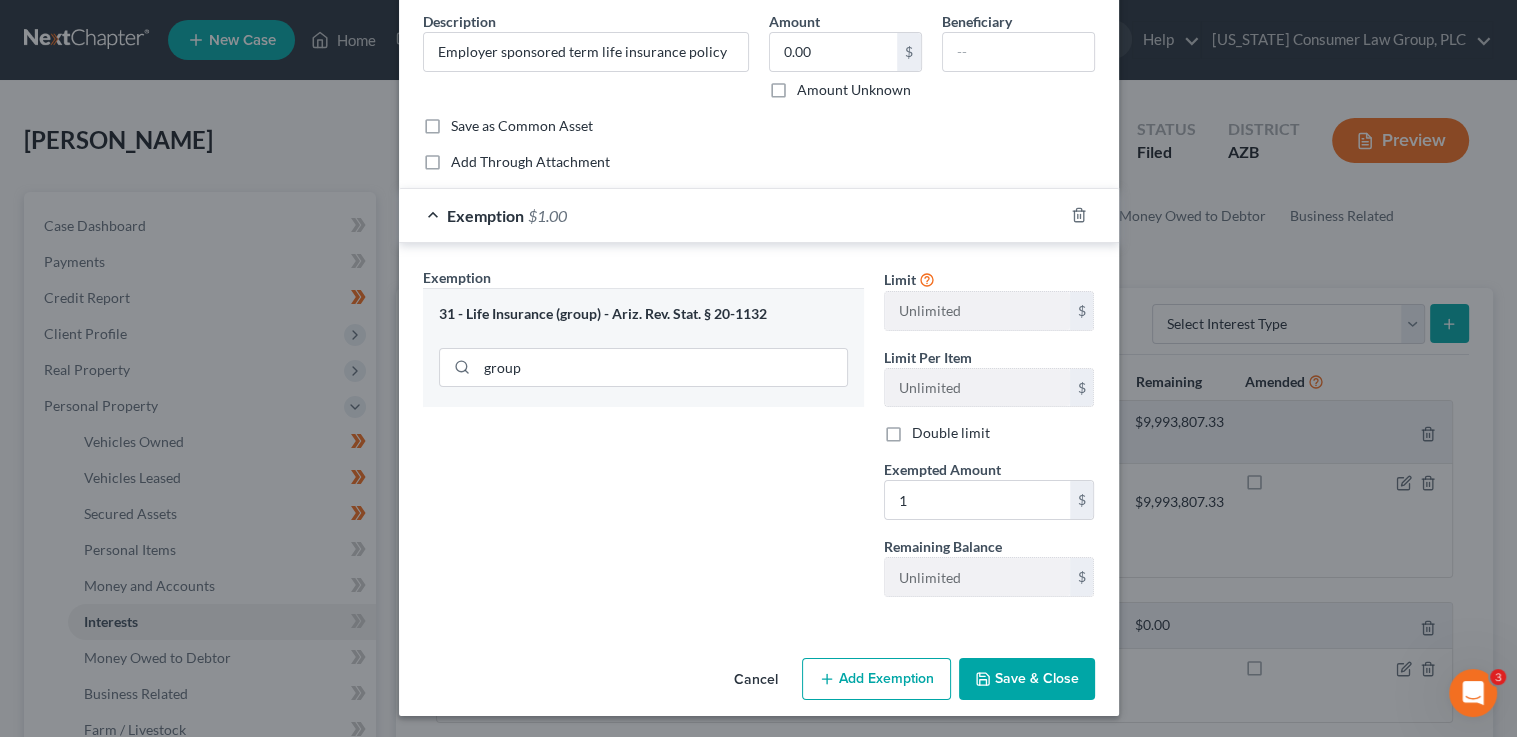 click on "Save & Close" at bounding box center [1027, 679] 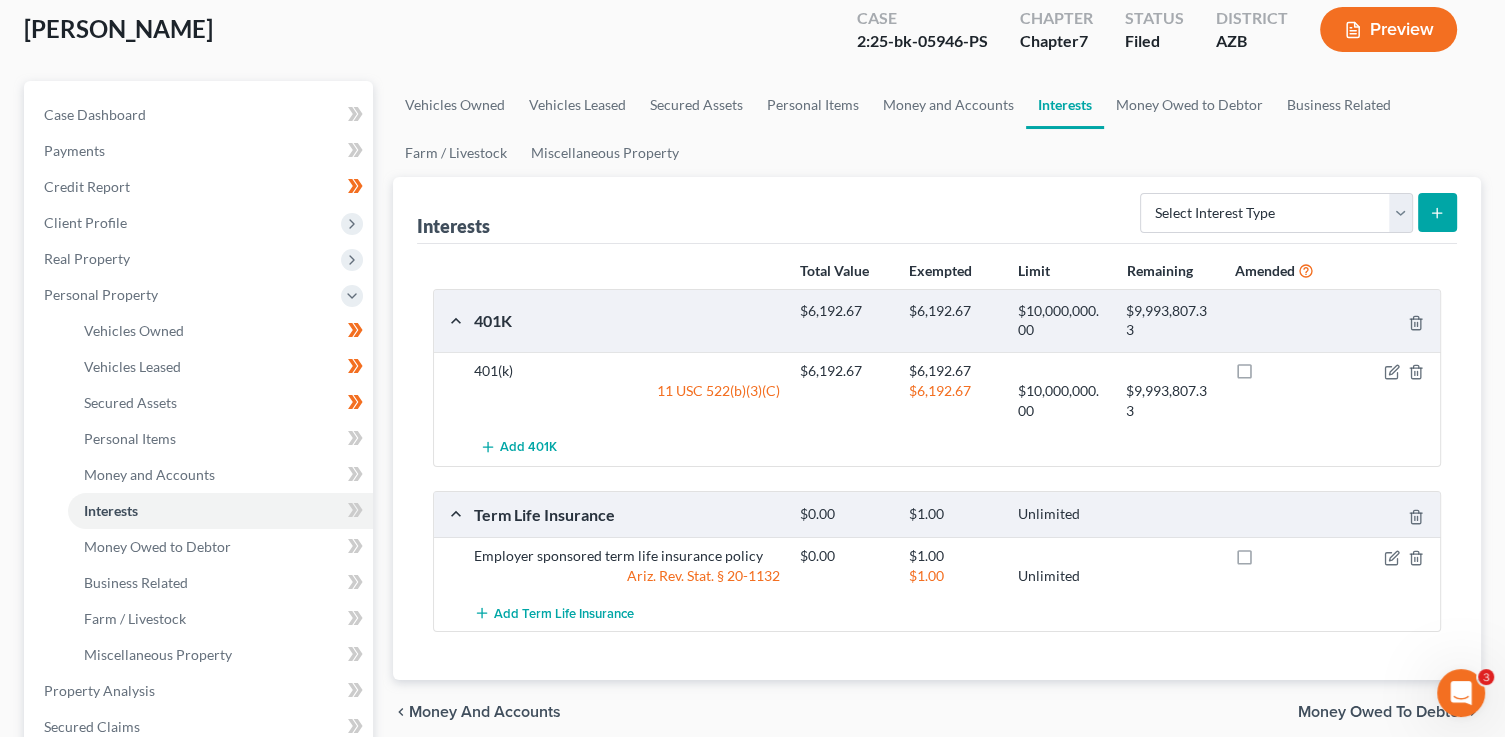 scroll, scrollTop: 117, scrollLeft: 0, axis: vertical 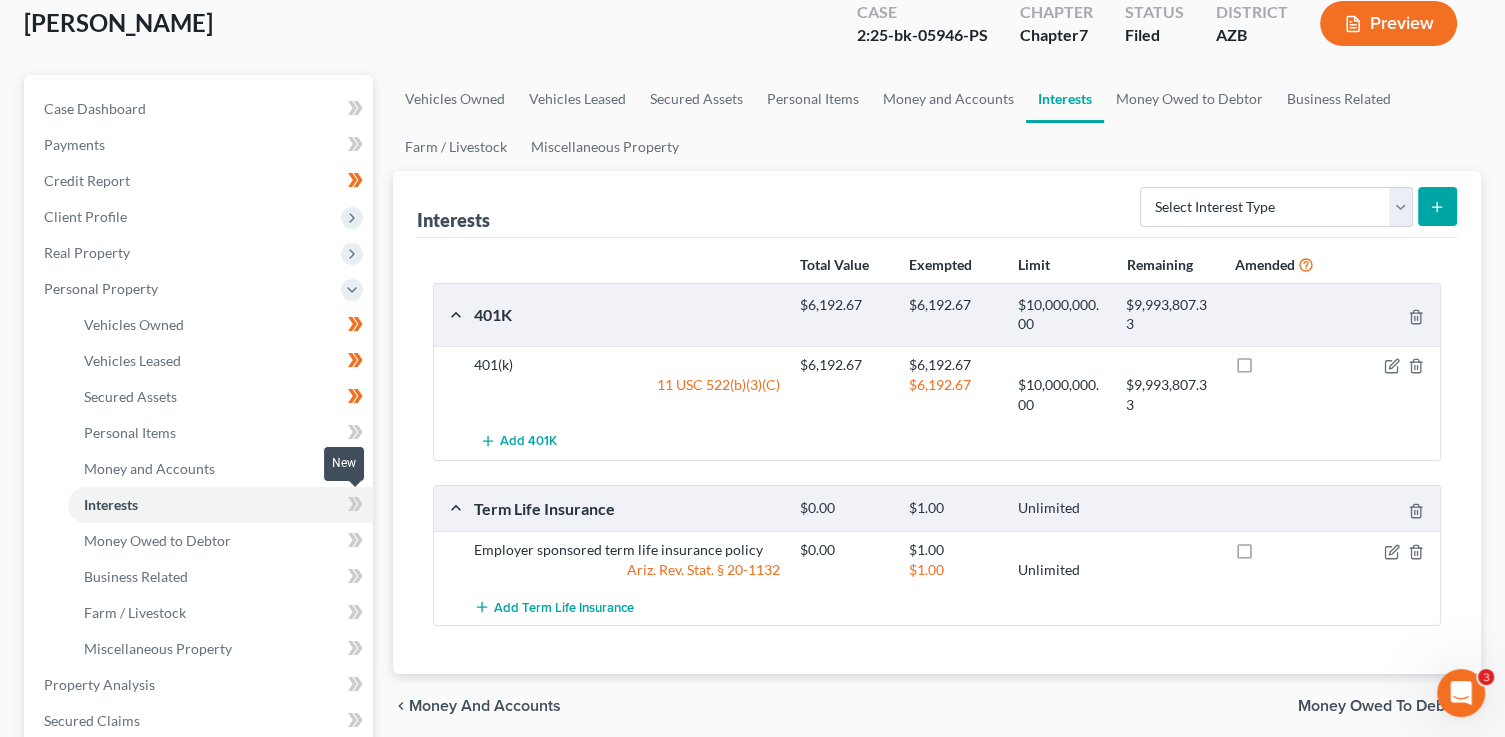 click at bounding box center (355, 507) 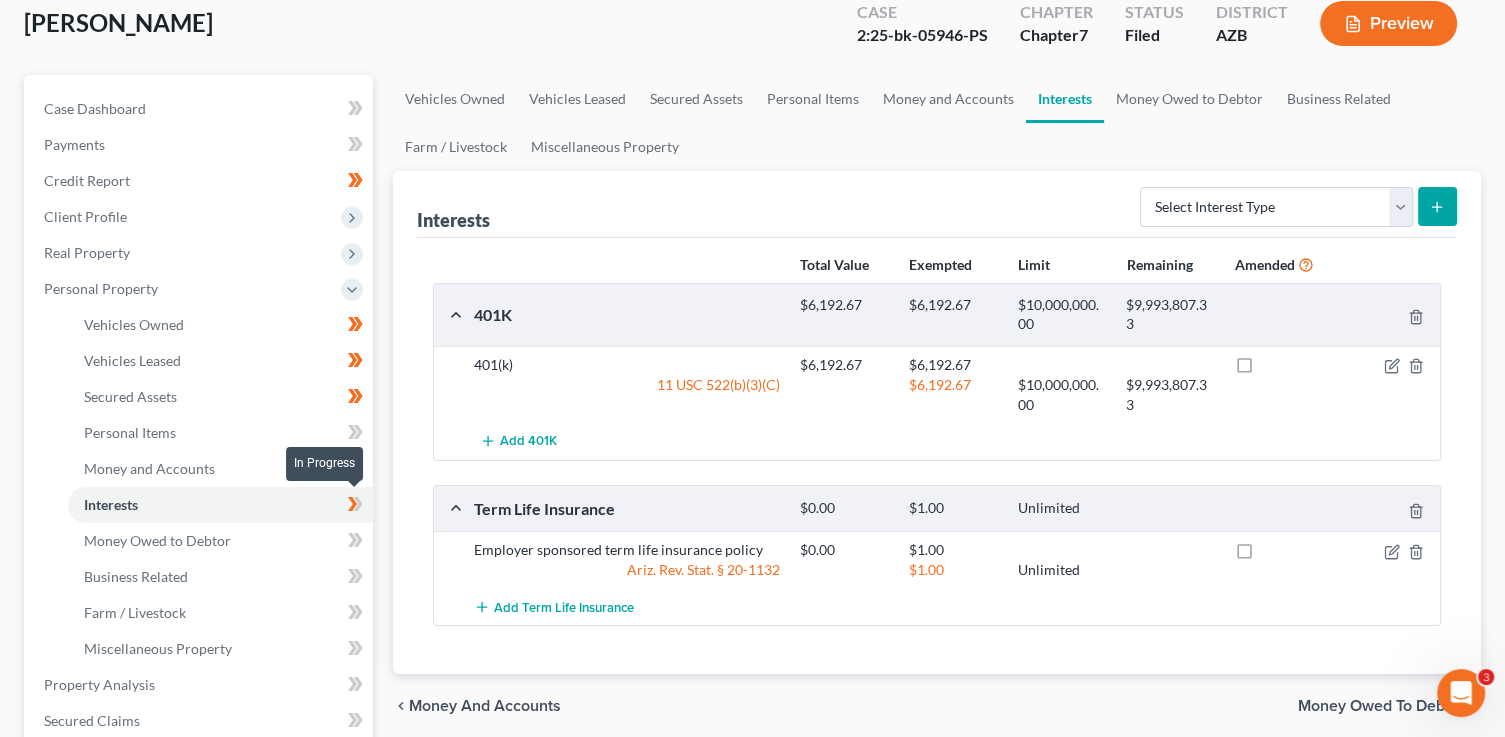 click at bounding box center [355, 507] 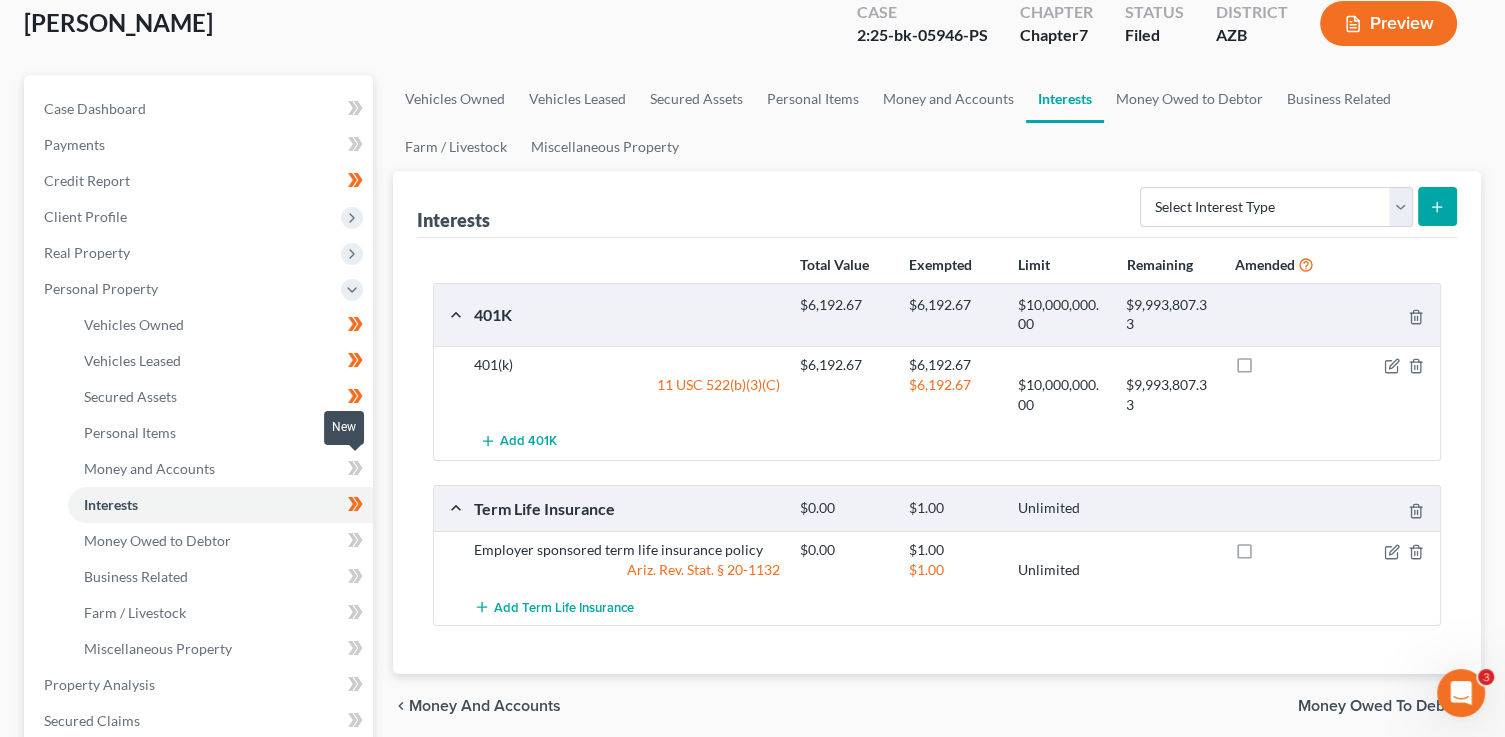 click 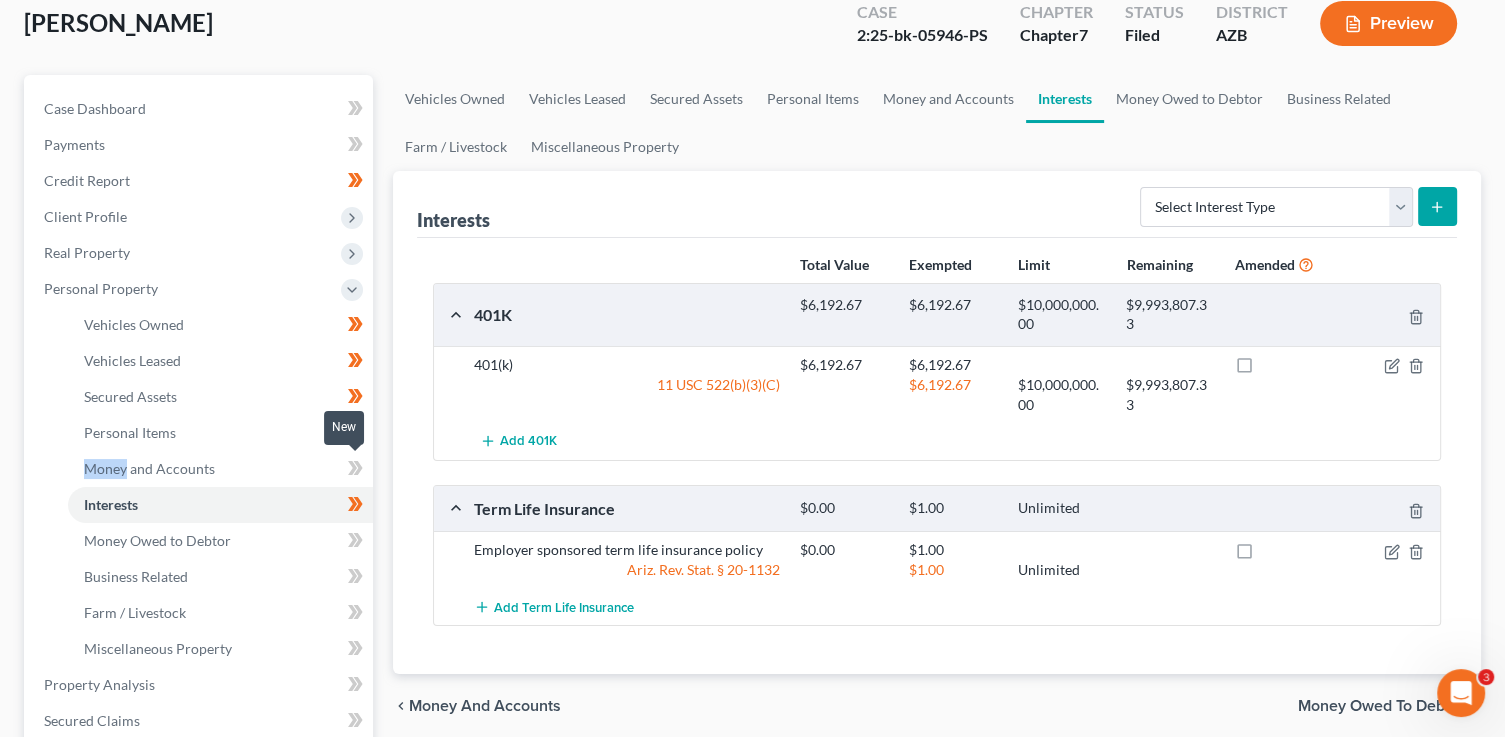 click 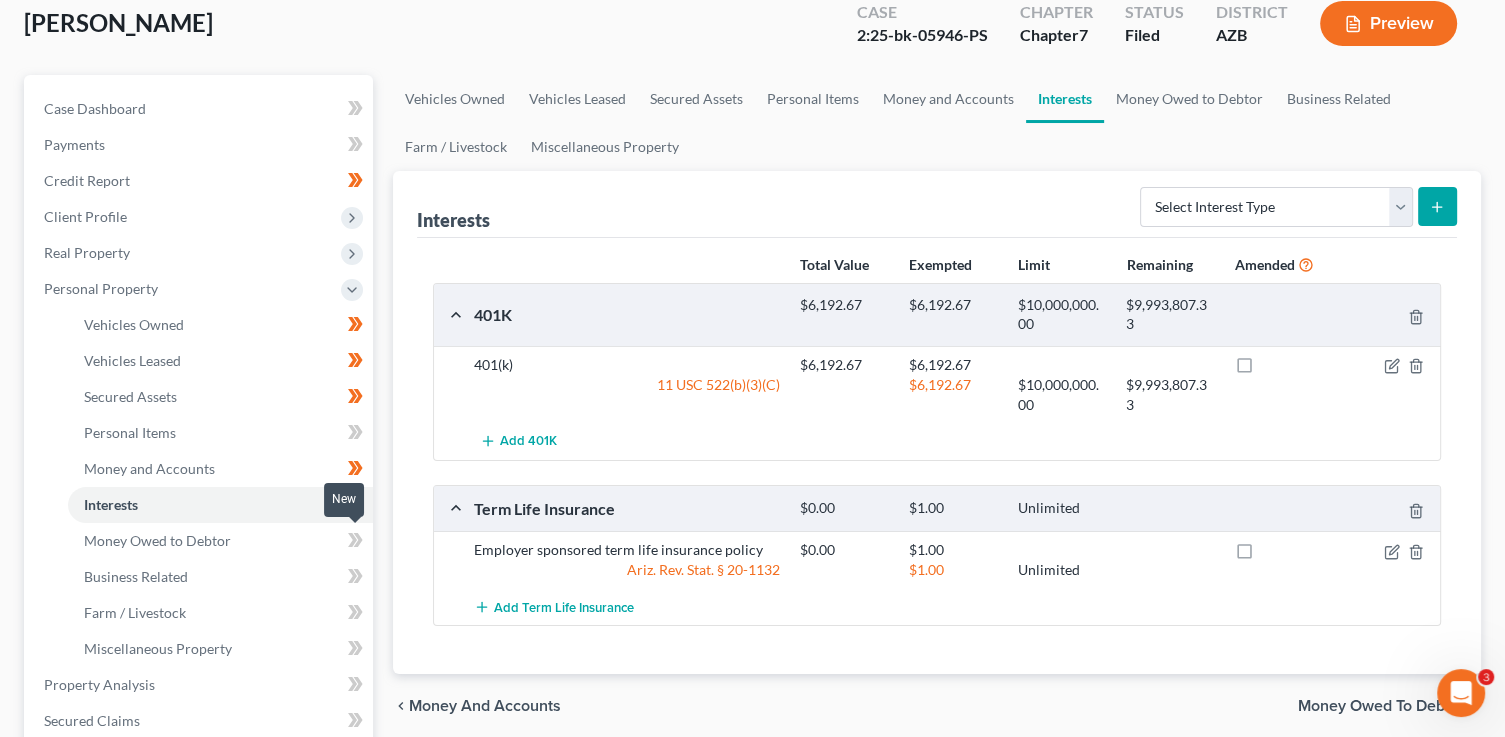 click 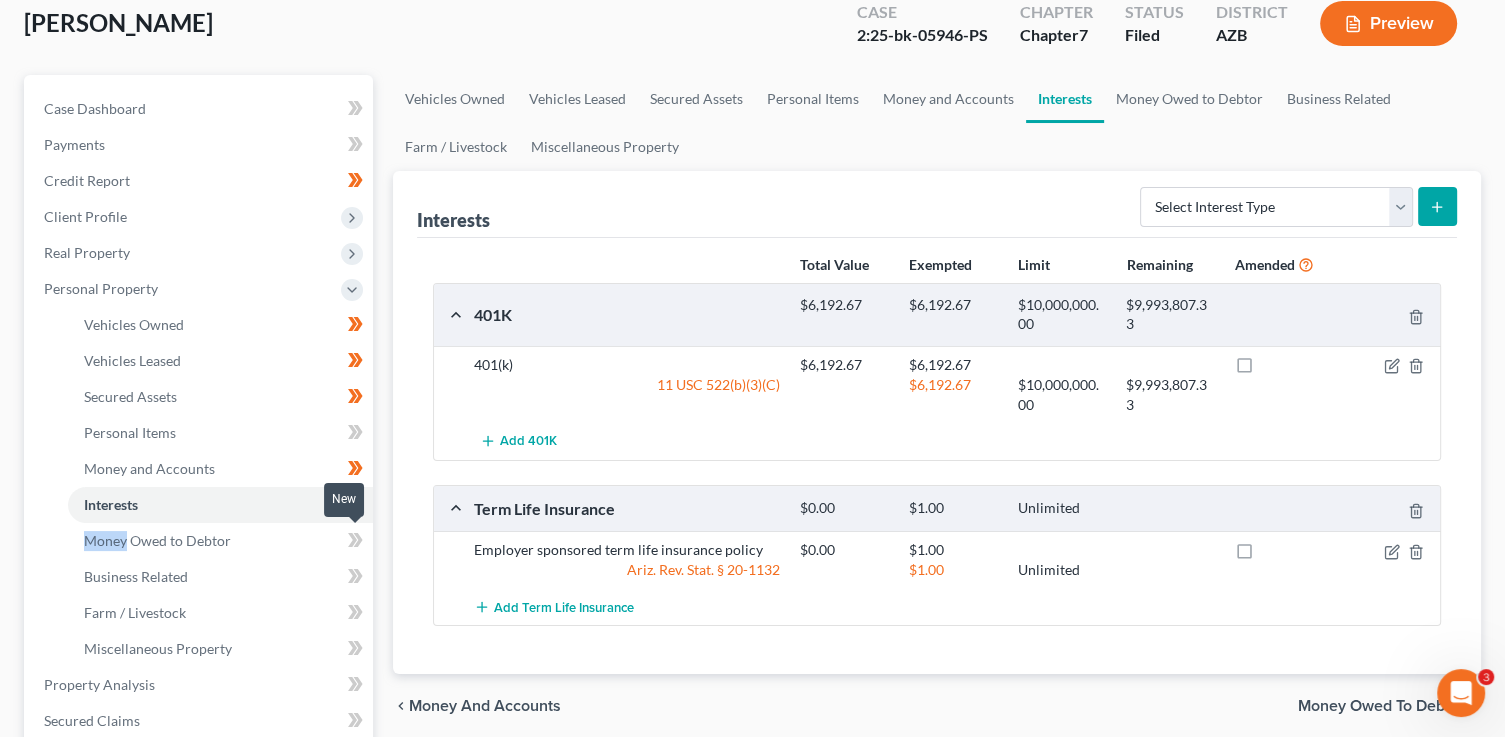 click at bounding box center (355, 543) 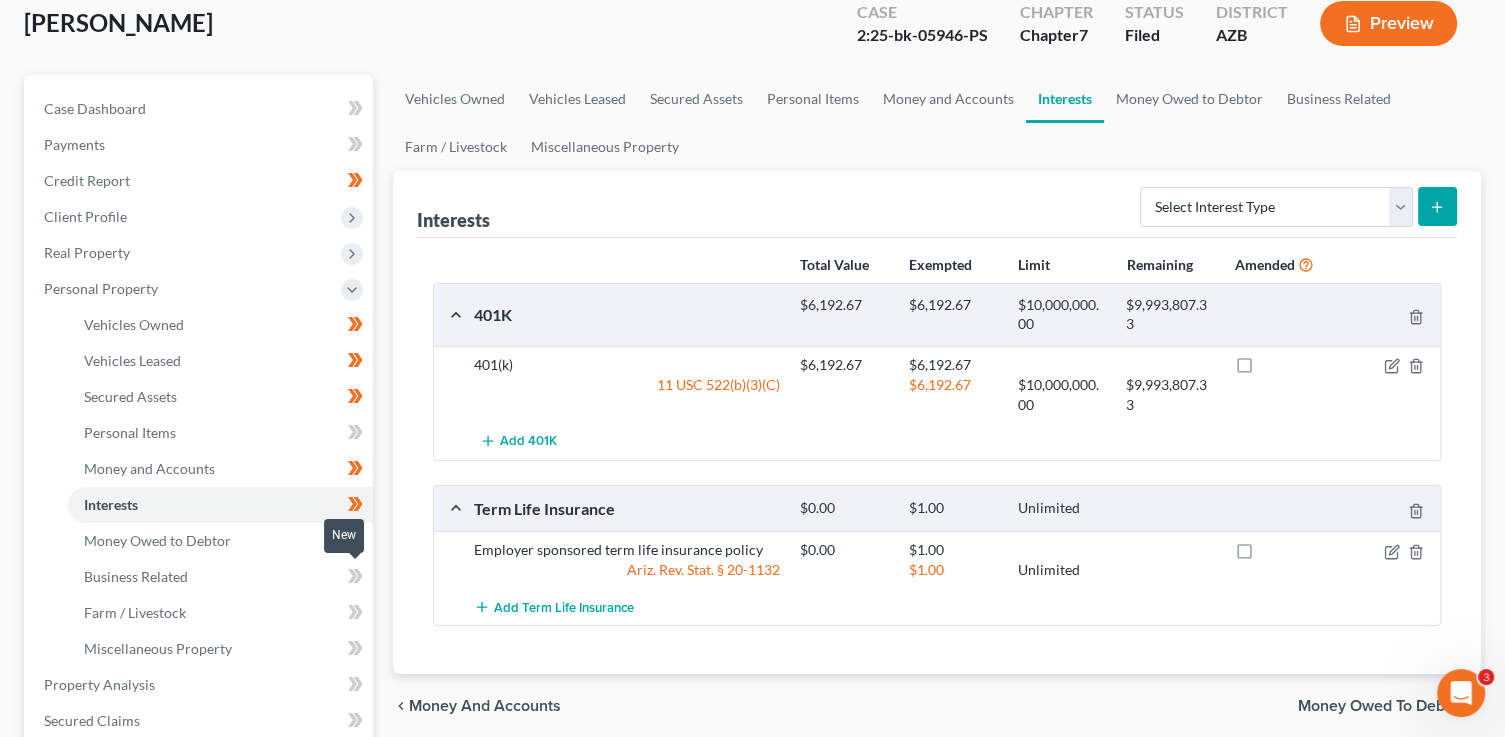 click at bounding box center (355, 579) 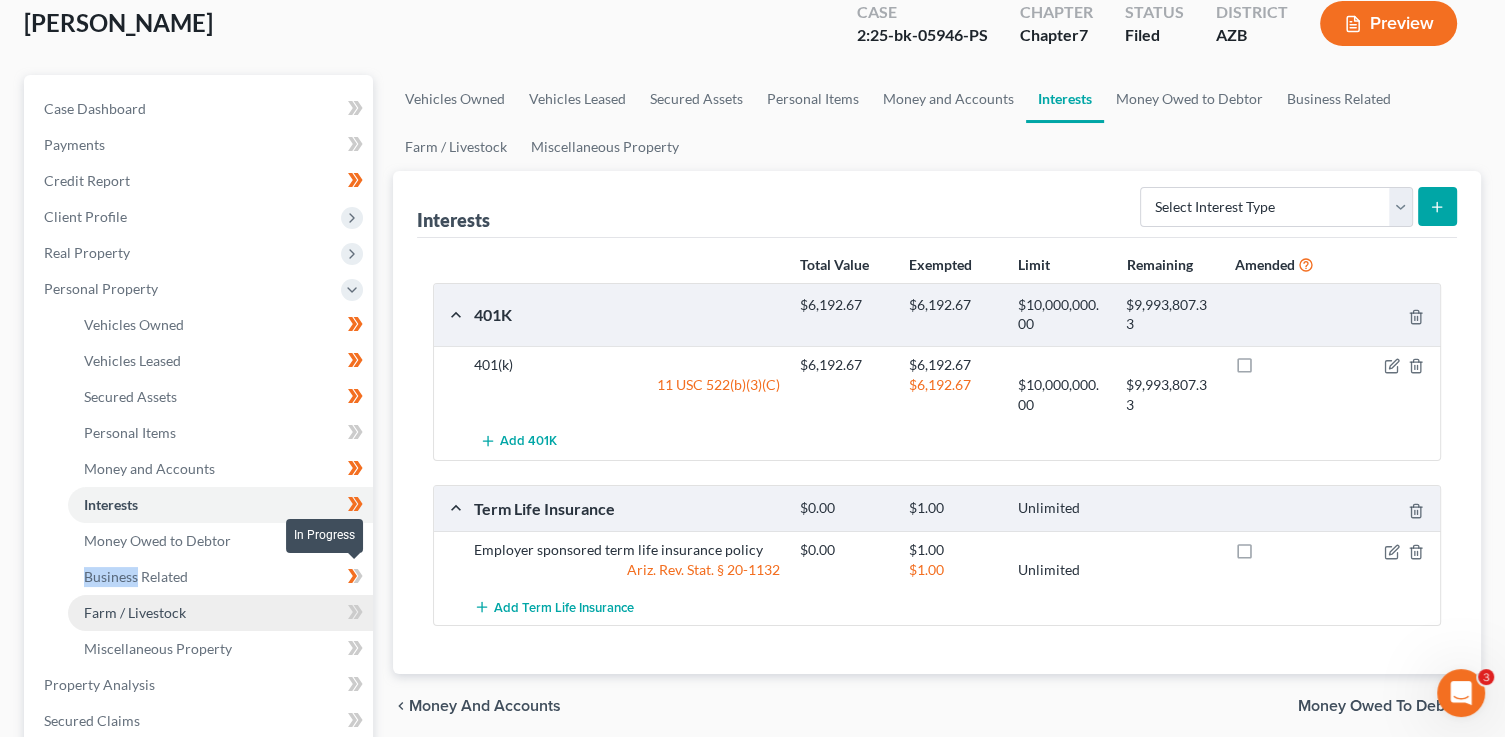 drag, startPoint x: 367, startPoint y: 572, endPoint x: 369, endPoint y: 597, distance: 25.079872 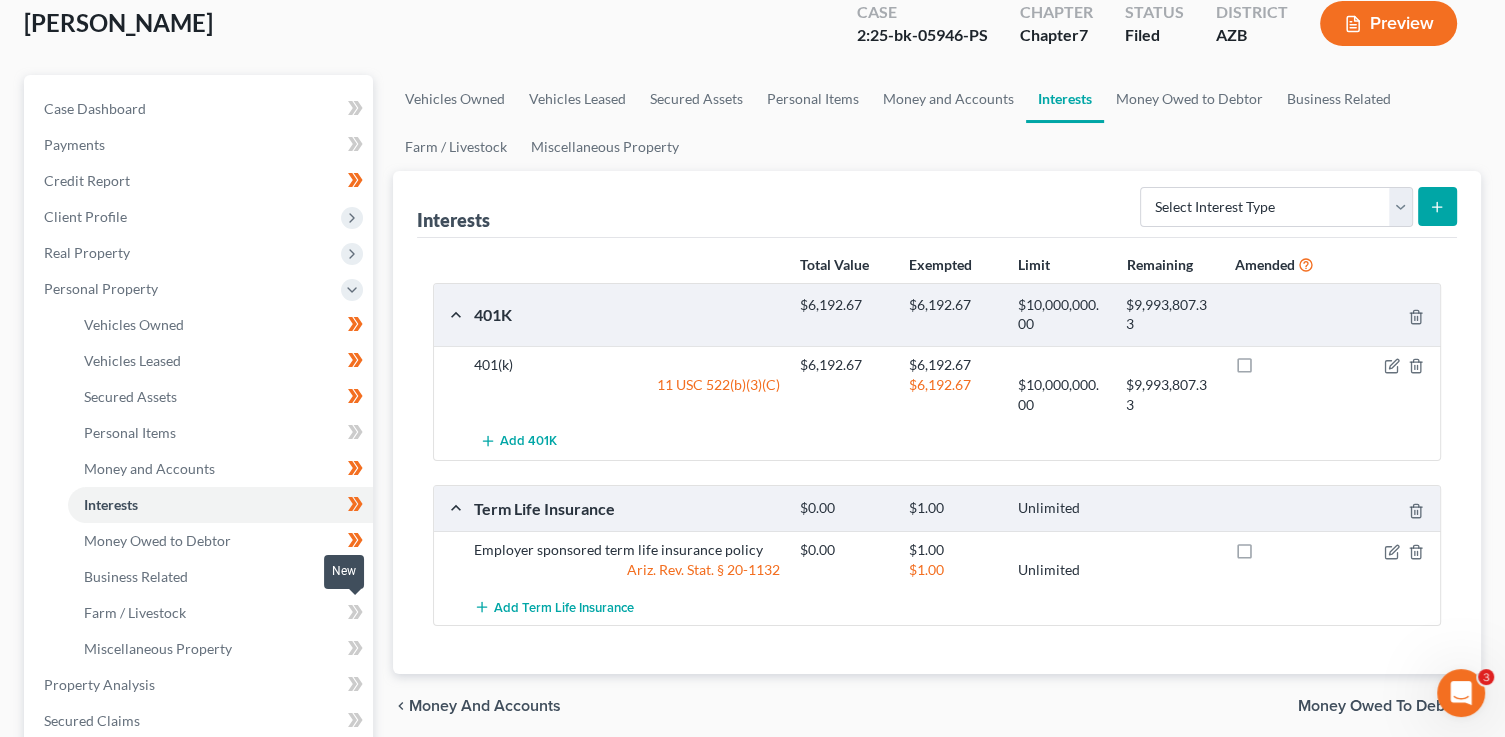 click at bounding box center (355, 615) 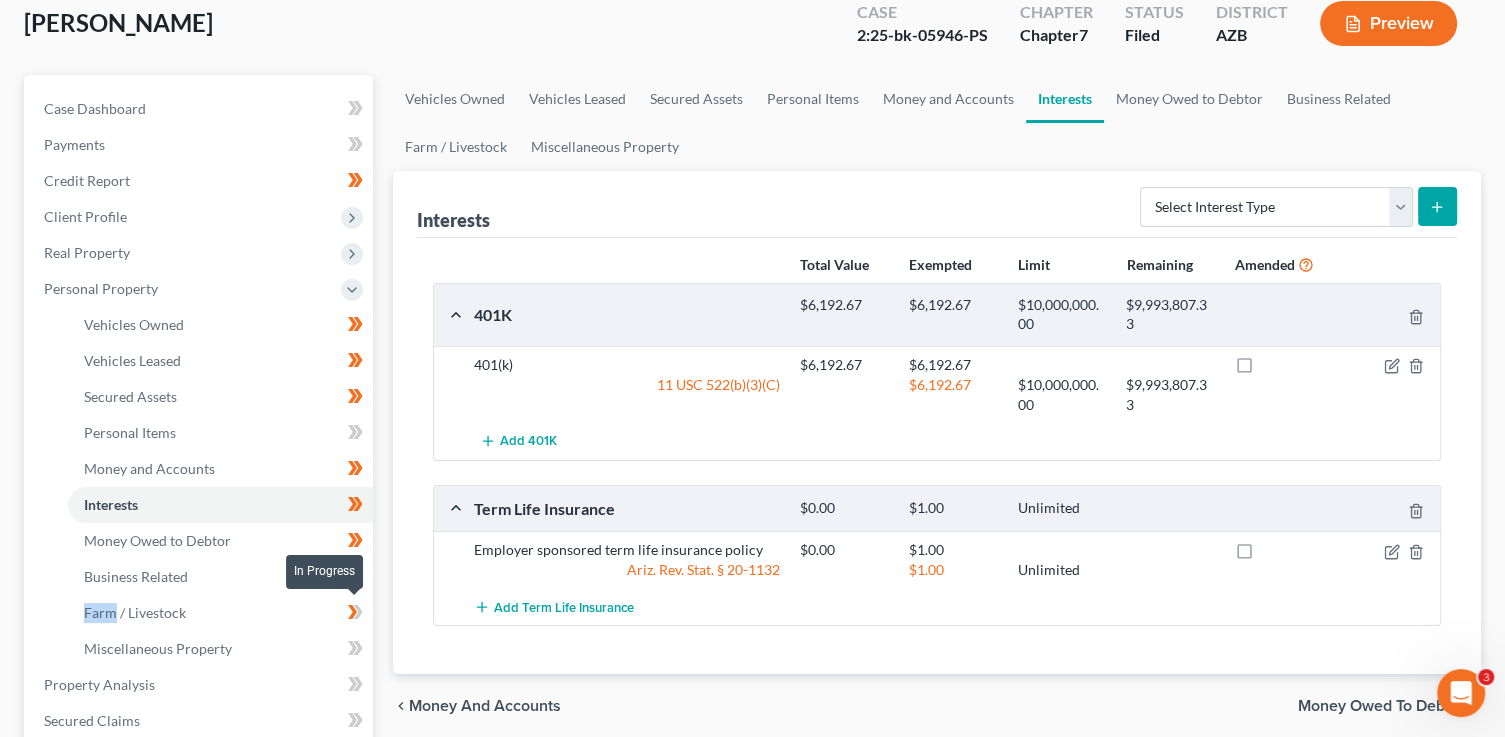 click at bounding box center [355, 615] 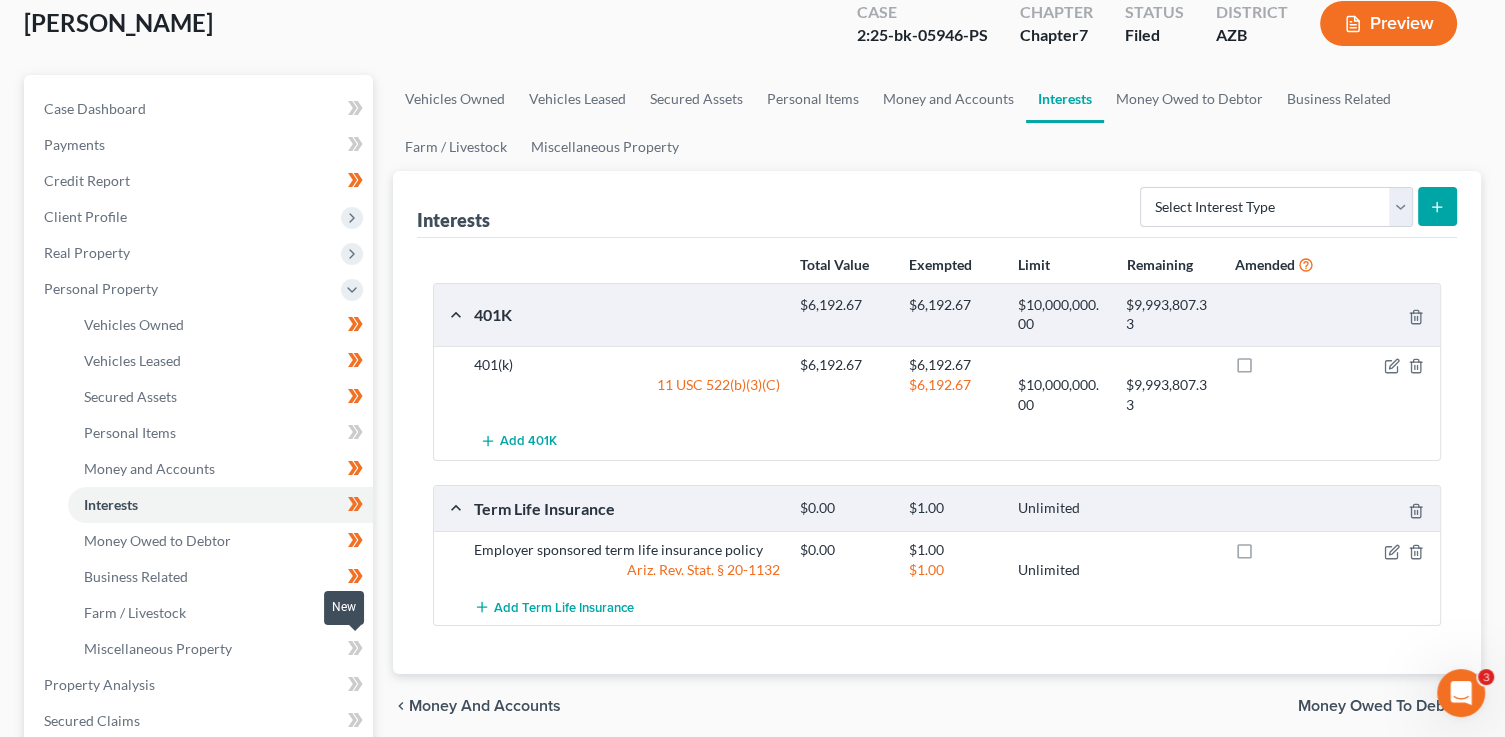click 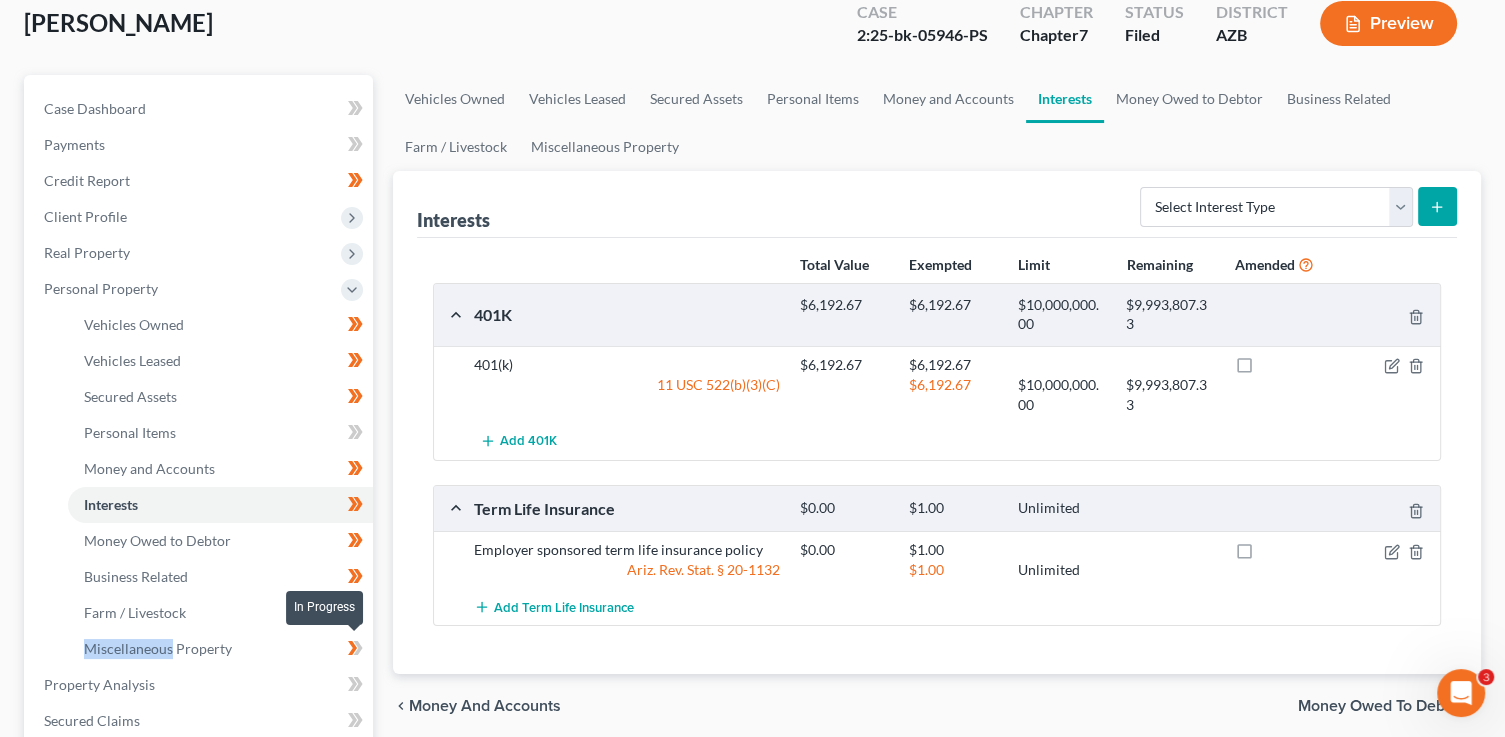 drag, startPoint x: 362, startPoint y: 640, endPoint x: 433, endPoint y: 614, distance: 75.61085 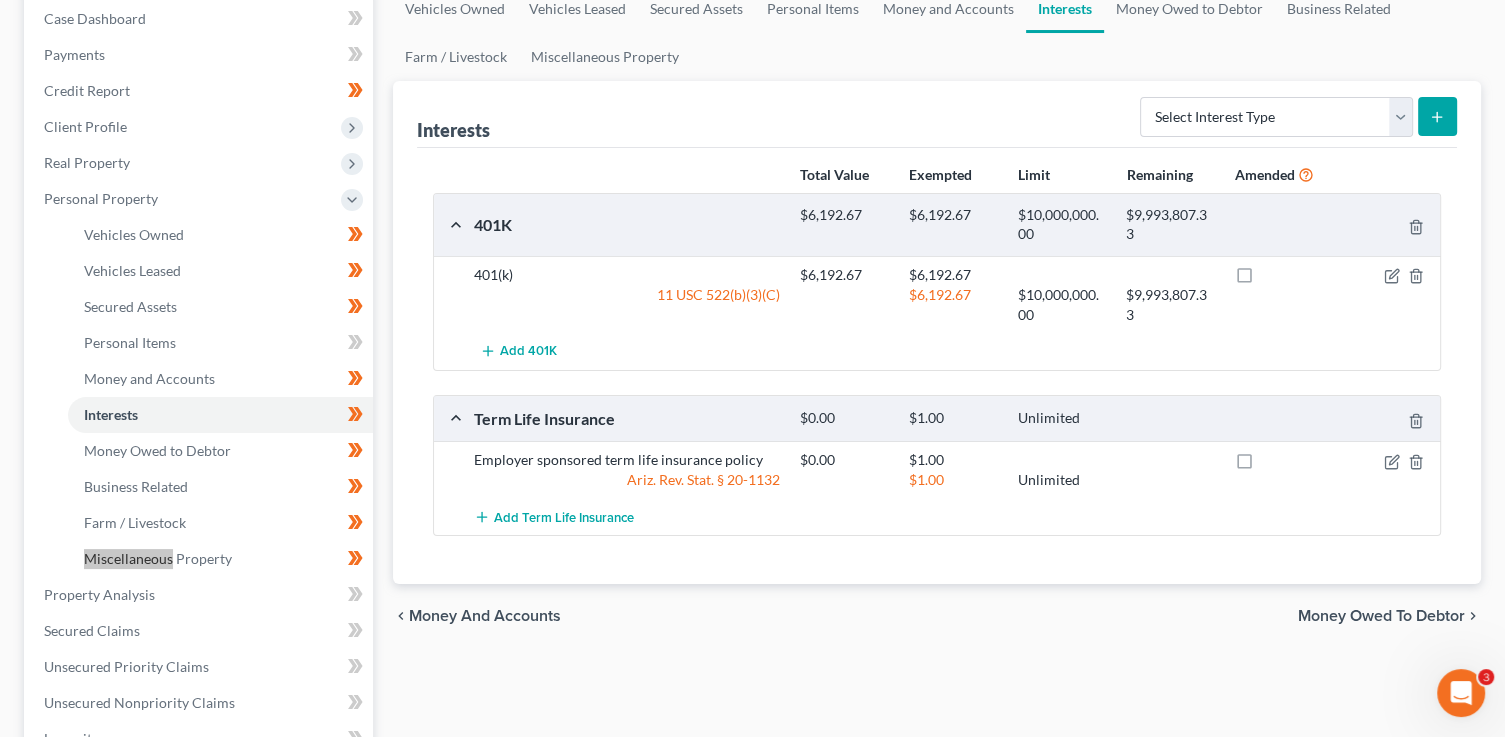 scroll, scrollTop: 235, scrollLeft: 0, axis: vertical 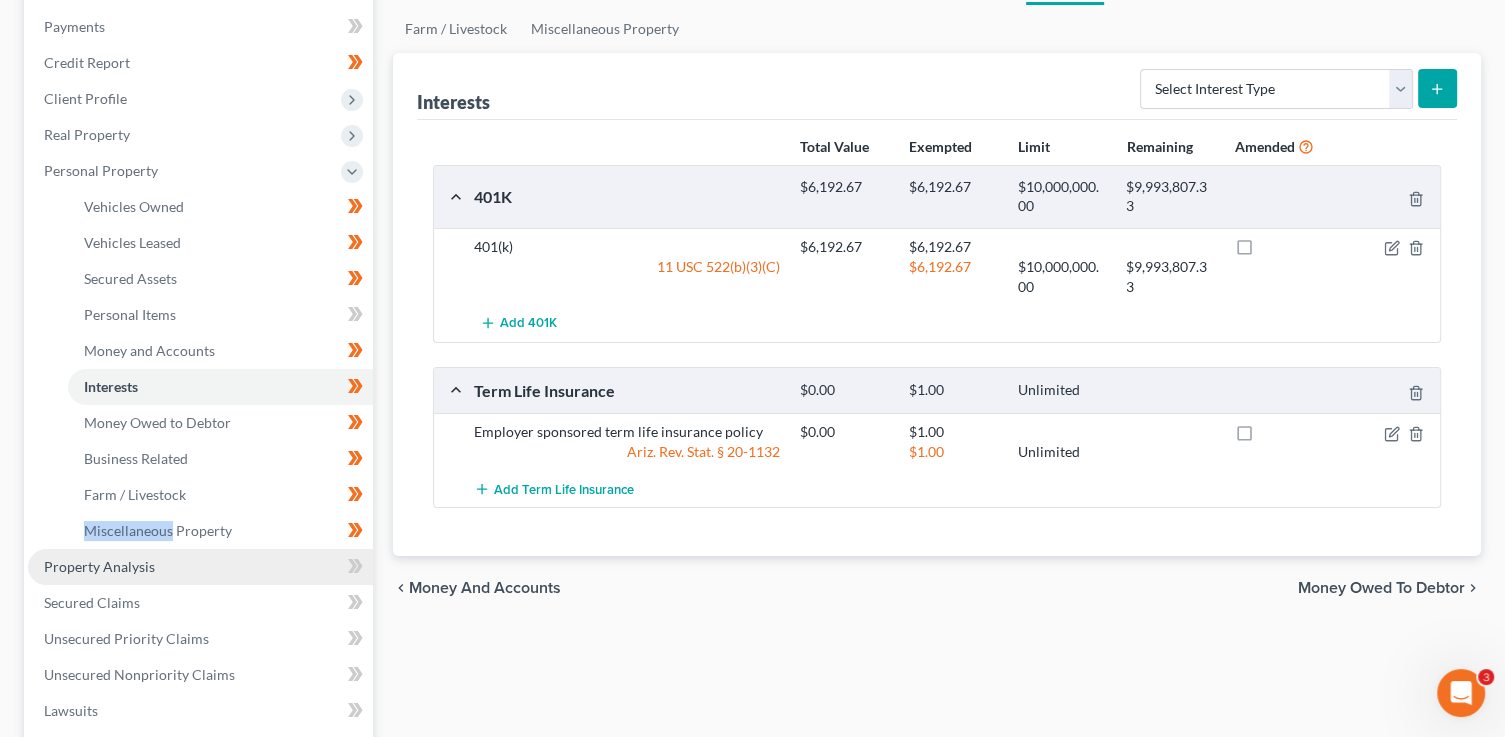 click on "Property Analysis" at bounding box center [200, 567] 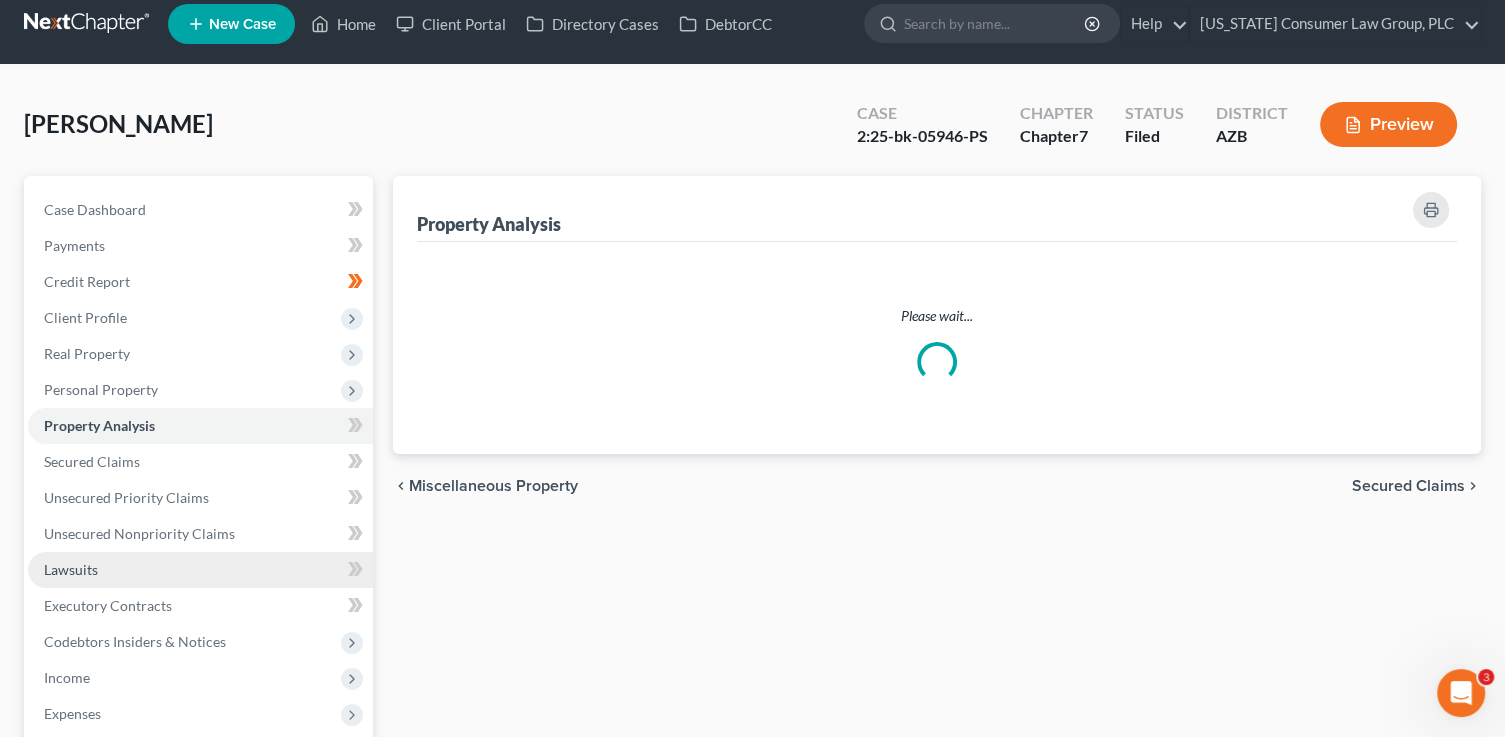scroll, scrollTop: 0, scrollLeft: 0, axis: both 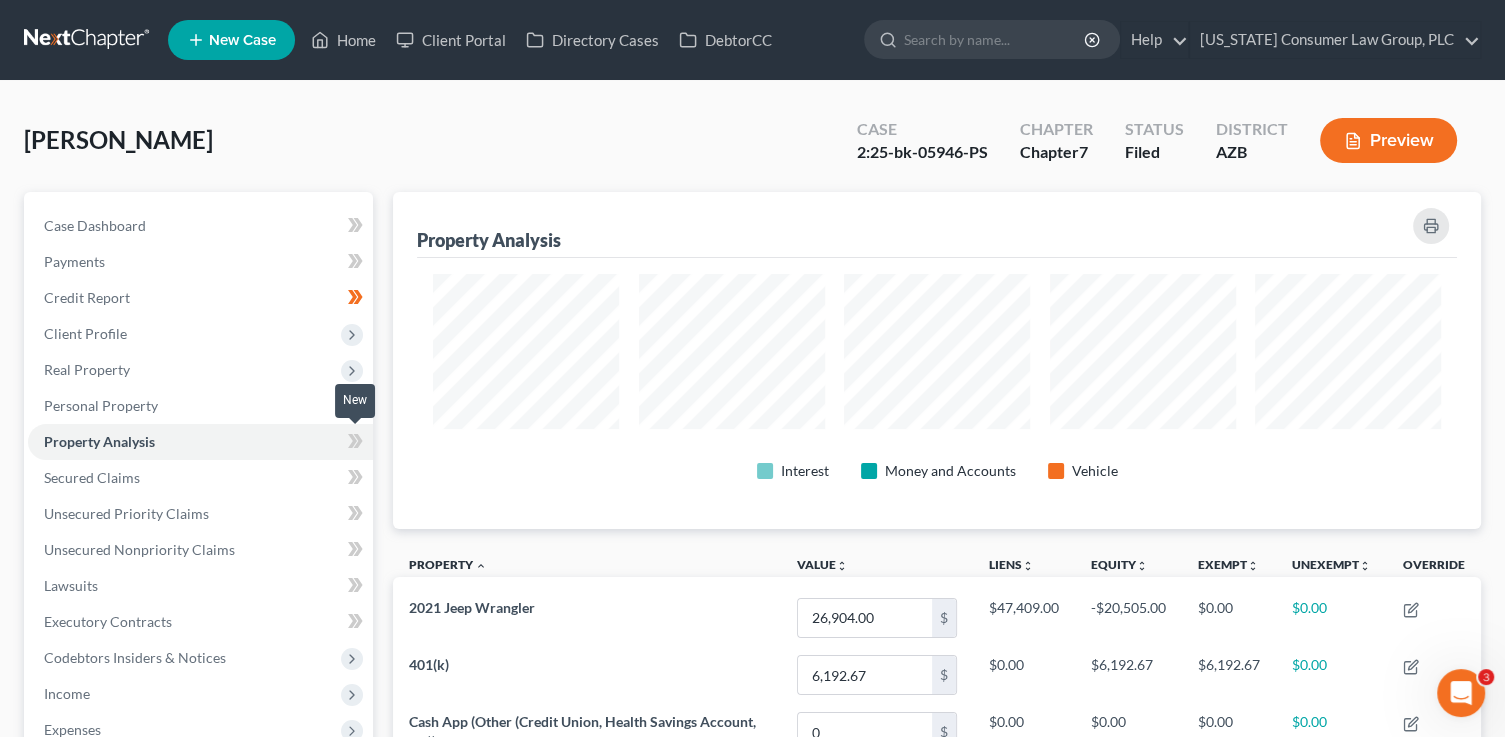 click 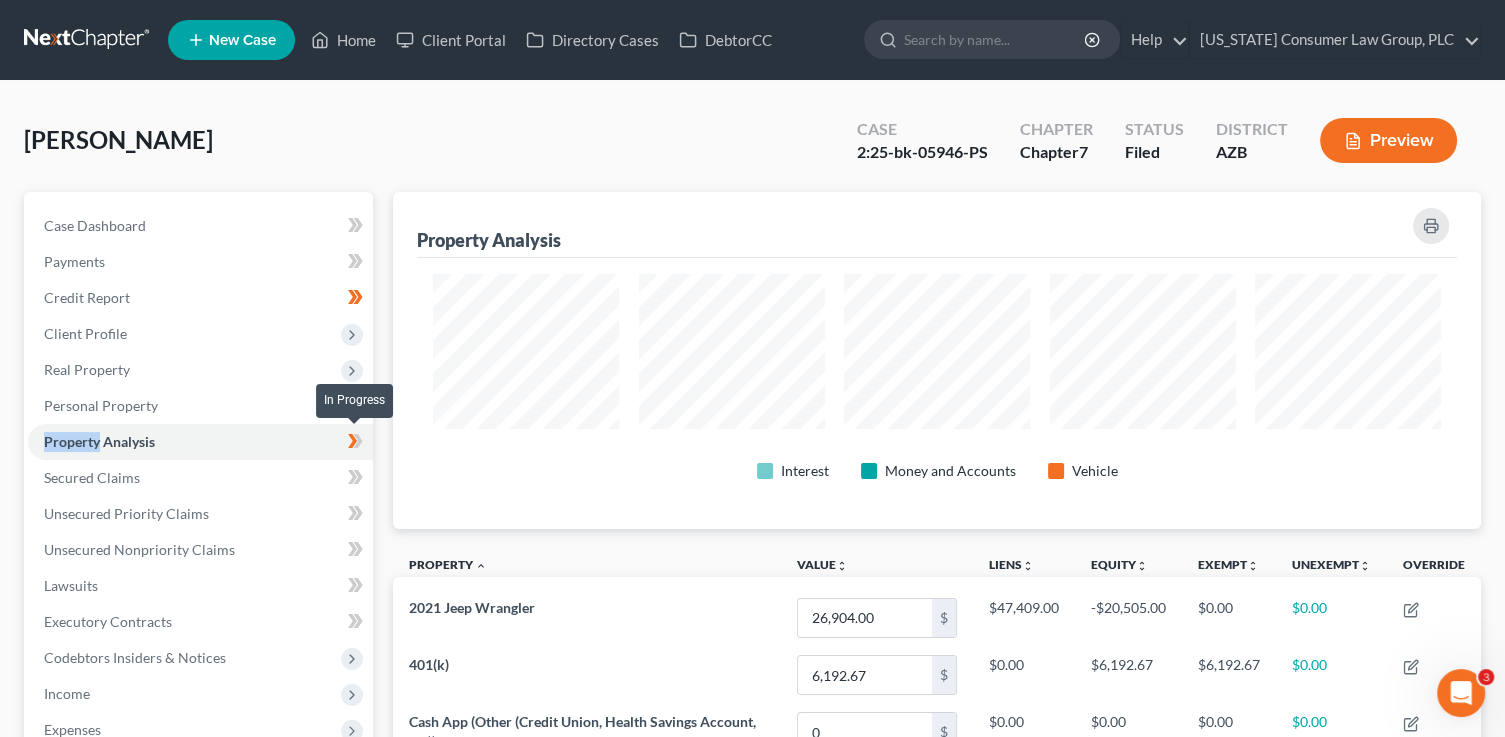click 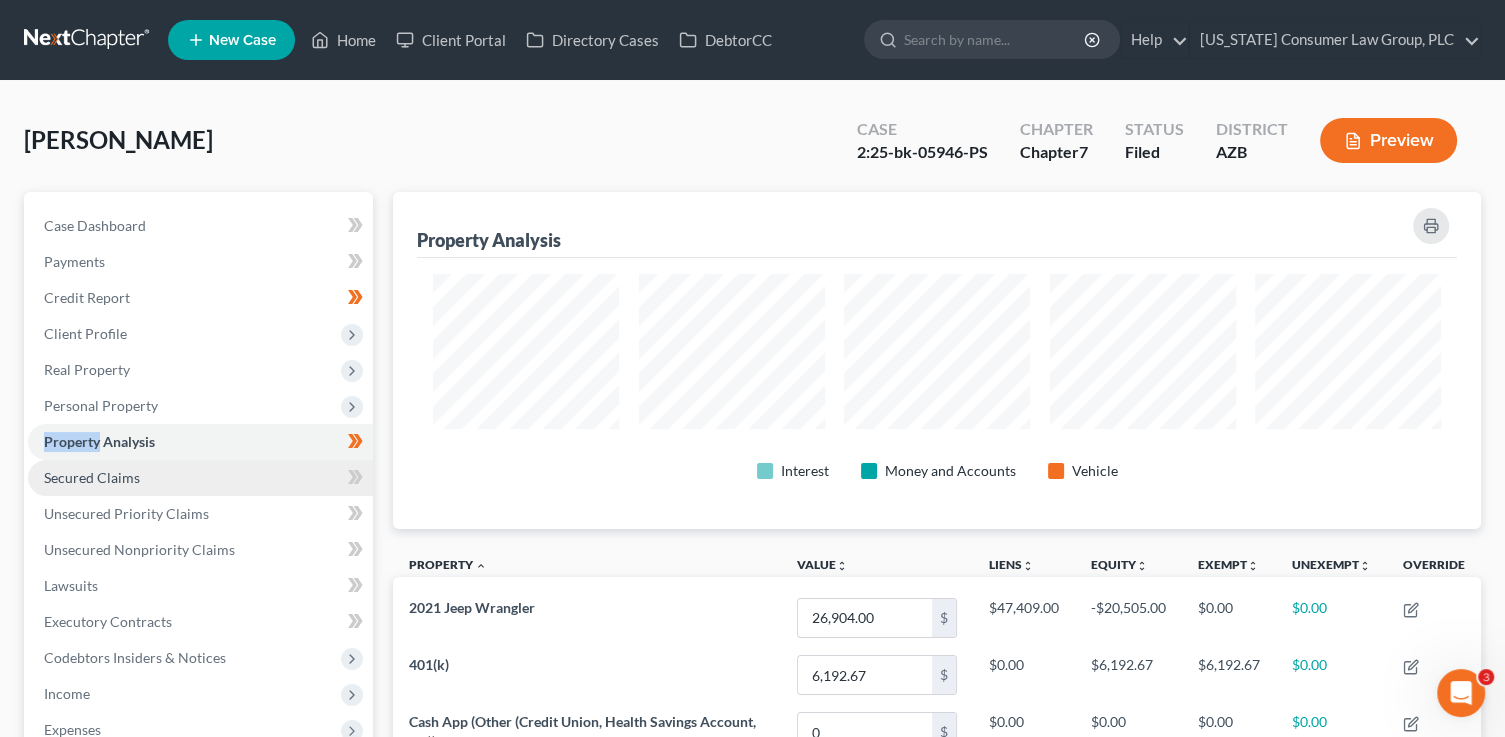 click on "Secured Claims" at bounding box center (200, 478) 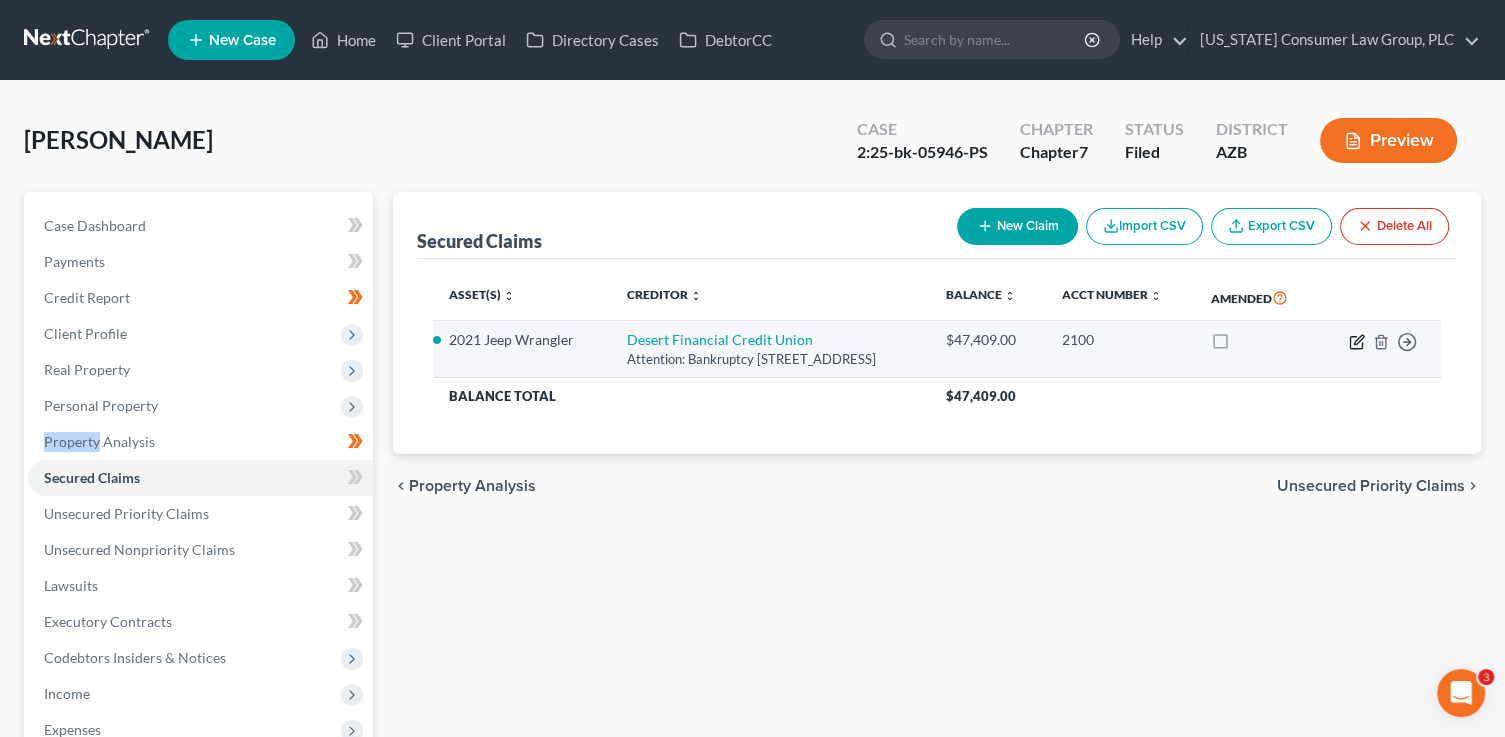 click 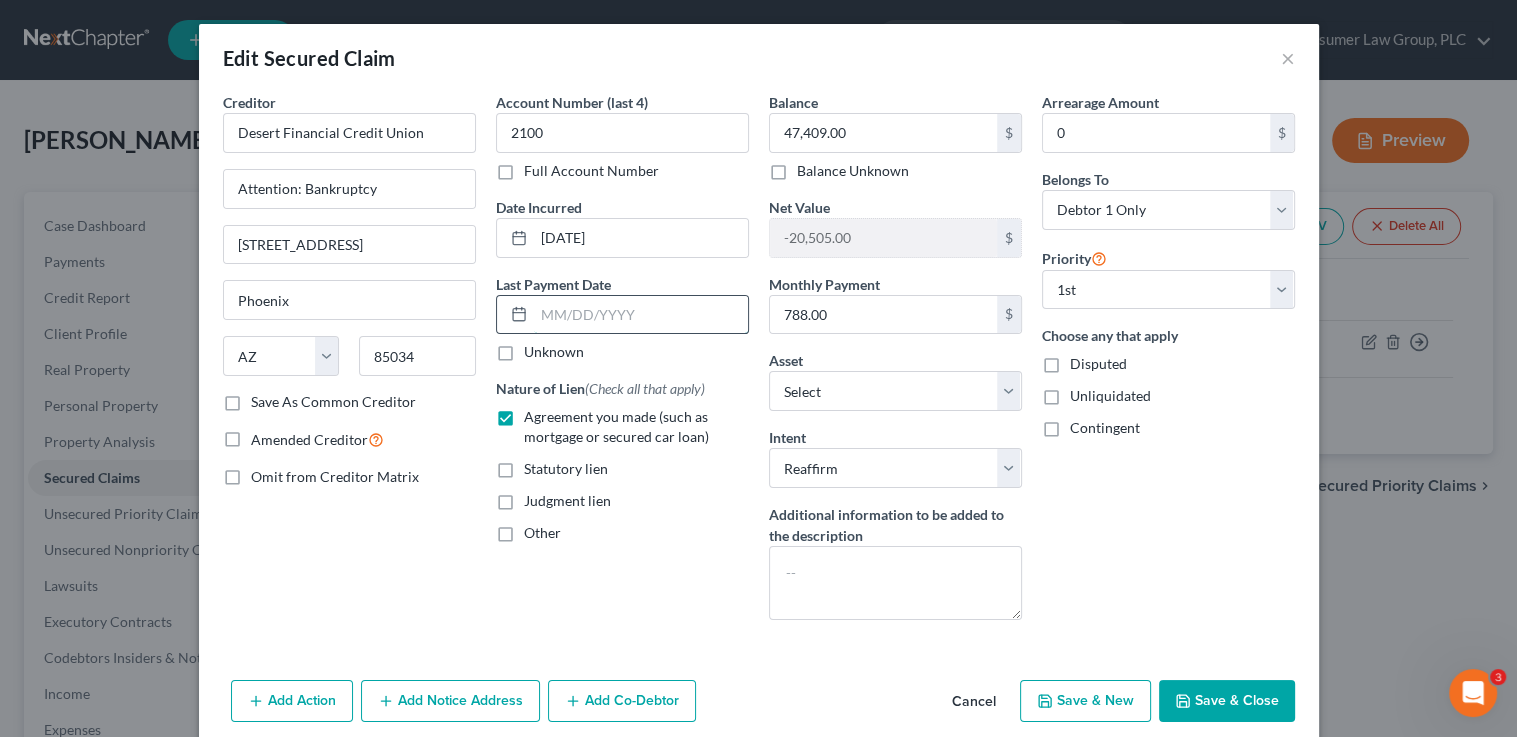 click at bounding box center [641, 315] 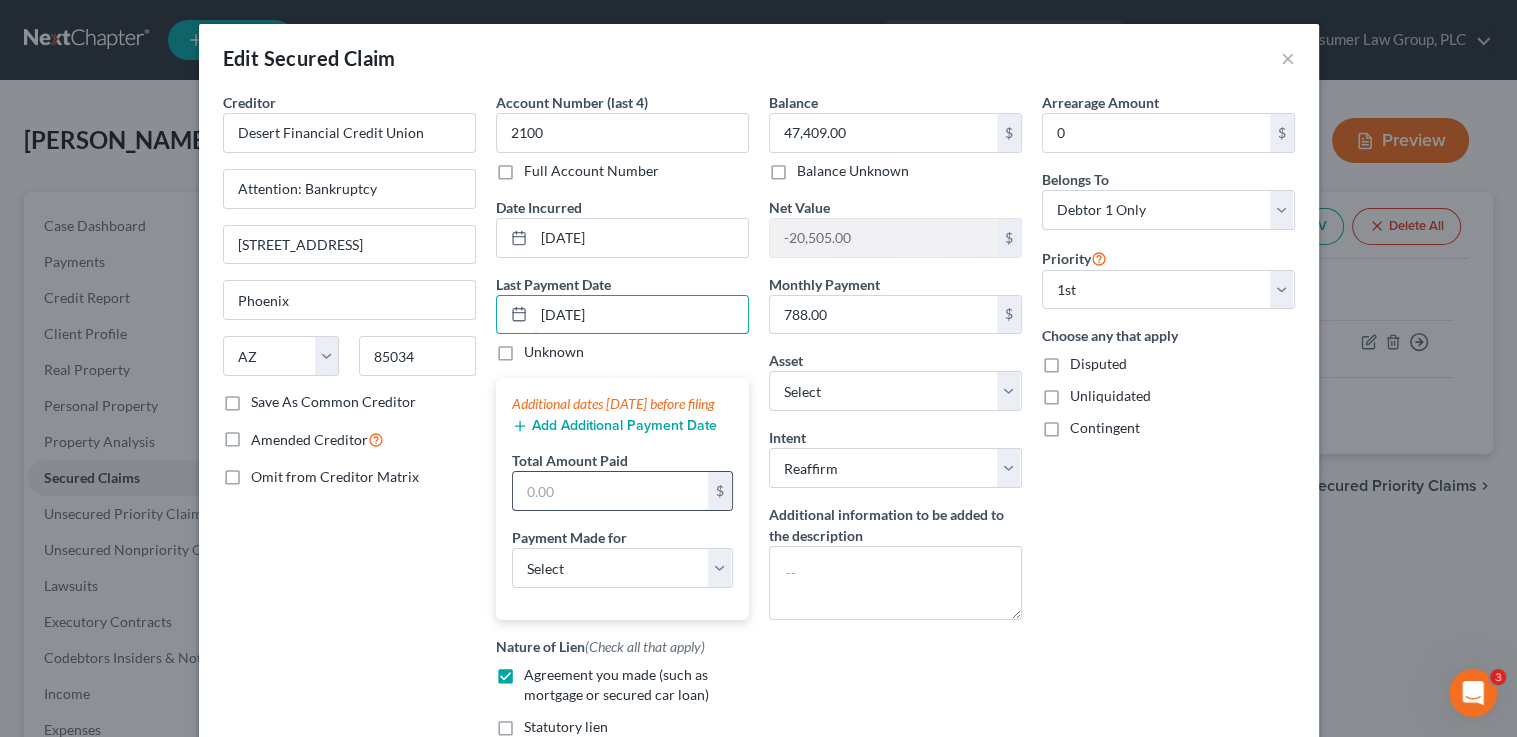 type on "[DATE]" 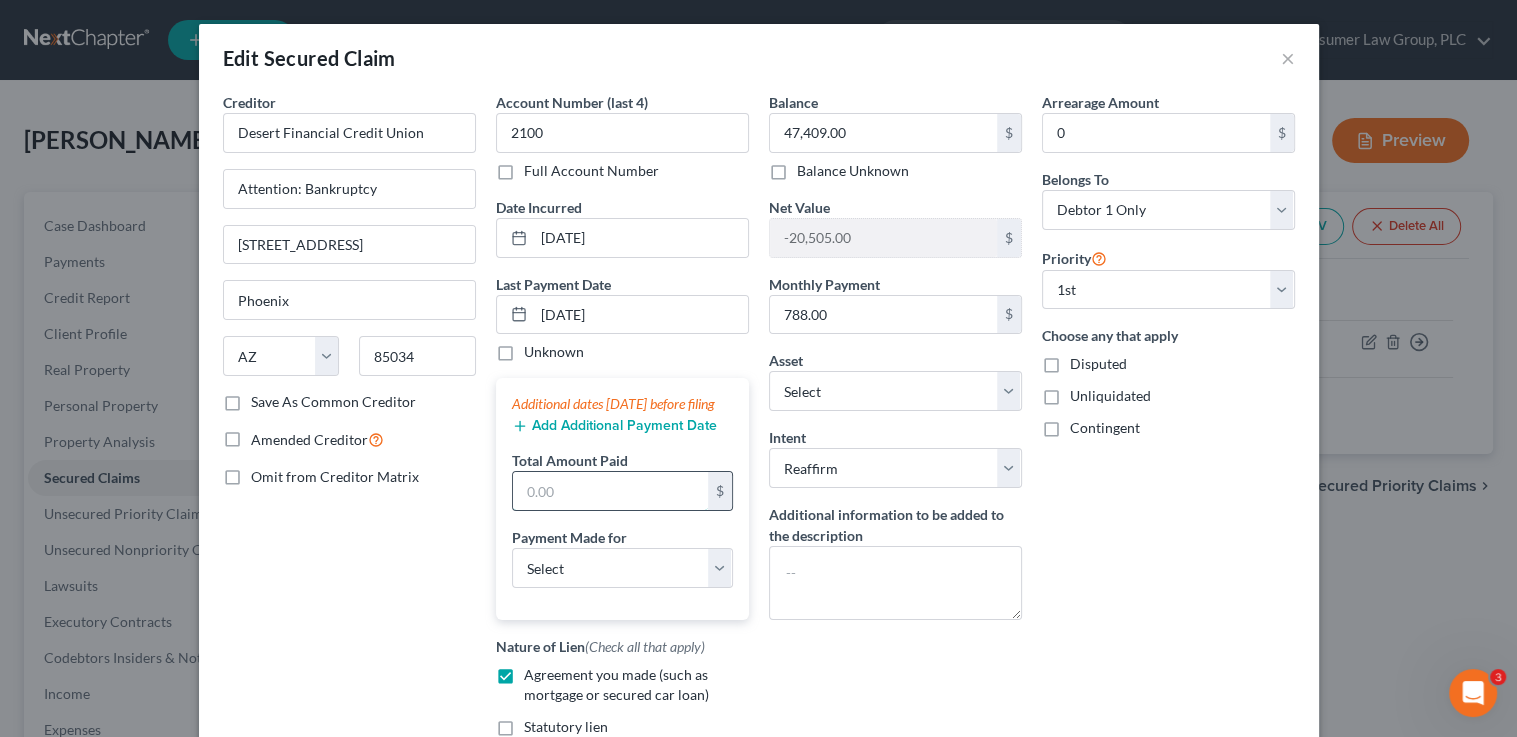 click at bounding box center (610, 491) 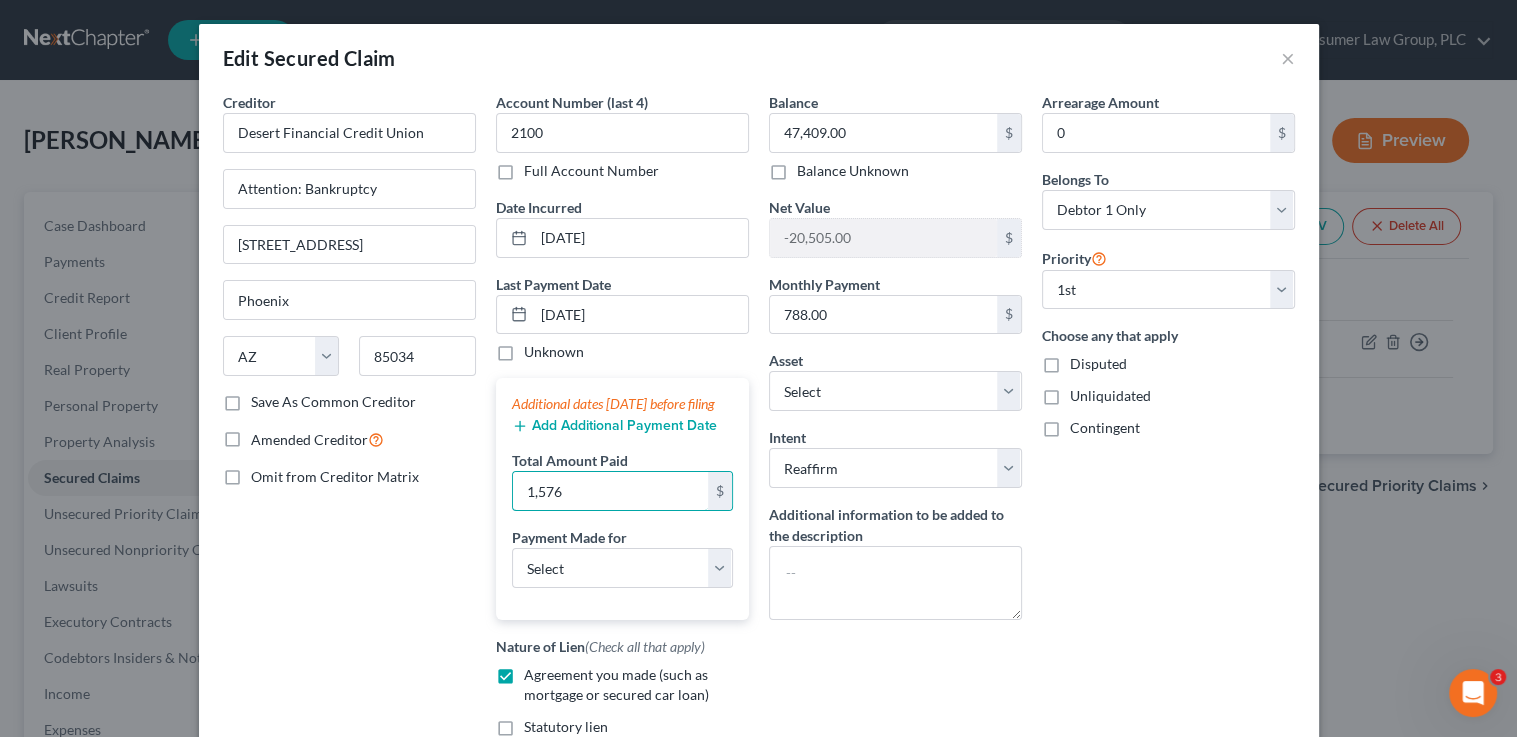 type on "1,576" 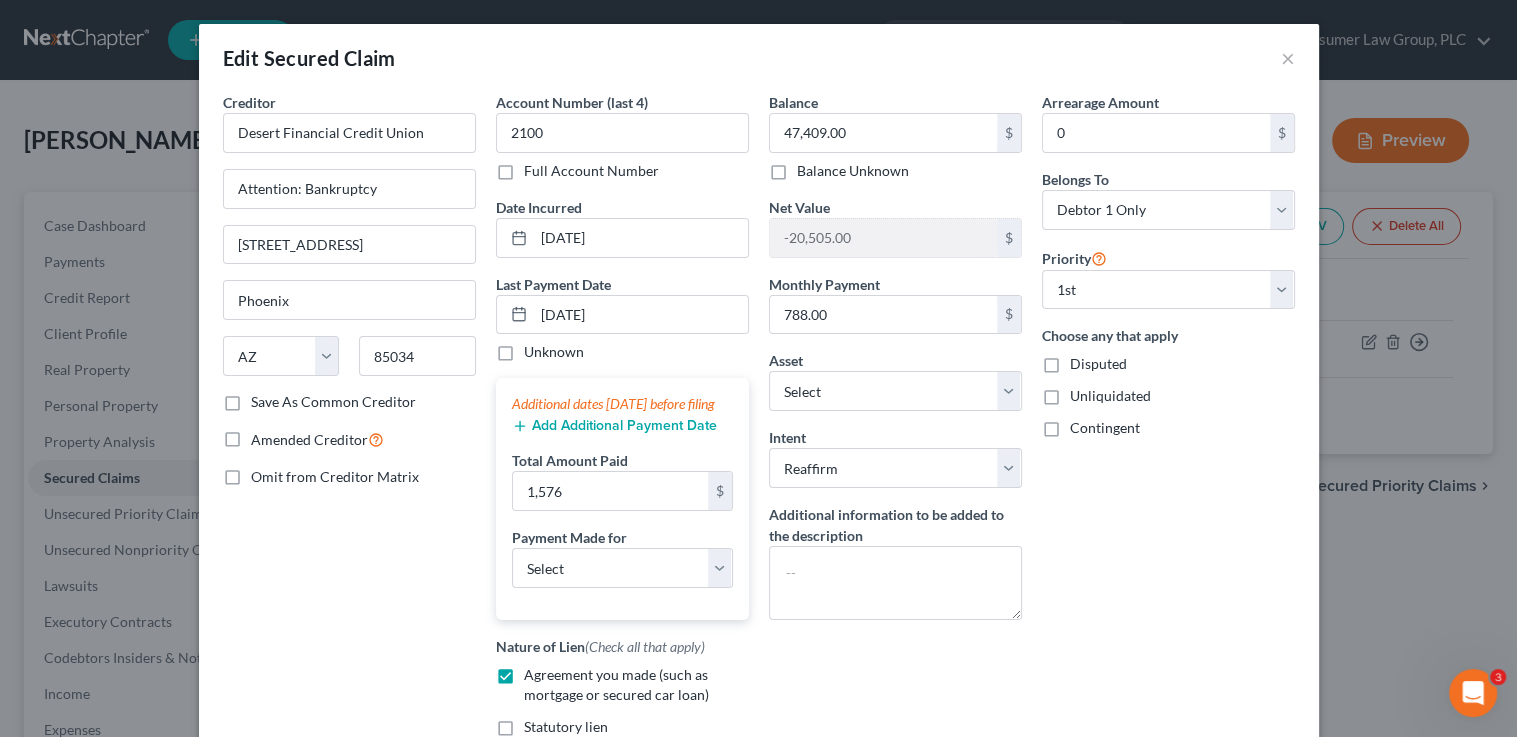 click on "Add Additional Payment Date" at bounding box center (614, 426) 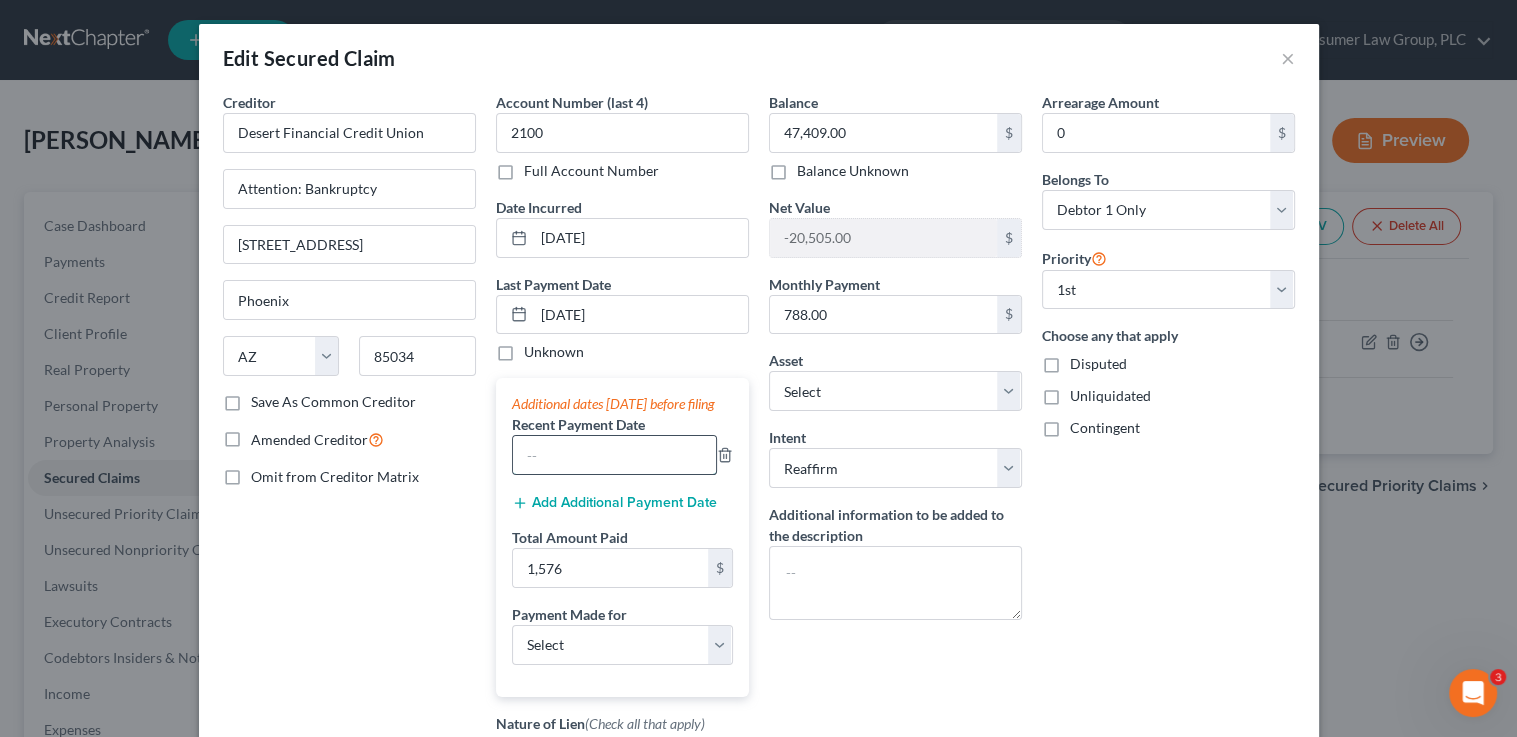 click at bounding box center (614, 455) 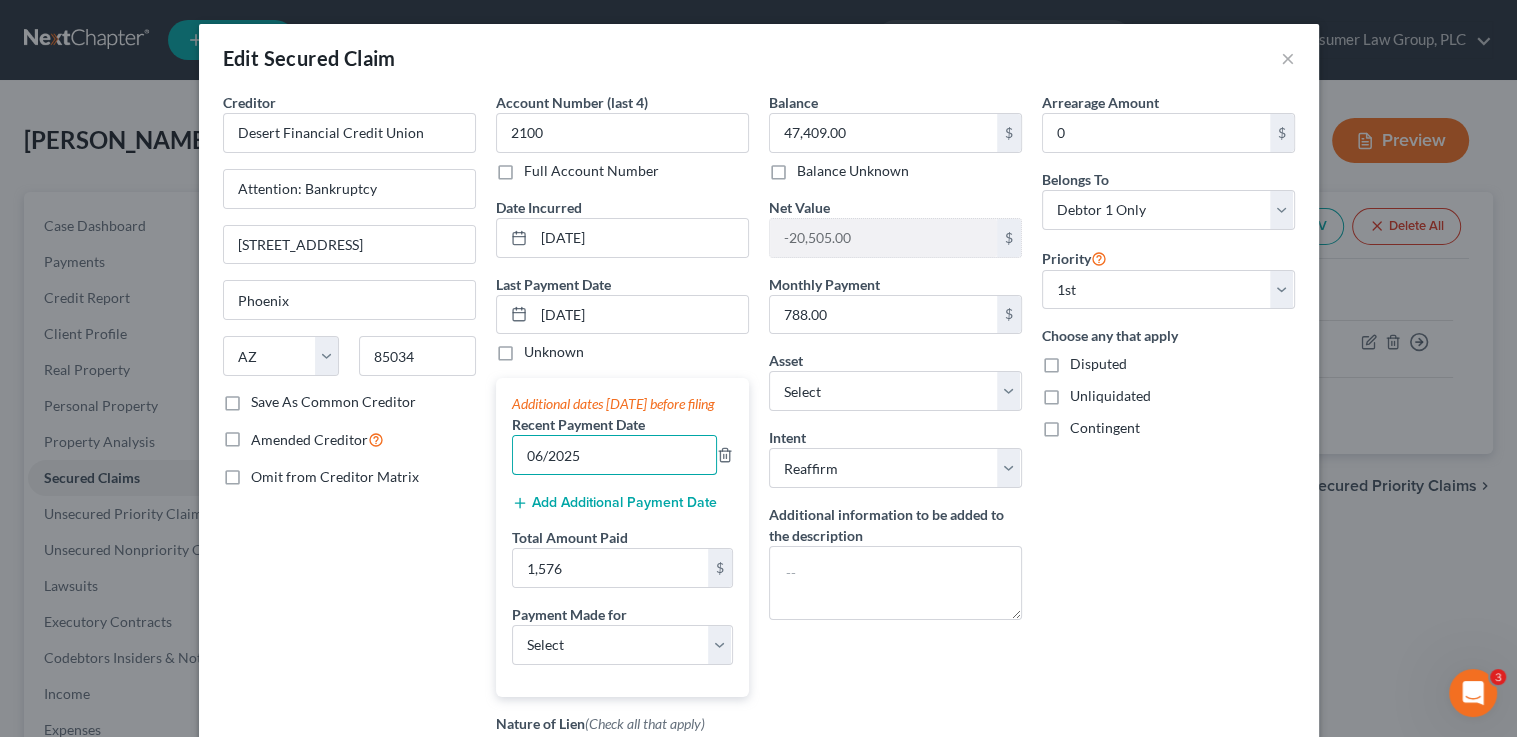 type on "06/2025" 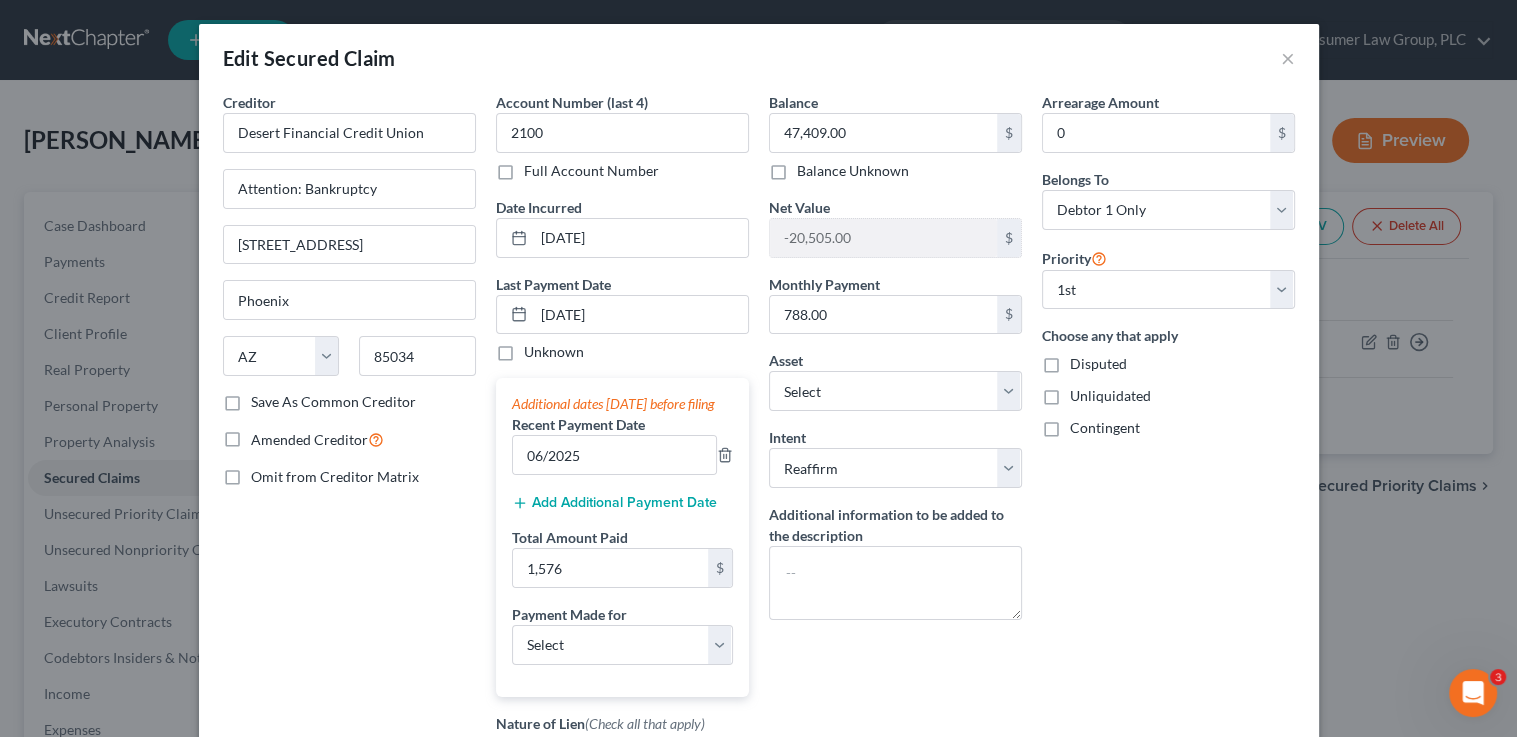 click on "Add Additional Payment Date" at bounding box center (614, 503) 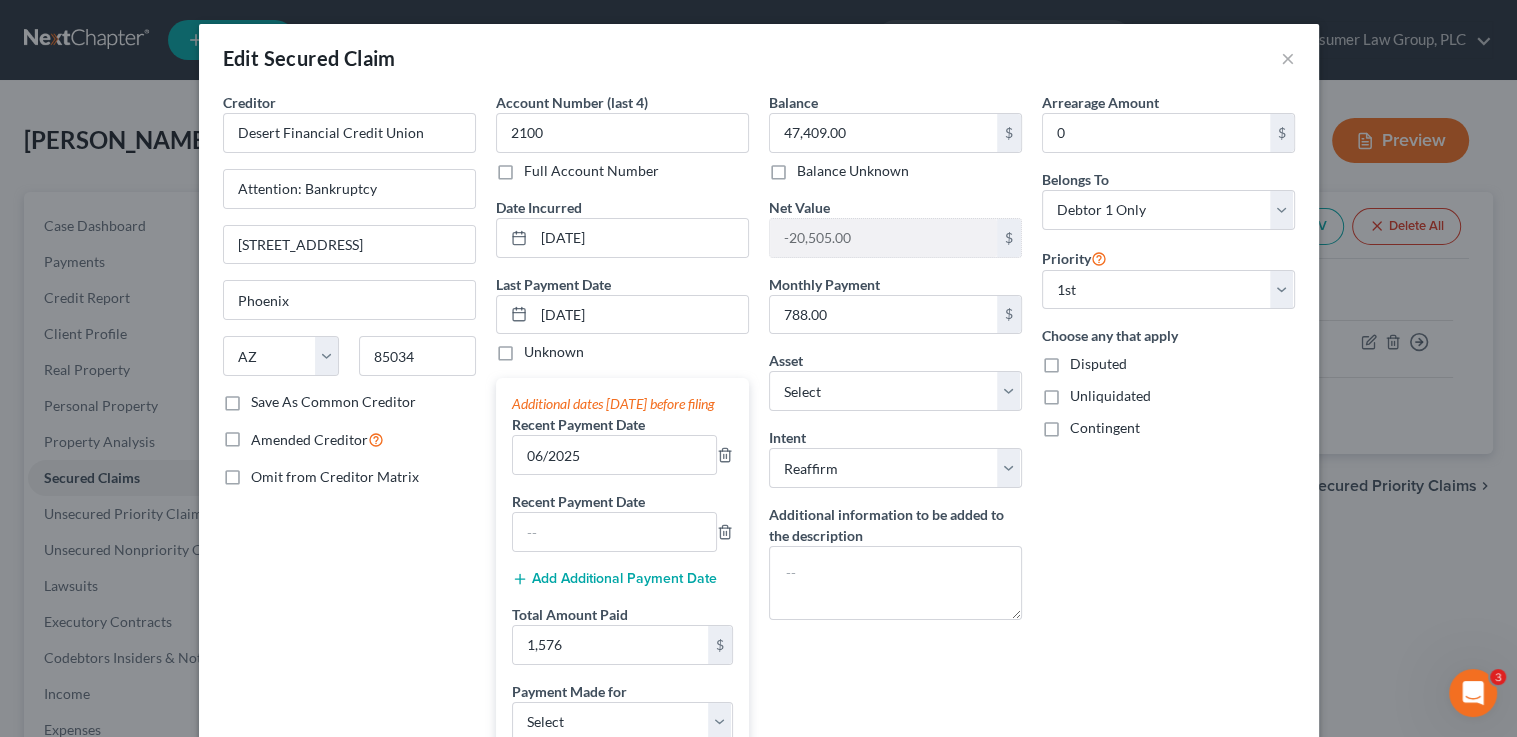 click on "Recent Payment Date" at bounding box center [578, 501] 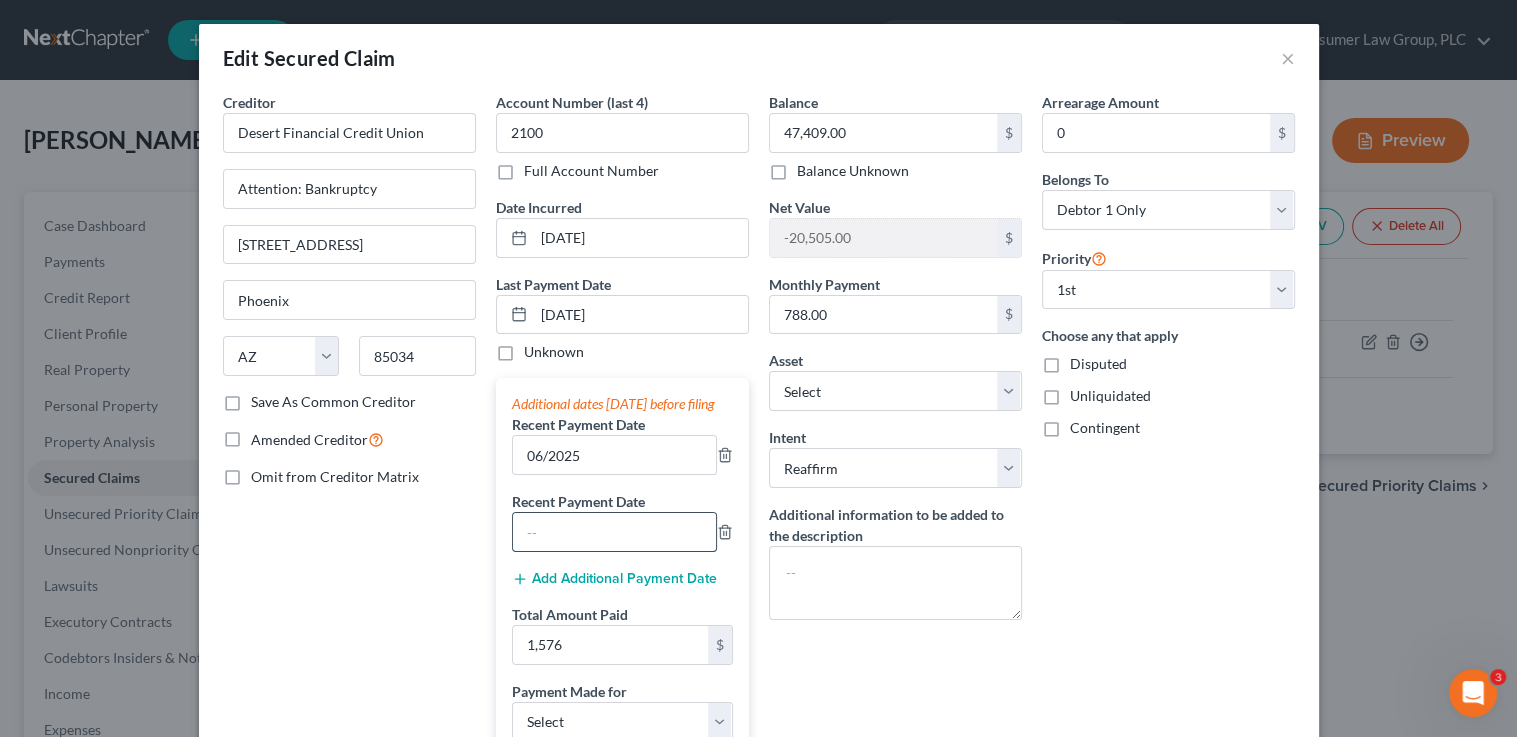 click at bounding box center (614, 532) 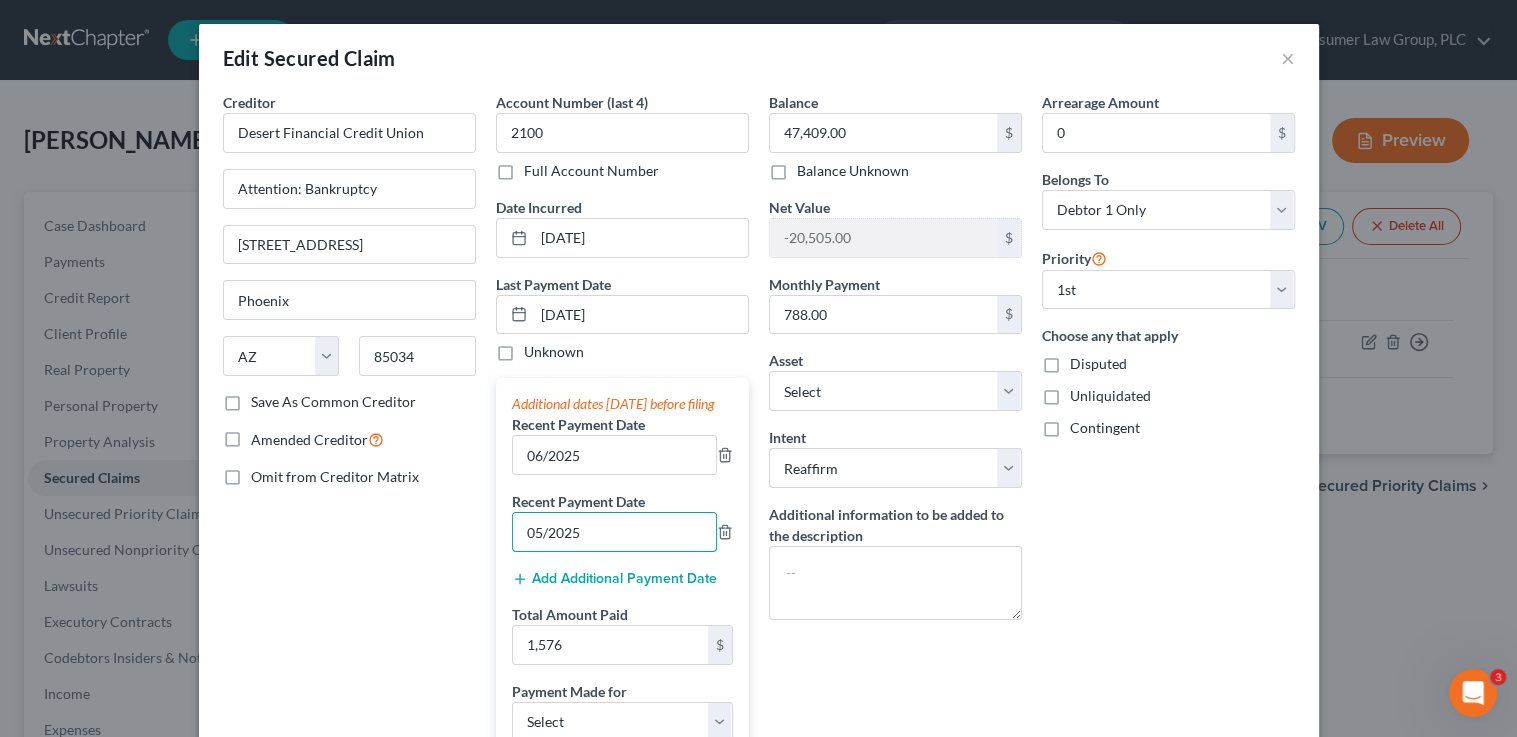 type on "05/2025" 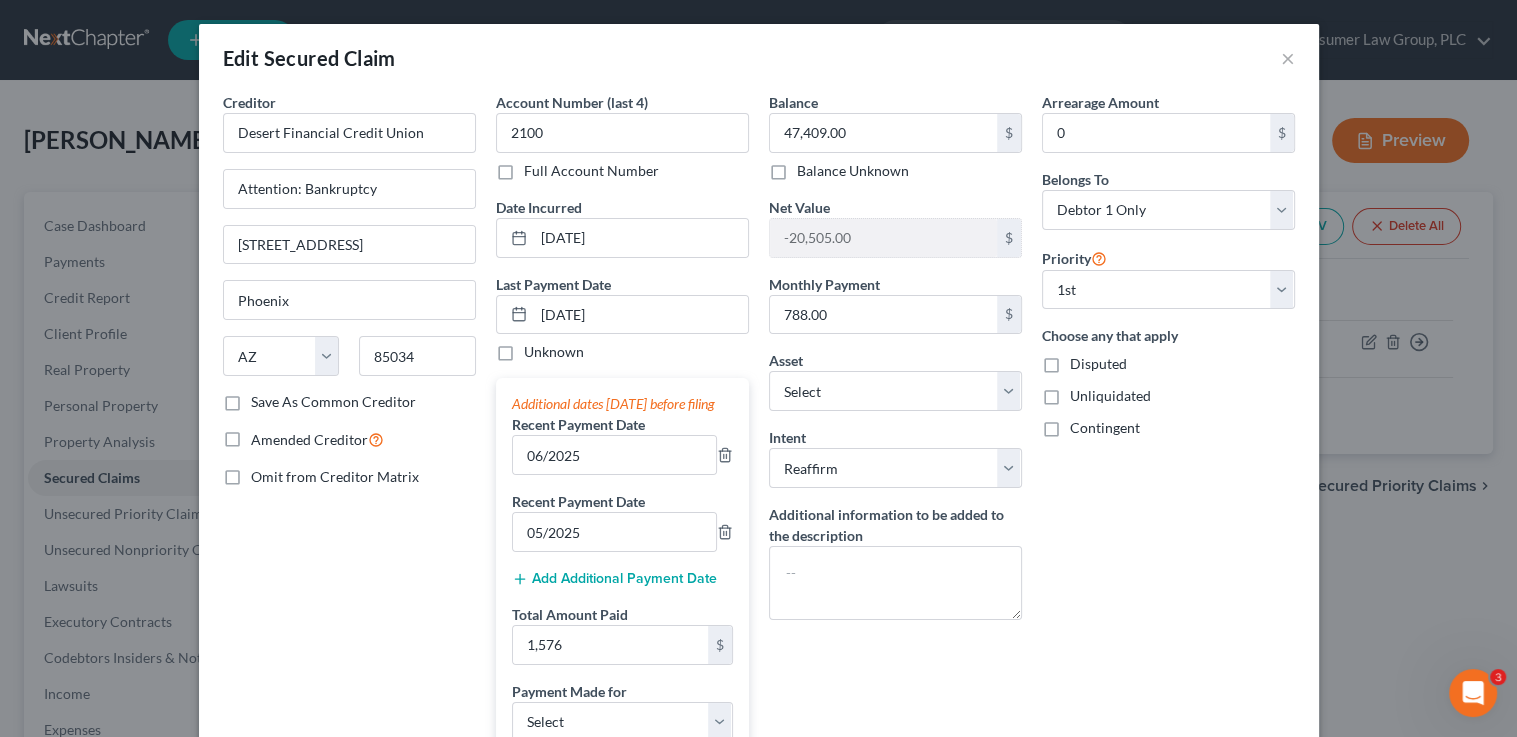 click on "Add Additional Payment Date" at bounding box center (614, 579) 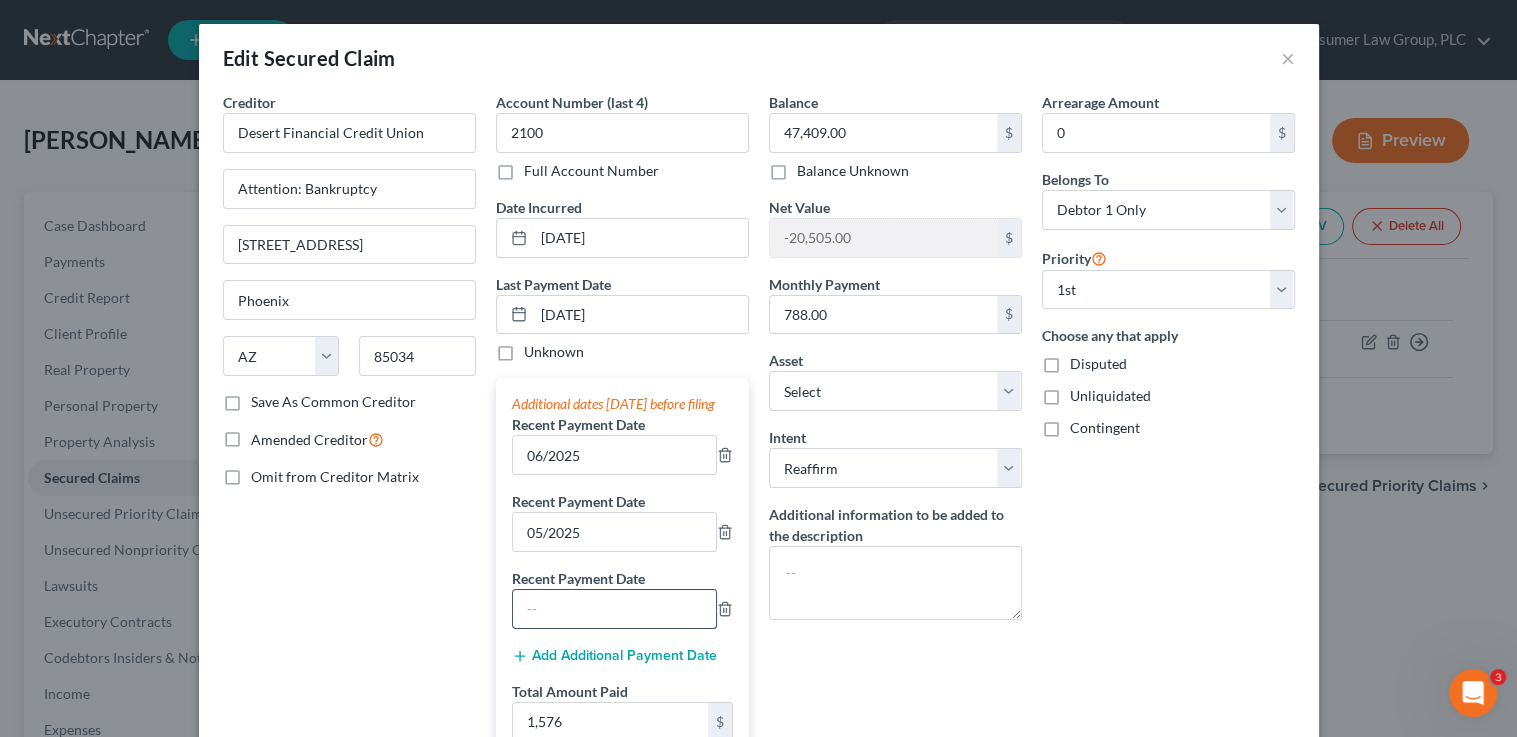 click at bounding box center [614, 609] 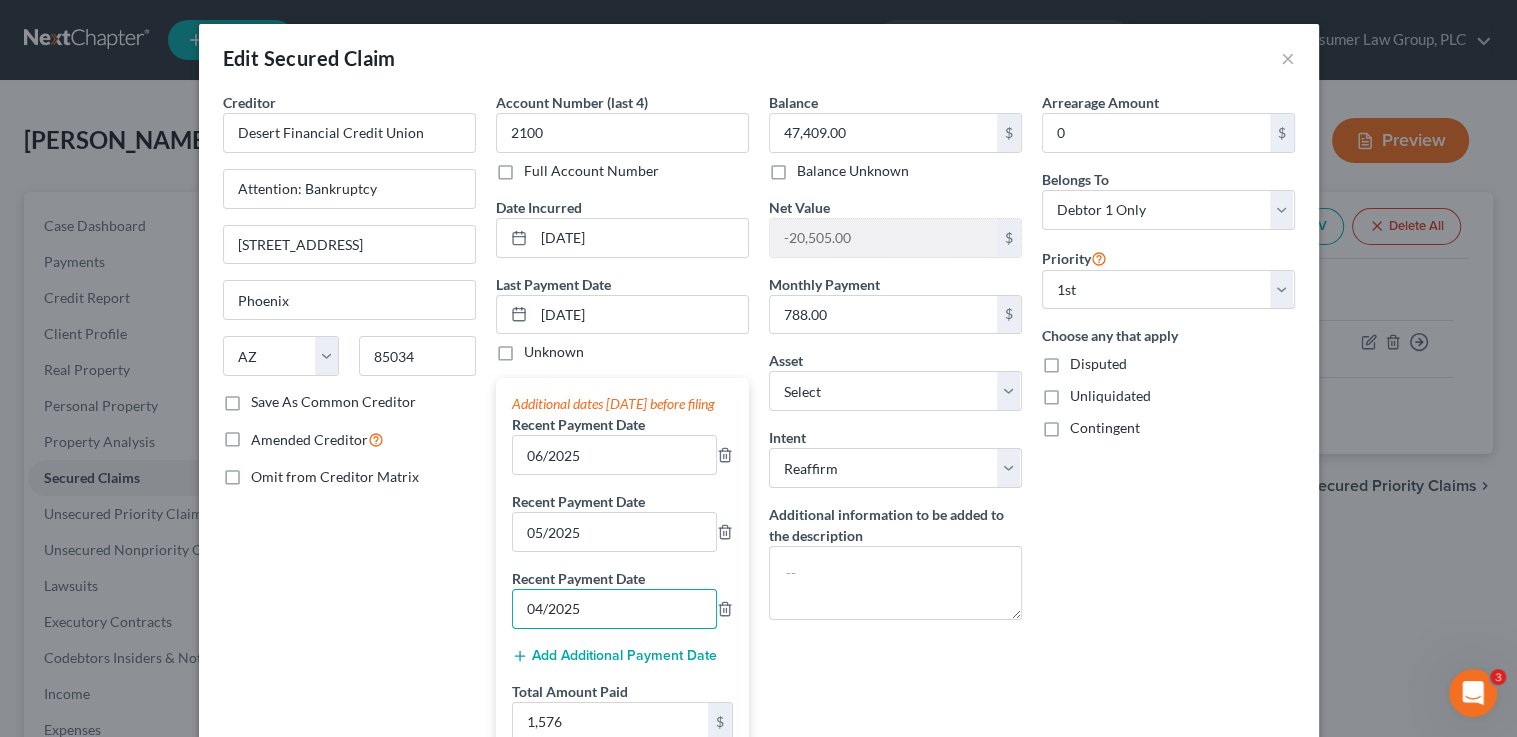 scroll, scrollTop: 283, scrollLeft: 0, axis: vertical 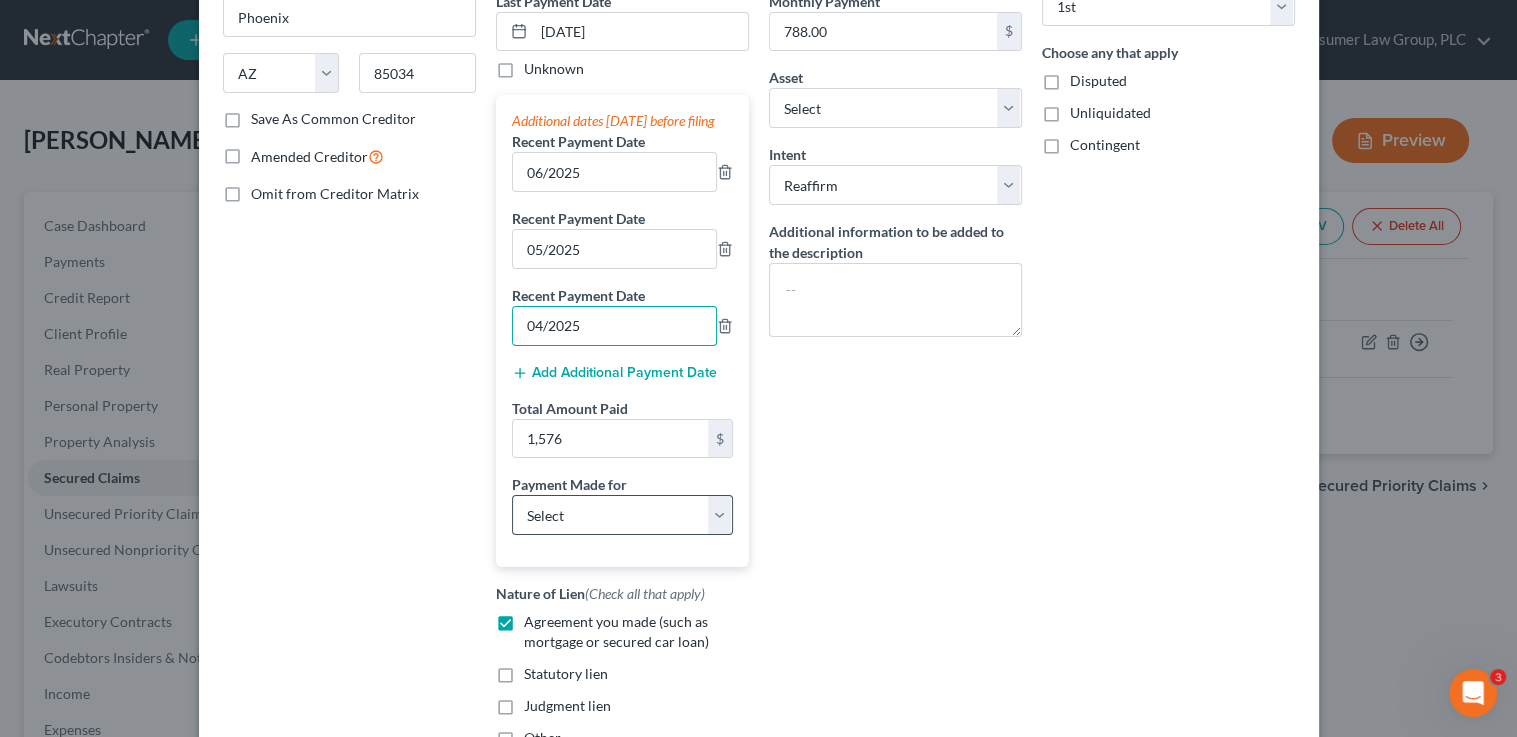 type on "04/2025" 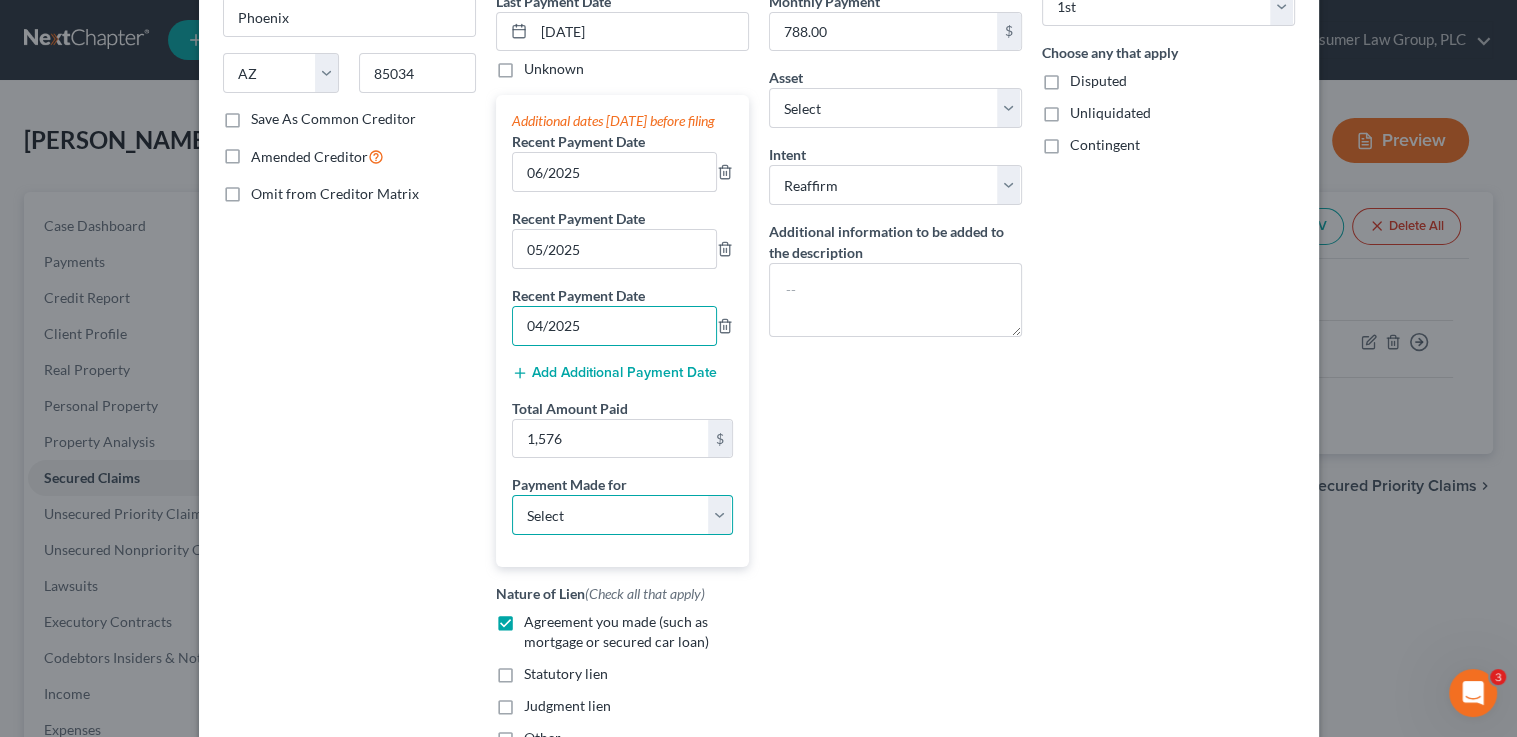 click on "Select Car Credit Card Loan Repayment Mortgage Other Suppliers Or Vendors" at bounding box center (622, 515) 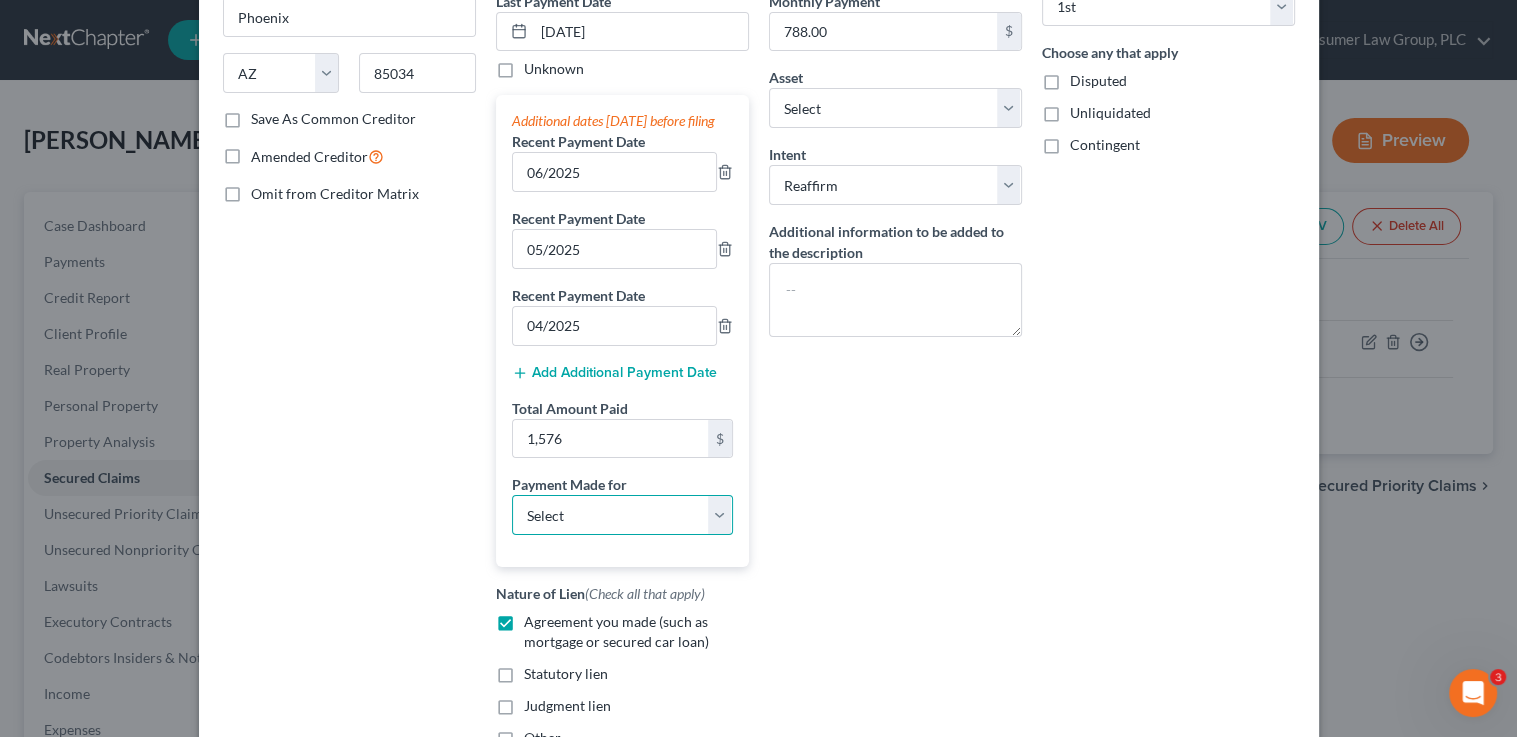 select on "0" 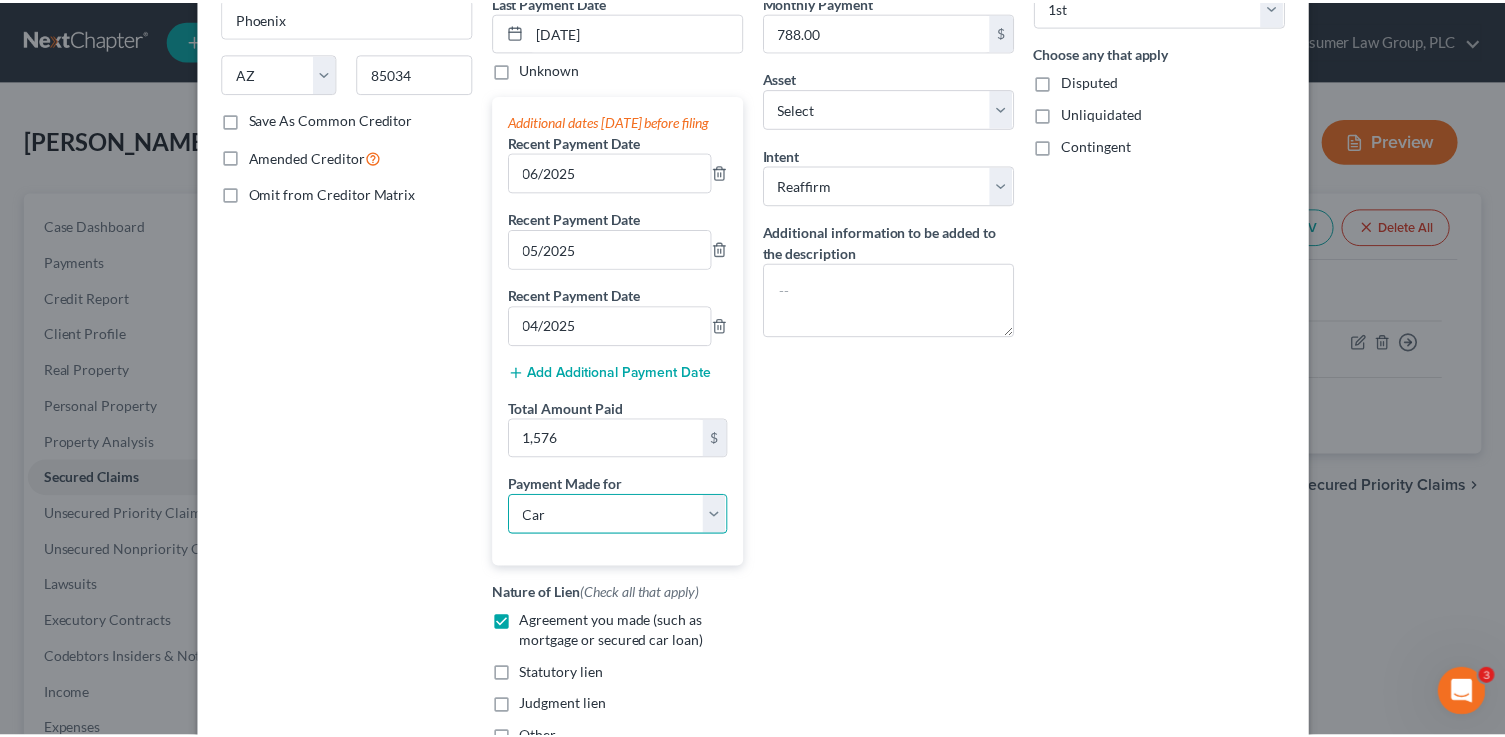 scroll, scrollTop: 468, scrollLeft: 0, axis: vertical 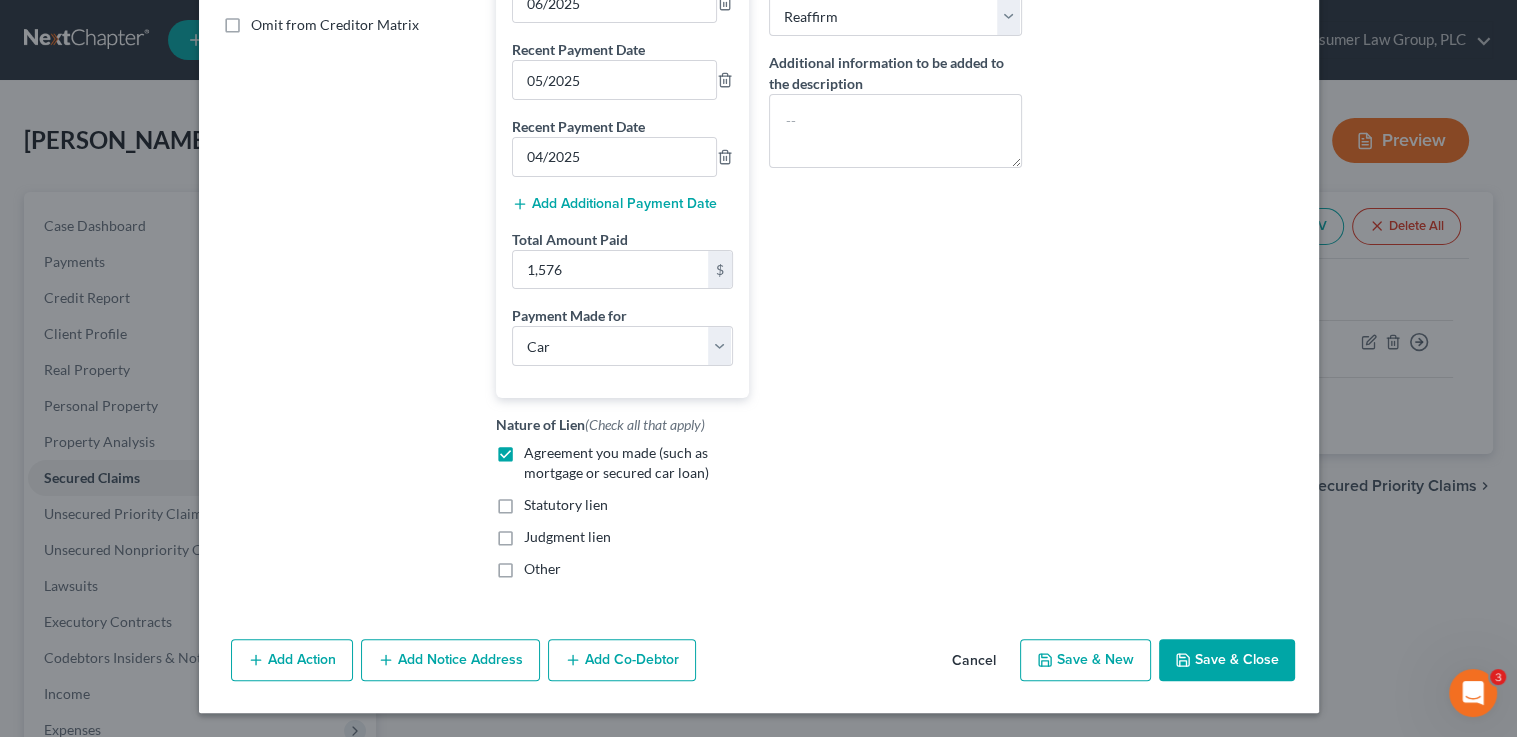 click on "Save & Close" at bounding box center (1227, 660) 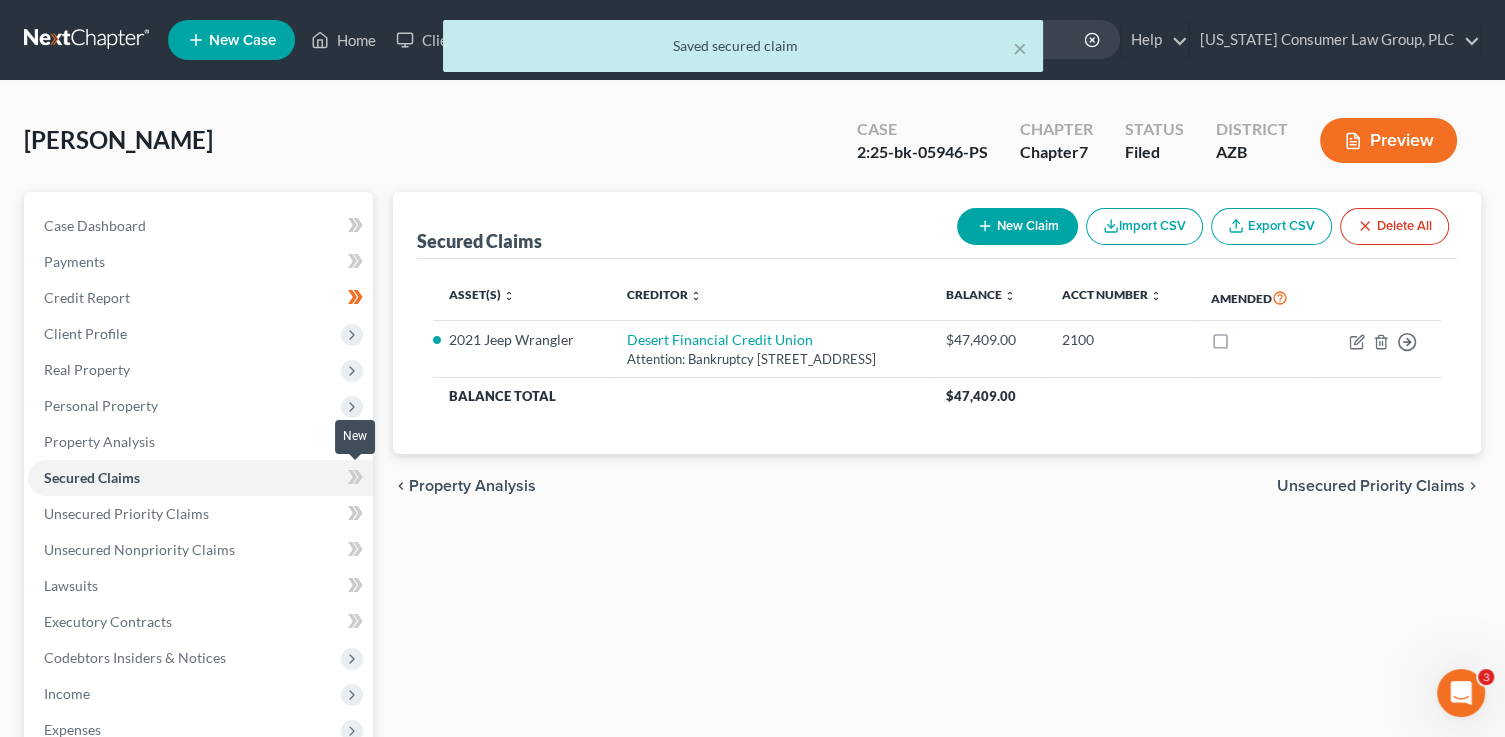 click 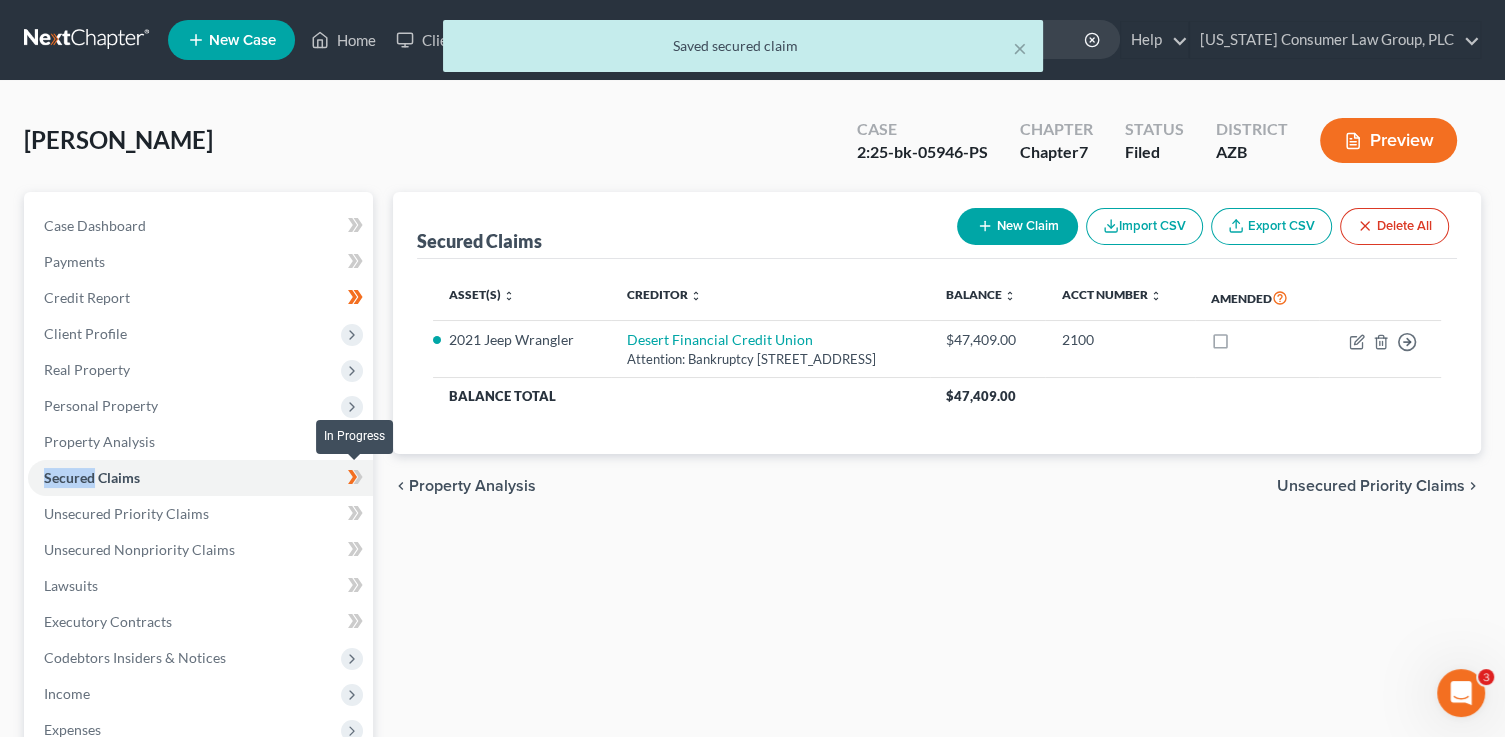 click 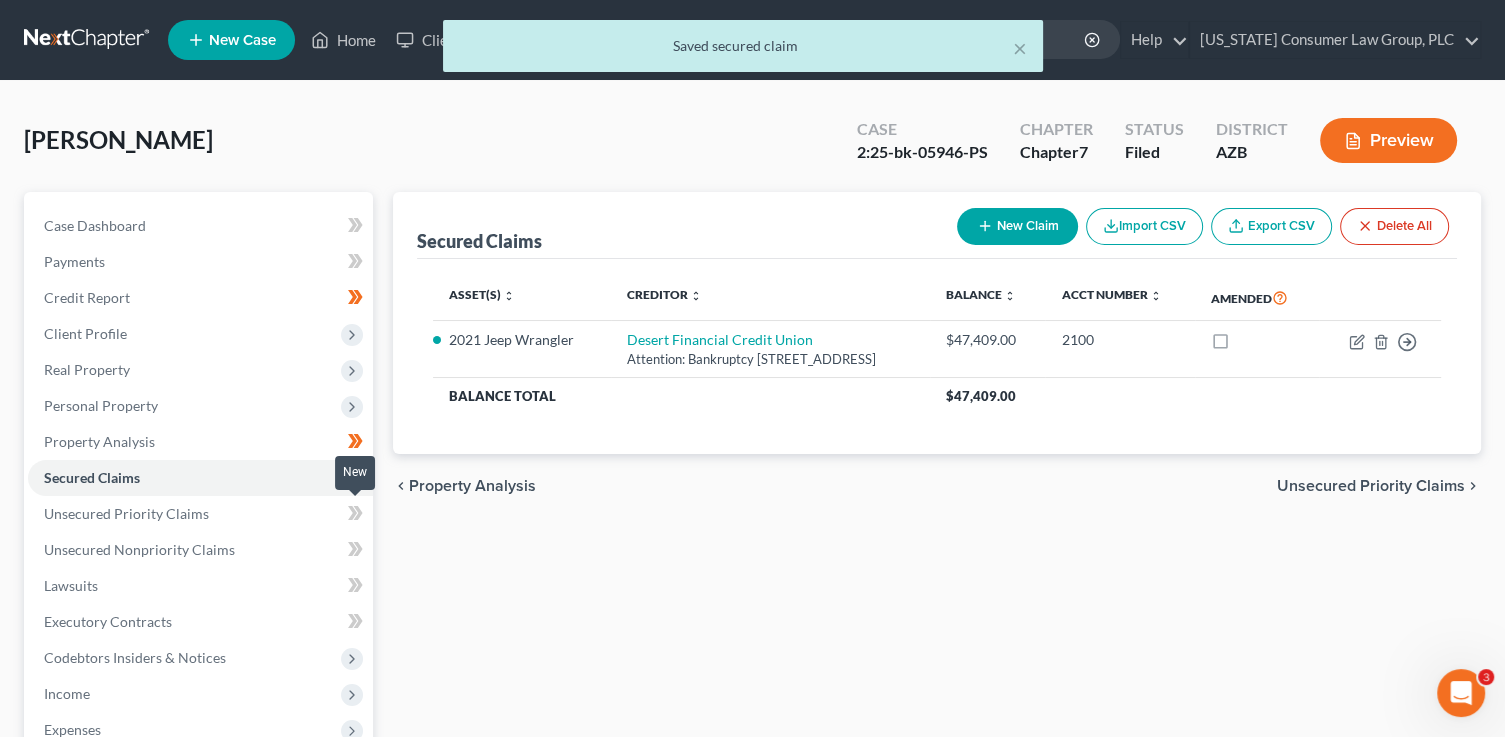 click 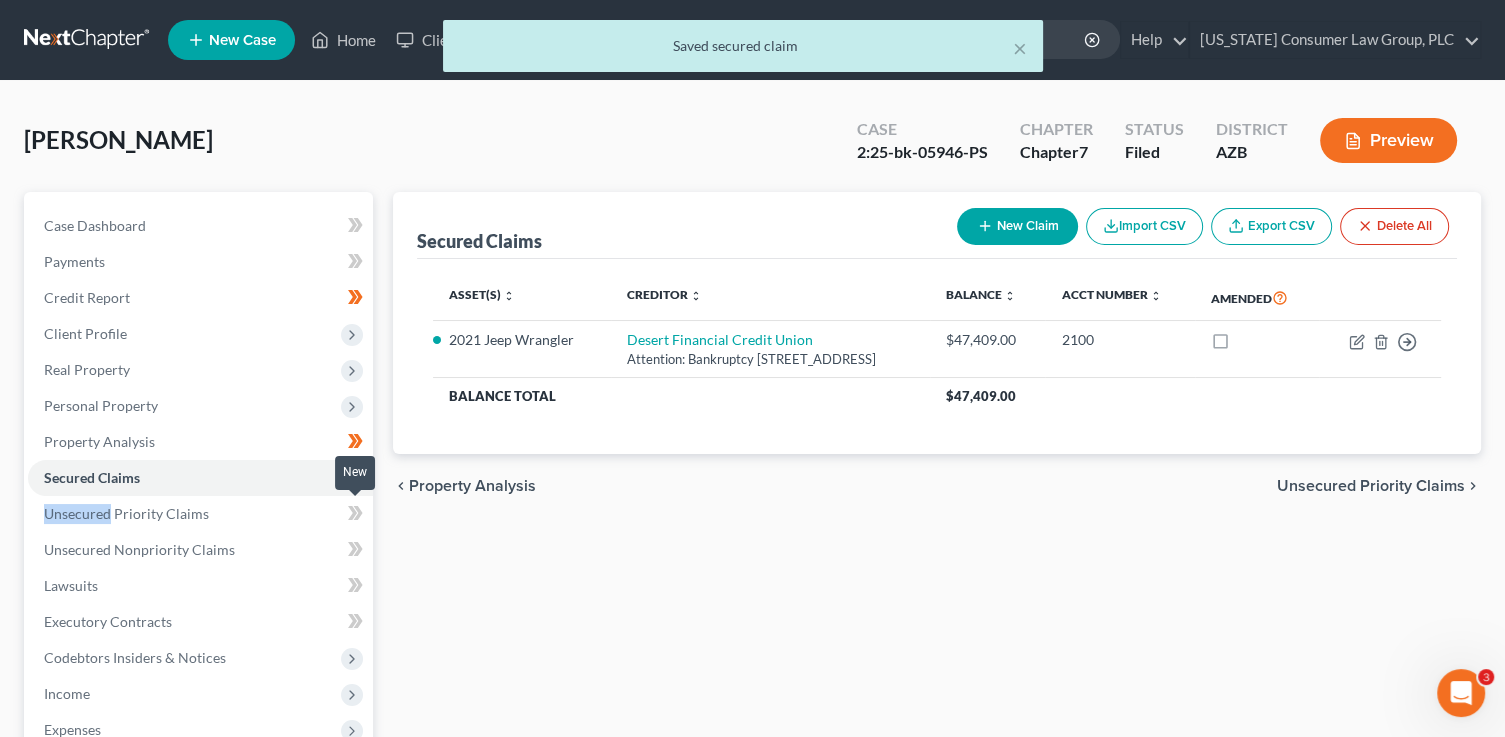 click 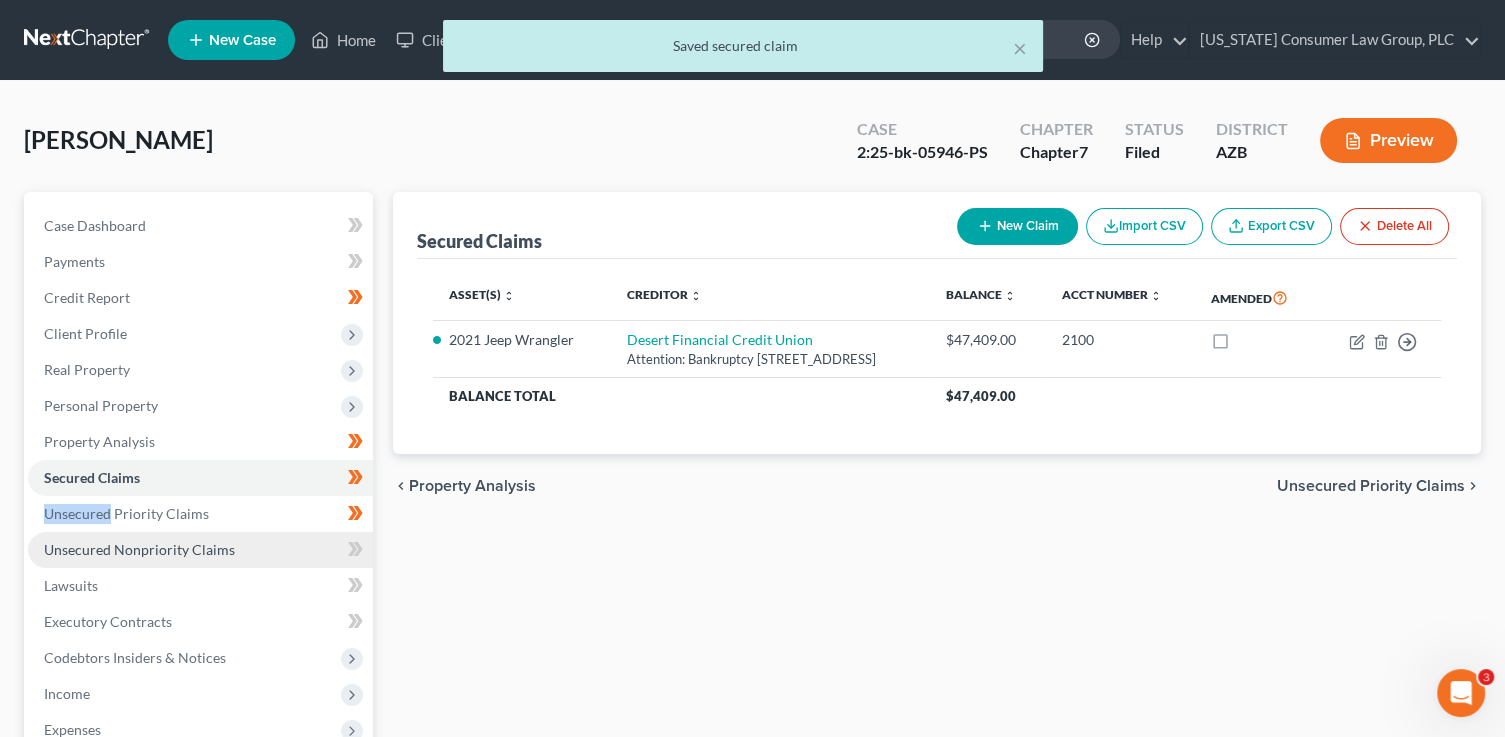 click on "Unsecured Nonpriority Claims" at bounding box center (200, 550) 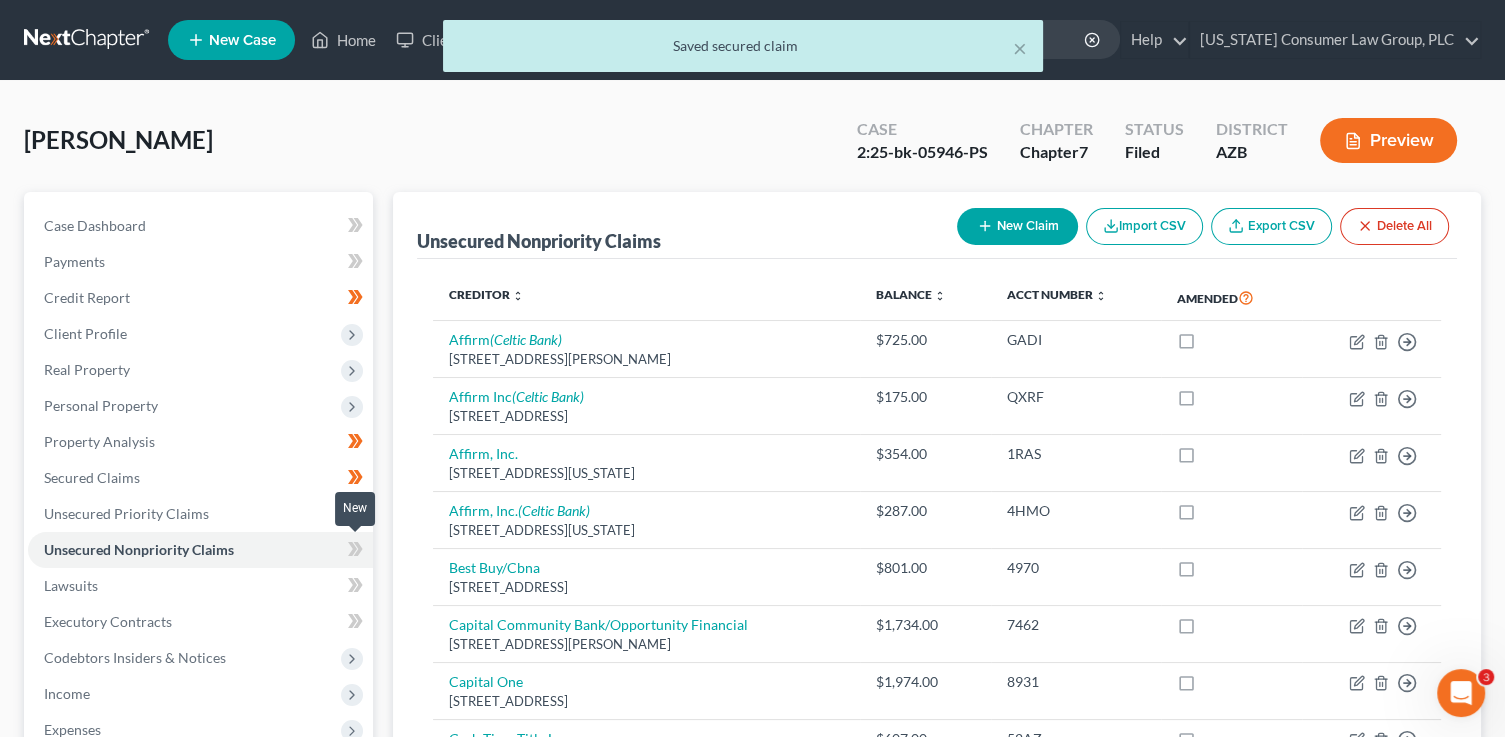 click at bounding box center (355, 552) 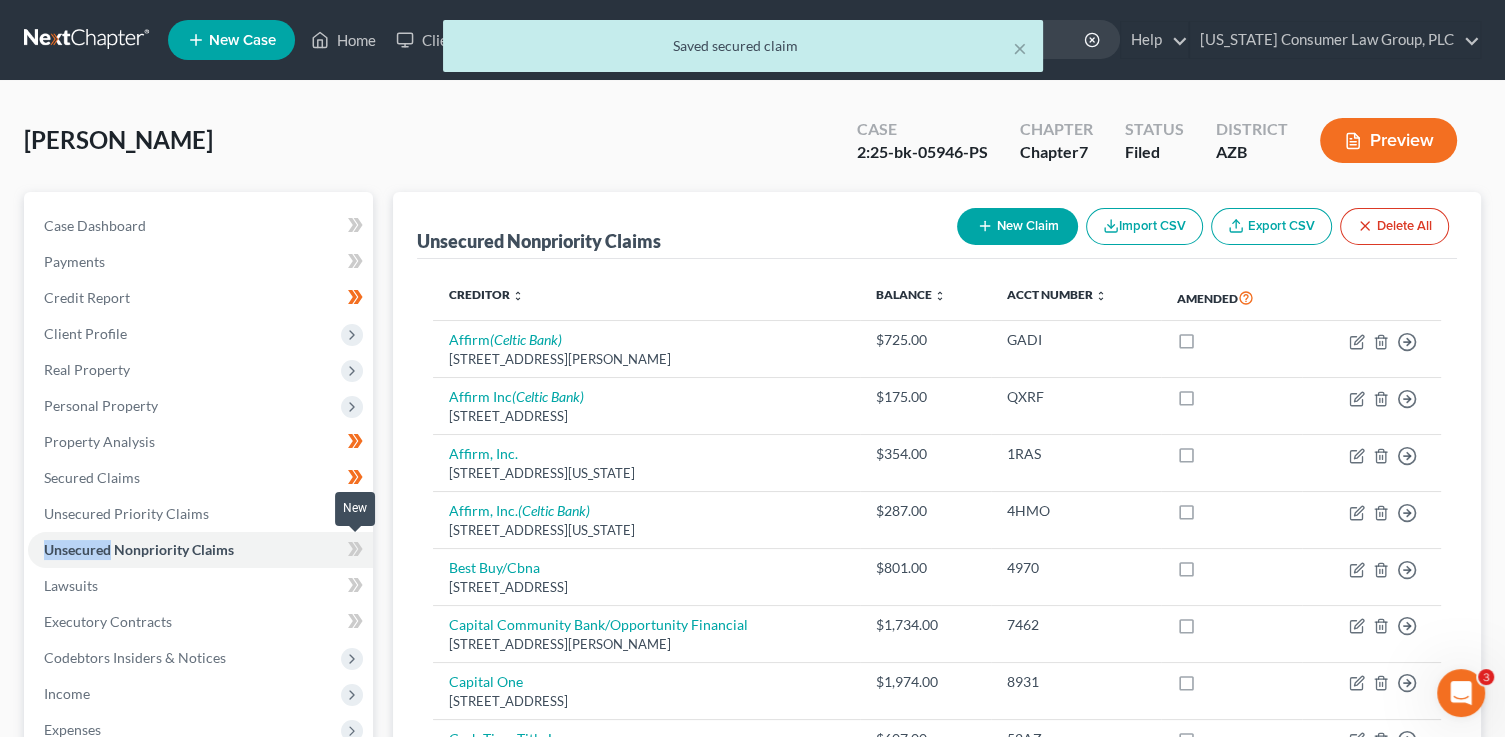 click at bounding box center (355, 552) 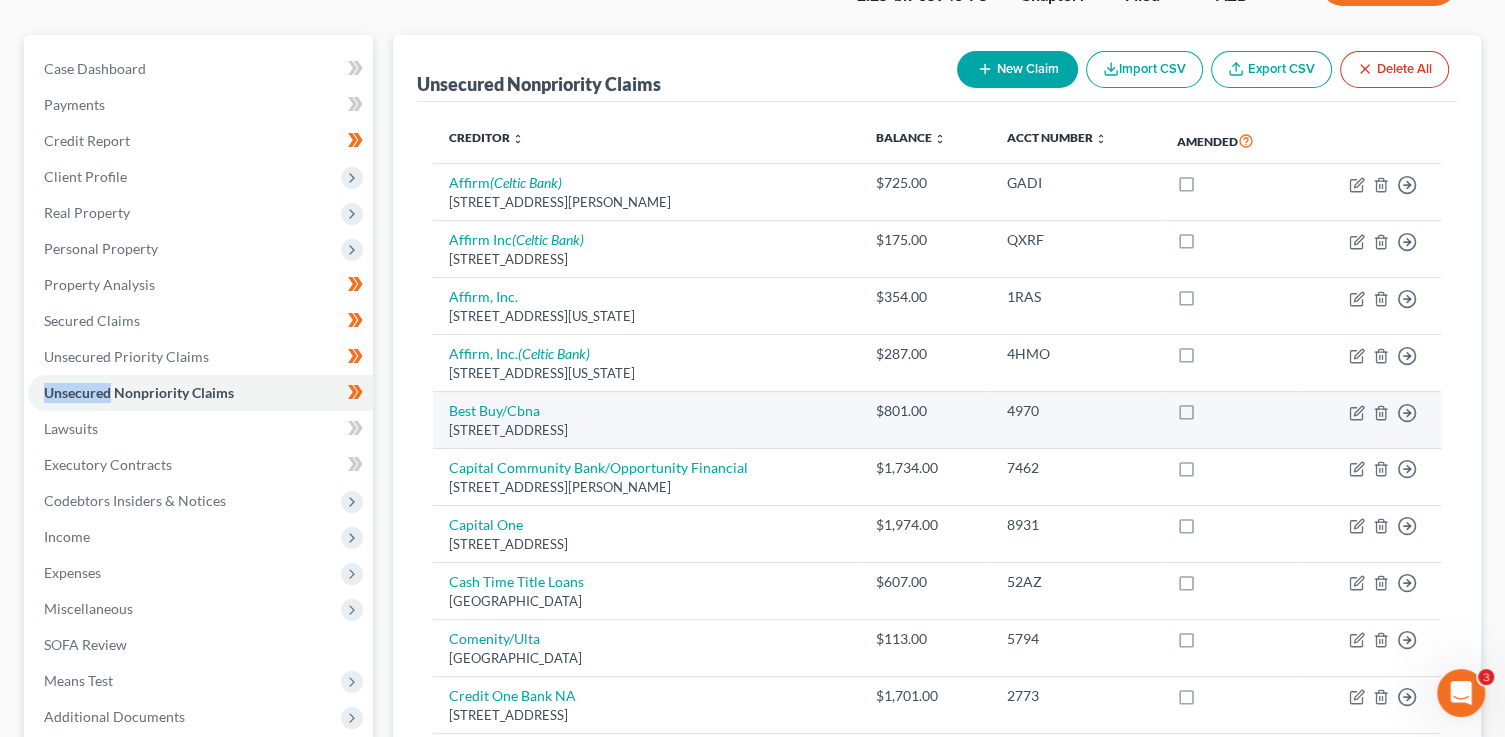 scroll, scrollTop: 10, scrollLeft: 0, axis: vertical 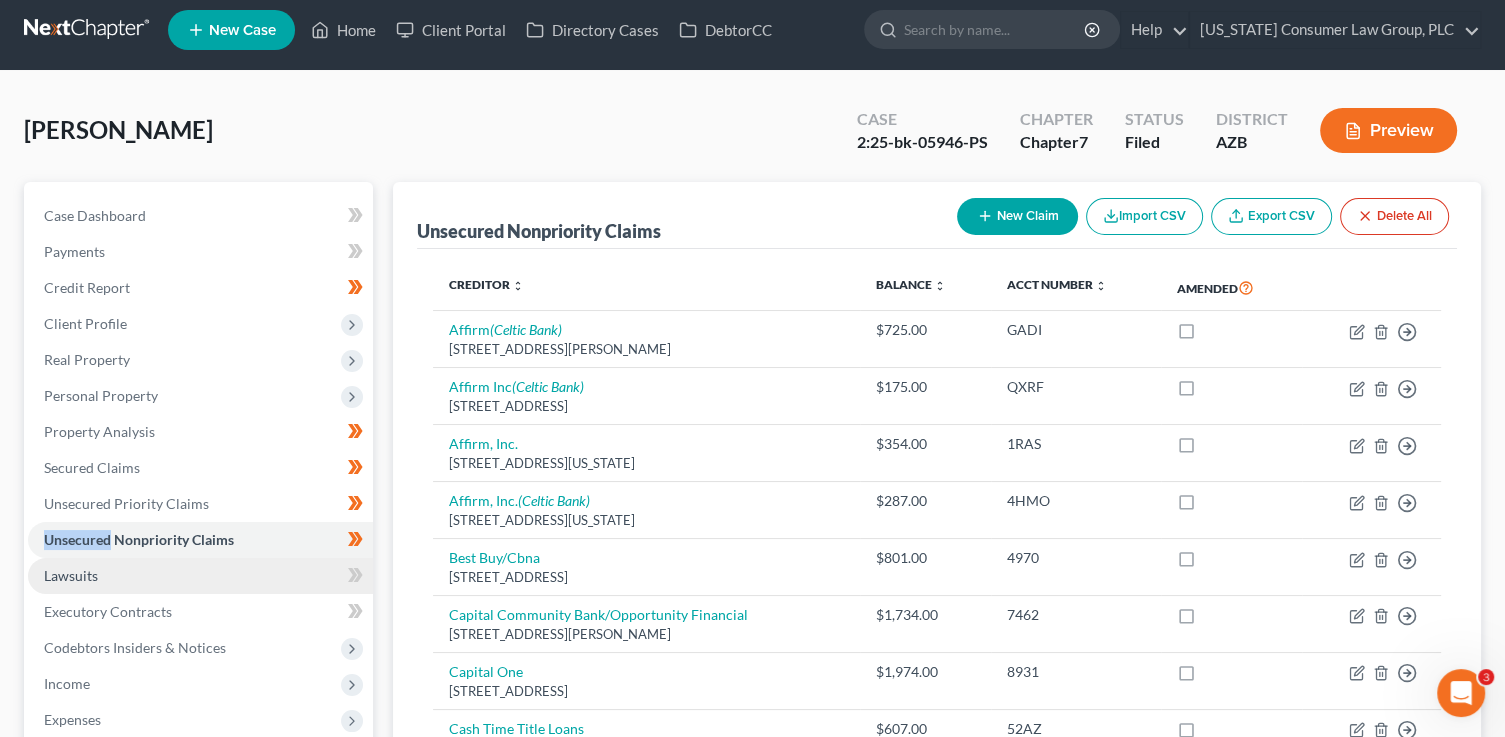 click on "Lawsuits" at bounding box center [200, 576] 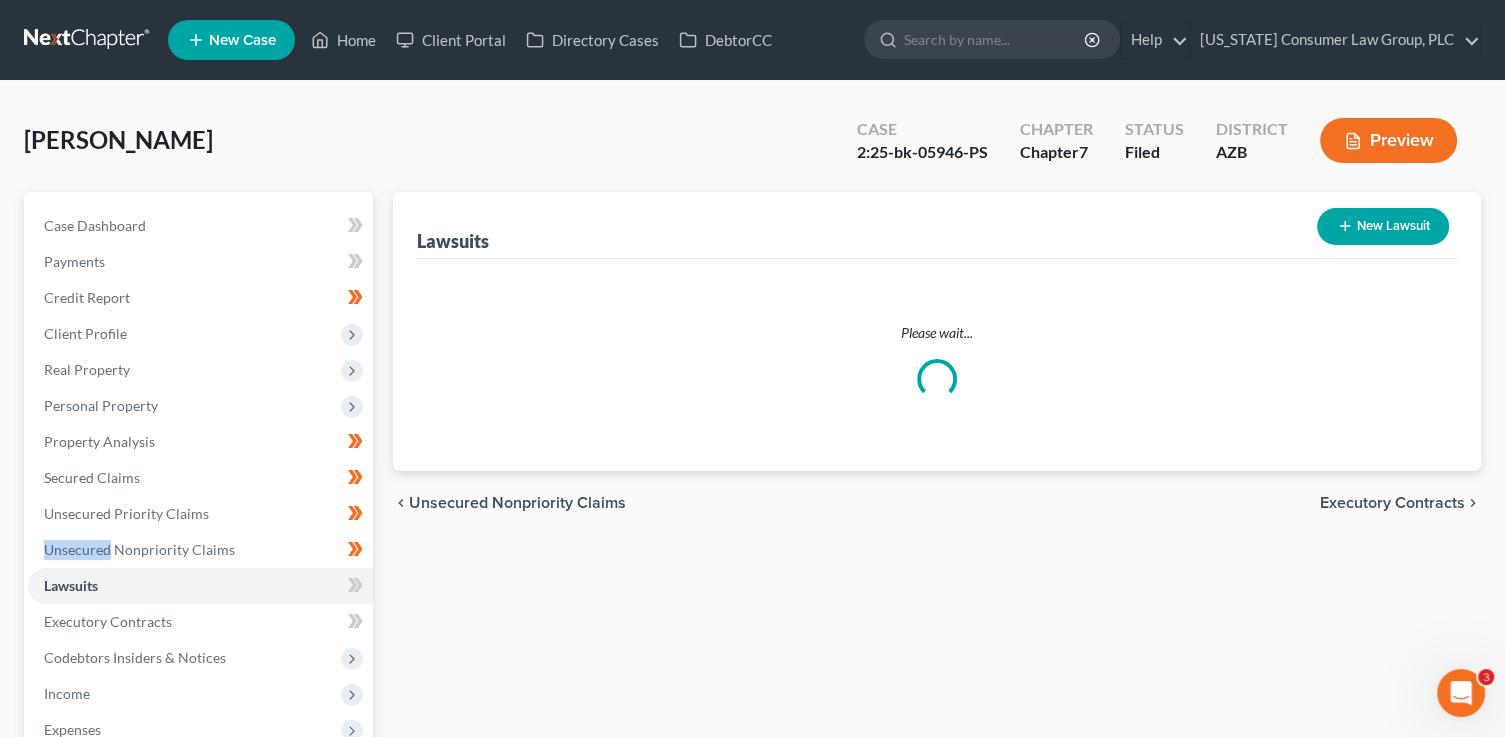 scroll, scrollTop: 0, scrollLeft: 0, axis: both 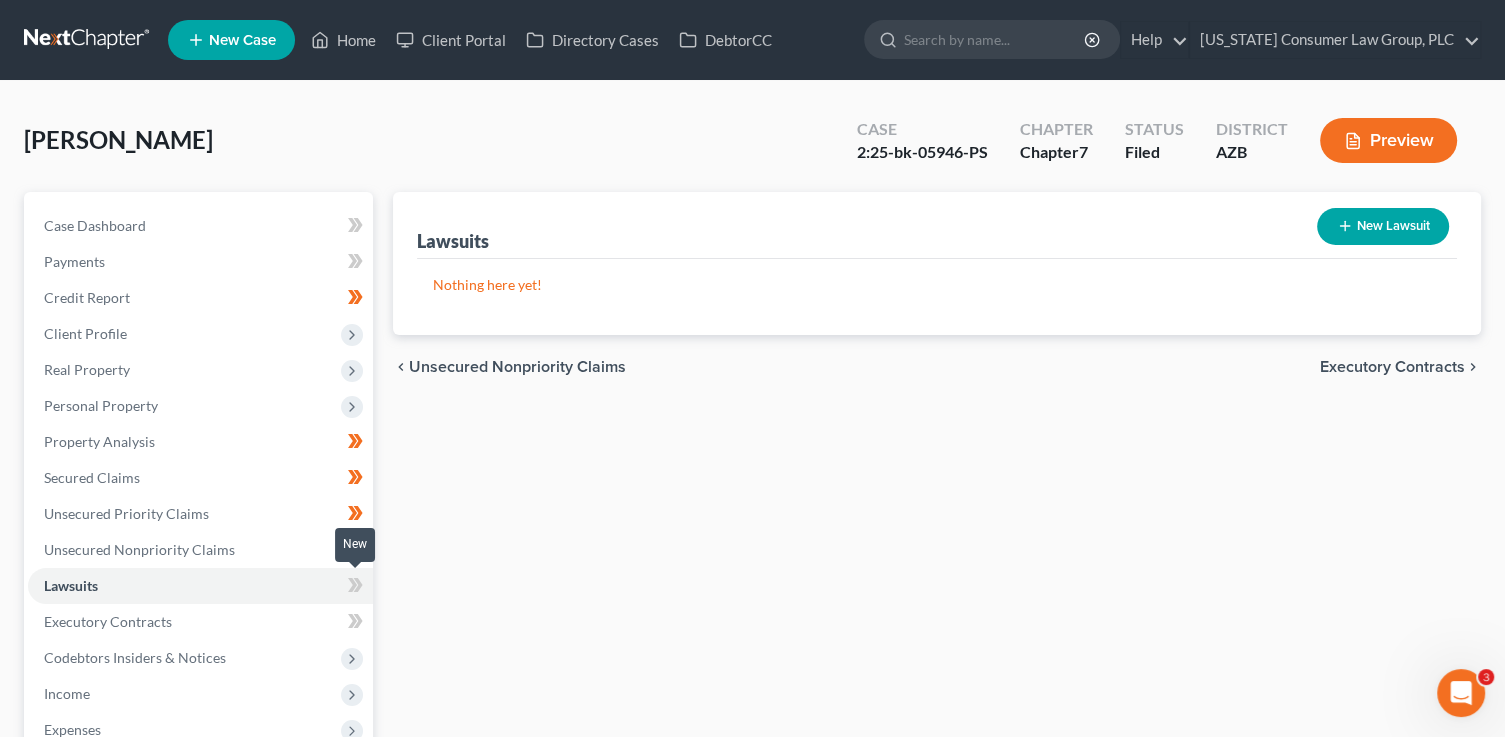 click at bounding box center [355, 588] 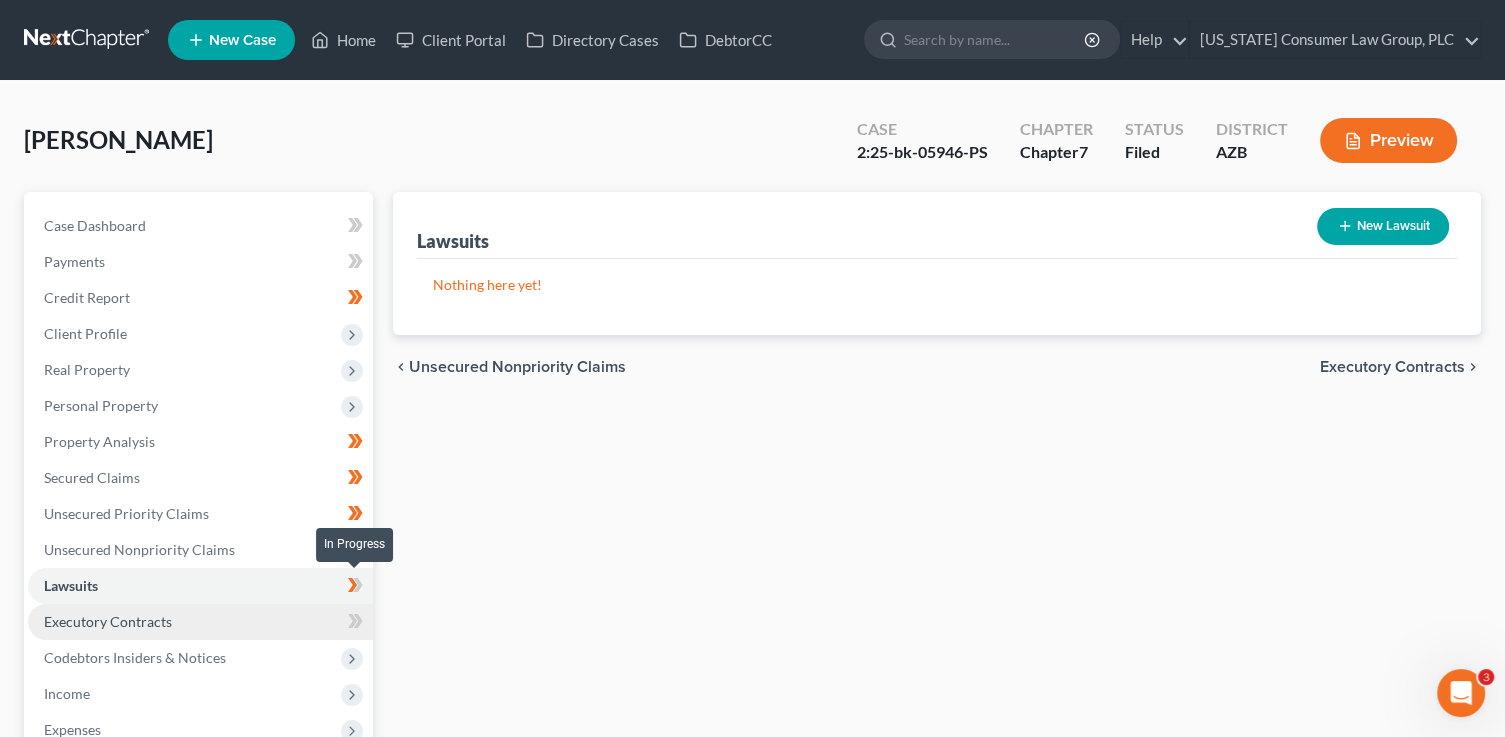 click at bounding box center (355, 588) 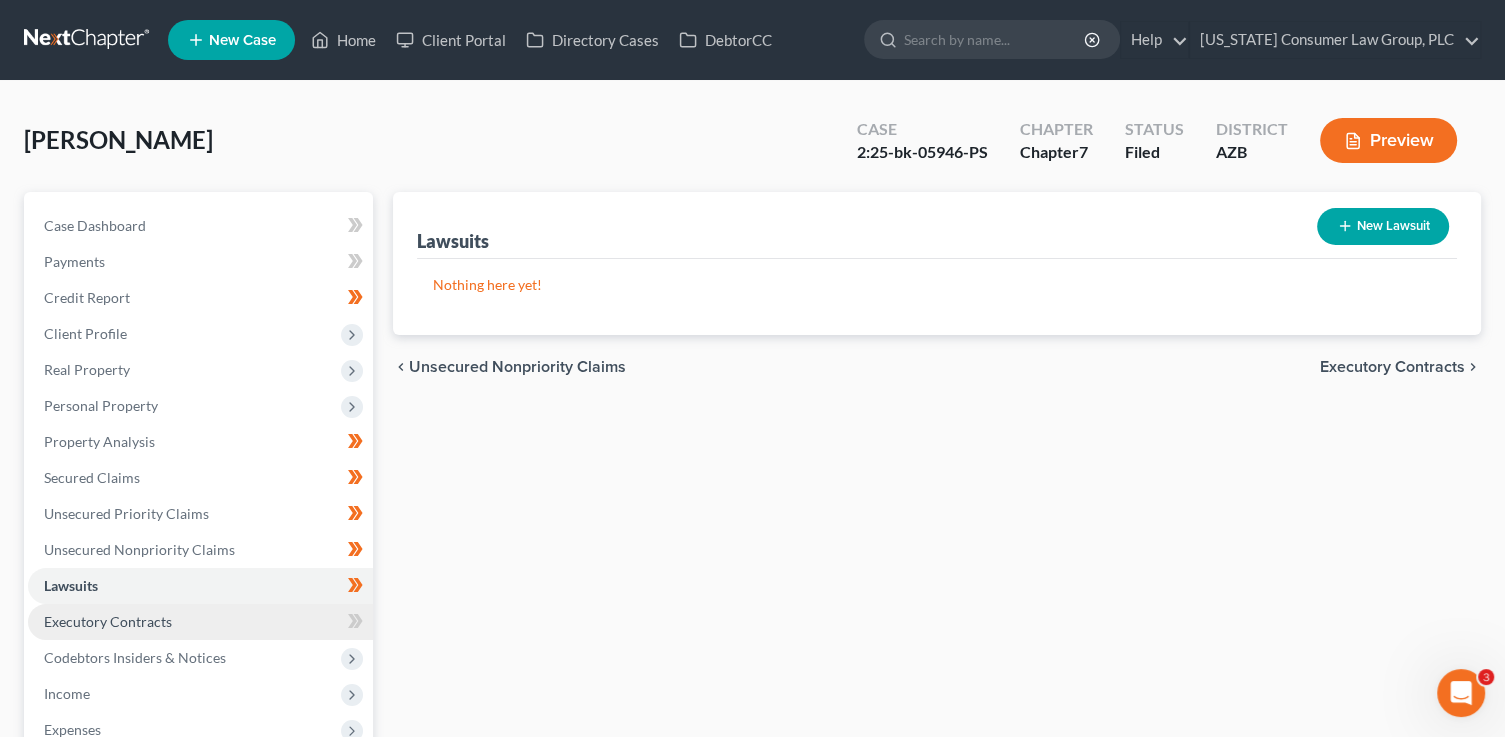 click on "Executory Contracts" at bounding box center [200, 622] 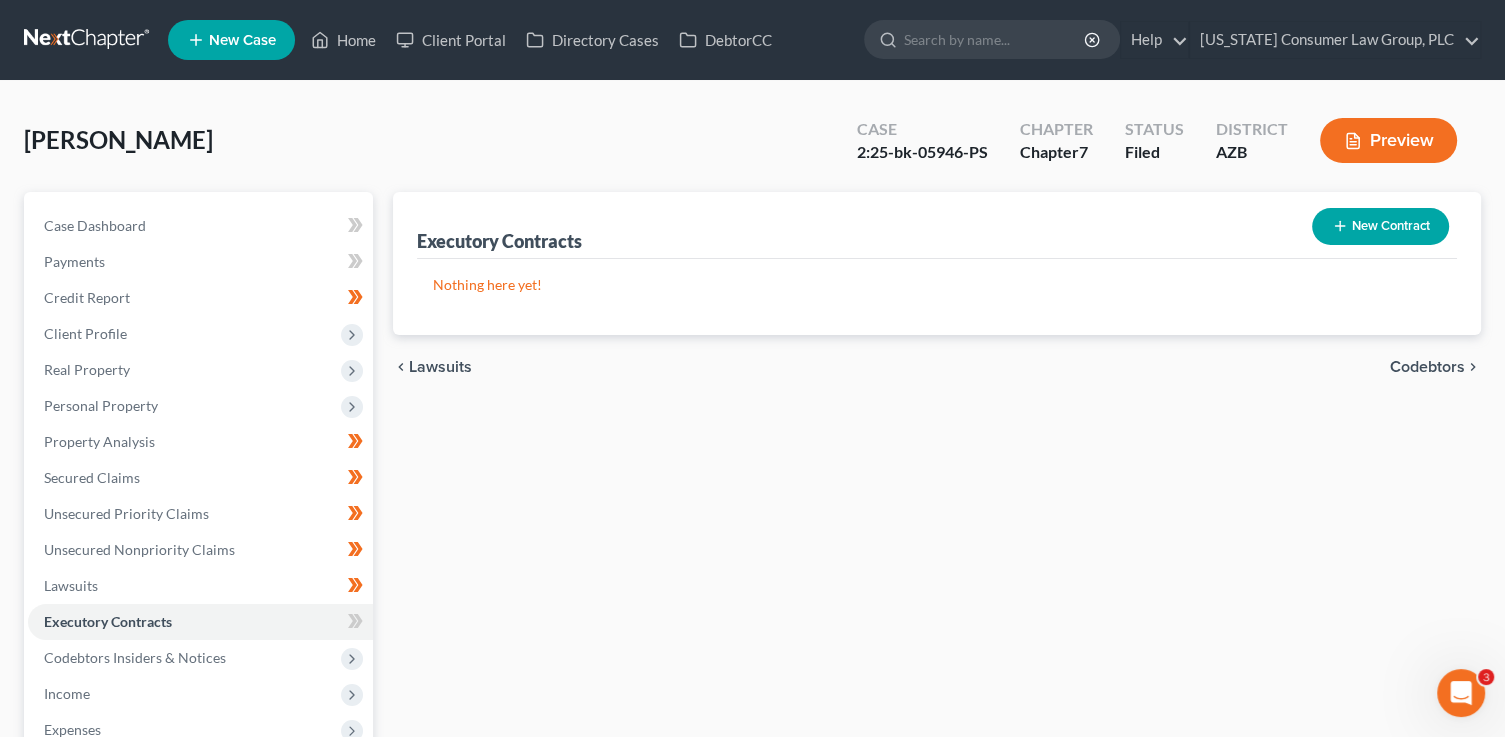 click on "New Contract" at bounding box center (1380, 226) 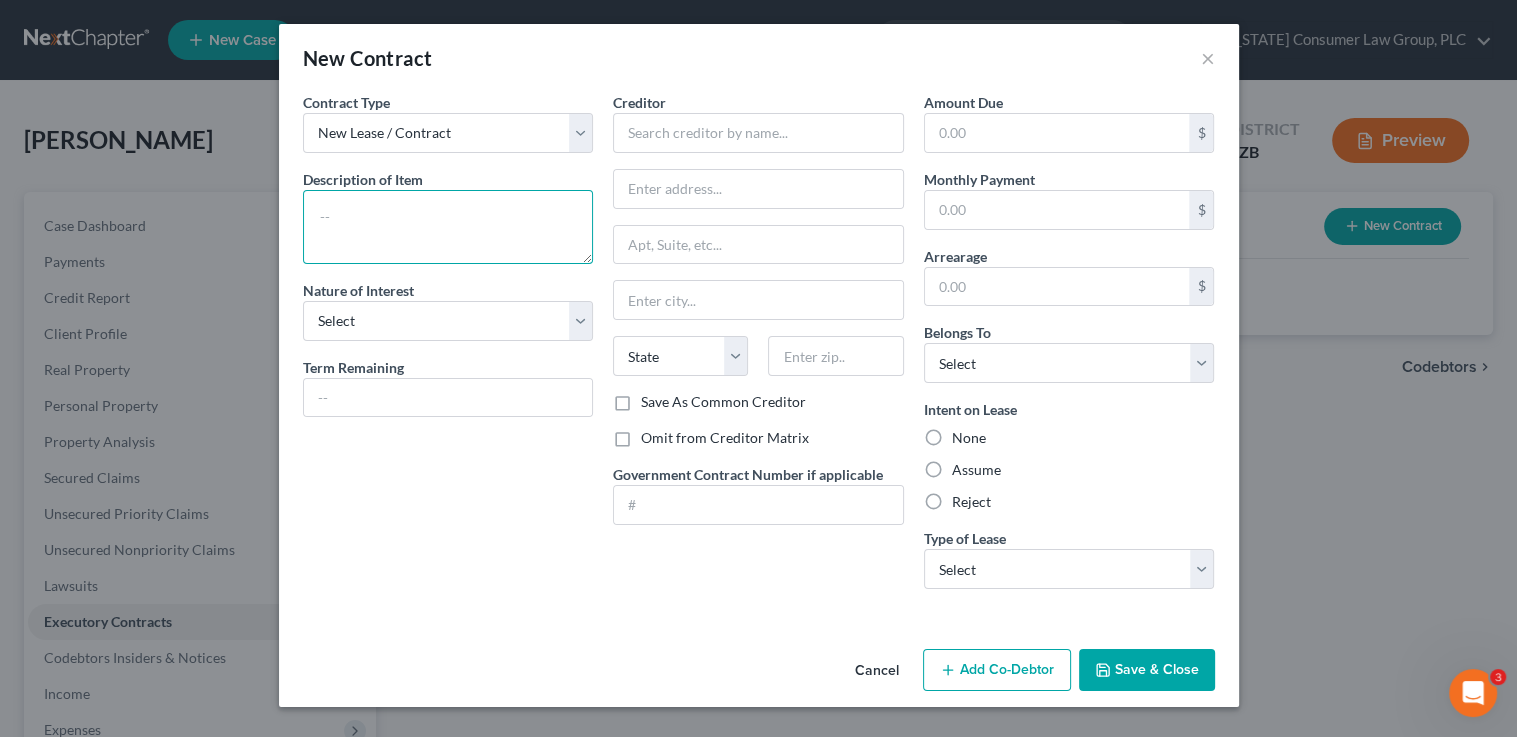 click at bounding box center (448, 227) 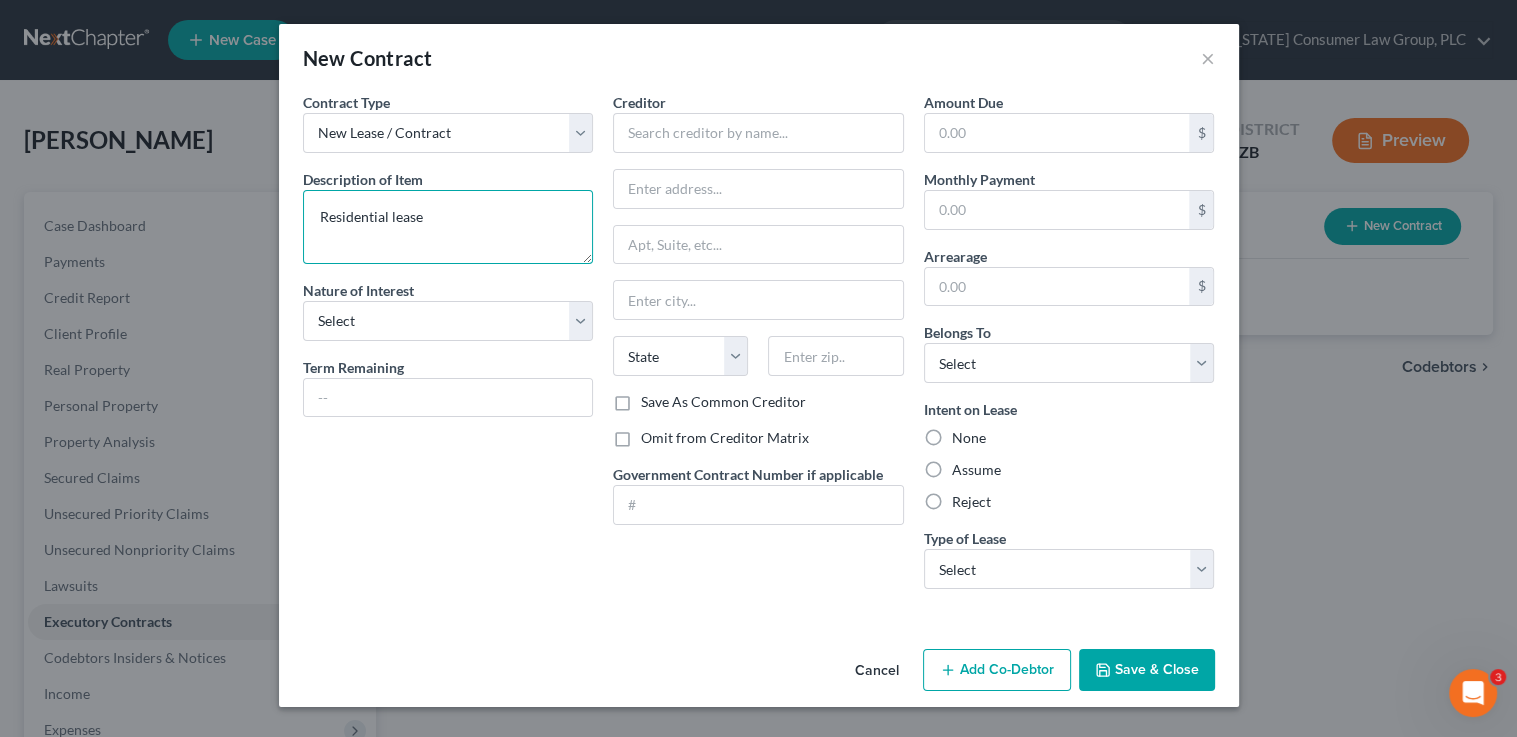 type on "Residential lease" 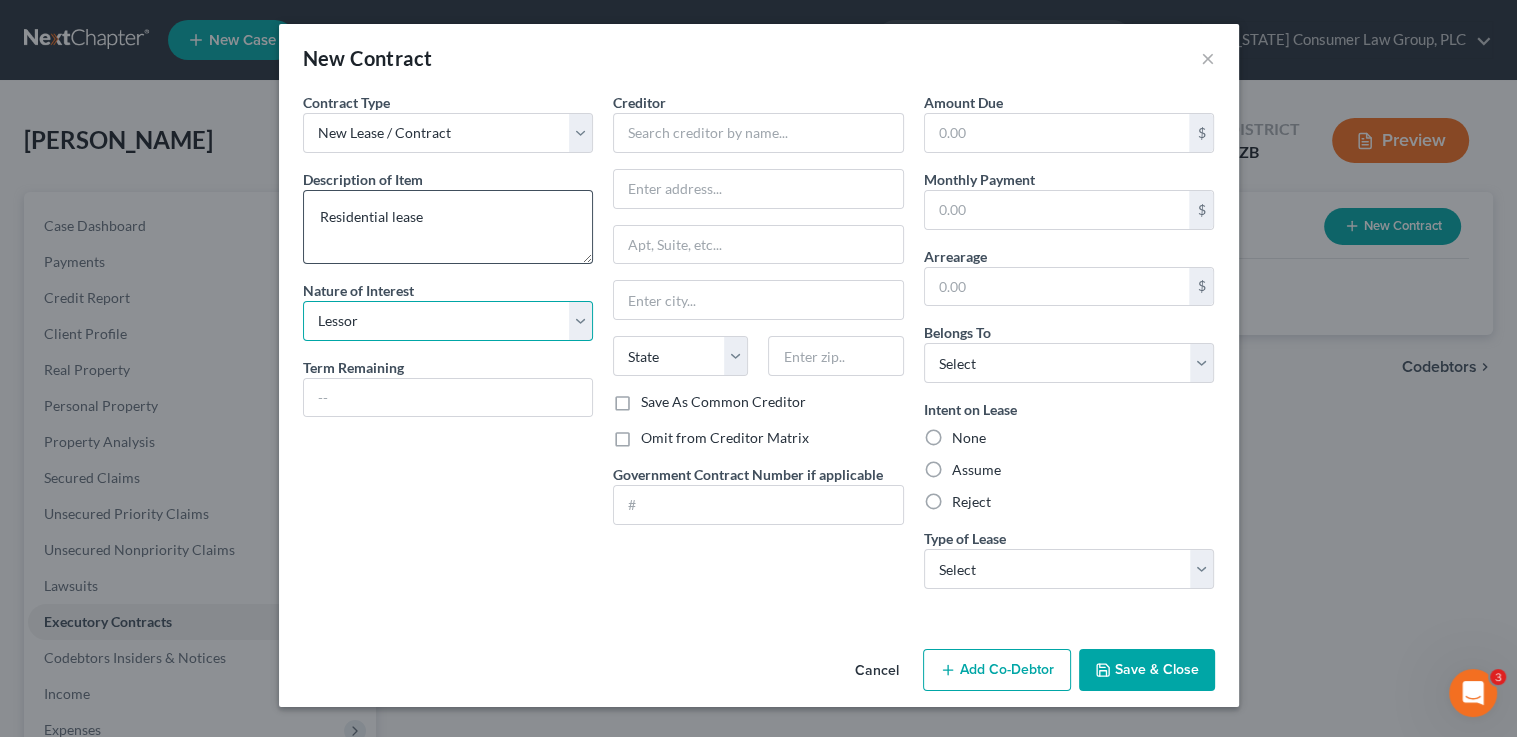 select on "3" 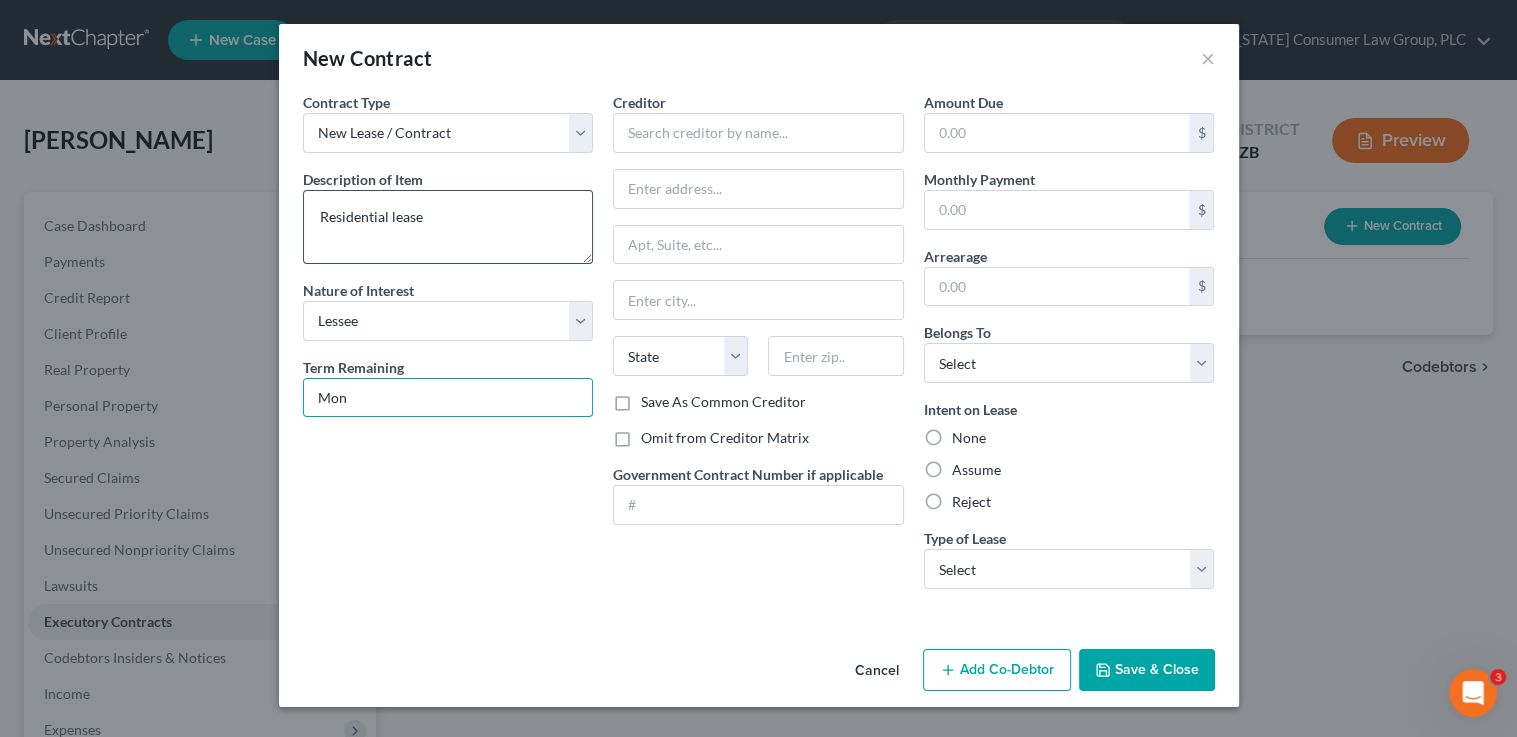 type on "Month-to-month" 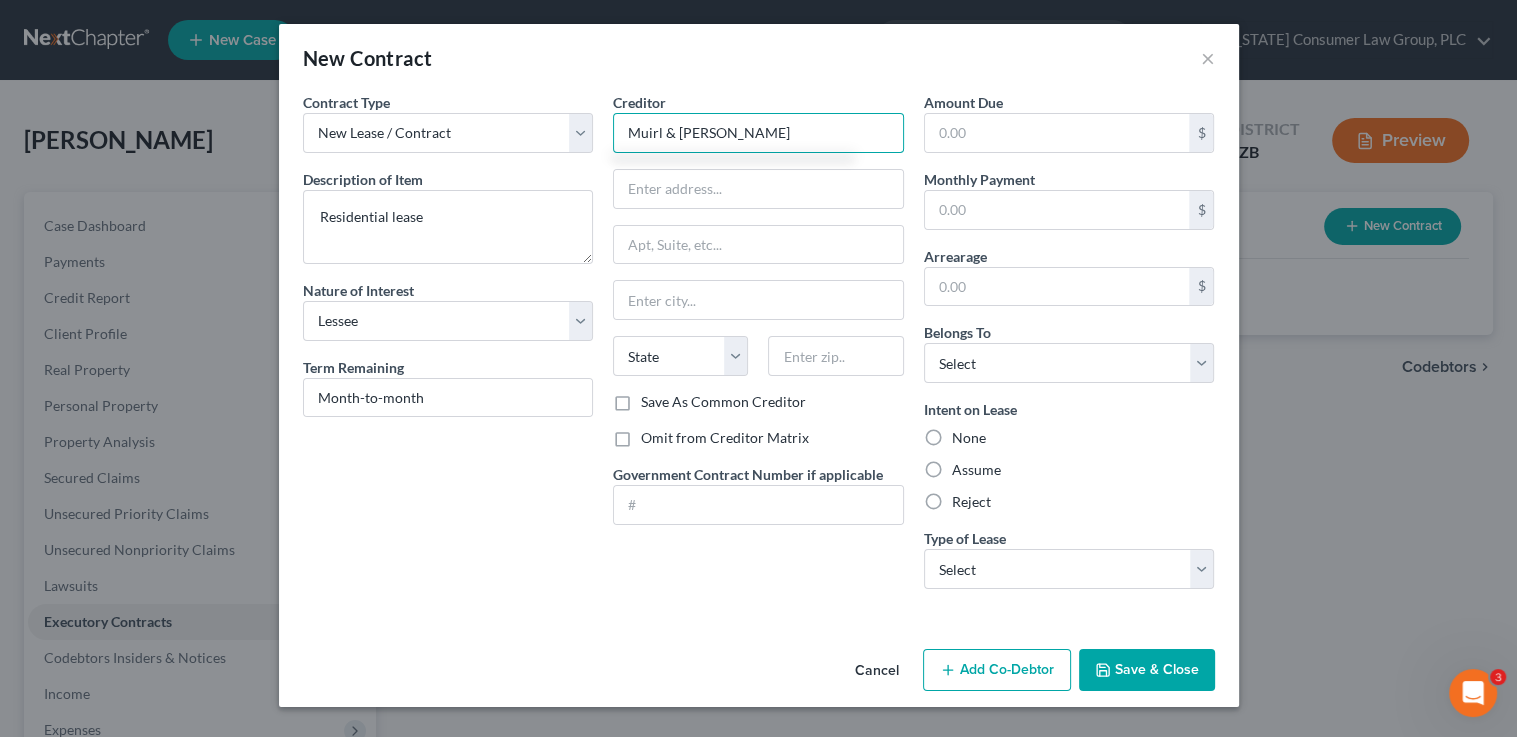 type on "Muirl & [PERSON_NAME]" 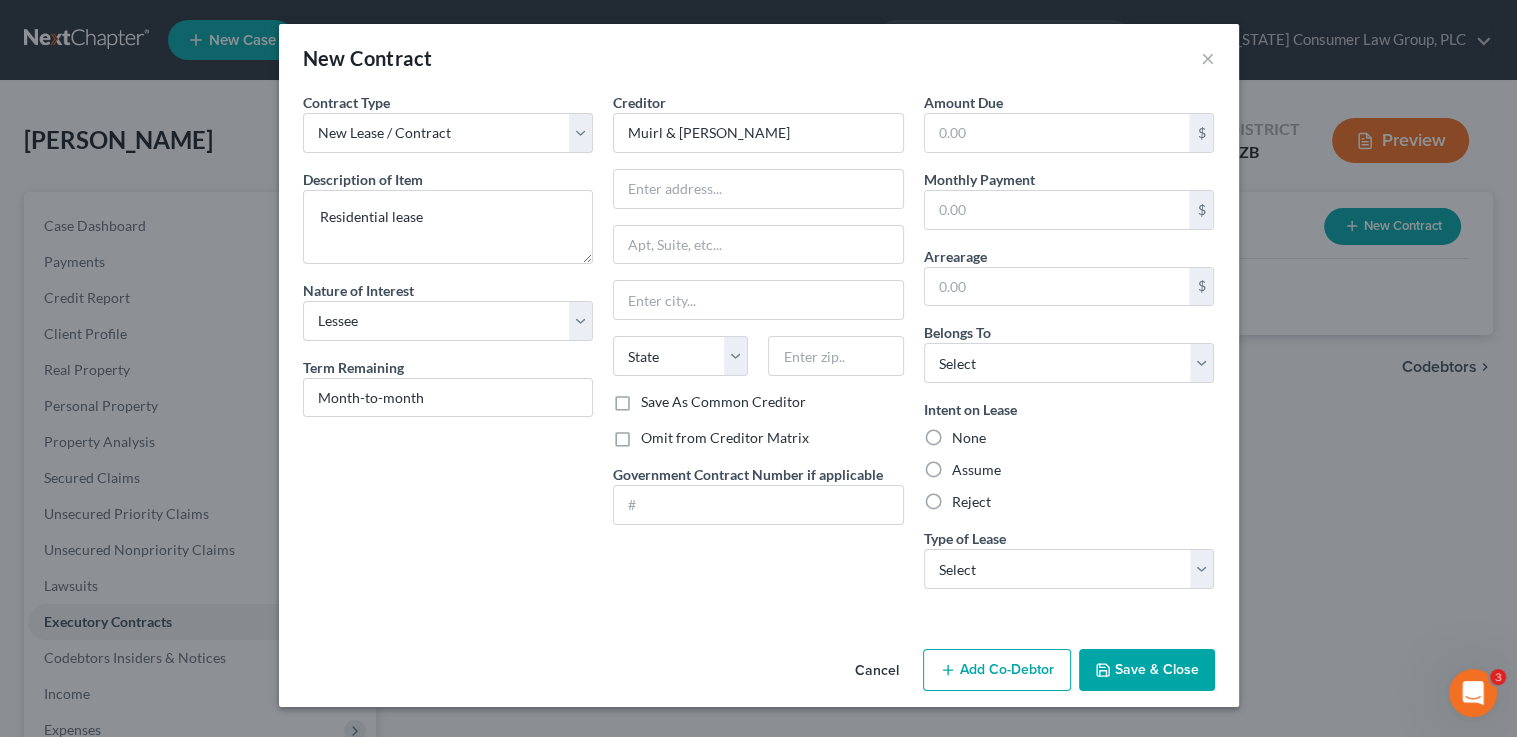 click on "Omit from Creditor Matrix" at bounding box center [725, 438] 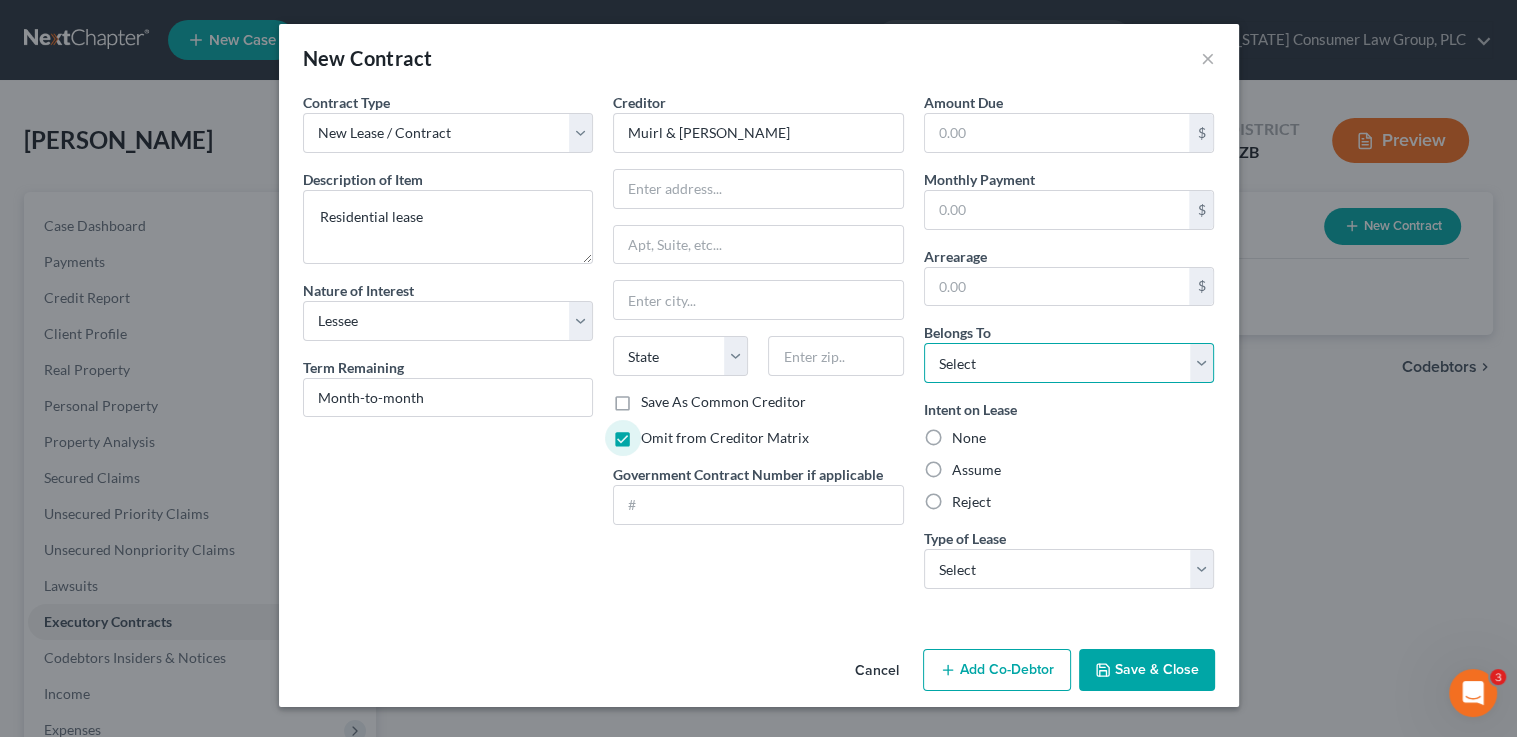 click on "Select Debtor 1 Only Debtor 2 Only Debtor 1 And Debtor 2 Only At Least One Of The Debtors And Another Community Property" at bounding box center [1069, 363] 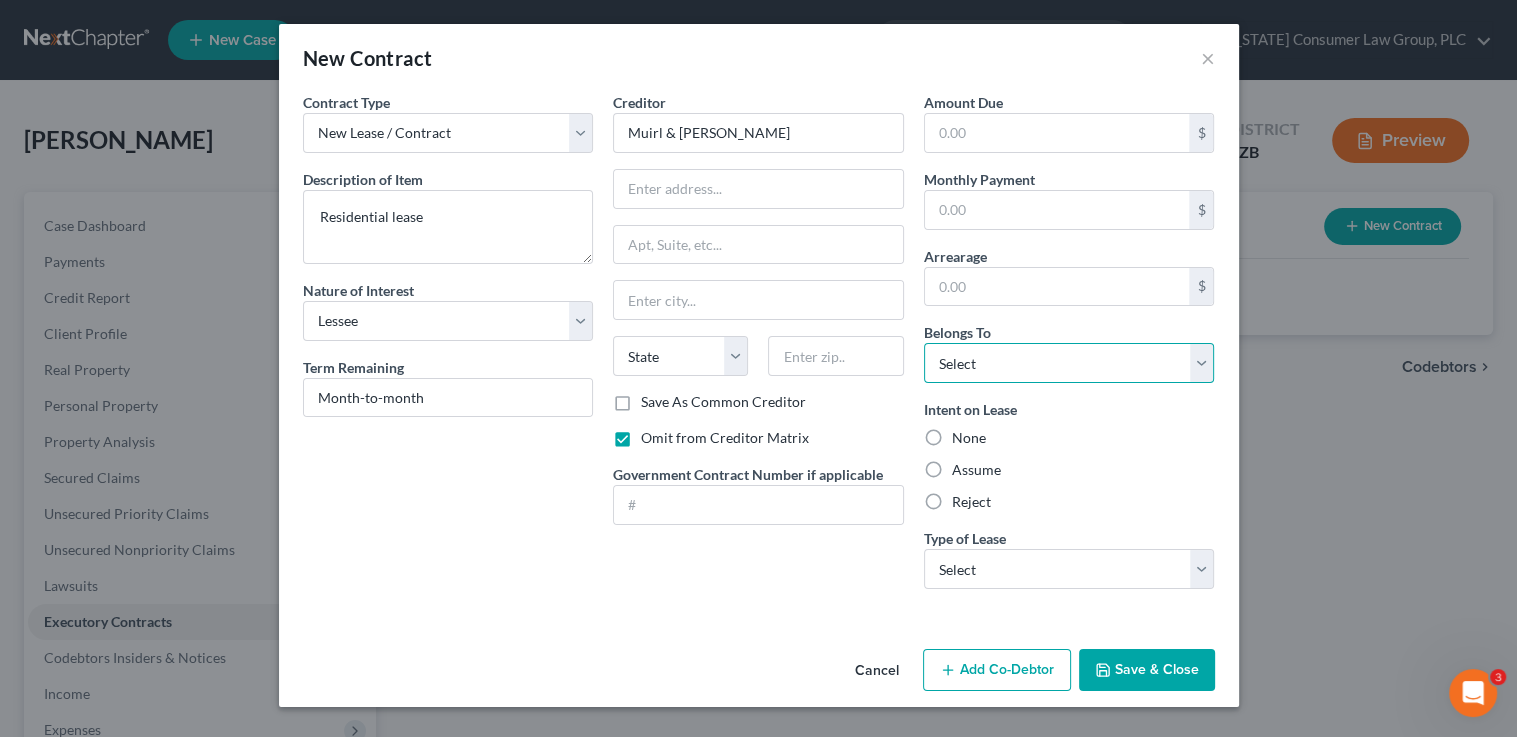 select on "0" 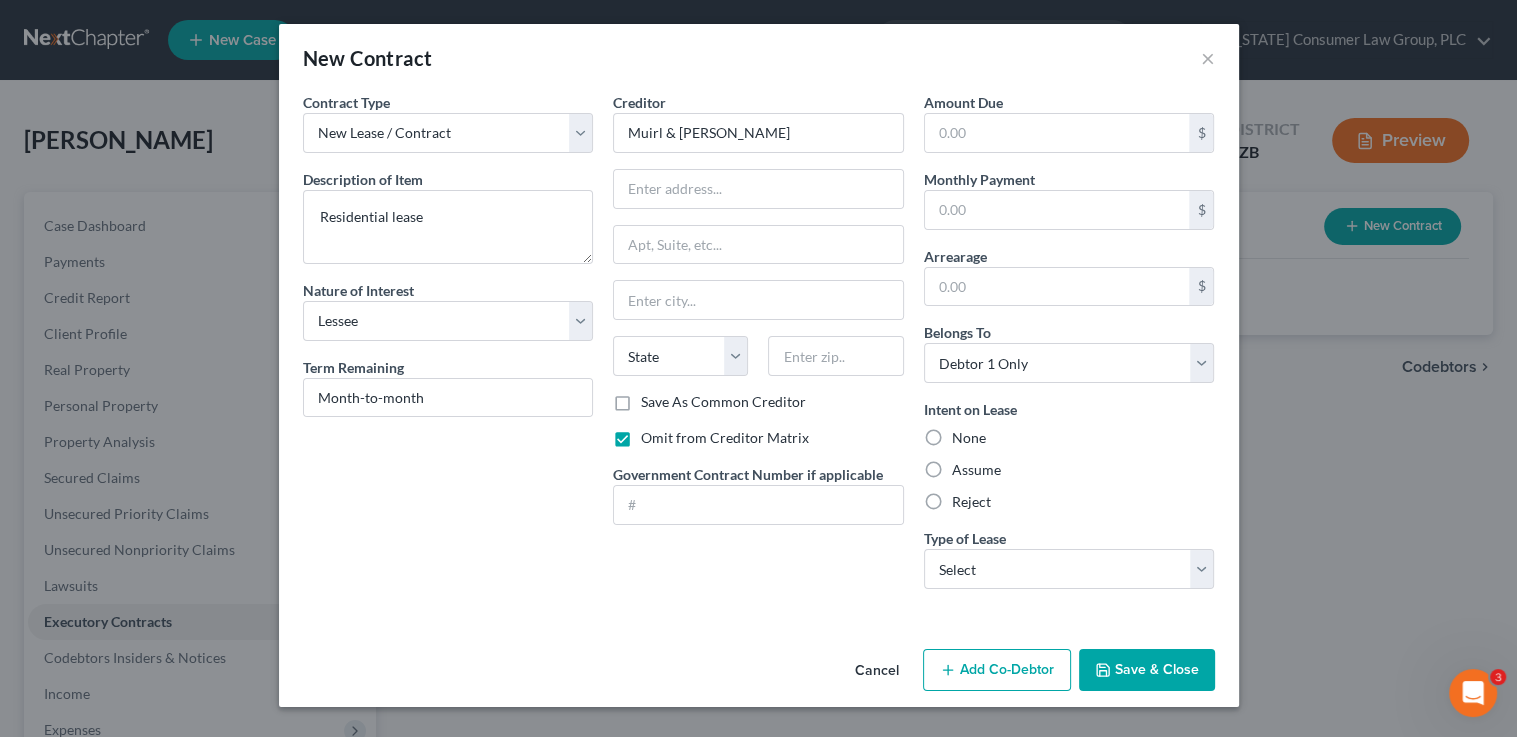 click on "Assume" at bounding box center [976, 470] 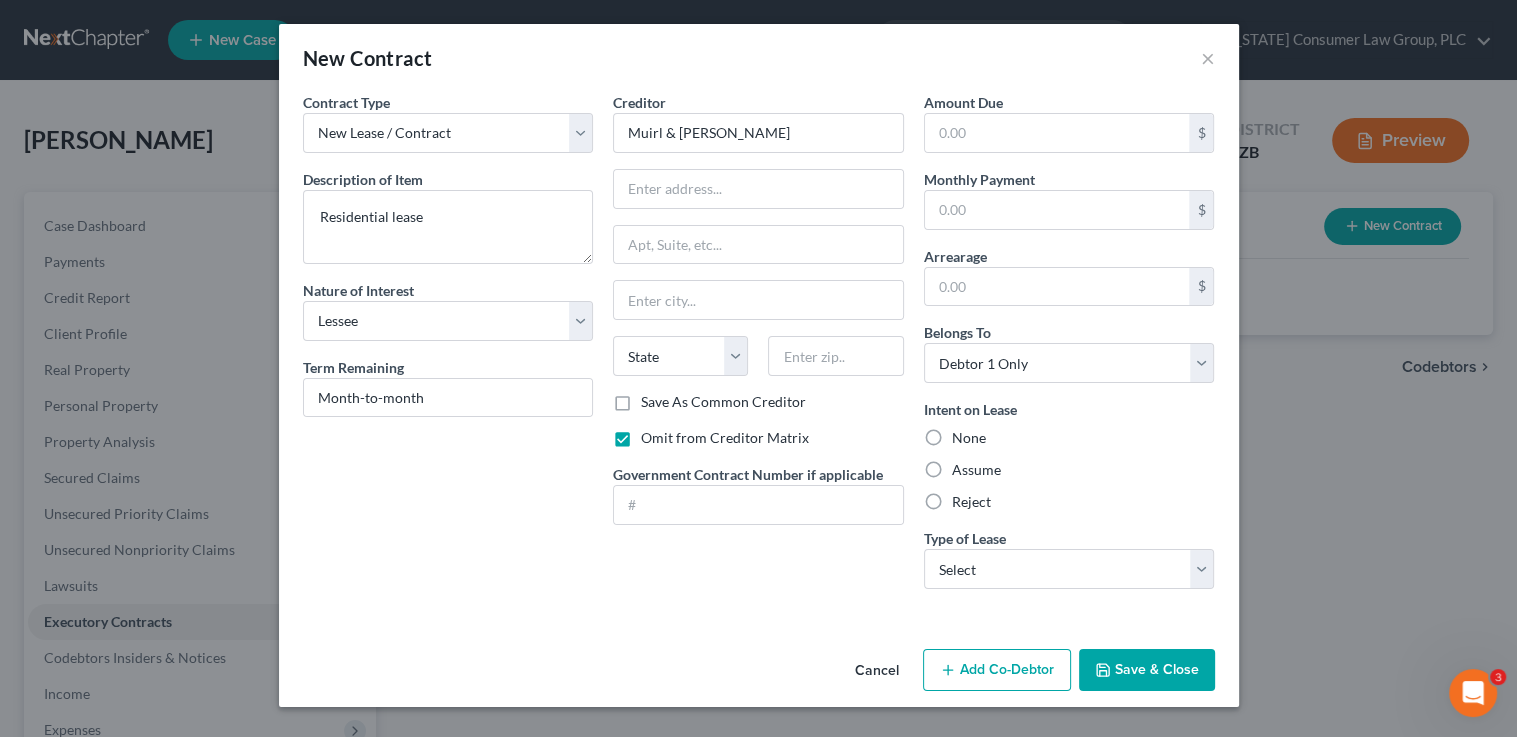 click on "Assume" at bounding box center (966, 466) 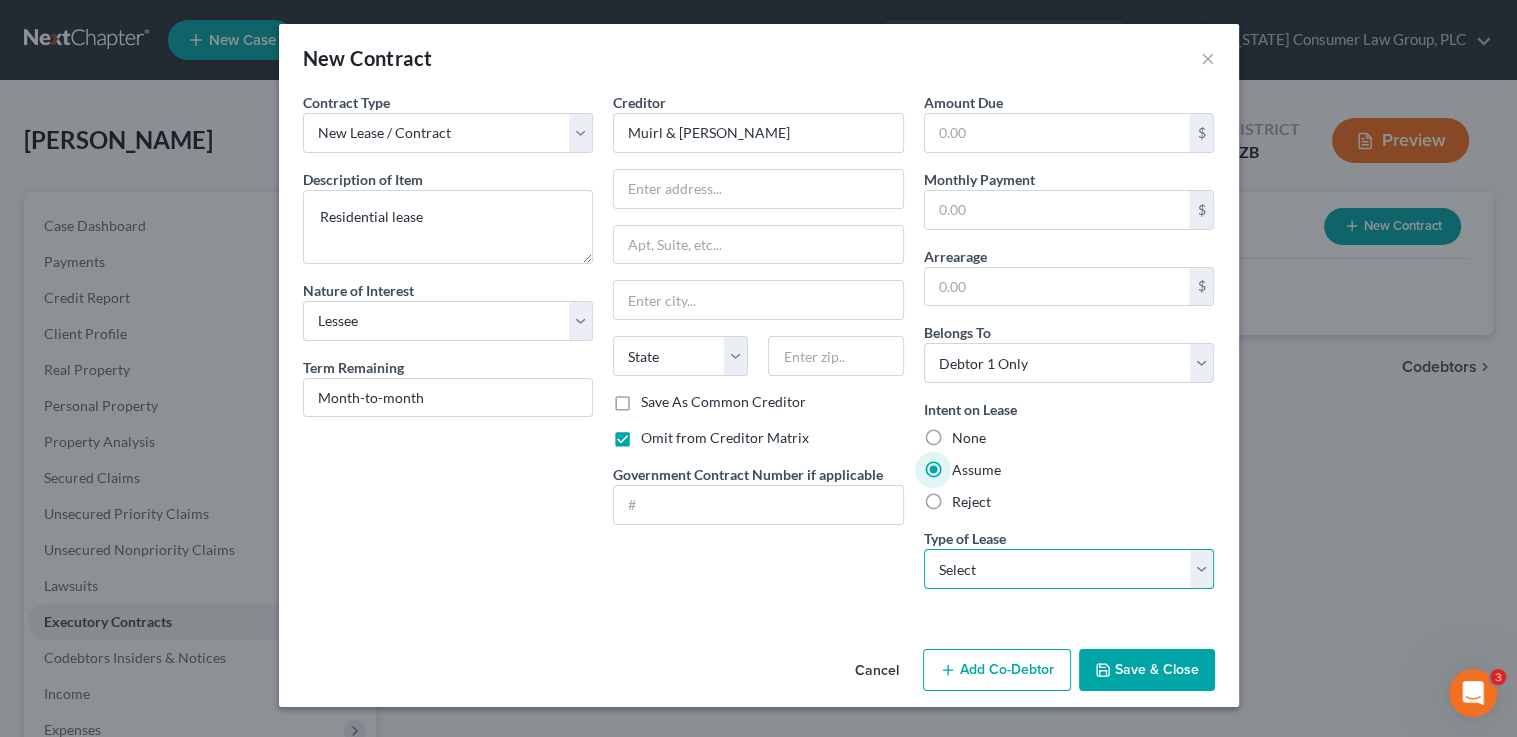 click on "Select Real Estate Car Other" at bounding box center (1069, 569) 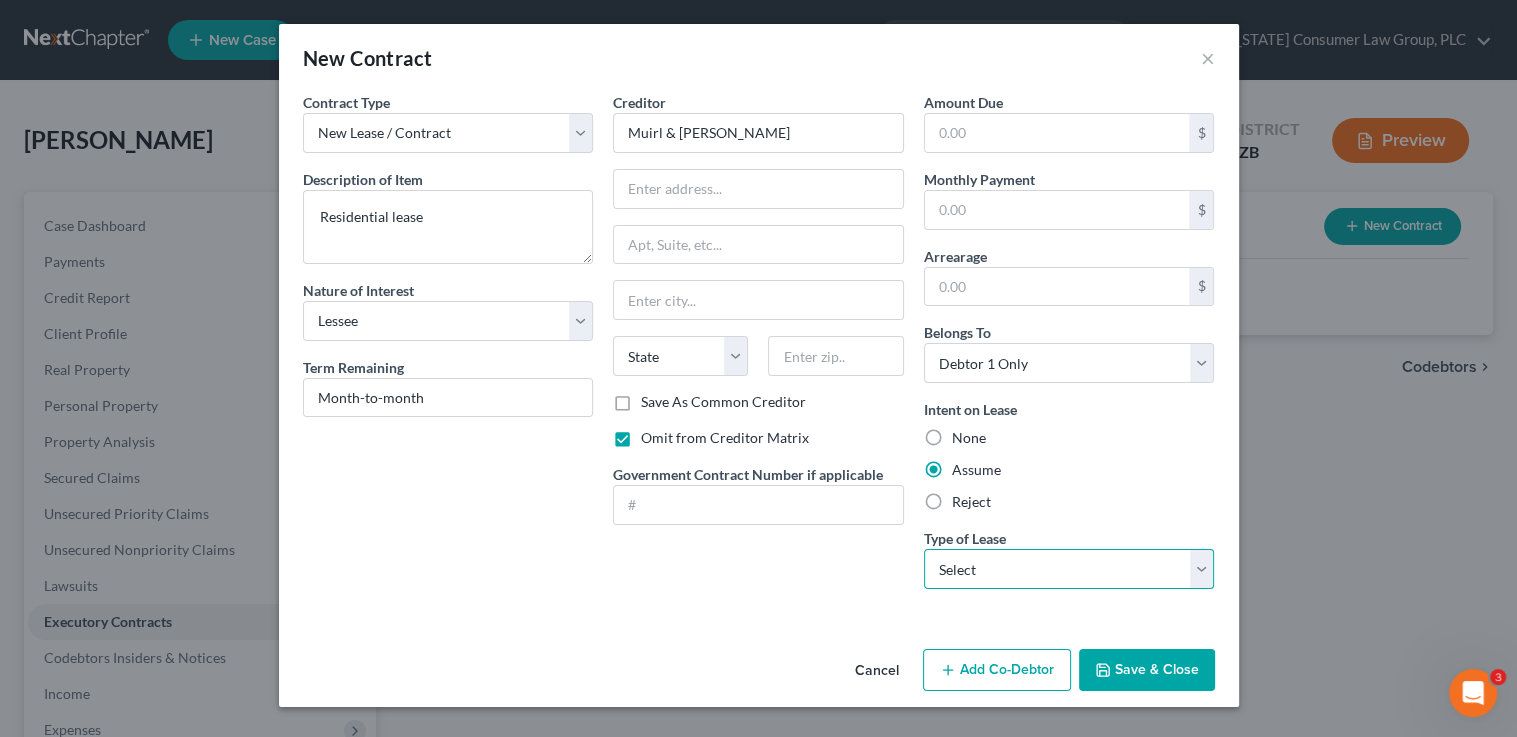 select on "0" 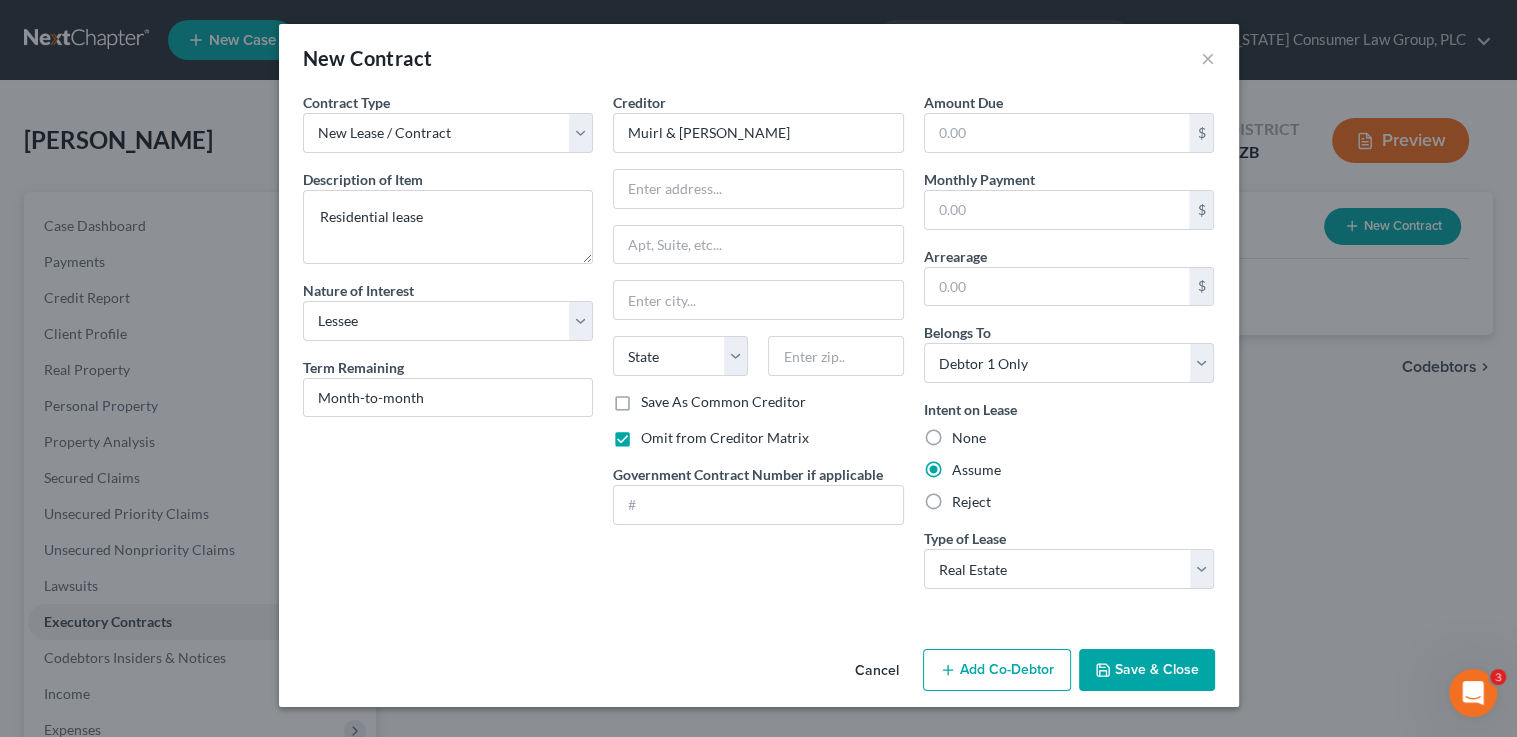 click on "Save & Close" at bounding box center (1147, 670) 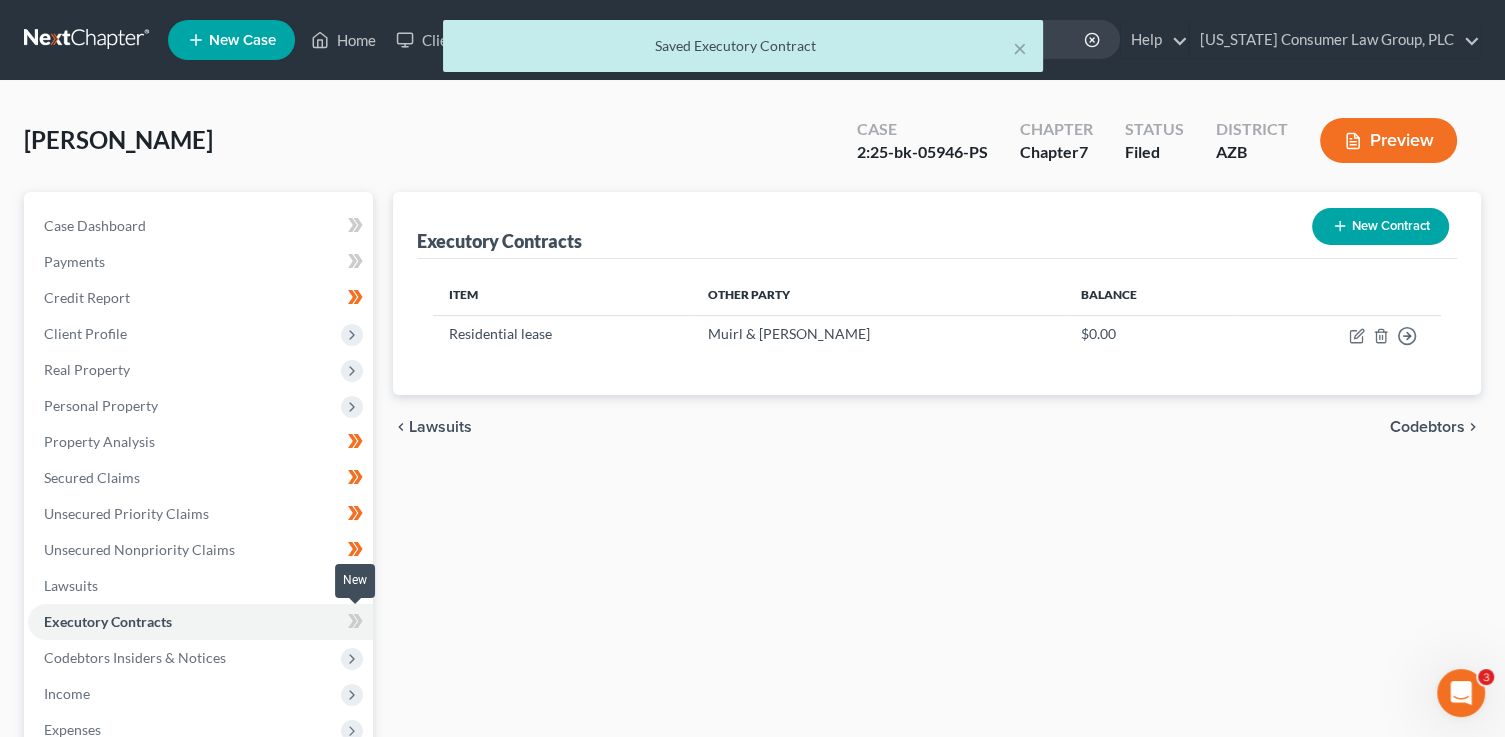 click at bounding box center [355, 624] 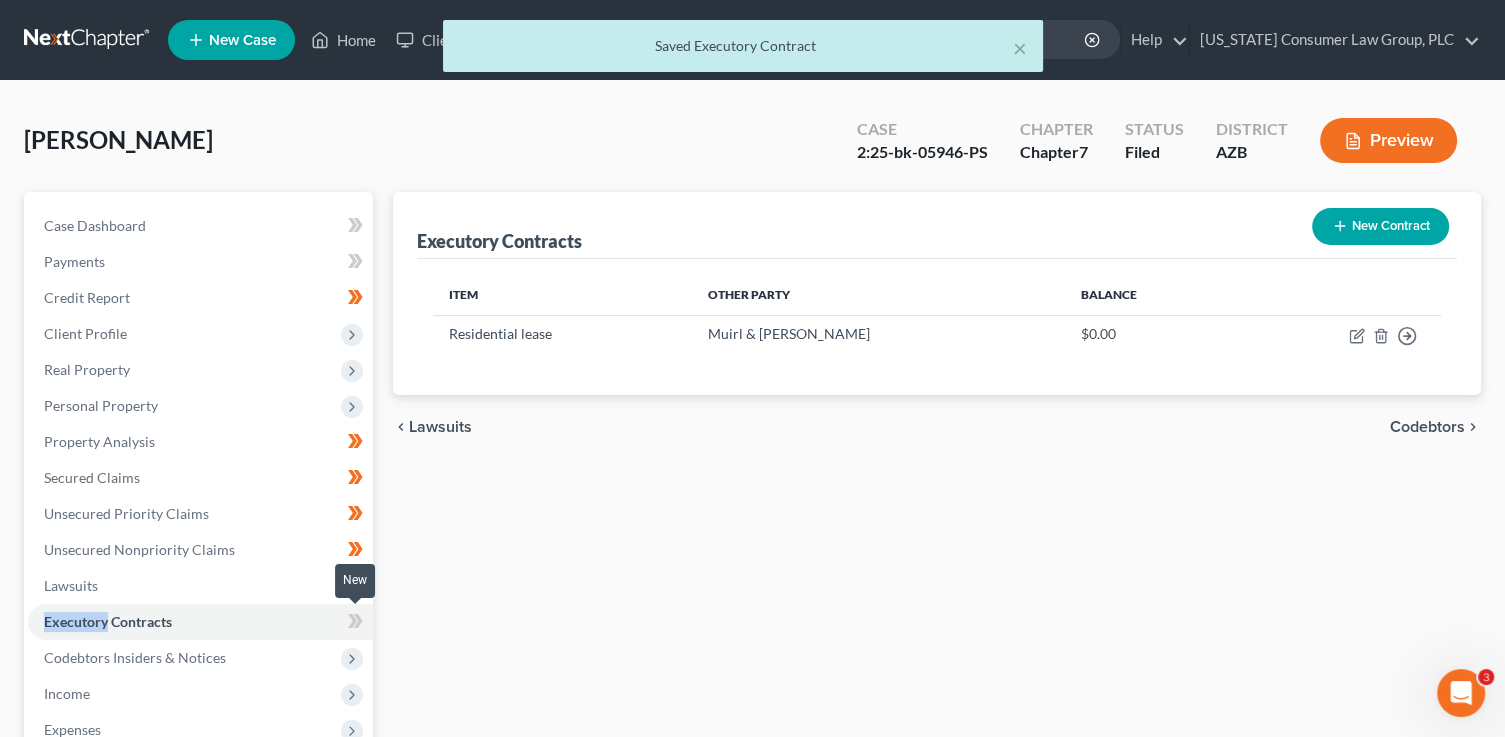 click at bounding box center (355, 624) 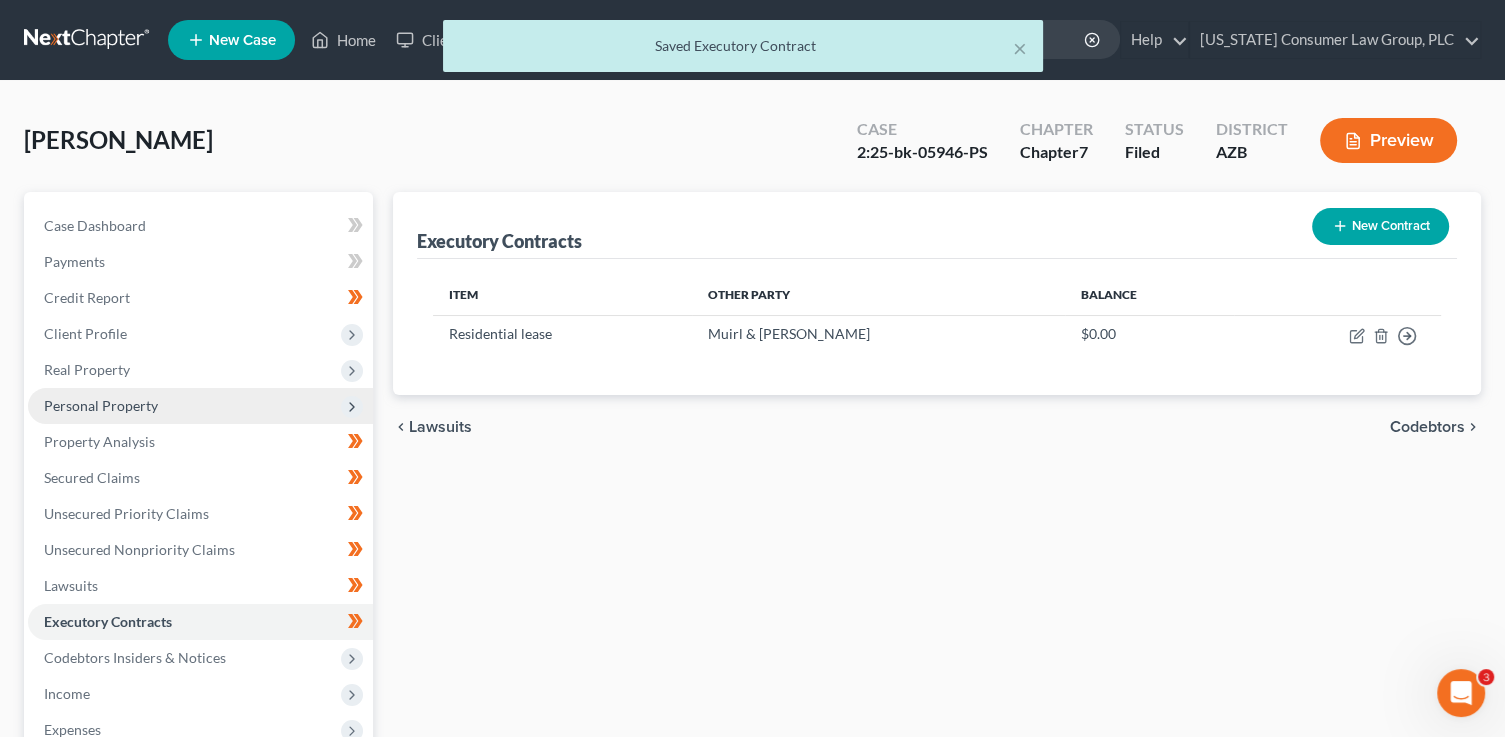 click on "Personal Property" at bounding box center [101, 405] 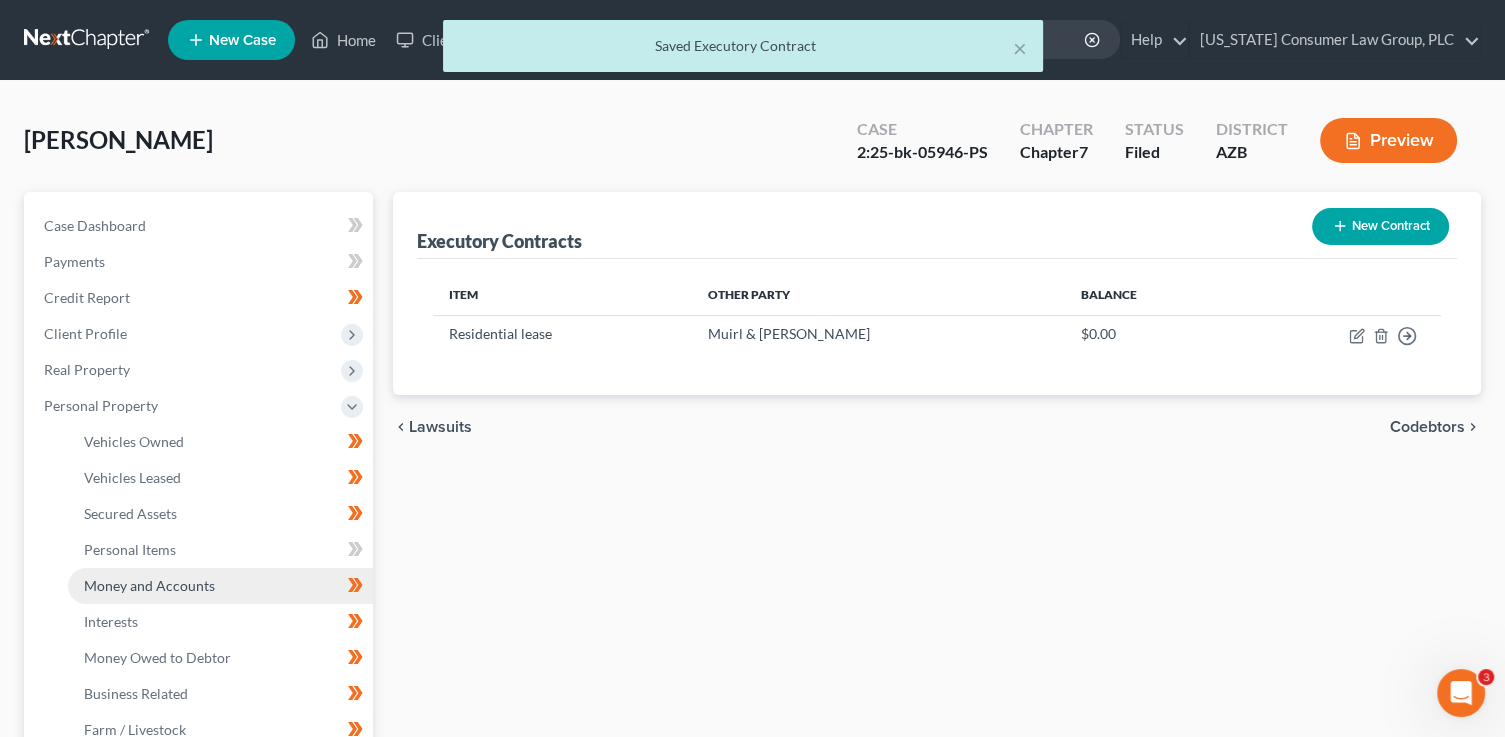 click on "Money and Accounts" at bounding box center (149, 585) 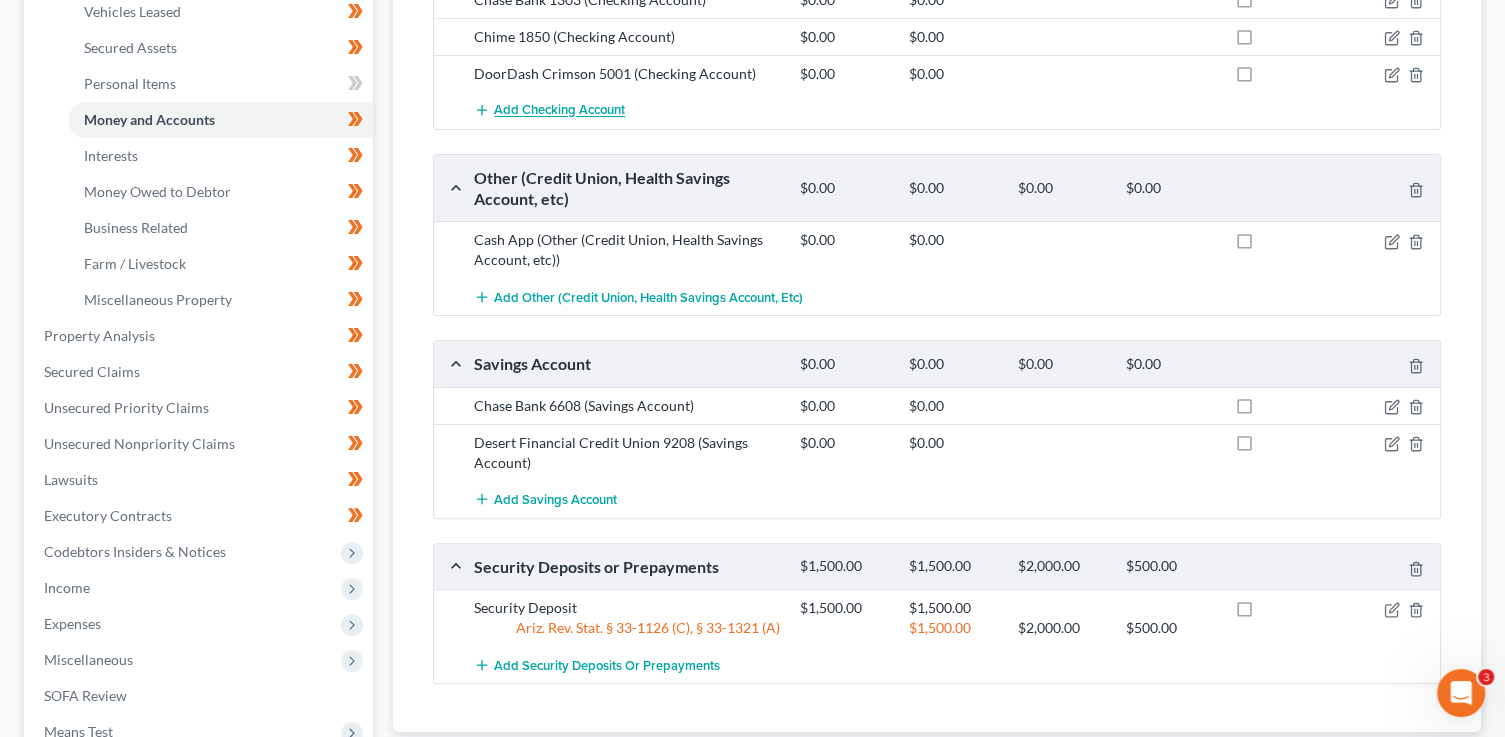scroll, scrollTop: 482, scrollLeft: 0, axis: vertical 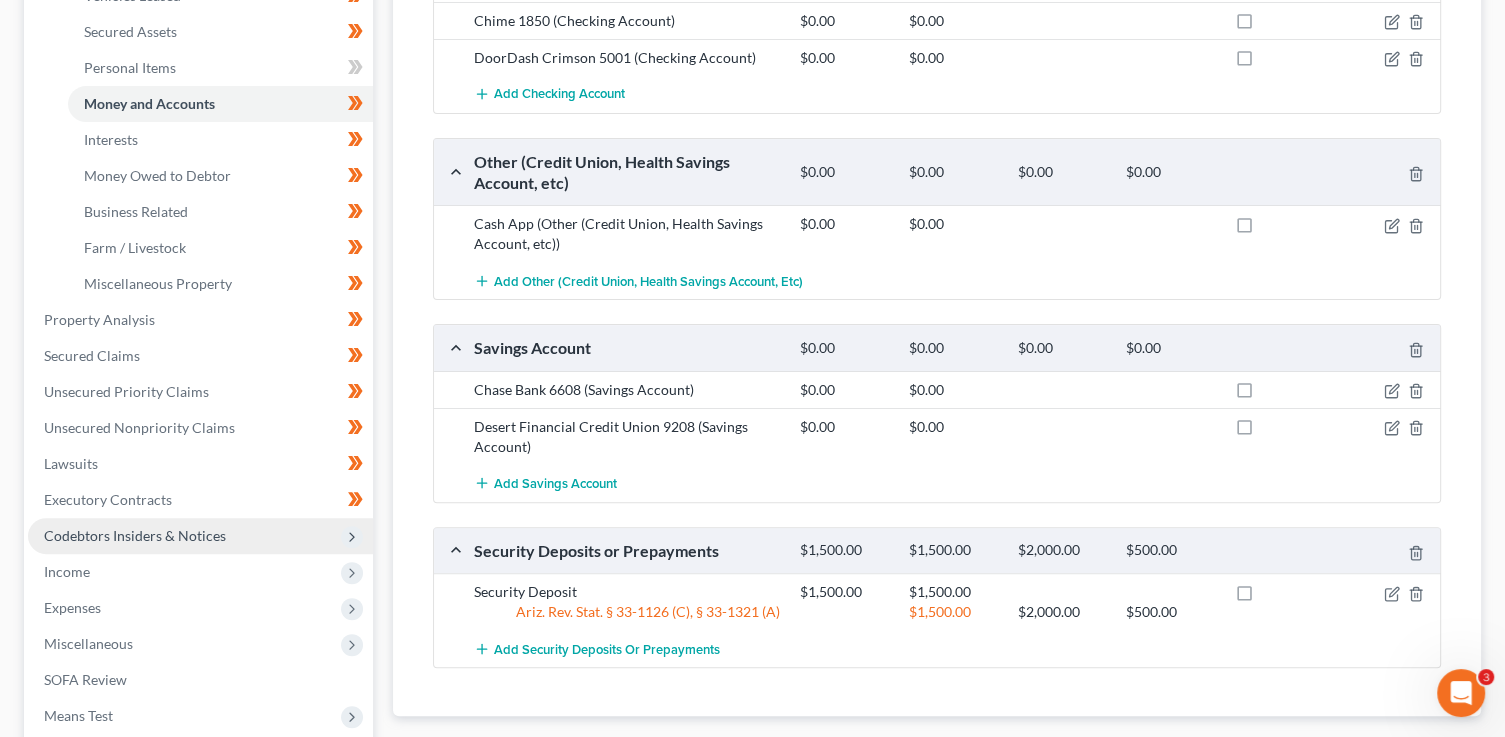 click on "Codebtors Insiders & Notices" at bounding box center (200, 536) 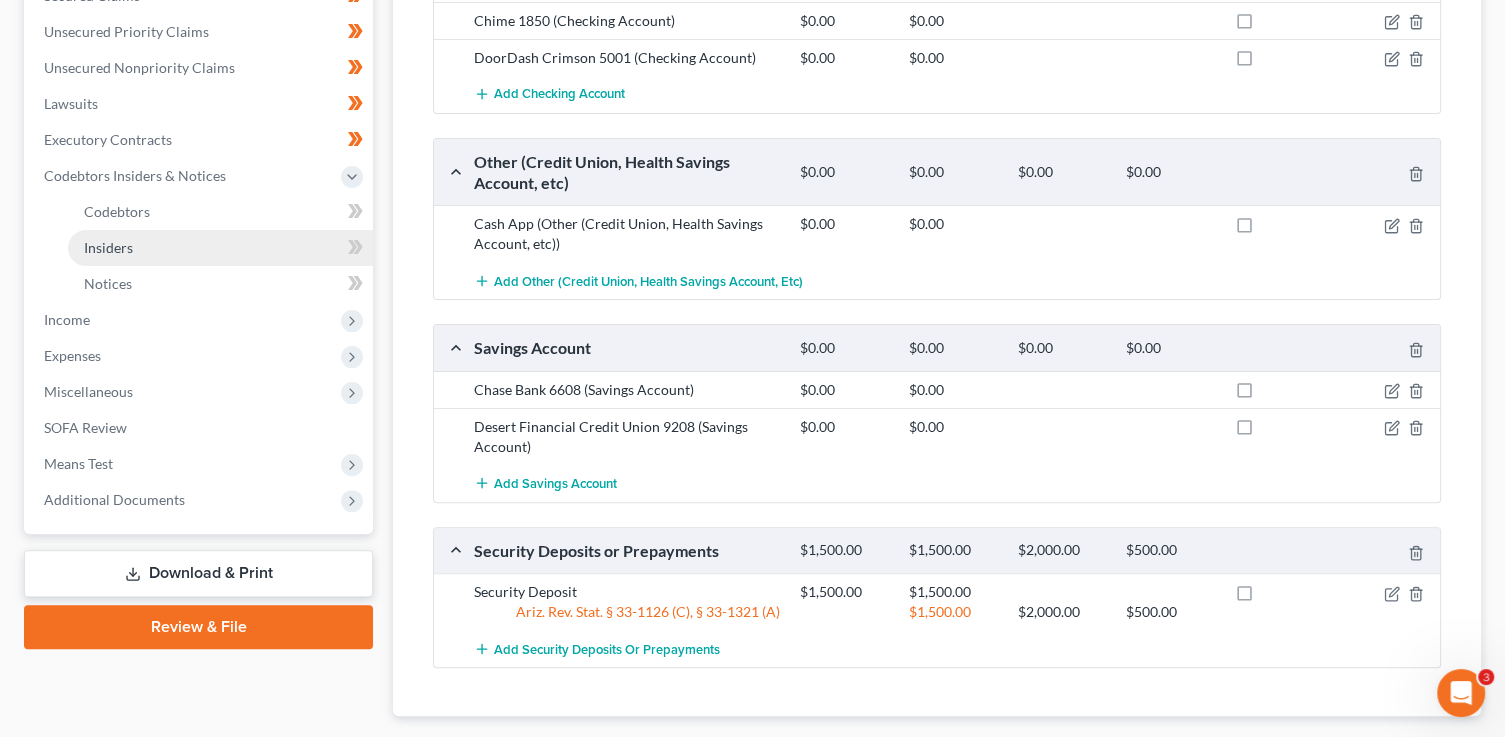 click on "Insiders" at bounding box center [220, 248] 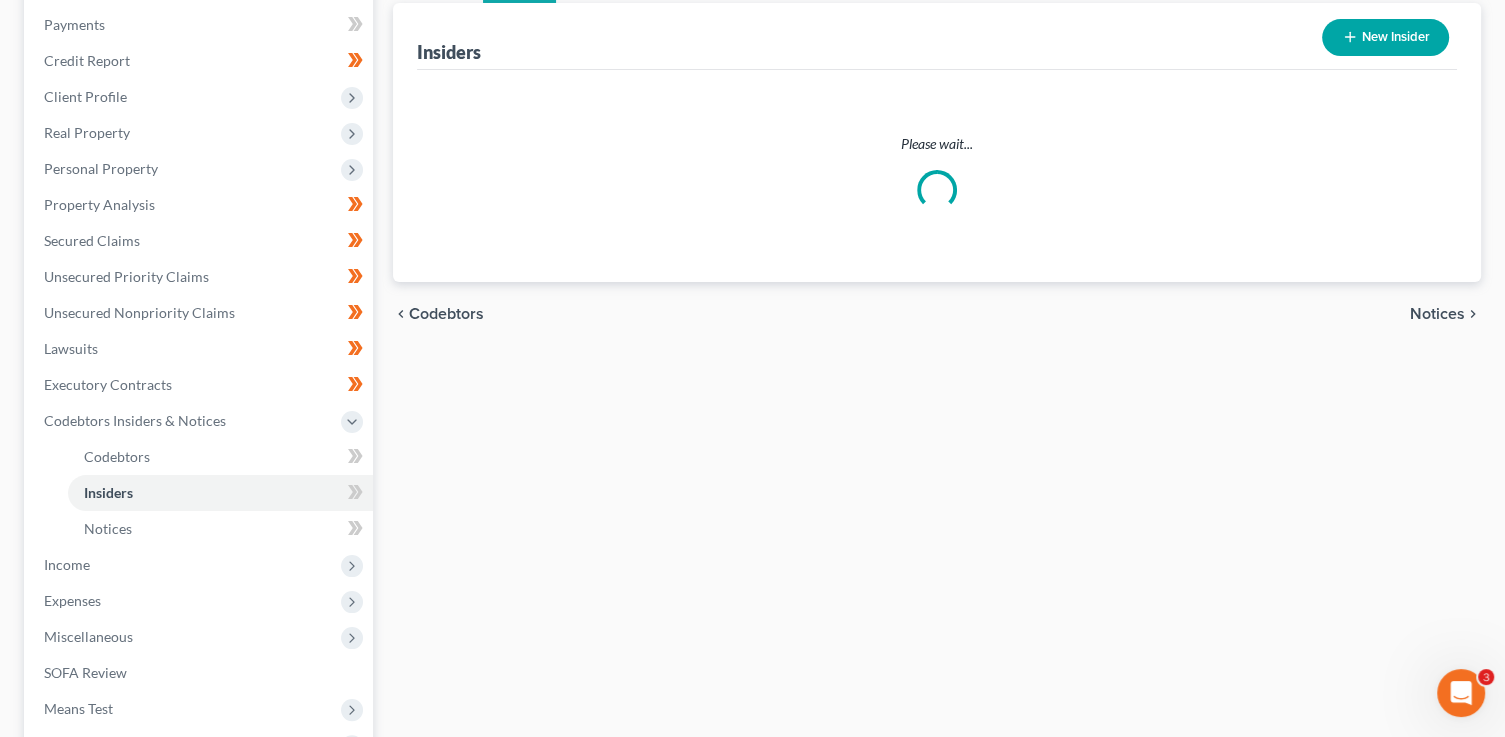 click on "Home New Case Client Portal Directory Cases DebtorCC [US_STATE] Consumer Law Group, PLC [PERSON_NAME][EMAIL_ADDRESS][DOMAIN_NAME] My Account Settings Plan + Billing Account Add-Ons Upgrade to Whoa Help Center Webinars Training Videos What's new Log out New Case Home Client Portal Directory Cases DebtorCC         - No Result - See all results Or Press Enter... Help Help Center Webinars Training Videos What's new [US_STATE] Consumer Law Group, PLC [US_STATE] Consumer Law Group, PLC [PERSON_NAME][EMAIL_ADDRESS][DOMAIN_NAME] My Account Settings Plan + Billing Account Add-Ons Upgrade to Whoa Log out 	 [PERSON_NAME] Upgraded Case 2:25-bk-05946-PS Chapter Chapter  7 Status Filed District [GEOGRAPHIC_DATA] Preview Petition Navigation
Case Dashboard
Payments" at bounding box center (752, 366) 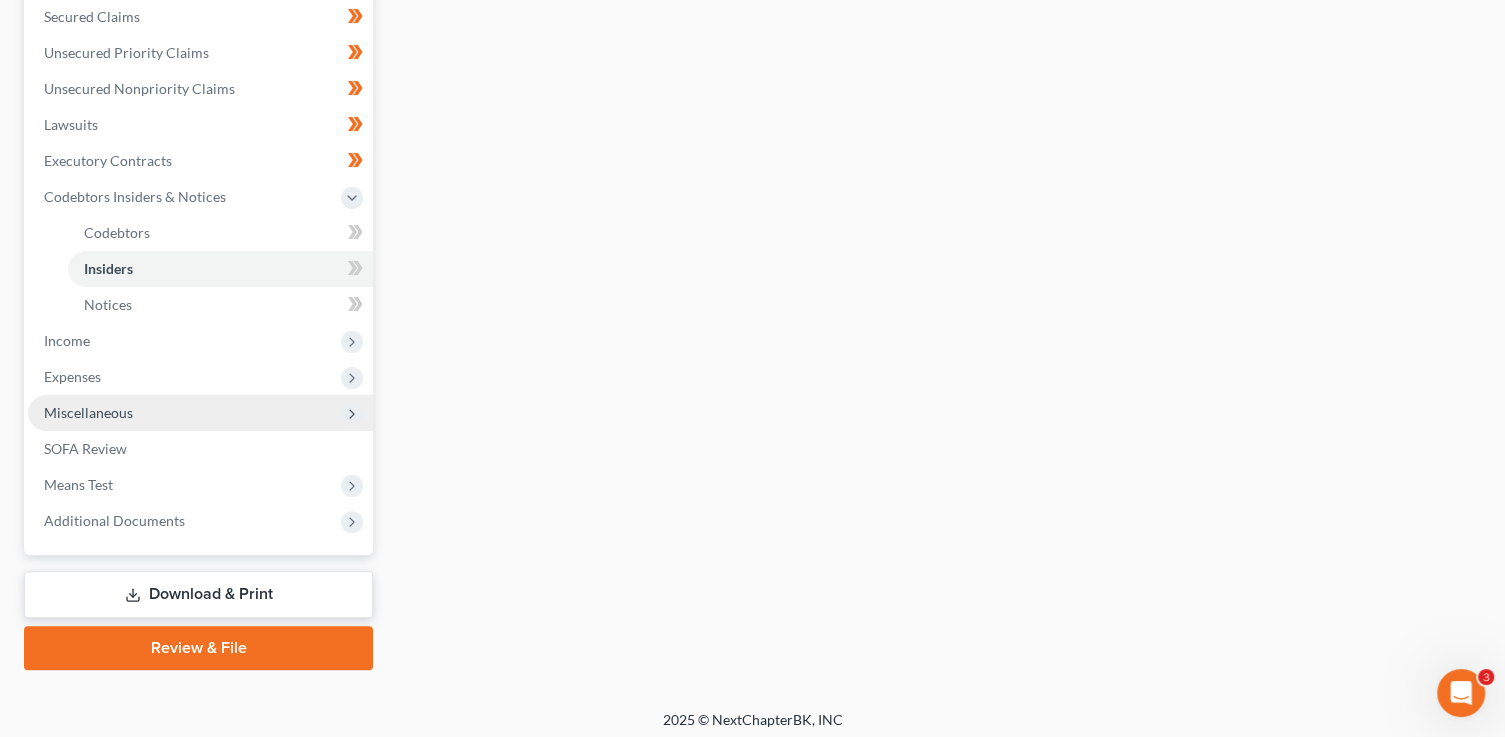 scroll, scrollTop: 468, scrollLeft: 0, axis: vertical 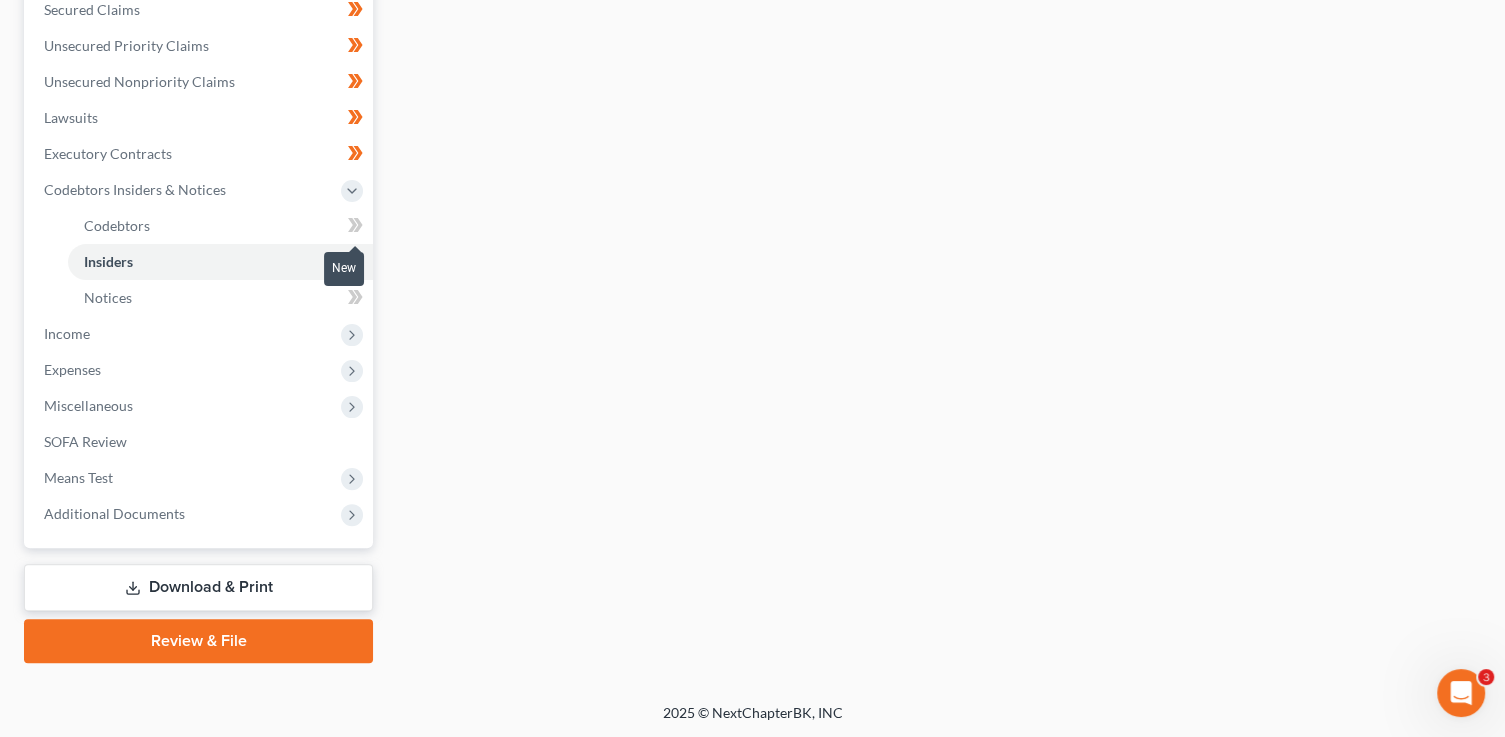 click at bounding box center (355, 228) 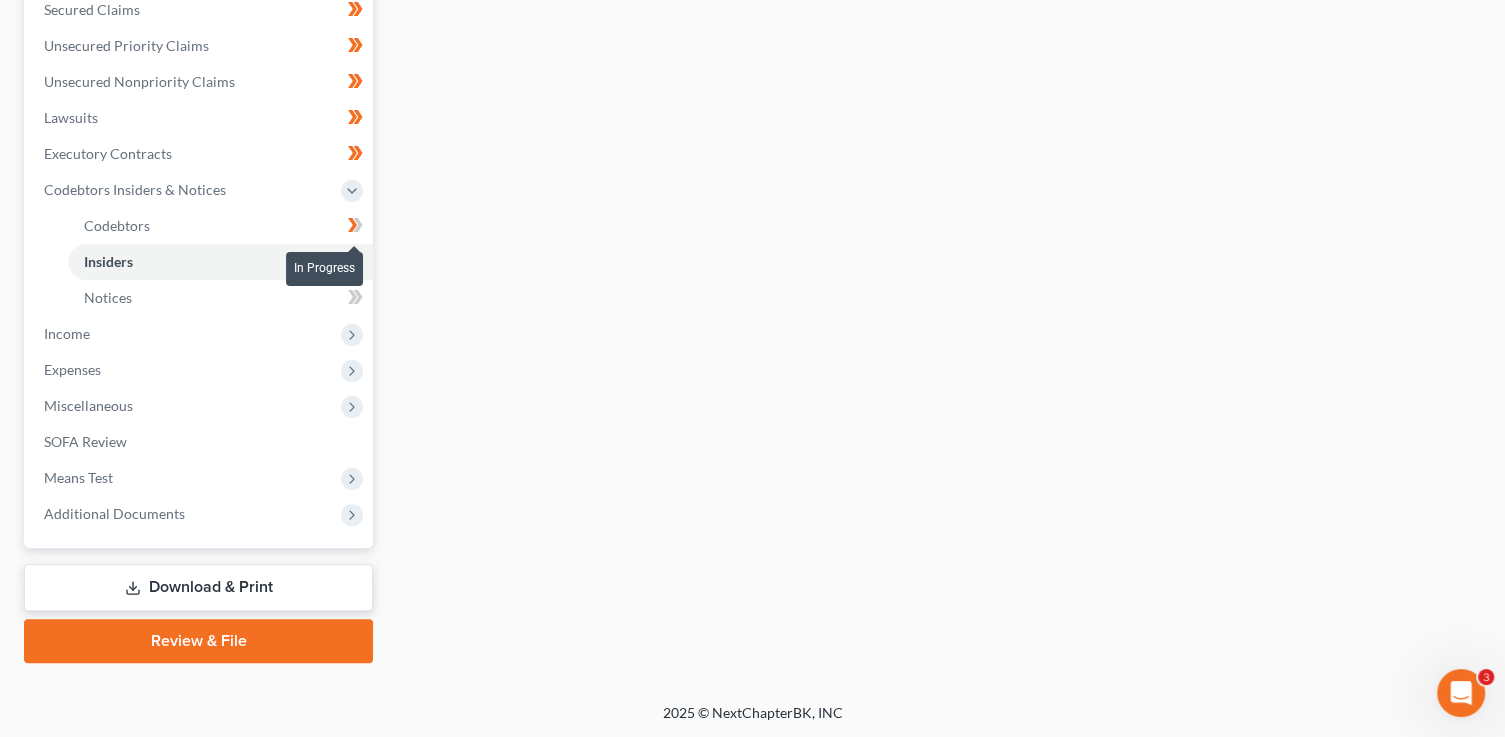 click at bounding box center [355, 228] 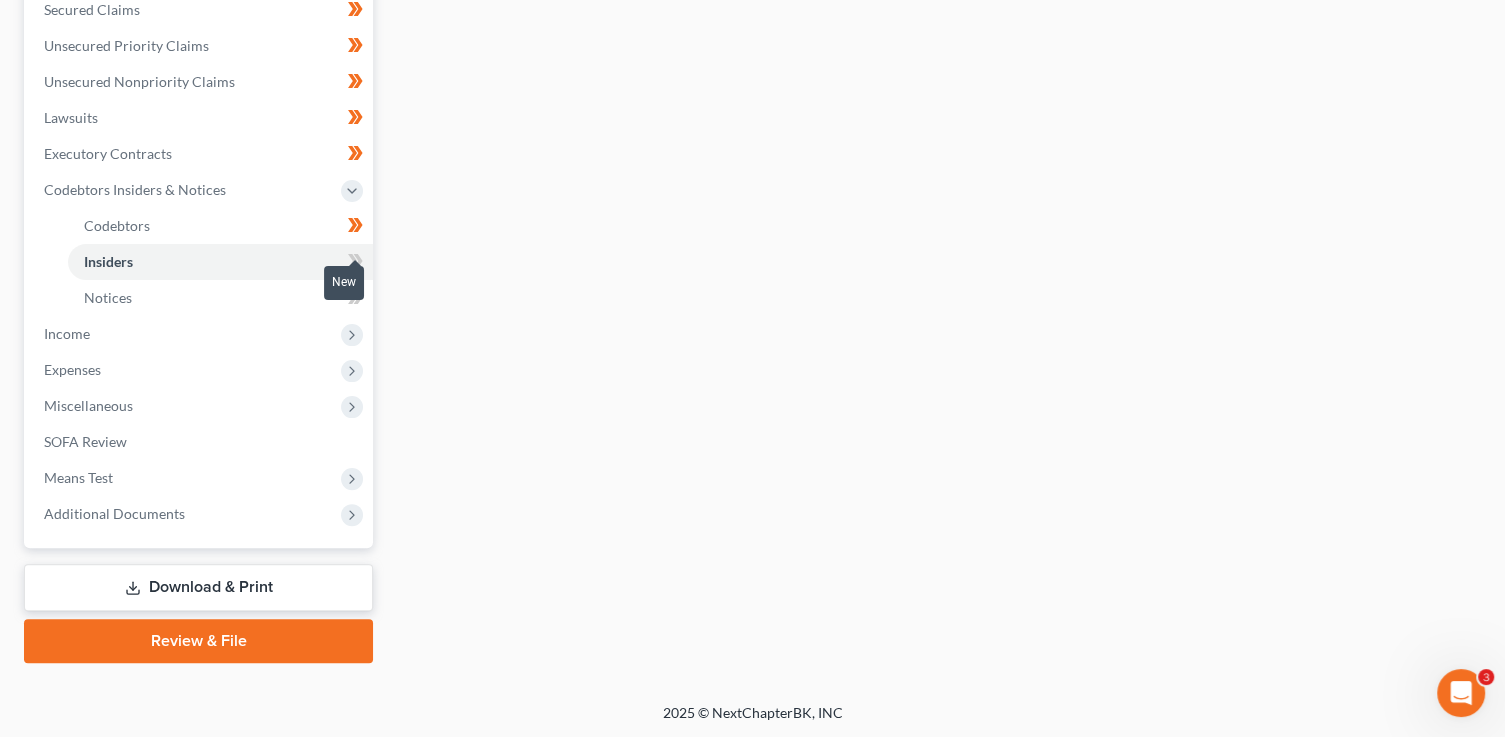 click at bounding box center (355, 264) 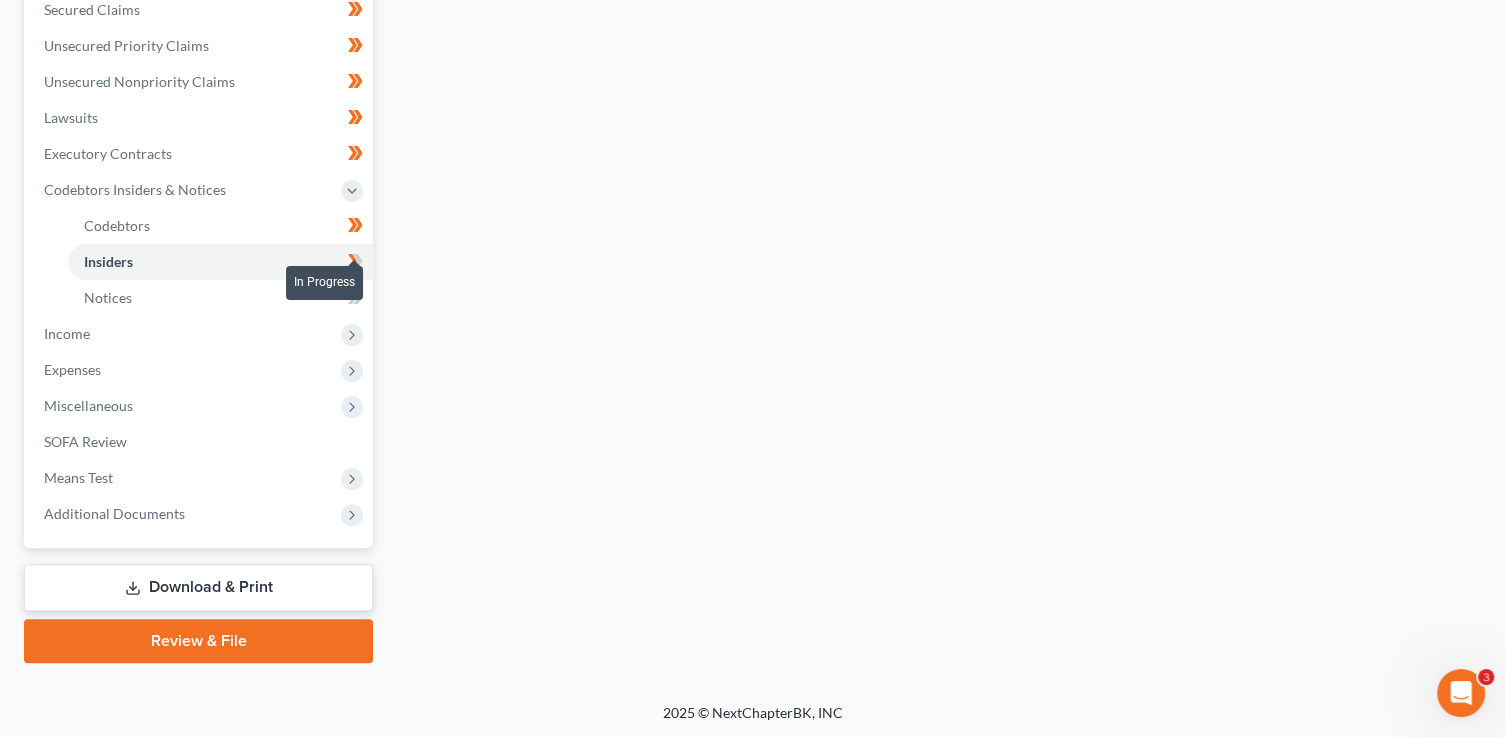 click at bounding box center (355, 264) 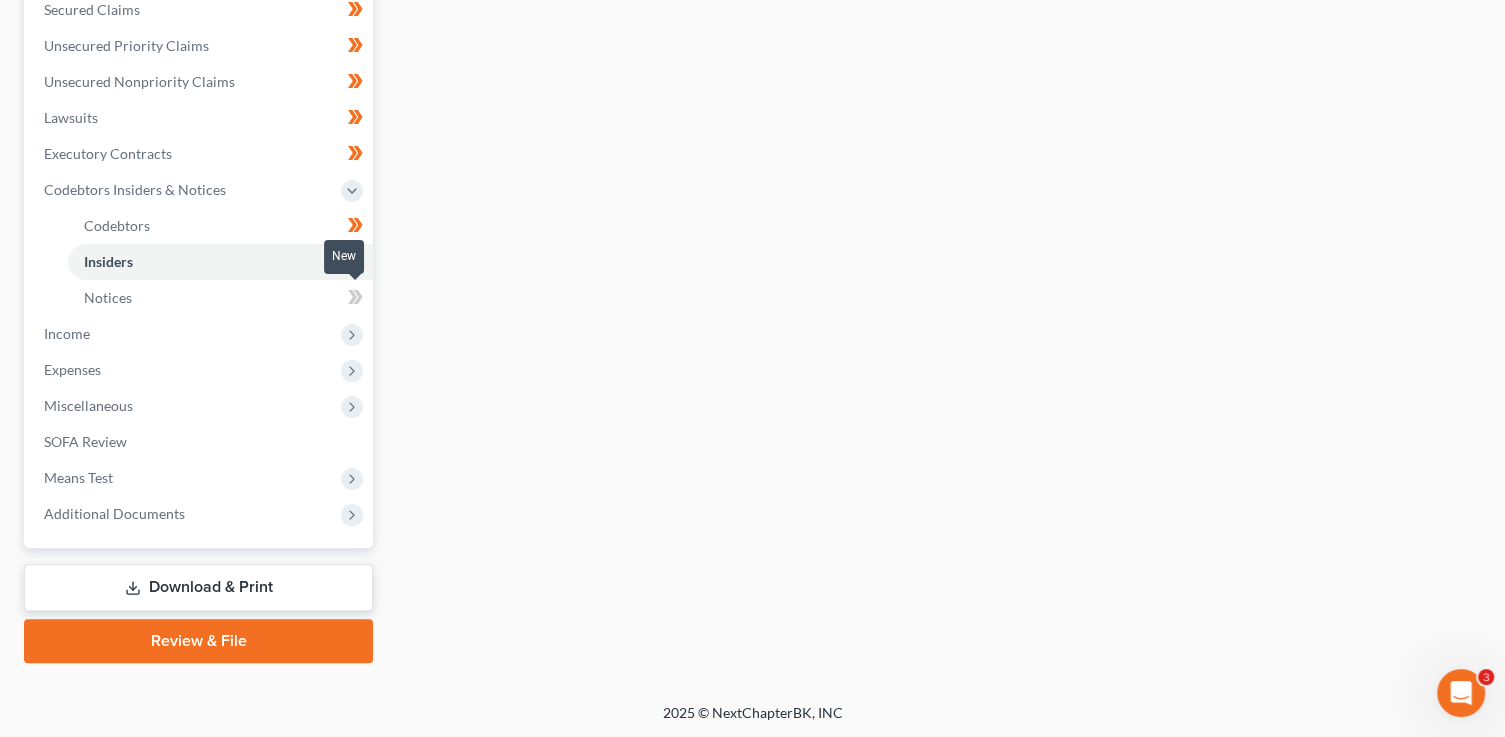 click at bounding box center (355, 300) 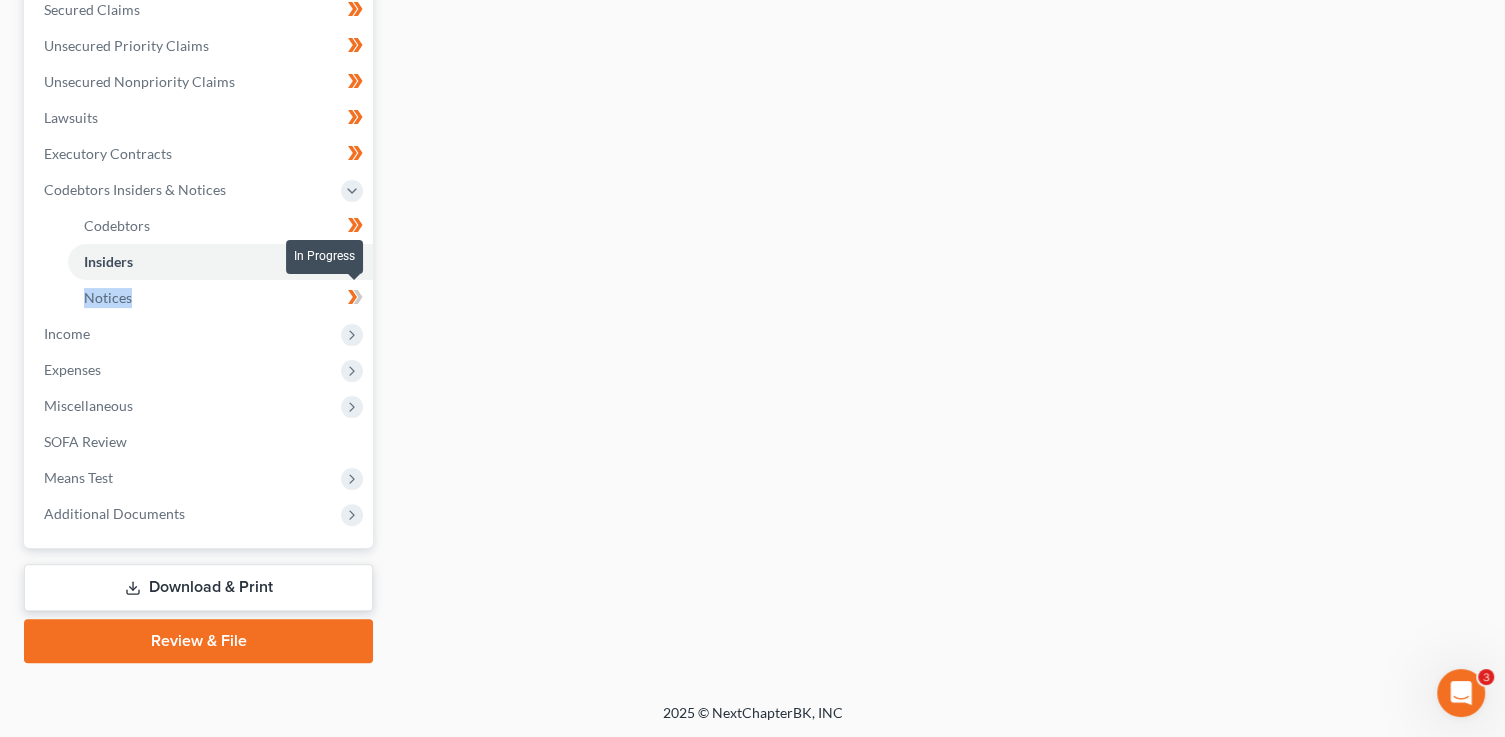 click at bounding box center [355, 300] 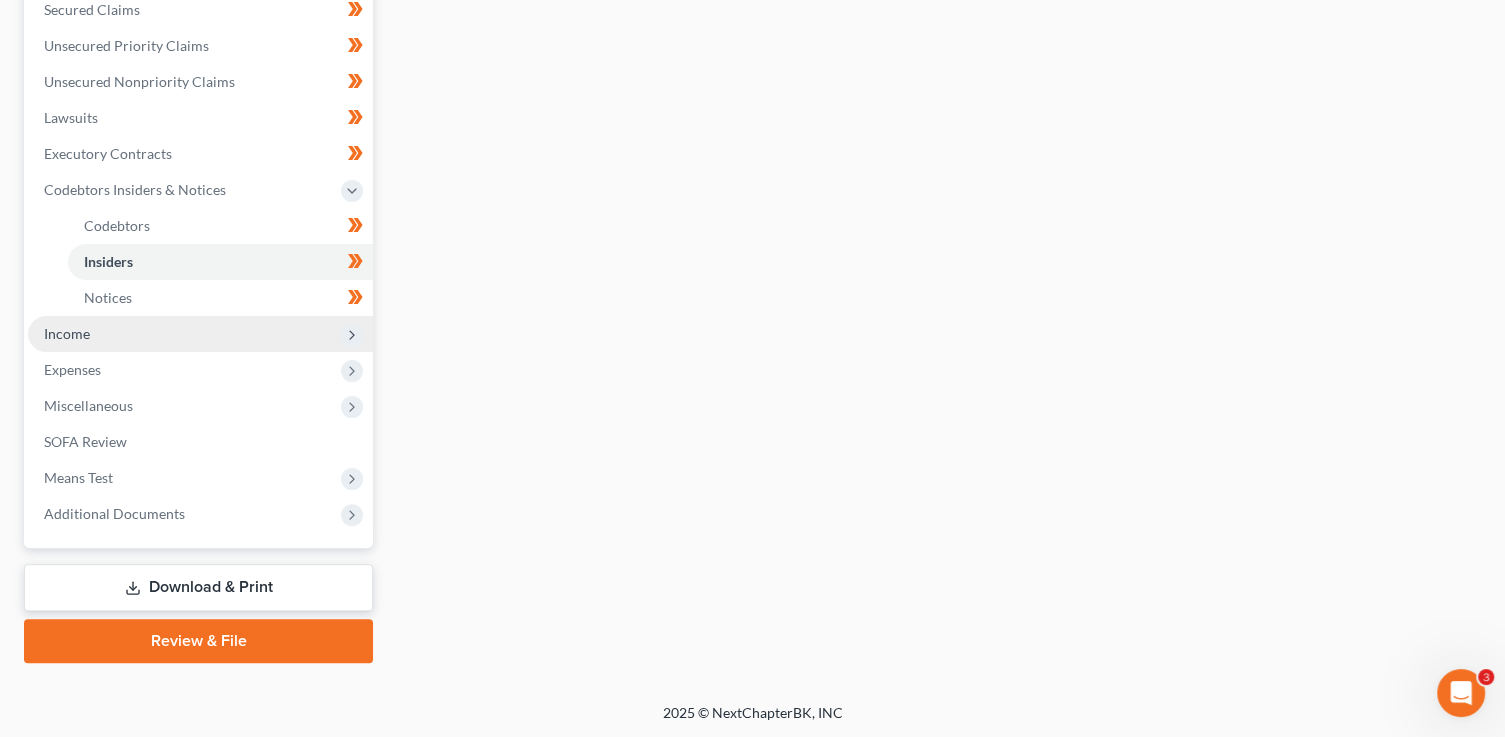 click on "Income" at bounding box center (200, 334) 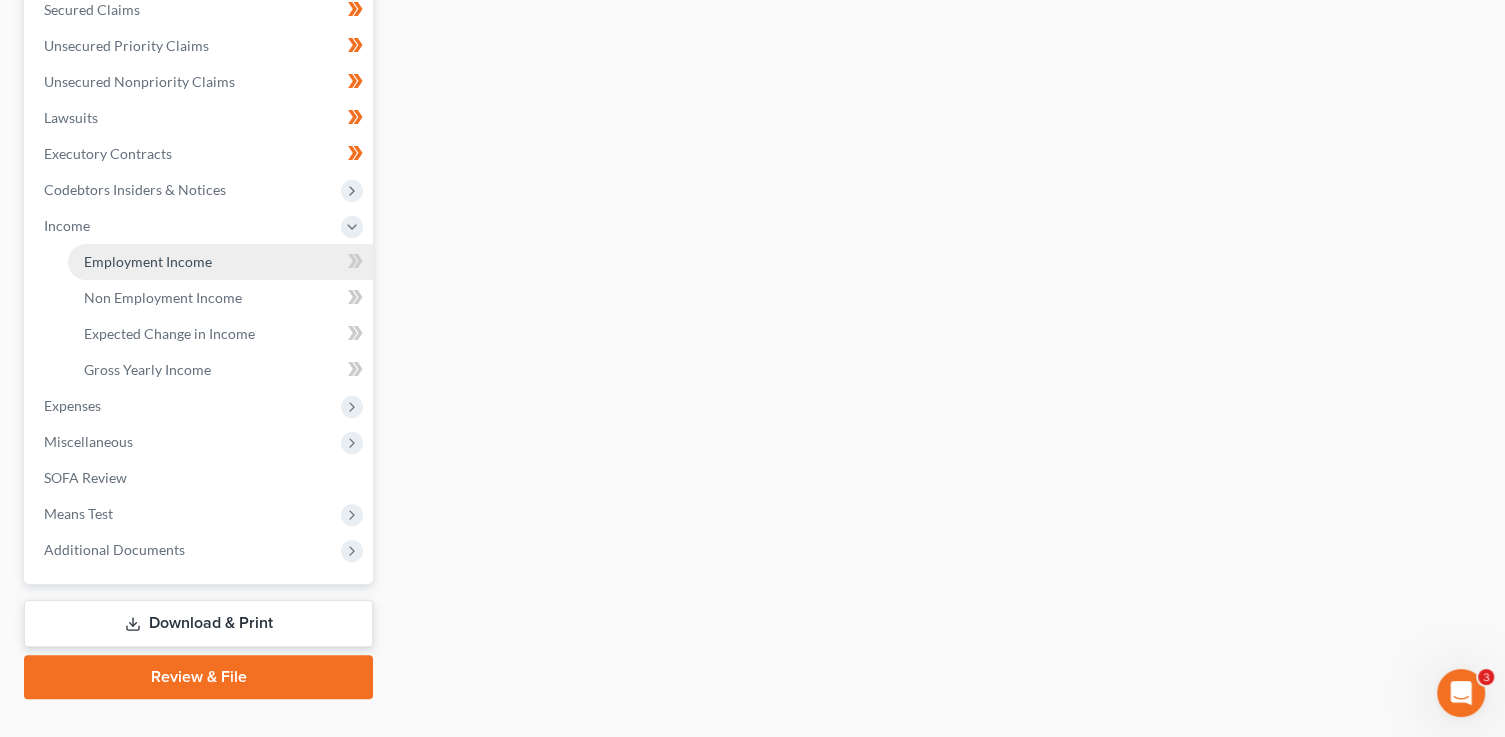 click on "Employment Income" at bounding box center [220, 262] 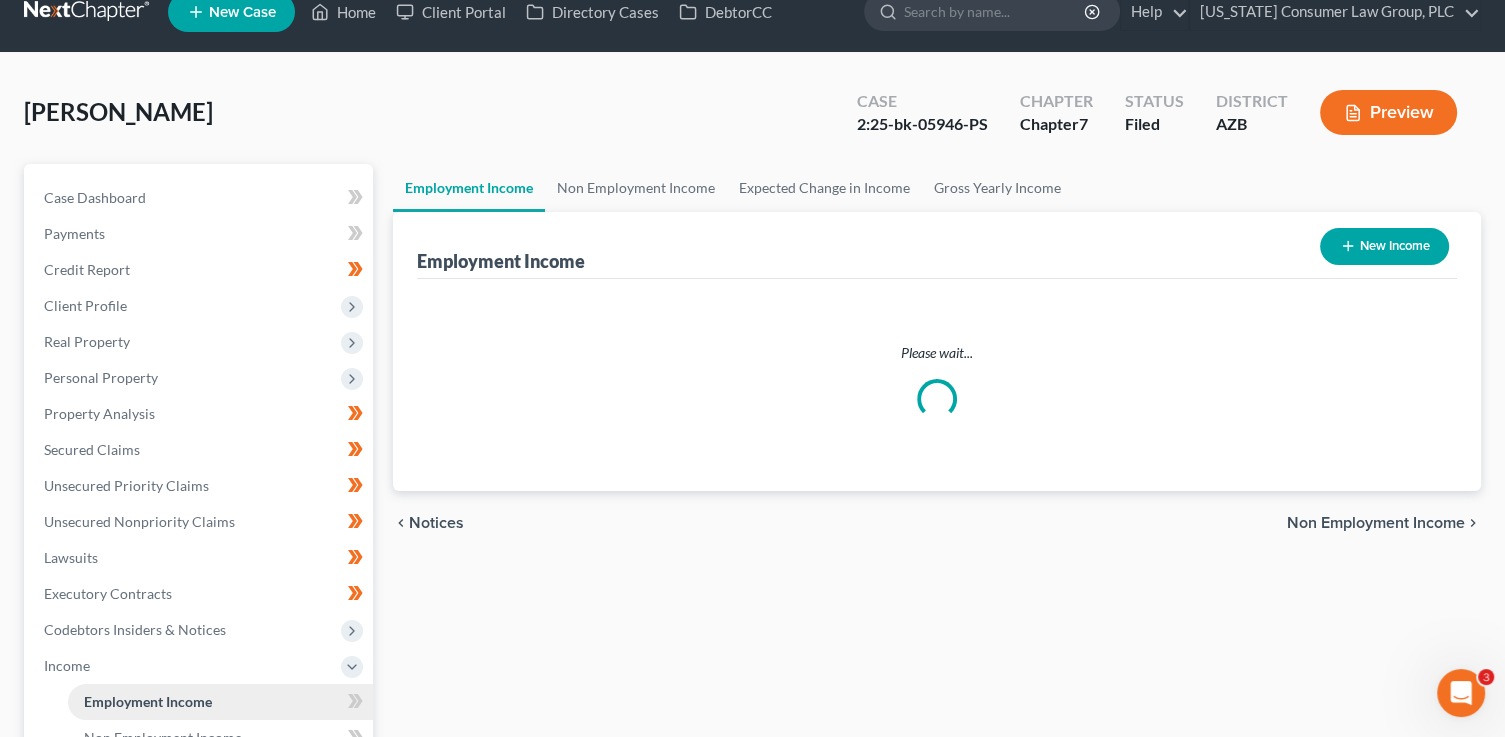 scroll, scrollTop: 0, scrollLeft: 0, axis: both 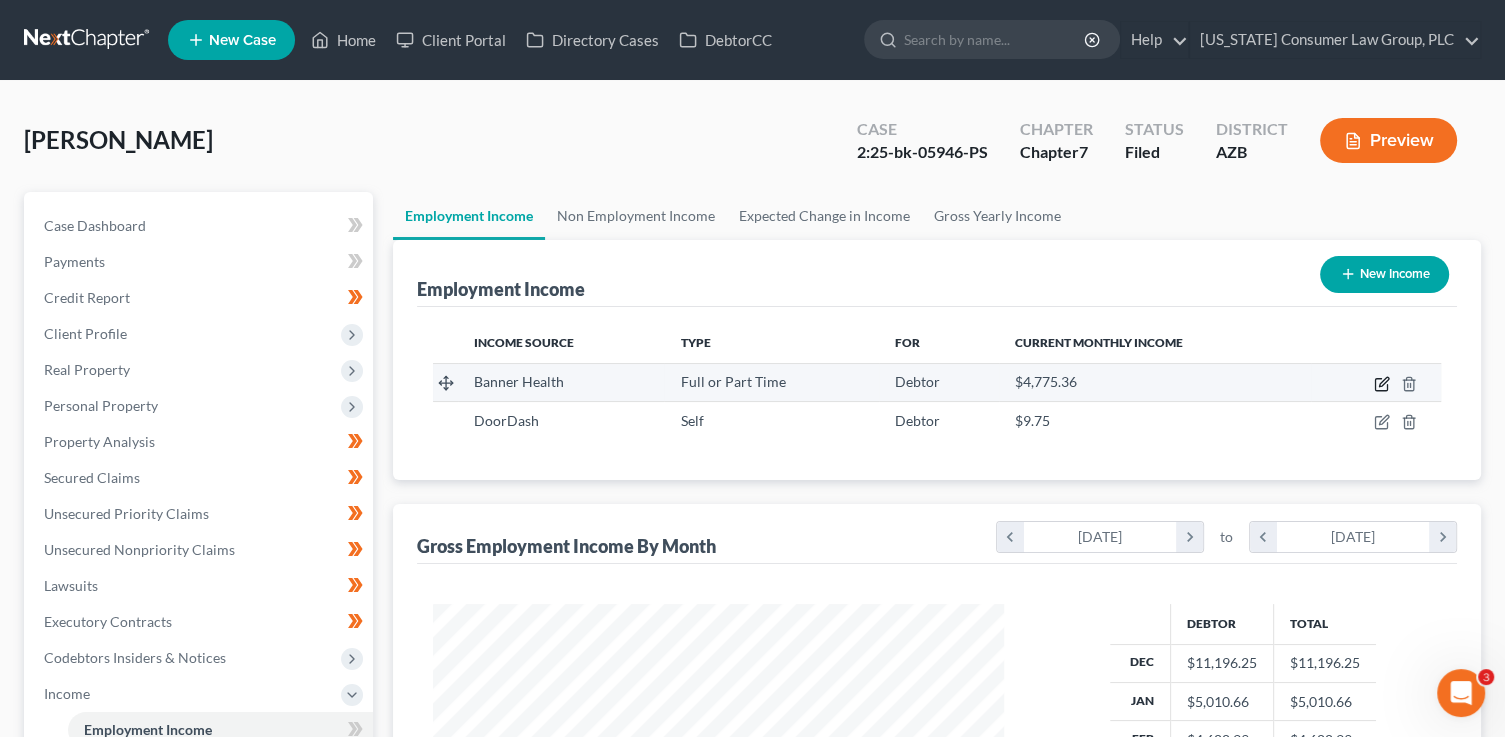 click 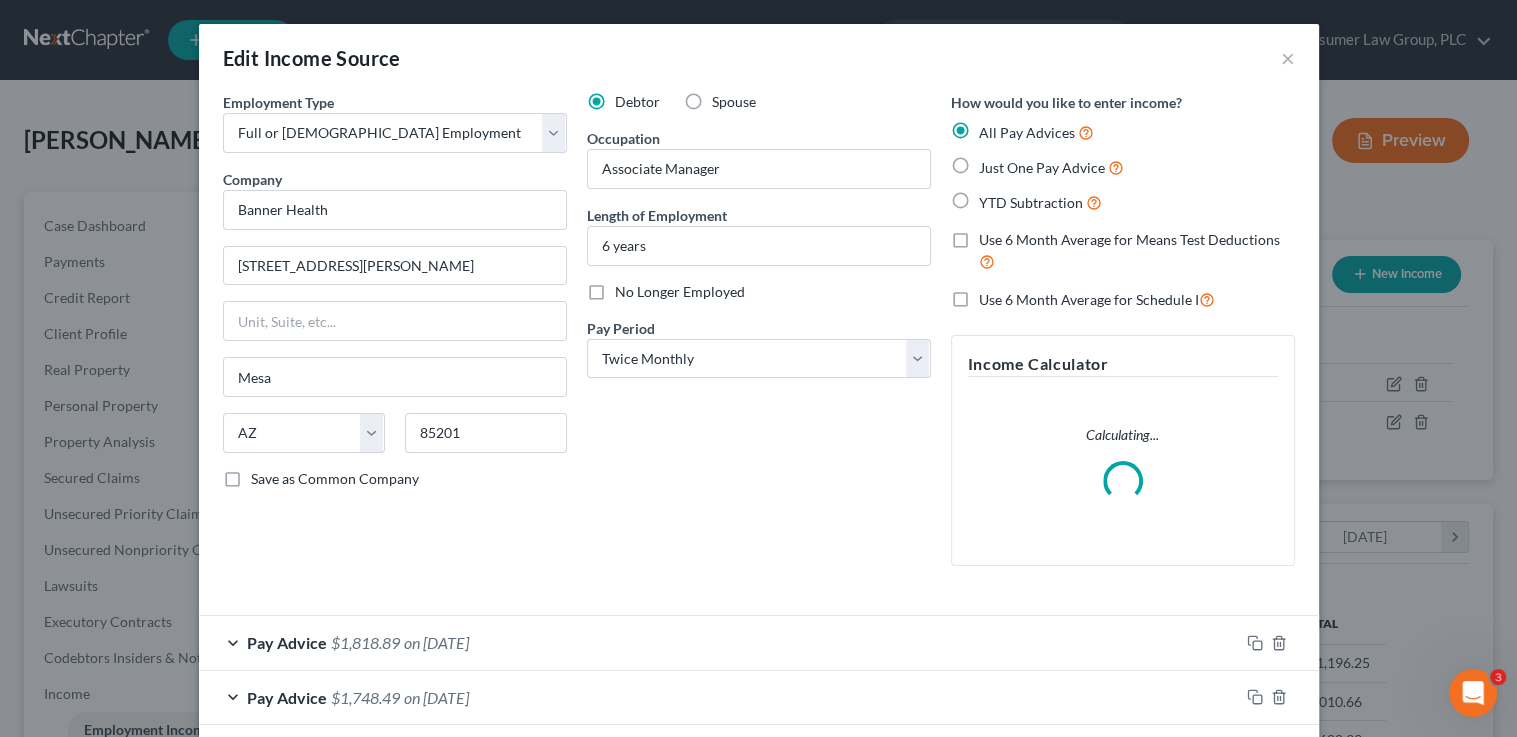 scroll, scrollTop: 999643, scrollLeft: 999384, axis: both 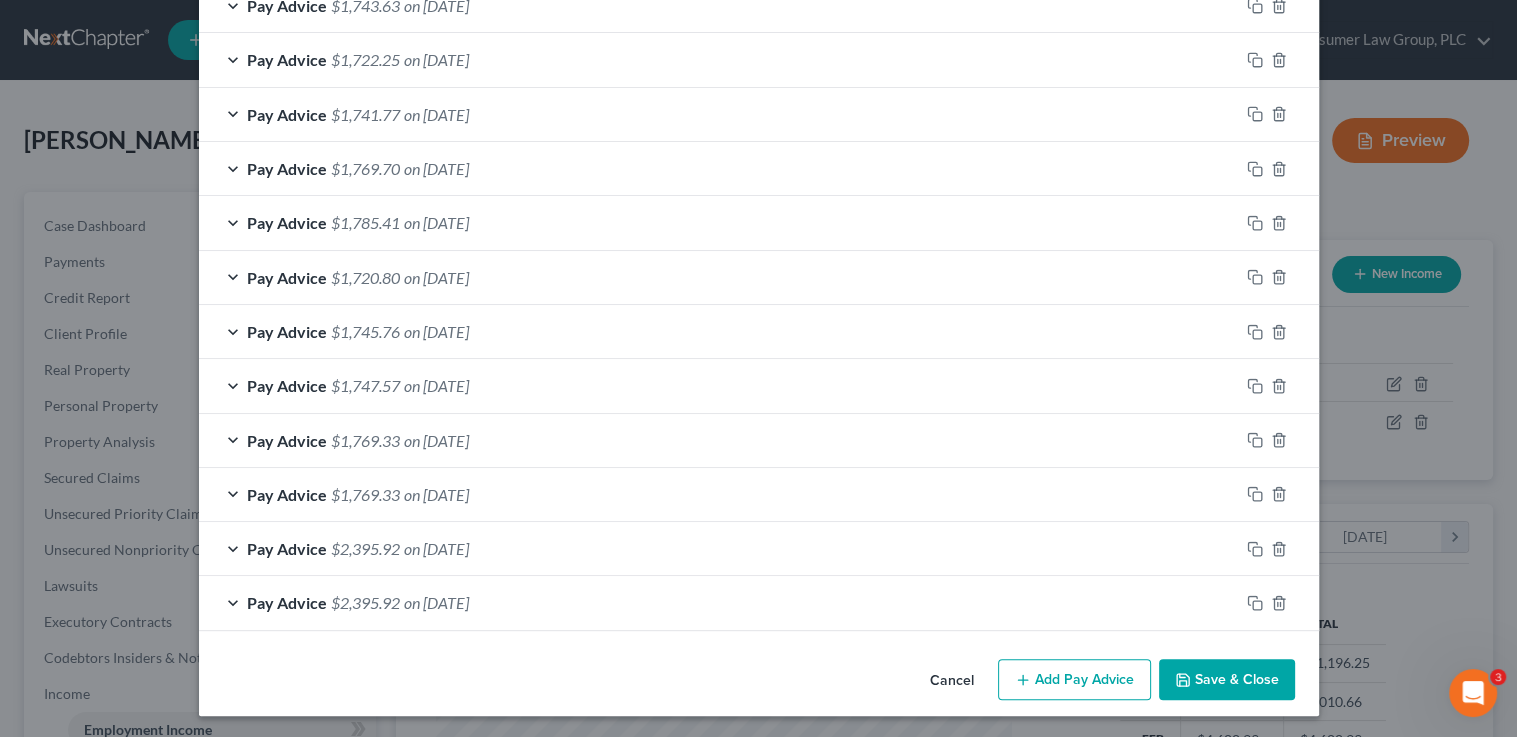 click on "Save & Close" at bounding box center (1227, 680) 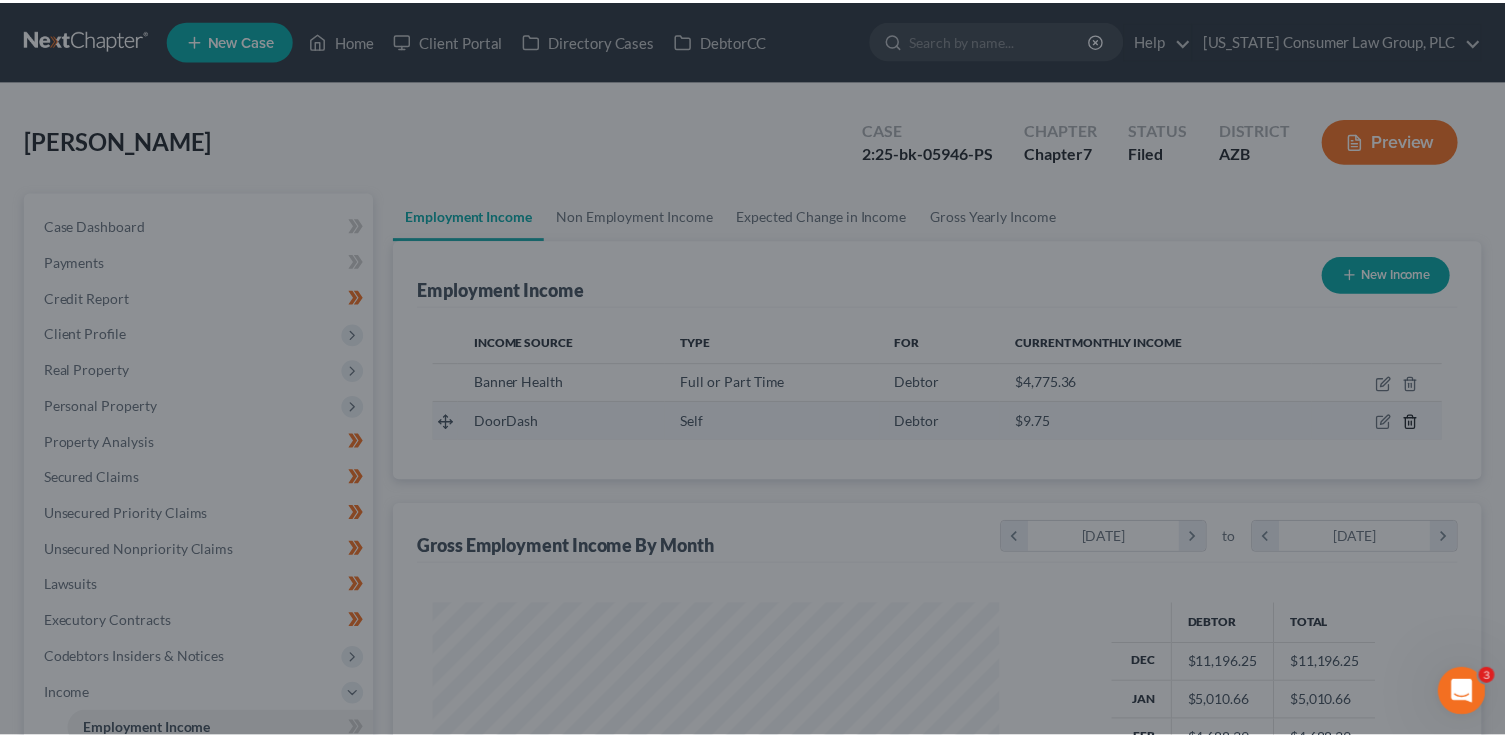 scroll, scrollTop: 356, scrollLeft: 611, axis: both 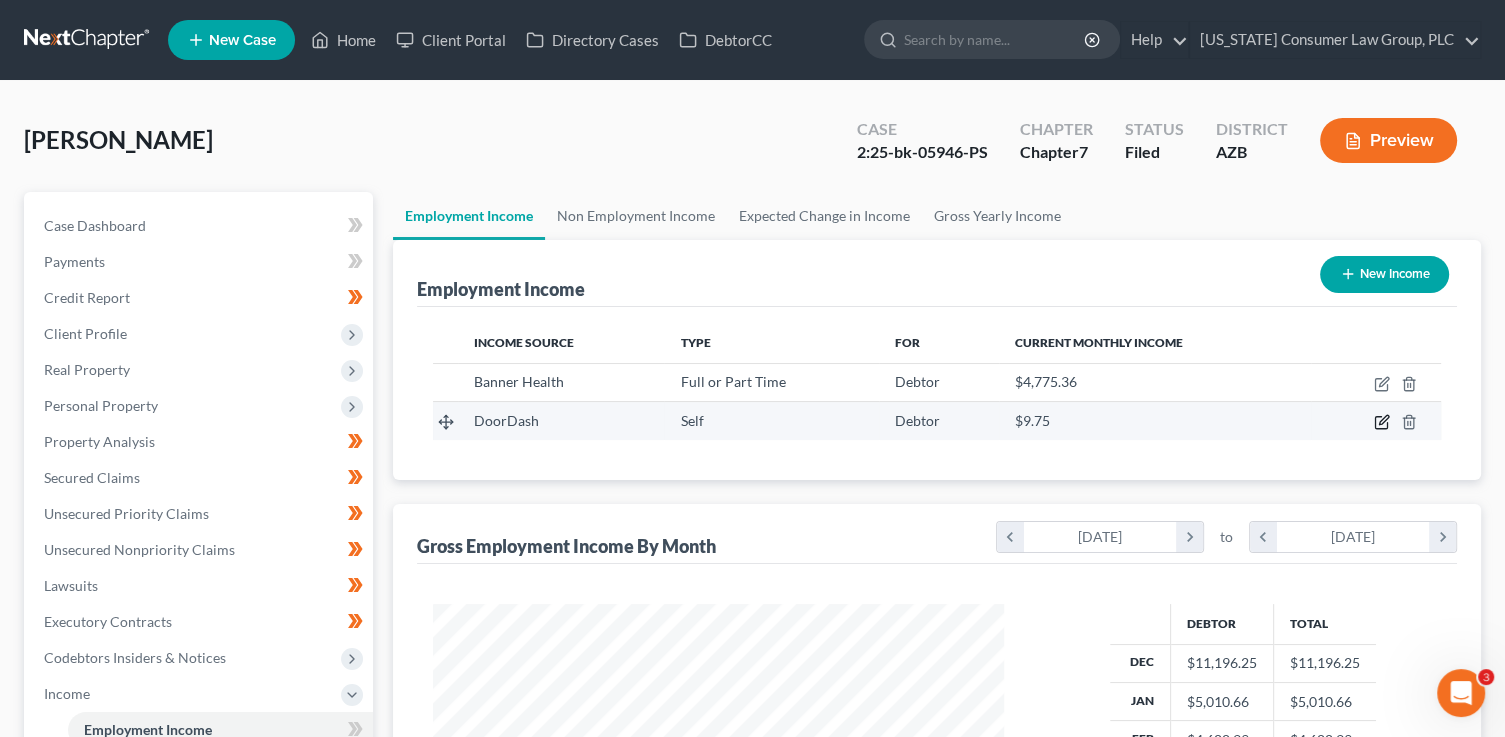 click 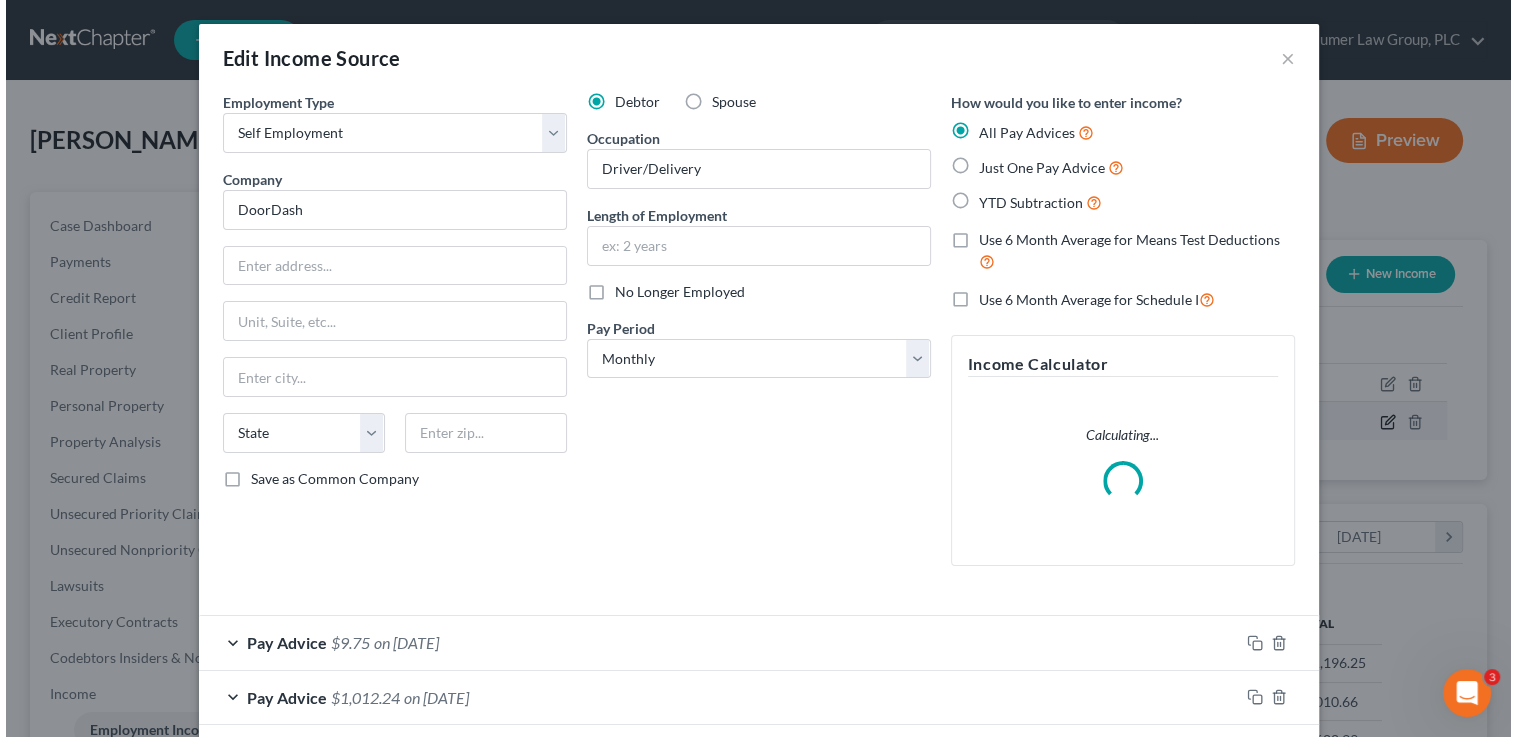 scroll, scrollTop: 999643, scrollLeft: 999384, axis: both 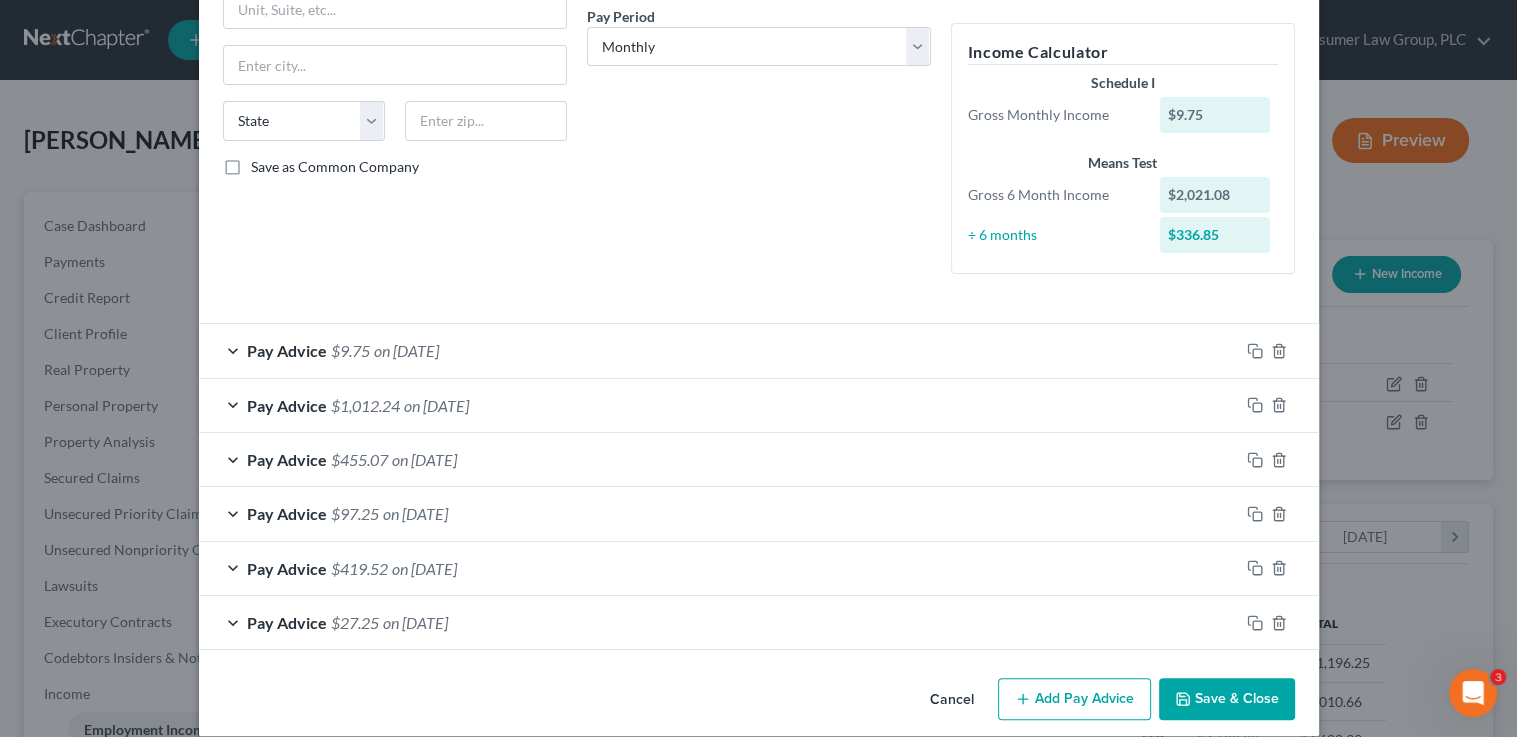 click on "Save & Close" at bounding box center (1227, 699) 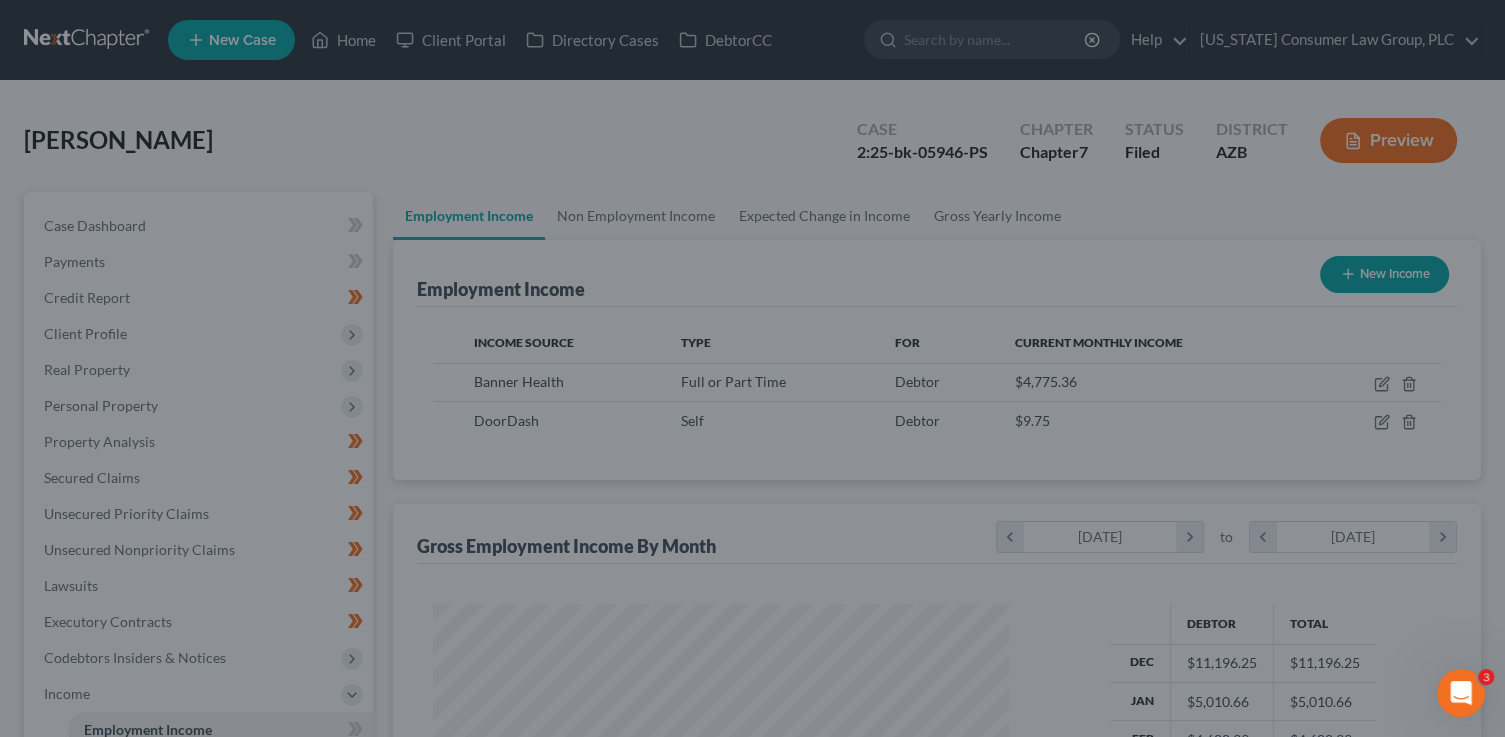 scroll, scrollTop: 113, scrollLeft: 0, axis: vertical 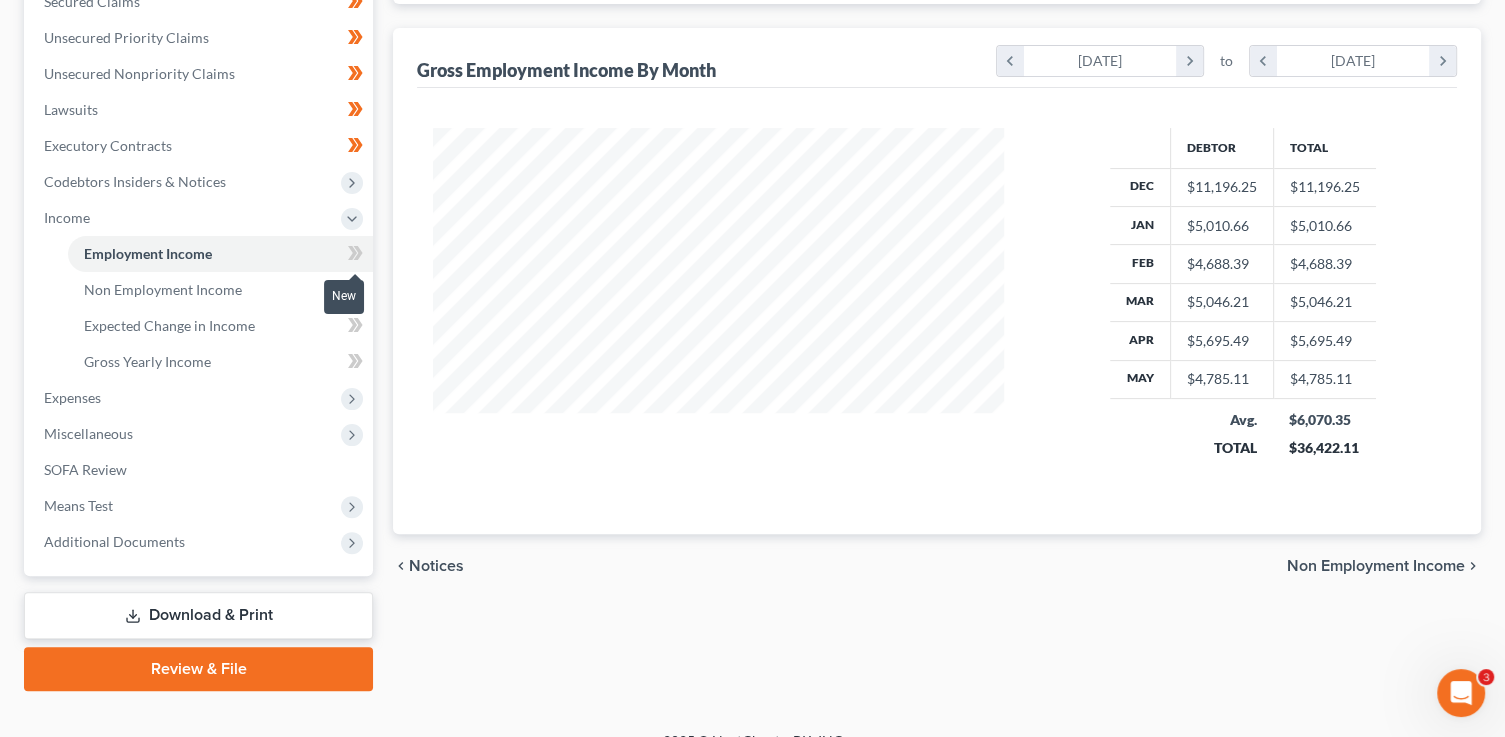 click at bounding box center (355, 256) 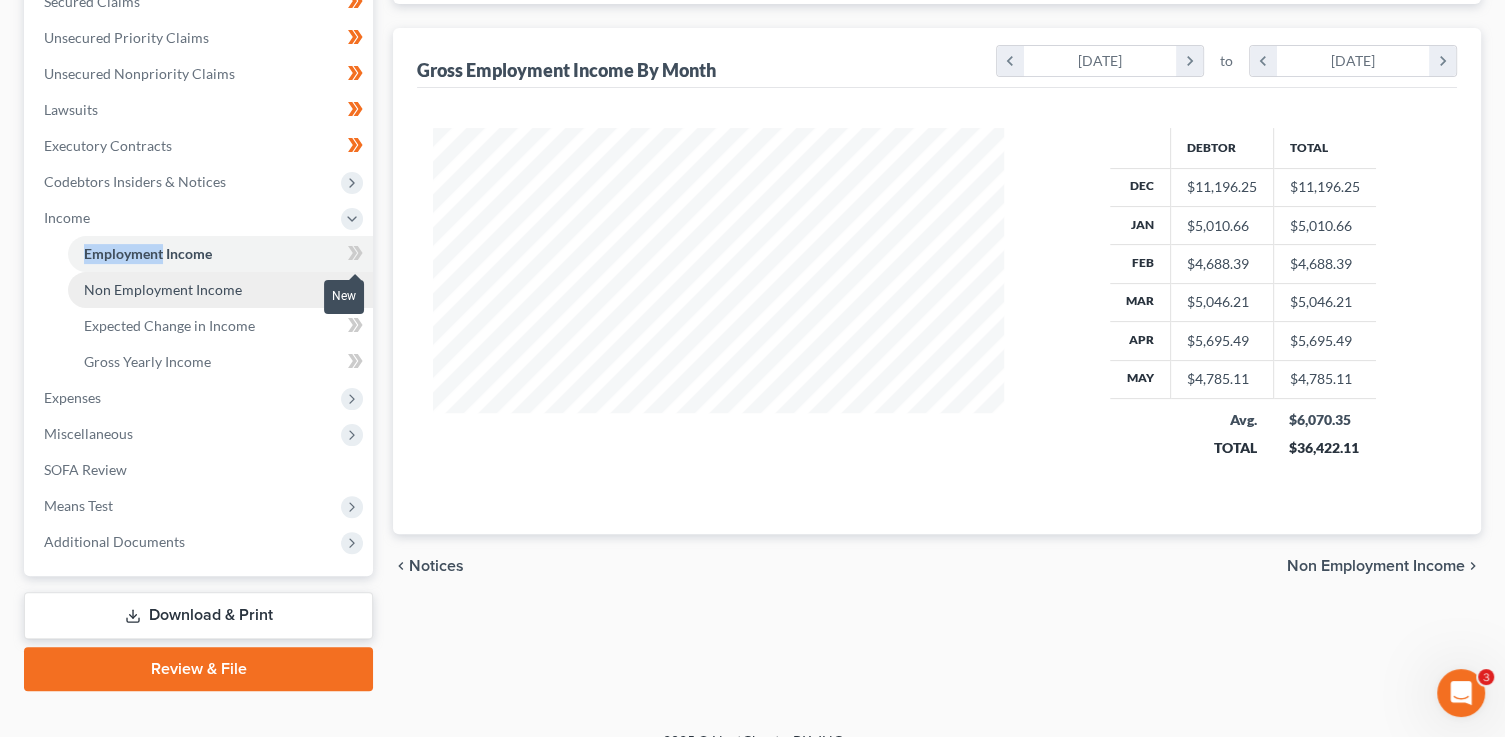 drag, startPoint x: 365, startPoint y: 253, endPoint x: 363, endPoint y: 271, distance: 18.110771 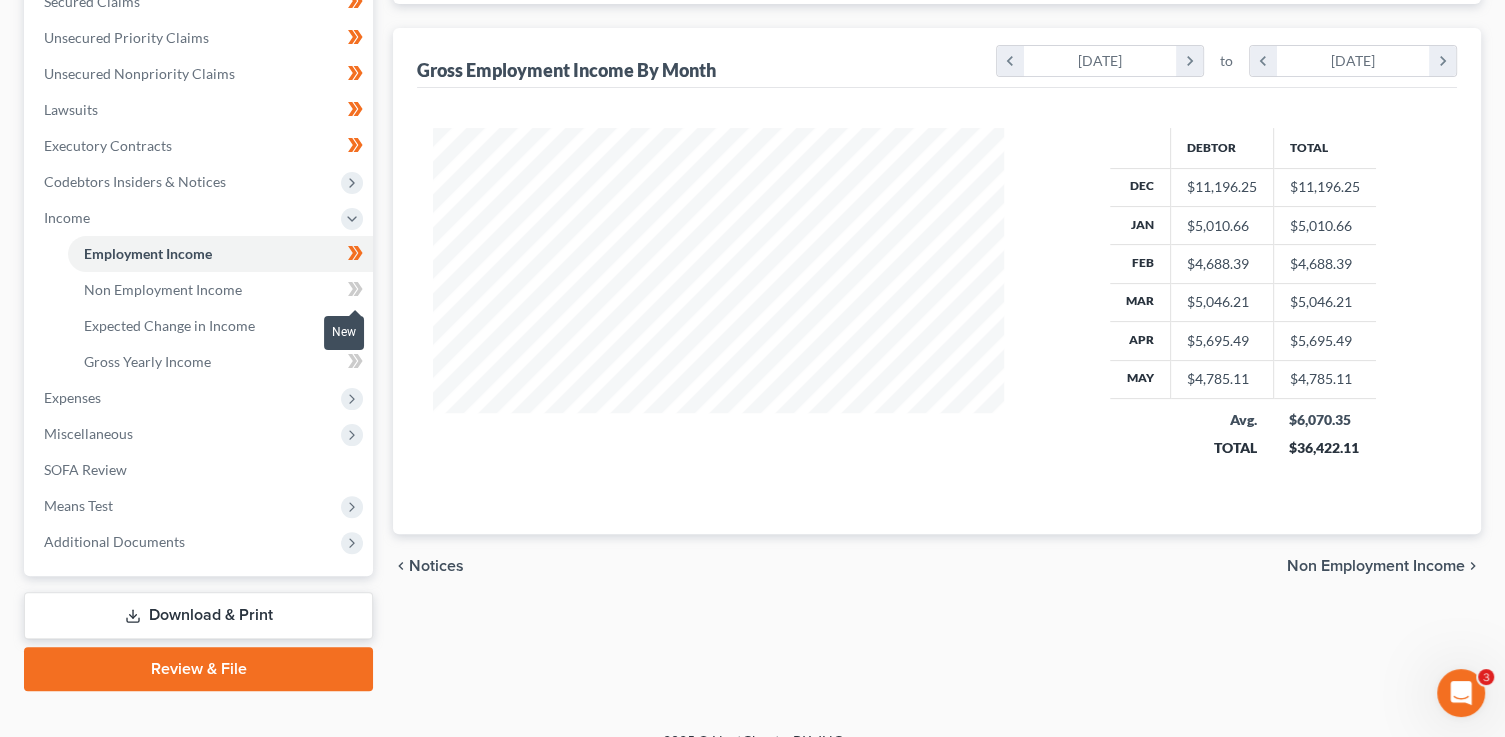 click 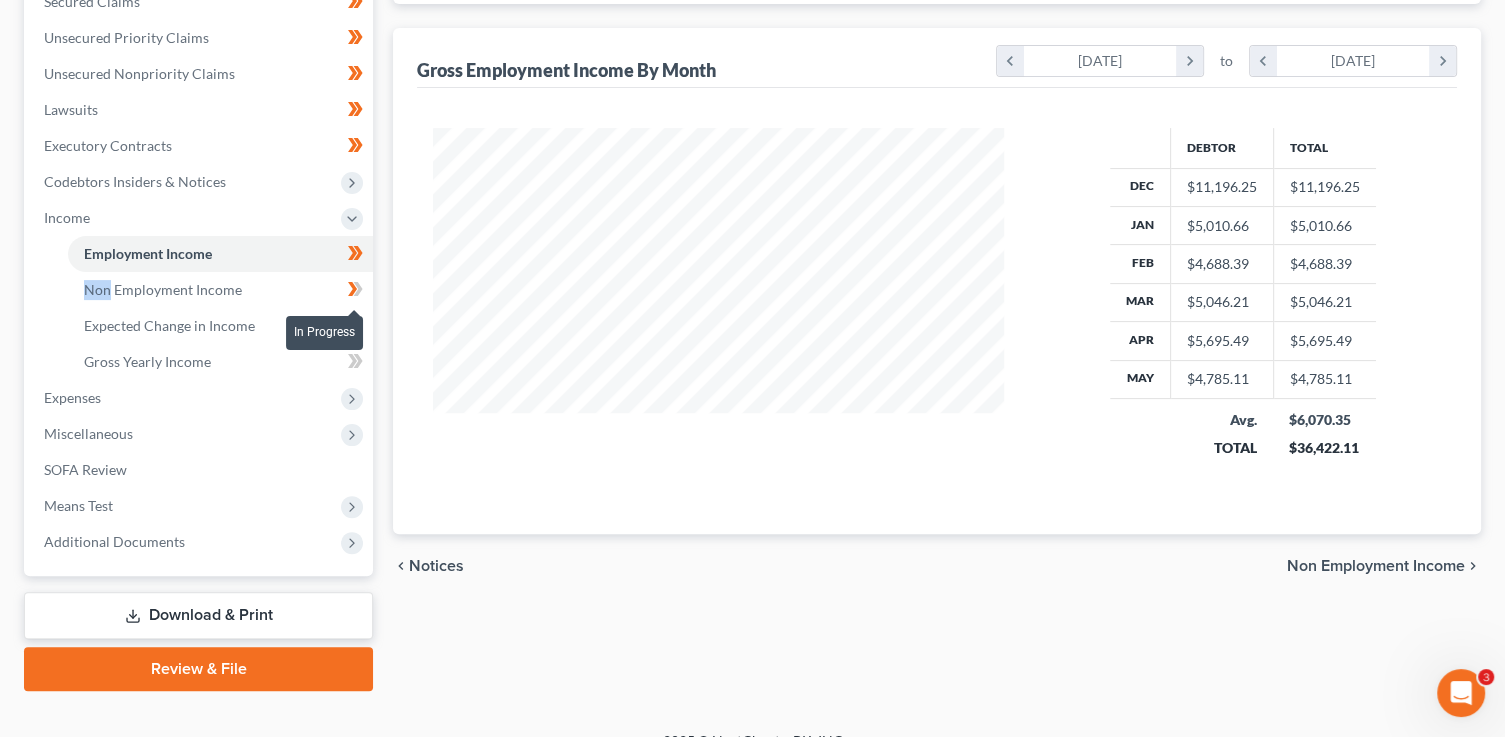 click 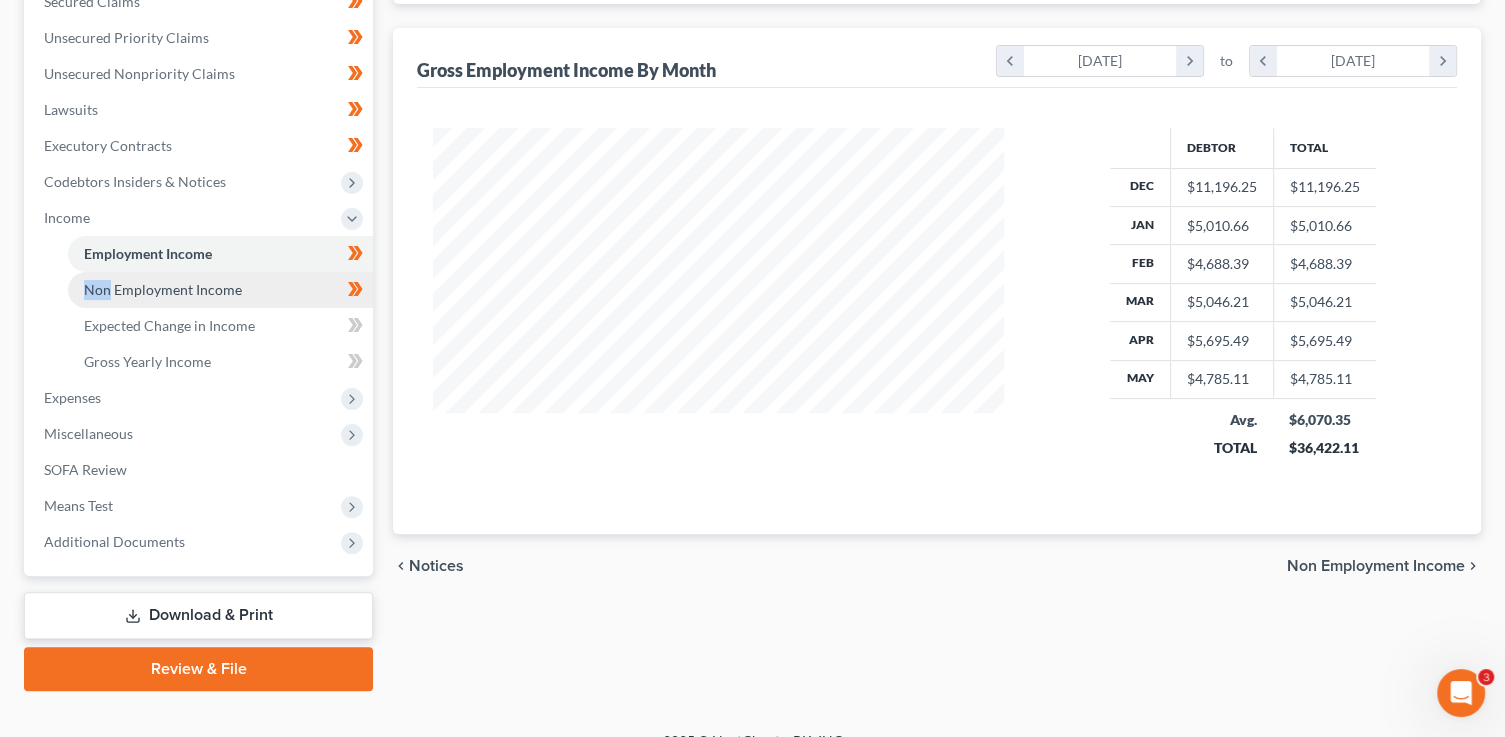 click on "Non Employment Income" at bounding box center (220, 290) 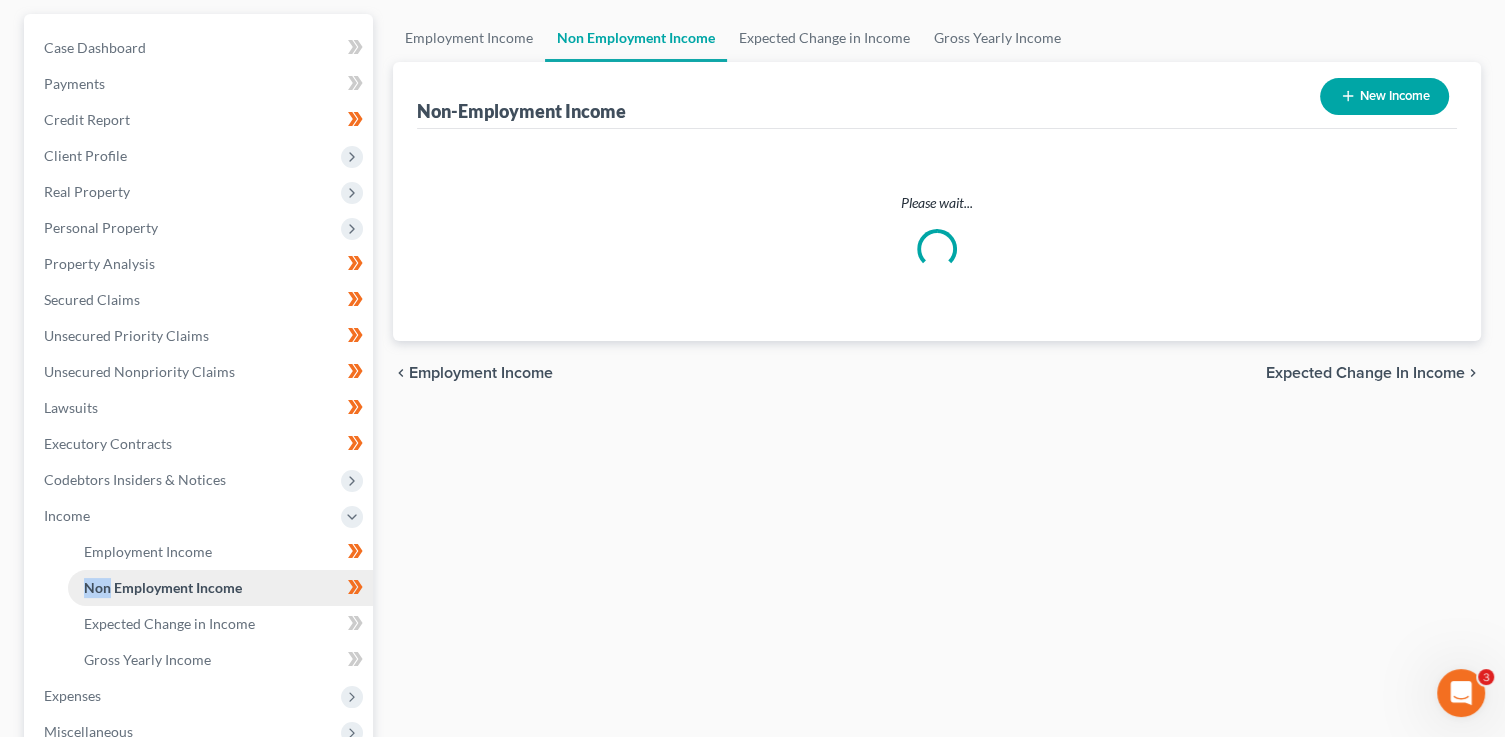 scroll, scrollTop: 0, scrollLeft: 0, axis: both 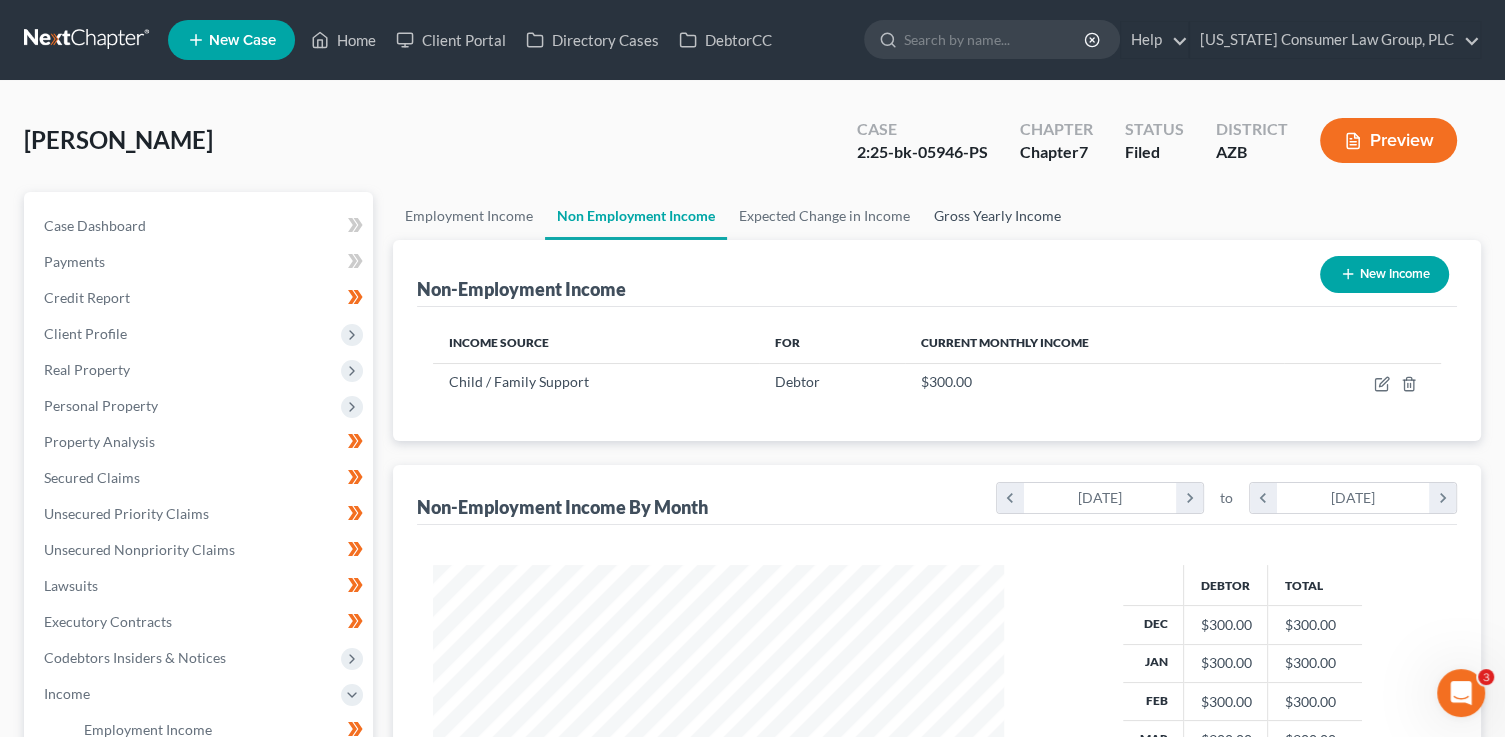 drag, startPoint x: 985, startPoint y: 217, endPoint x: 976, endPoint y: 228, distance: 14.21267 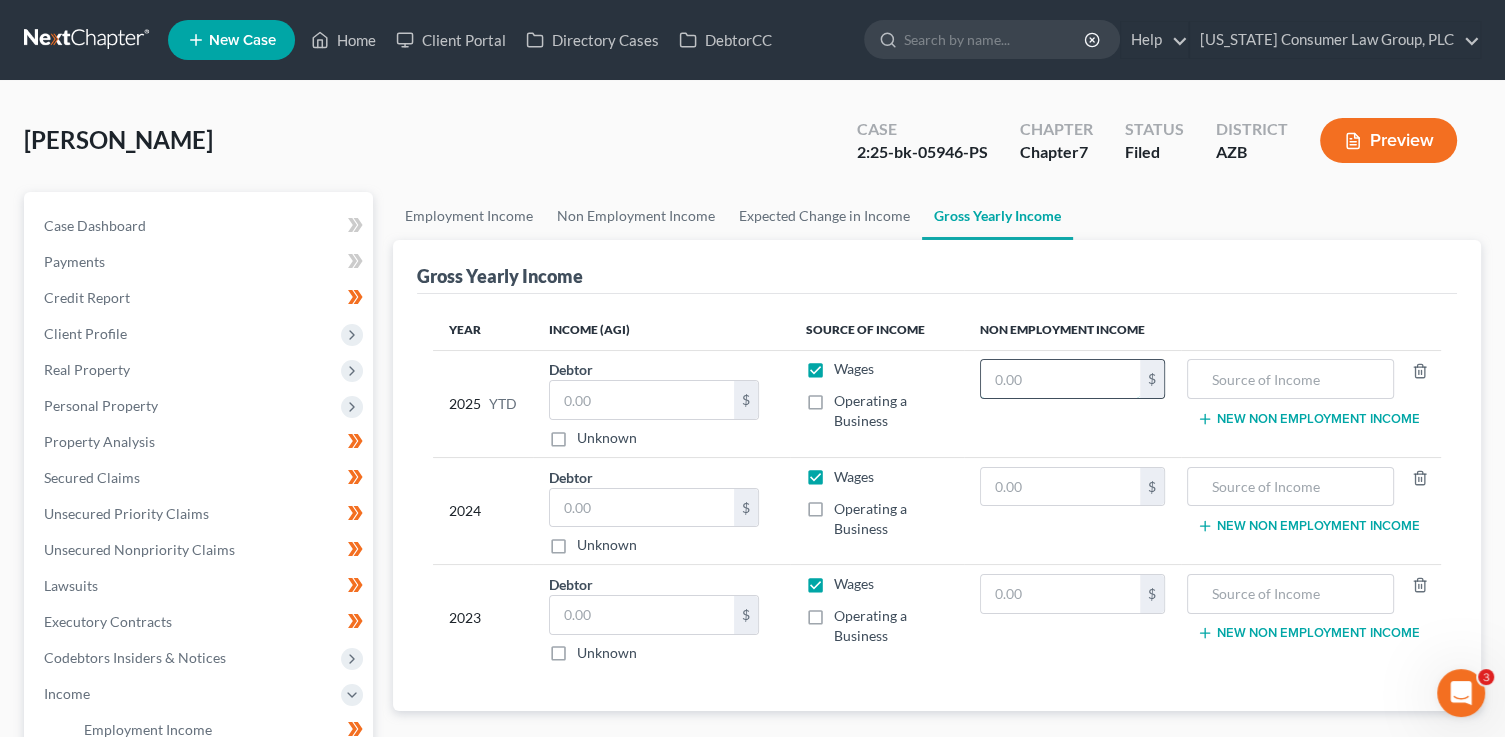 click at bounding box center (1060, 379) 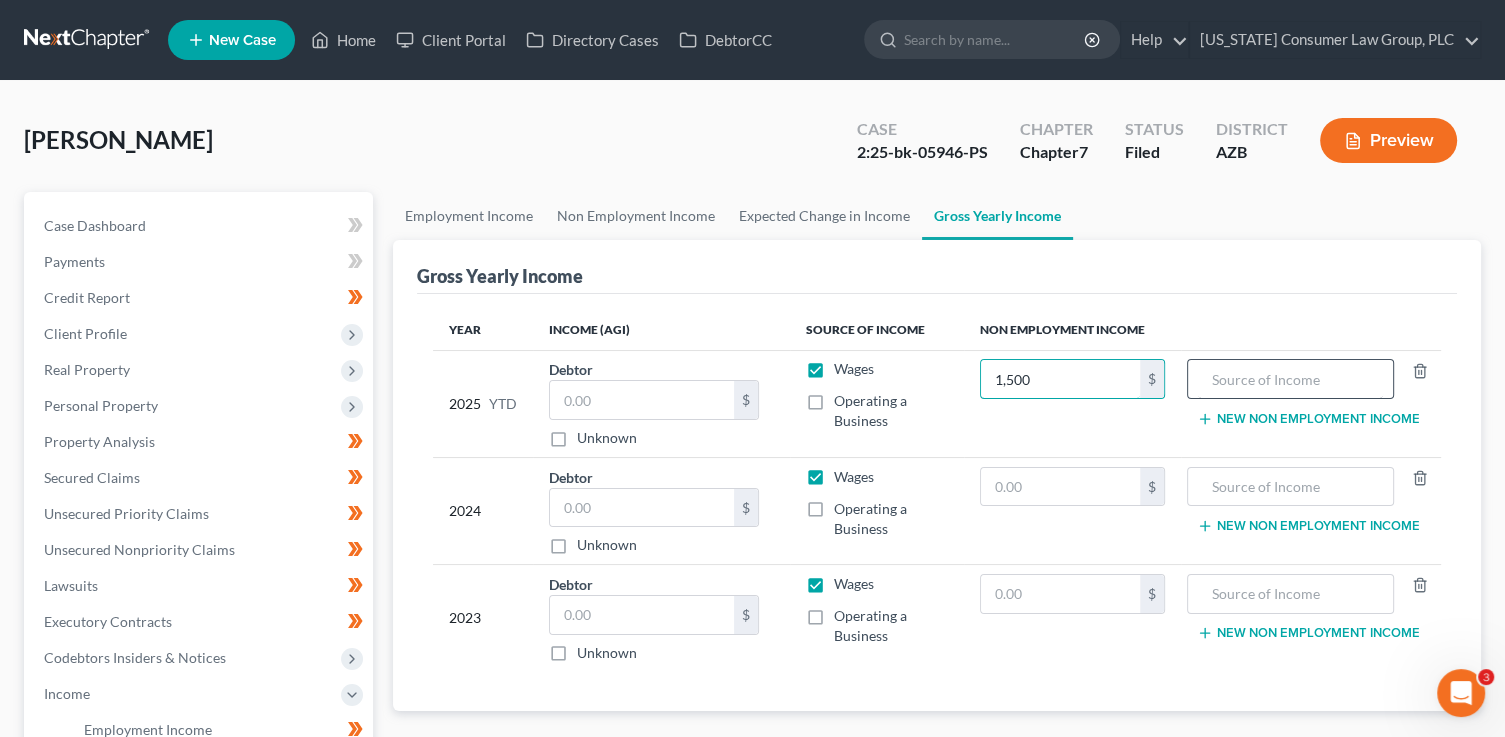 type on "1,500" 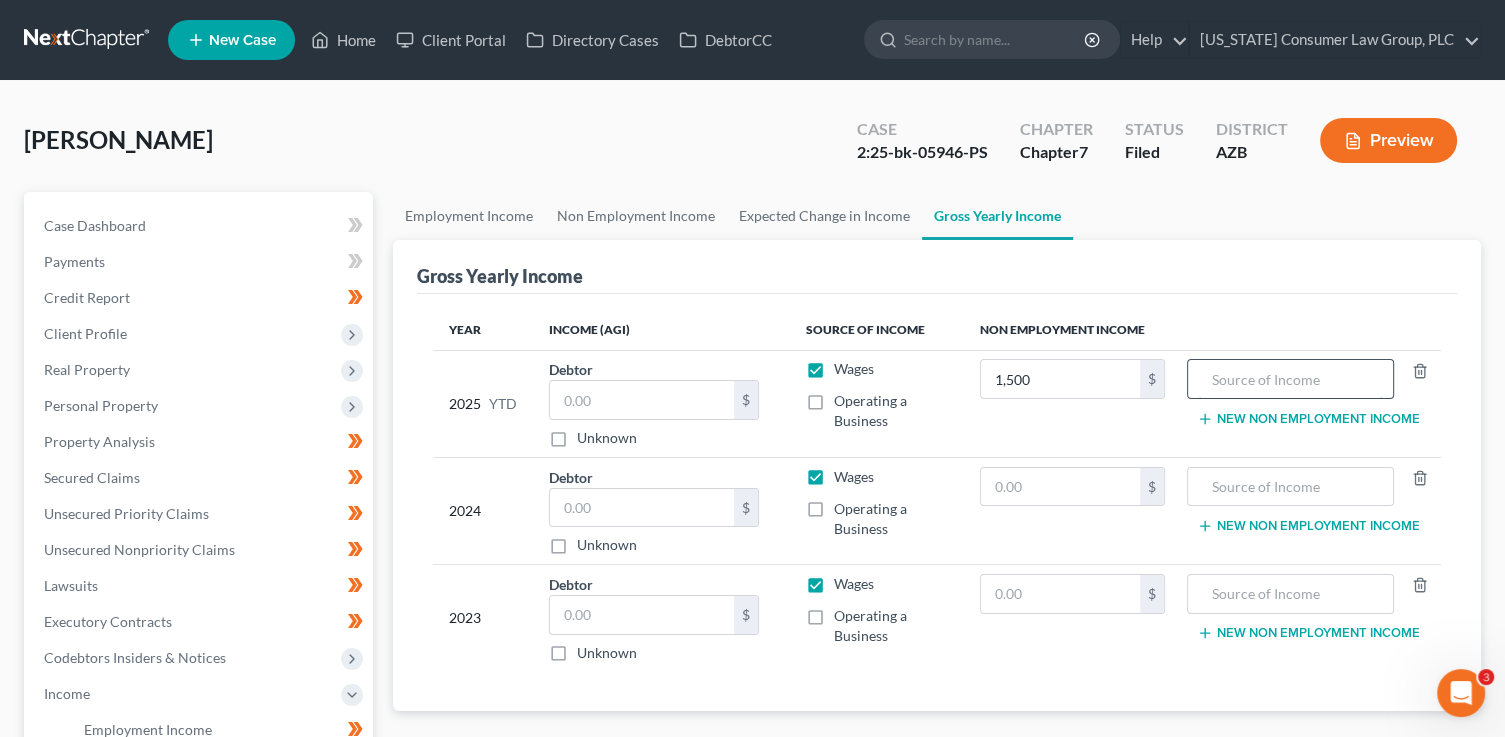 click at bounding box center [1290, 379] 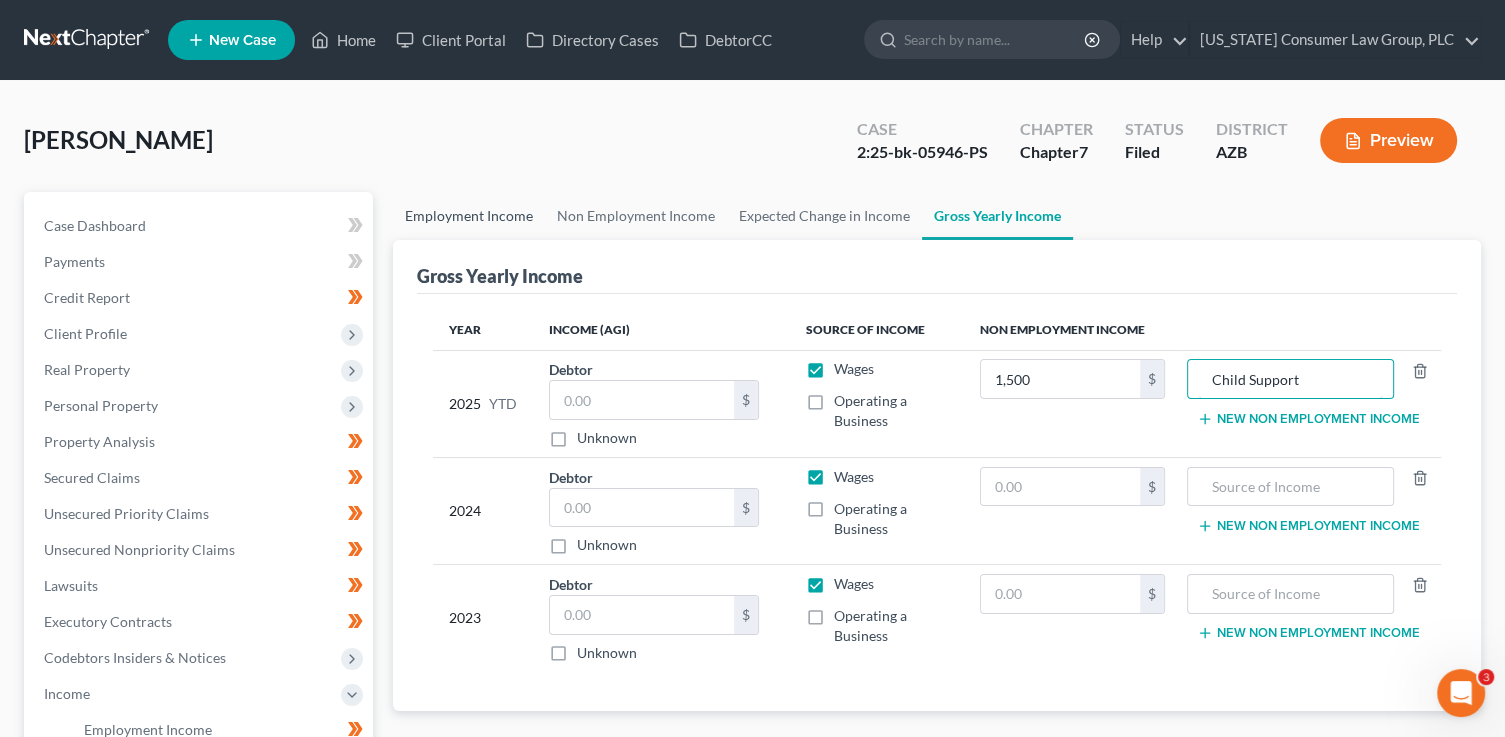 type on "Child Support" 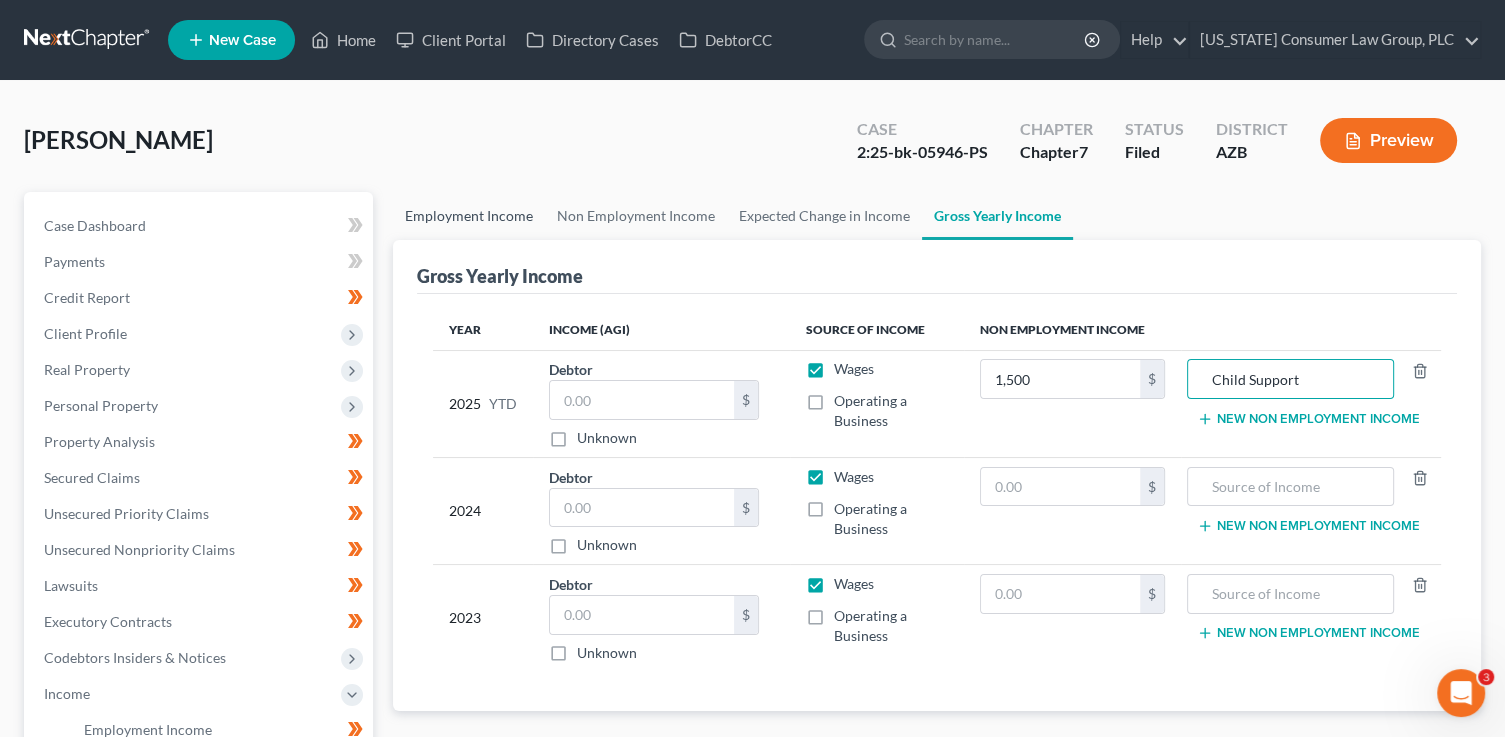 click on "Employment Income" at bounding box center [469, 216] 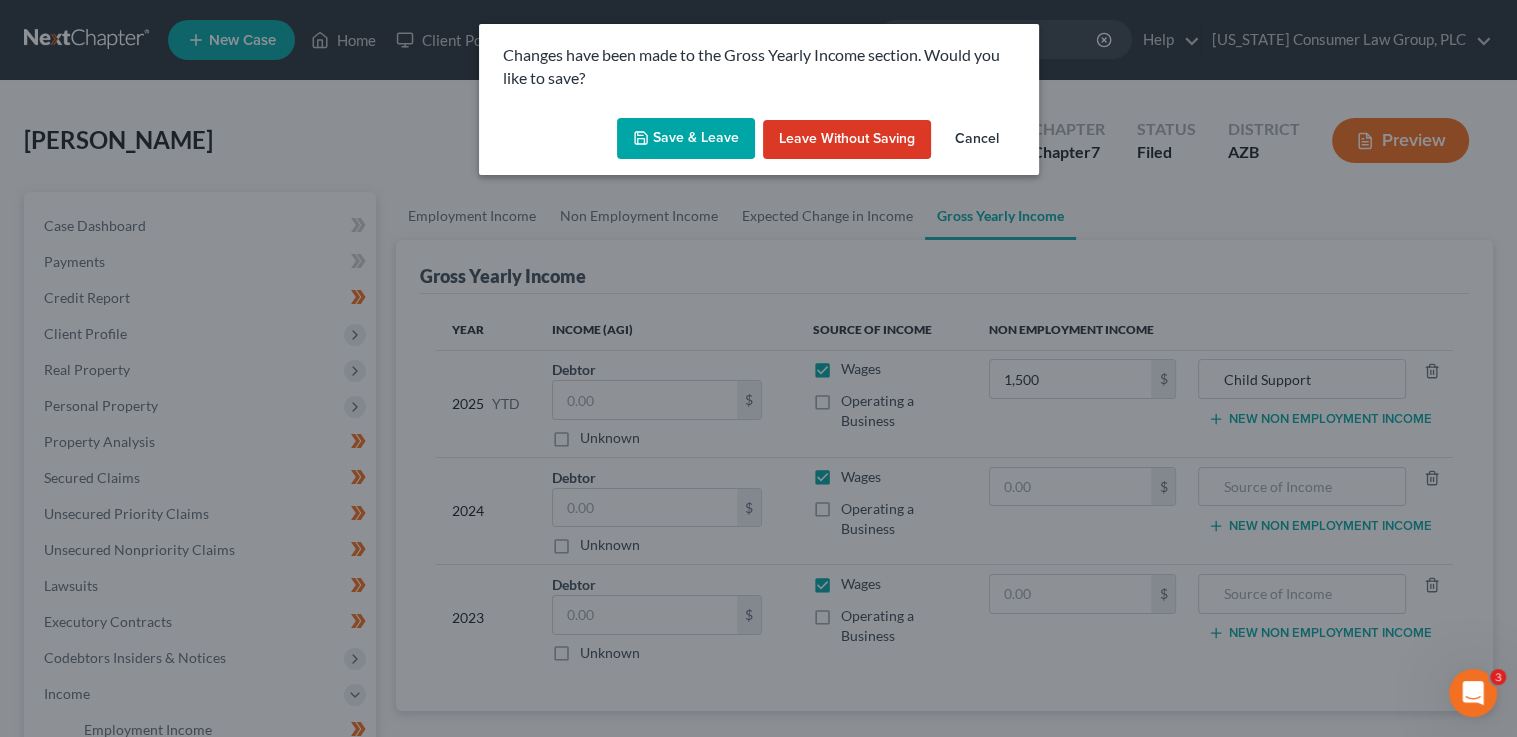 click on "Save & Leave" at bounding box center [686, 139] 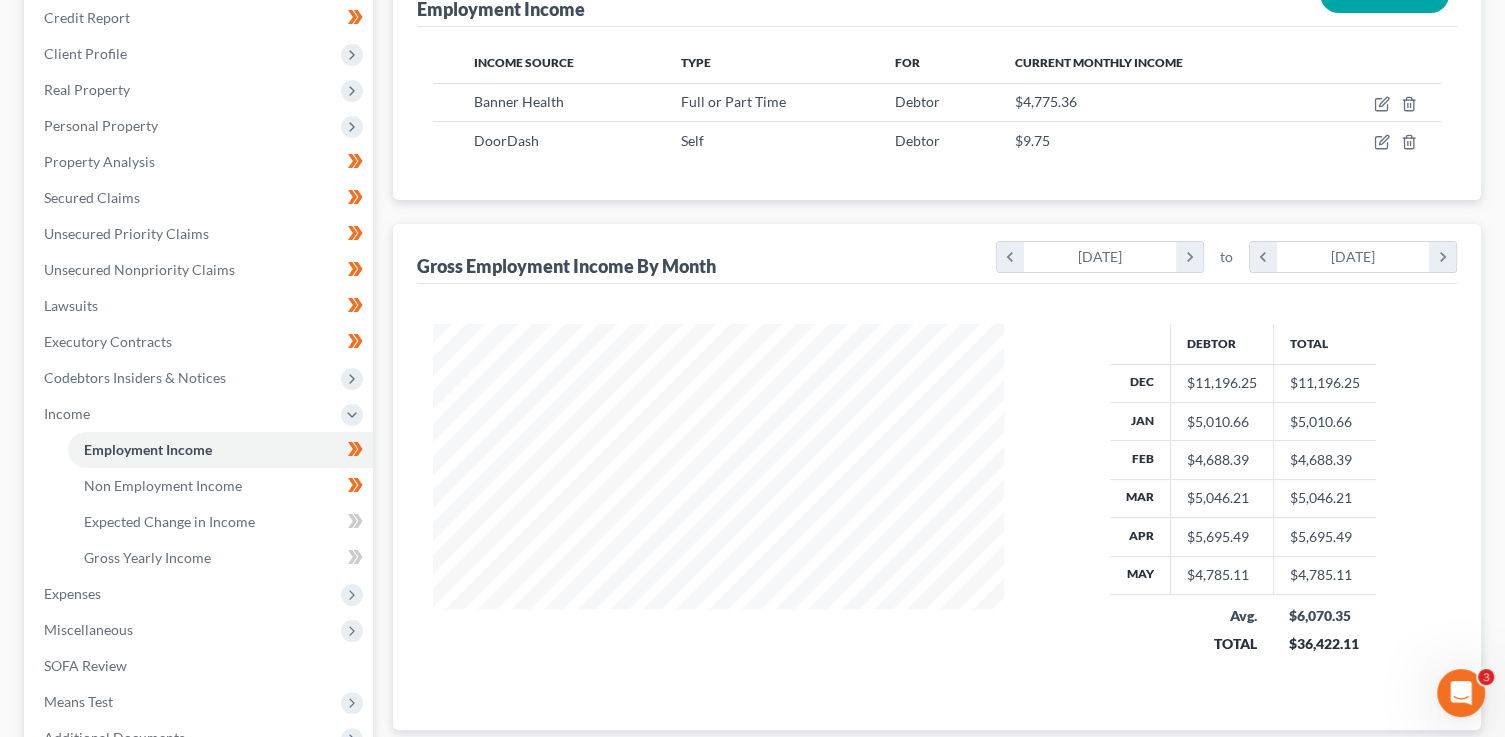 scroll, scrollTop: 113, scrollLeft: 0, axis: vertical 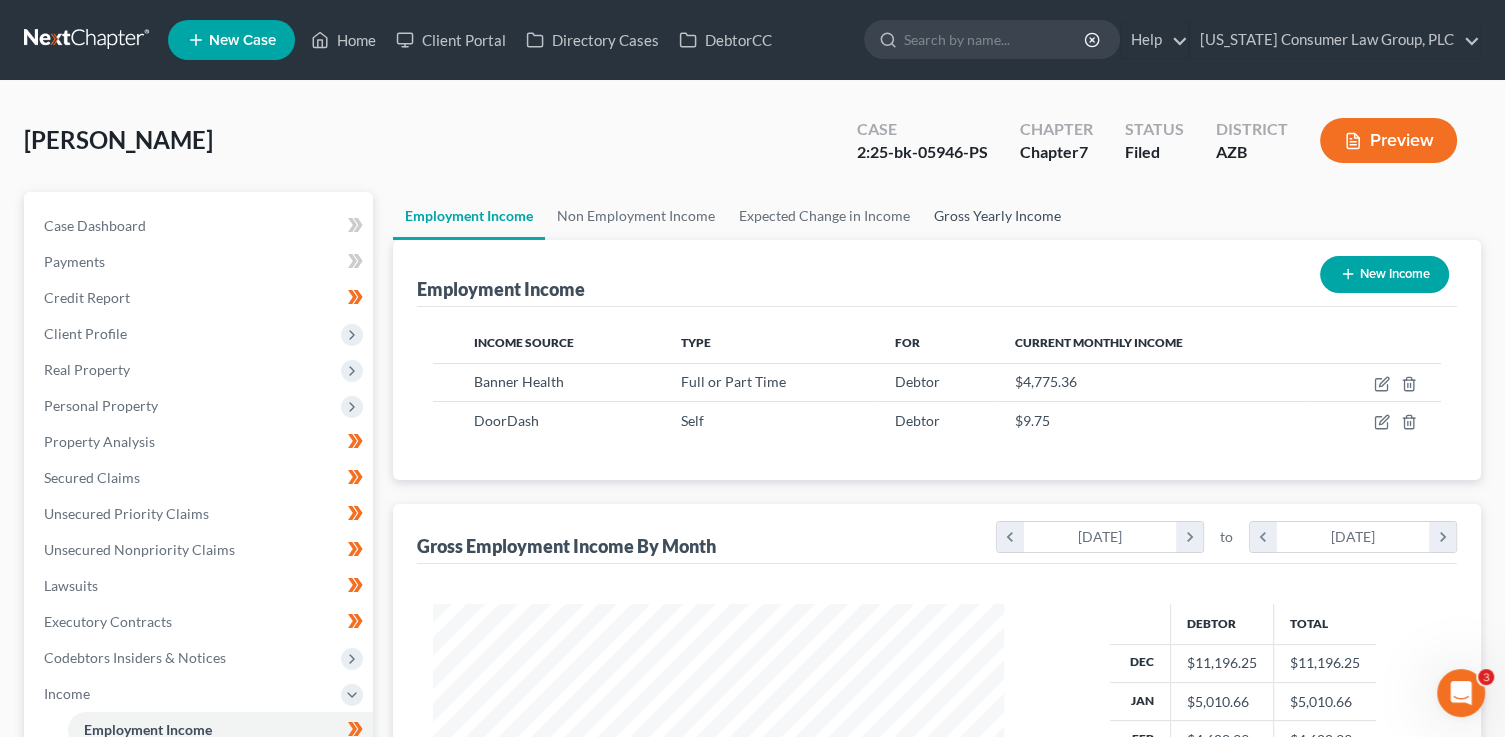 click on "Gross Yearly Income" at bounding box center (997, 216) 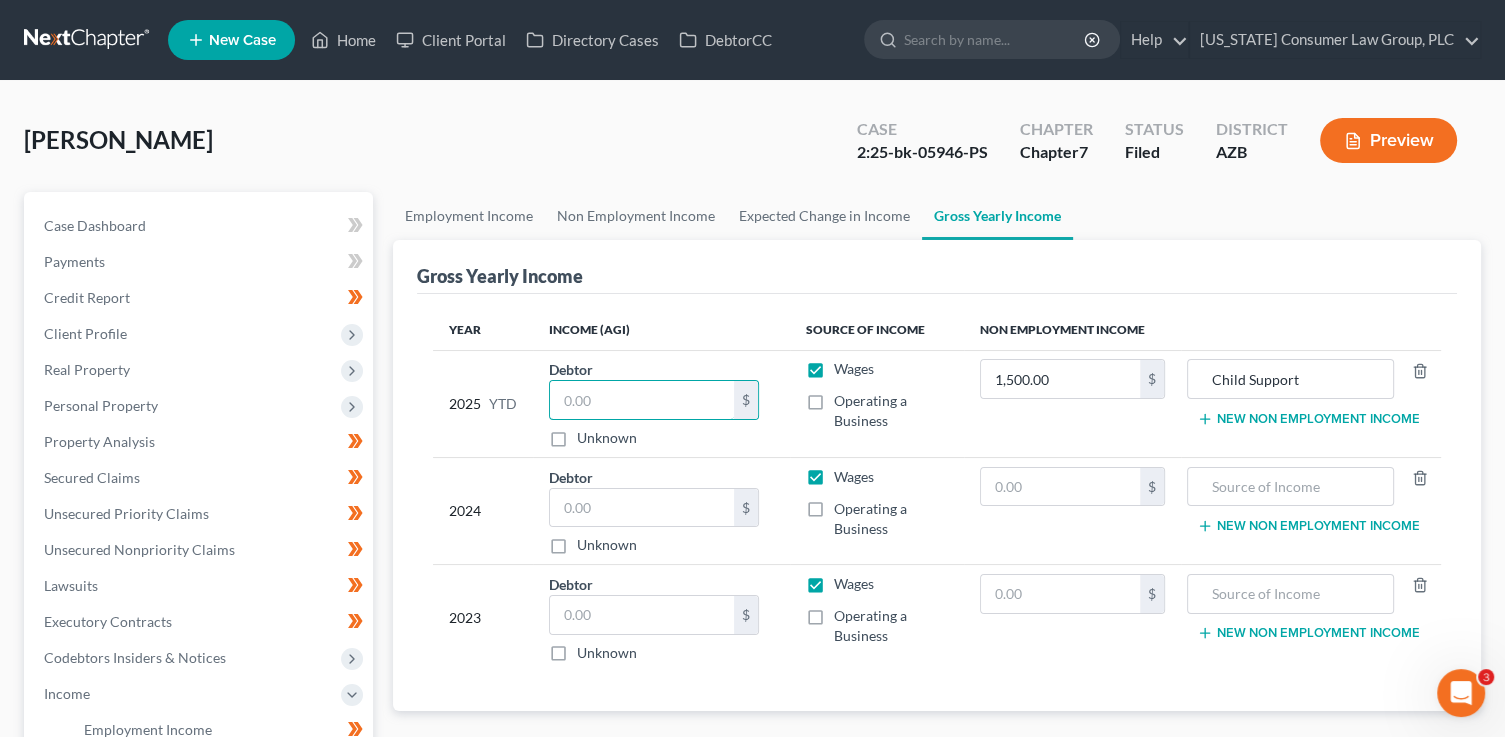 drag, startPoint x: 637, startPoint y: 396, endPoint x: 666, endPoint y: 365, distance: 42.44997 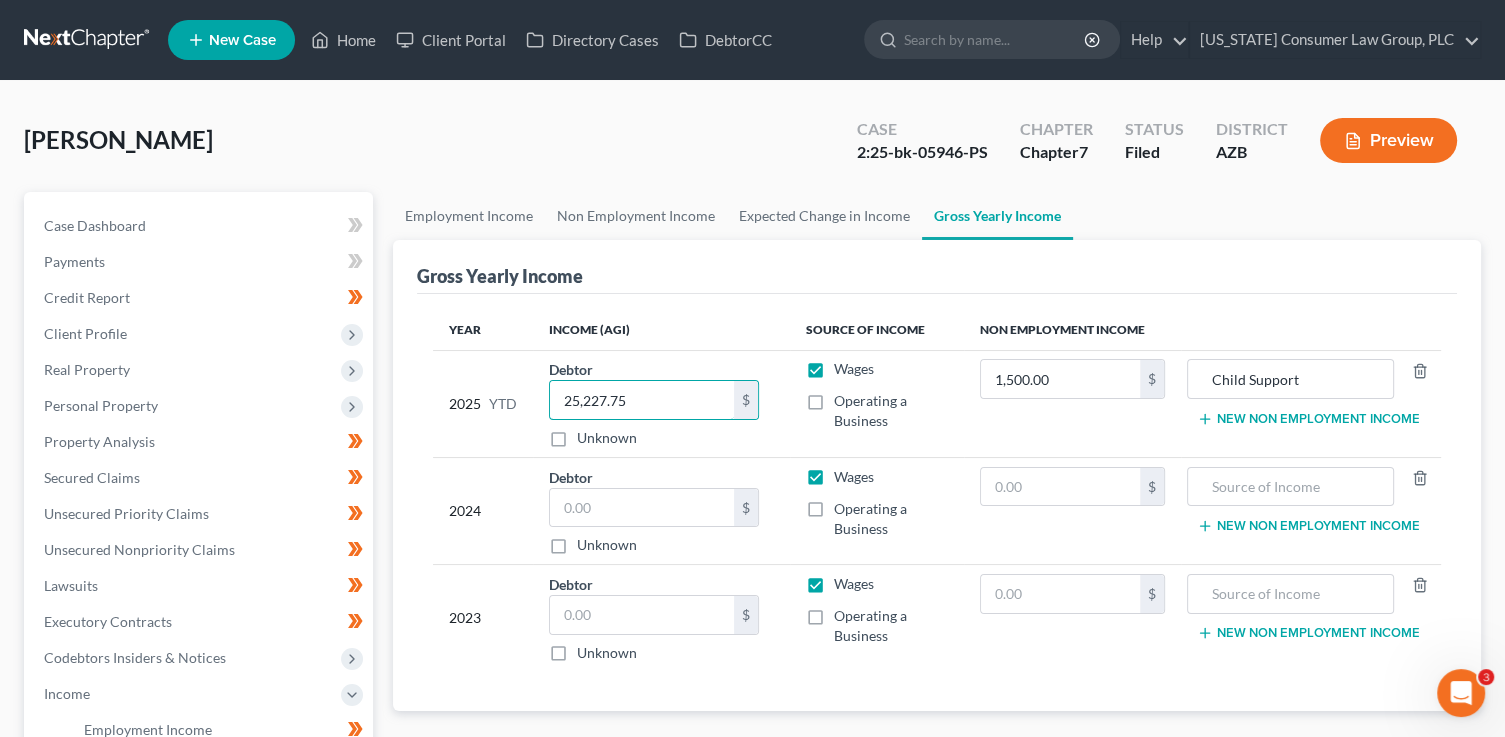 type on "25,227.75" 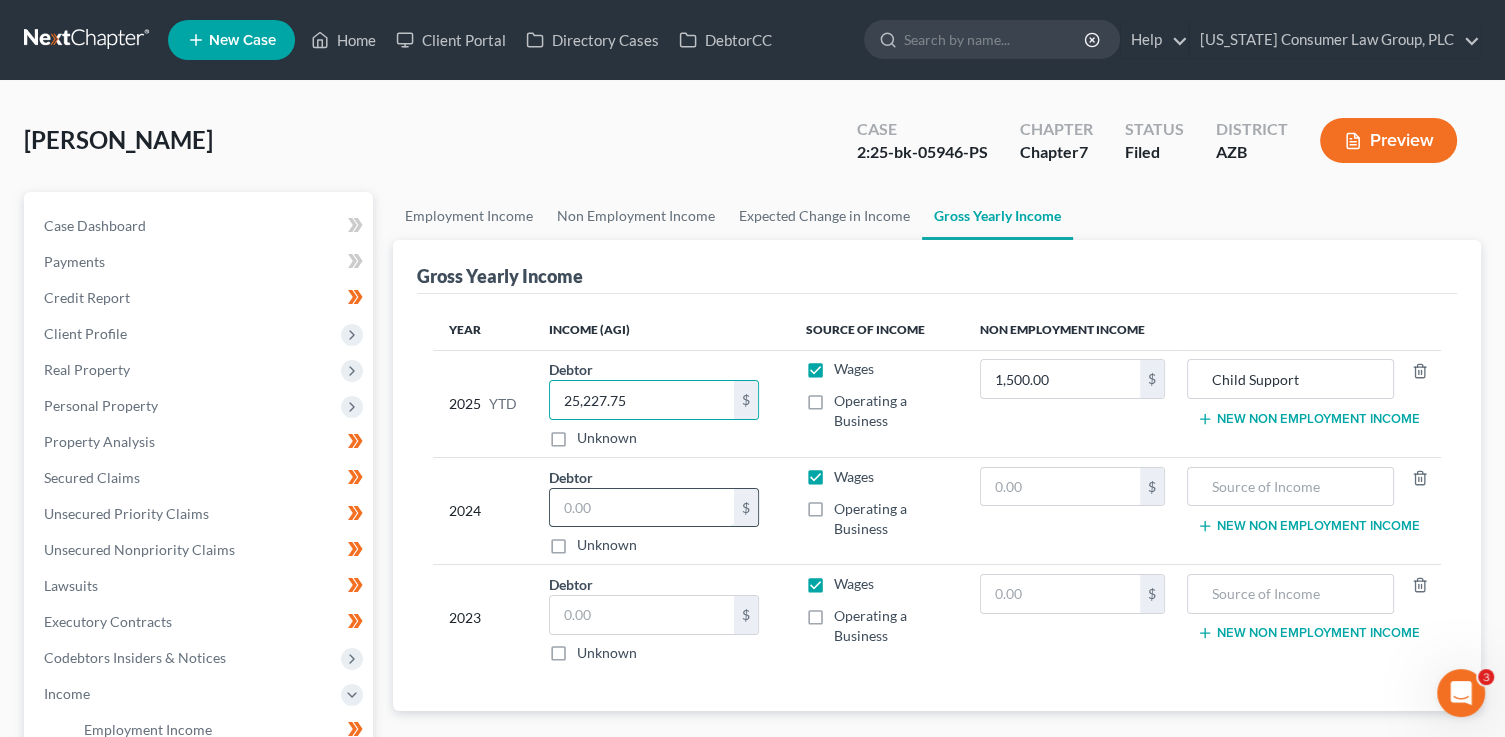 click at bounding box center [642, 508] 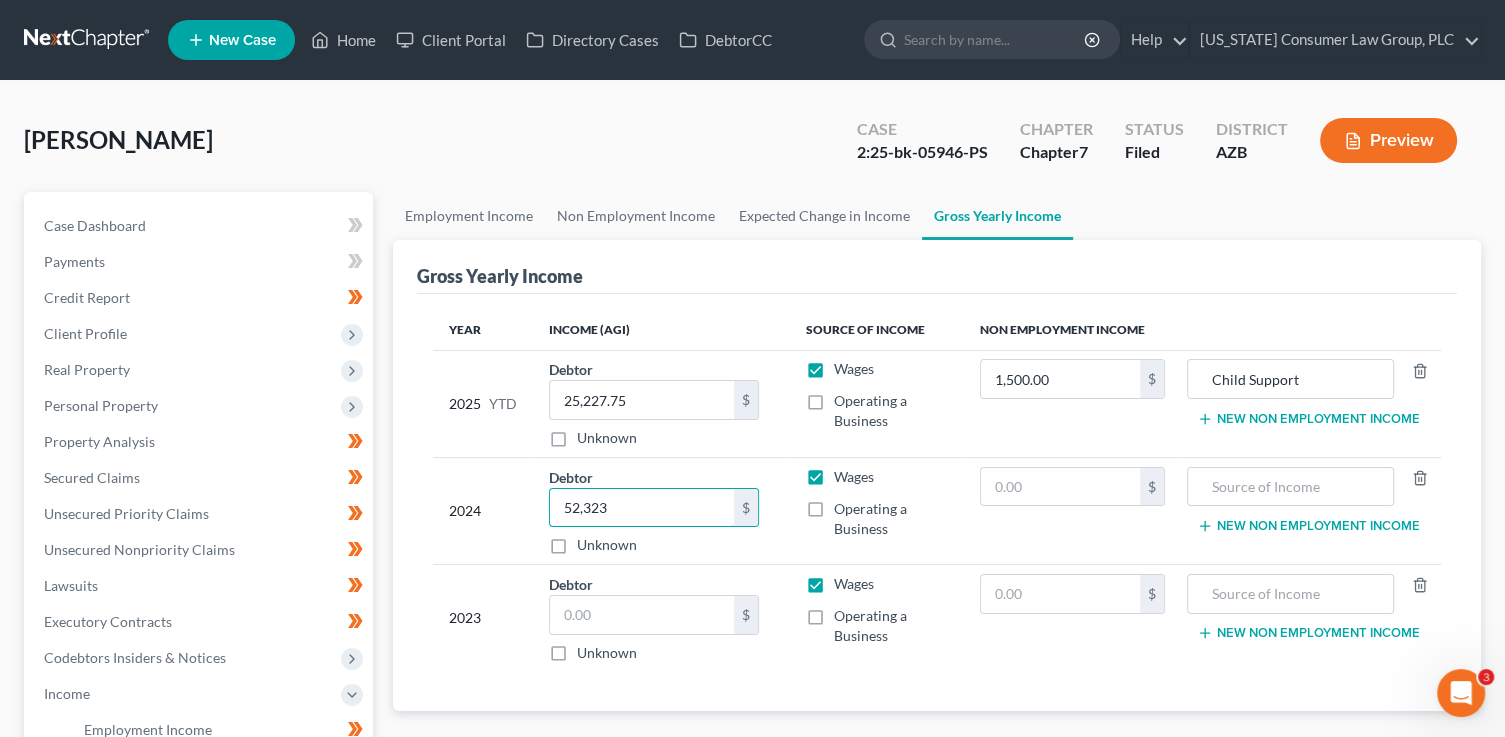 type on "52,323" 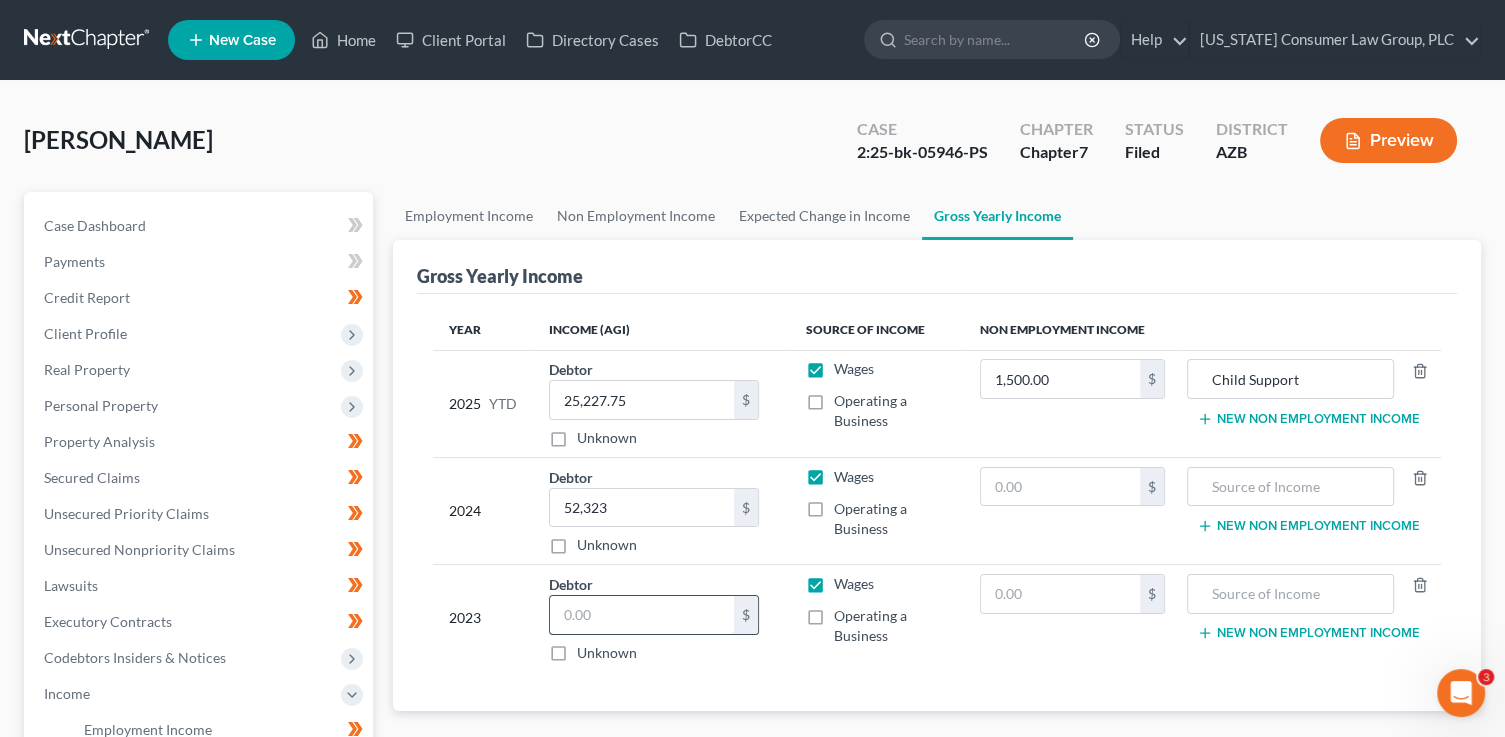click at bounding box center [642, 615] 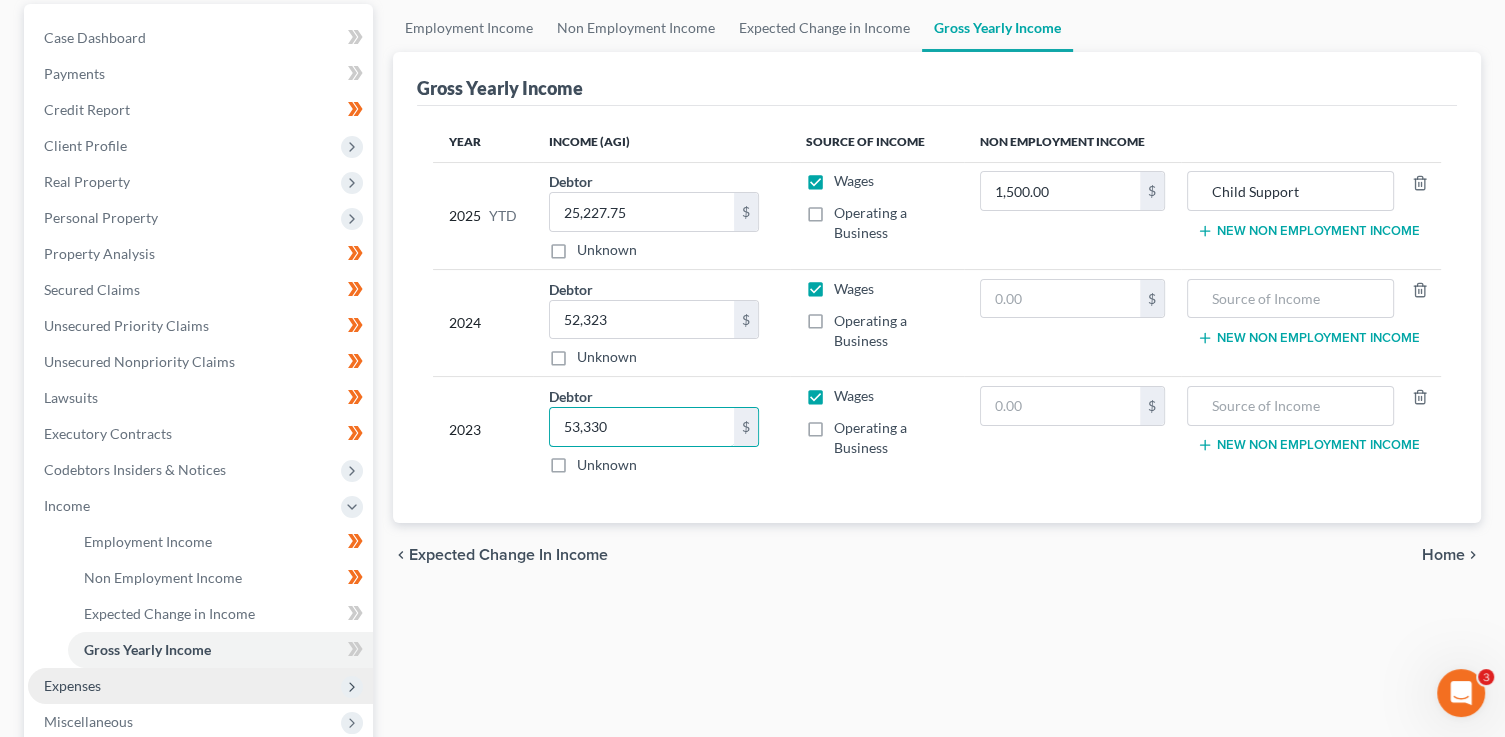 scroll, scrollTop: 197, scrollLeft: 0, axis: vertical 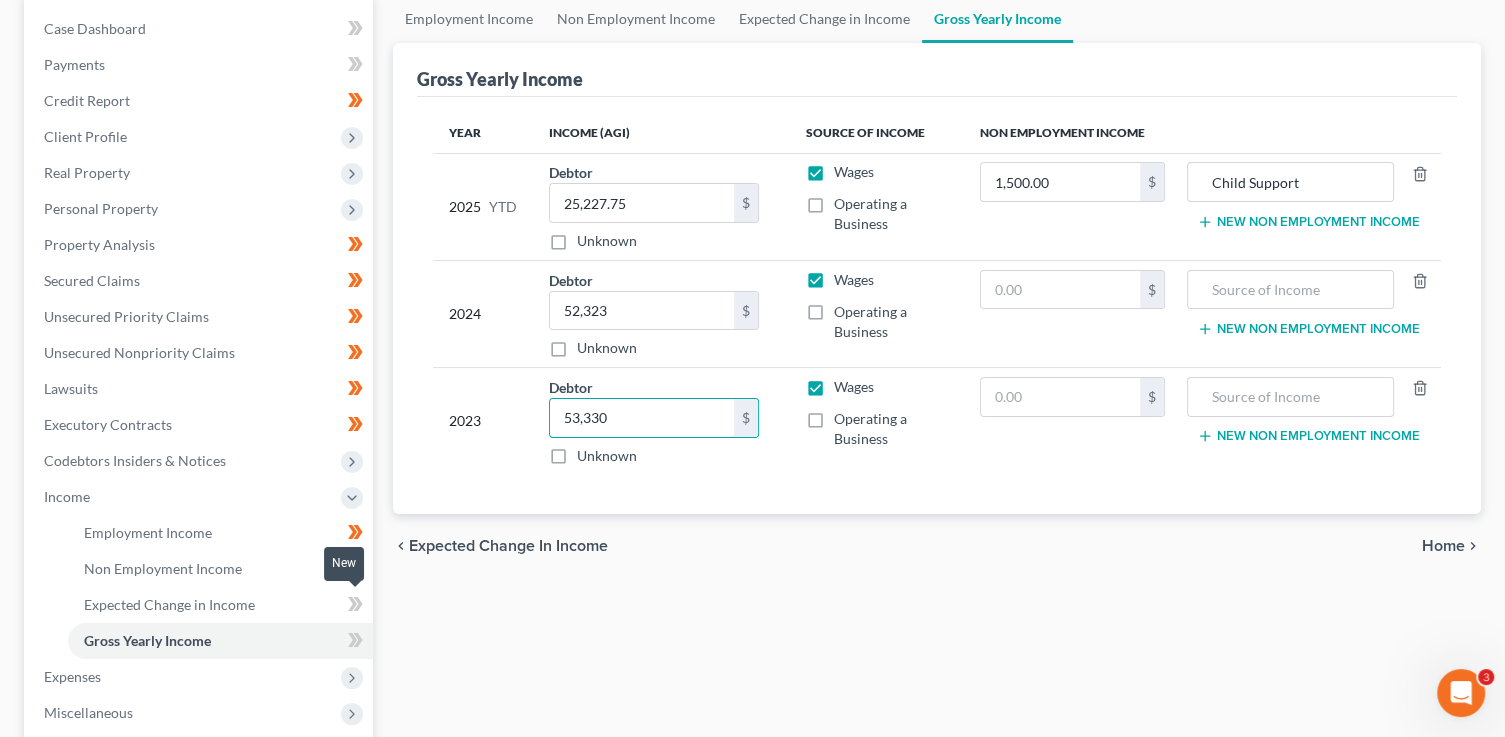 type on "53,330" 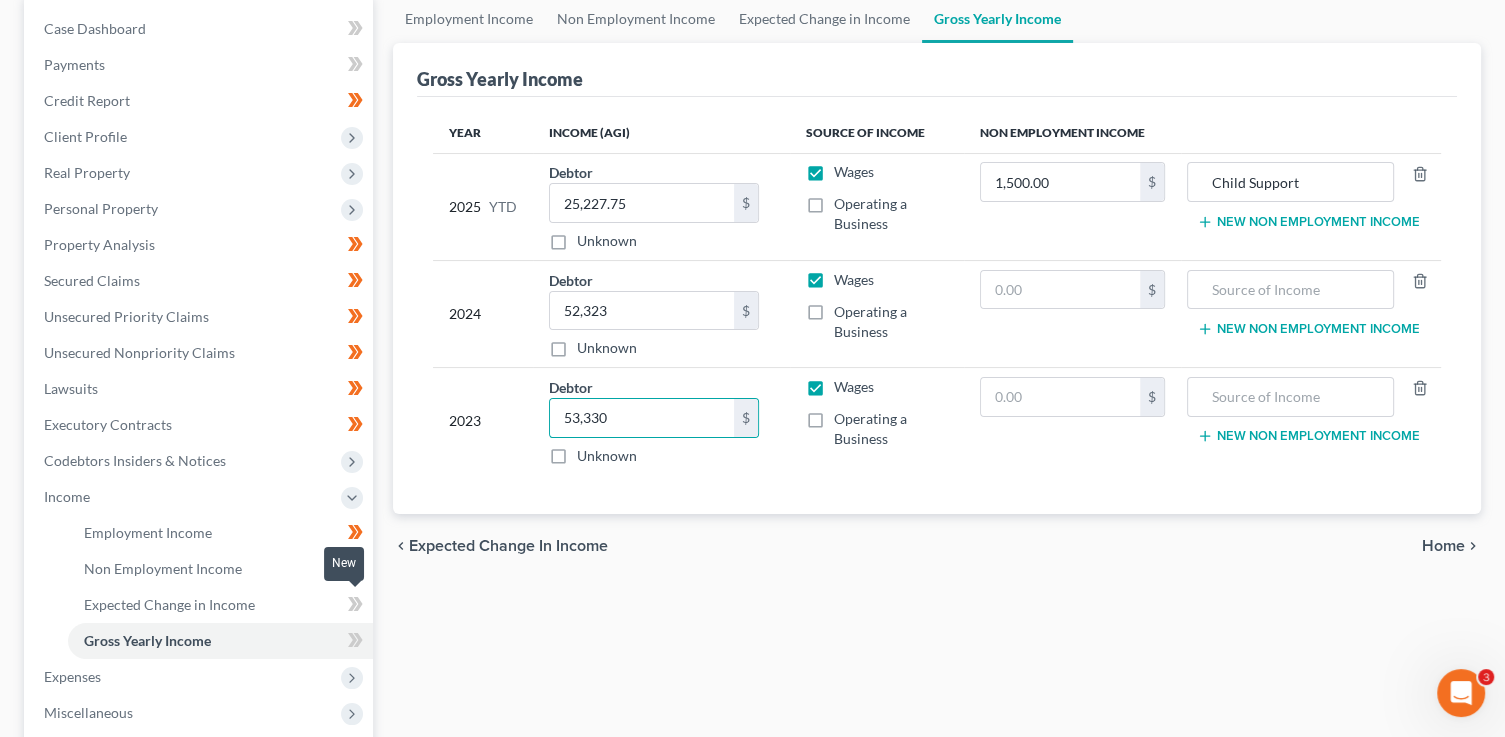 click 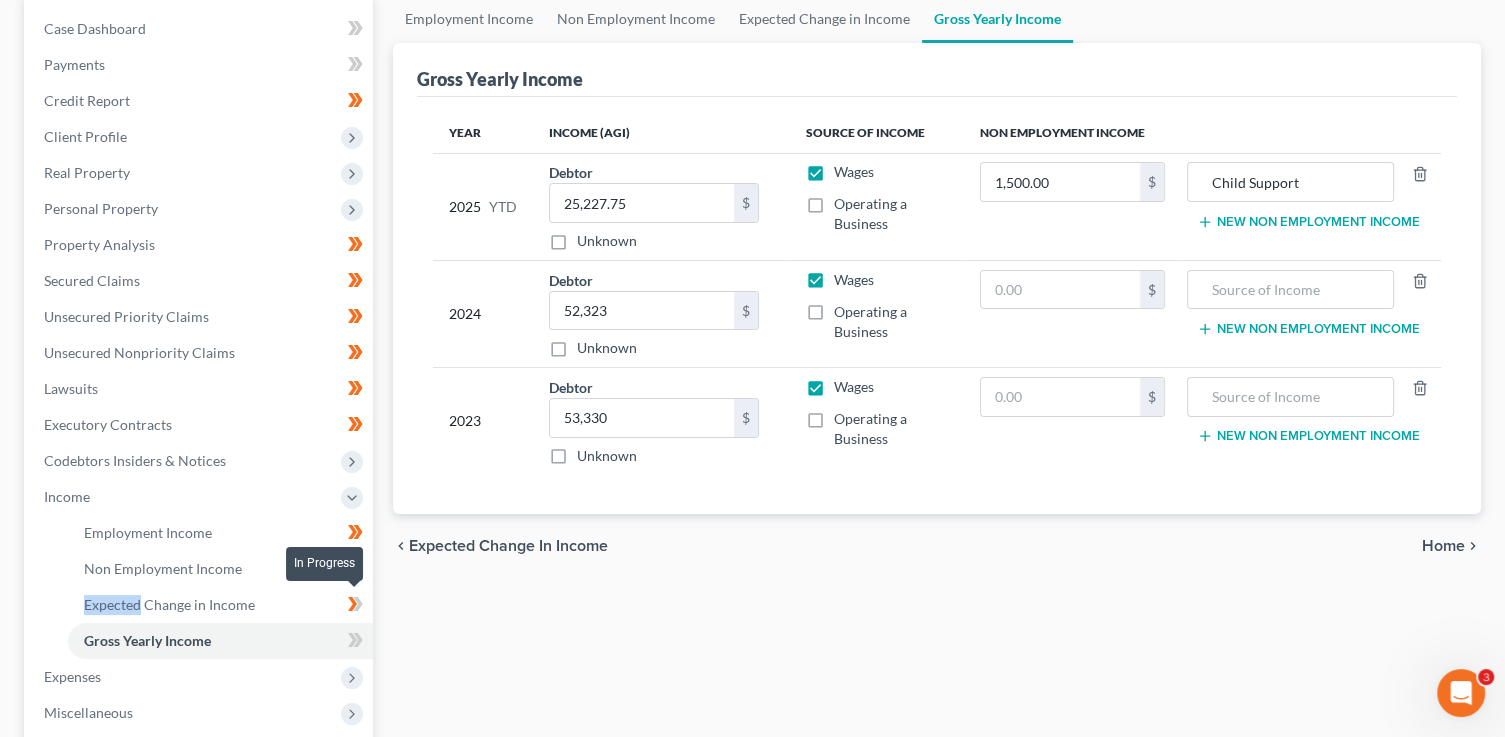 drag, startPoint x: 359, startPoint y: 610, endPoint x: 361, endPoint y: 630, distance: 20.09975 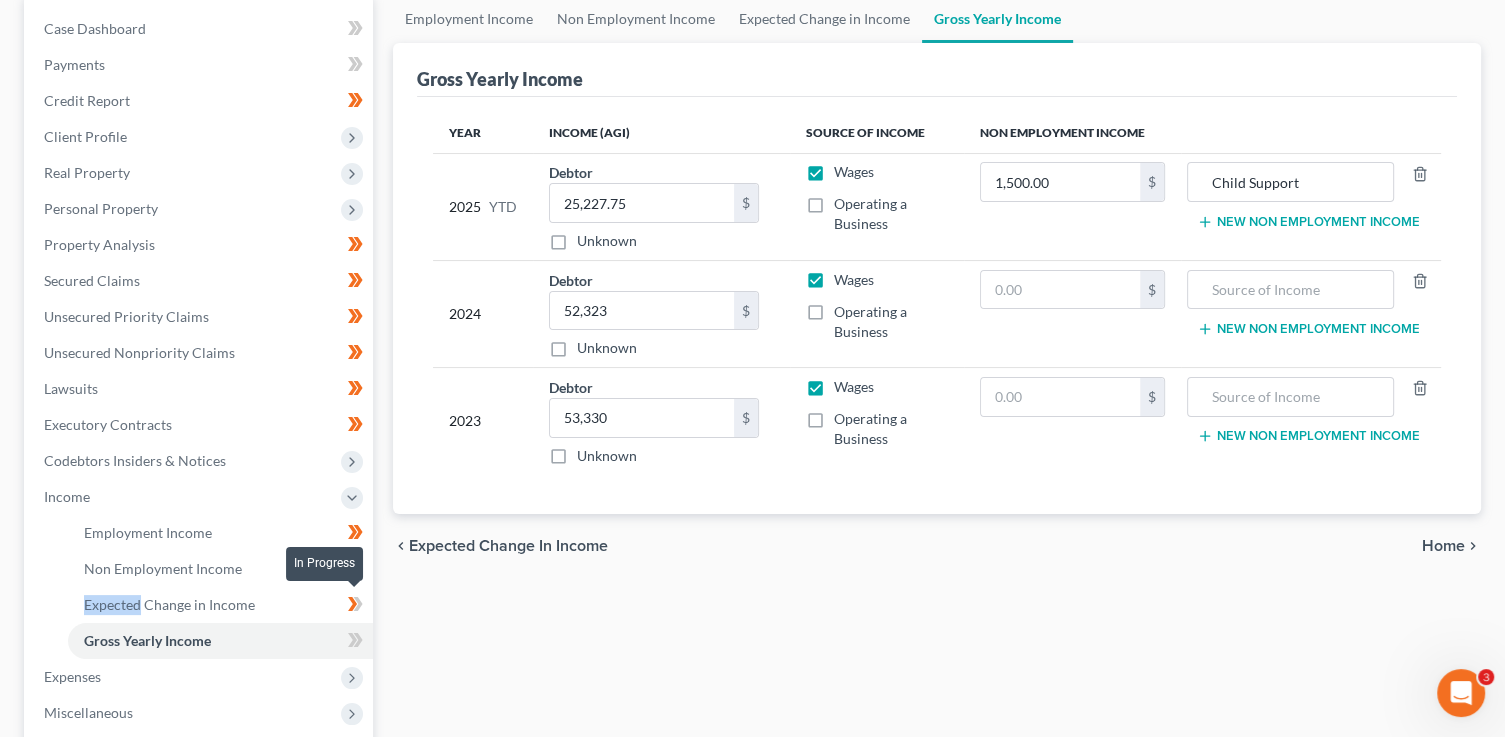click 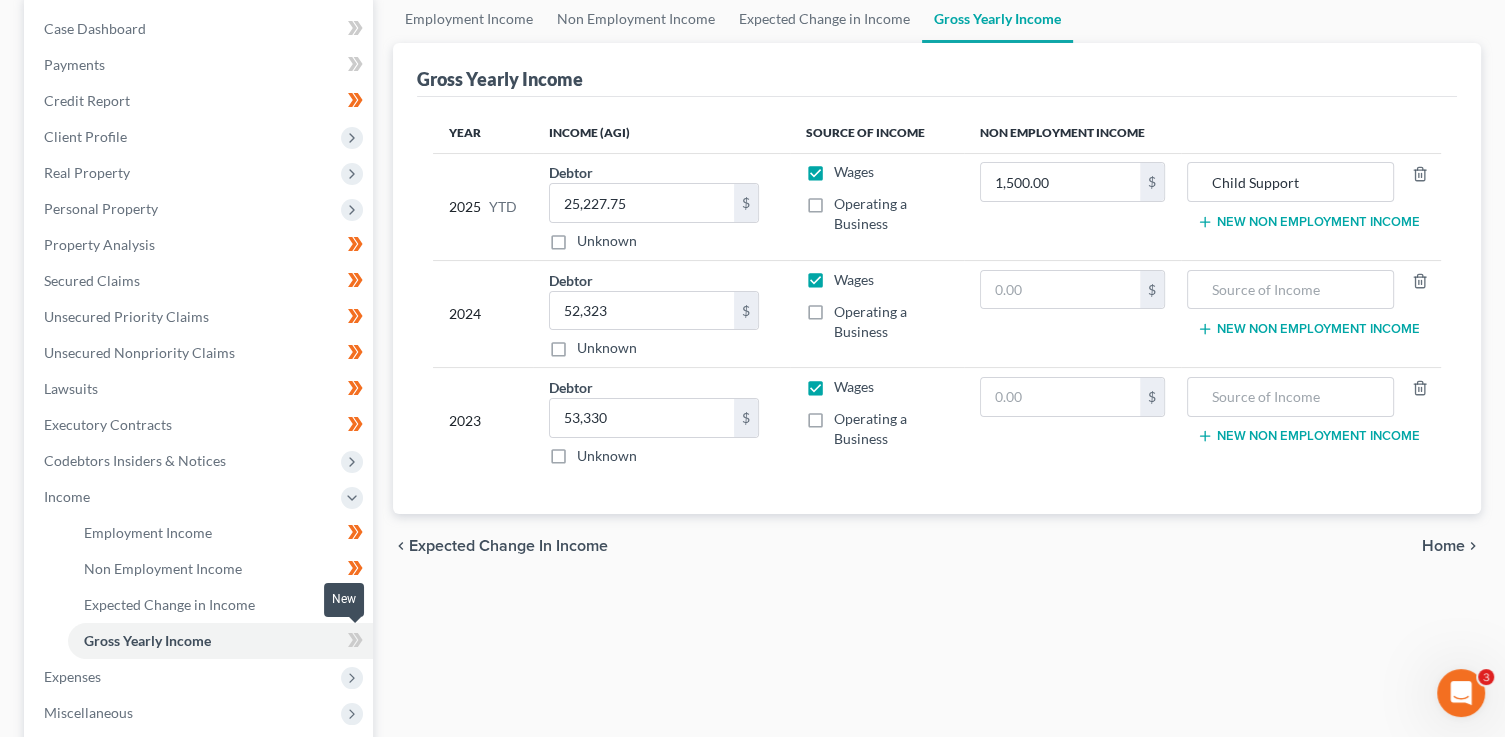 click 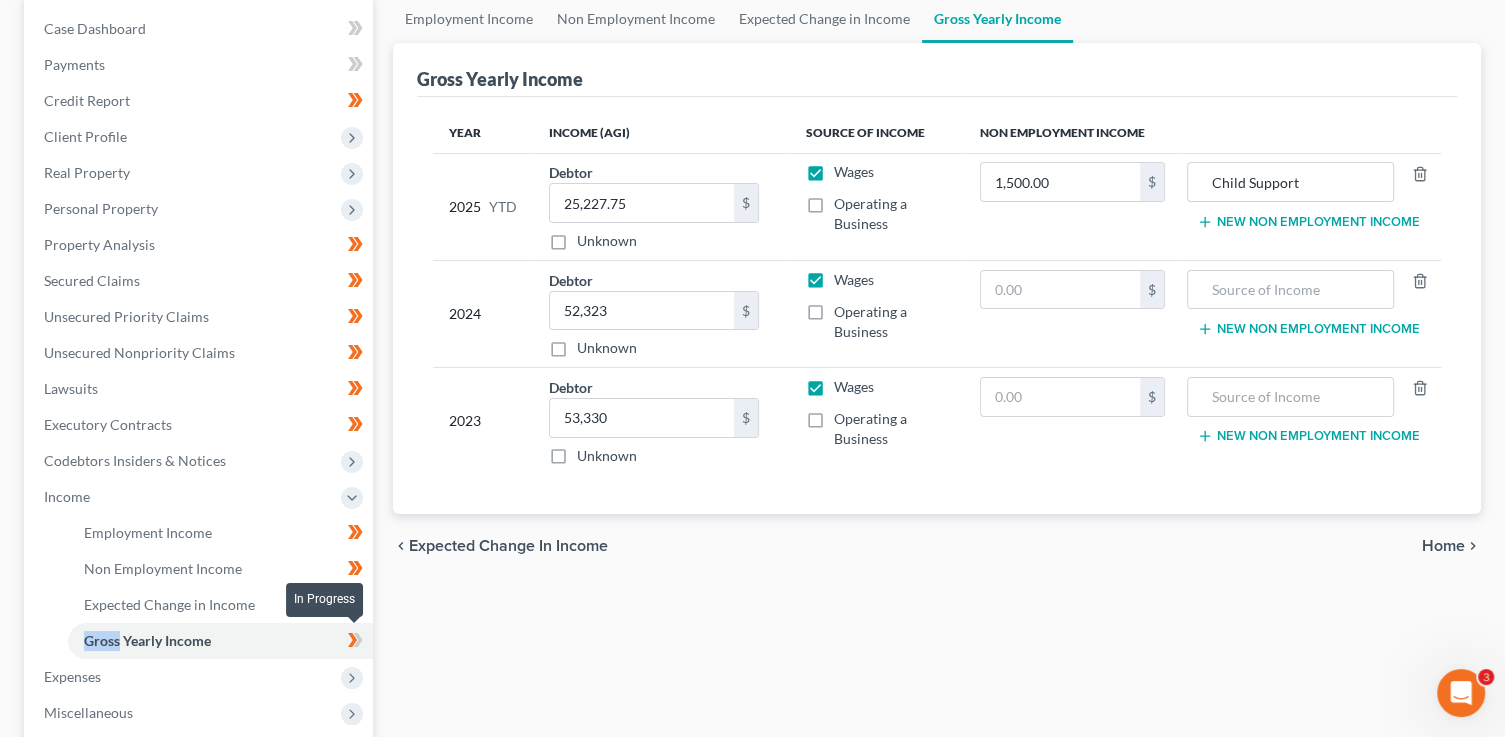 click 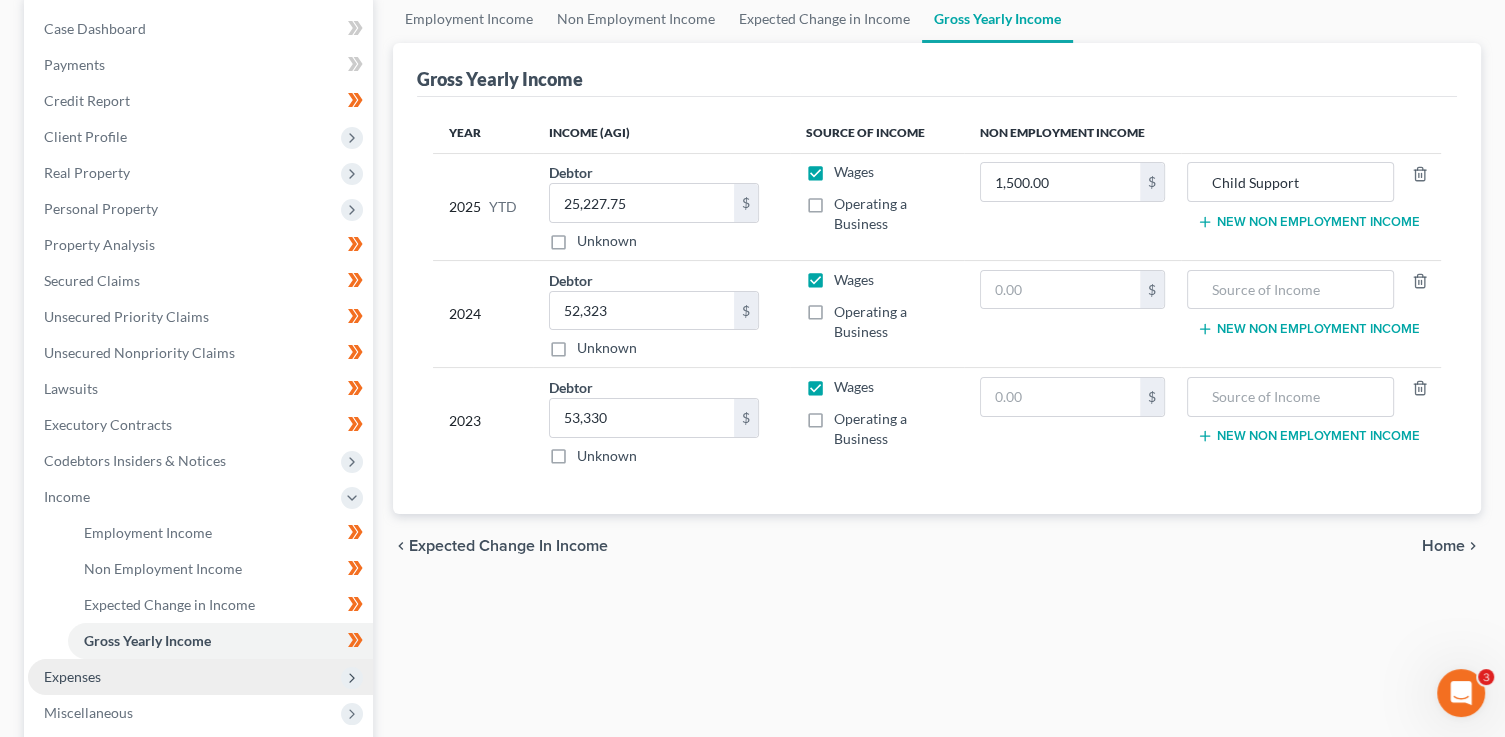 click on "Expenses" at bounding box center [200, 677] 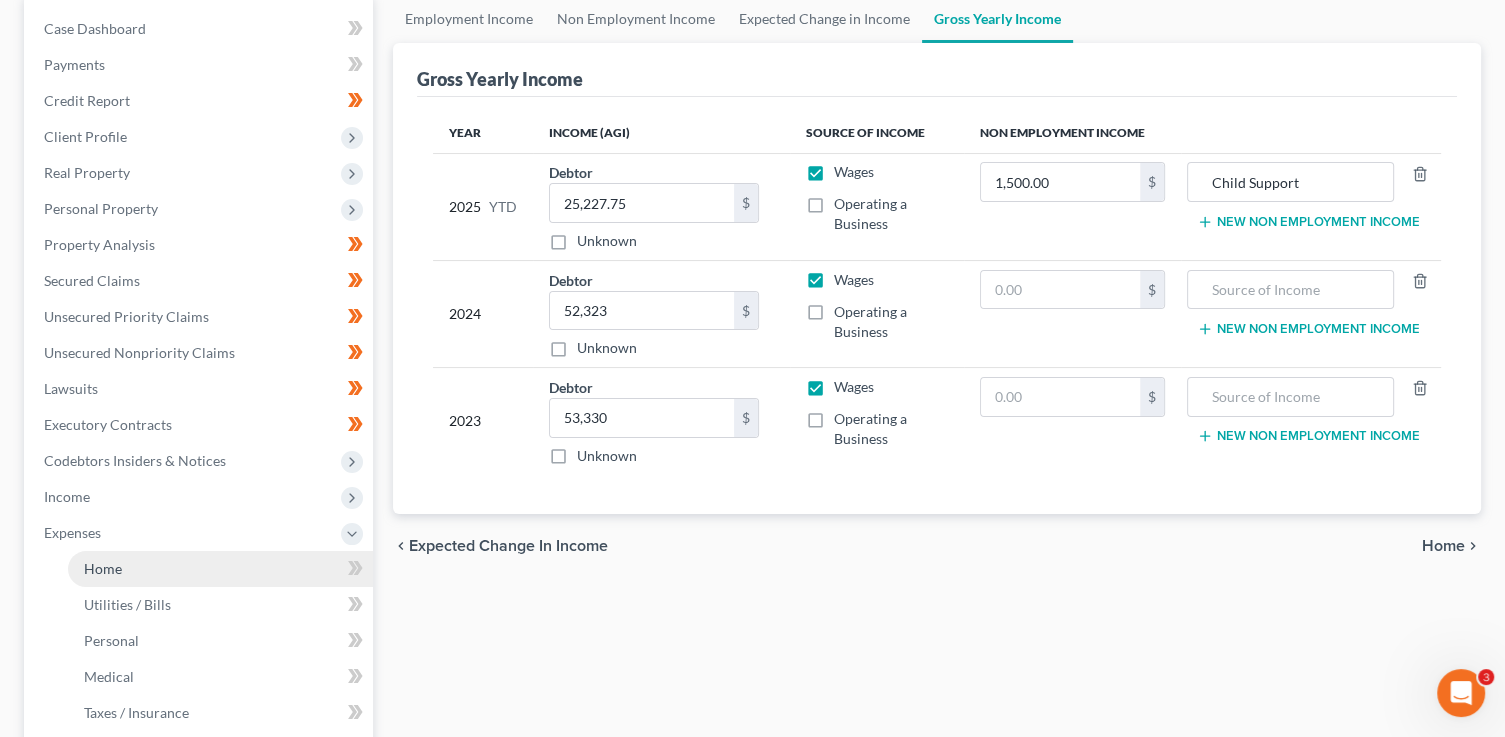 click on "Home" at bounding box center [220, 569] 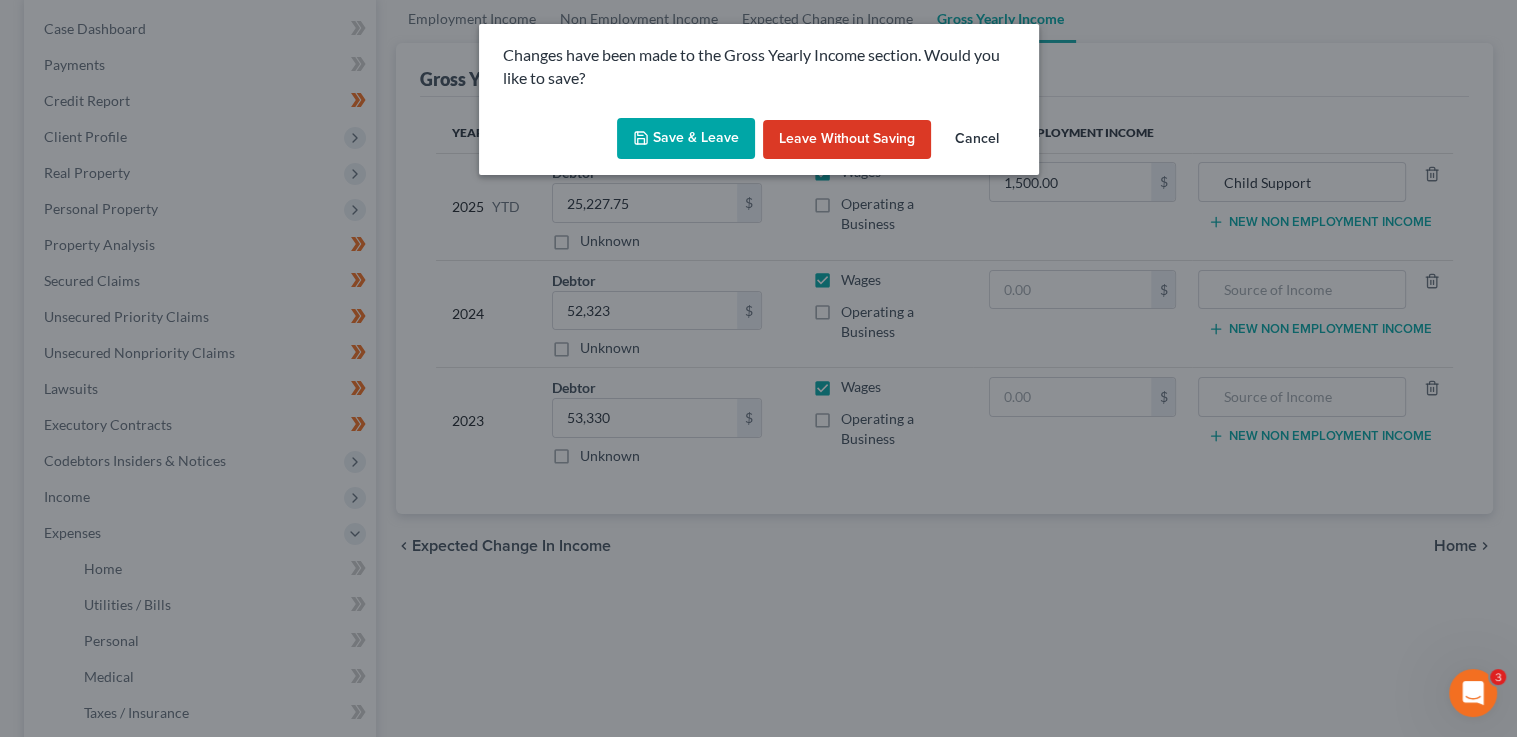 click on "Save & Leave" at bounding box center [686, 139] 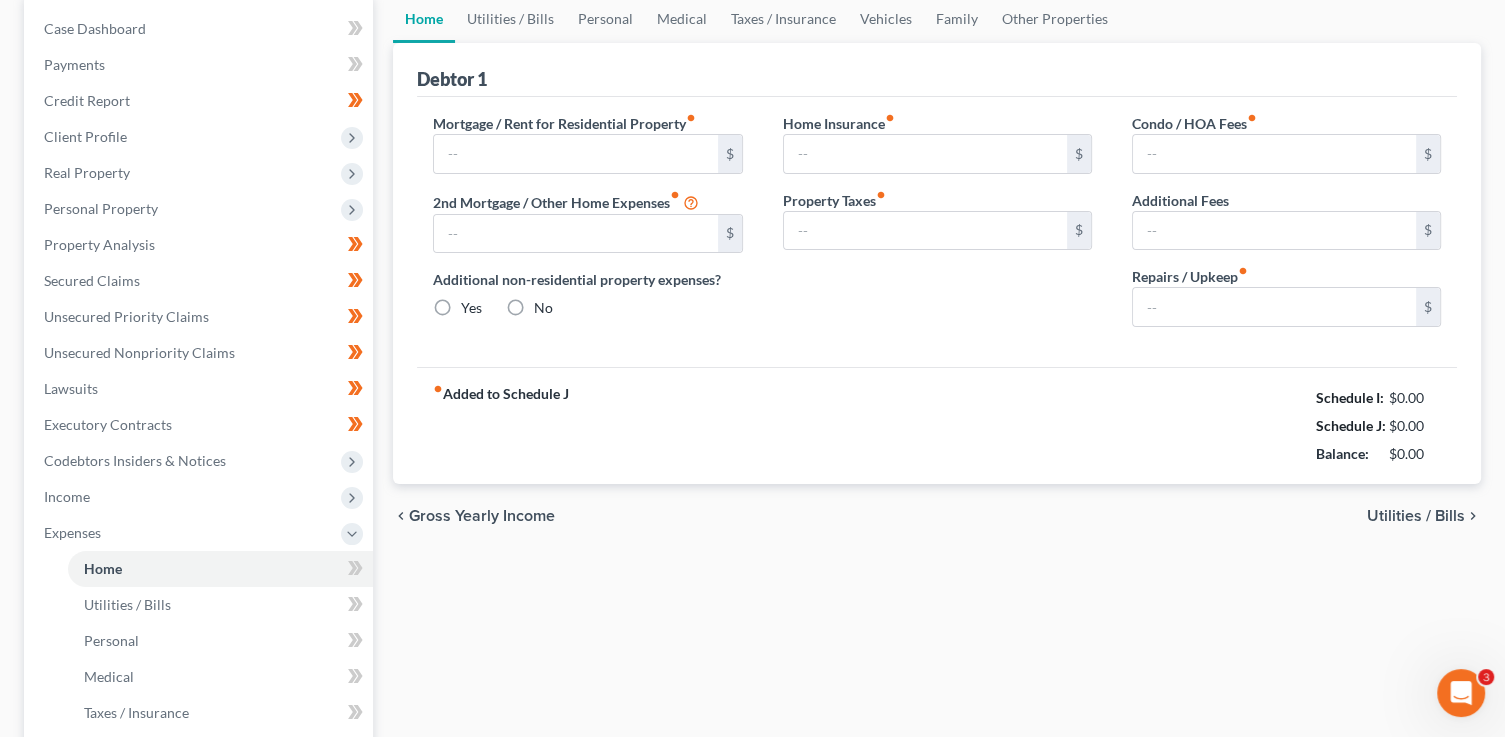 scroll, scrollTop: 116, scrollLeft: 0, axis: vertical 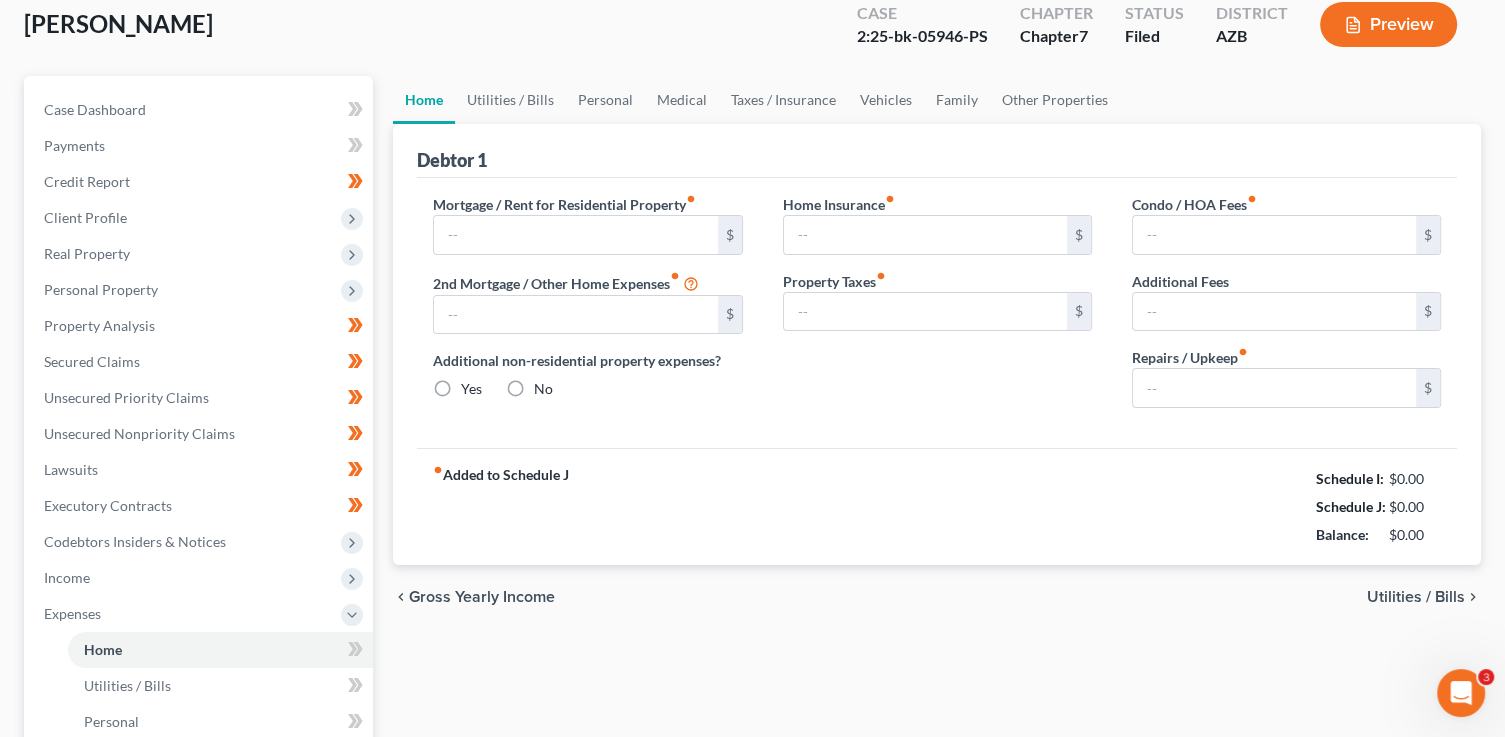 type on "0.00" 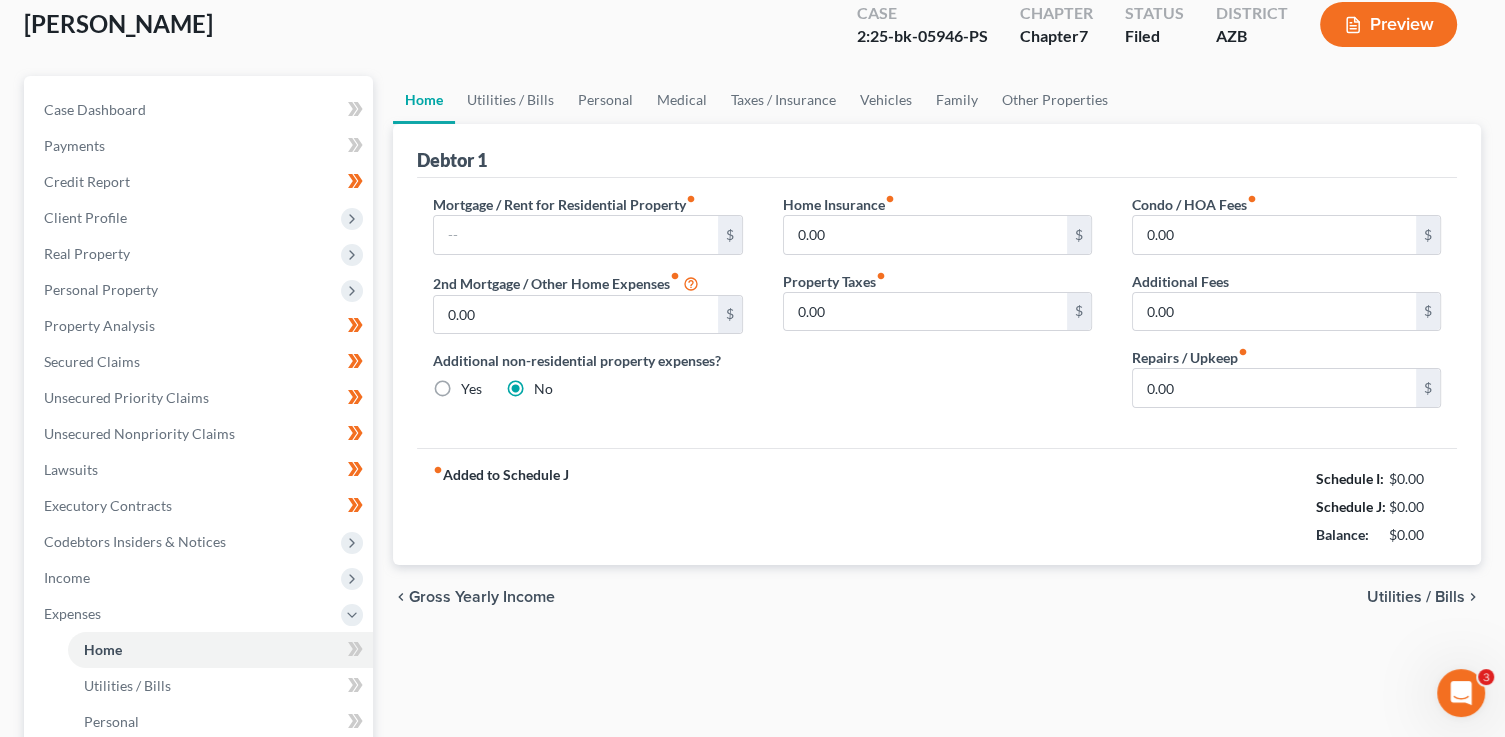scroll, scrollTop: 0, scrollLeft: 0, axis: both 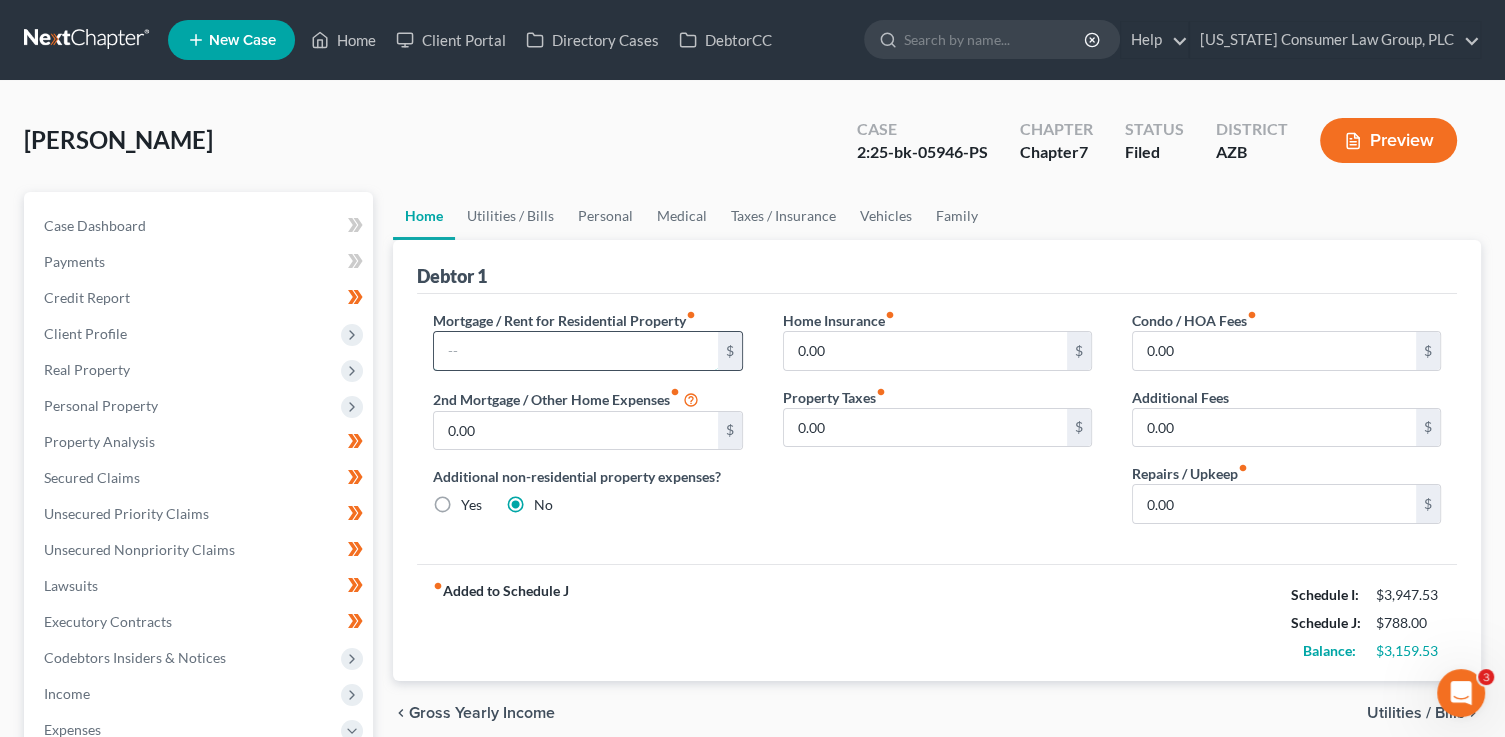 click at bounding box center (575, 351) 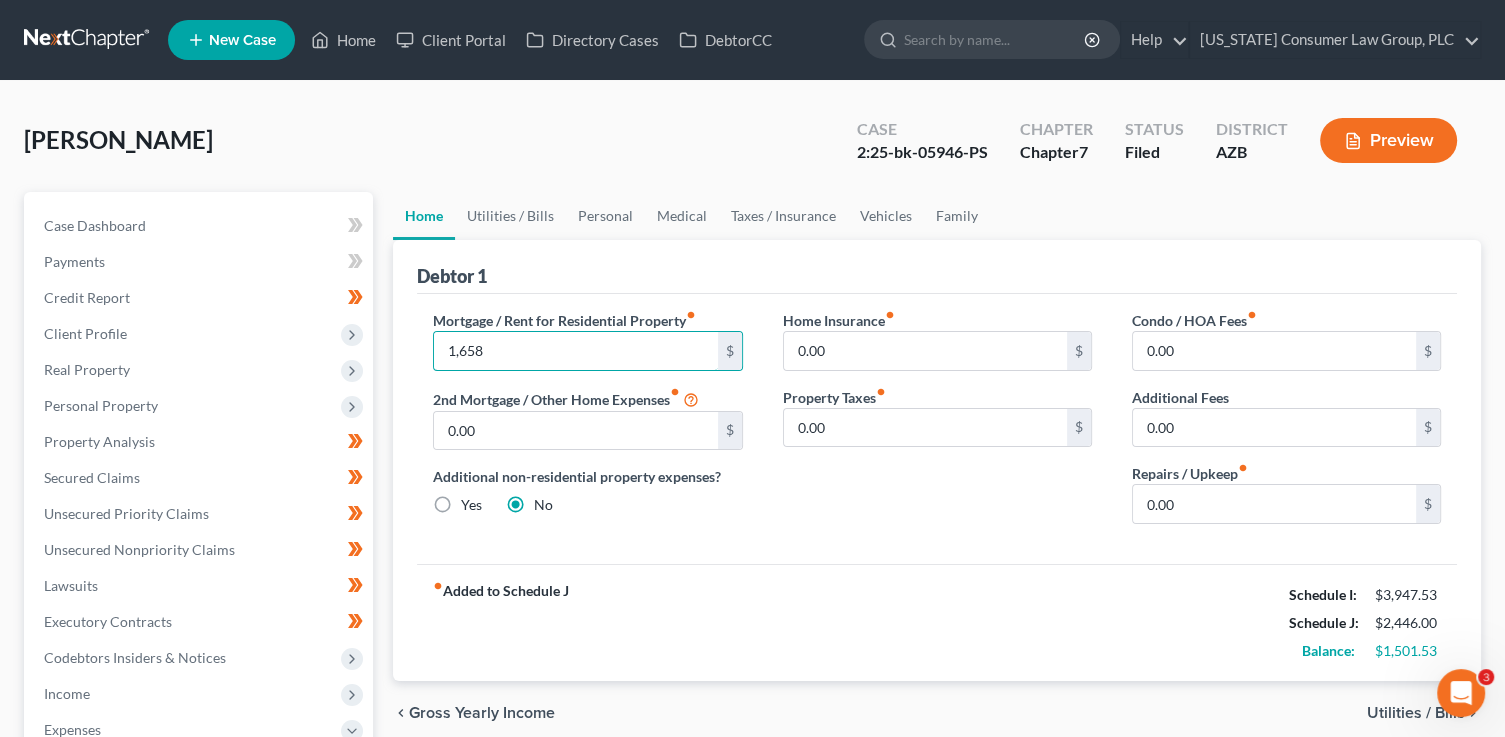 type on "1,658" 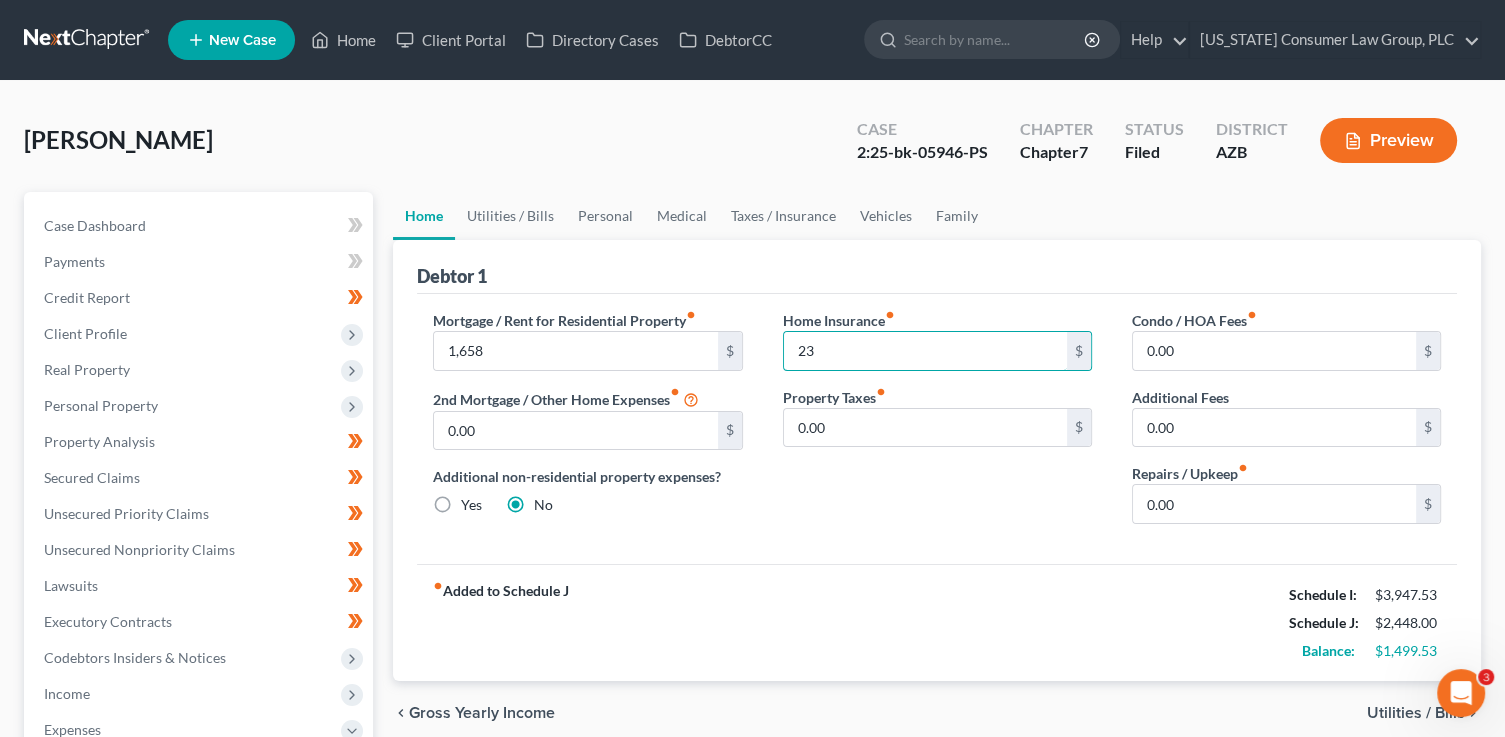 type on "23" 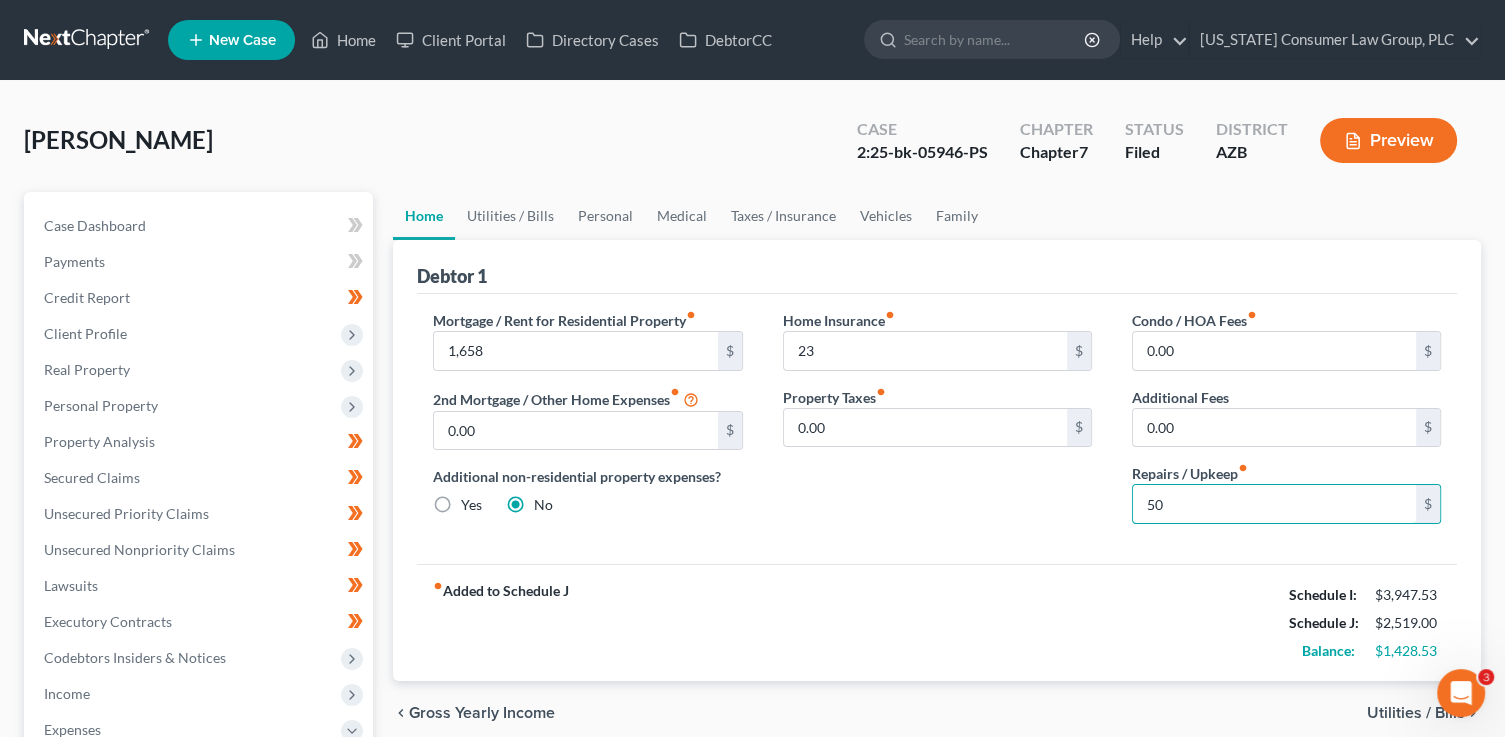 type on "50" 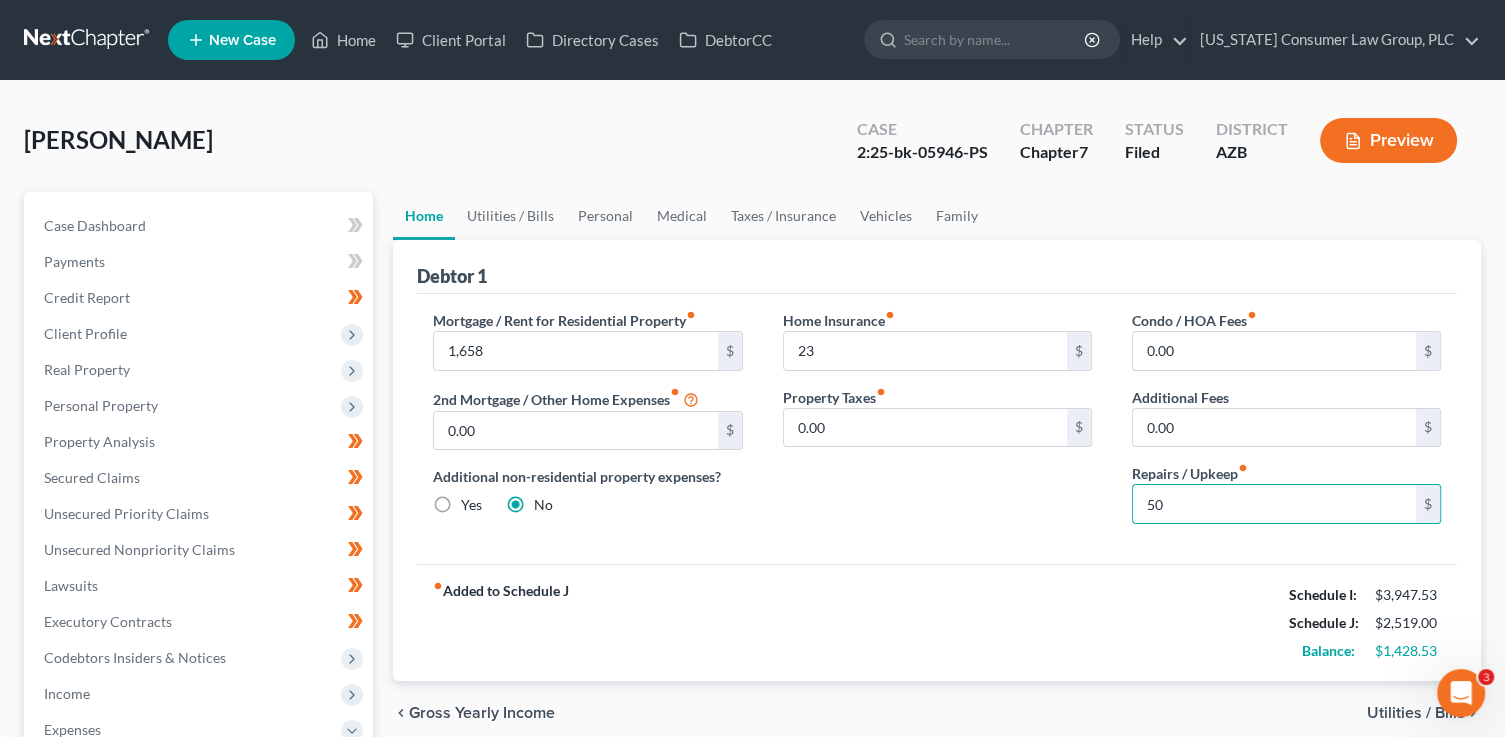 type 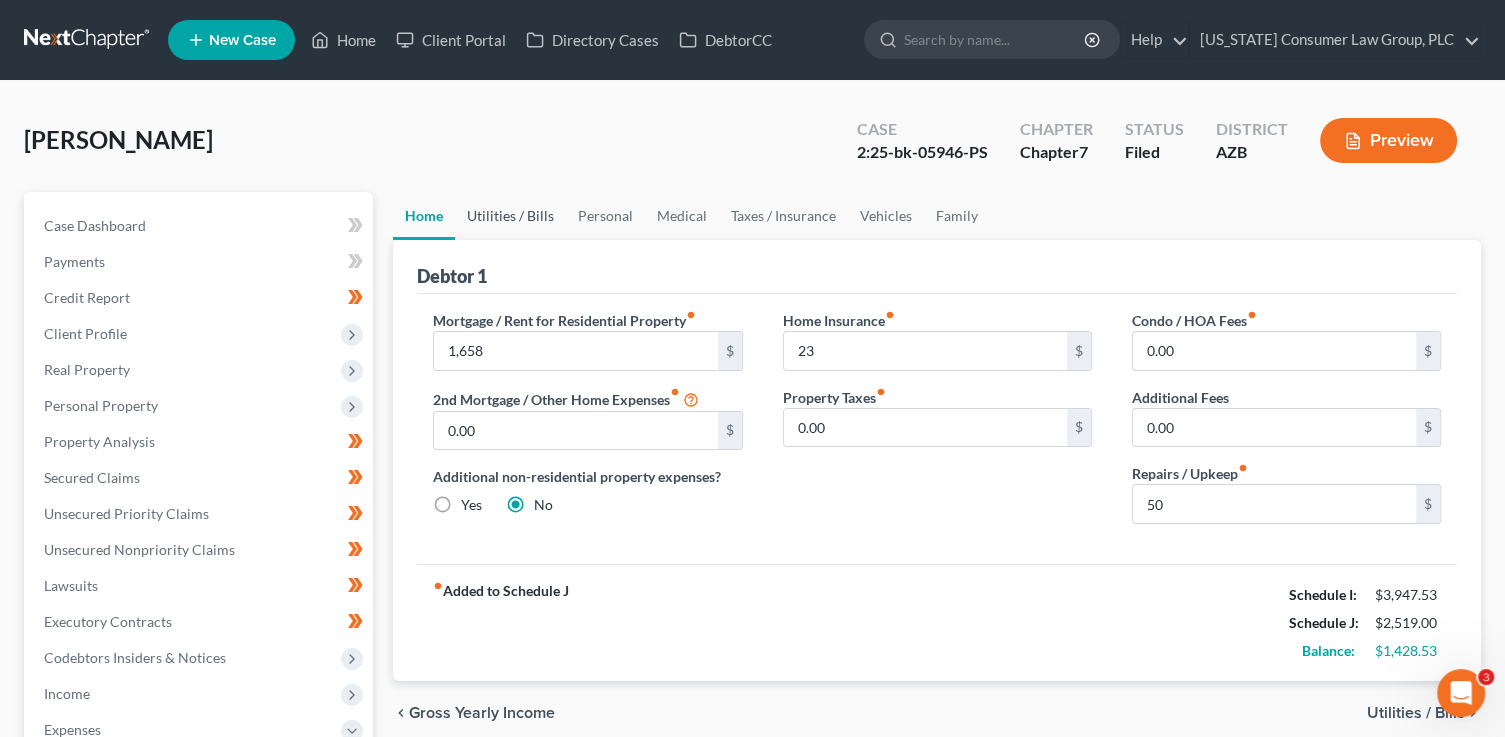 click on "Utilities / Bills" at bounding box center (510, 216) 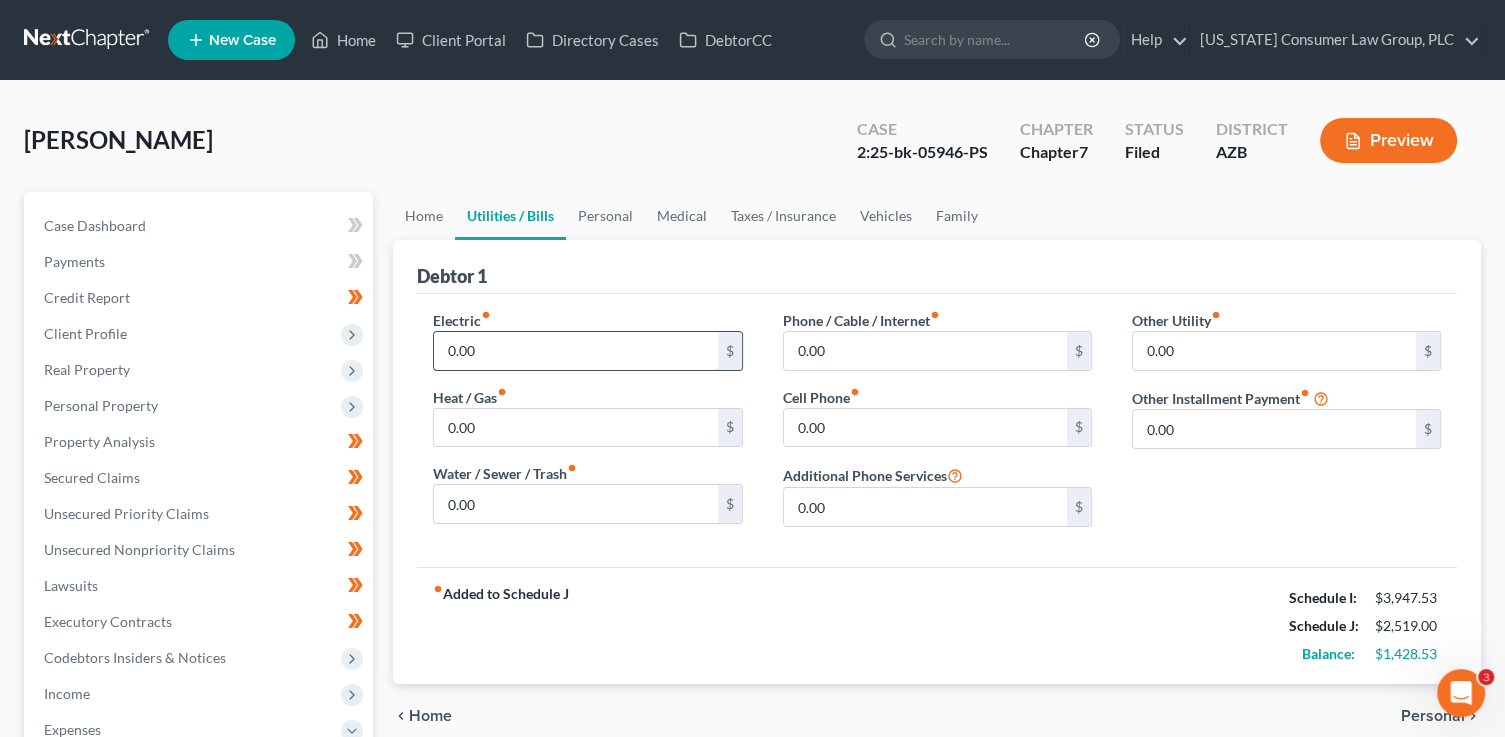 click on "0.00" at bounding box center (575, 351) 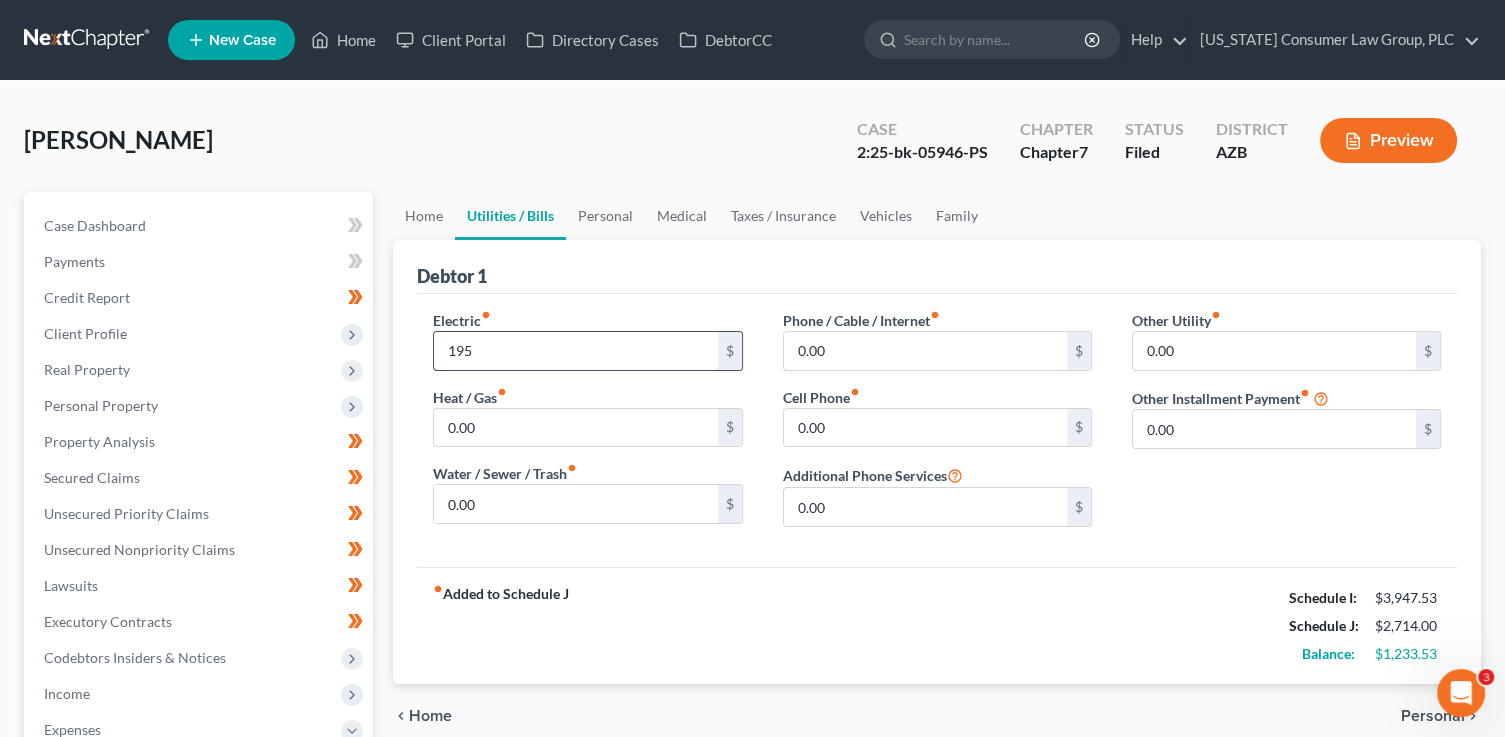 type on "195" 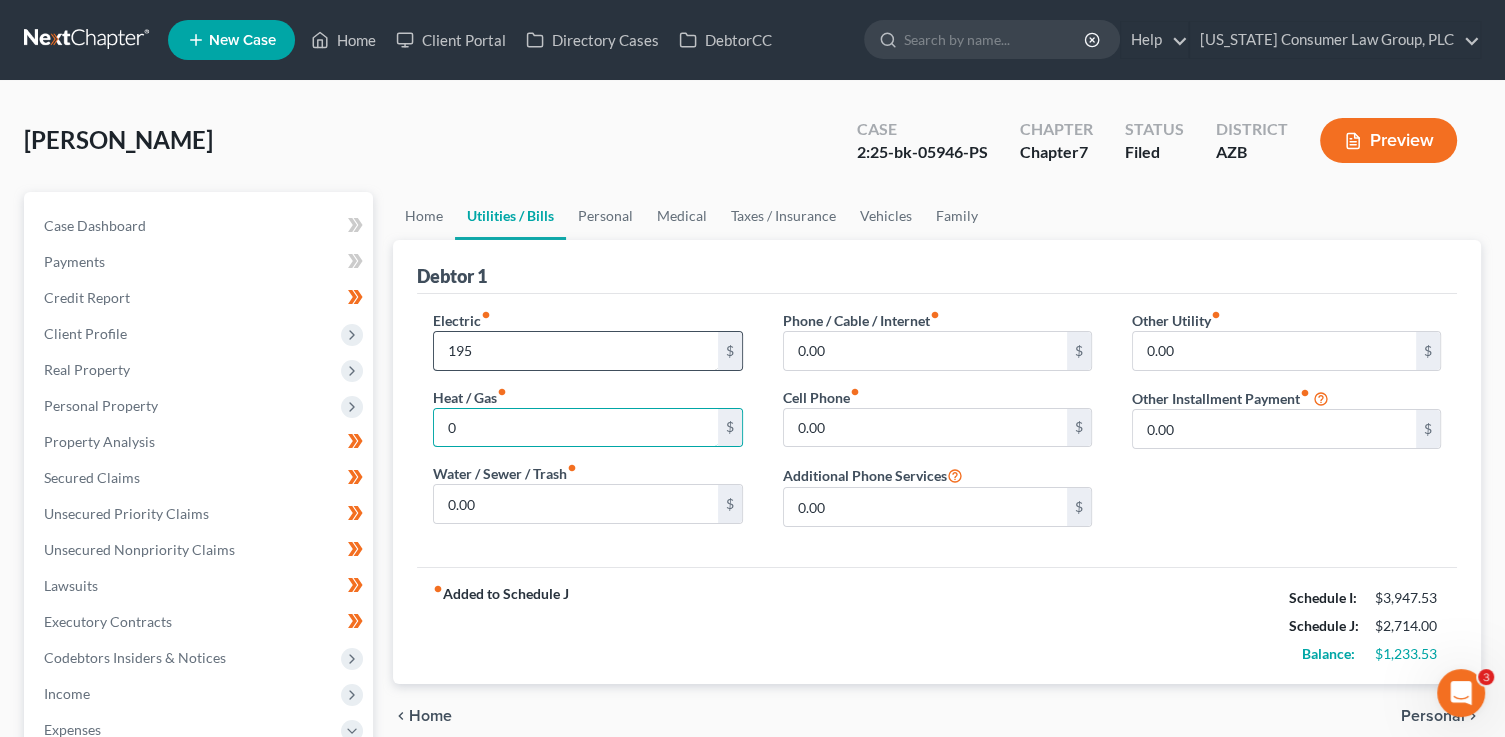 type on "0" 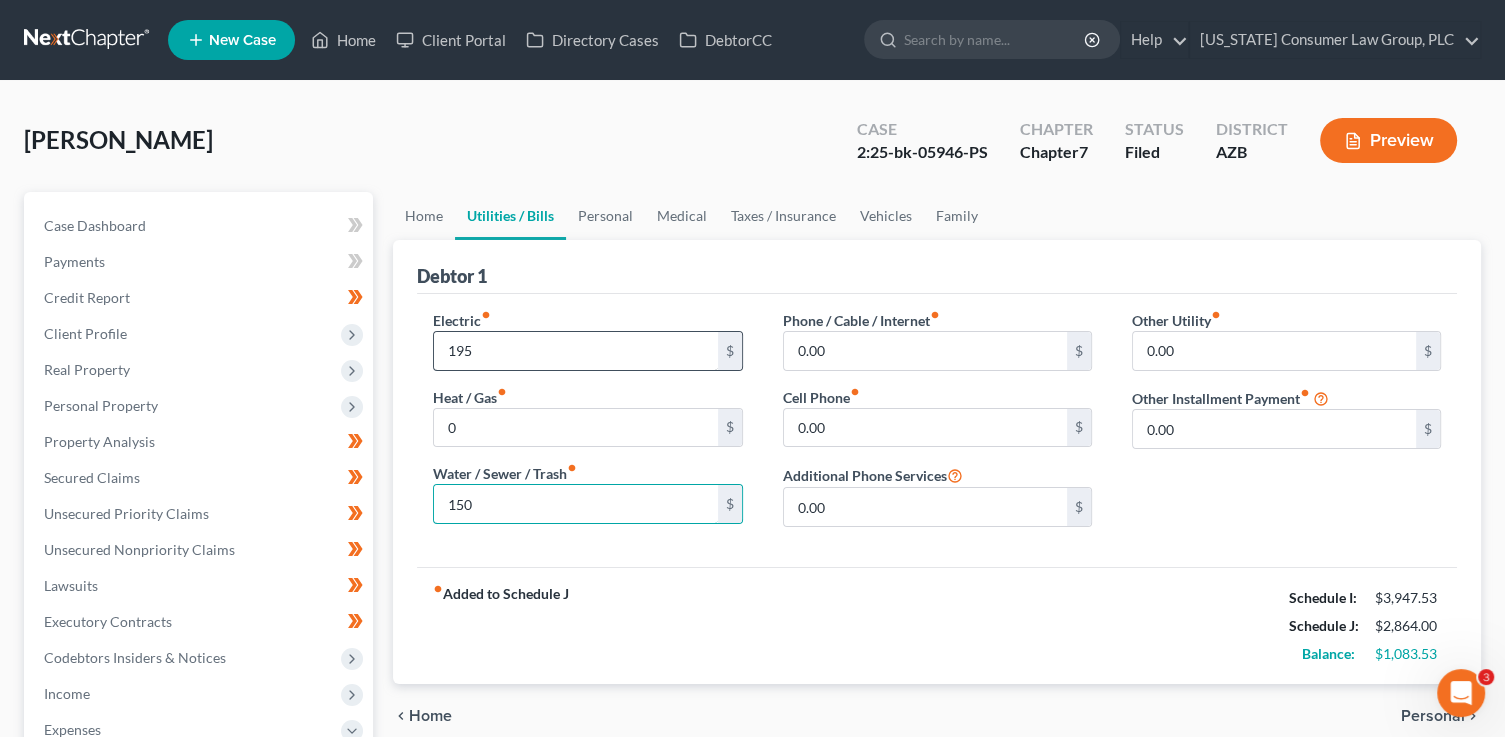 type on "150" 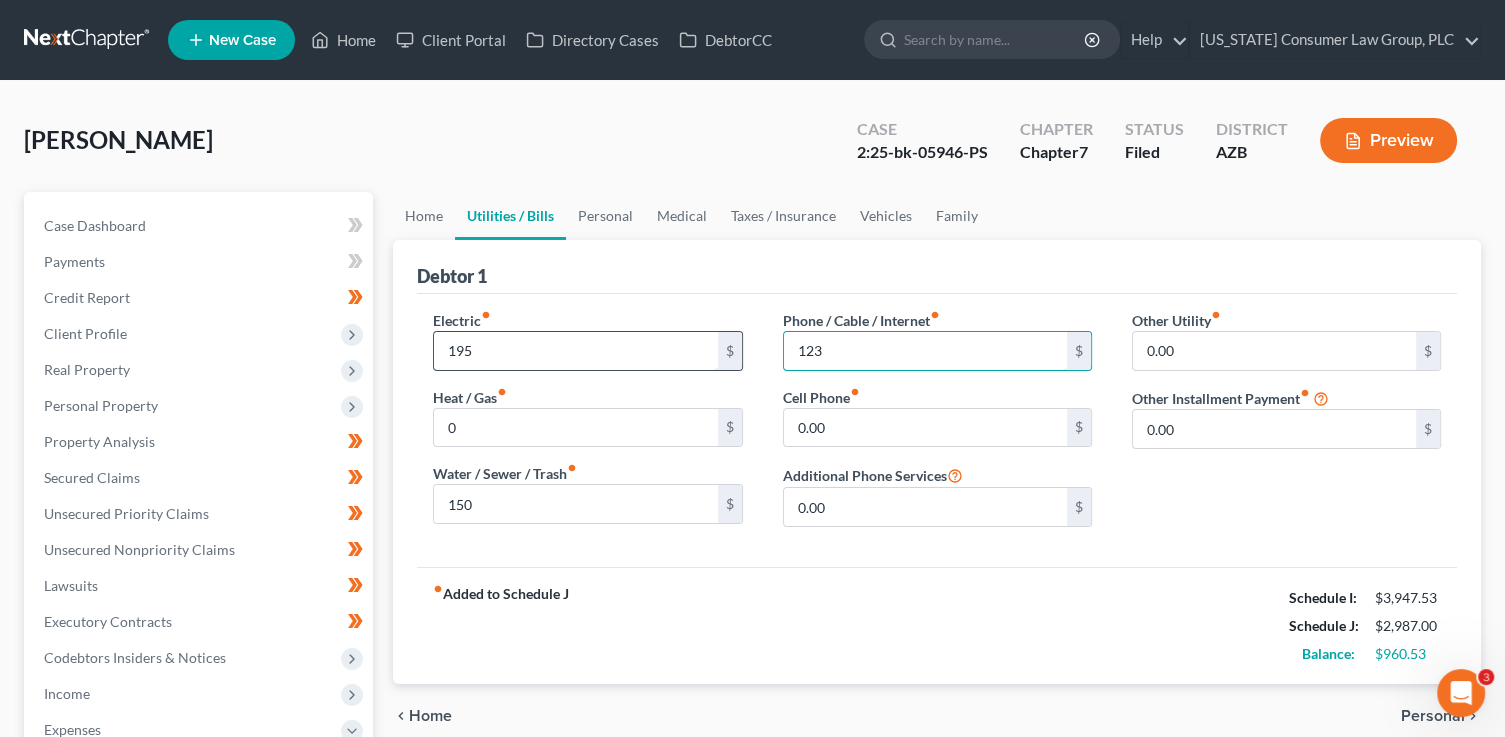 type on "123.99" 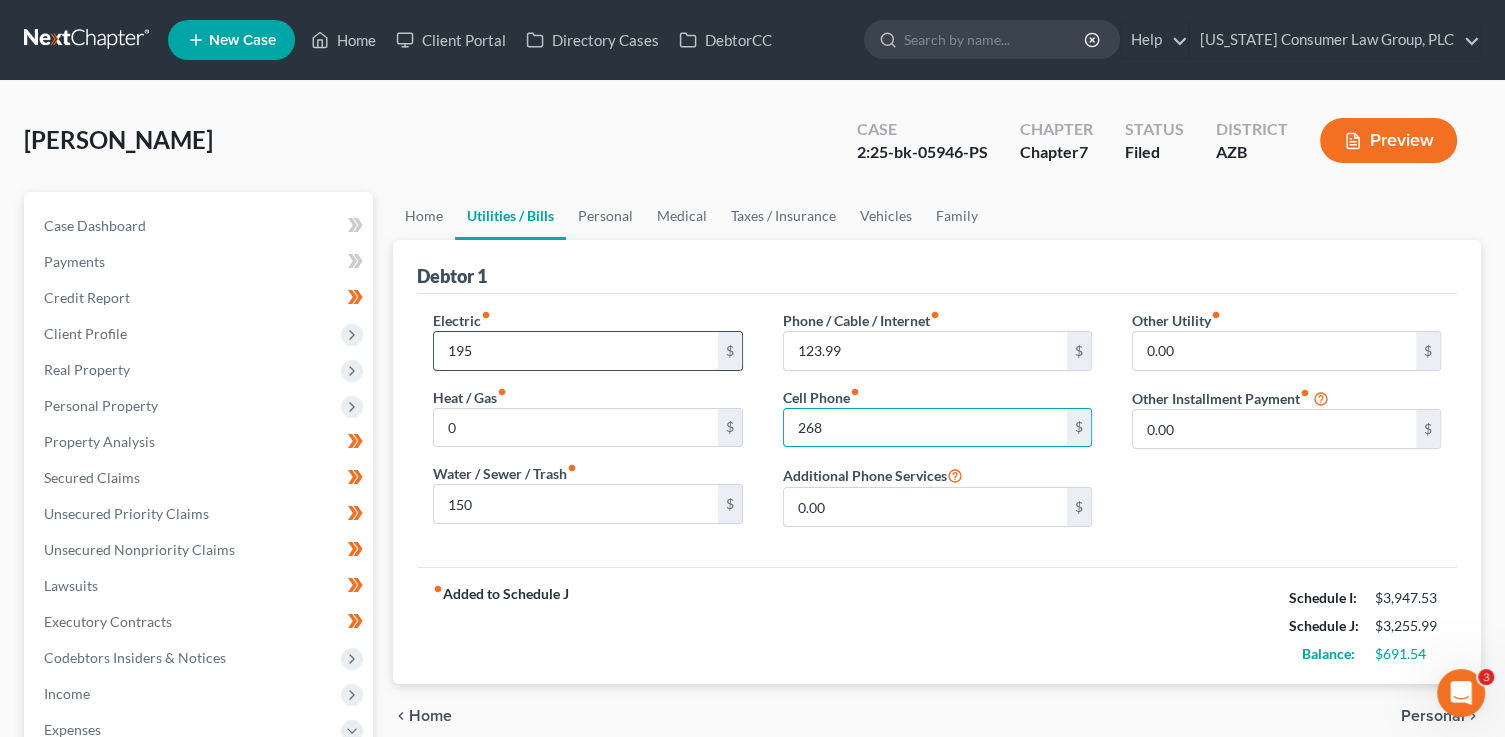 type on "268" 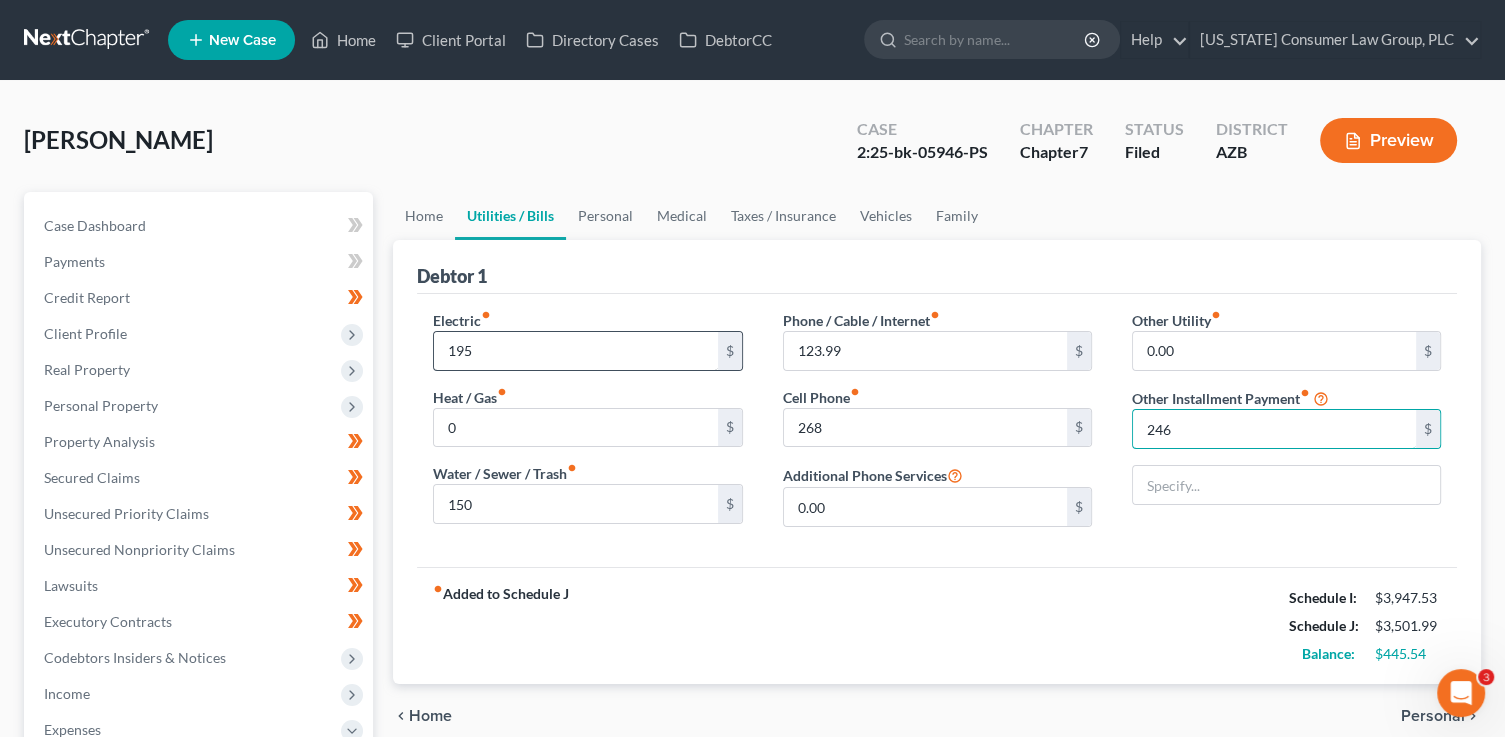 type on "246" 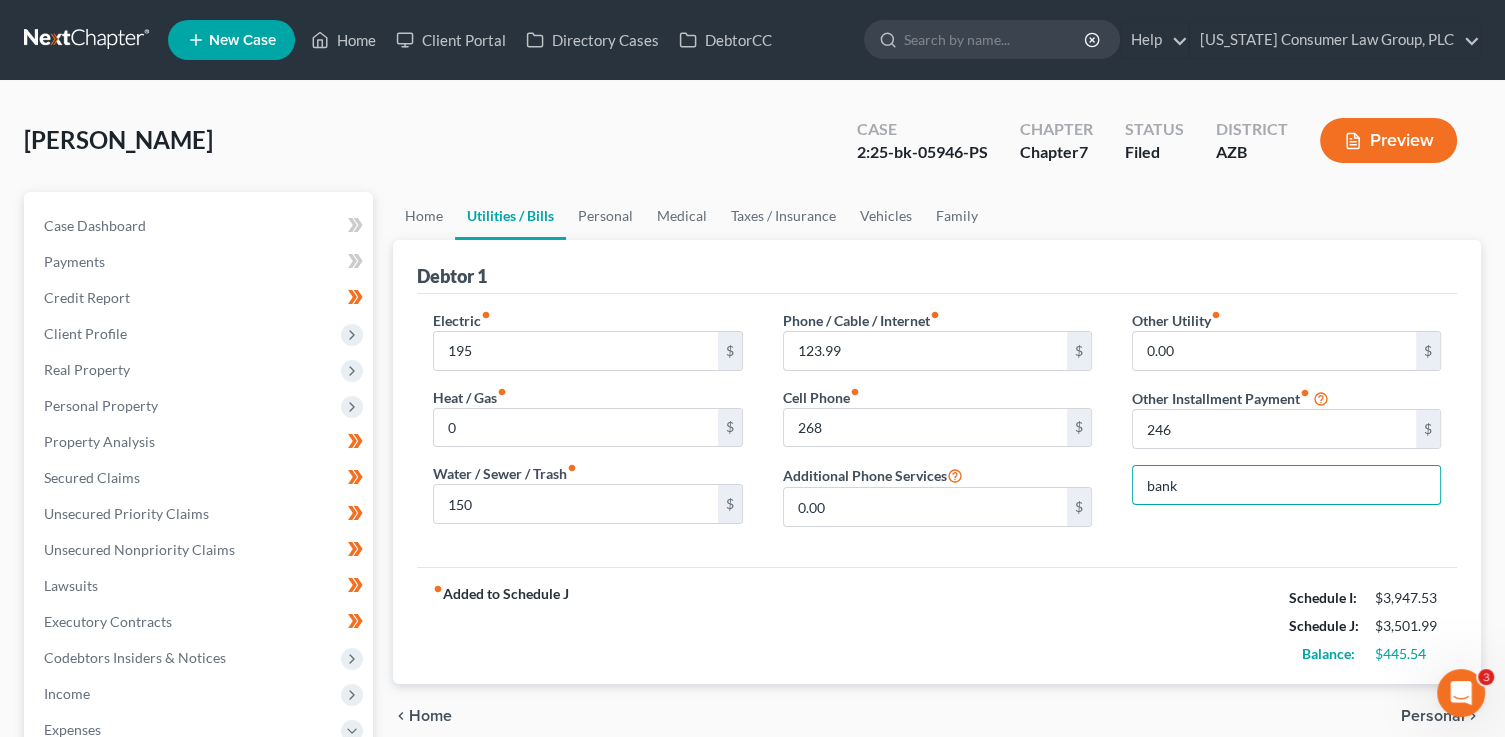 type on "Bankruptcy Legal Fees (Payment Plan)" 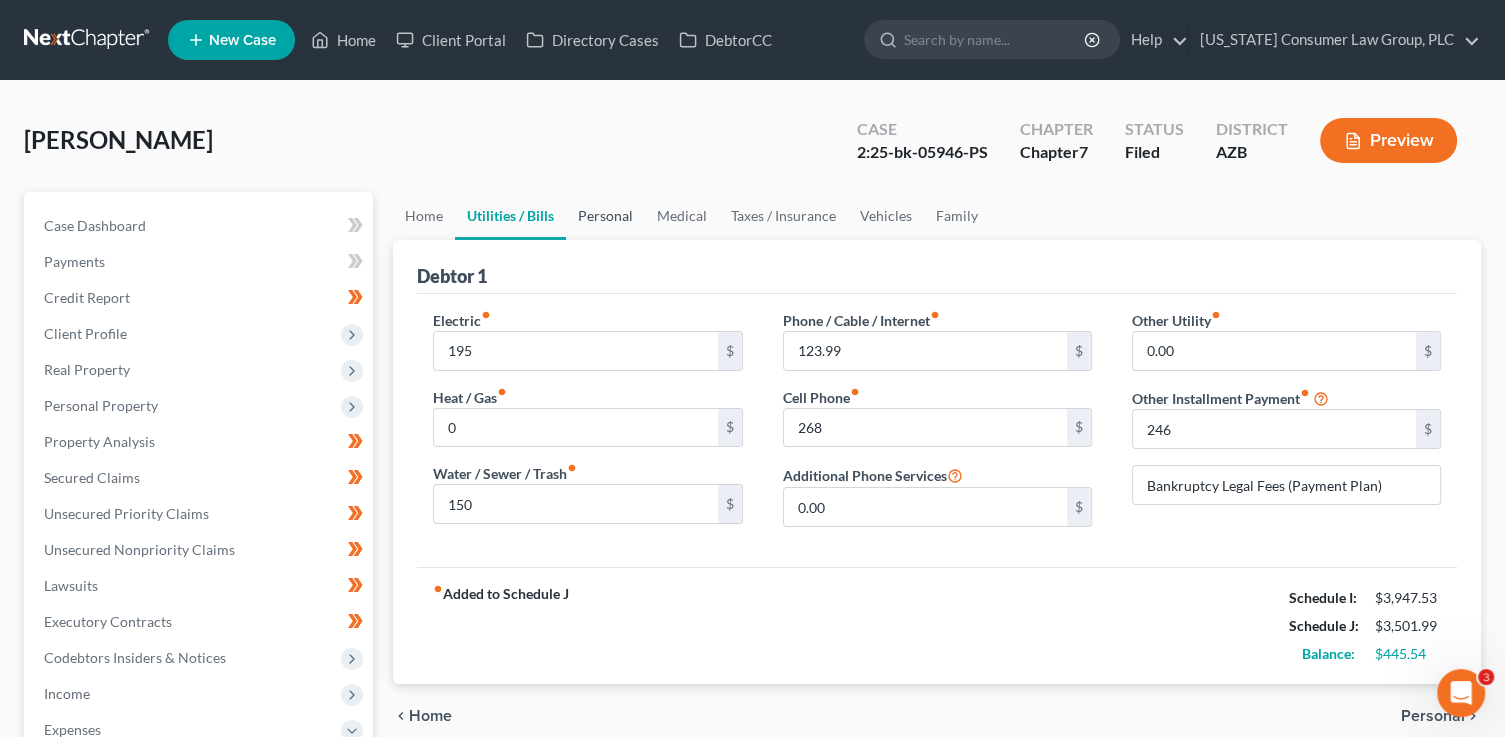 click on "Personal" at bounding box center [605, 216] 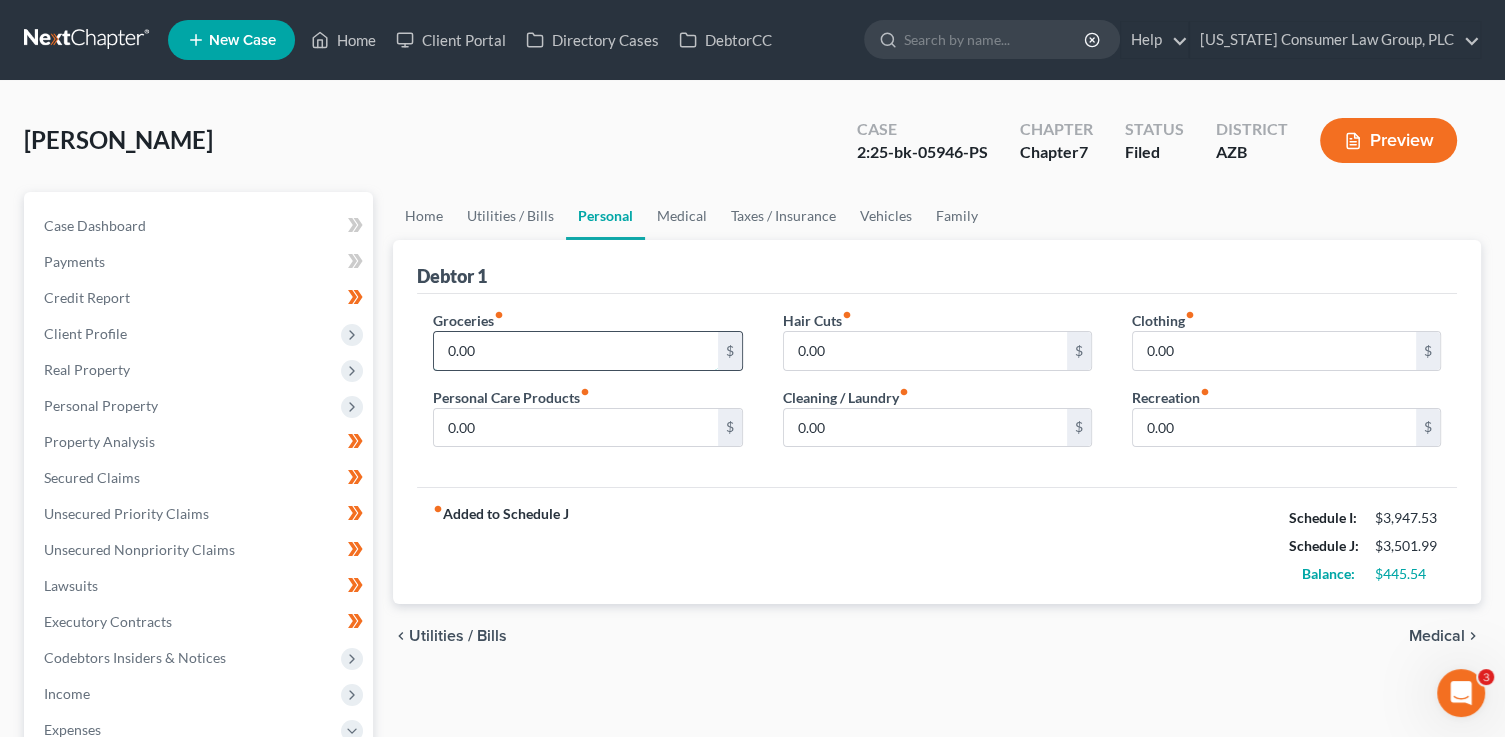 click on "0.00" at bounding box center [575, 351] 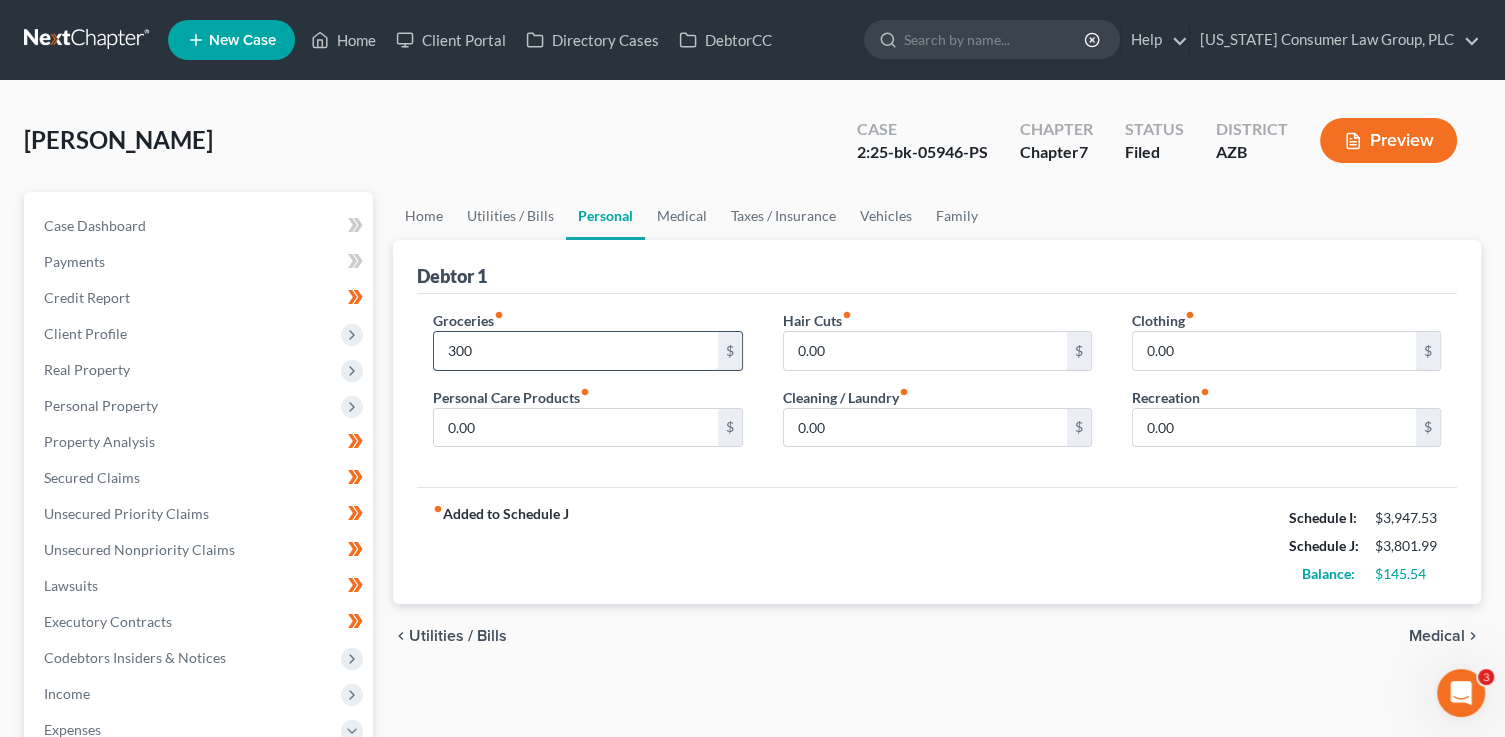 type on "300" 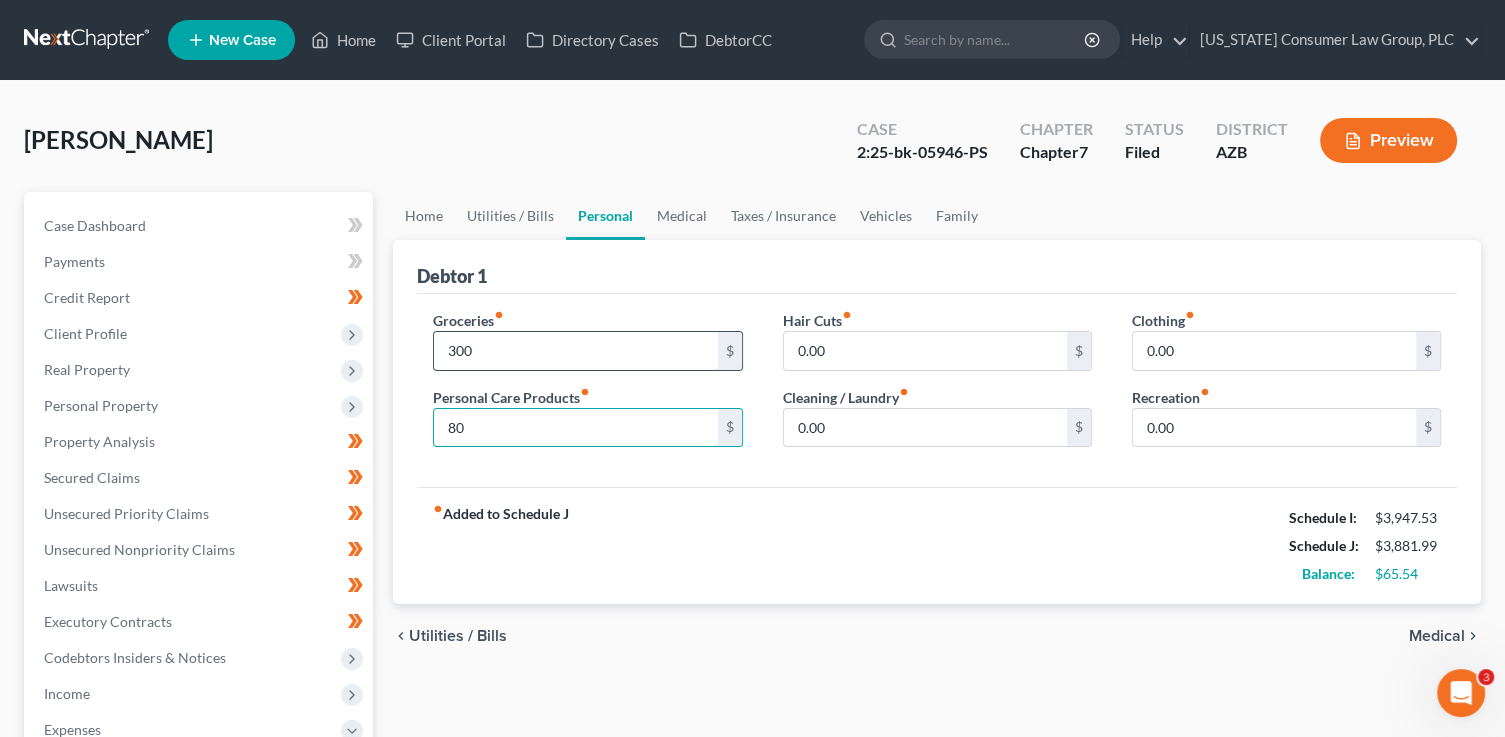 type on "80" 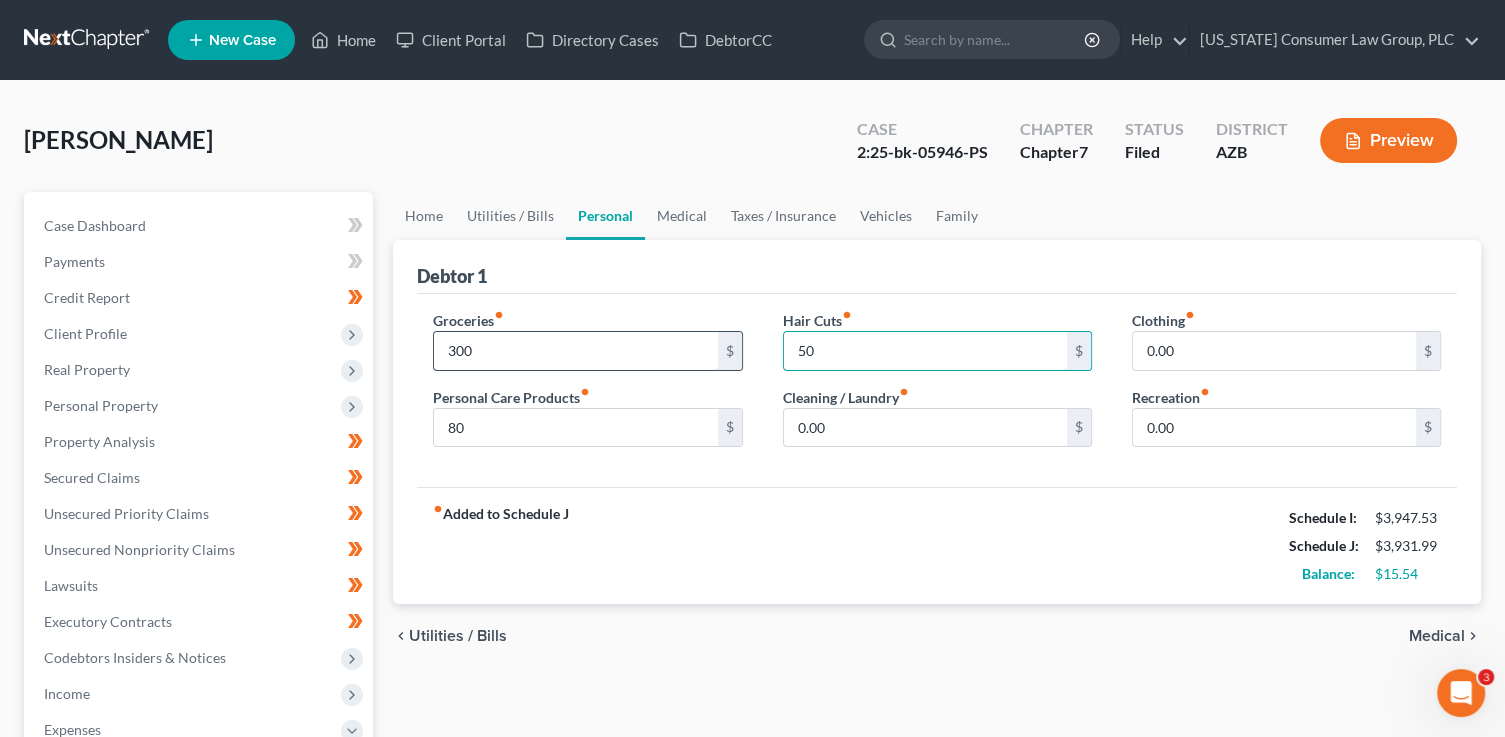 type on "50" 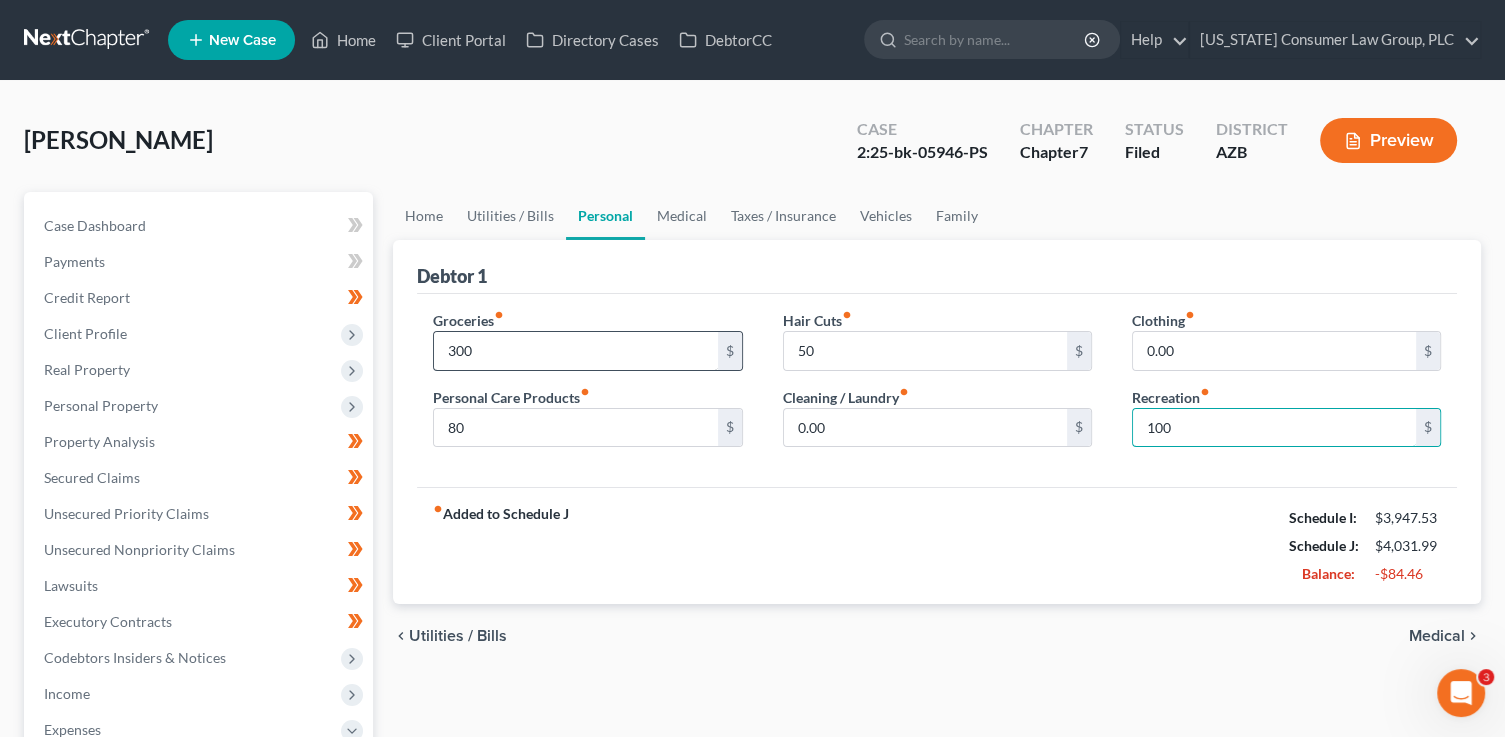 type on "100" 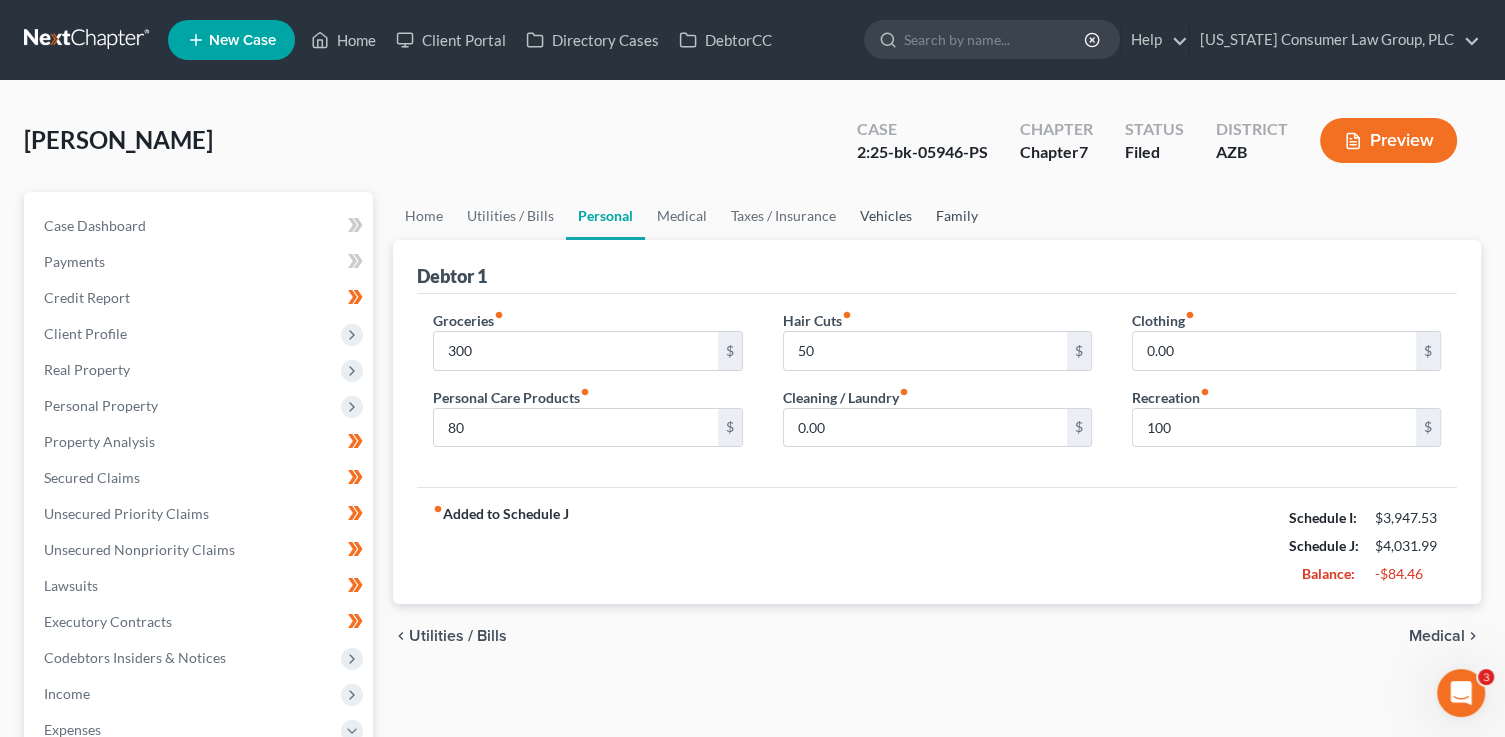 drag, startPoint x: 926, startPoint y: 217, endPoint x: 893, endPoint y: 213, distance: 33.24154 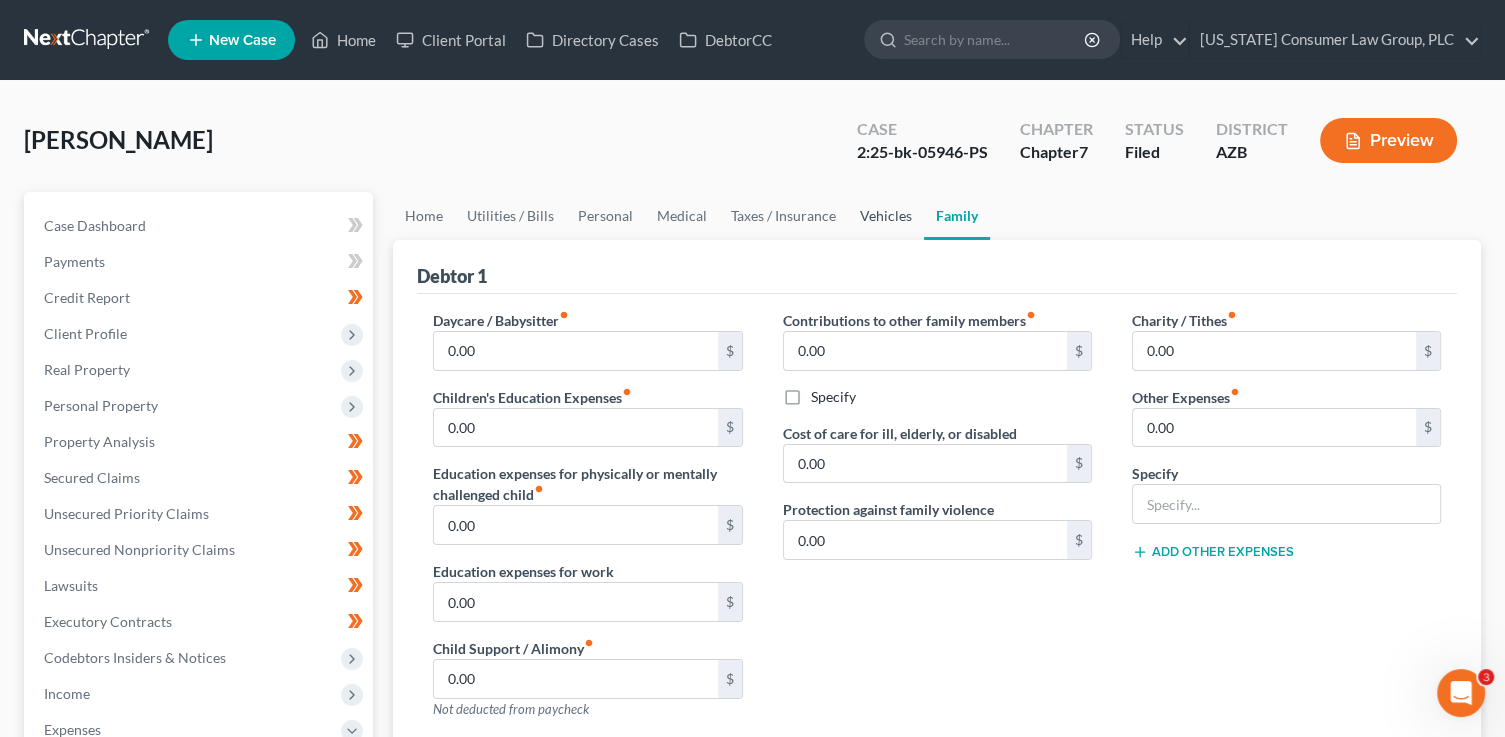 click on "Vehicles" at bounding box center (886, 216) 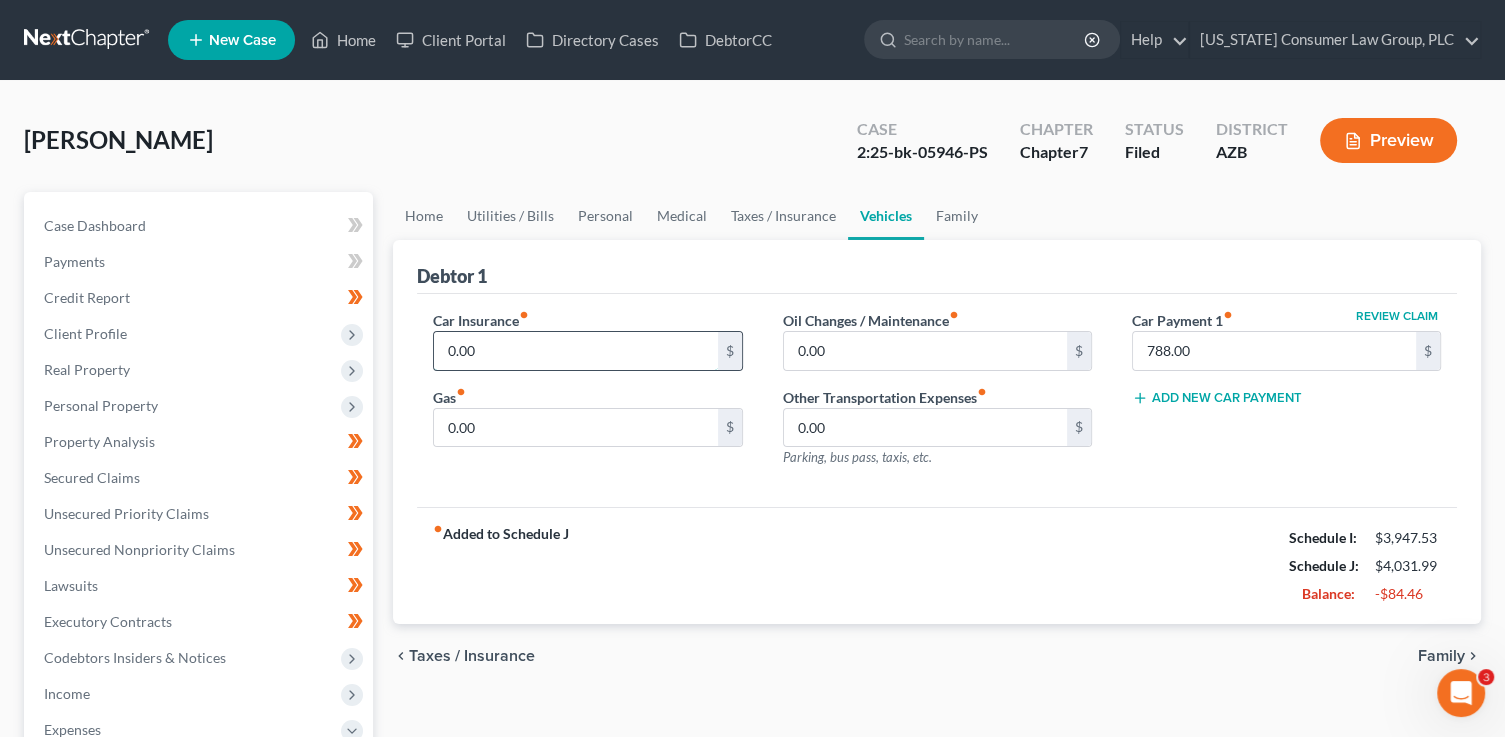 click on "0.00" at bounding box center (575, 351) 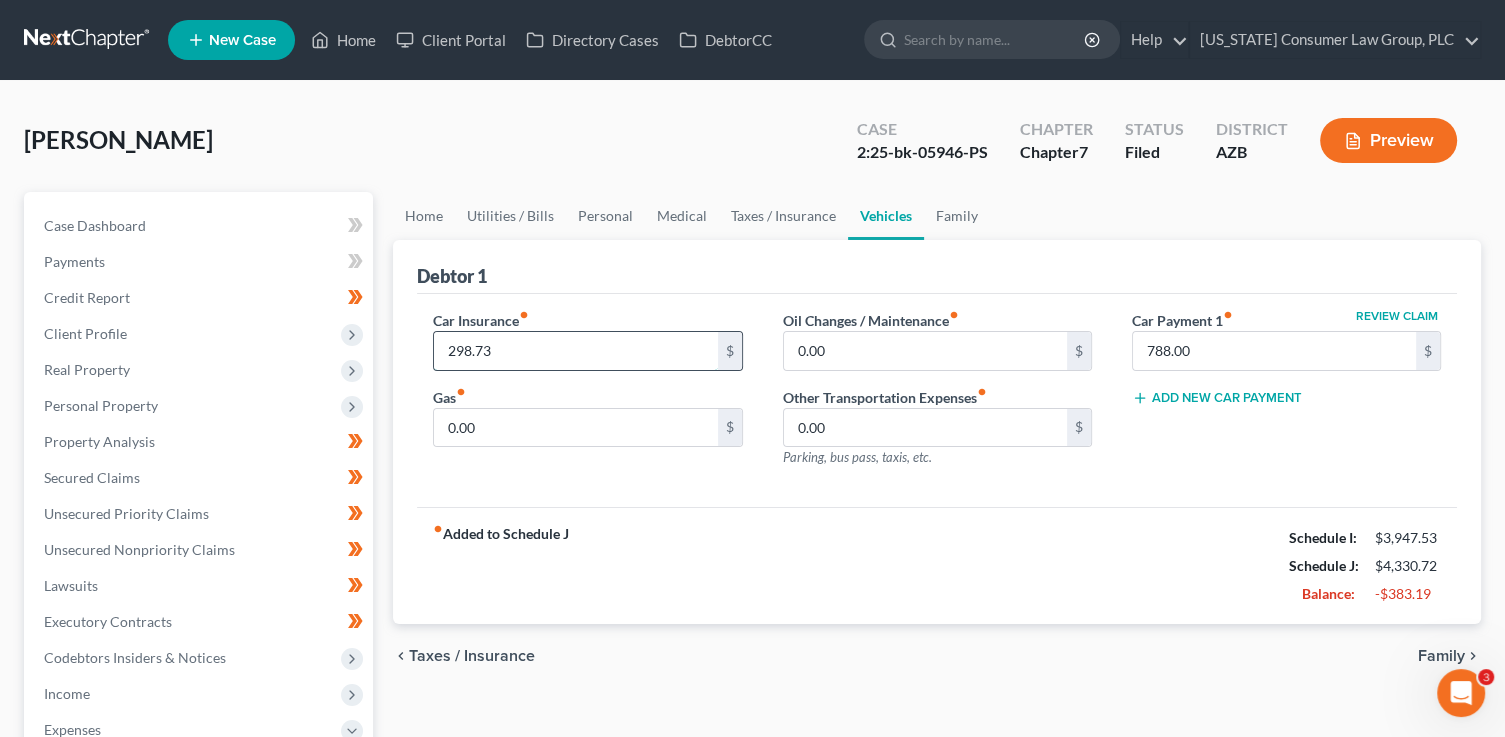 type on "298.73" 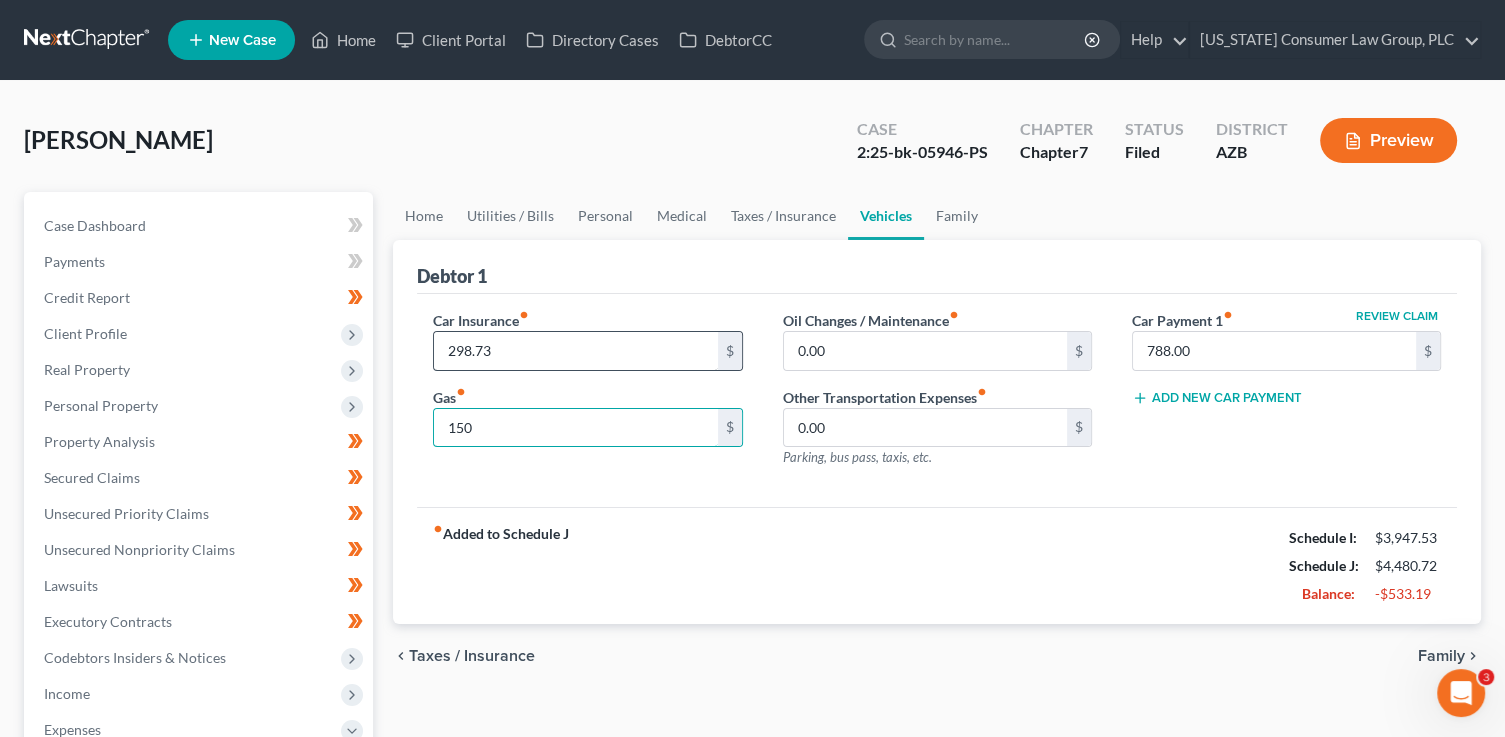 type on "150" 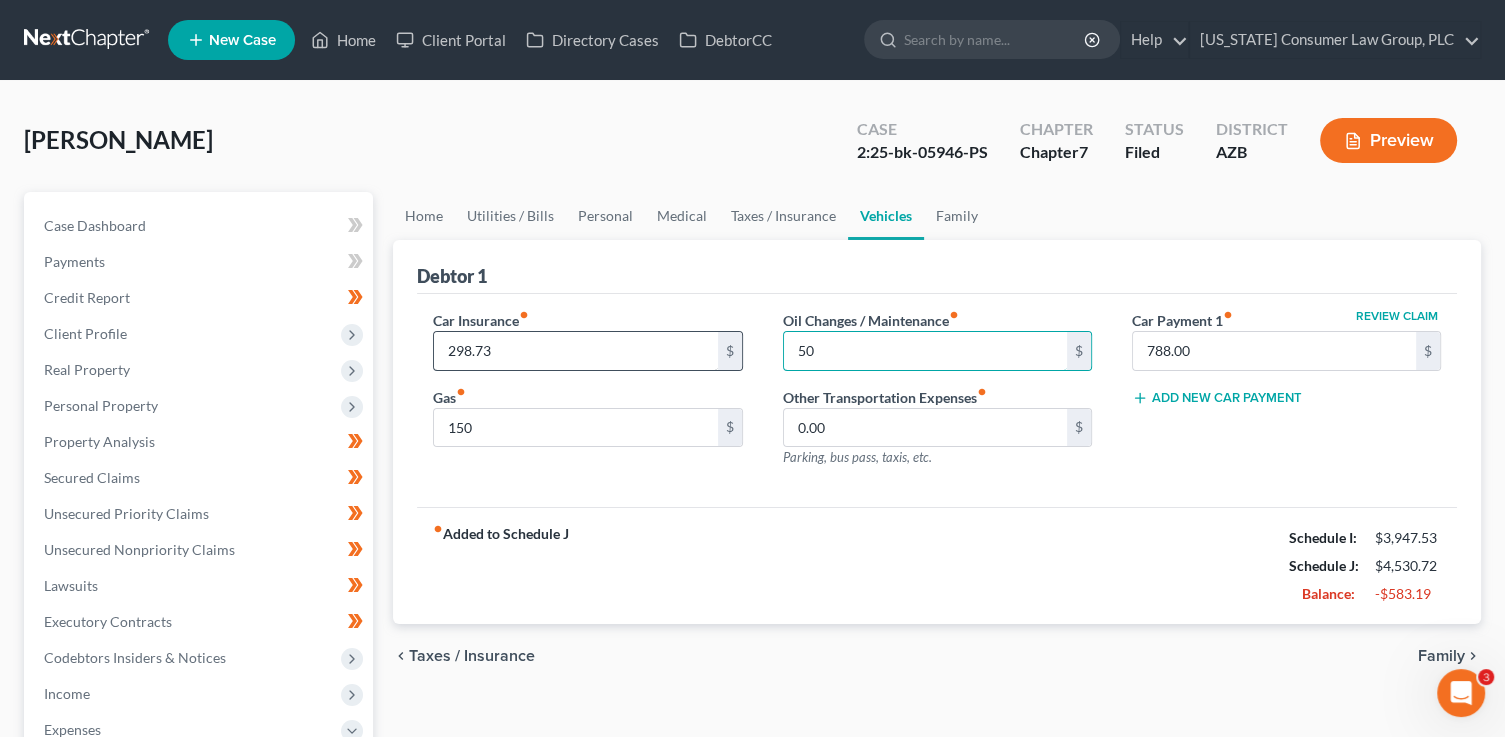 type on "50" 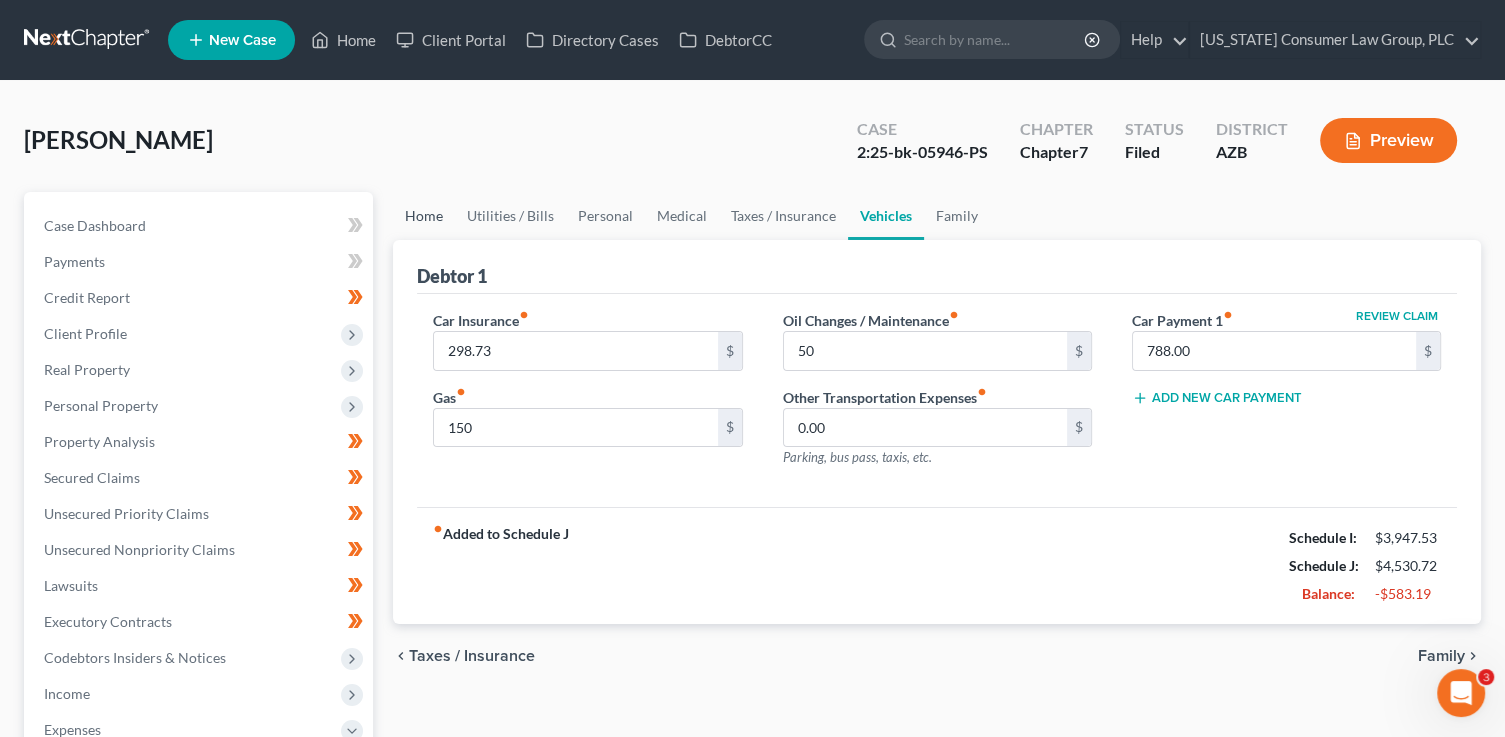 click on "Home" at bounding box center [424, 216] 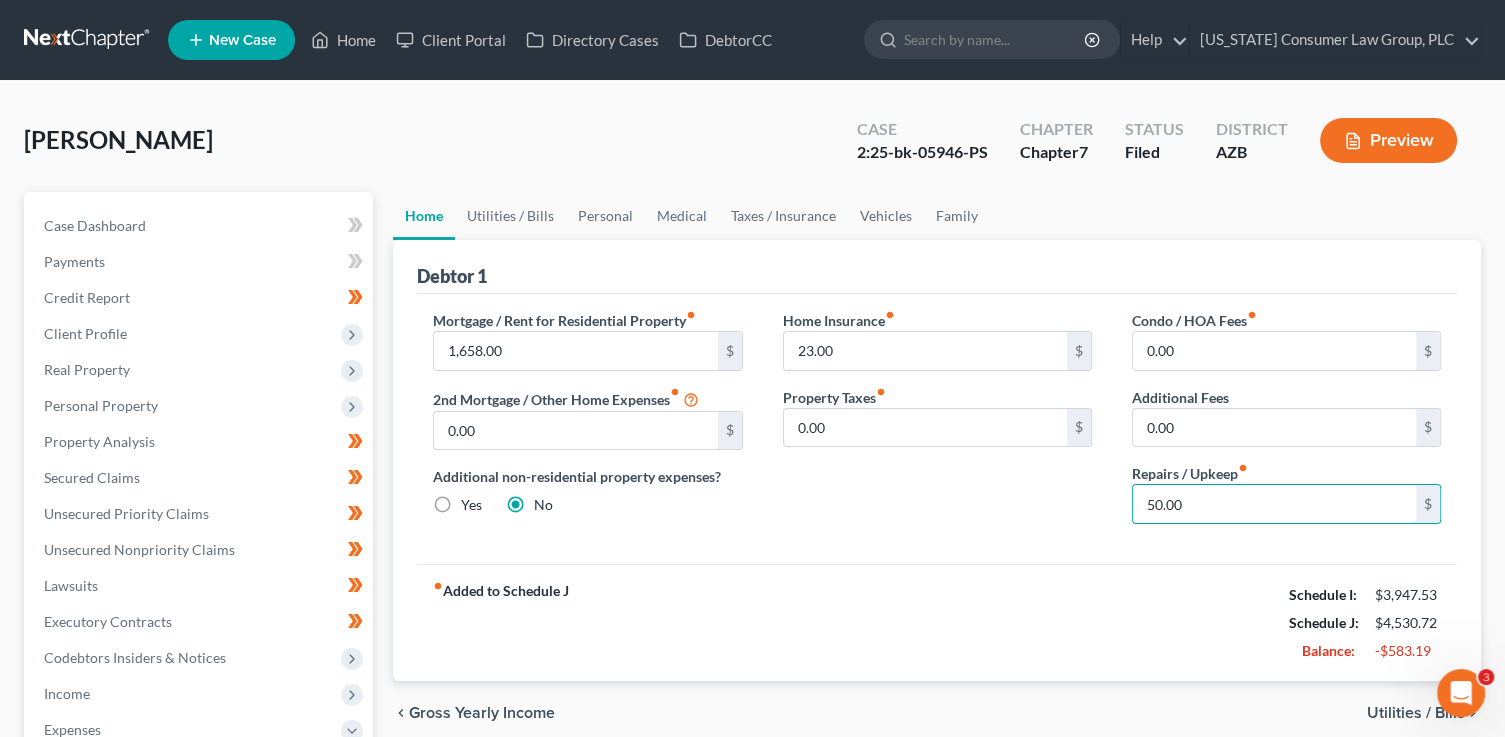 drag, startPoint x: 1219, startPoint y: 509, endPoint x: 1098, endPoint y: 502, distance: 121.20231 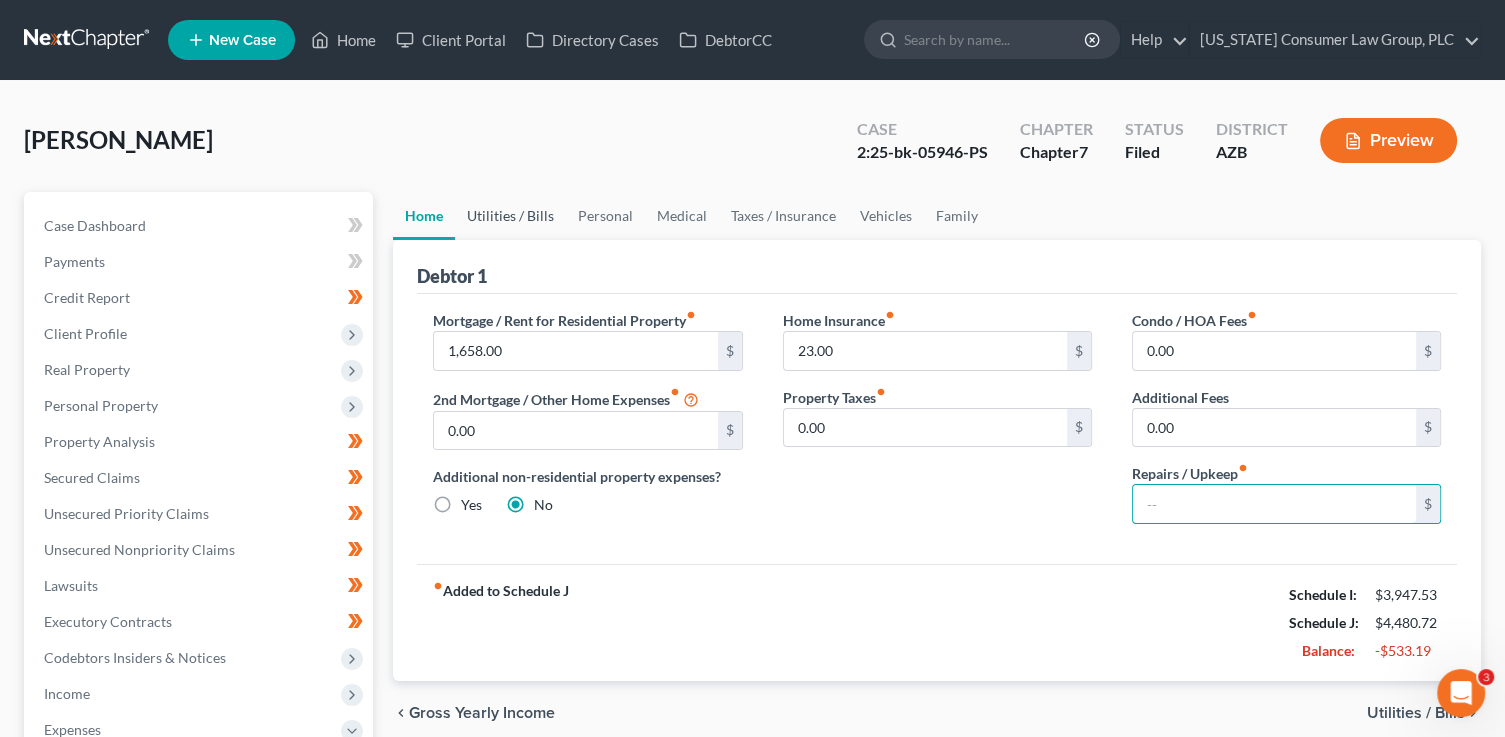 type 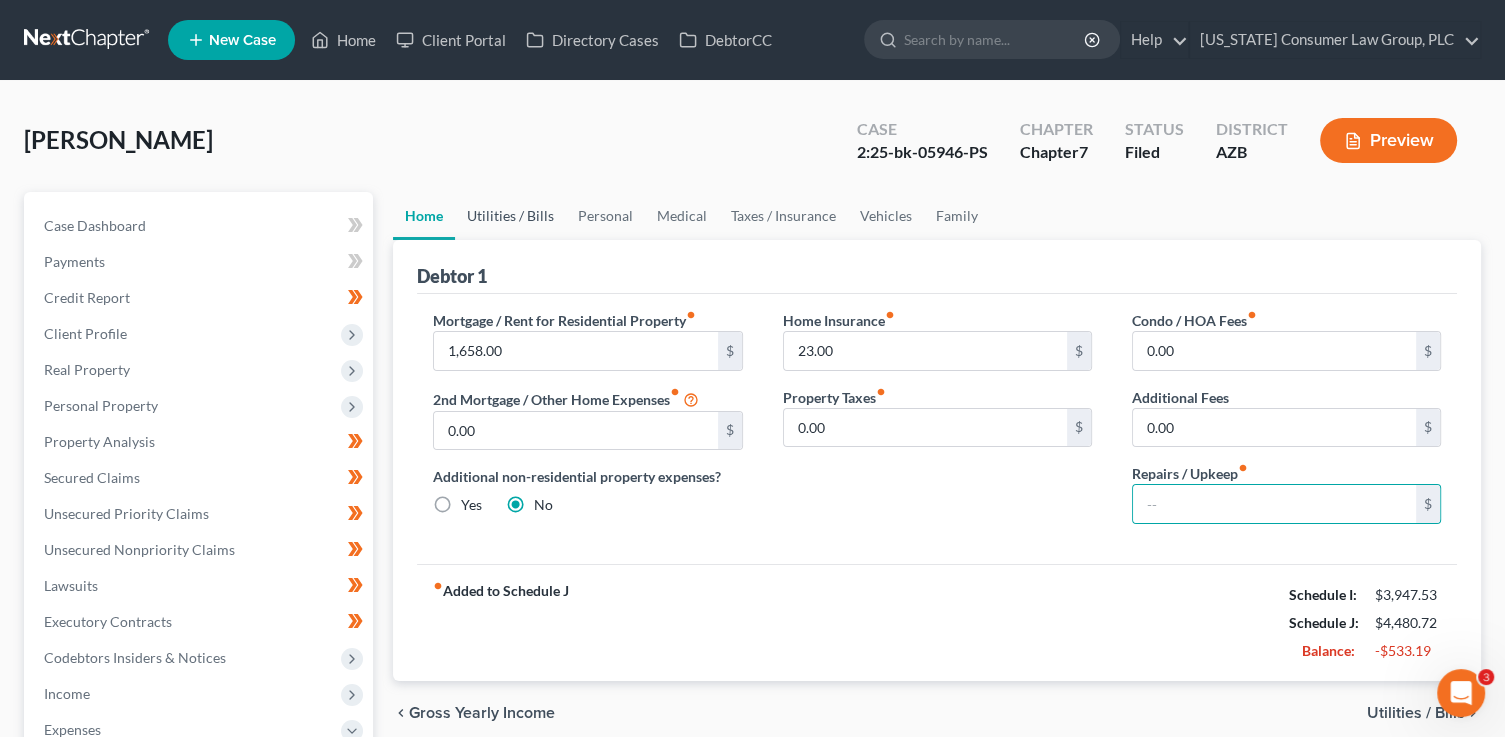 click on "Utilities / Bills" at bounding box center [510, 216] 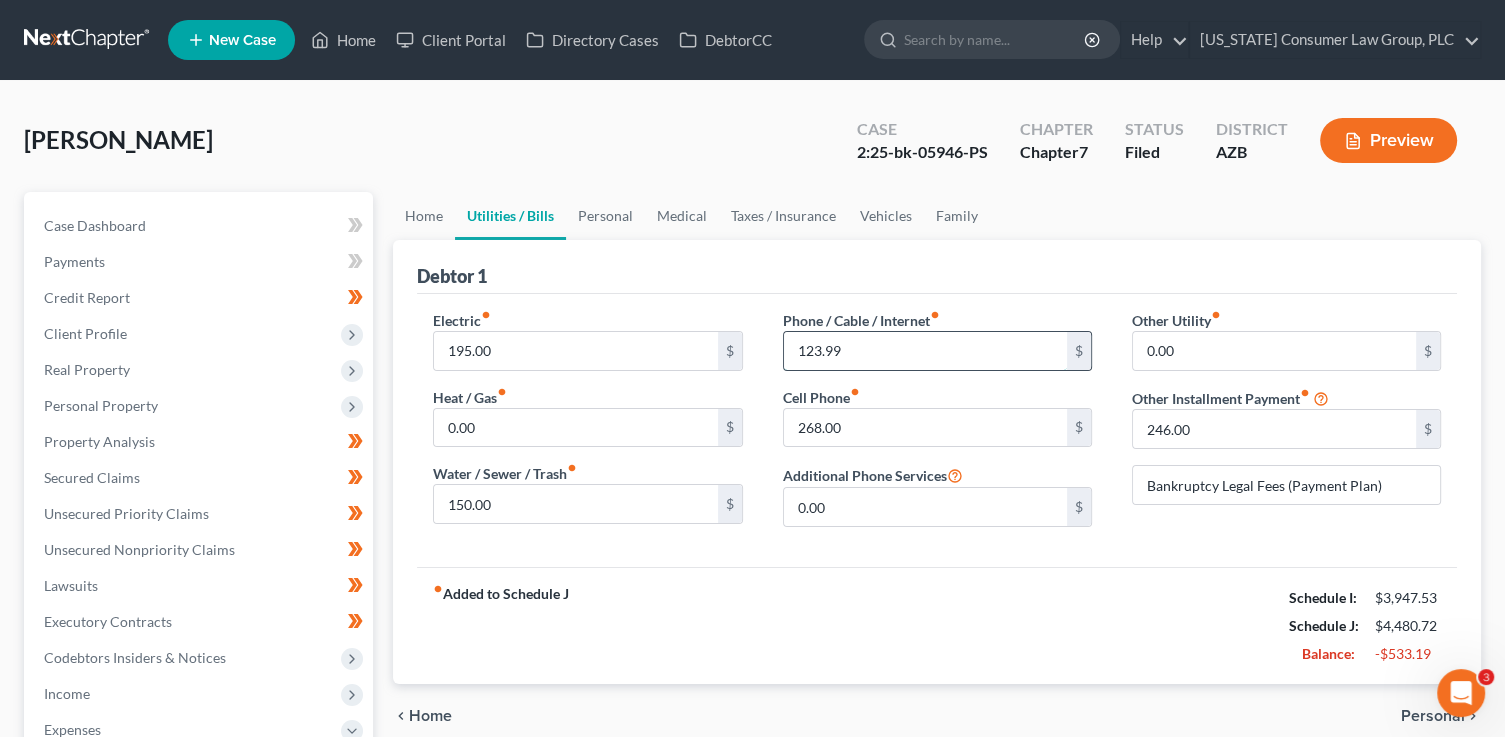 click on "123.99" at bounding box center [925, 351] 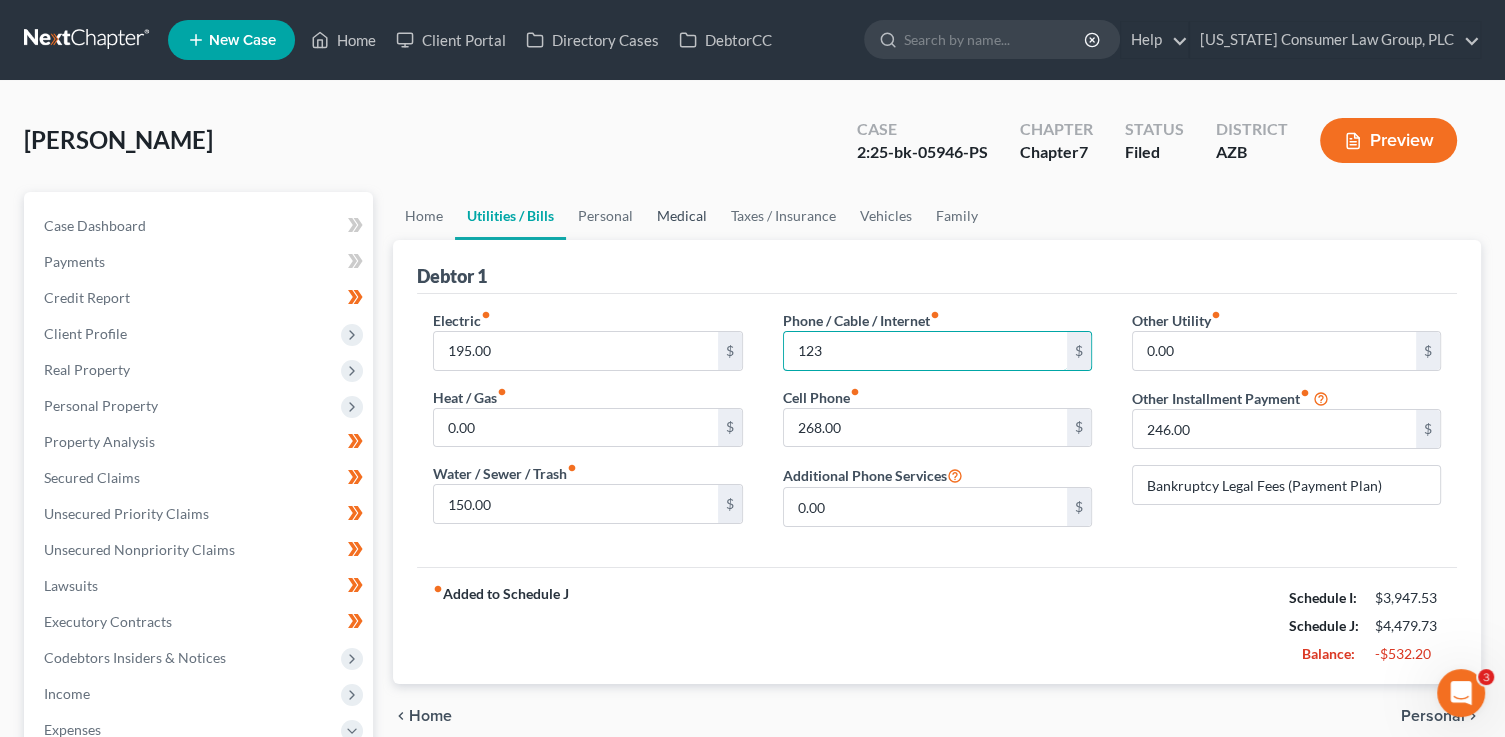type on "123" 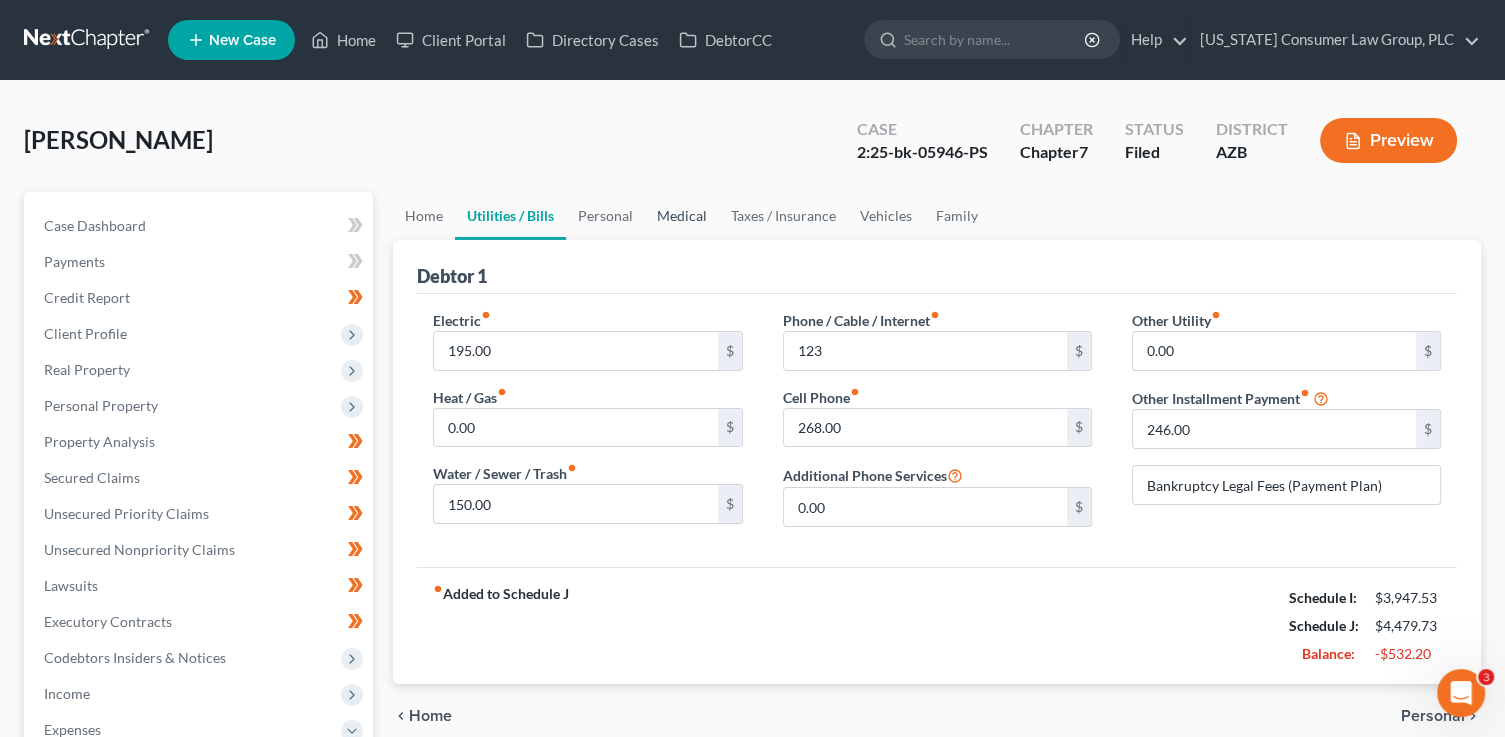 click on "Medical" at bounding box center [682, 216] 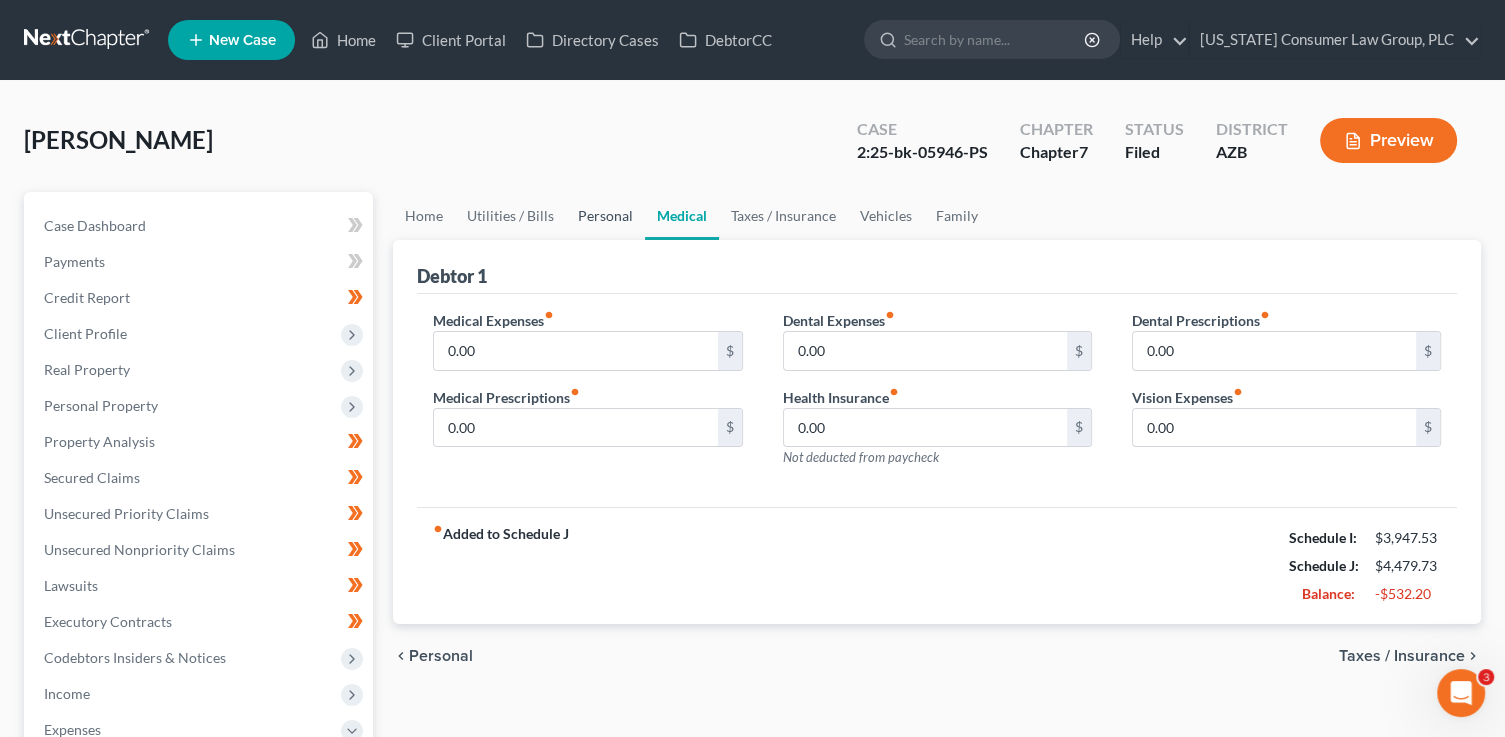 click on "Personal" at bounding box center (605, 216) 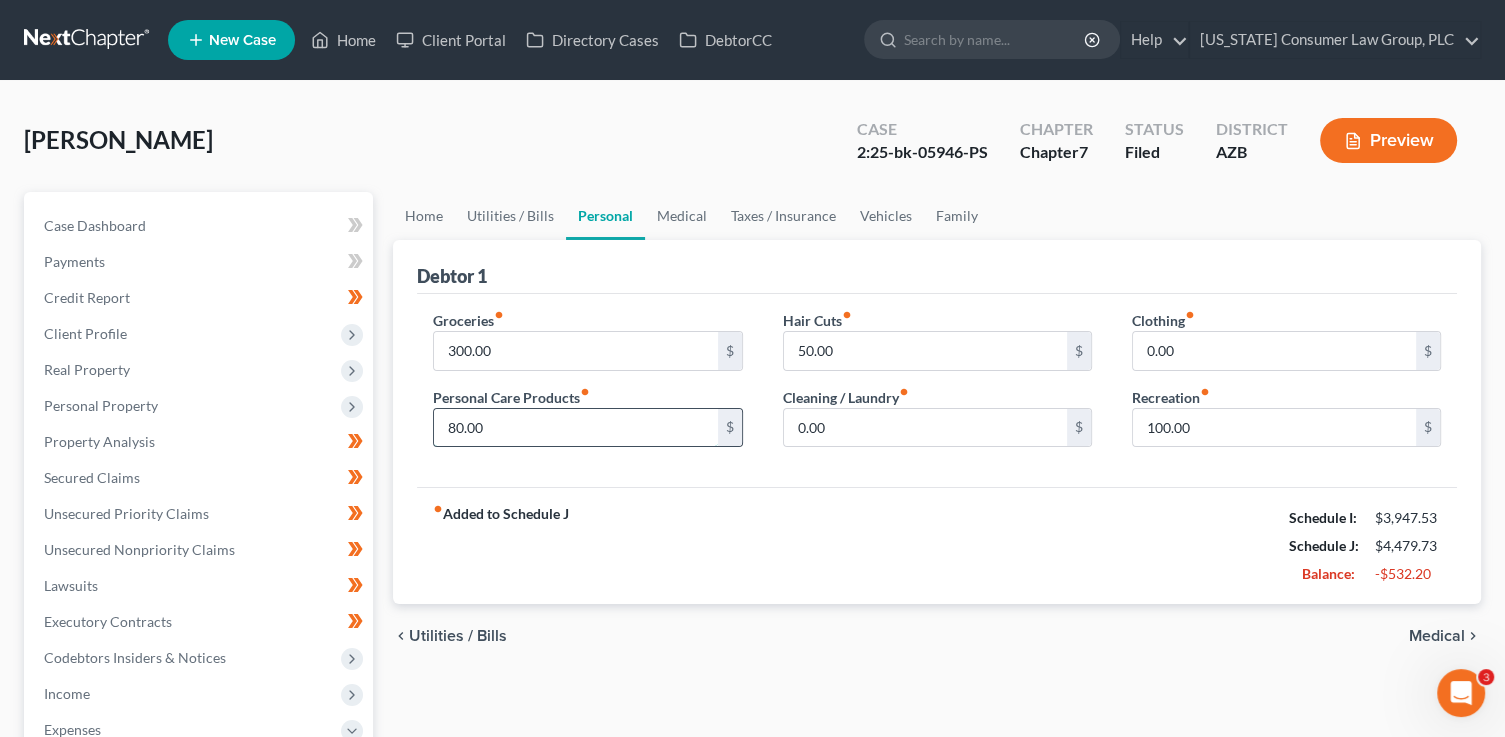 click on "80.00" at bounding box center [575, 428] 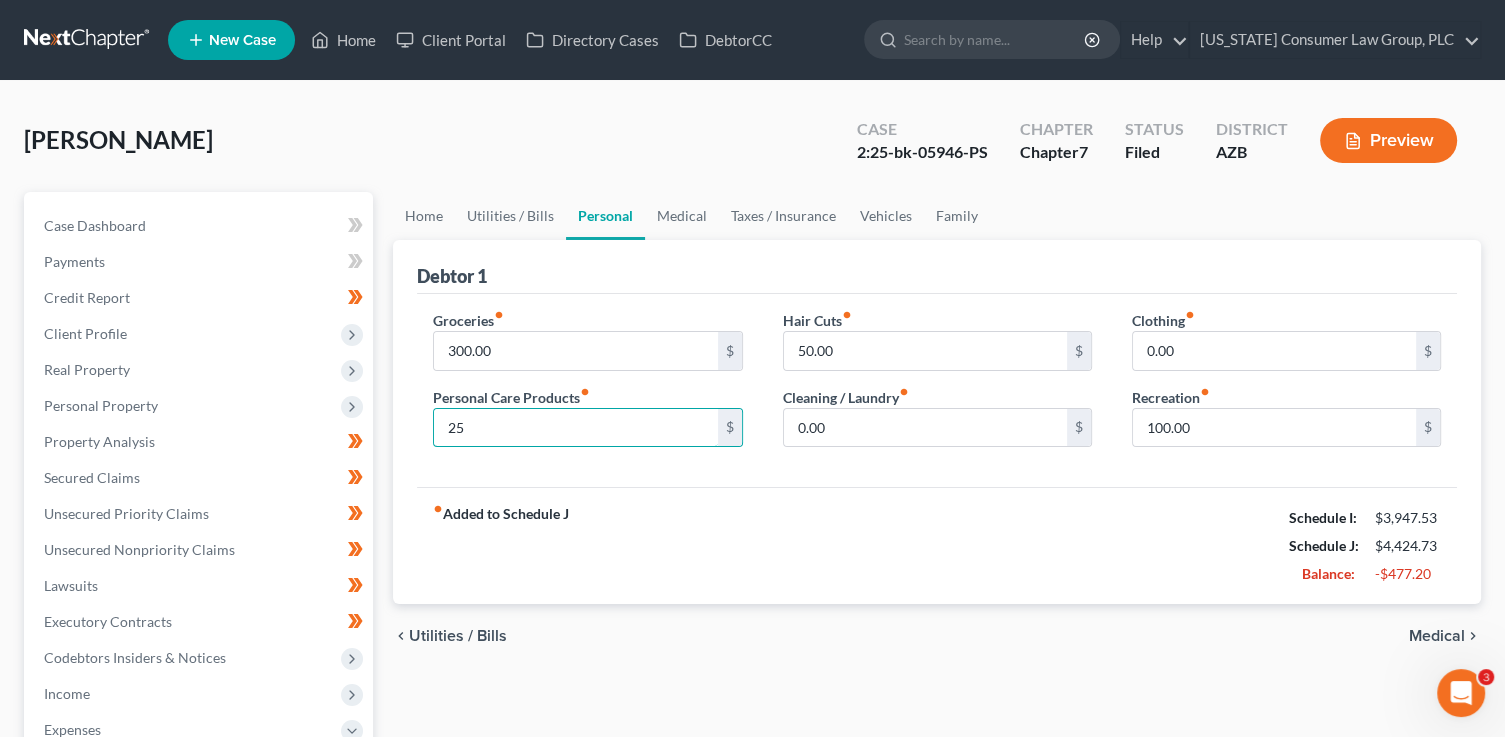 type on "25" 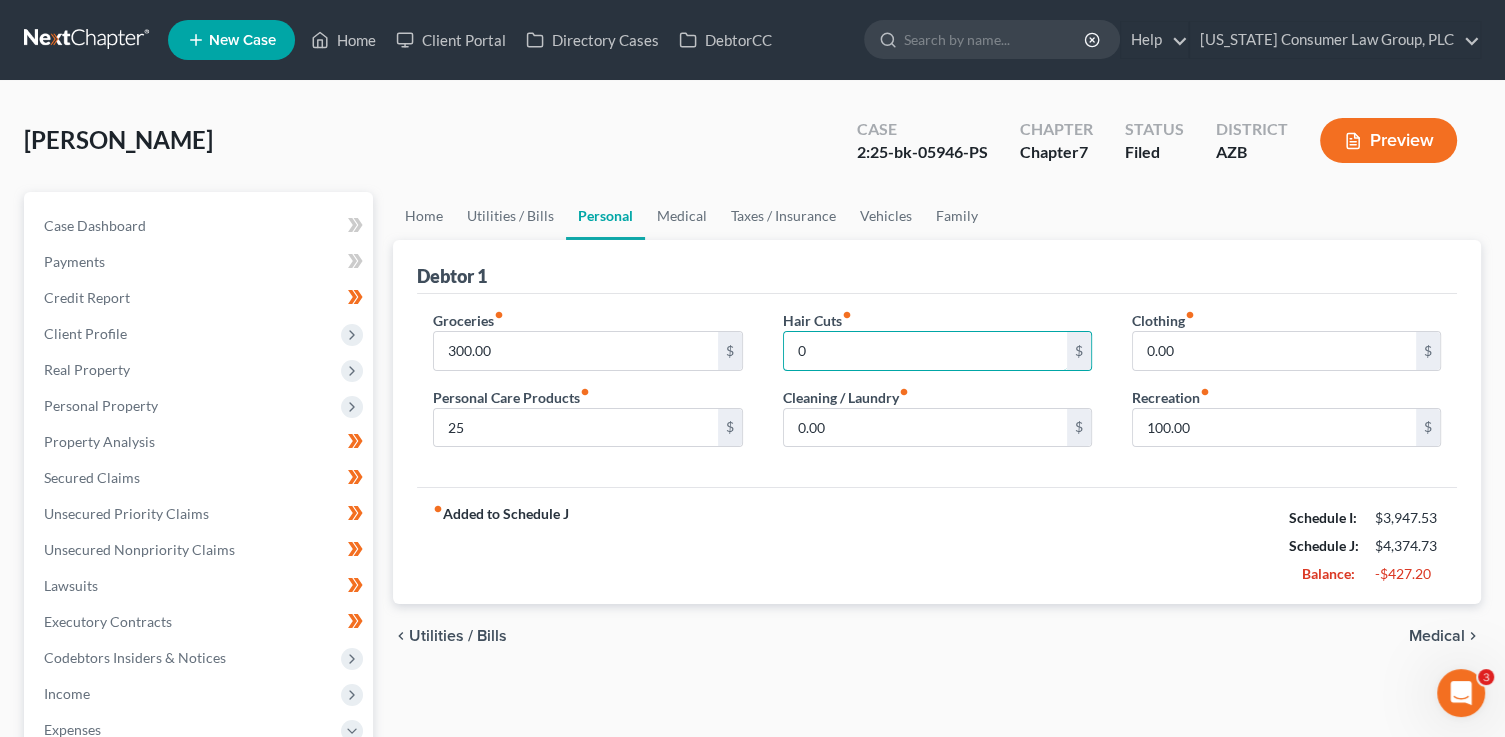 type on "0" 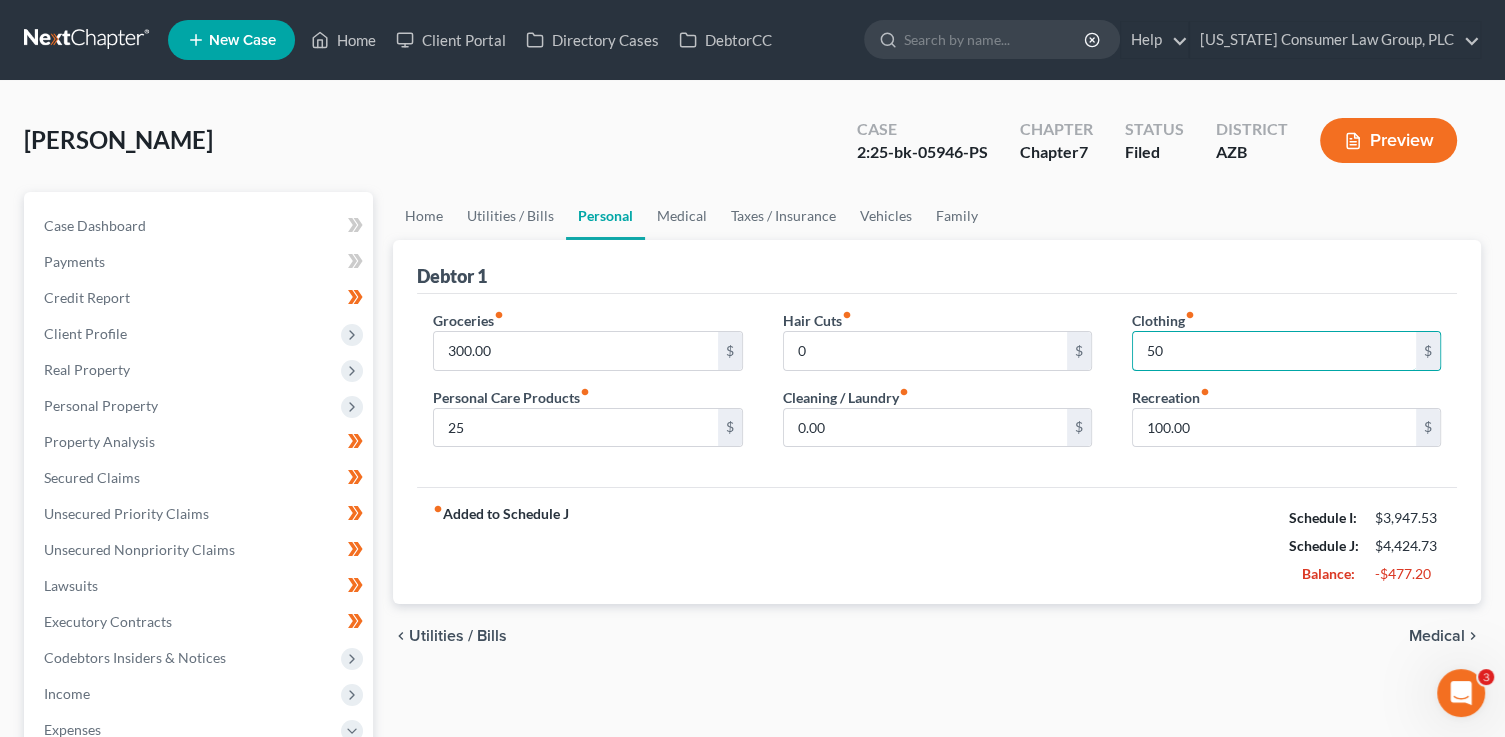 type on "50" 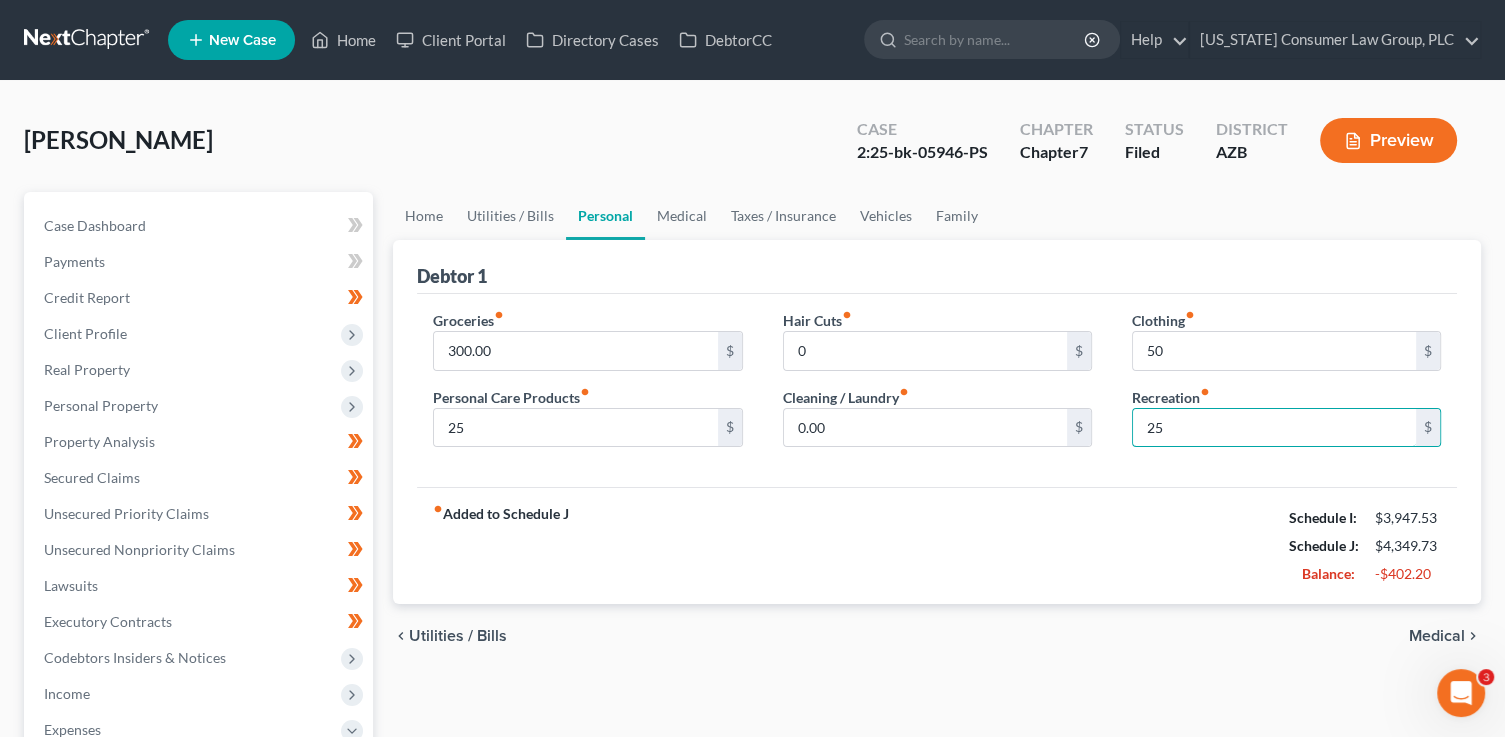 type on "25" 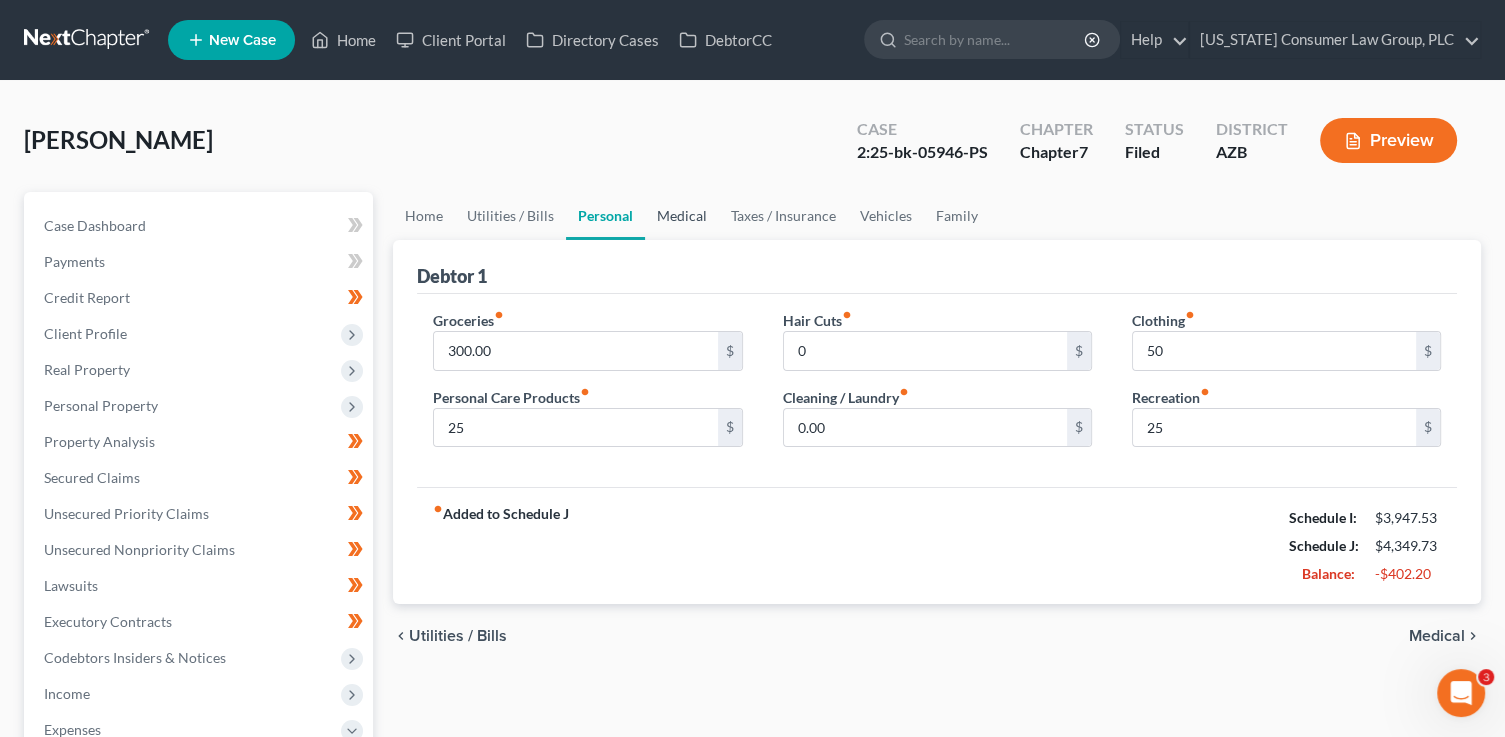 click on "Medical" at bounding box center [682, 216] 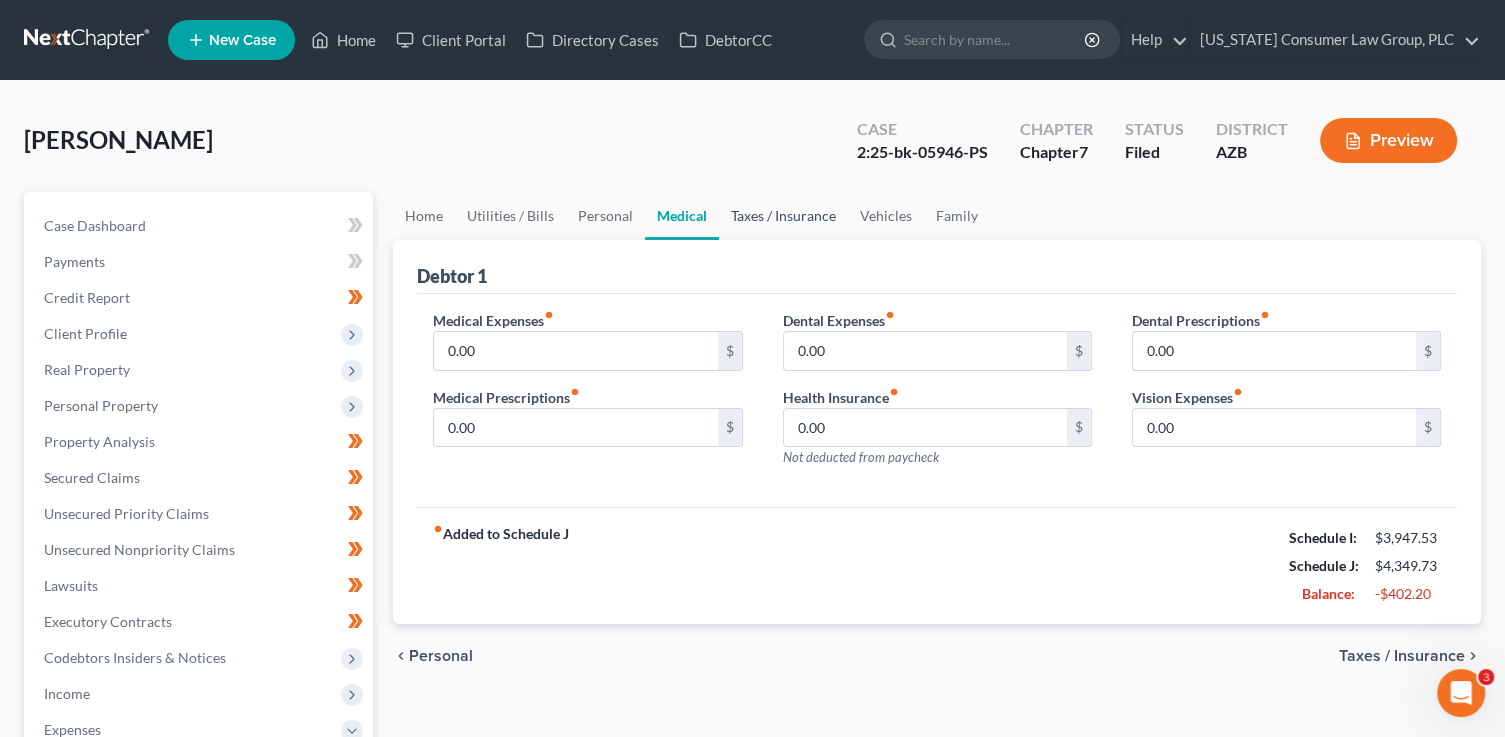 click on "Taxes / Insurance" at bounding box center (783, 216) 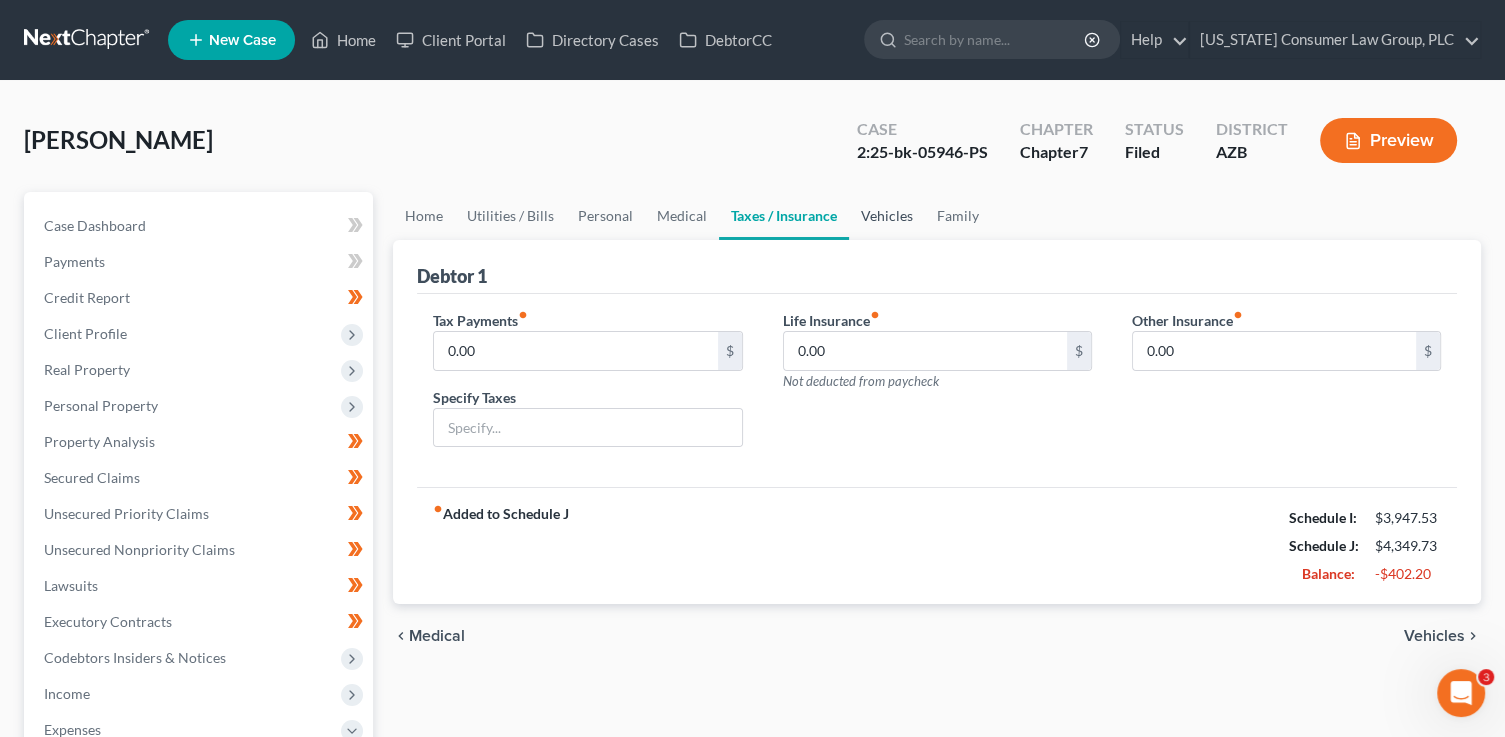 click on "Vehicles" at bounding box center (887, 216) 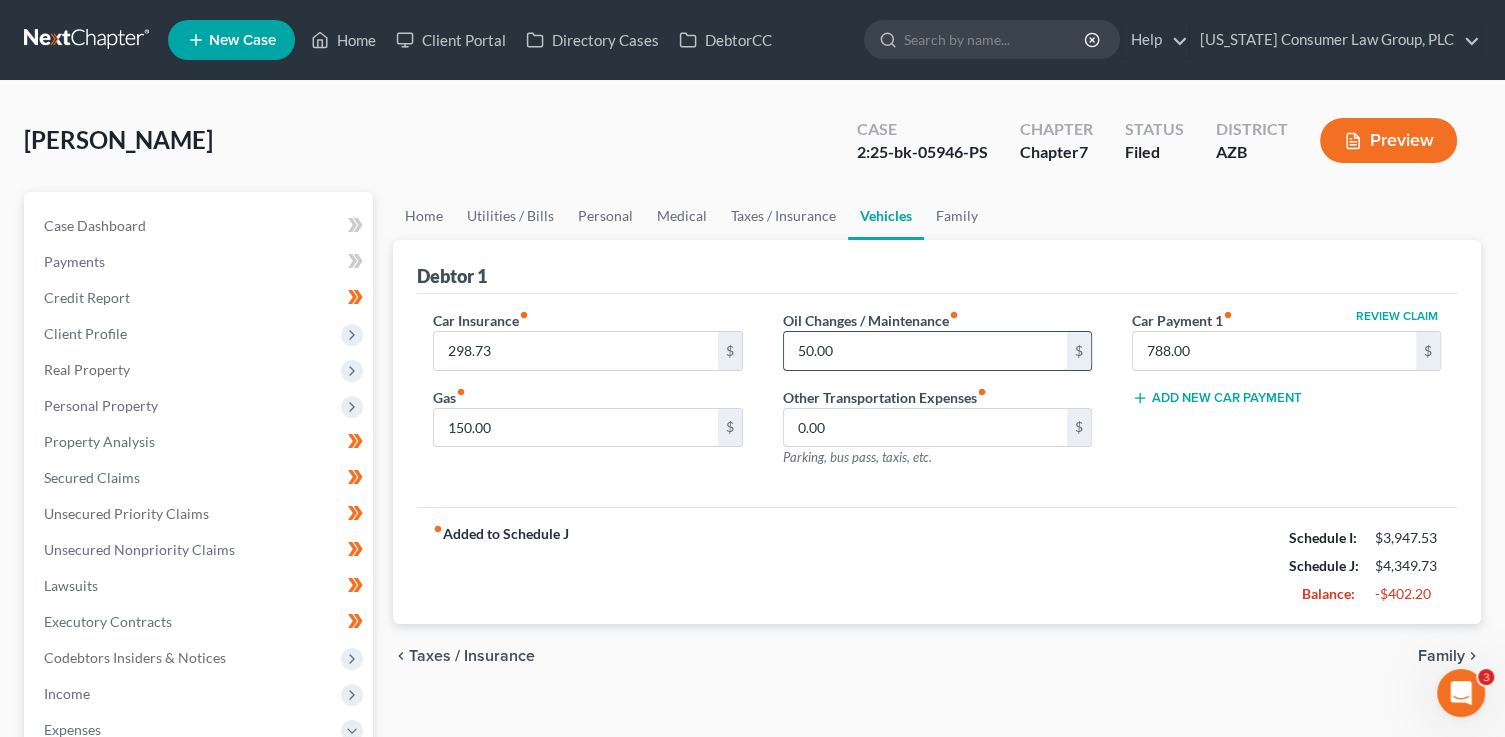 click on "50.00" at bounding box center (925, 351) 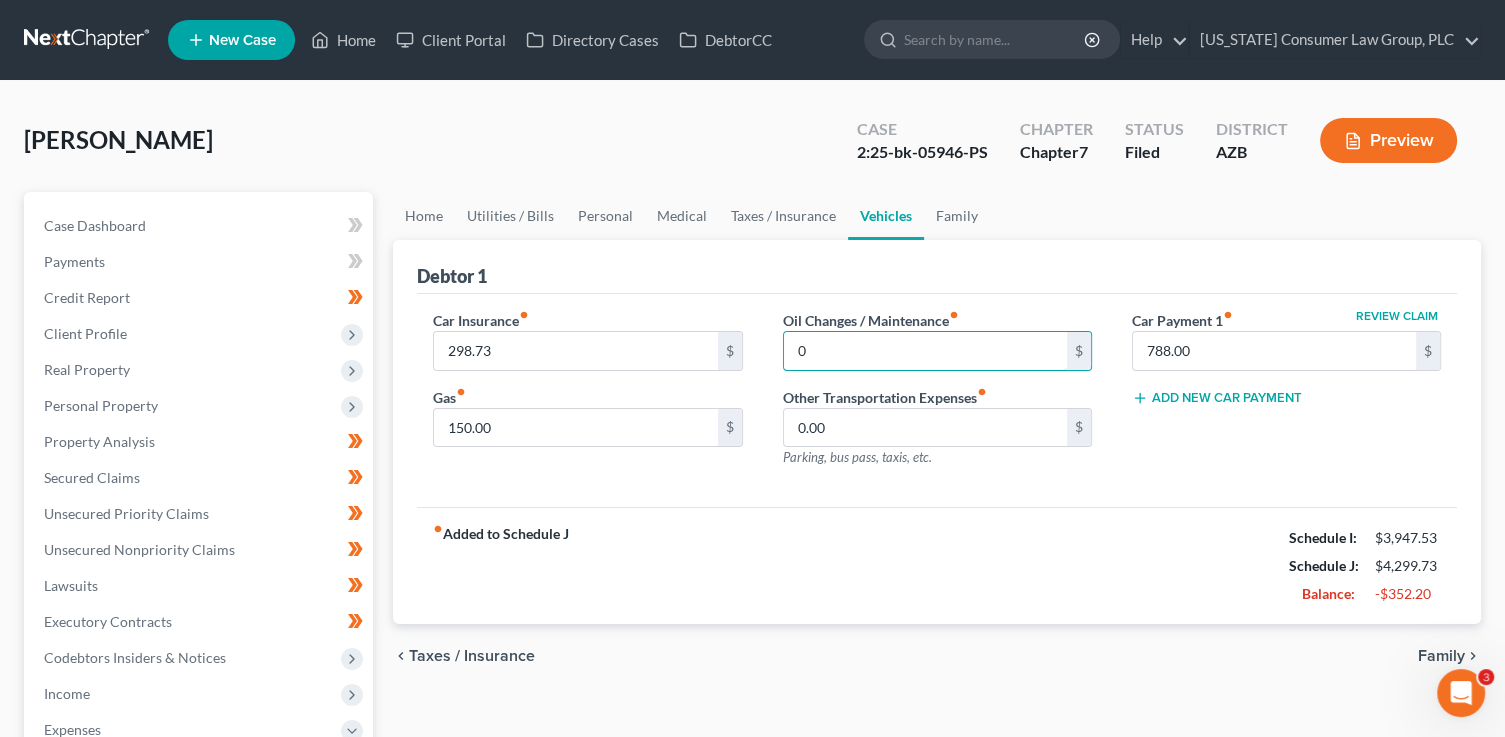 type on "0" 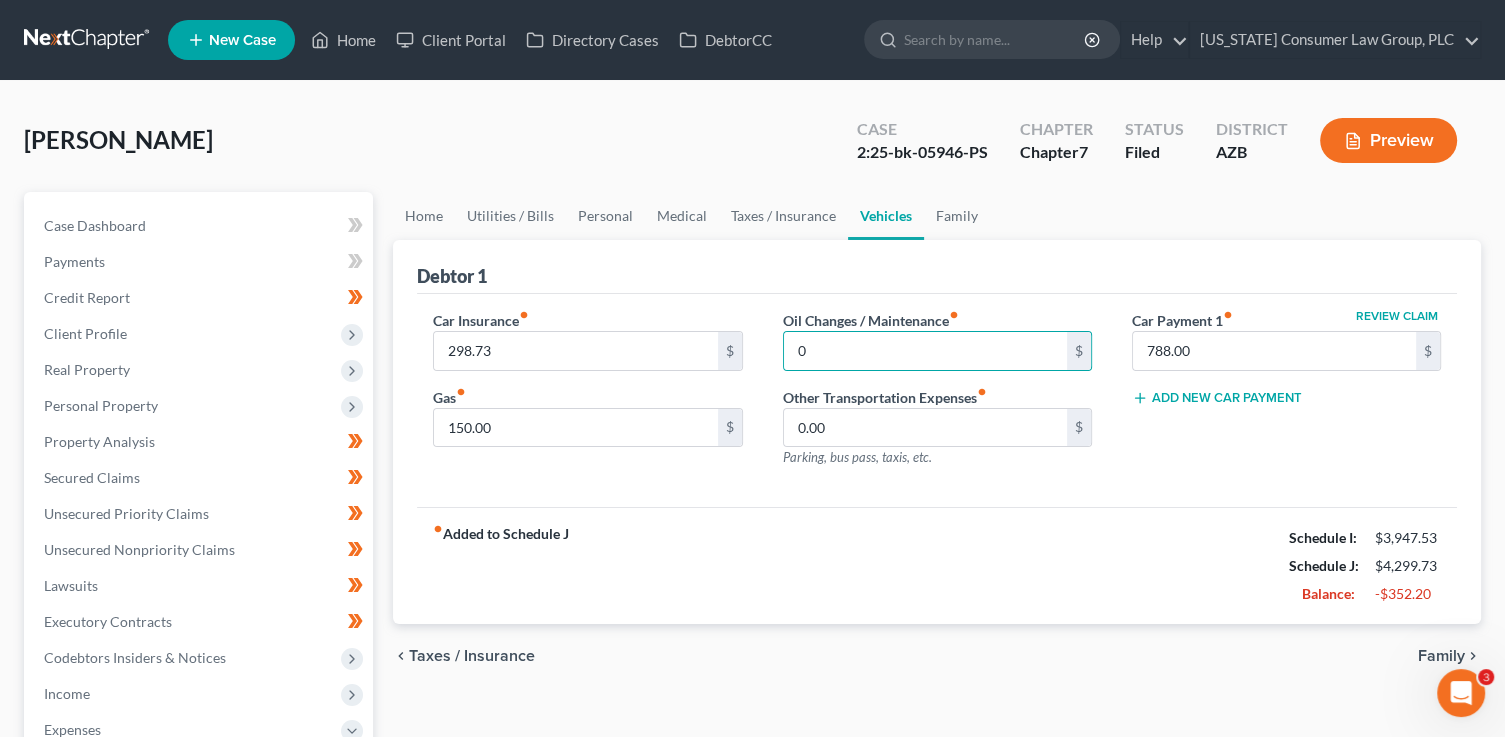 click on "Debtor 1" at bounding box center (937, 267) 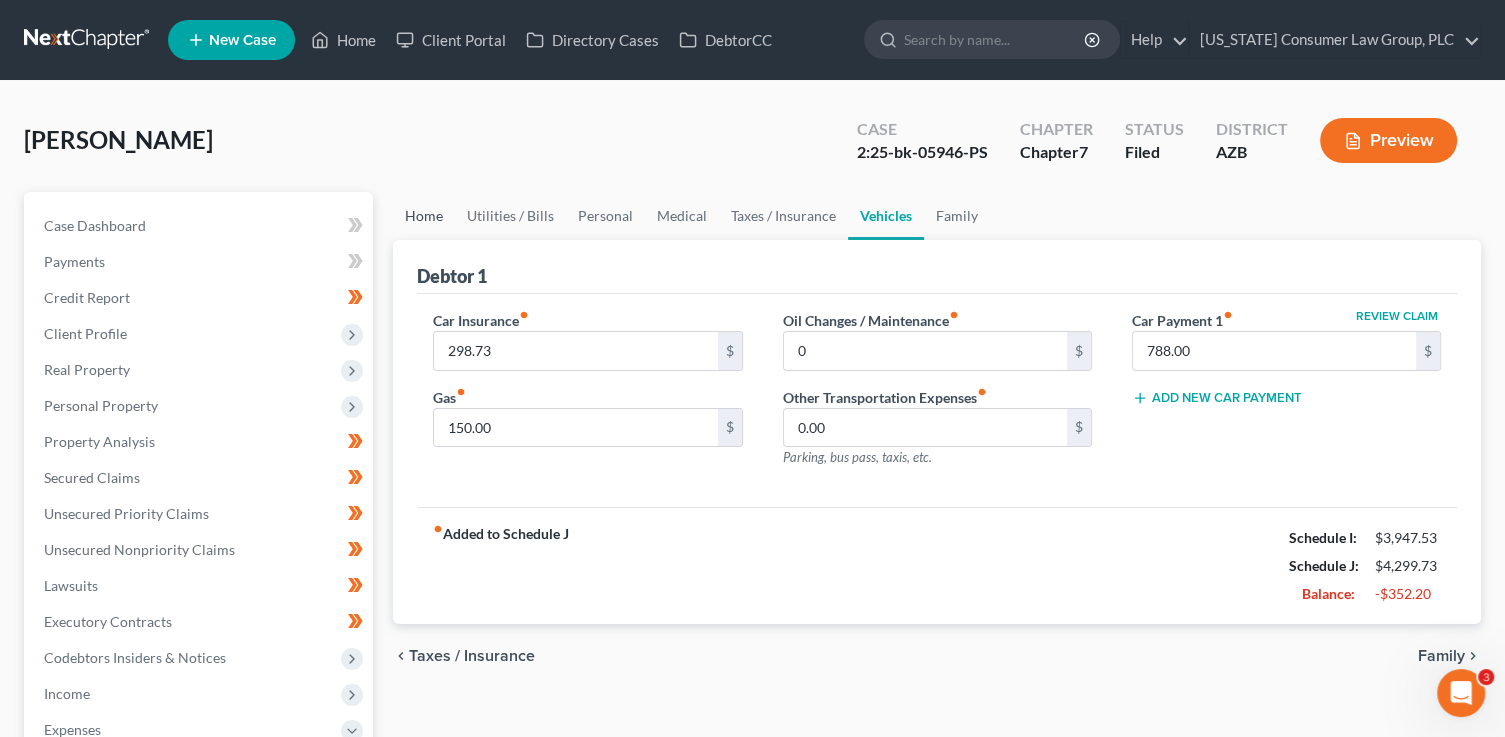 click on "Home" at bounding box center [424, 216] 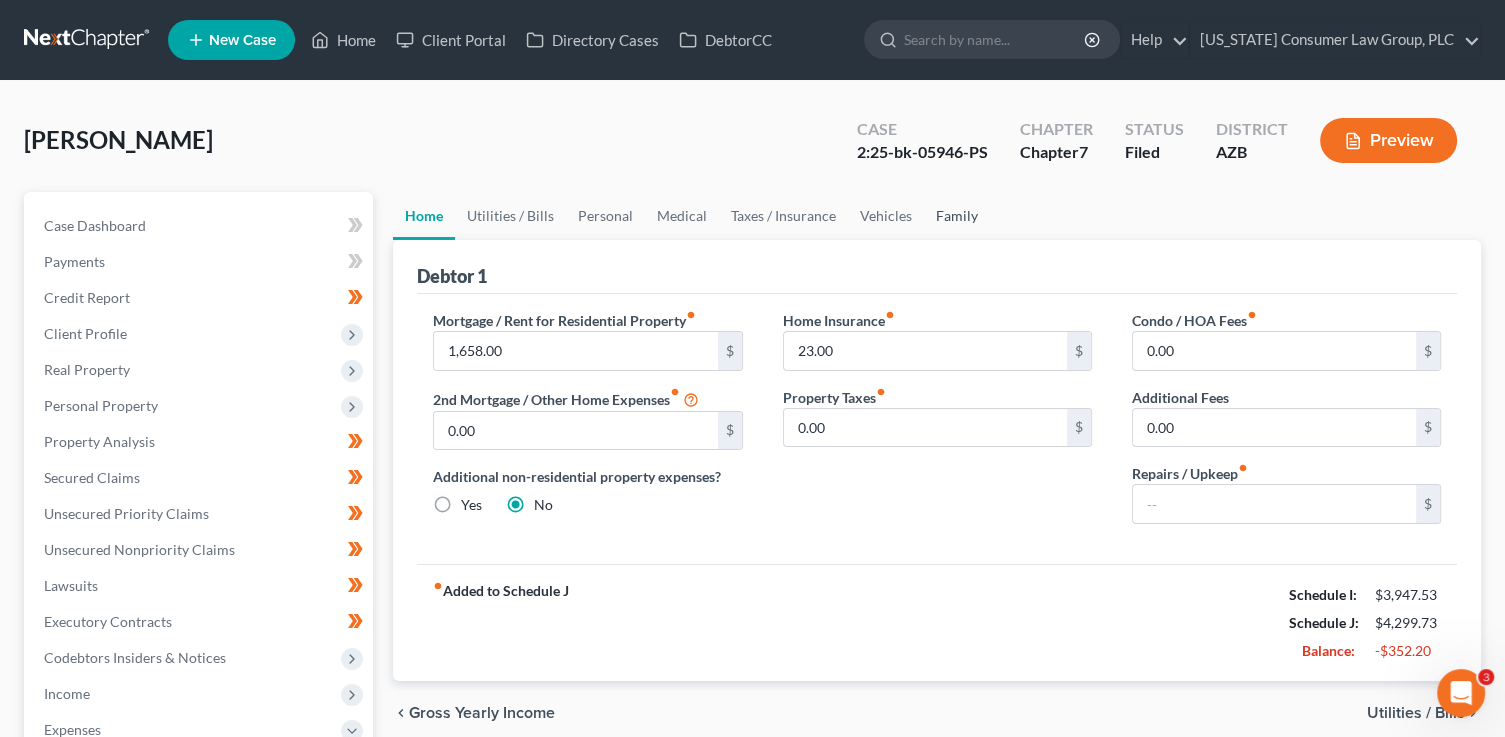 click on "Family" at bounding box center [957, 216] 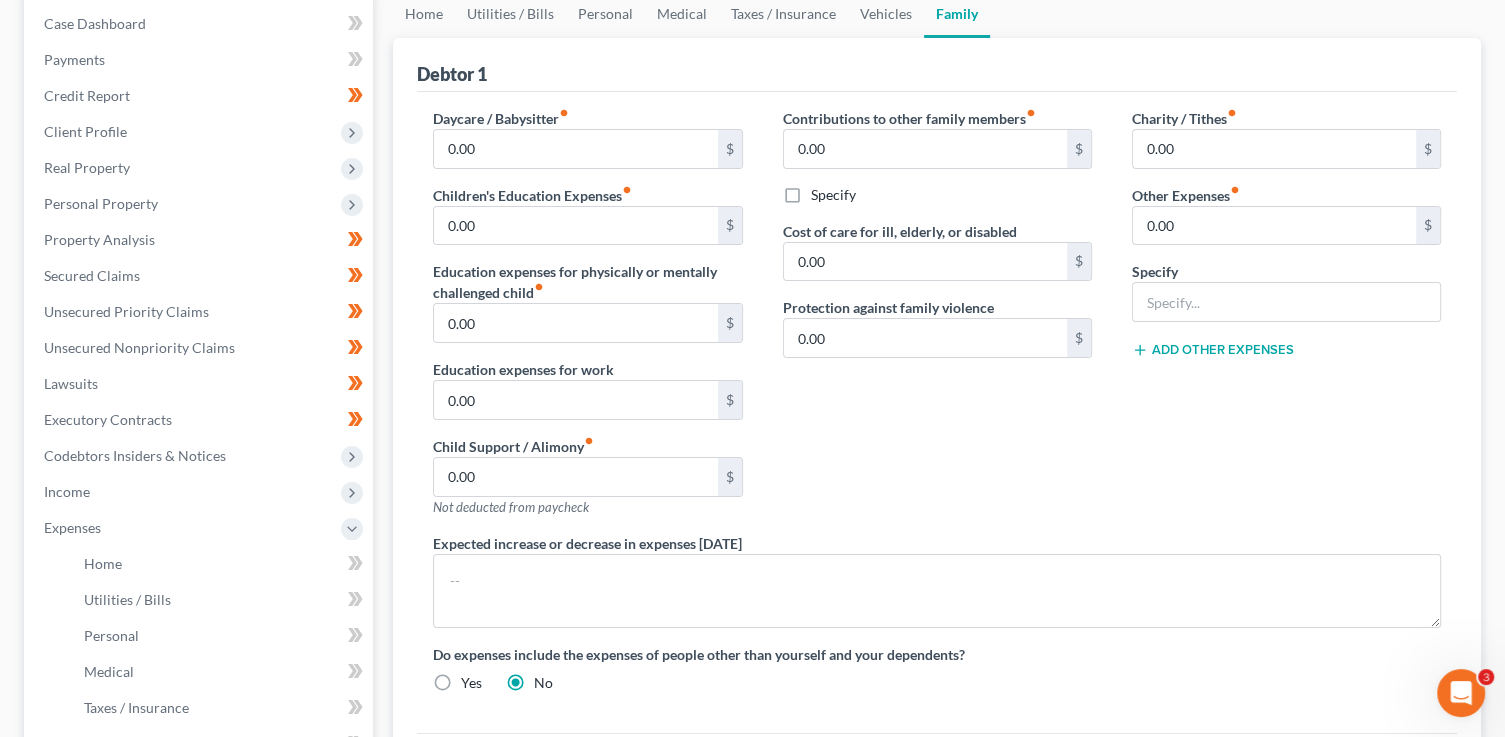 scroll, scrollTop: 286, scrollLeft: 0, axis: vertical 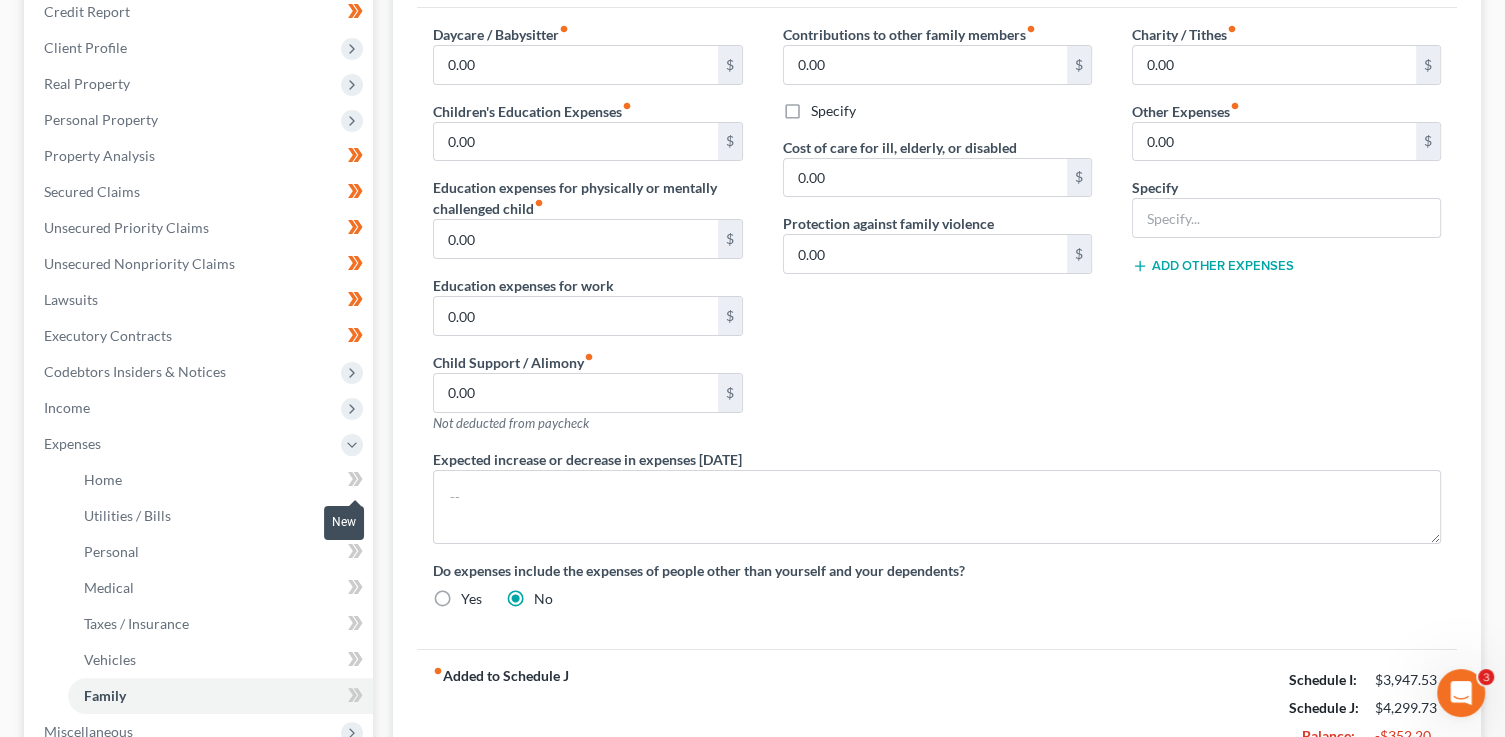click at bounding box center (355, 482) 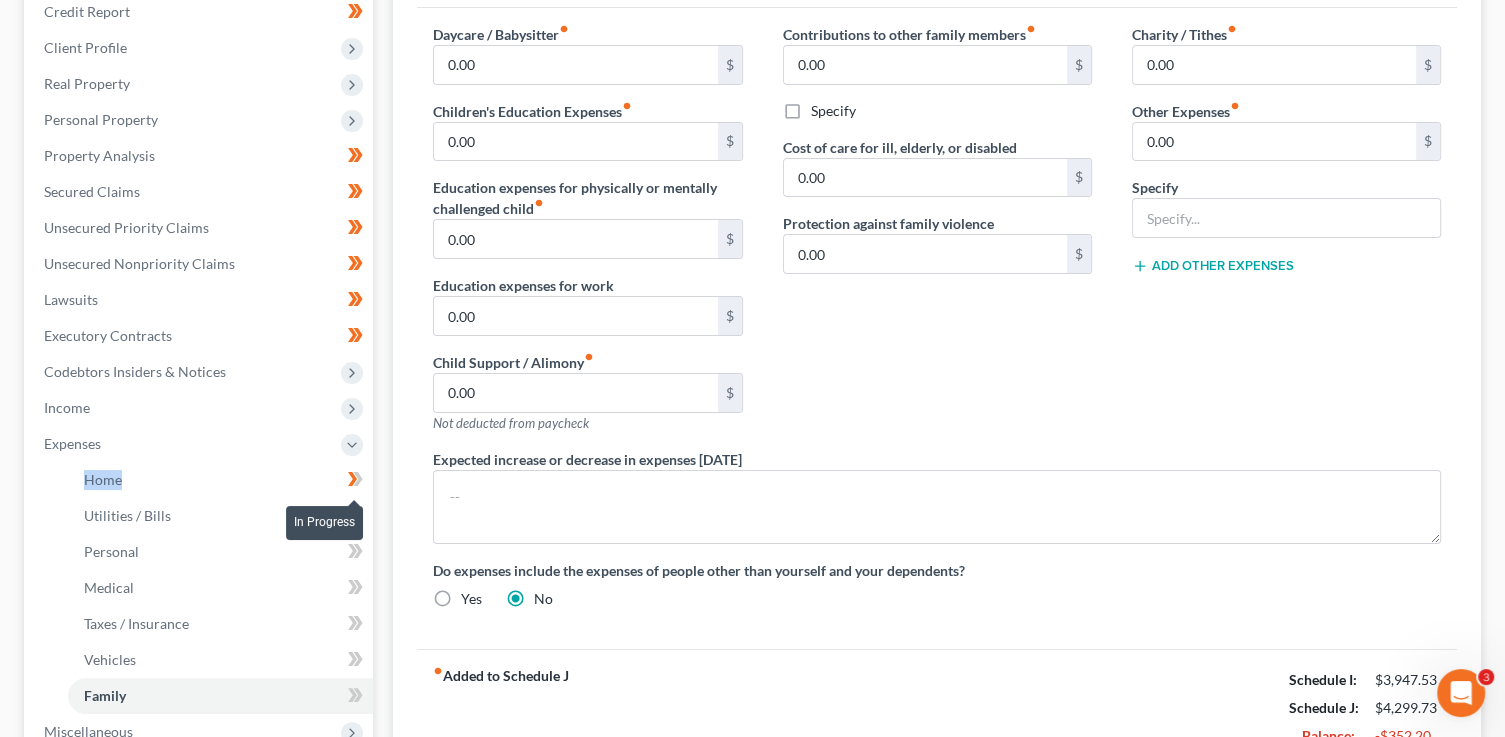 drag, startPoint x: 354, startPoint y: 491, endPoint x: 356, endPoint y: 507, distance: 16.124516 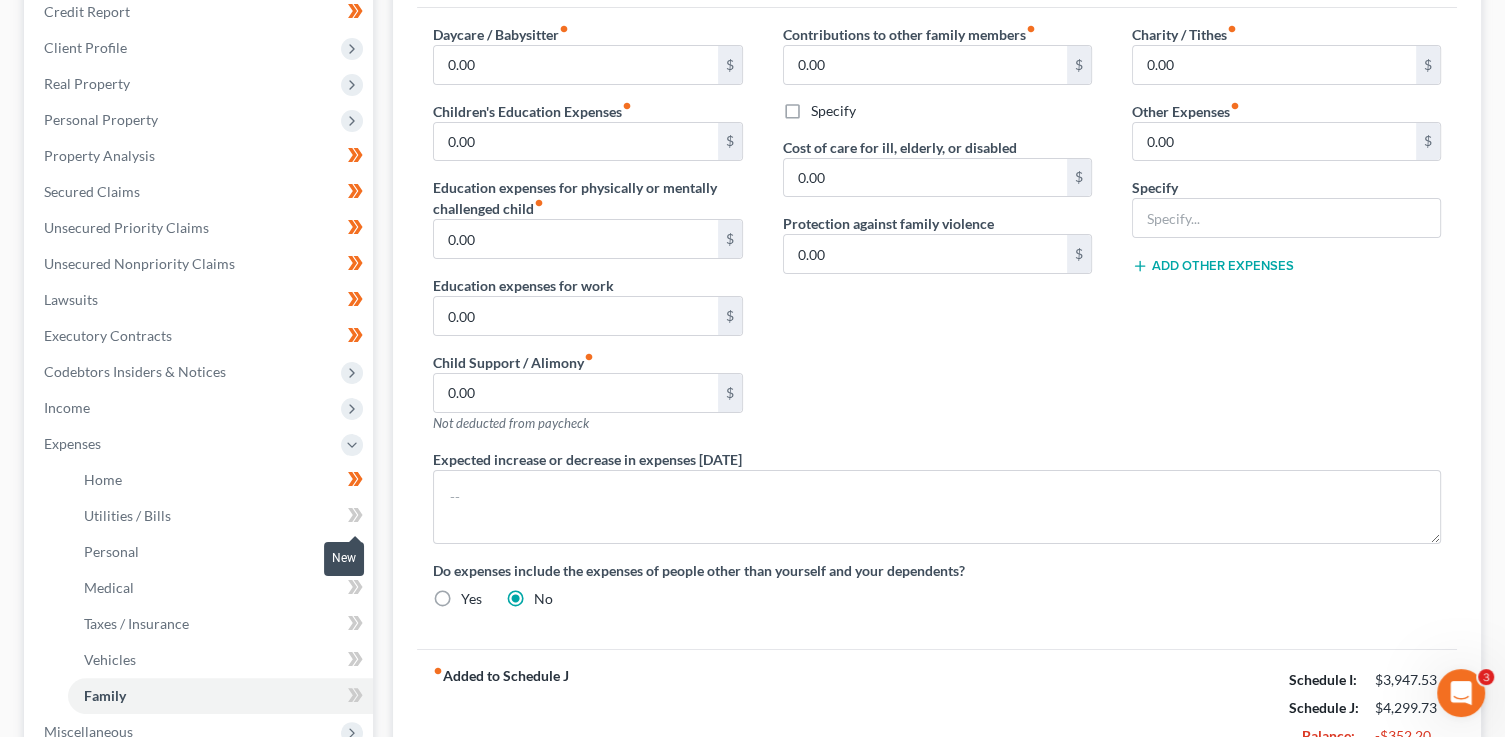 click 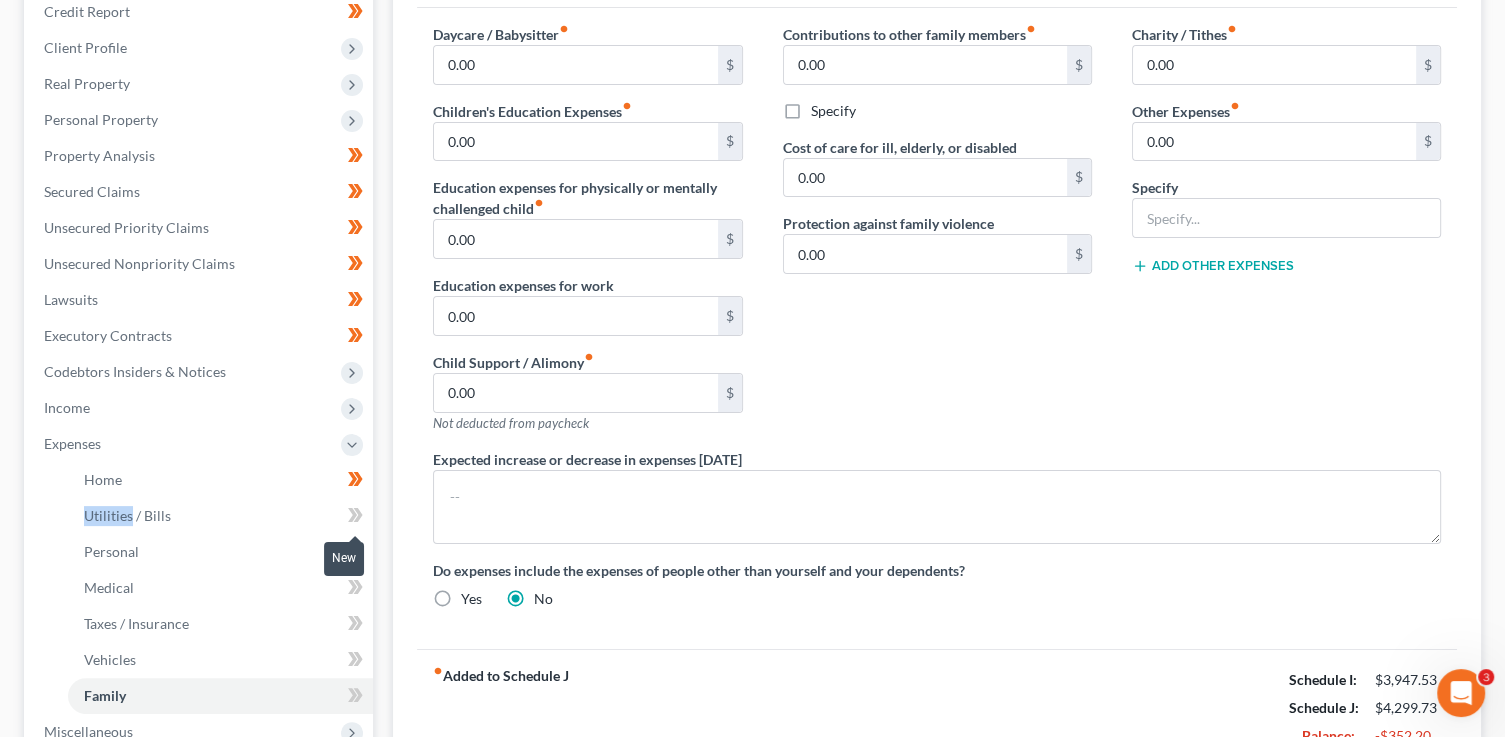 click 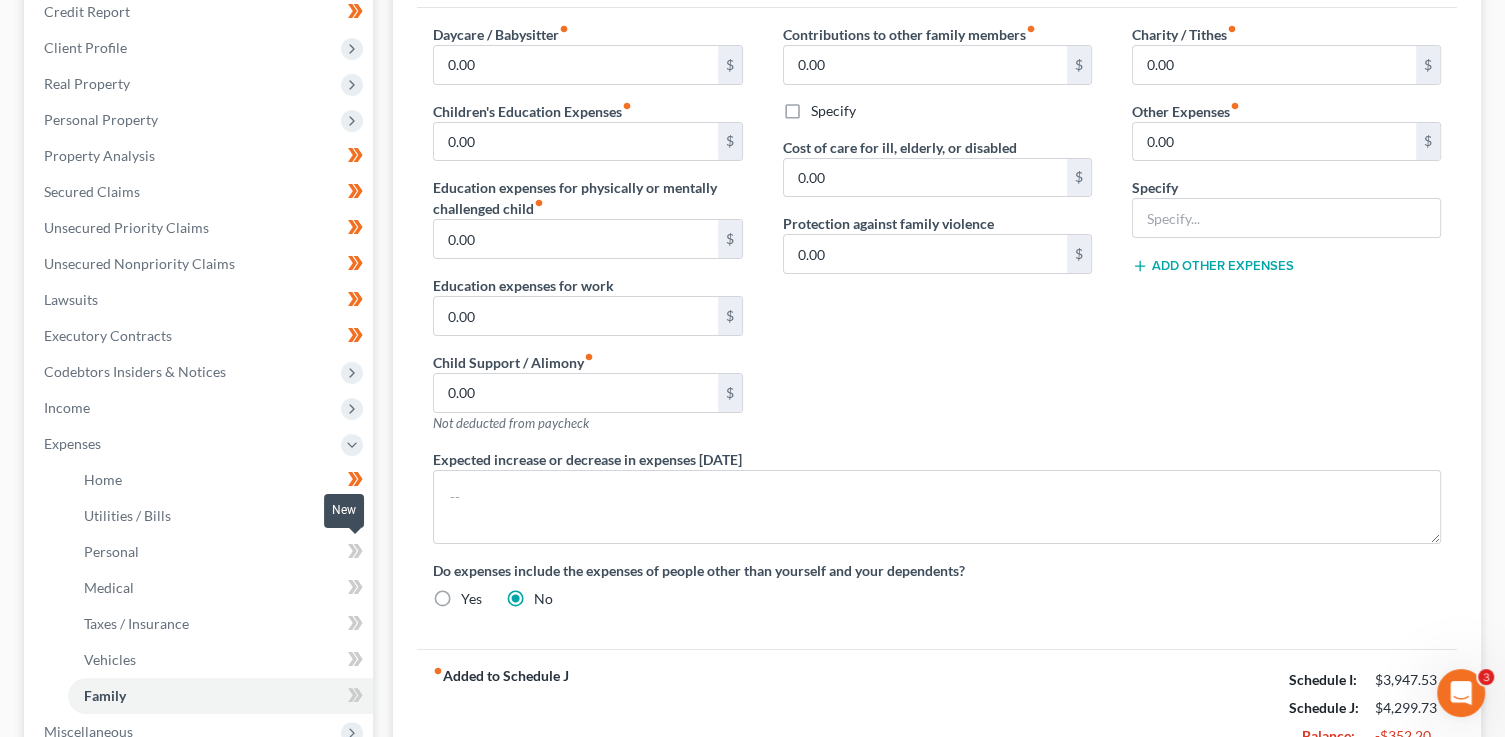 click 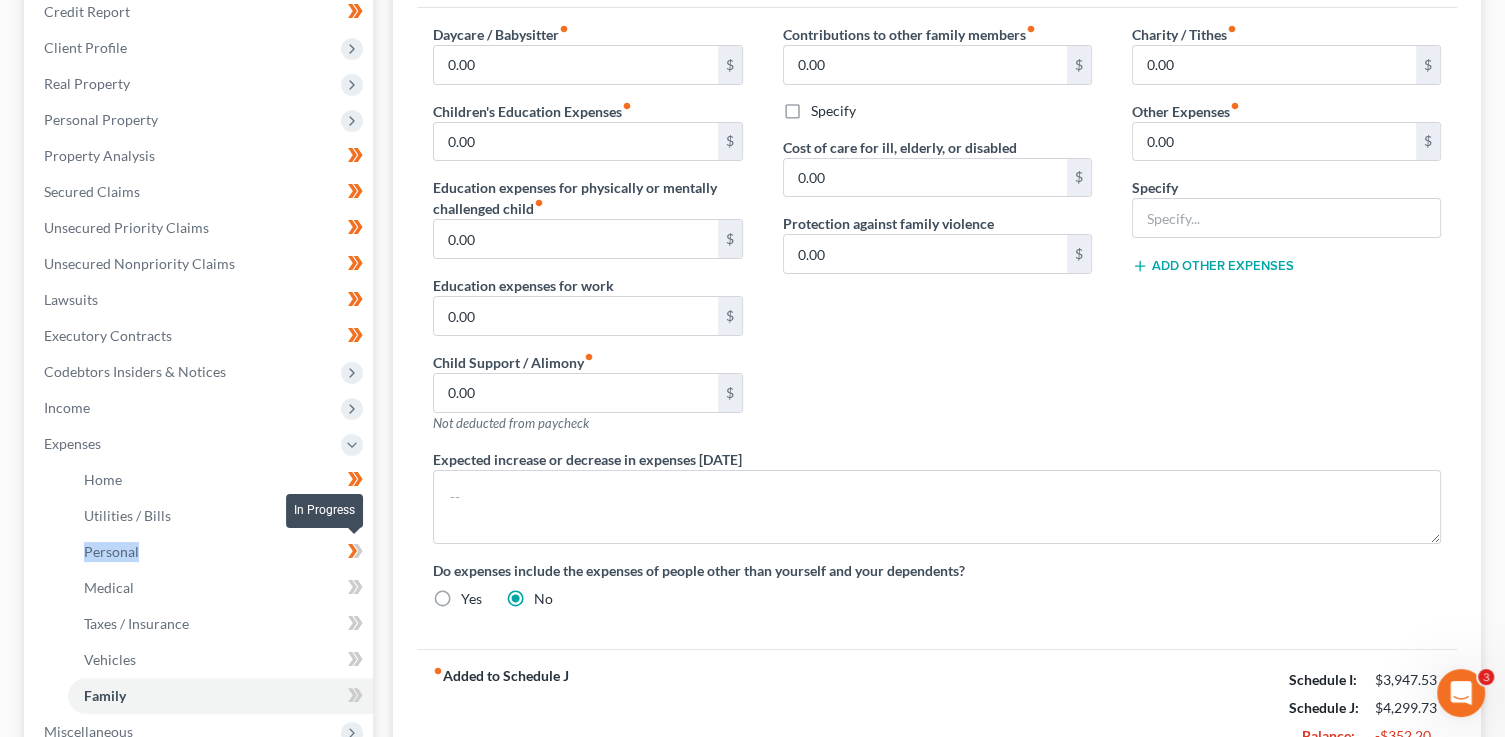 click 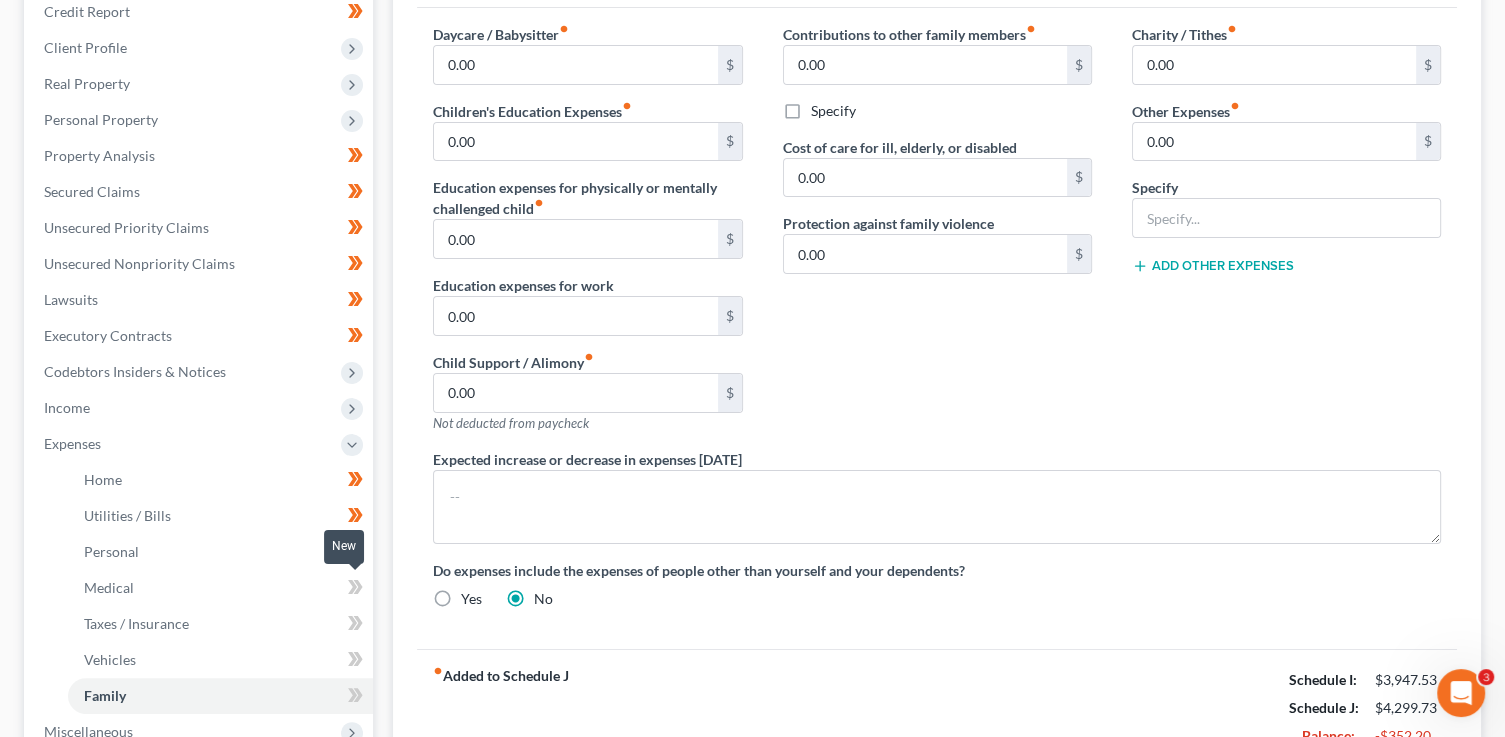 click at bounding box center [355, 590] 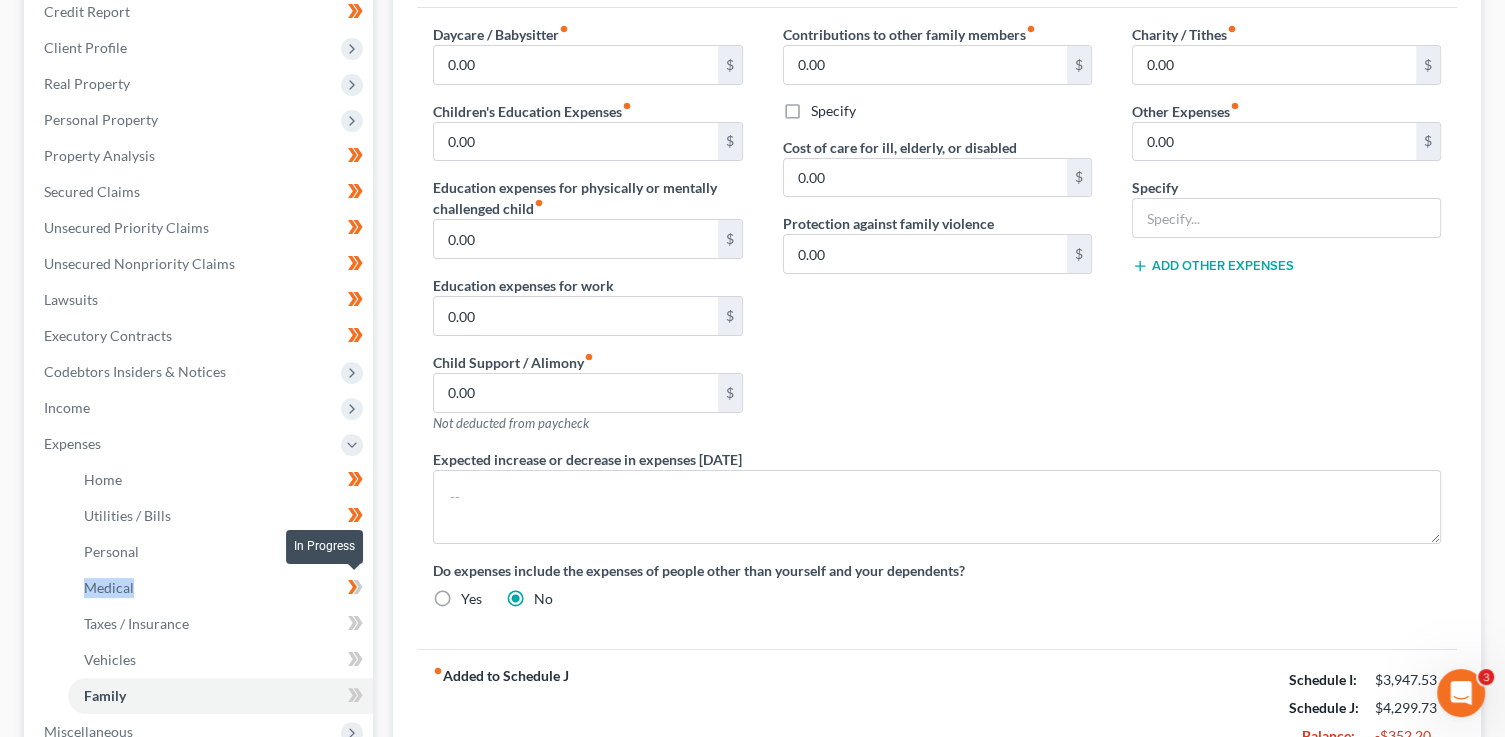 click at bounding box center (355, 590) 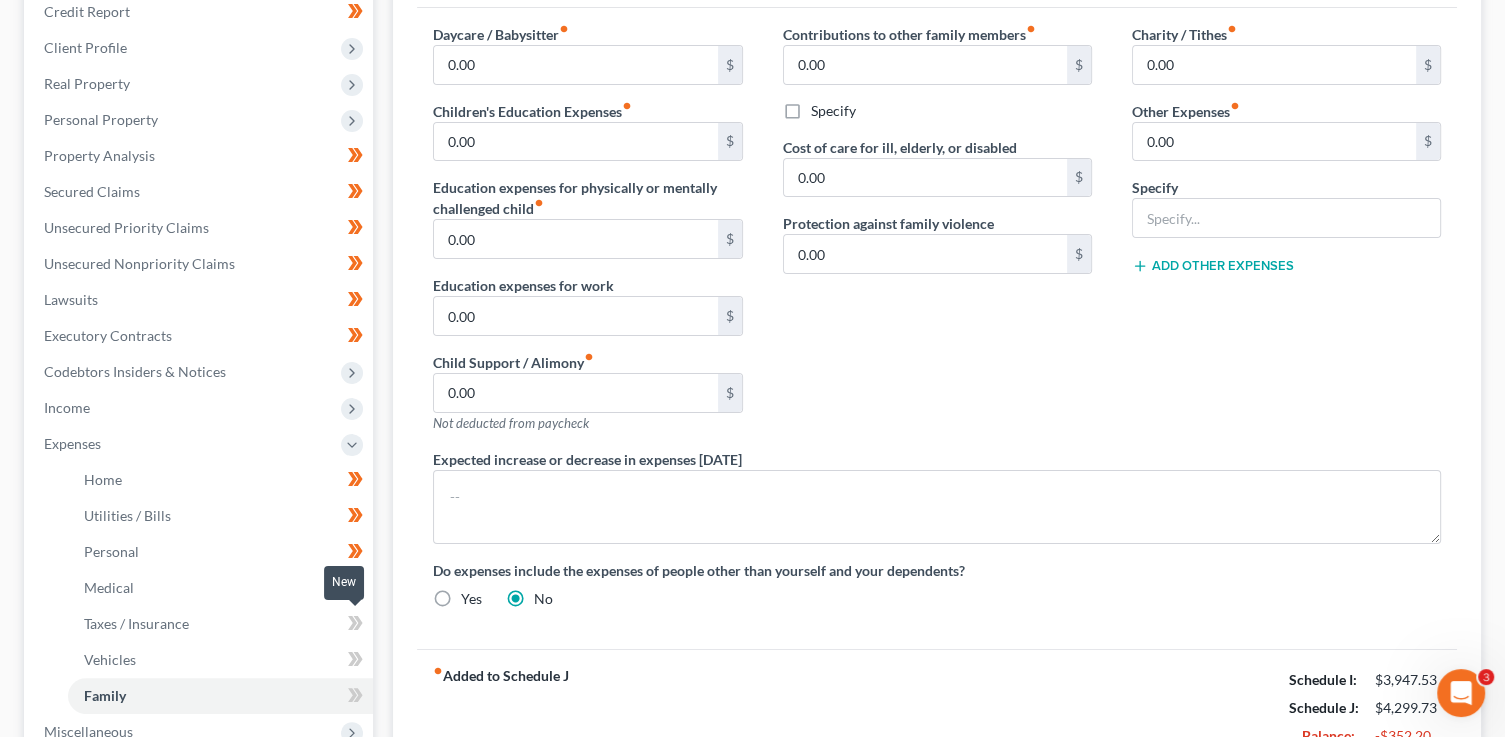 click at bounding box center [355, 626] 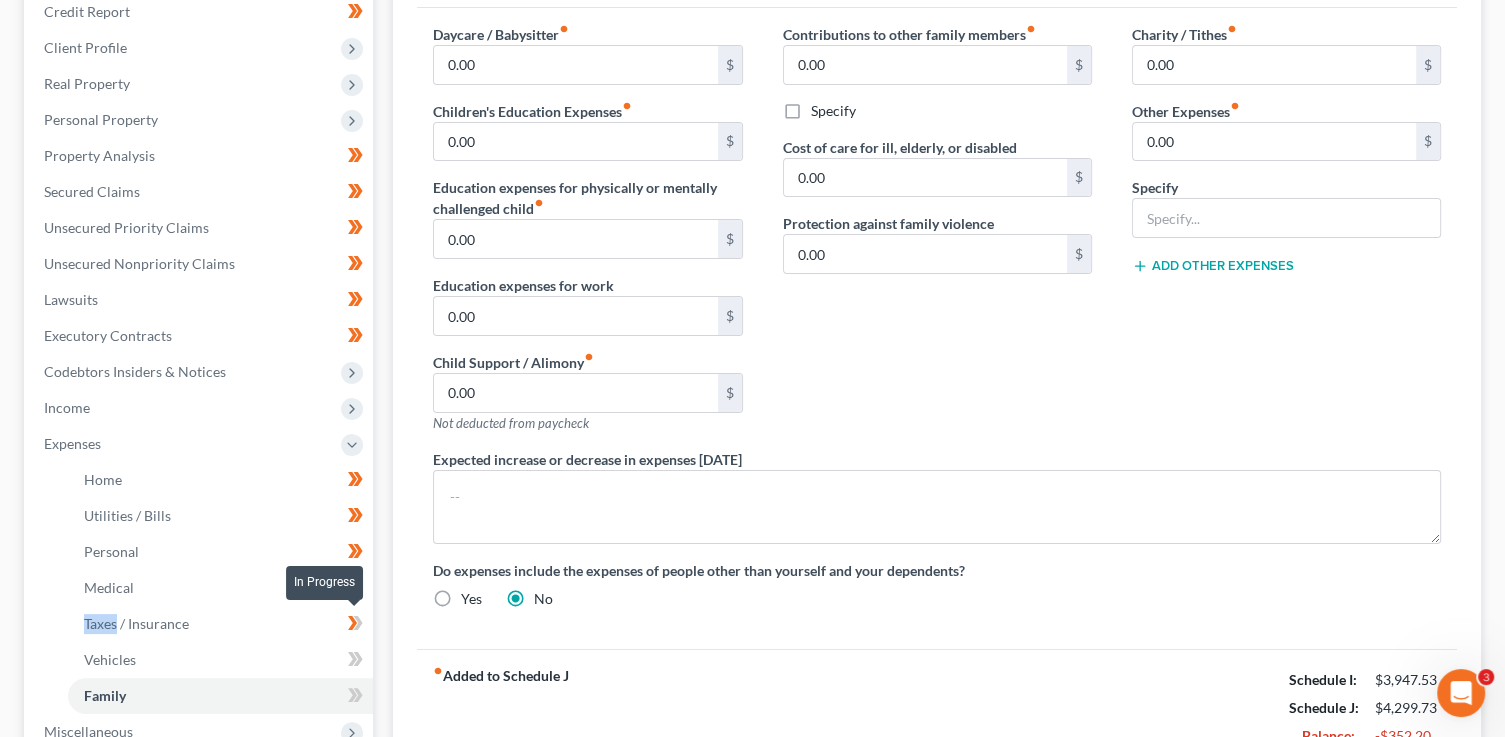 click at bounding box center (355, 626) 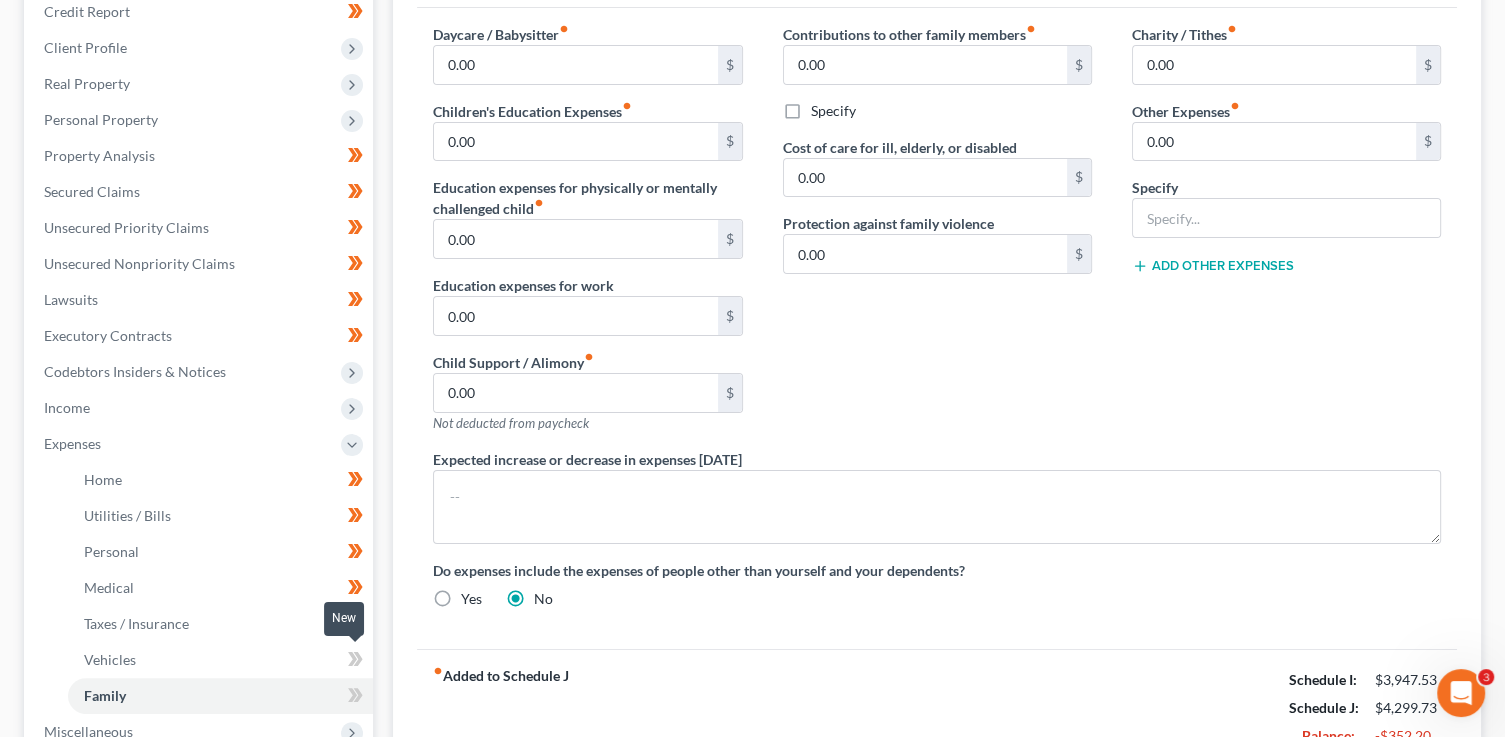 click at bounding box center (355, 662) 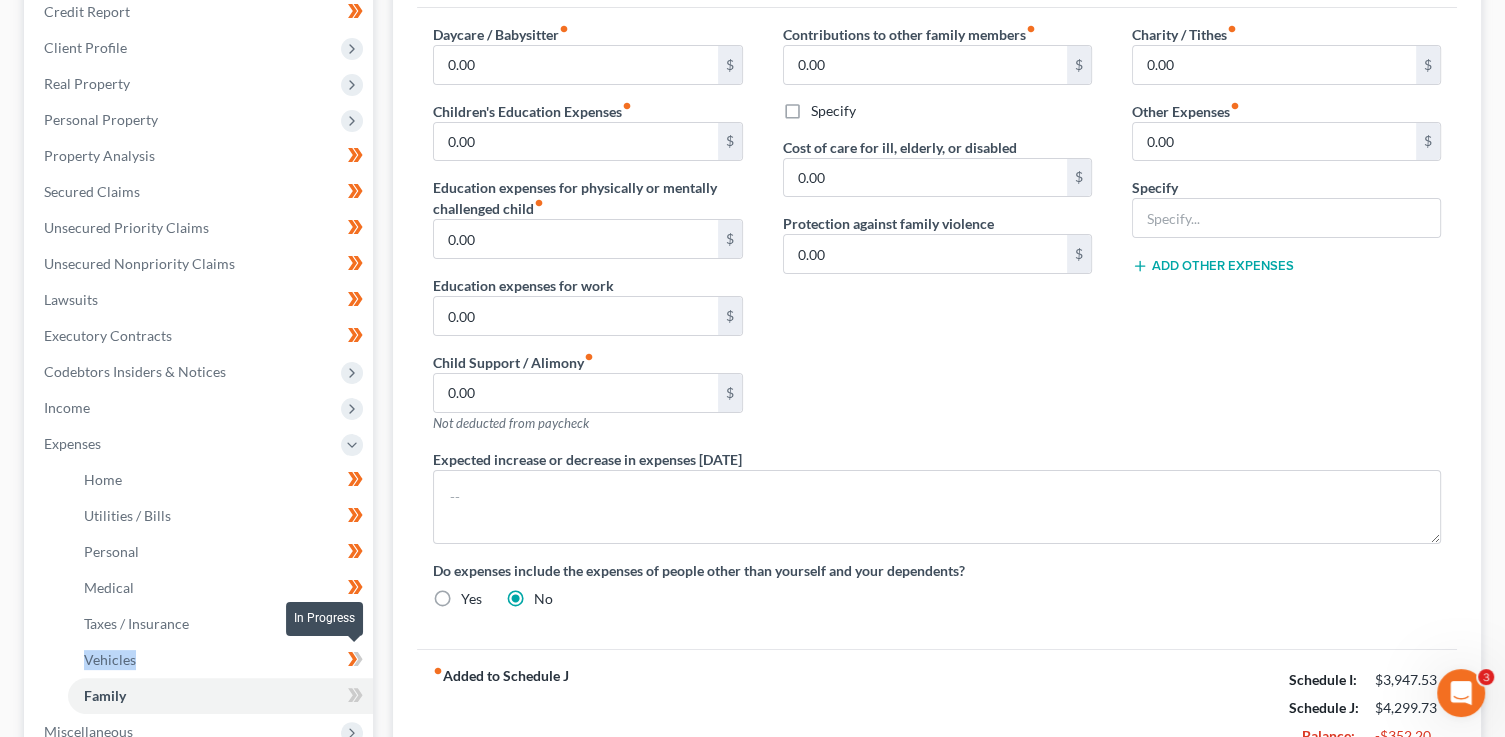 click at bounding box center [355, 662] 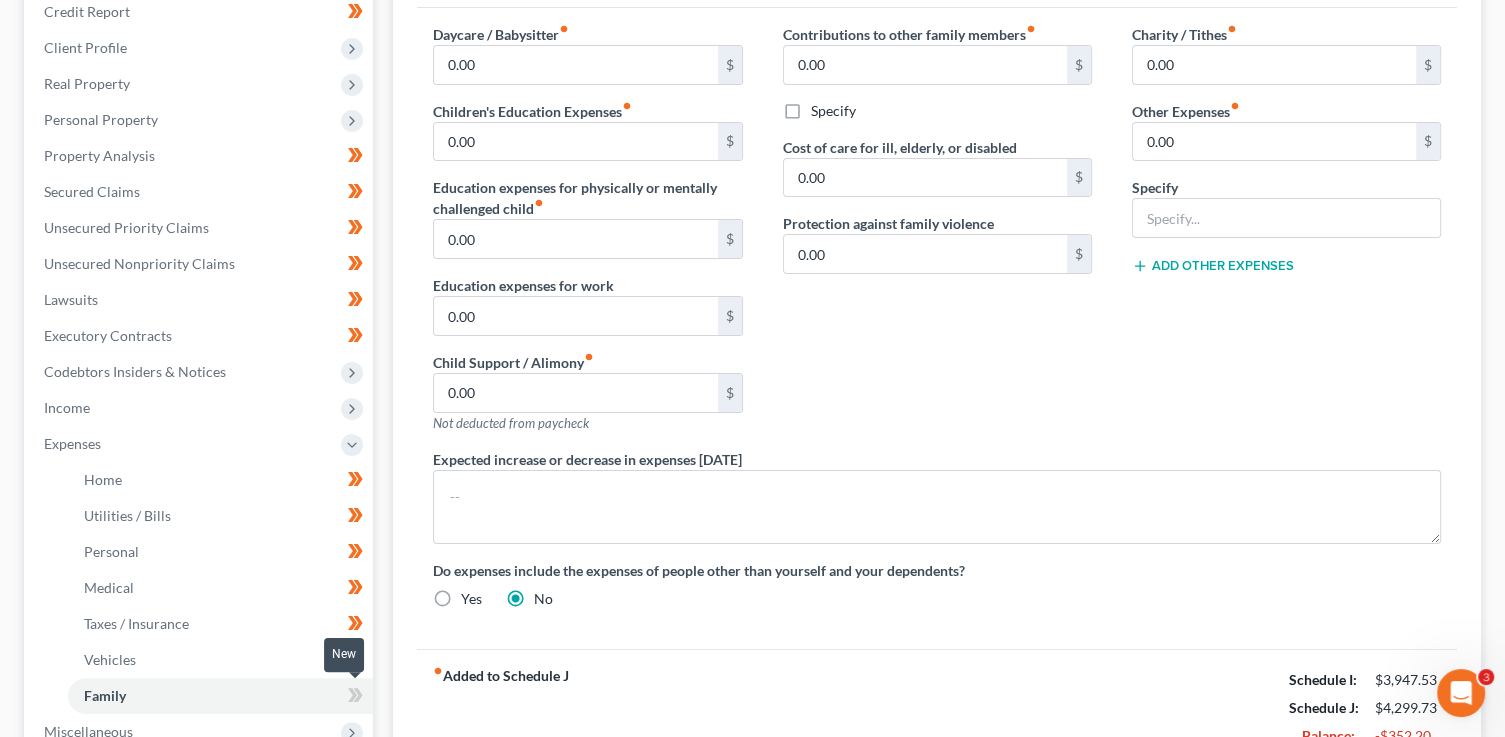 click 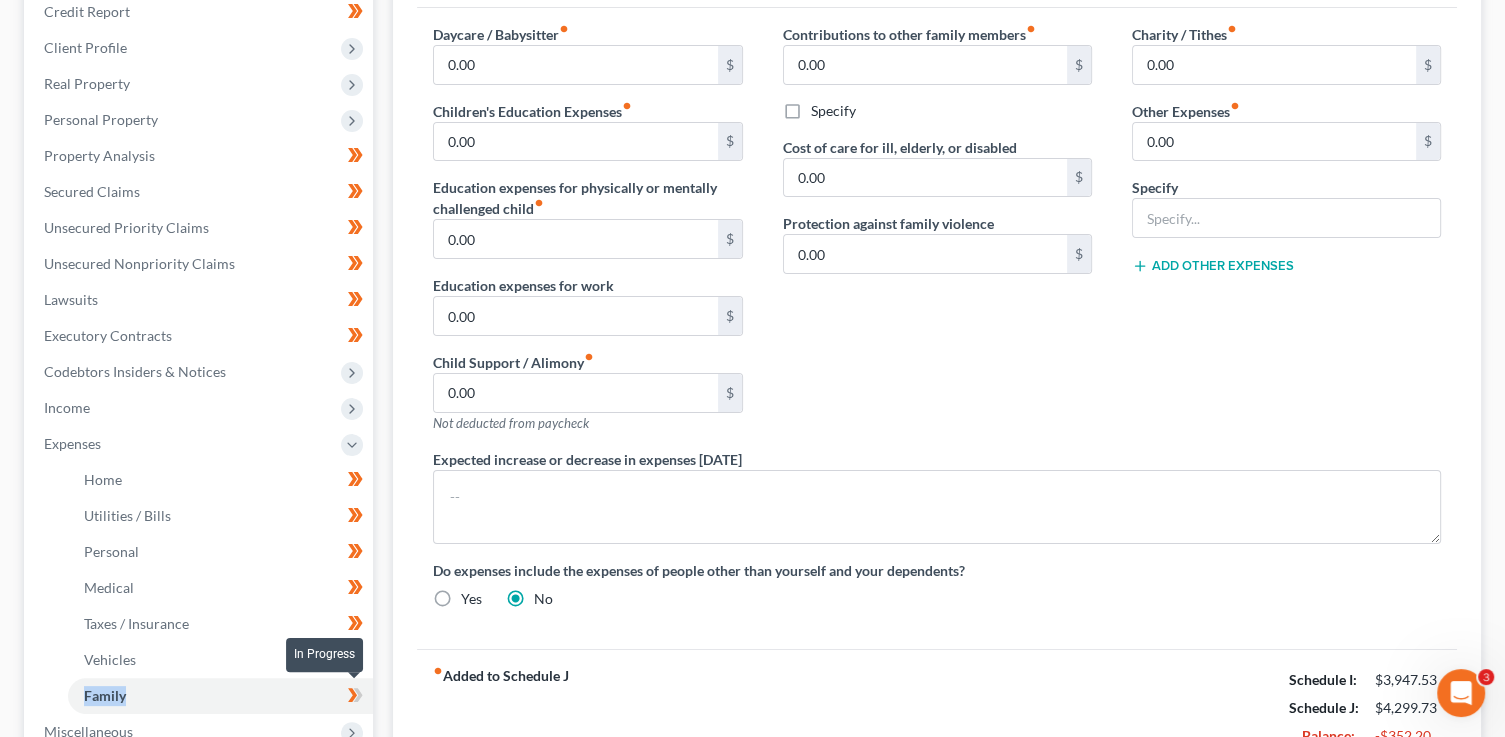 drag, startPoint x: 358, startPoint y: 688, endPoint x: 354, endPoint y: 660, distance: 28.284271 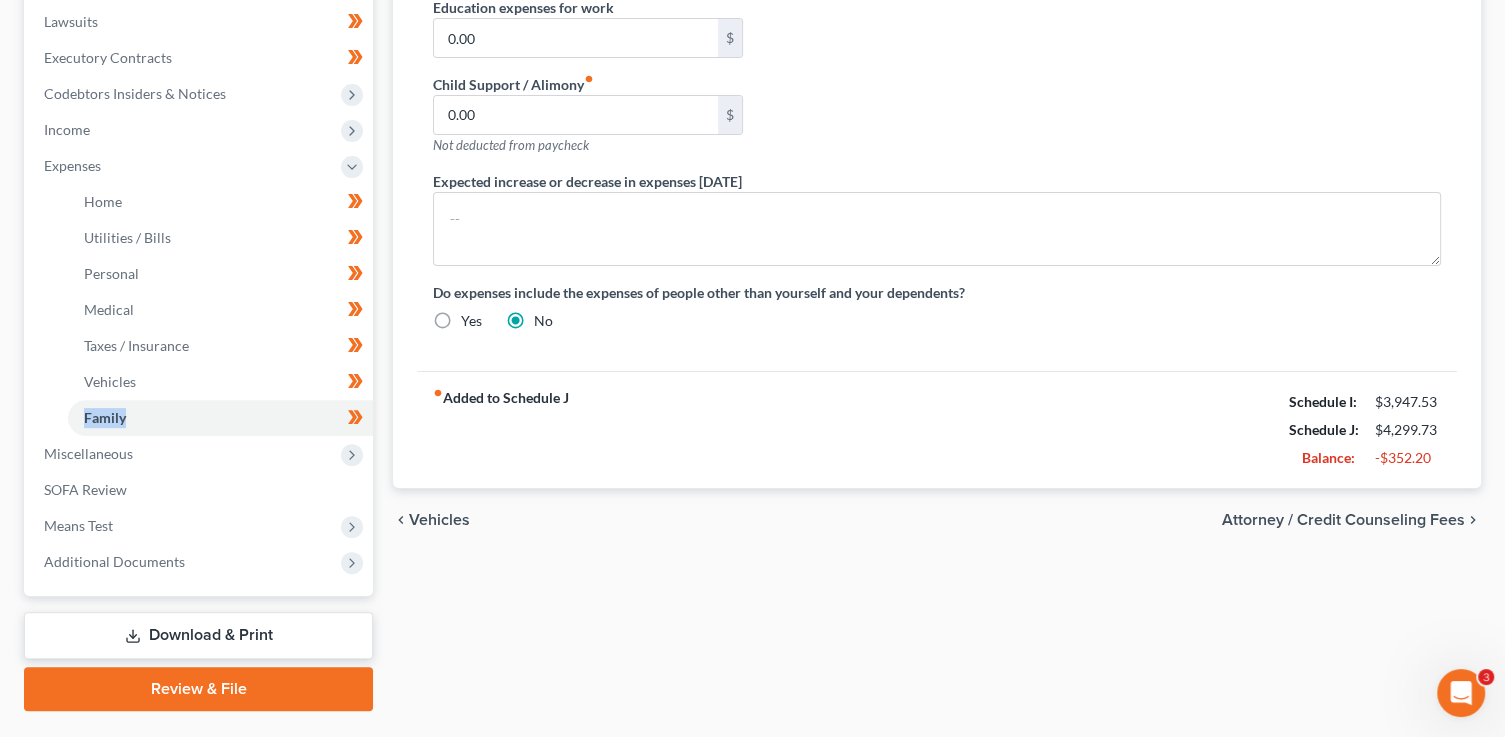 scroll, scrollTop: 582, scrollLeft: 0, axis: vertical 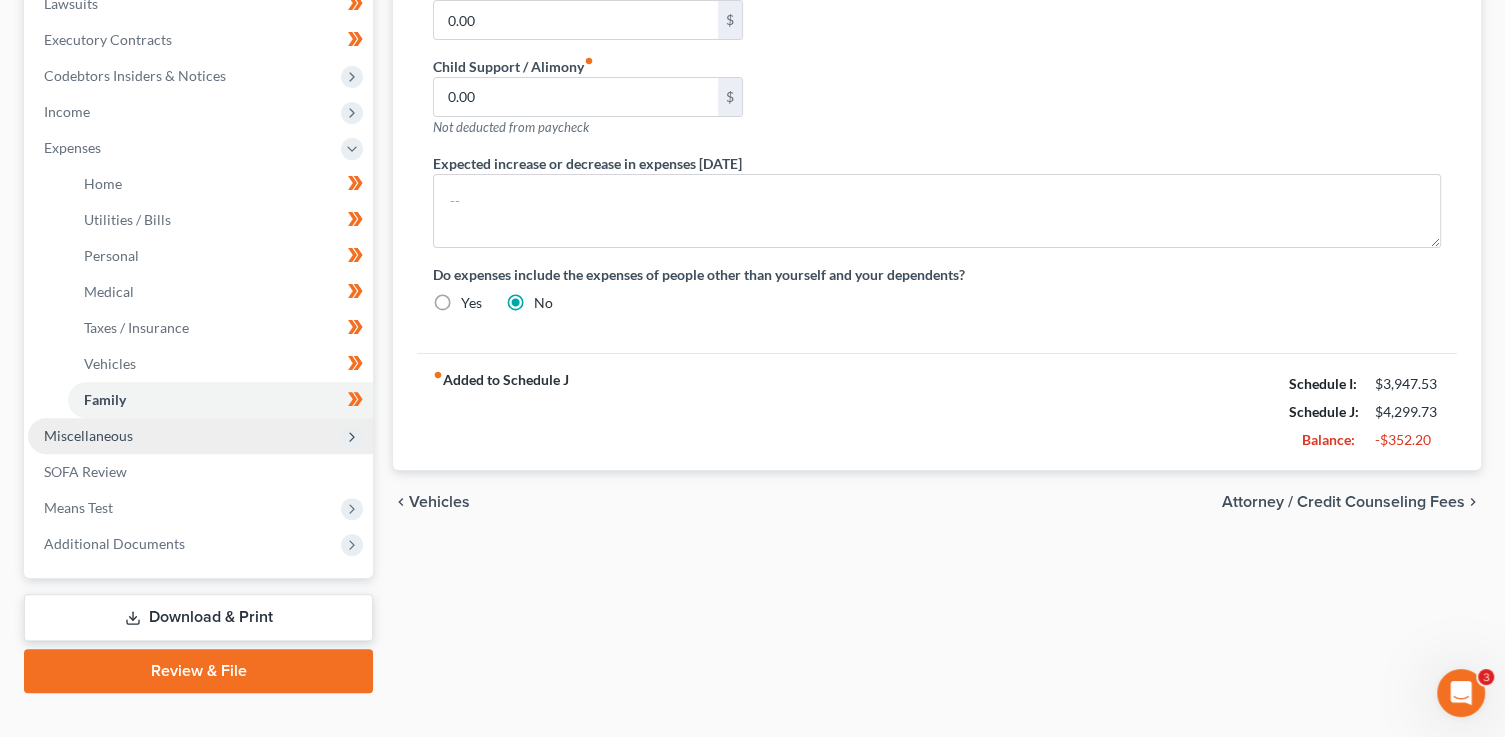 click on "Miscellaneous" at bounding box center (200, 436) 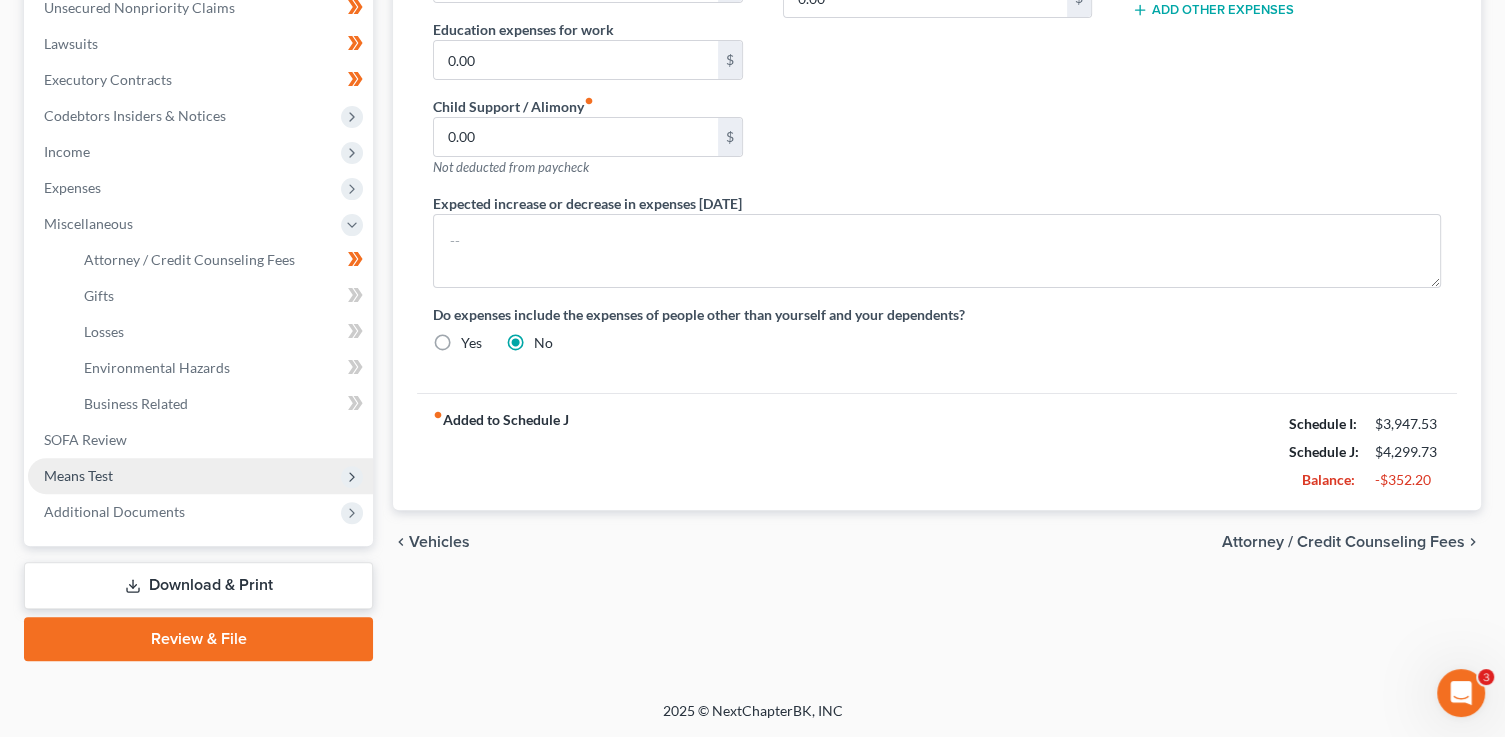 scroll, scrollTop: 540, scrollLeft: 0, axis: vertical 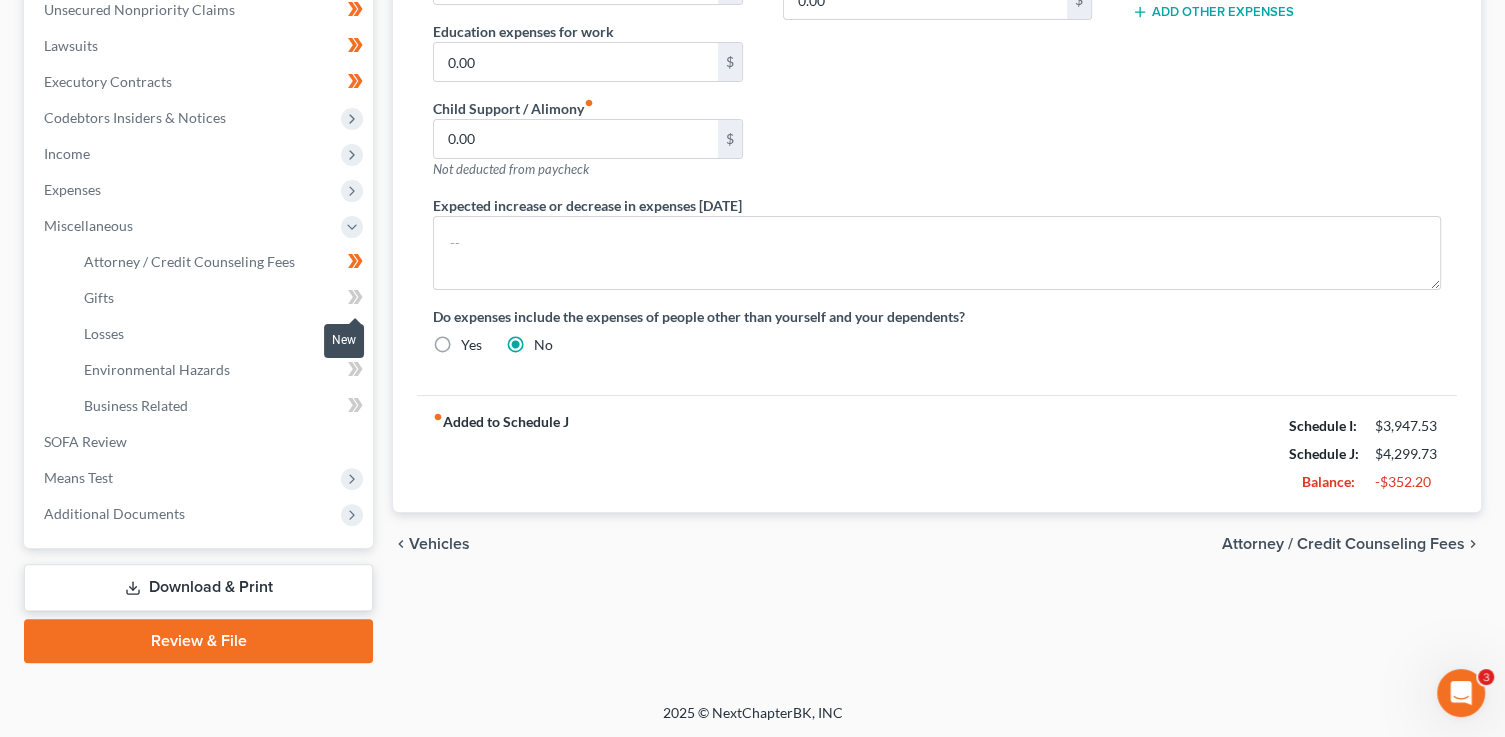click 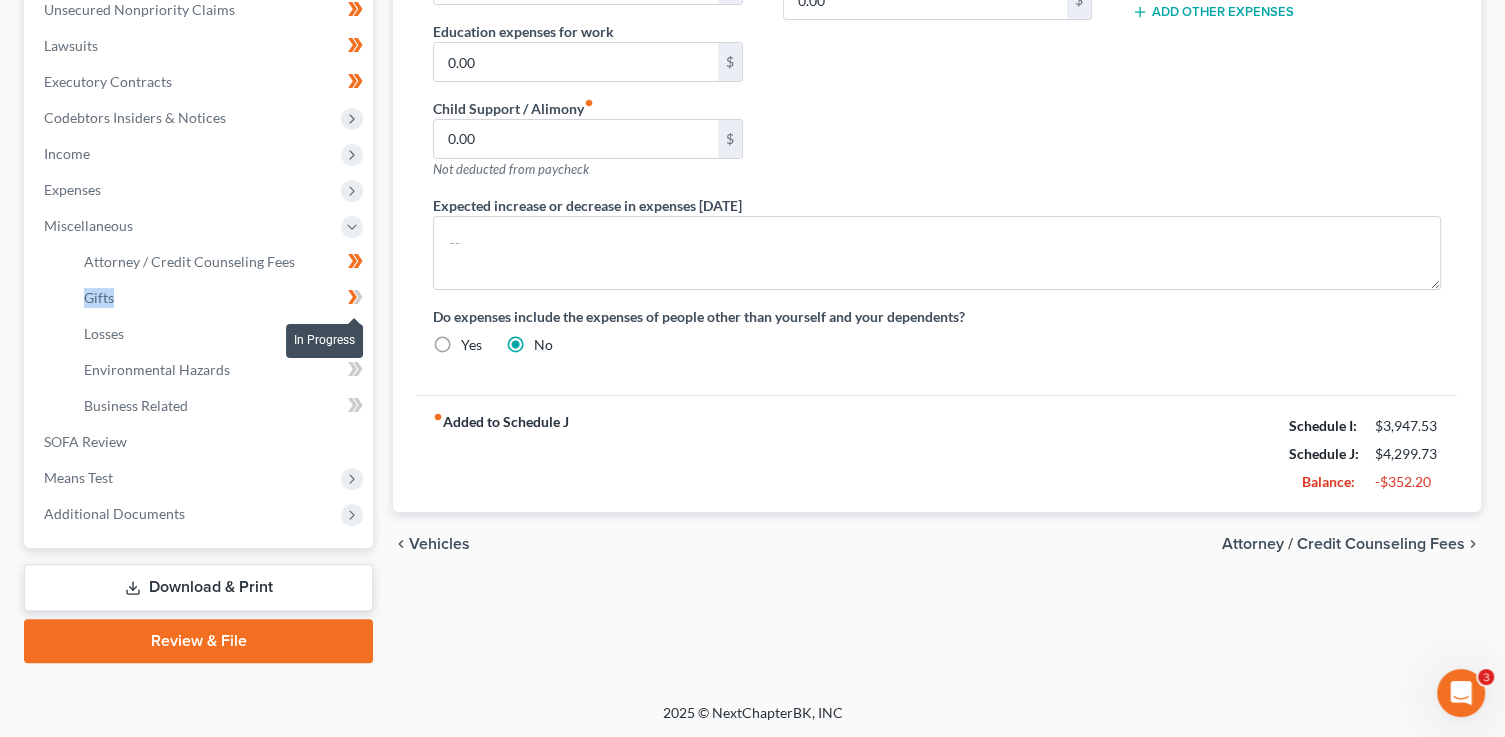 drag, startPoint x: 358, startPoint y: 294, endPoint x: 363, endPoint y: 329, distance: 35.35534 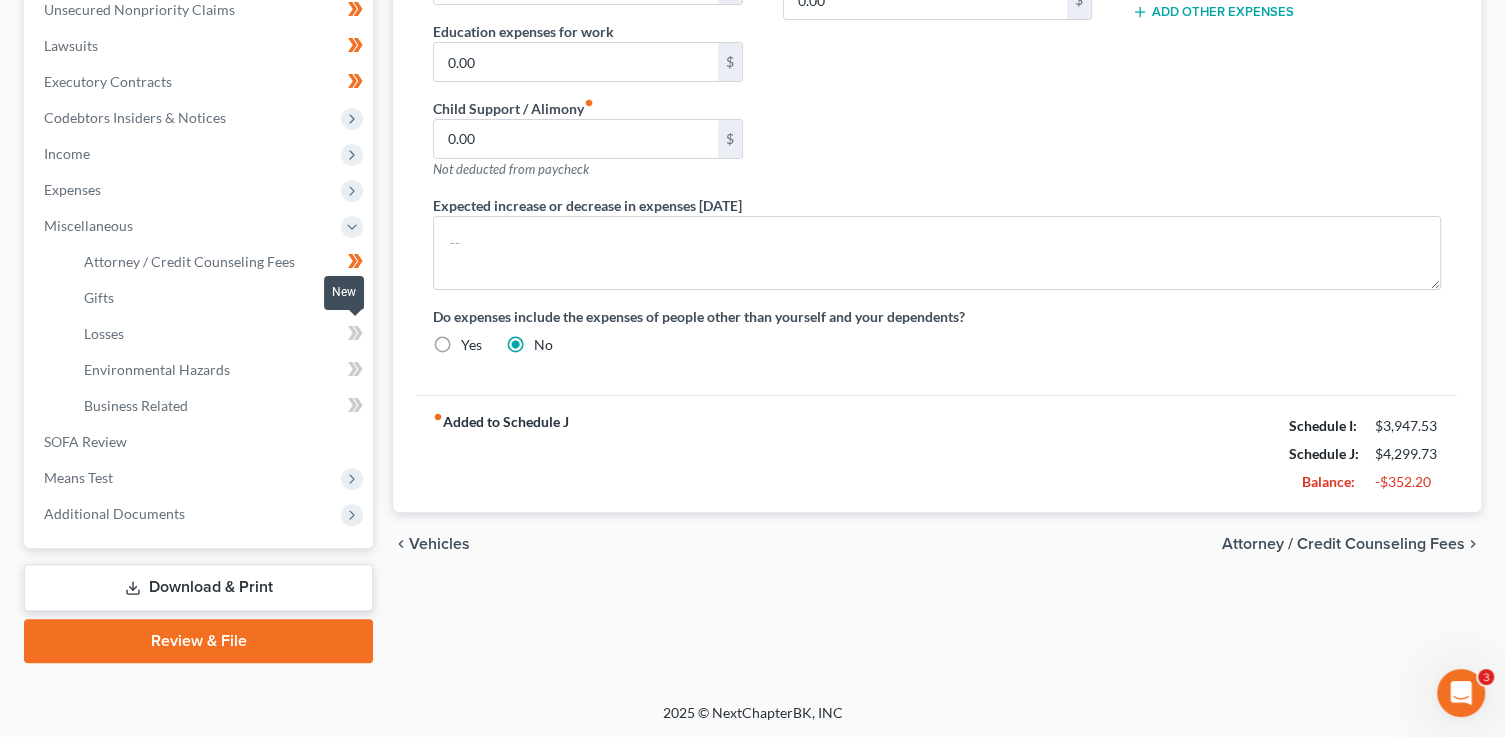 click at bounding box center [355, 336] 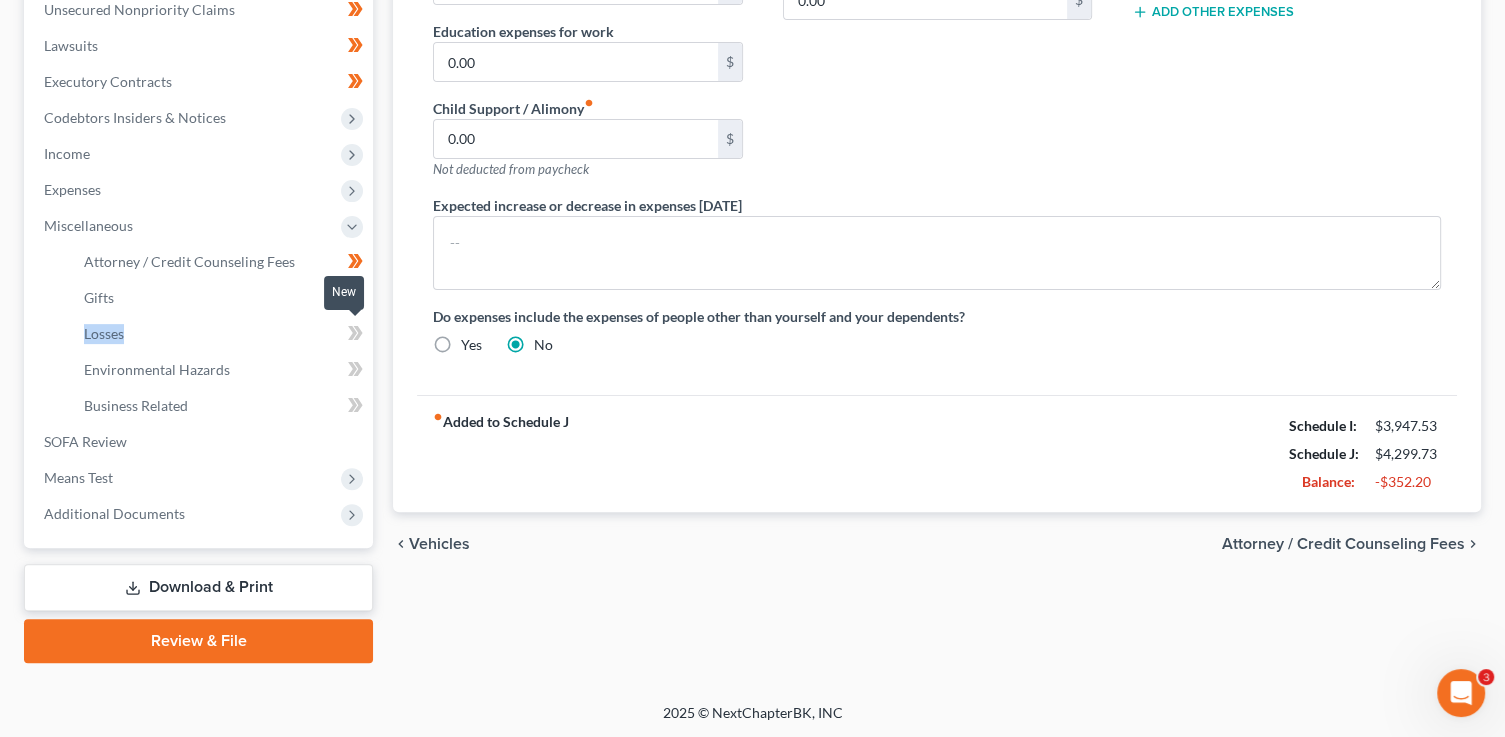 click at bounding box center (355, 336) 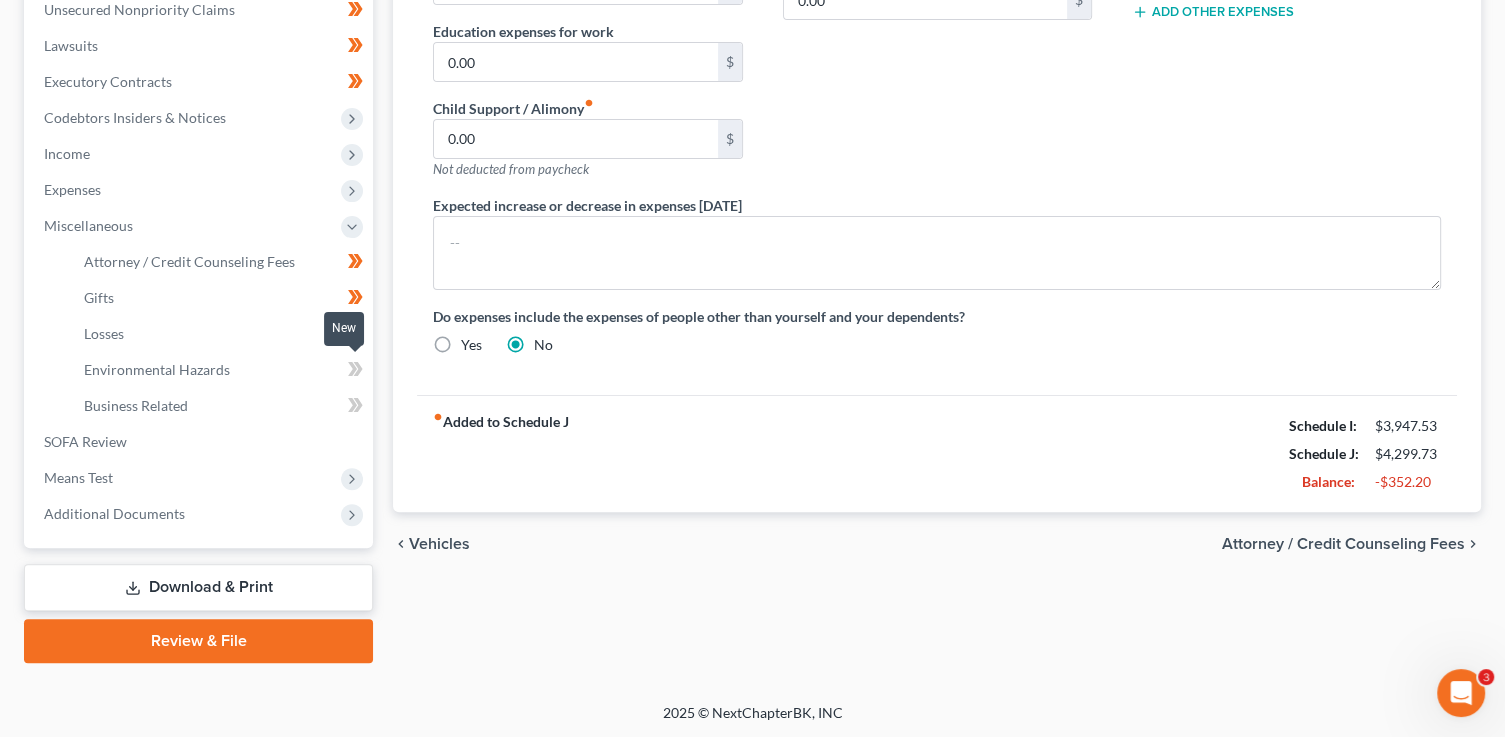 click at bounding box center [355, 372] 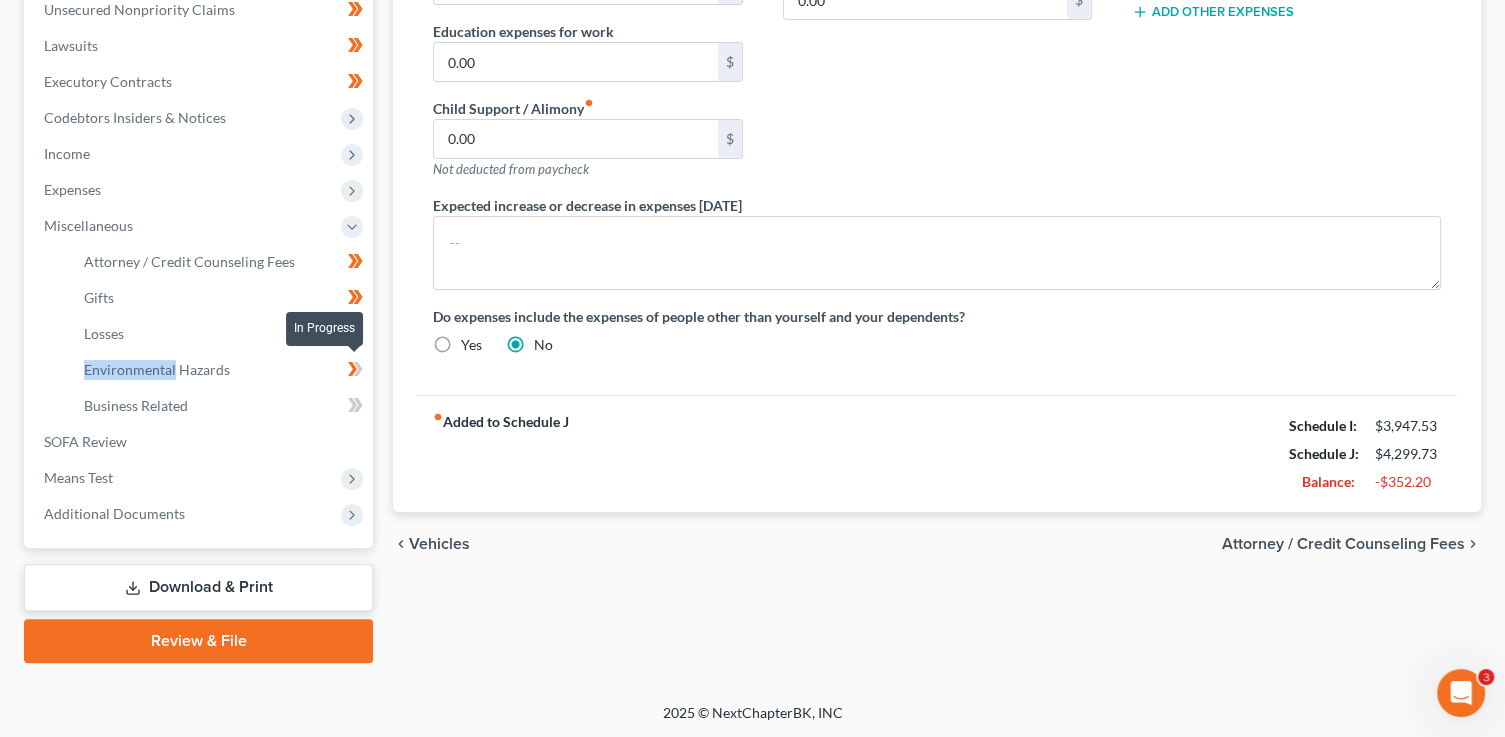 click at bounding box center [355, 372] 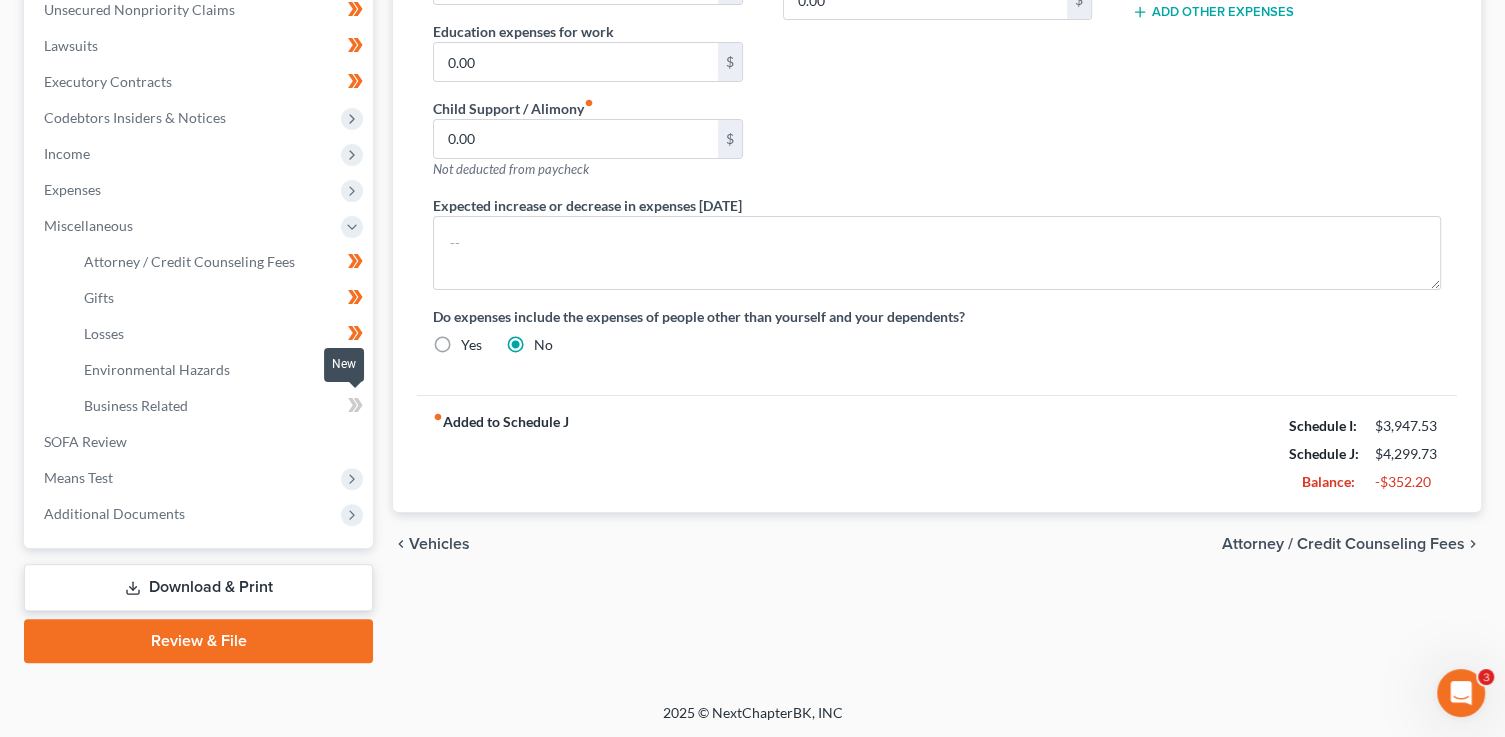 click 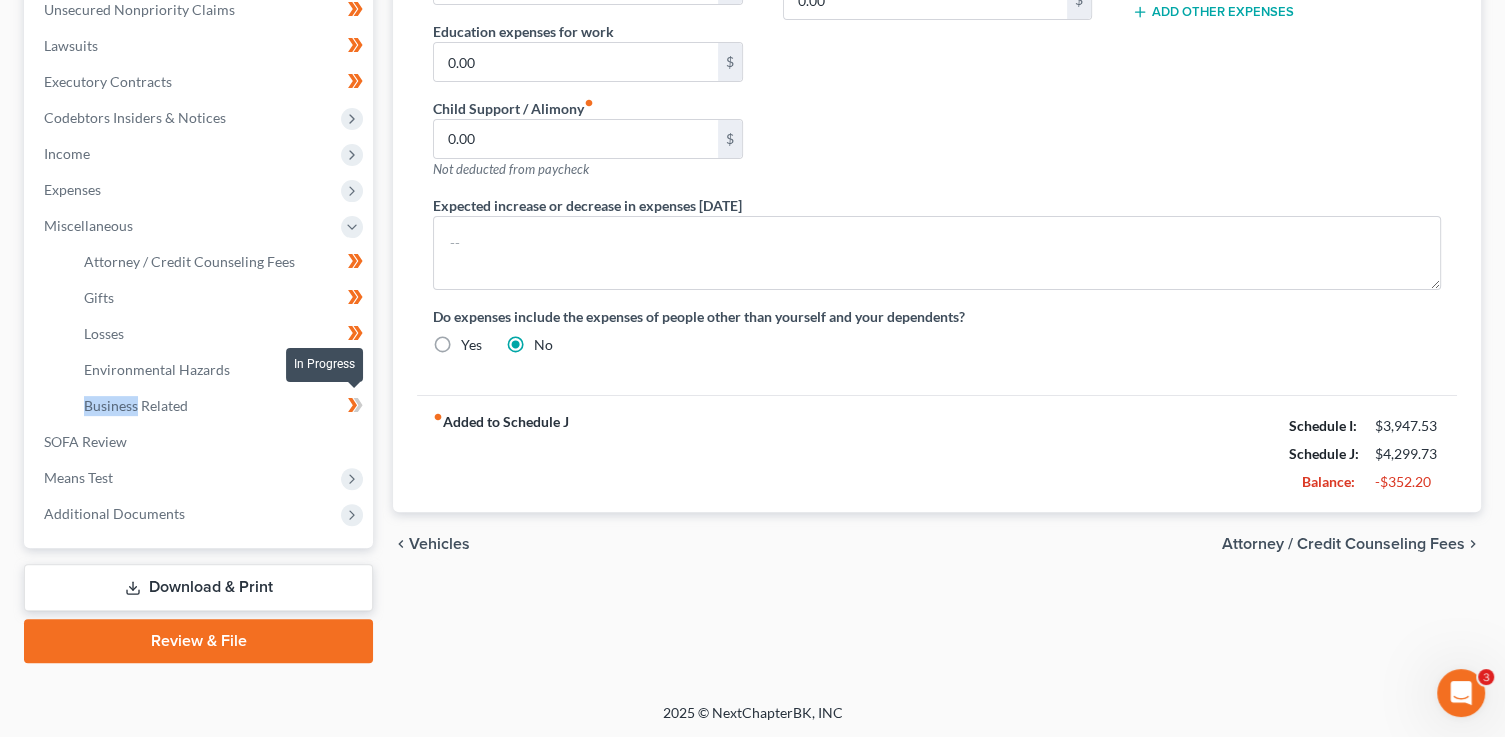 click 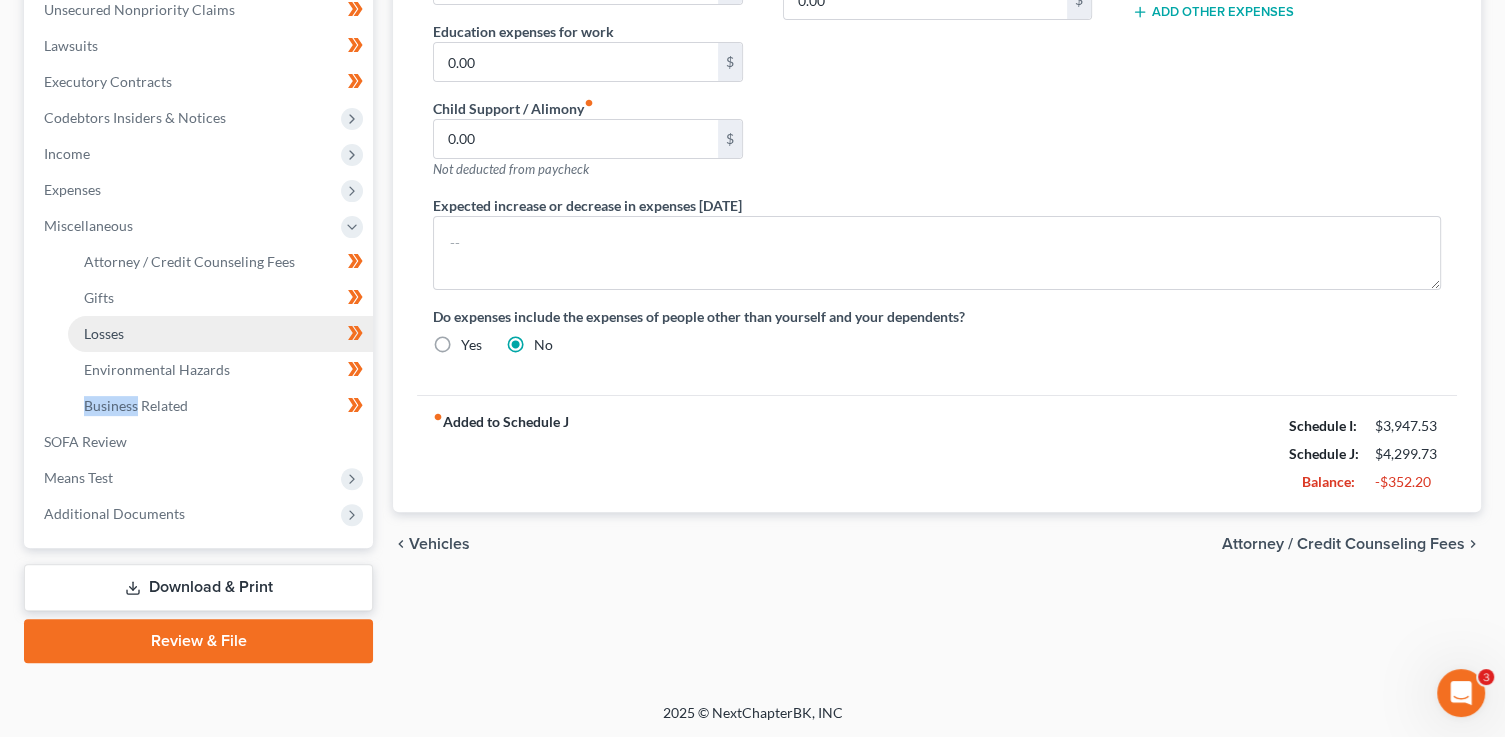 scroll, scrollTop: 537, scrollLeft: 0, axis: vertical 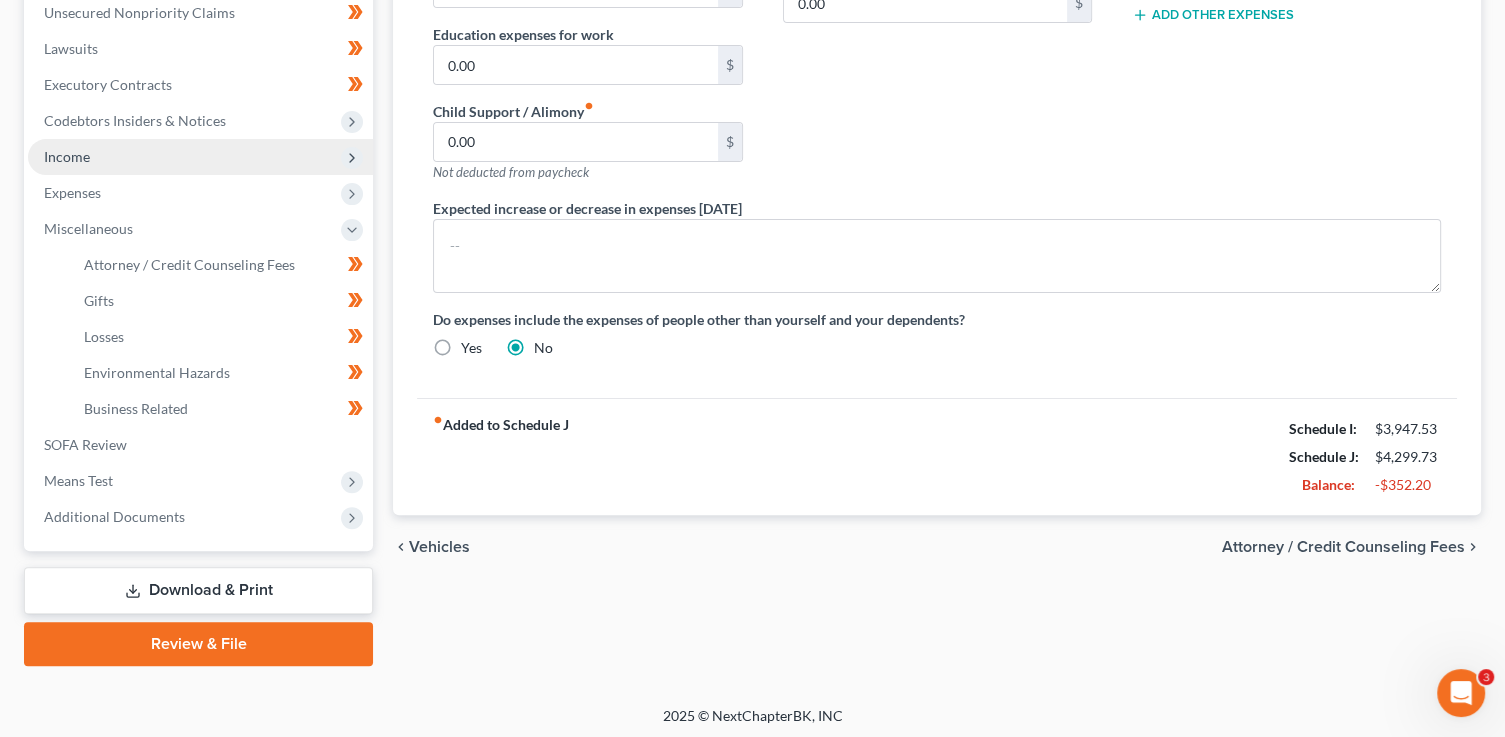 click on "Income" at bounding box center (200, 157) 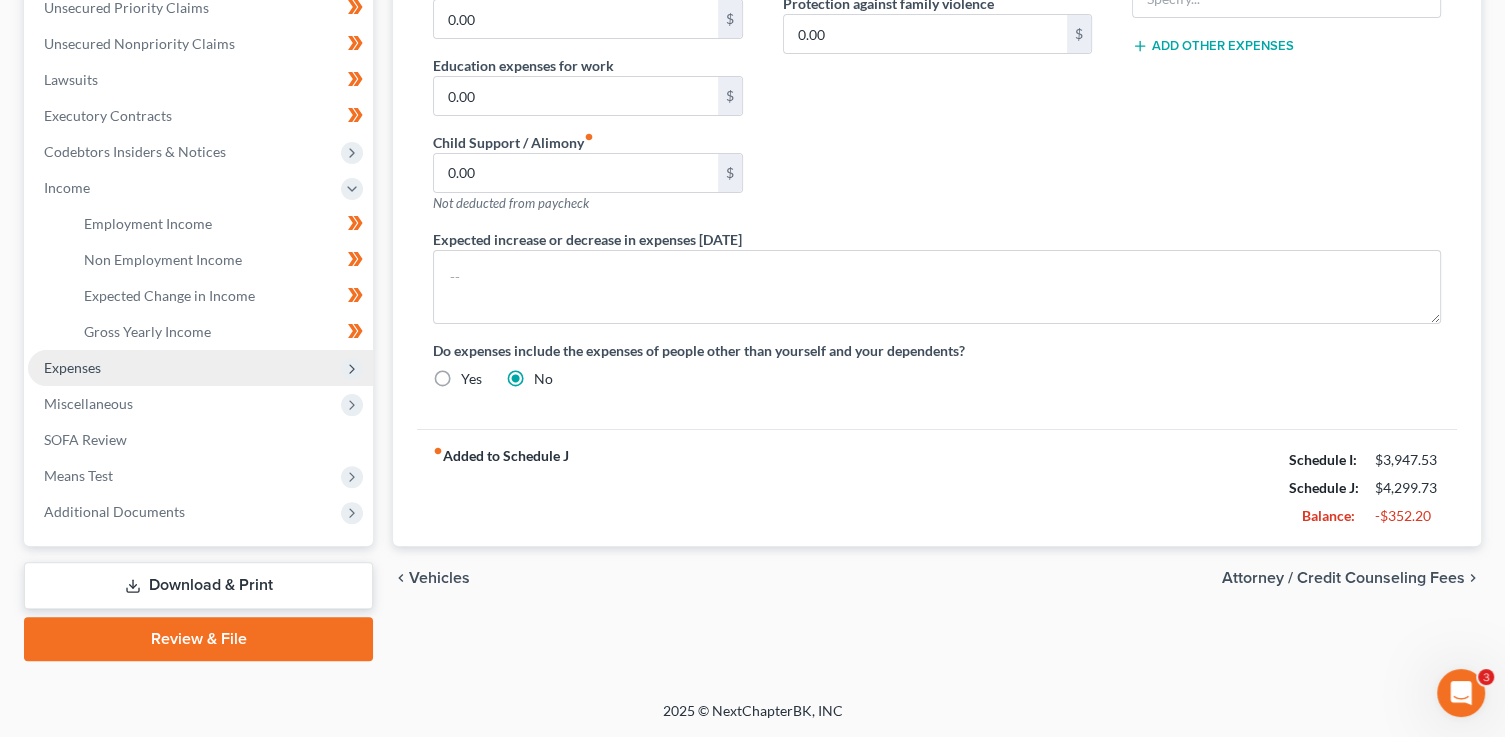 scroll, scrollTop: 504, scrollLeft: 0, axis: vertical 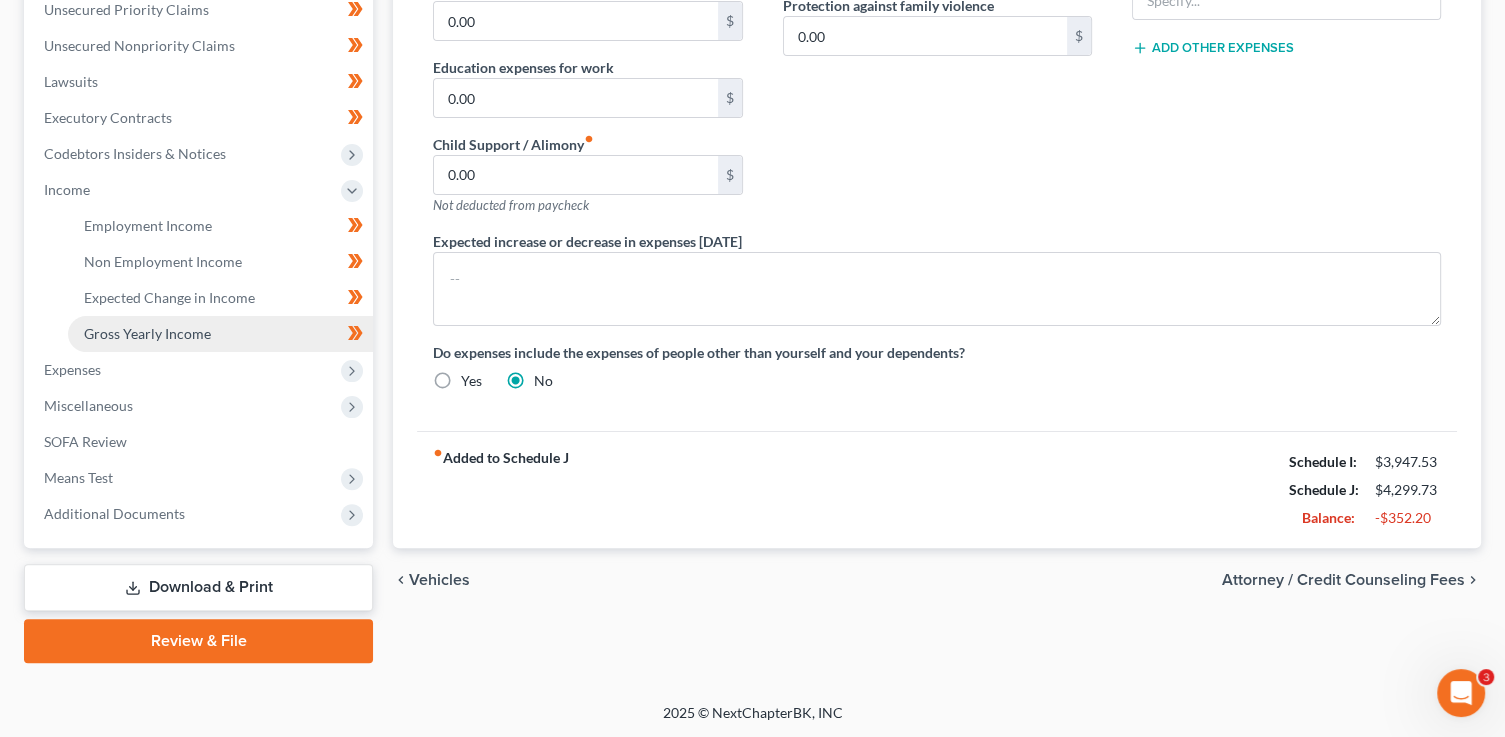click on "Gross Yearly Income" at bounding box center [220, 334] 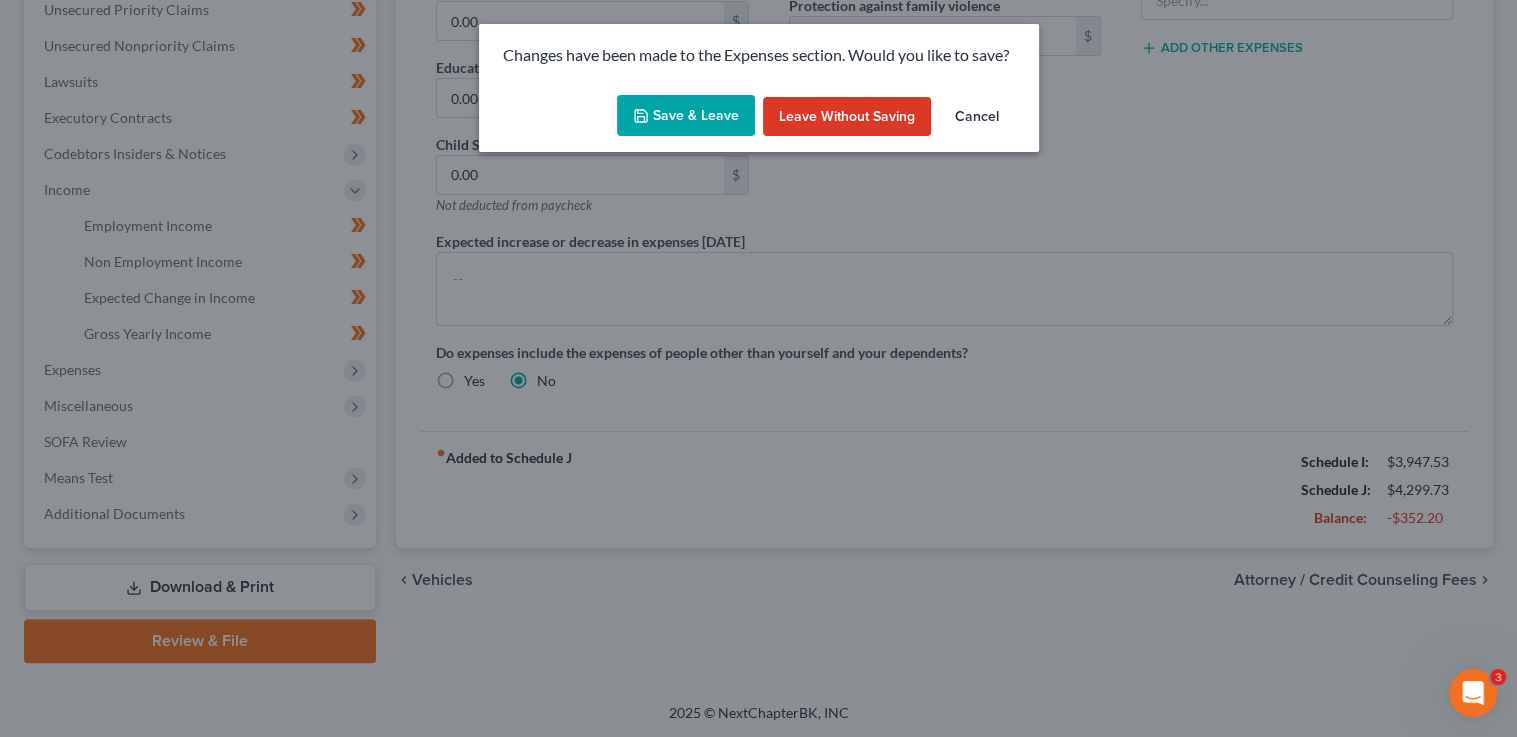 click on "Save & Leave" at bounding box center [686, 116] 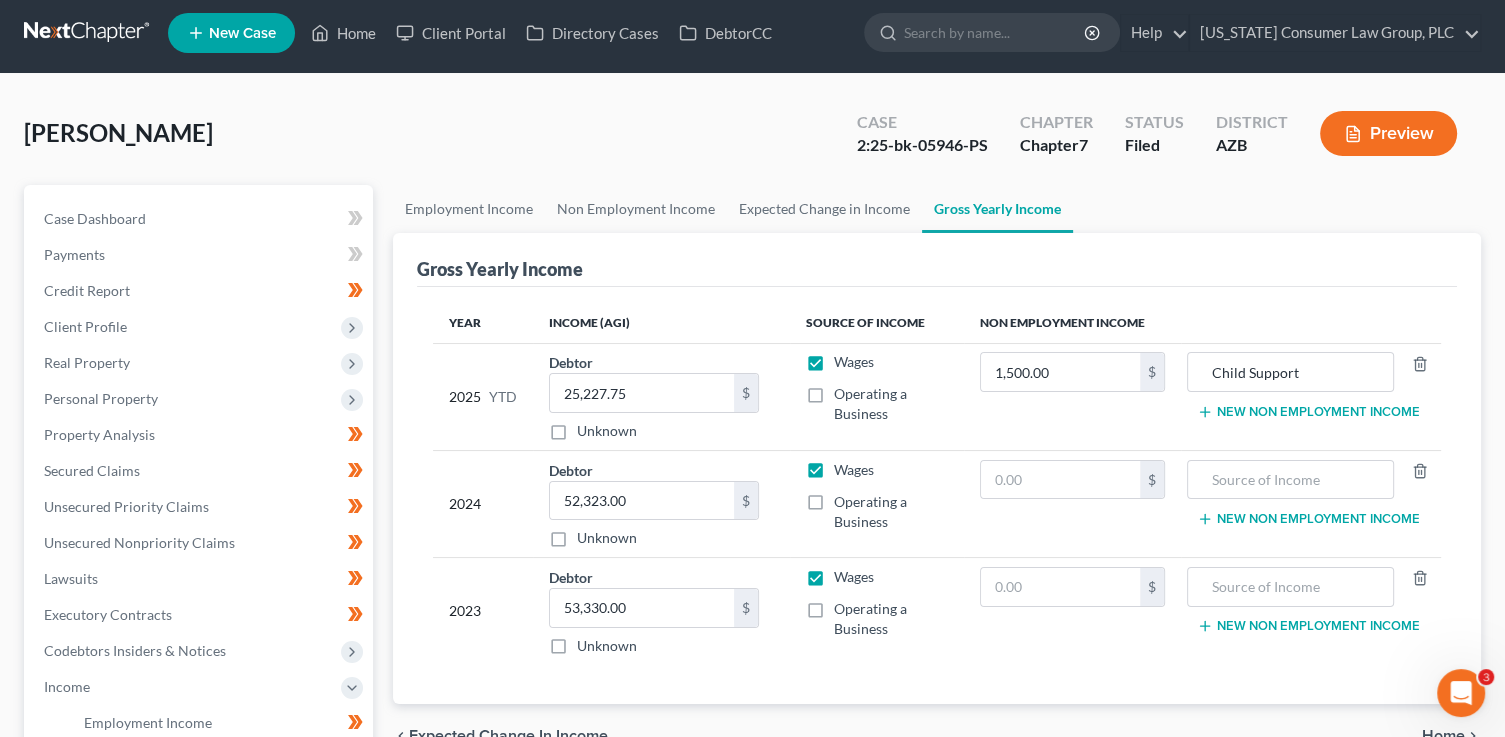 scroll, scrollTop: 0, scrollLeft: 0, axis: both 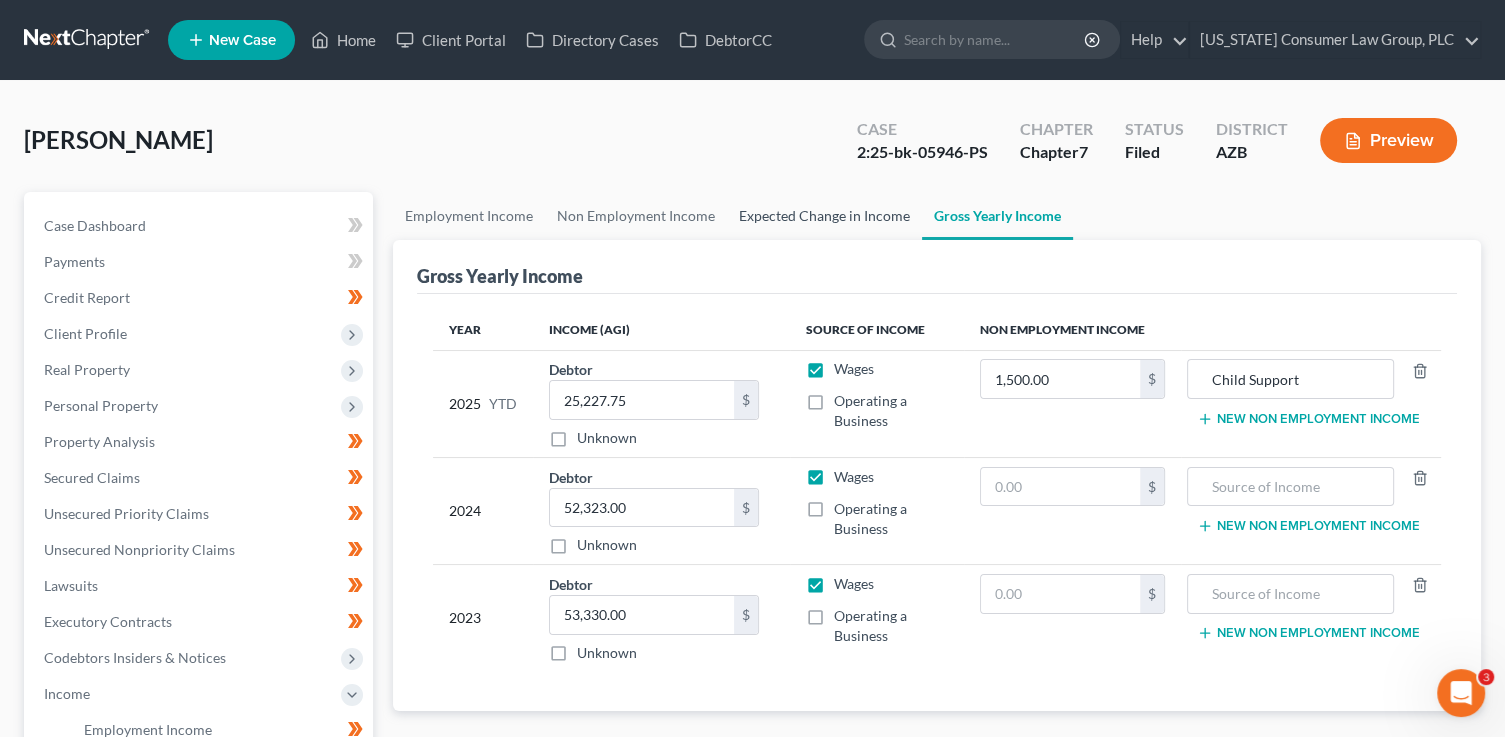 click on "Expected Change in Income" at bounding box center (824, 216) 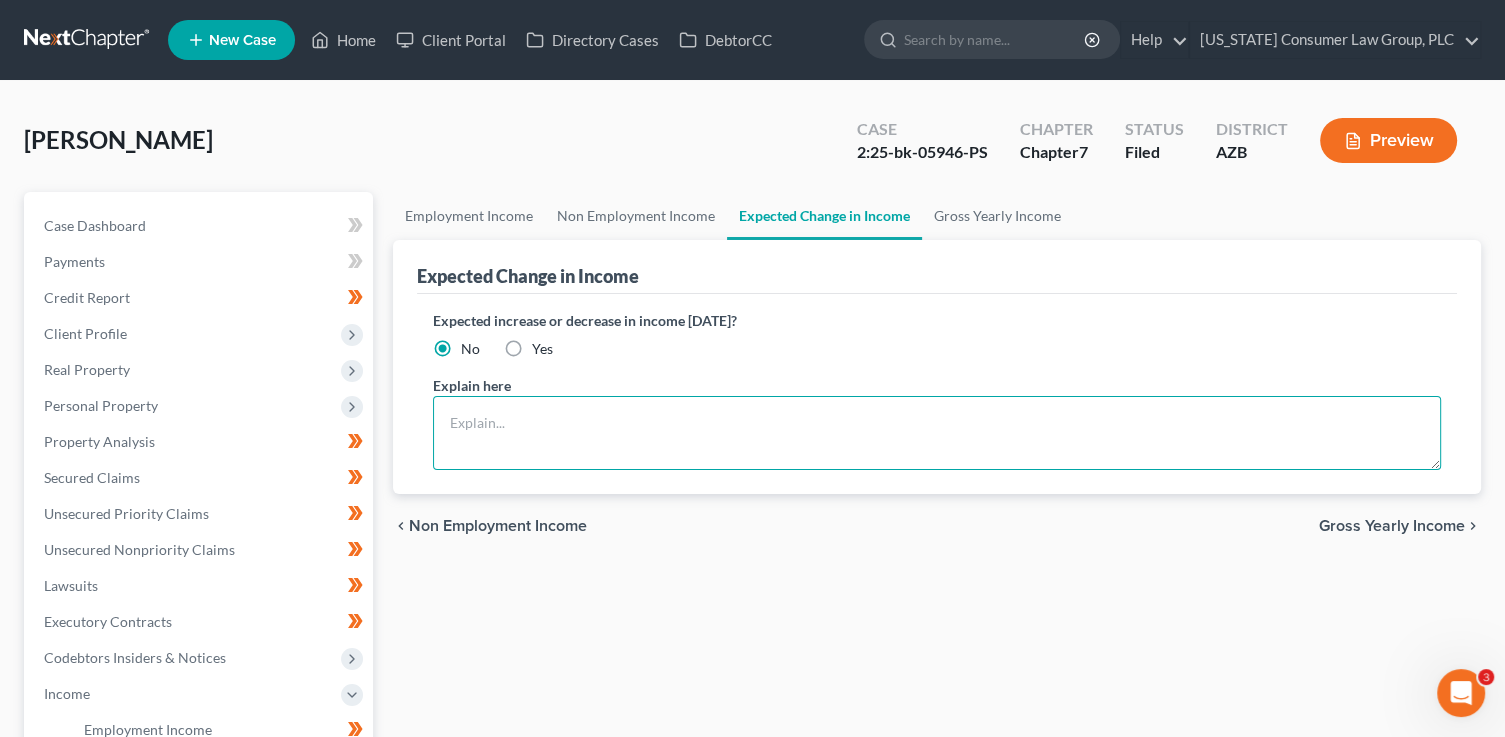 click at bounding box center [937, 433] 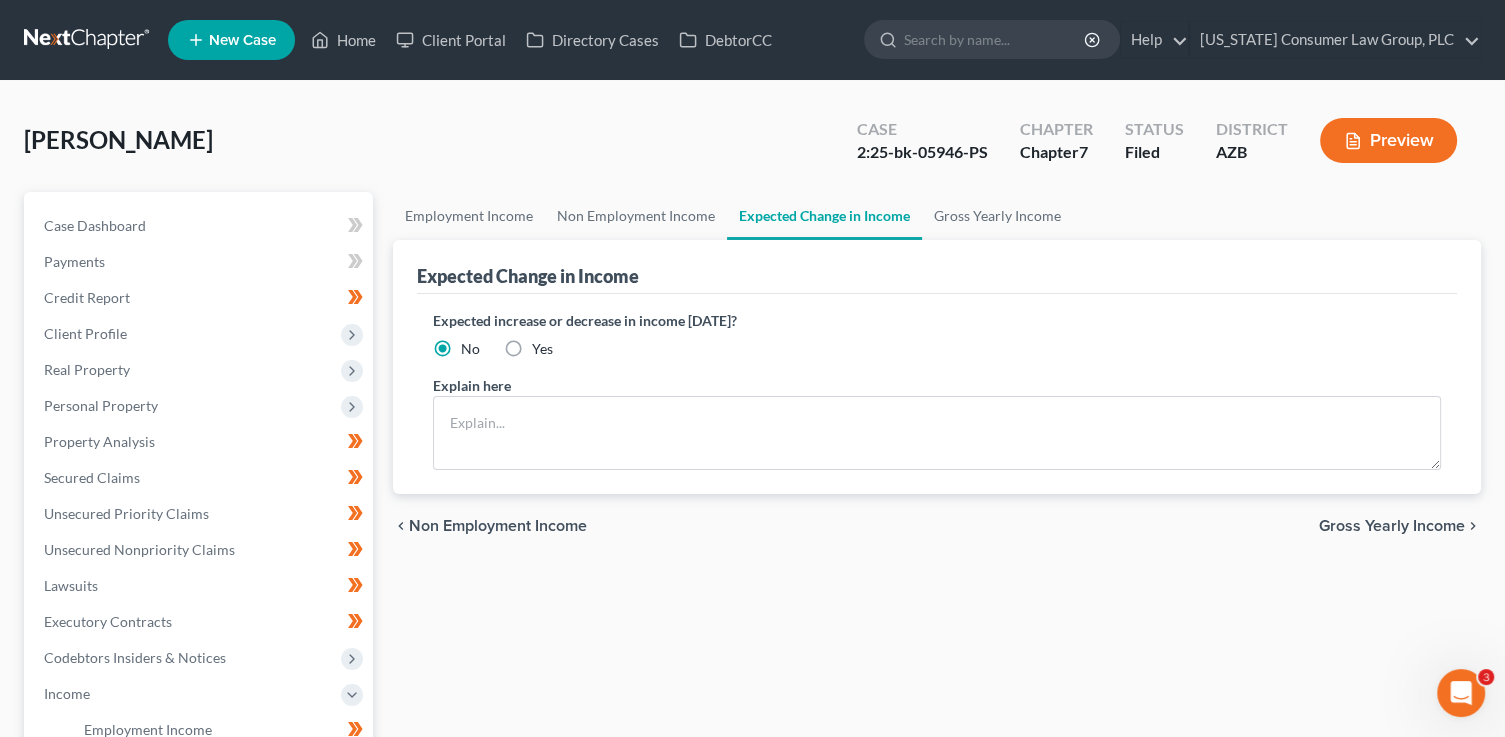 click on "Yes" at bounding box center [542, 348] 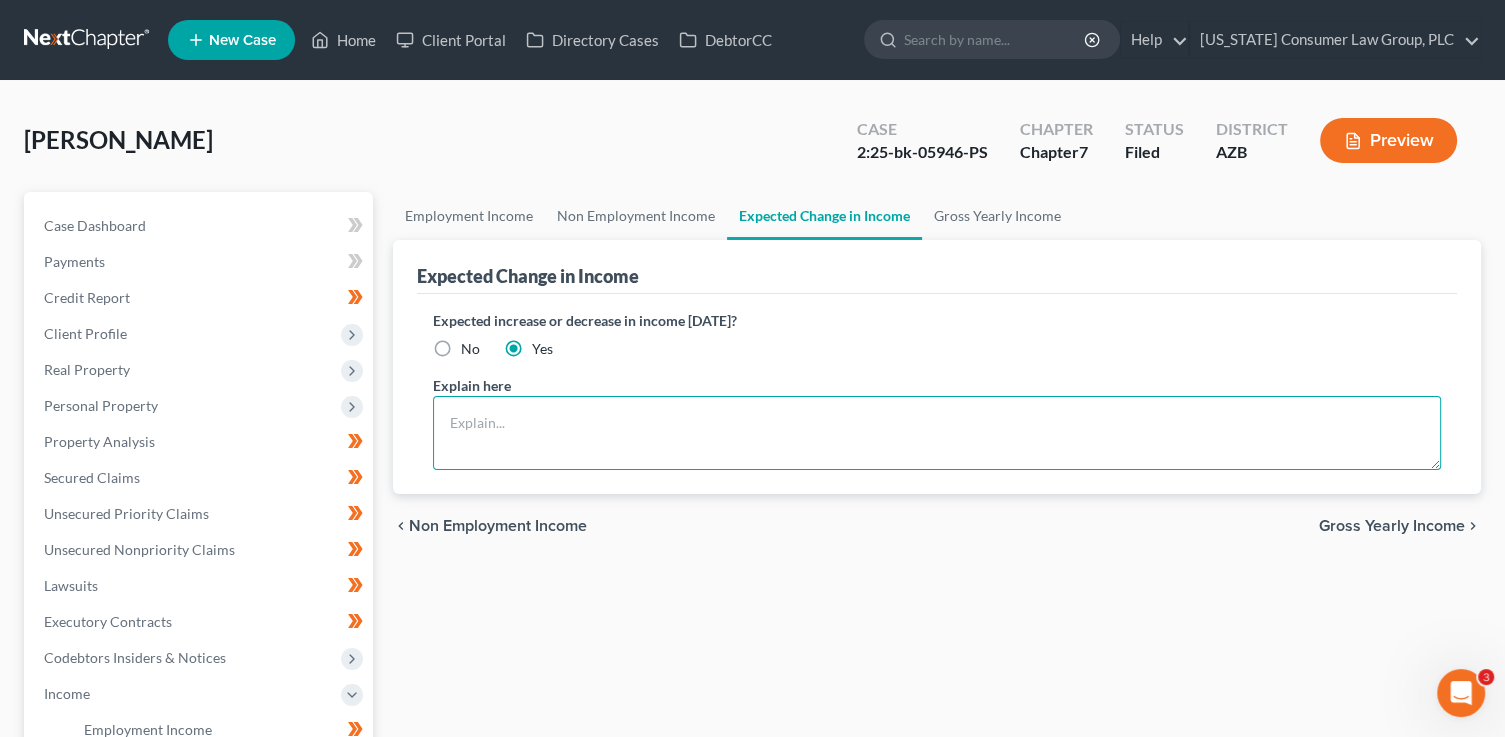 click at bounding box center (937, 433) 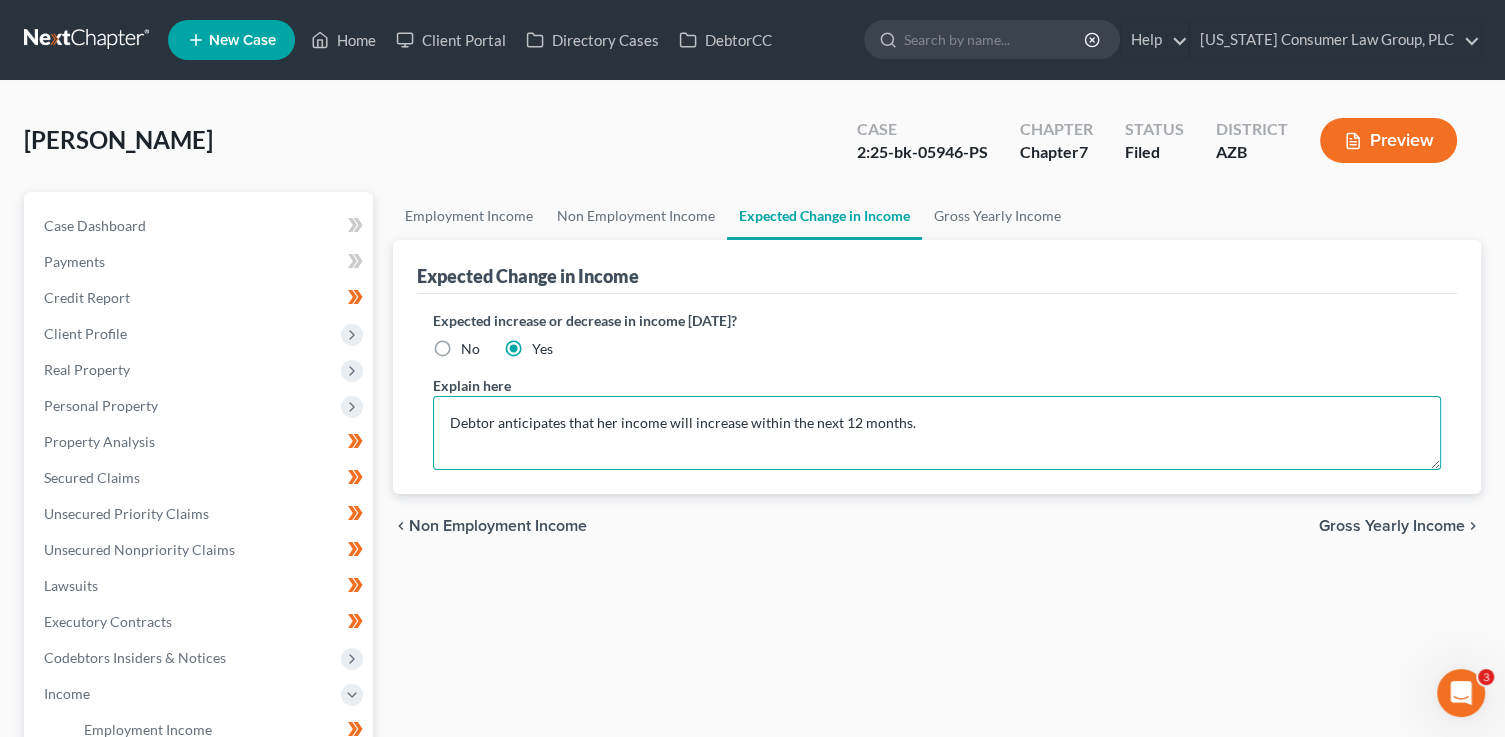 type on "Debtor anticipates that her income will increase within the next 12 months." 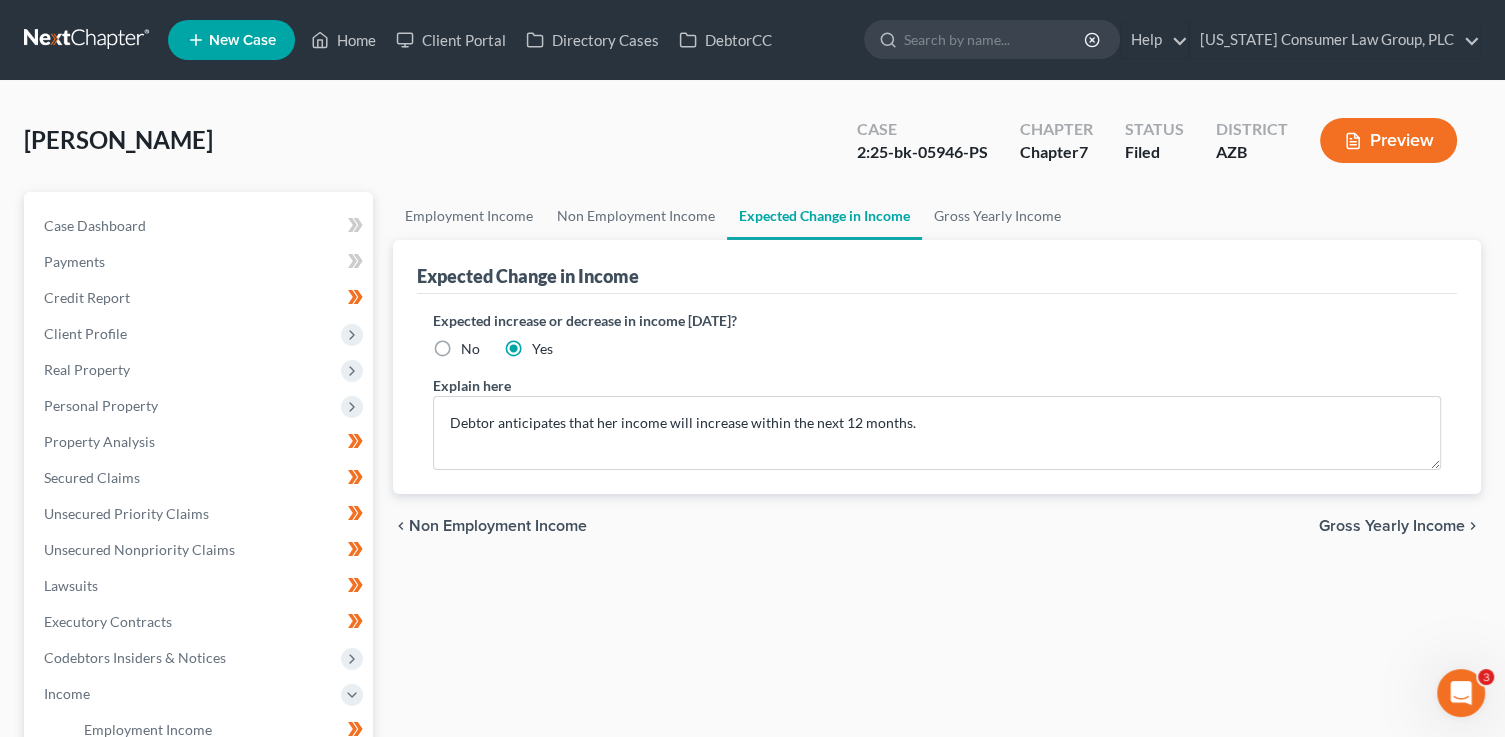 click on "Gross Yearly Income" at bounding box center (1392, 526) 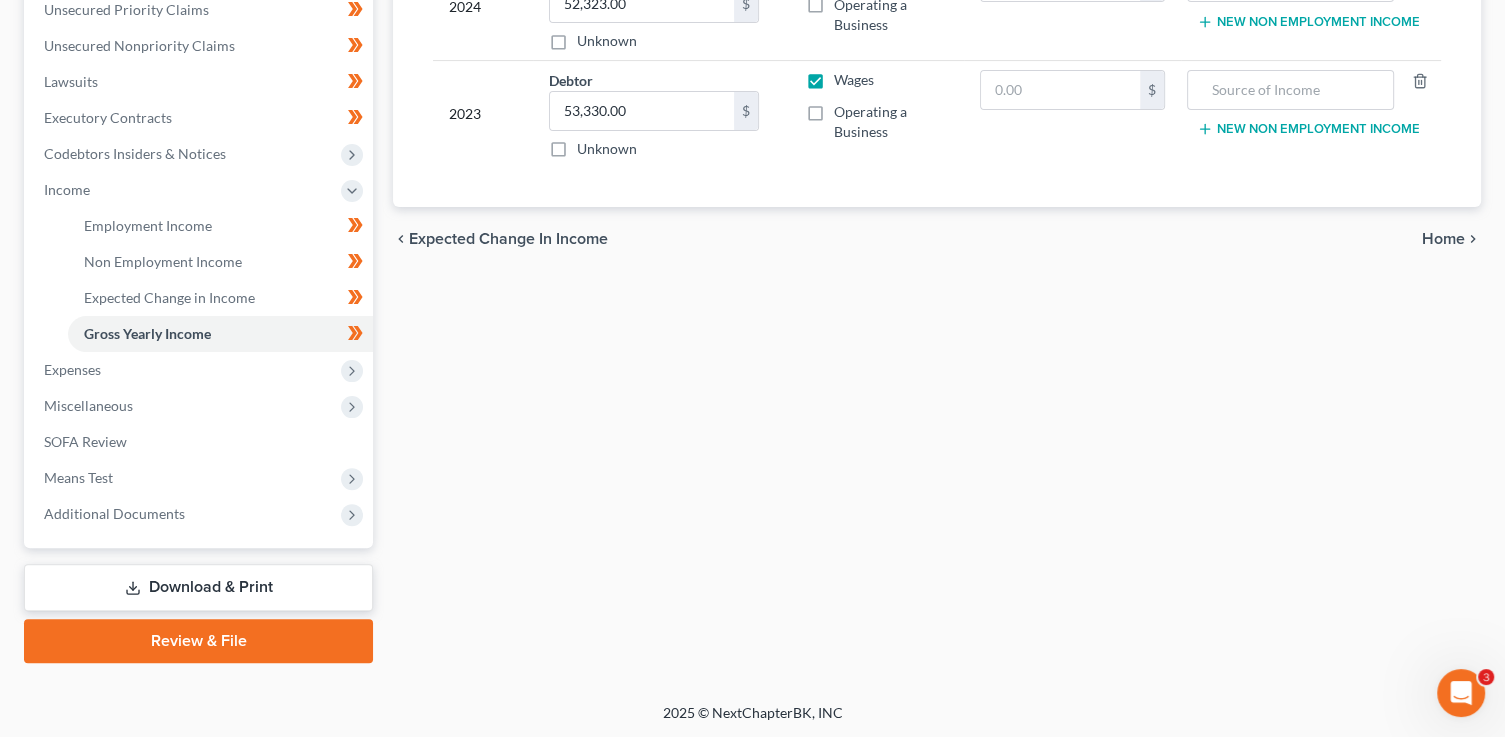 scroll, scrollTop: 0, scrollLeft: 0, axis: both 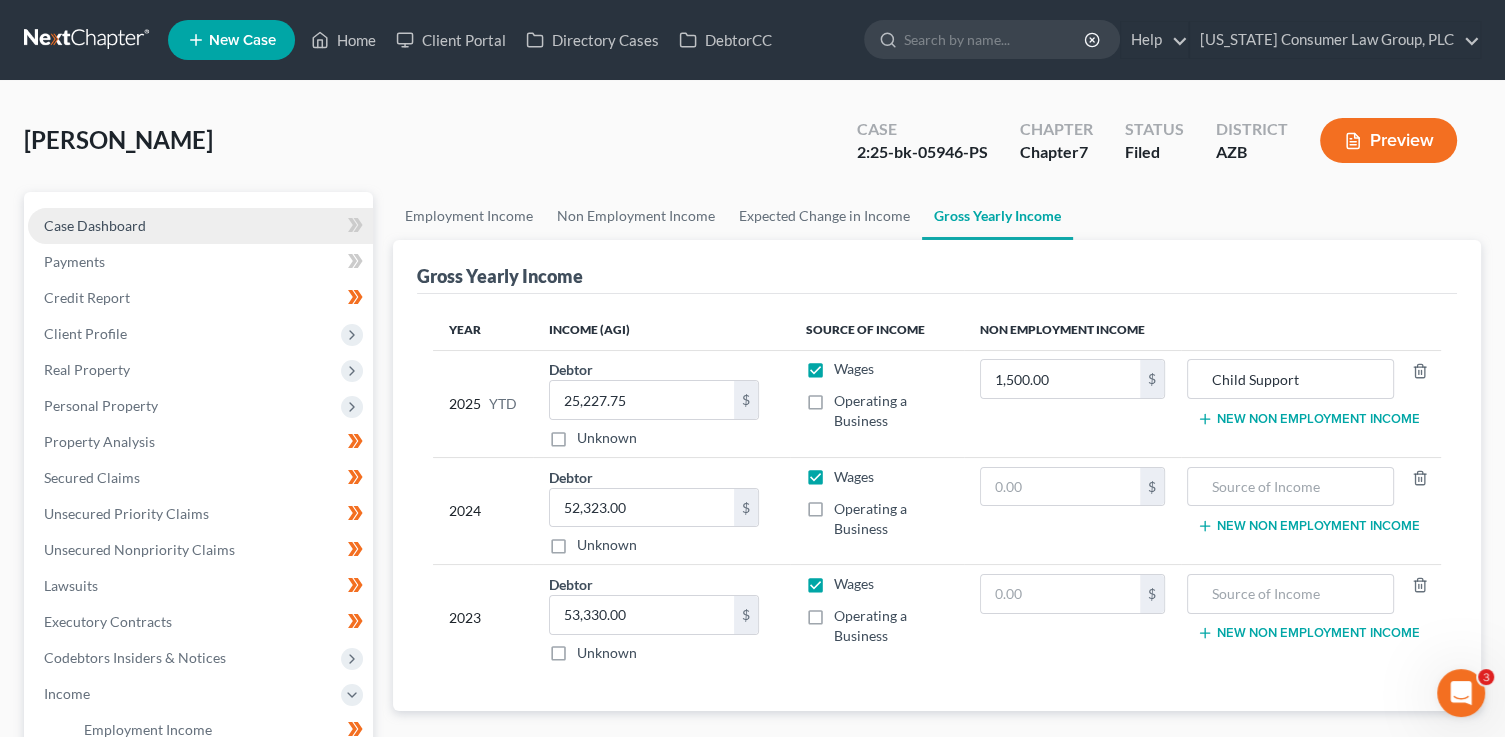 click on "Case Dashboard" at bounding box center [200, 226] 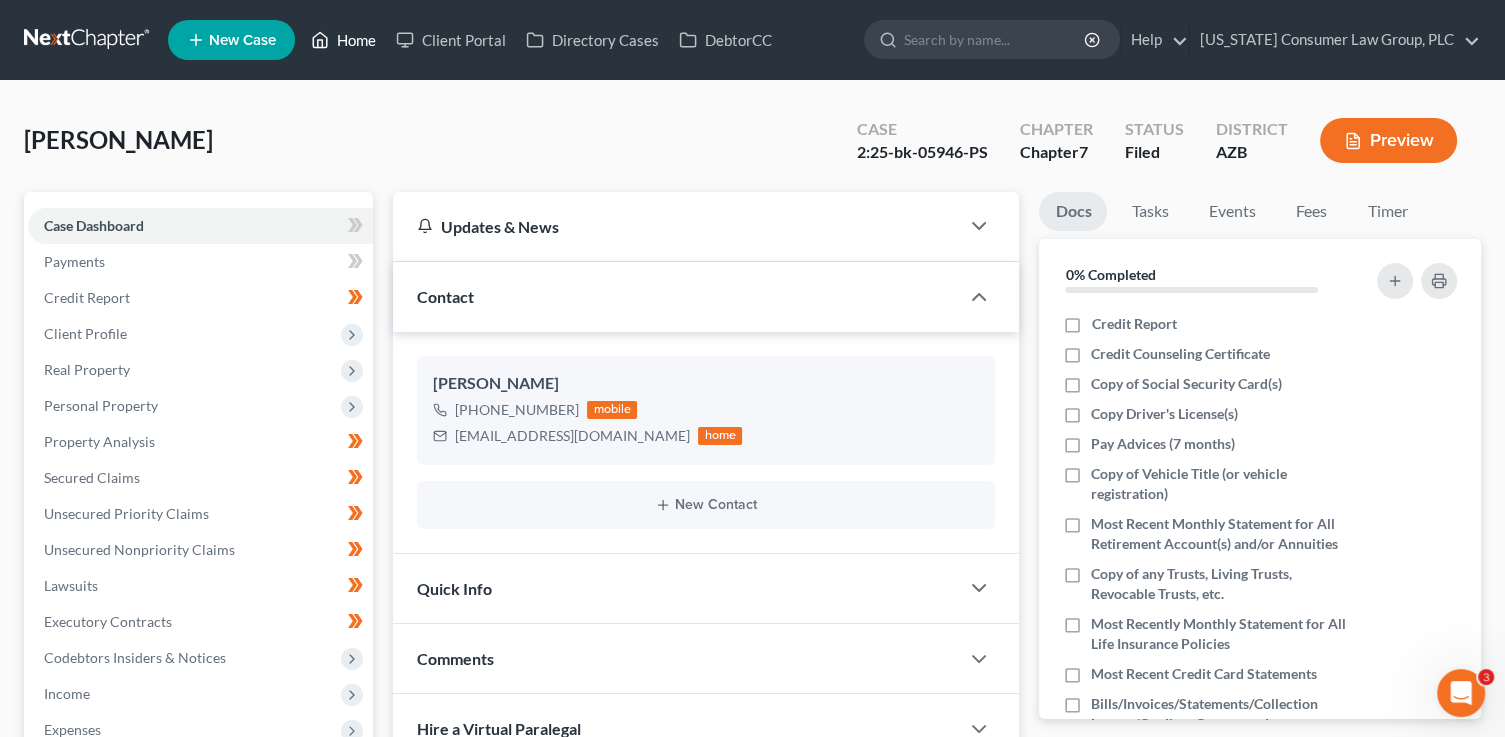 click on "Home" at bounding box center [343, 40] 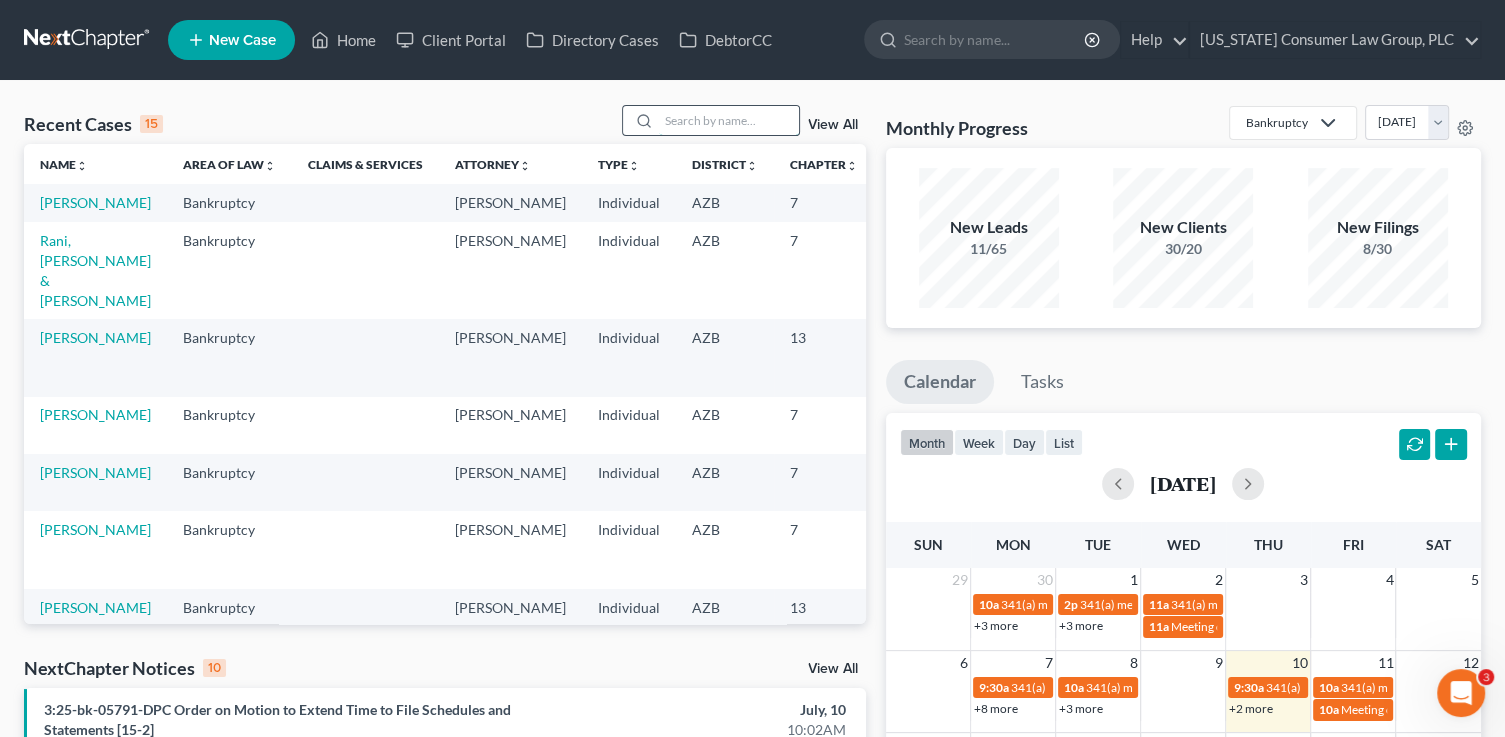 click at bounding box center (729, 120) 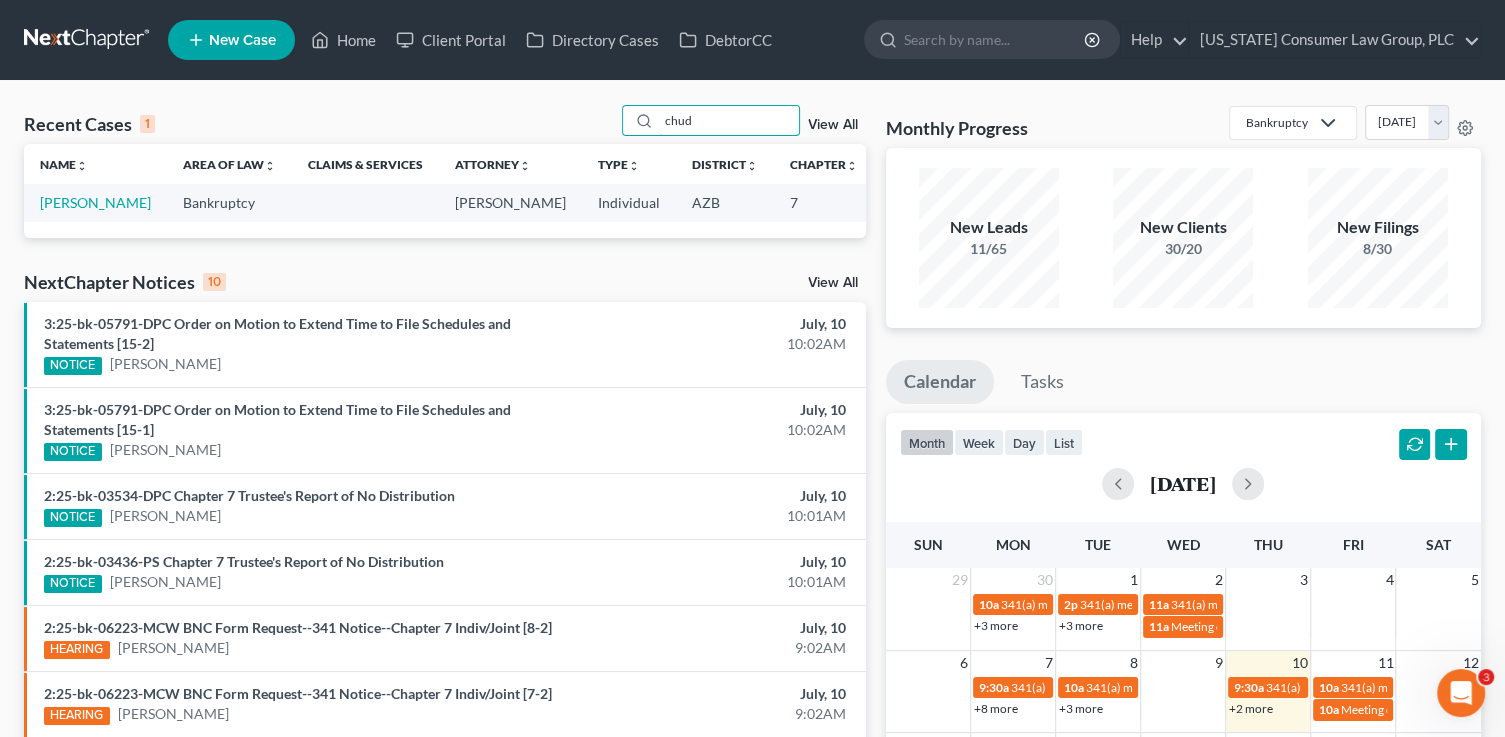 type on "chud" 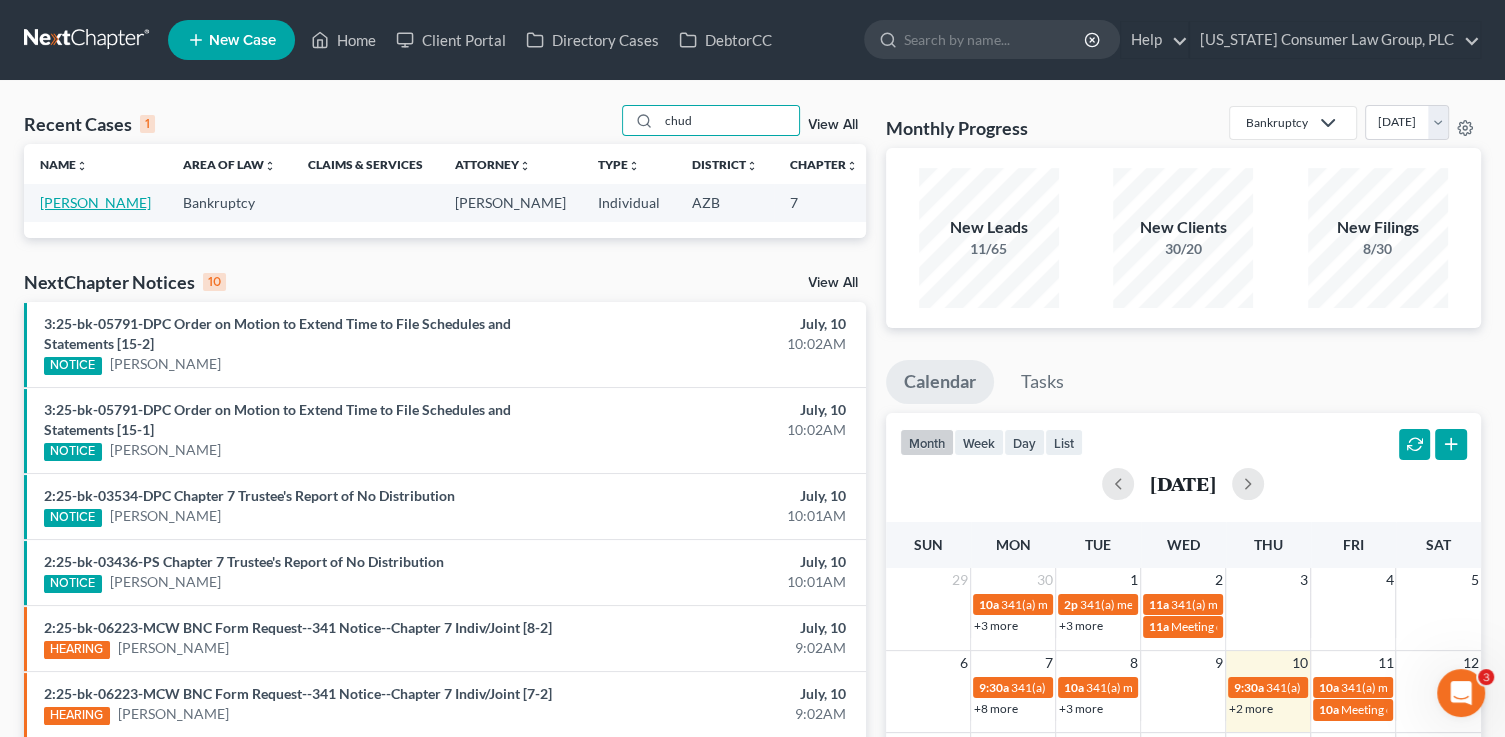 click on "[PERSON_NAME]" at bounding box center [95, 202] 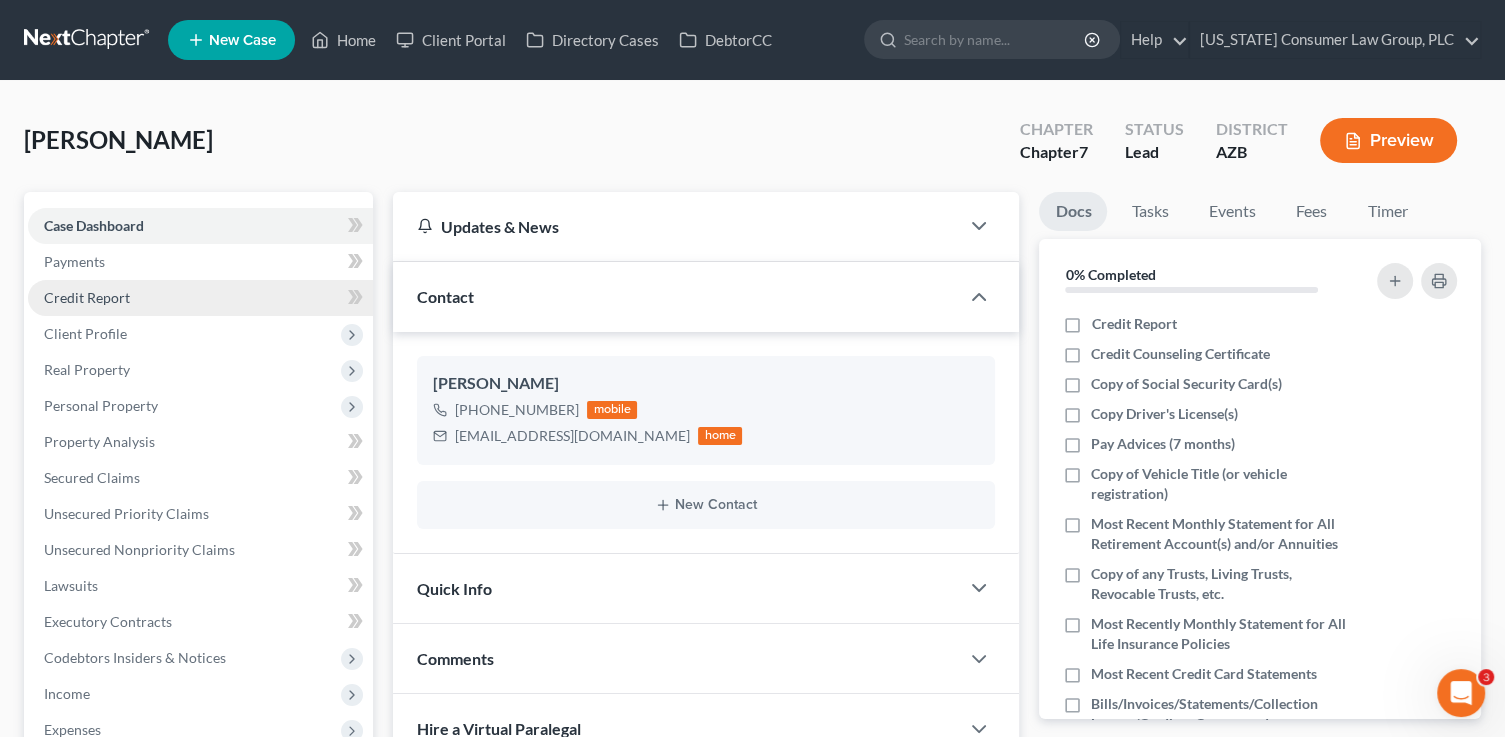 click on "Credit Report" at bounding box center (87, 297) 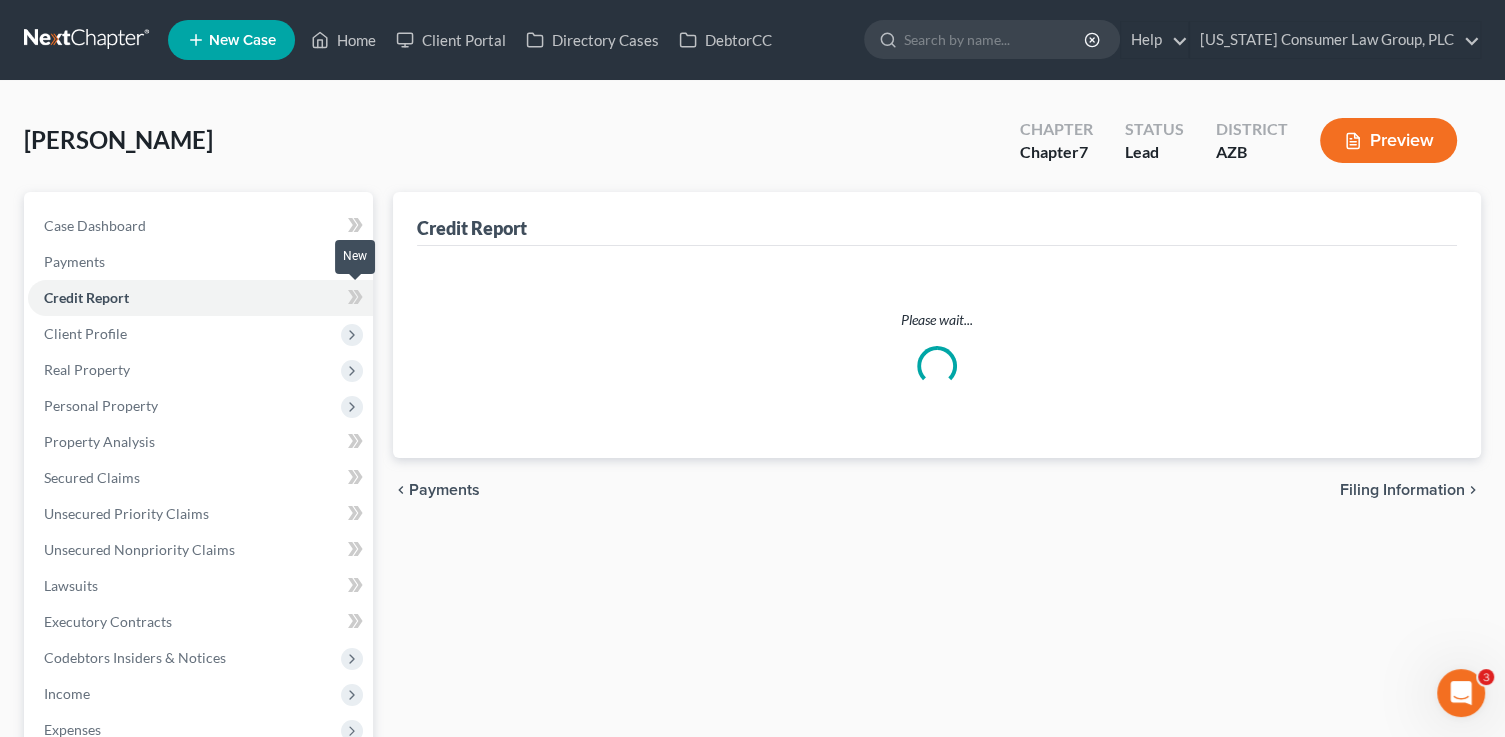 click 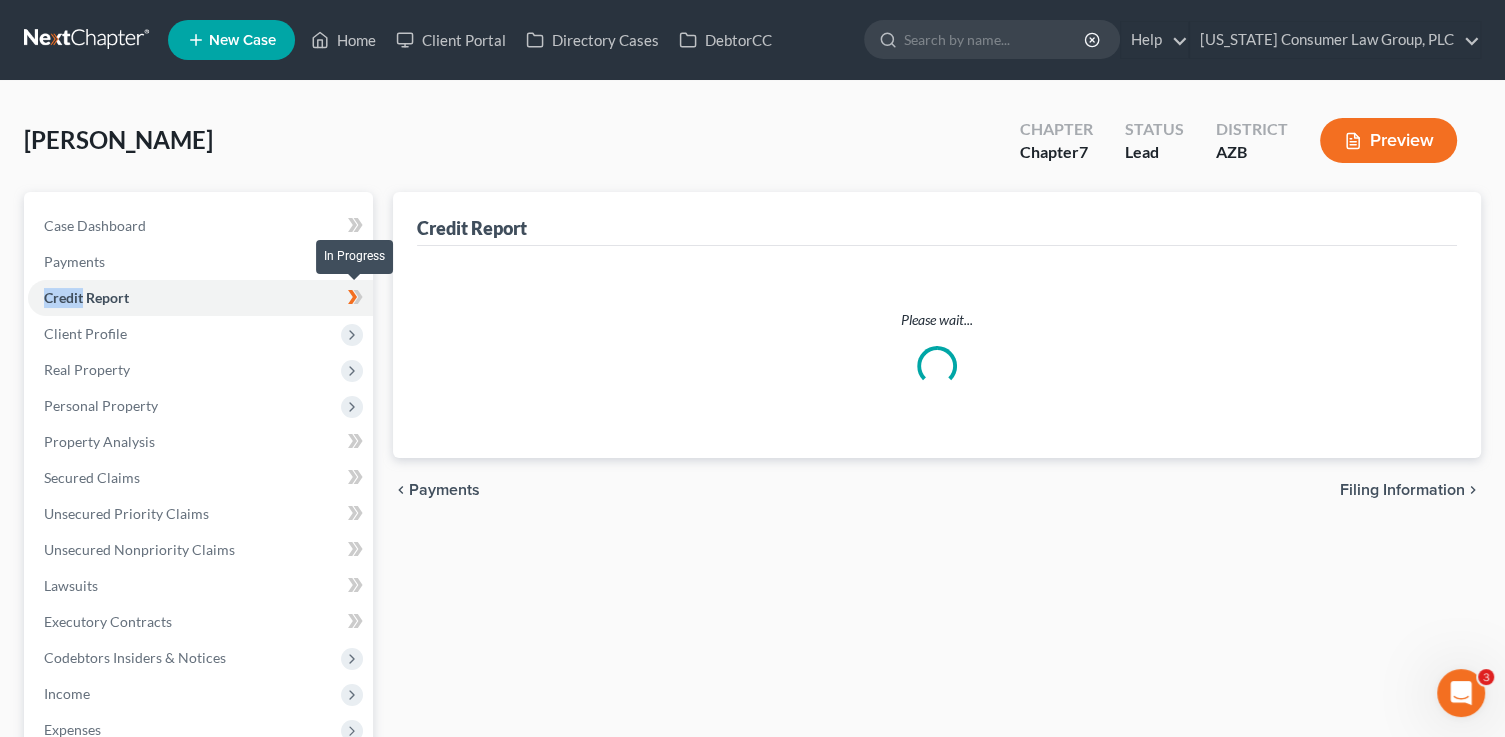 click 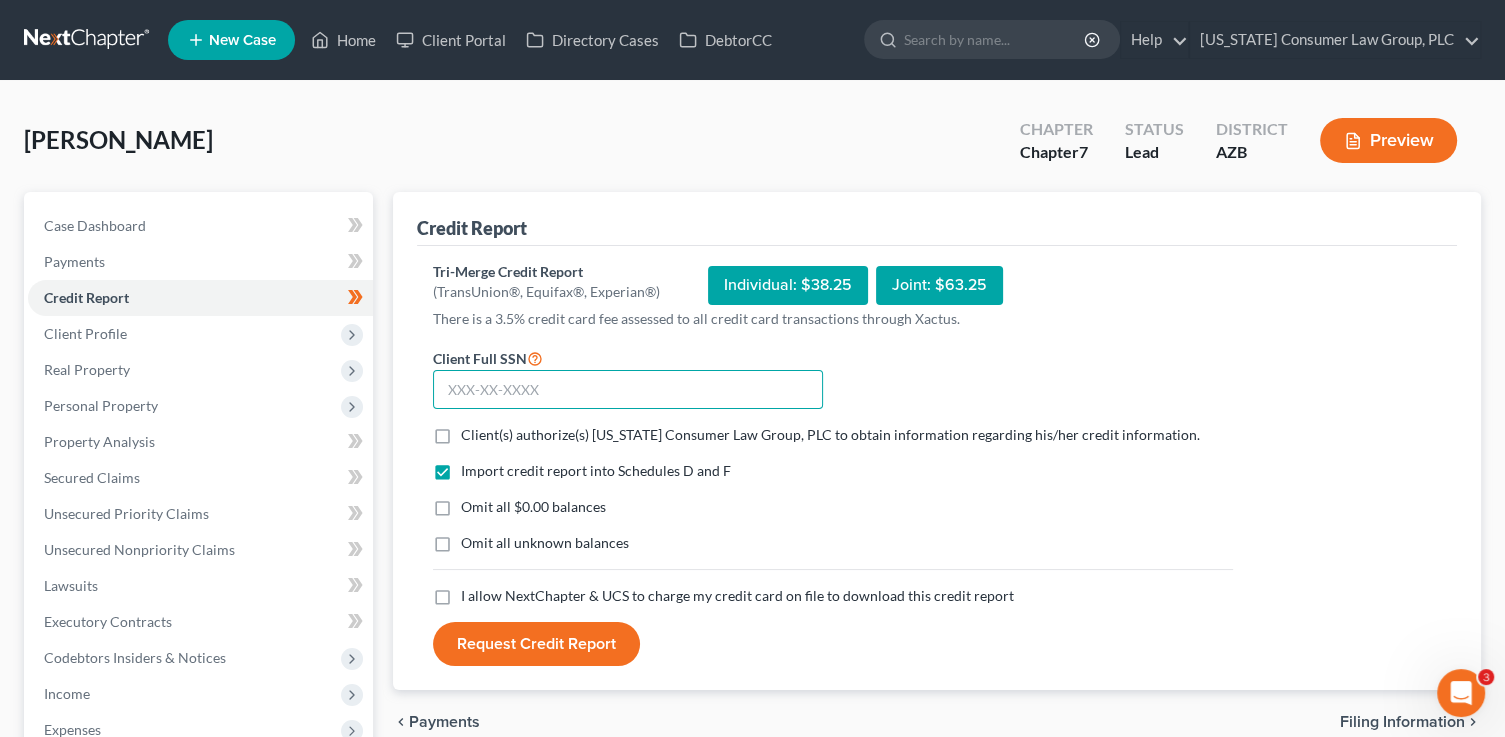 click at bounding box center (628, 390) 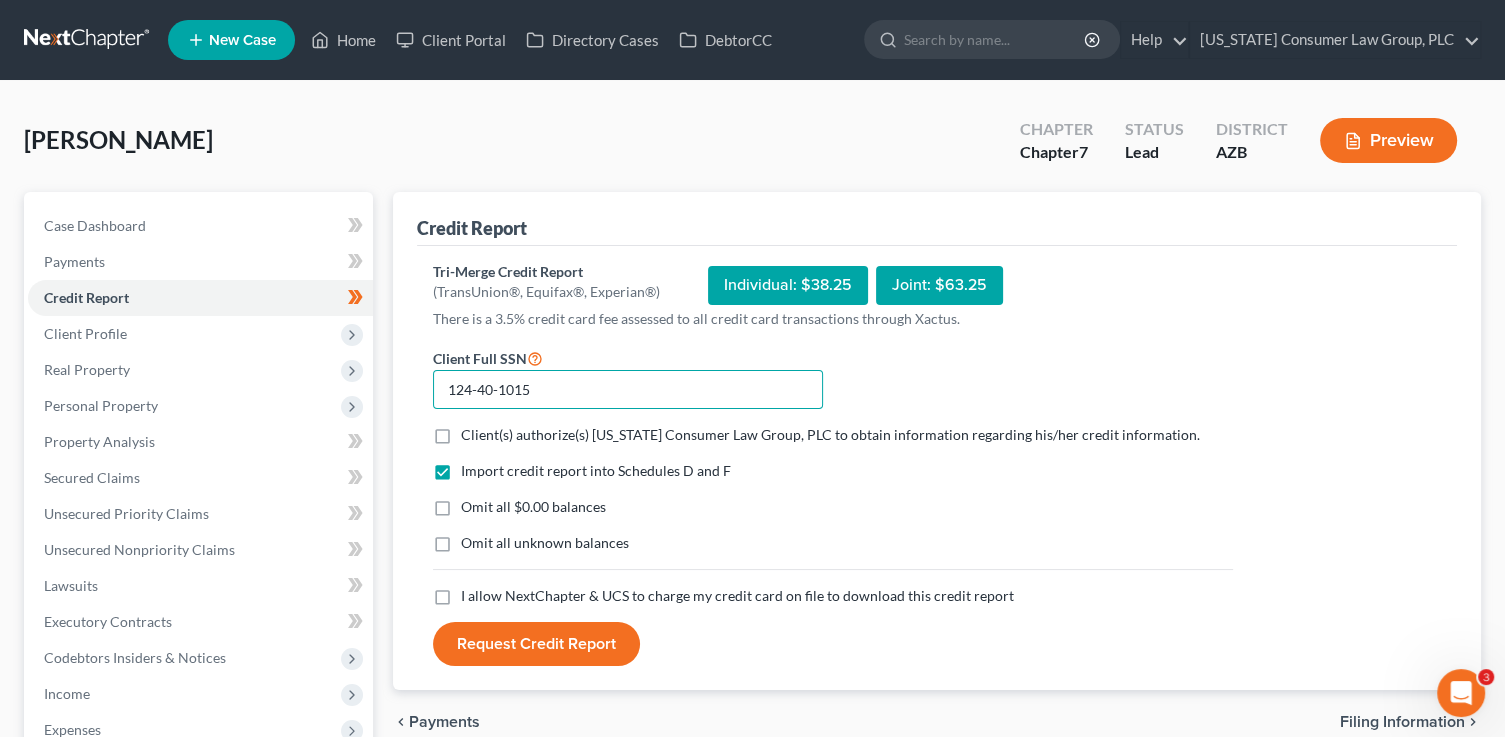 type on "124-40-1015" 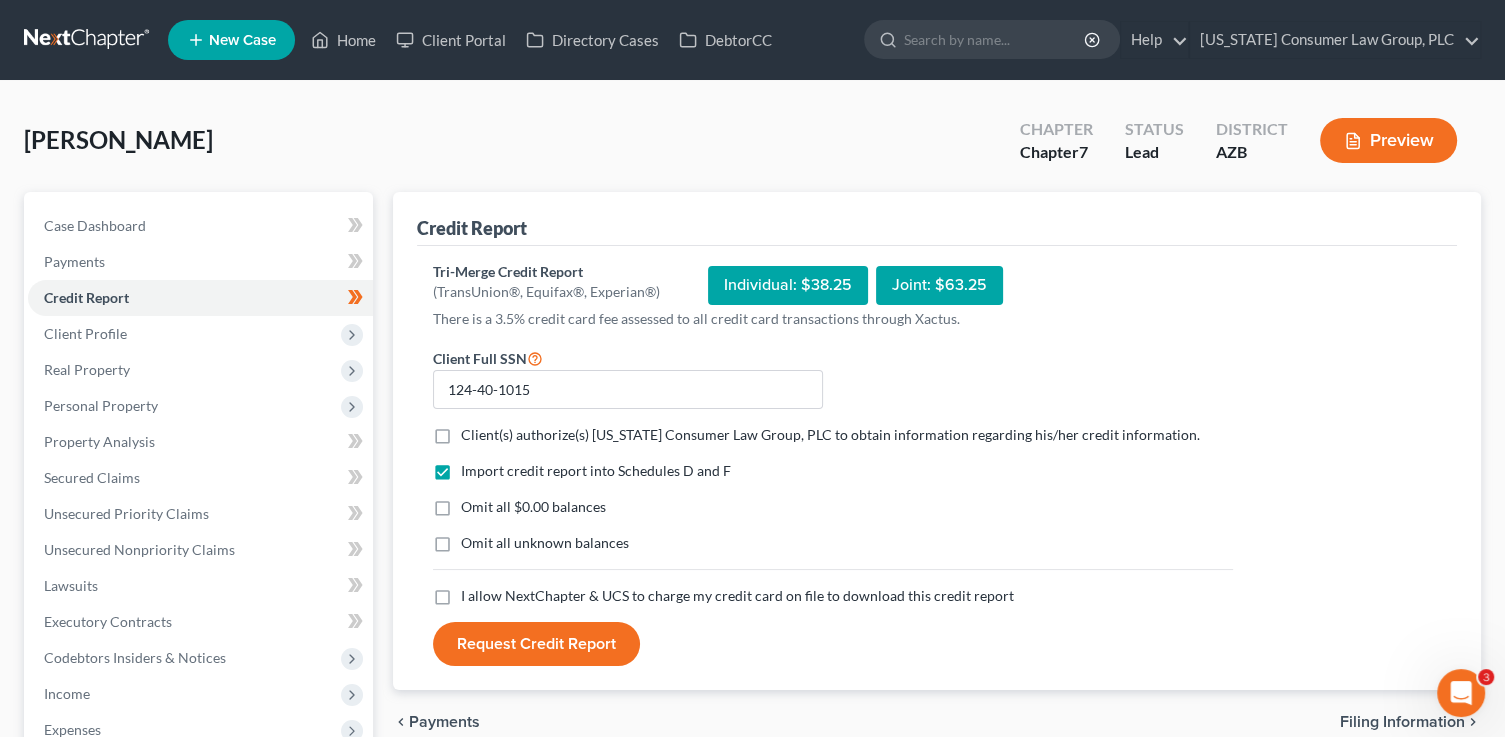 click on "Client(s) authorize(s) [US_STATE] Consumer Law Group, PLC to obtain information regarding his/her credit information." at bounding box center [830, 434] 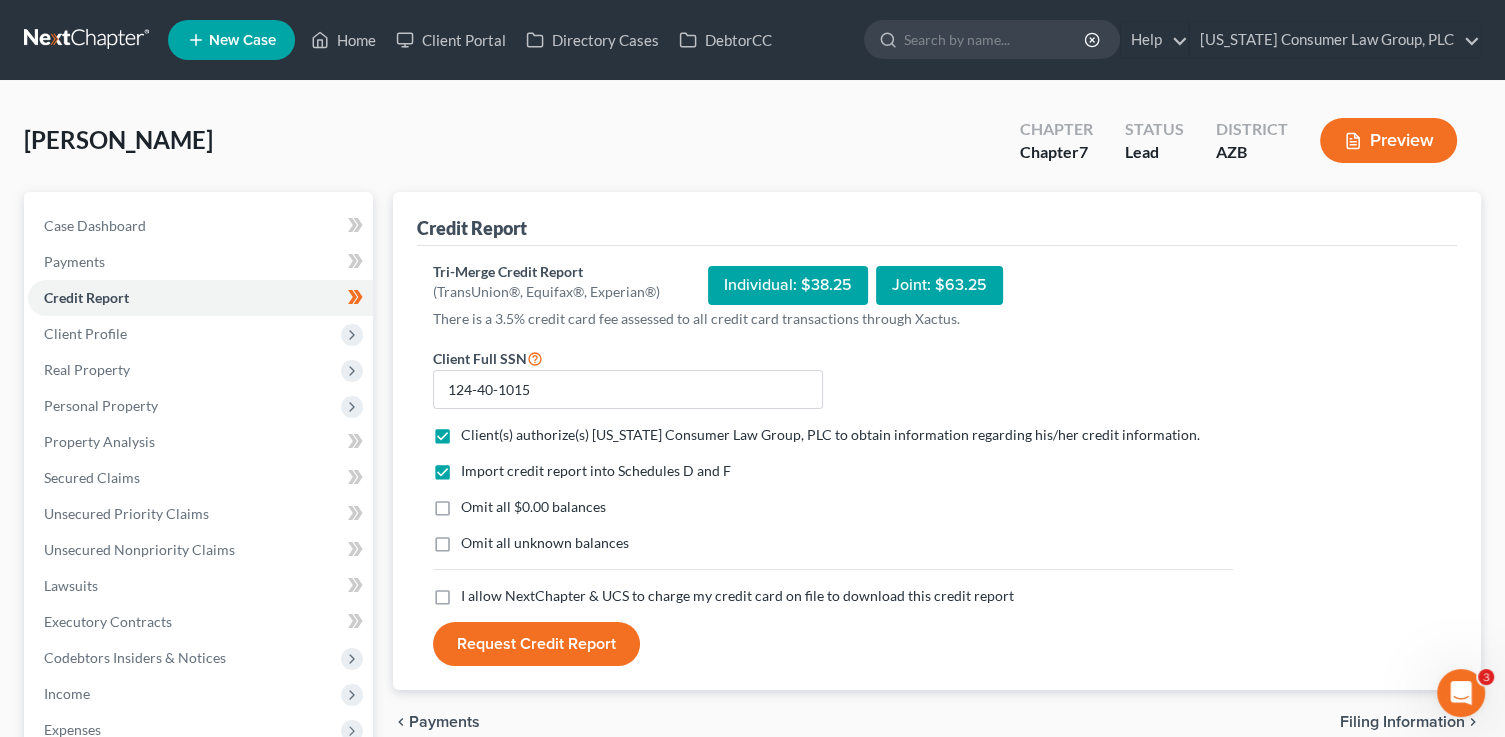 click on "I allow NextChapter & UCS to charge my credit card on file to download this credit report" at bounding box center (737, 595) 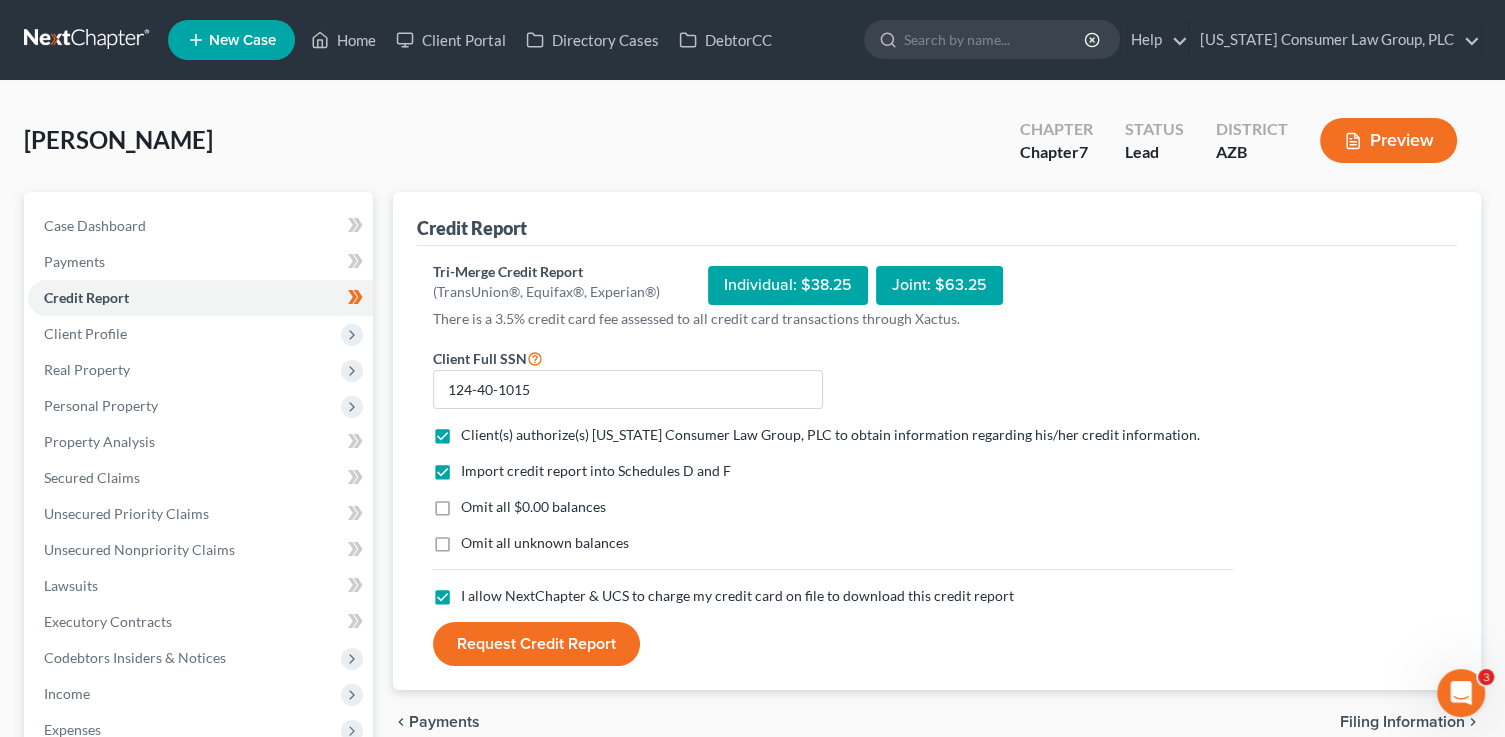 click on "Request Credit Report" at bounding box center (536, 644) 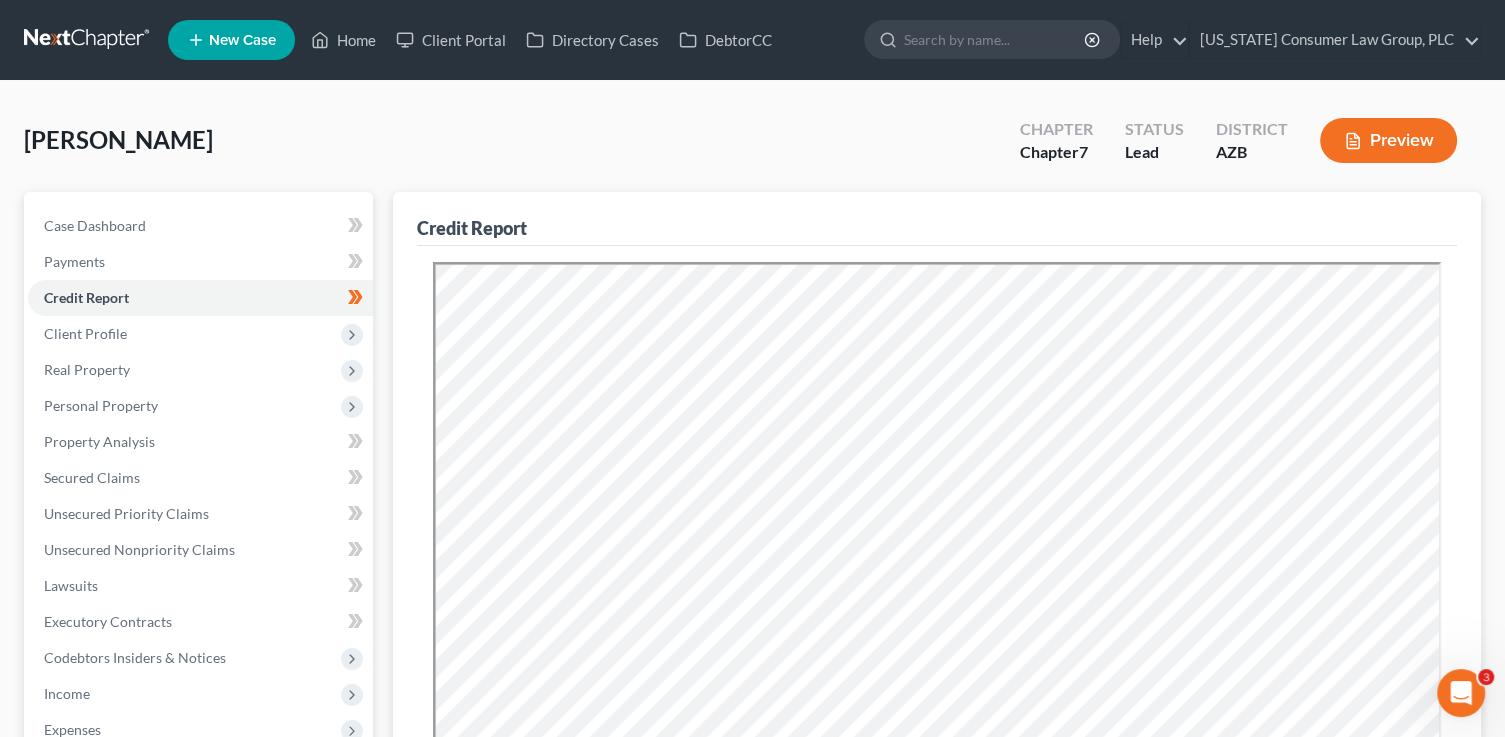 scroll, scrollTop: 0, scrollLeft: 0, axis: both 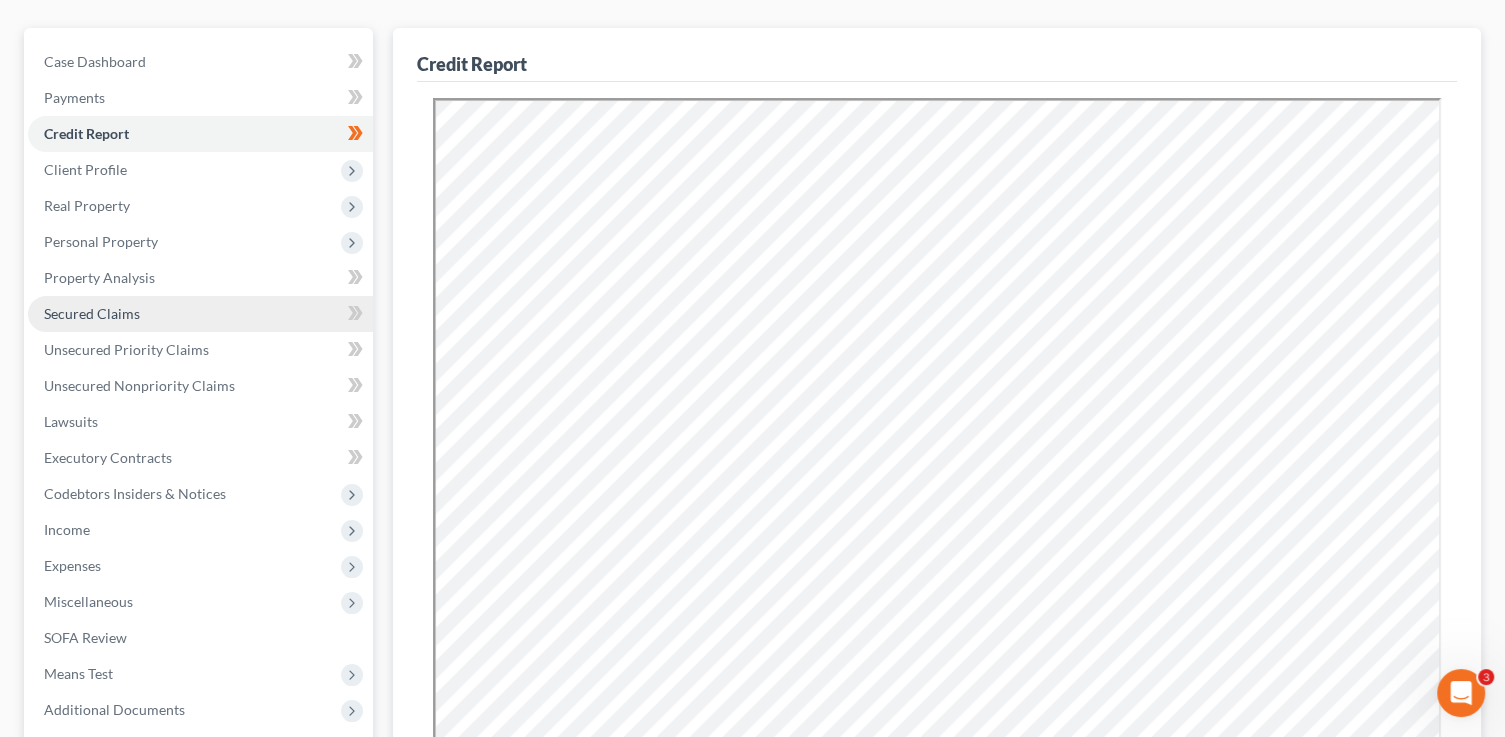 click on "Secured Claims" at bounding box center (200, 314) 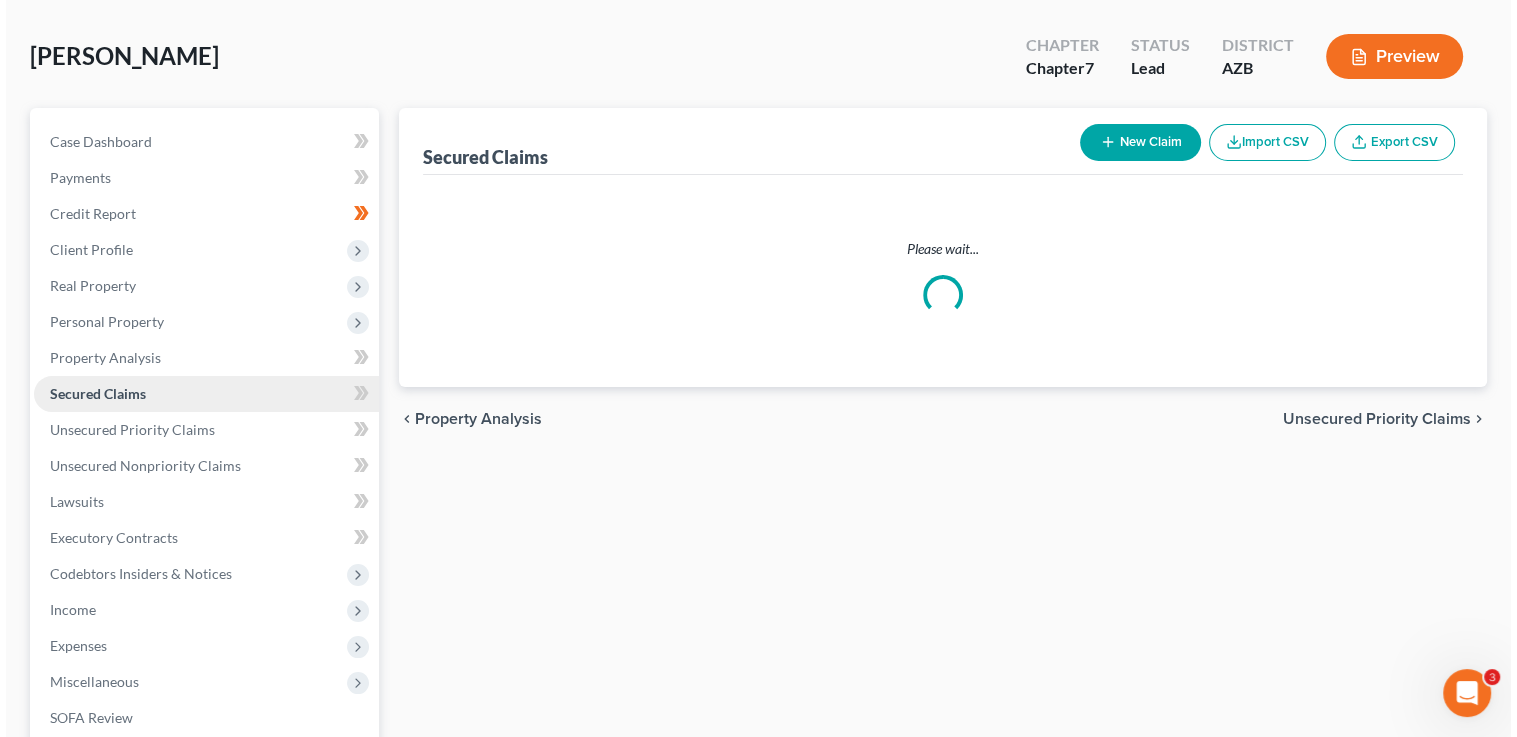 scroll, scrollTop: 0, scrollLeft: 0, axis: both 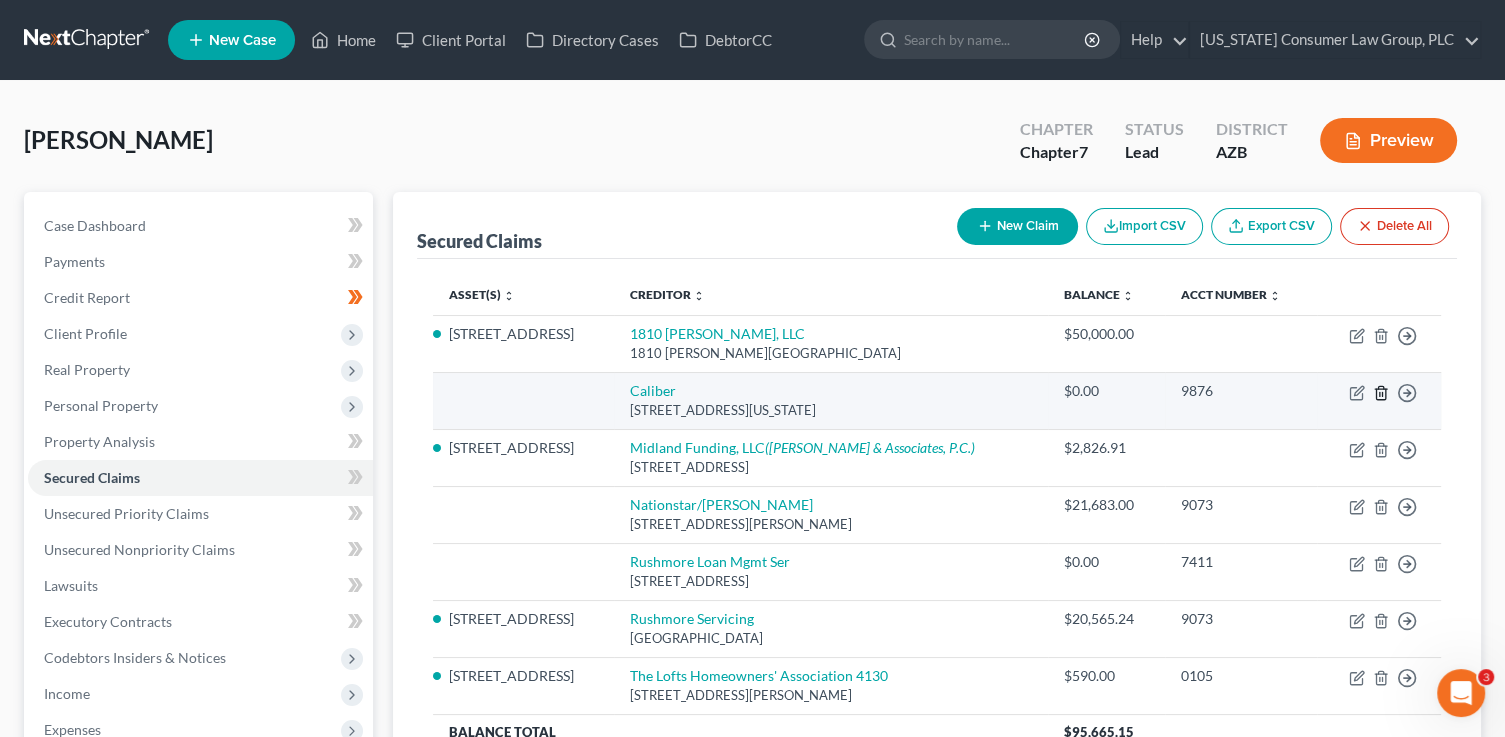 click 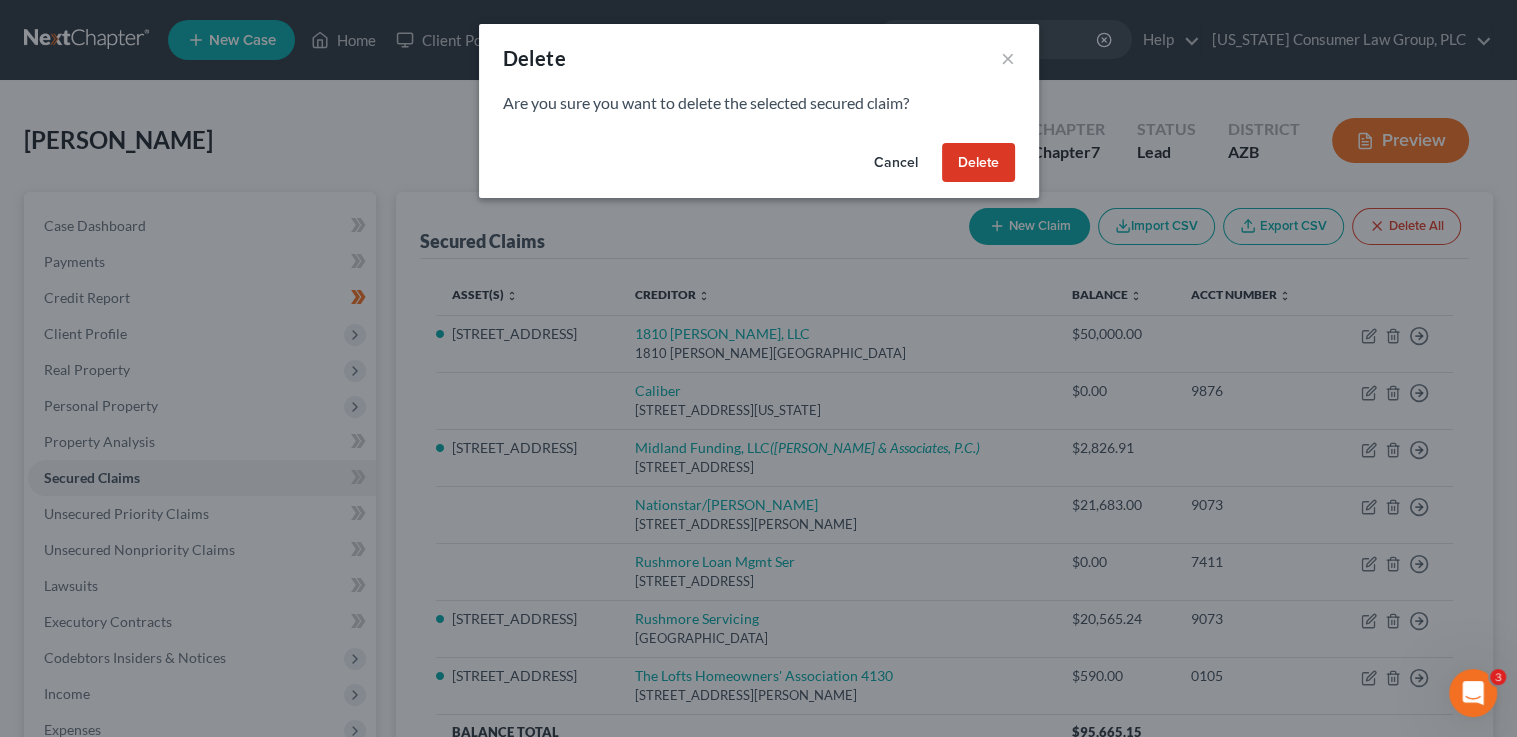 click on "Delete" at bounding box center (978, 163) 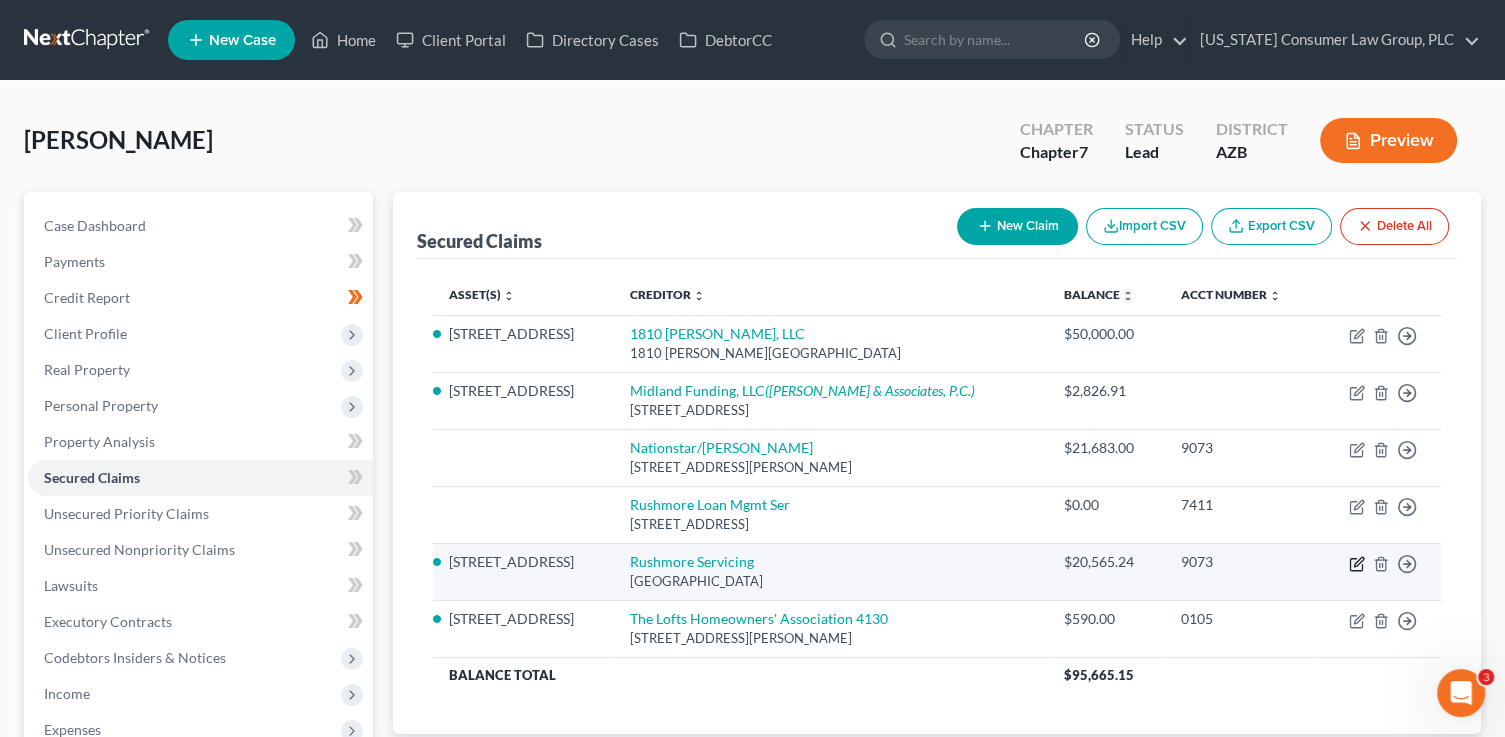 click 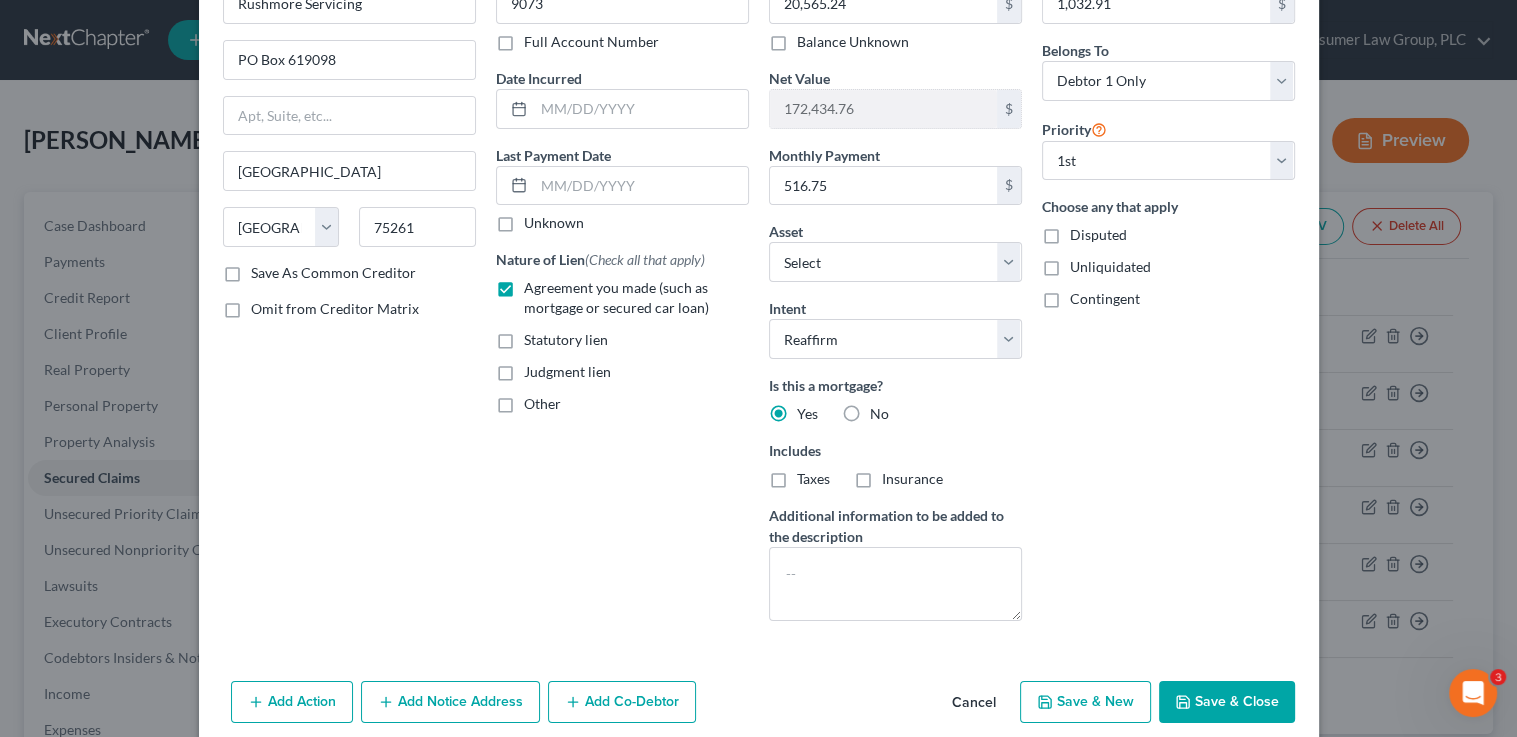 scroll, scrollTop: 210, scrollLeft: 0, axis: vertical 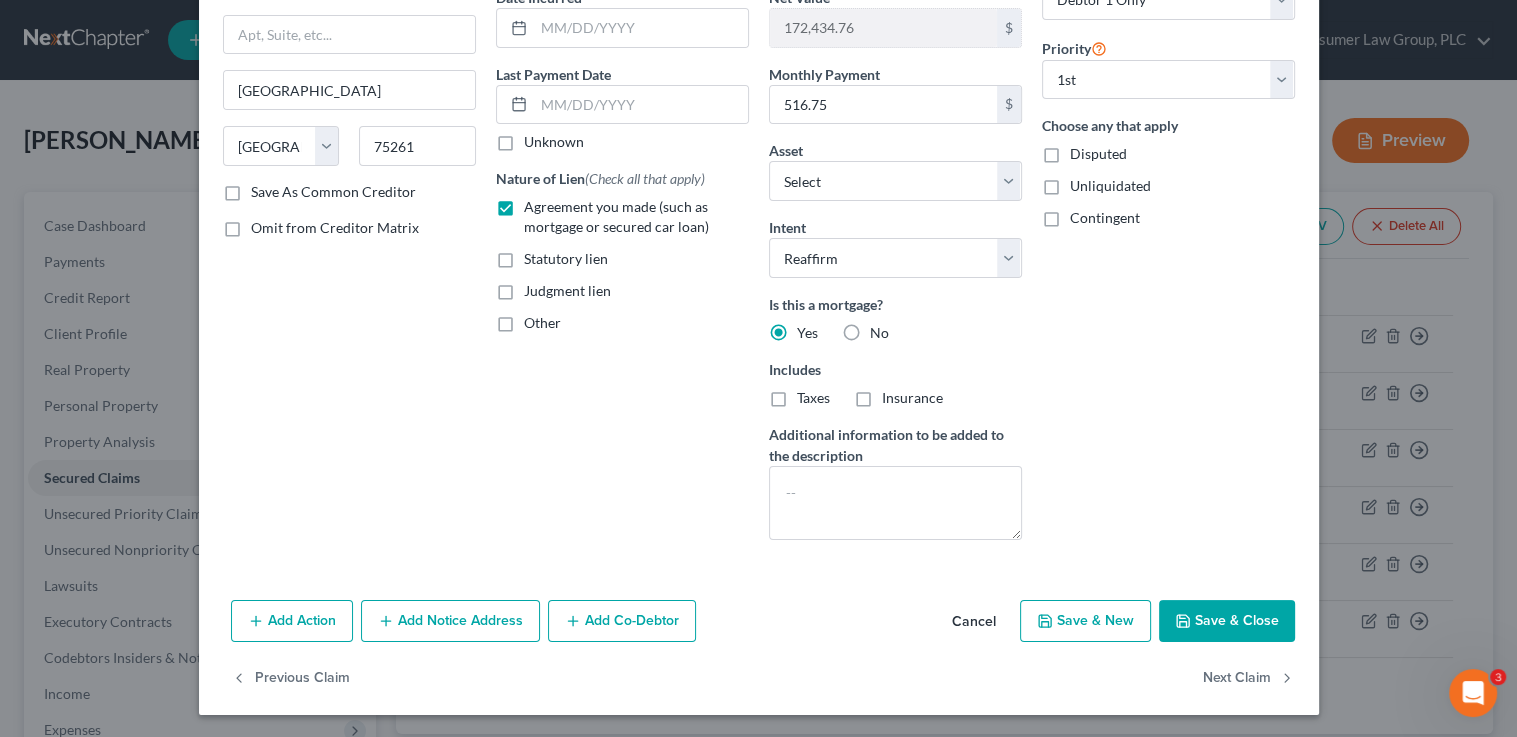 drag, startPoint x: 452, startPoint y: 614, endPoint x: 433, endPoint y: 633, distance: 26.870058 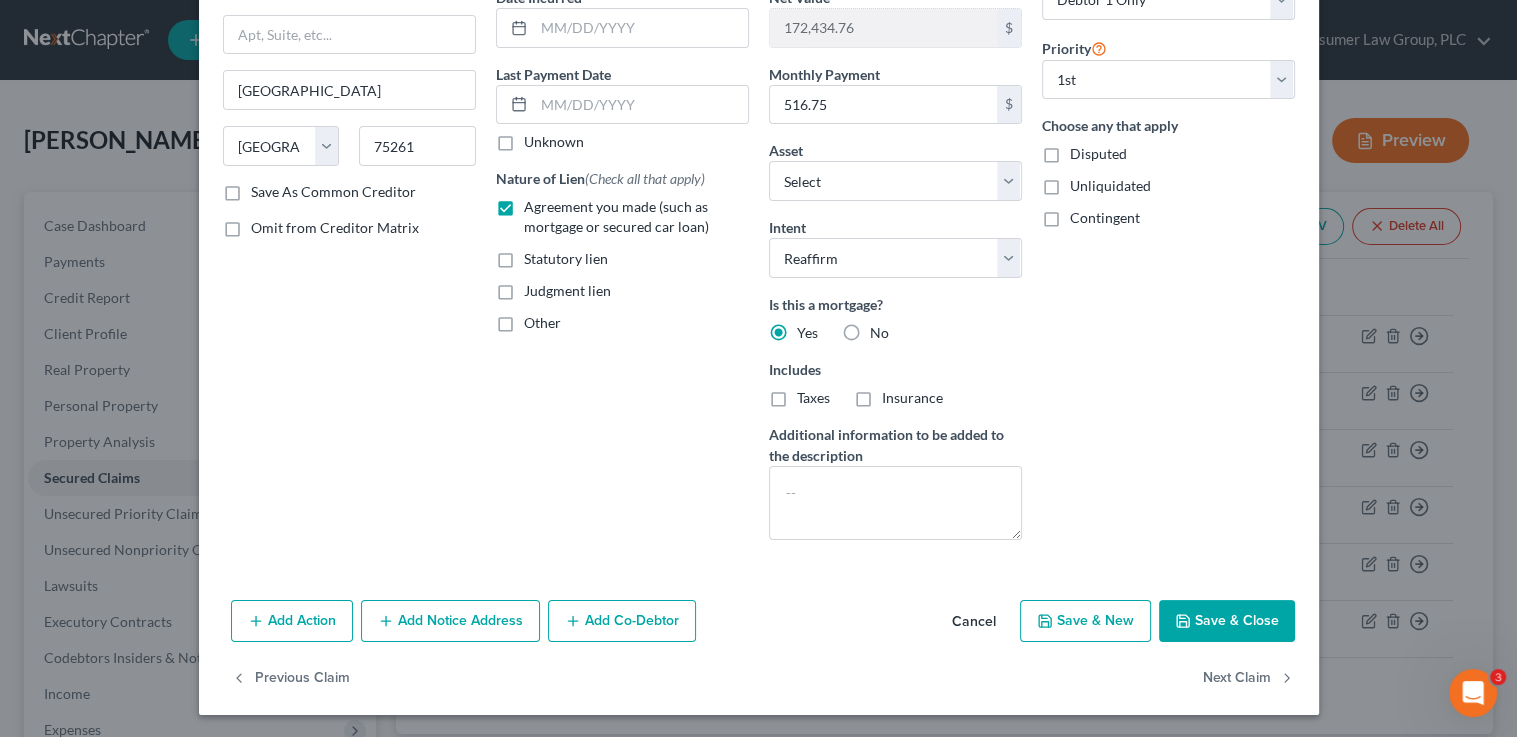 click on "Add Notice Address" at bounding box center [450, 621] 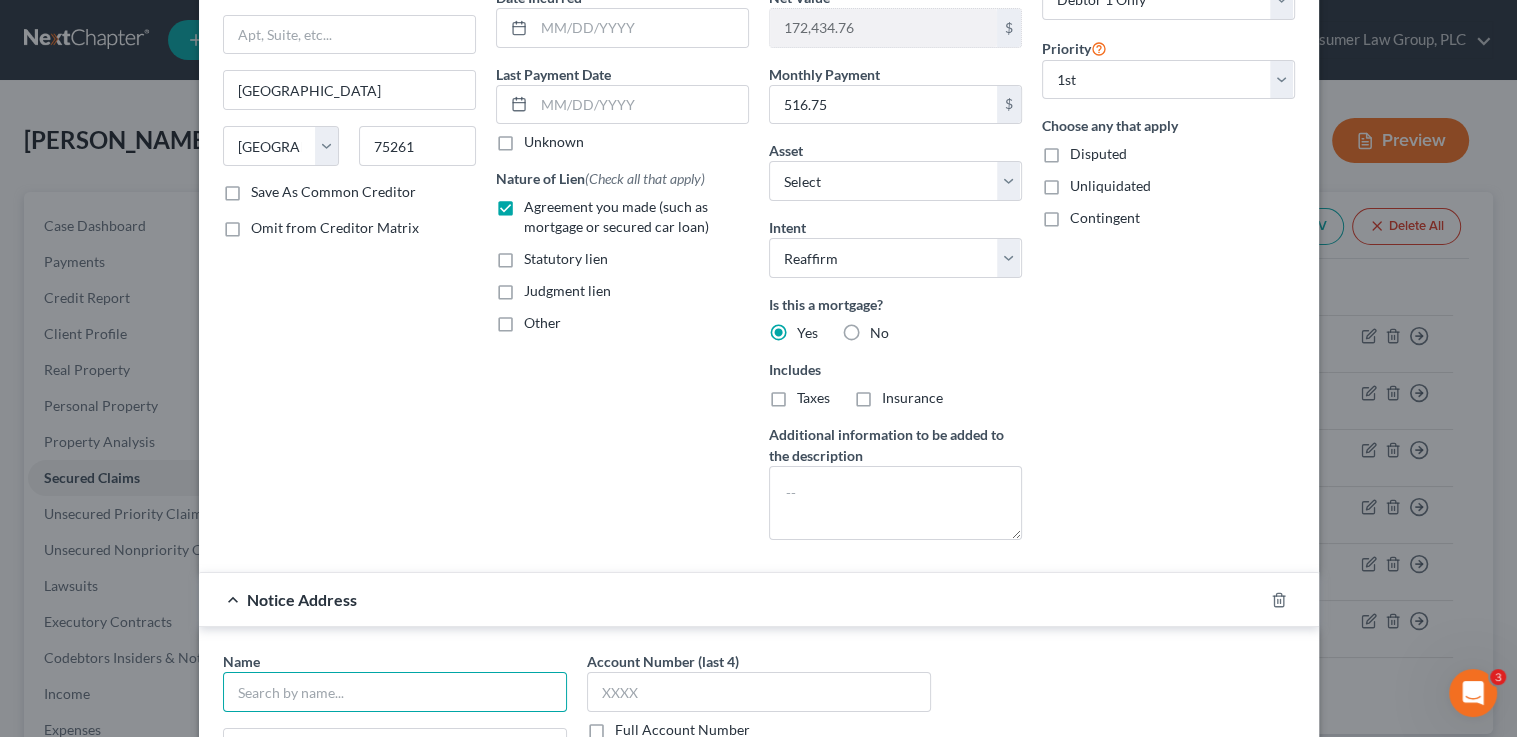 click at bounding box center (395, 692) 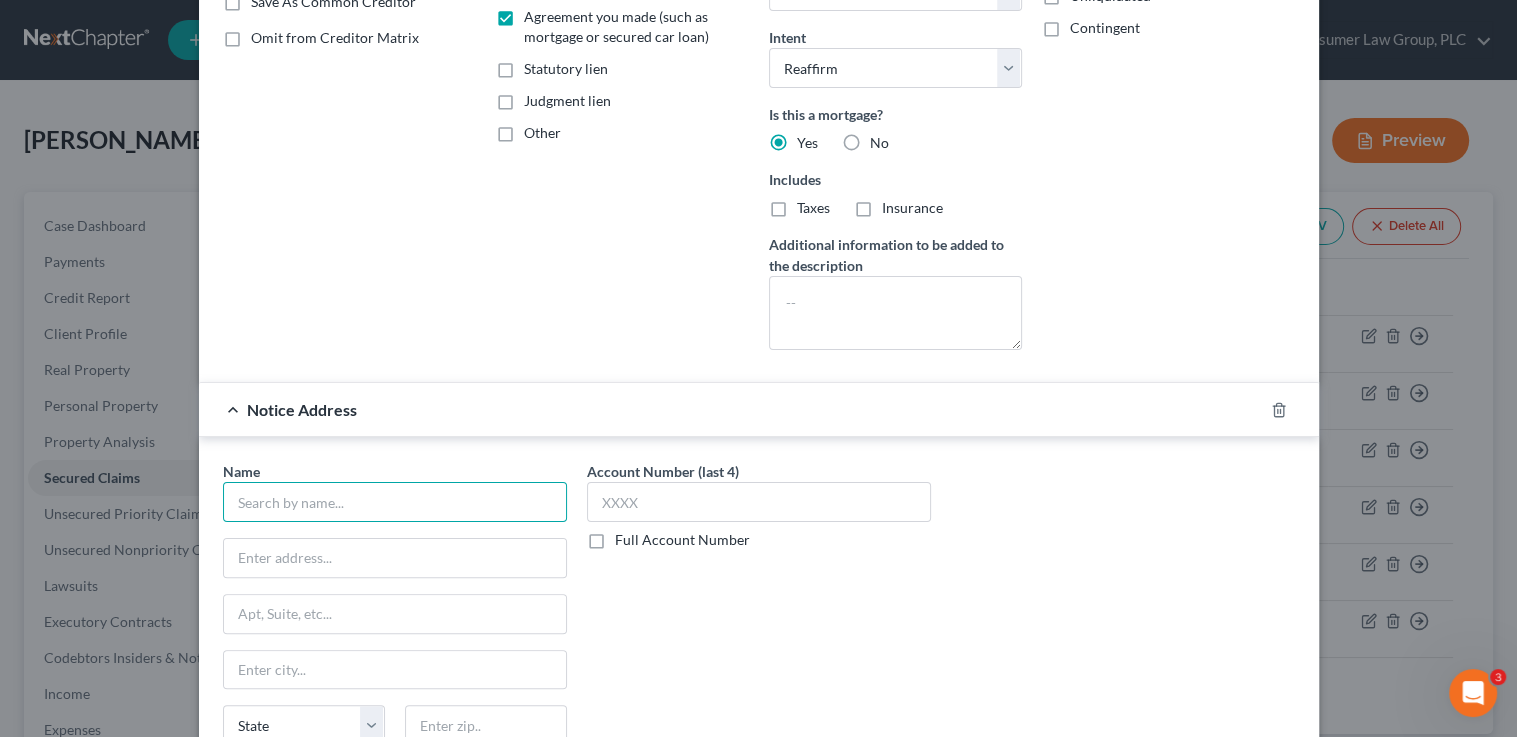 scroll, scrollTop: 440, scrollLeft: 0, axis: vertical 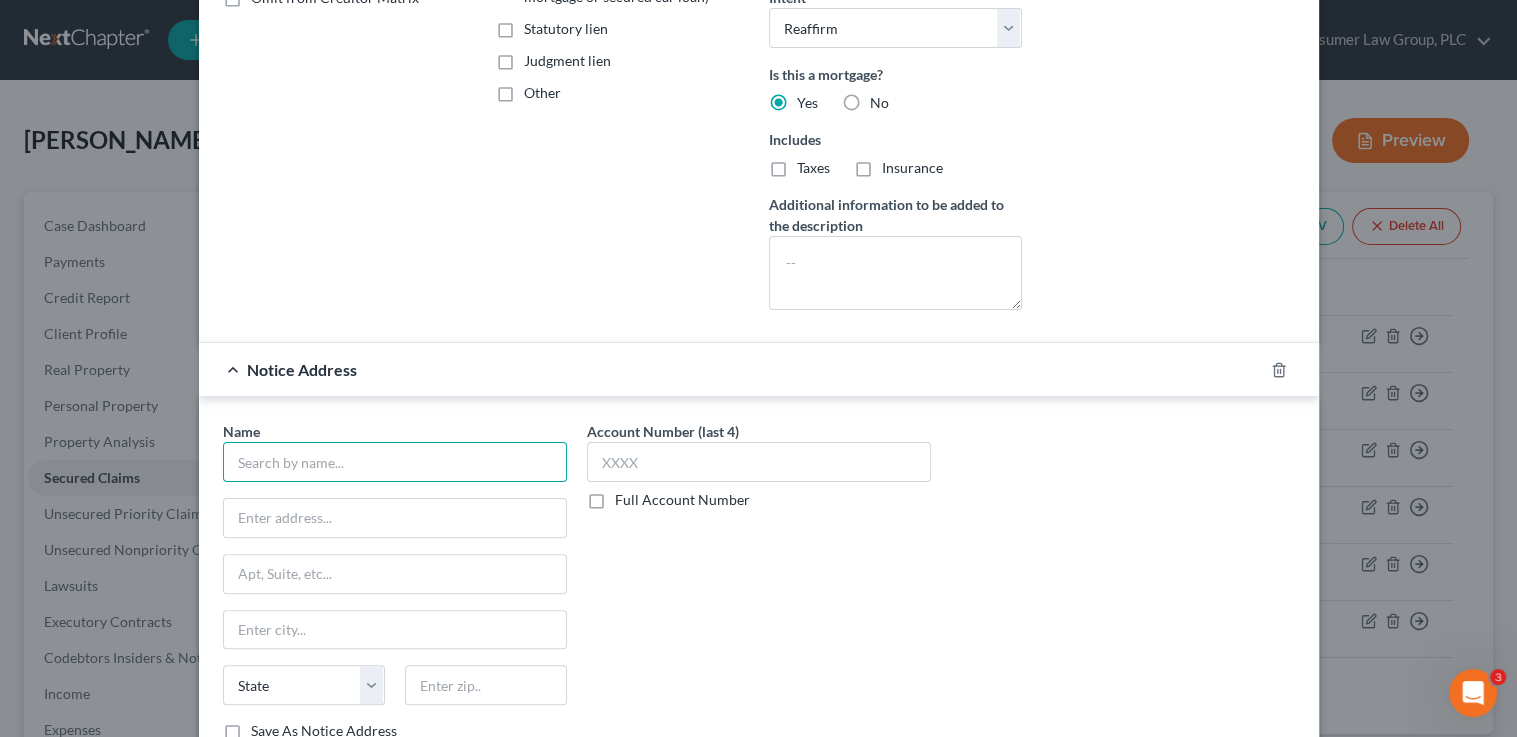 click at bounding box center [395, 462] 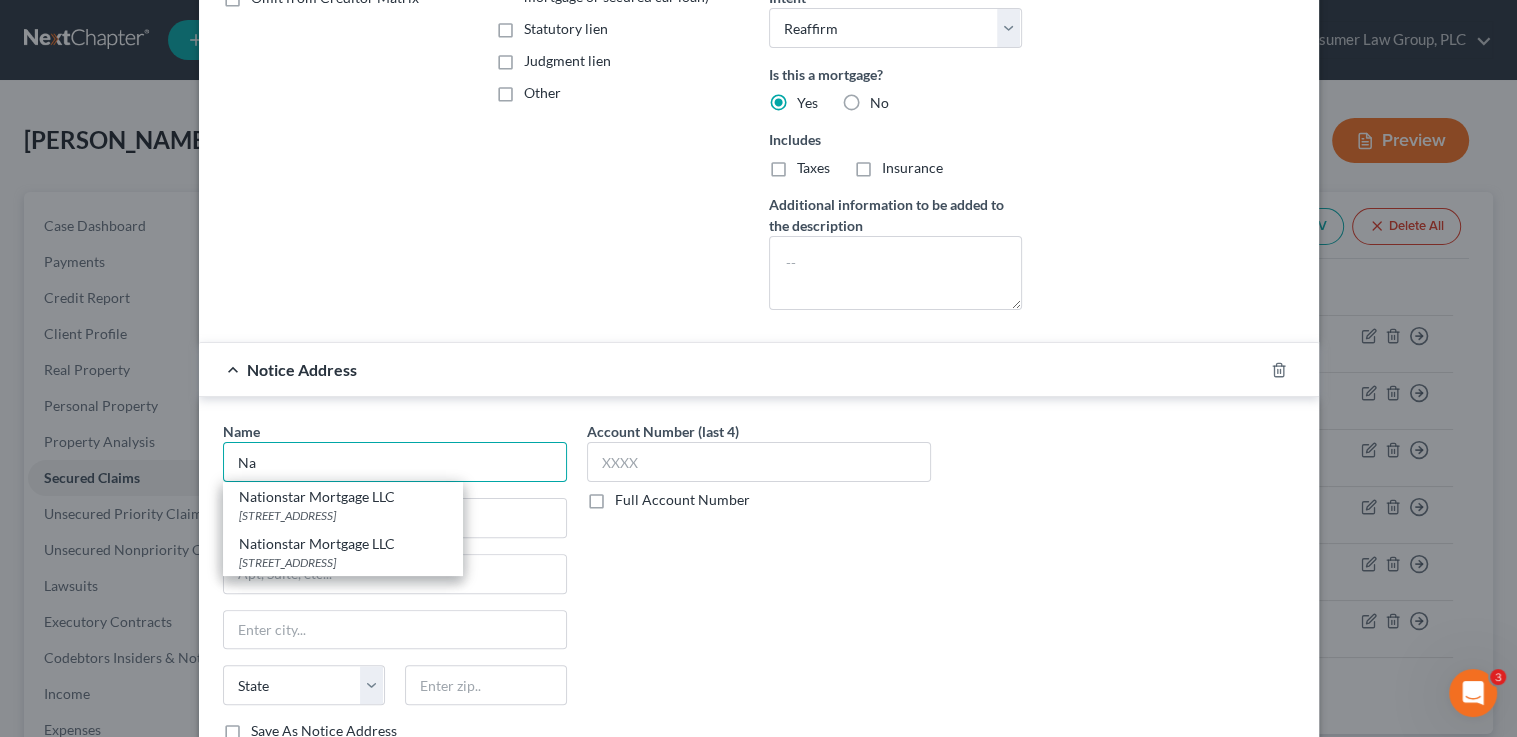 type on "N" 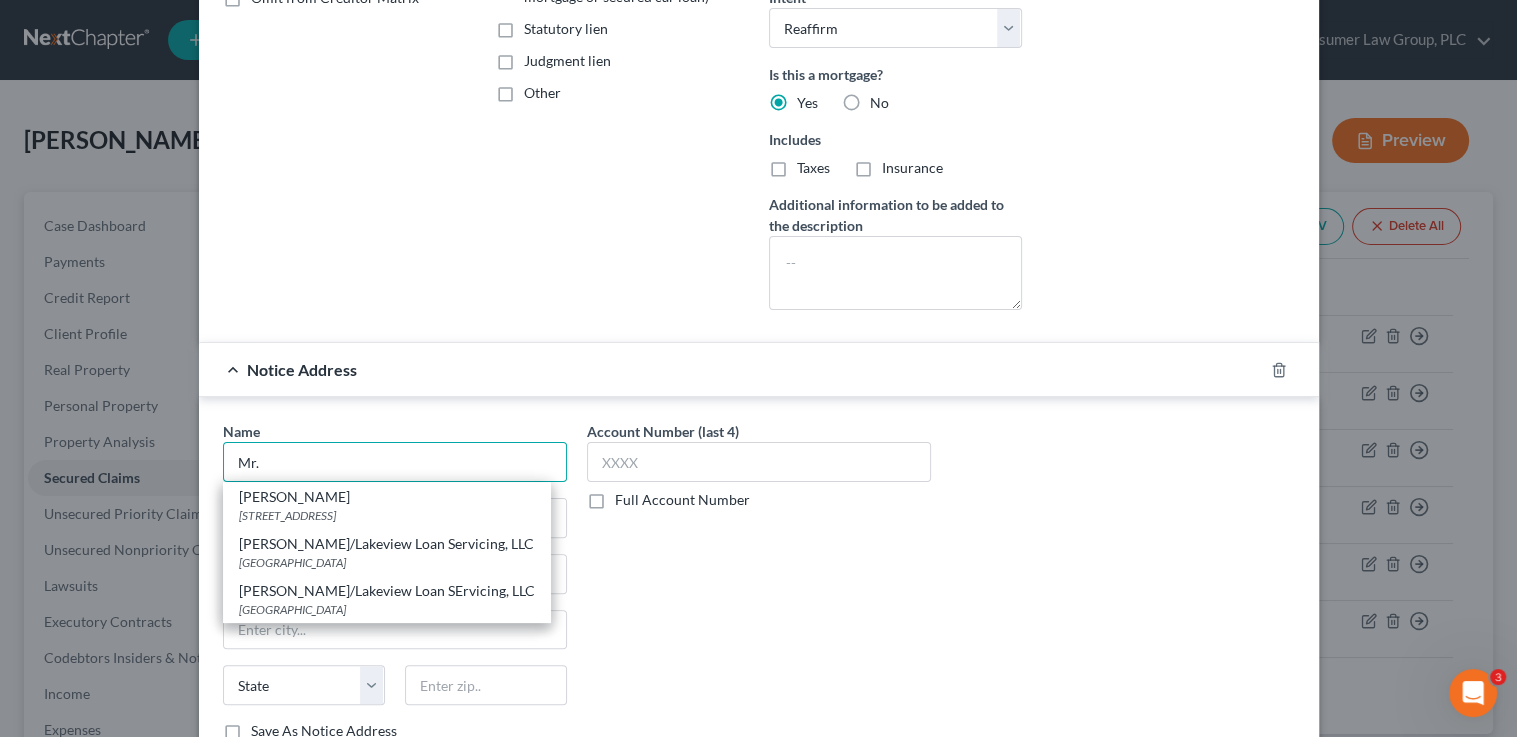 click on "Mr." at bounding box center (395, 462) 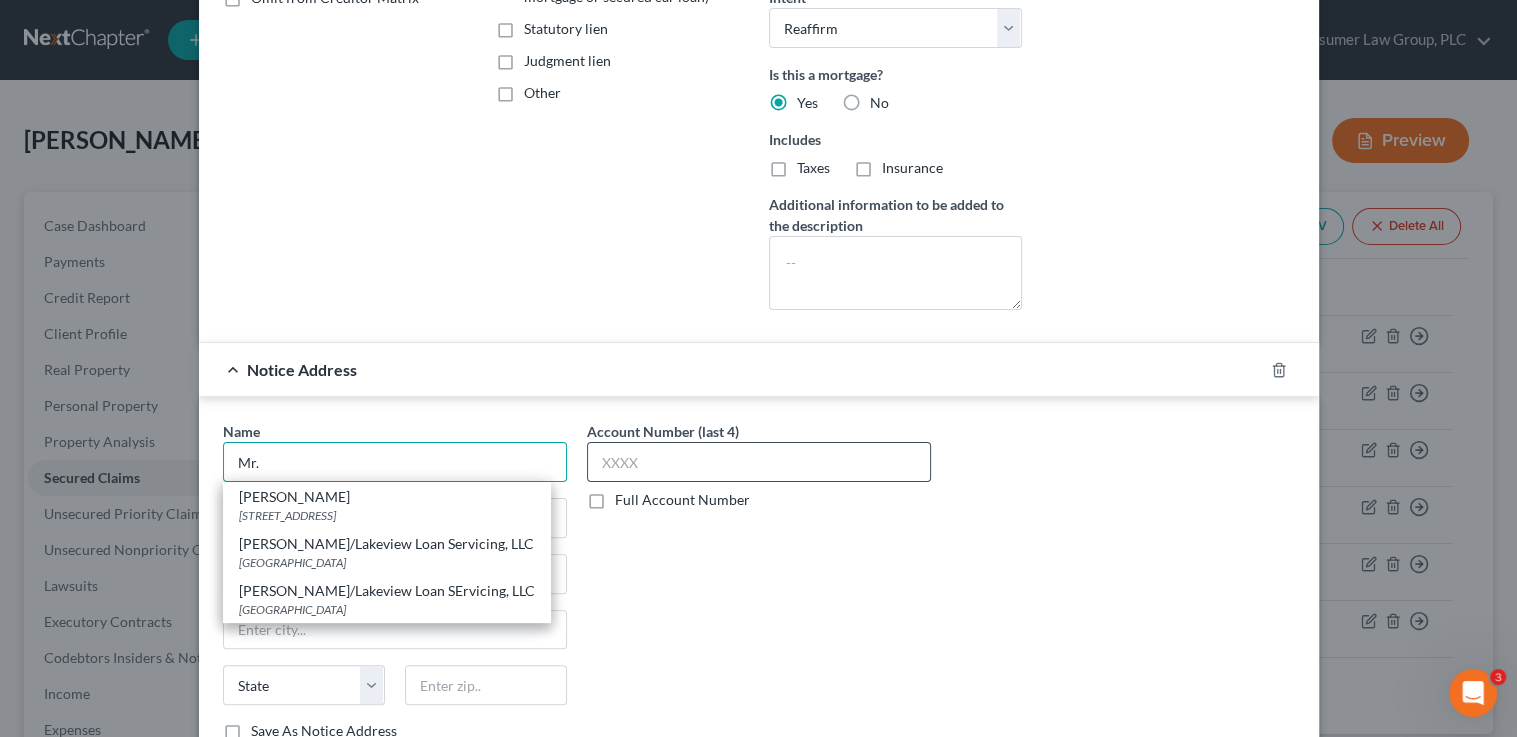 drag, startPoint x: 358, startPoint y: 459, endPoint x: 674, endPoint y: 469, distance: 316.1582 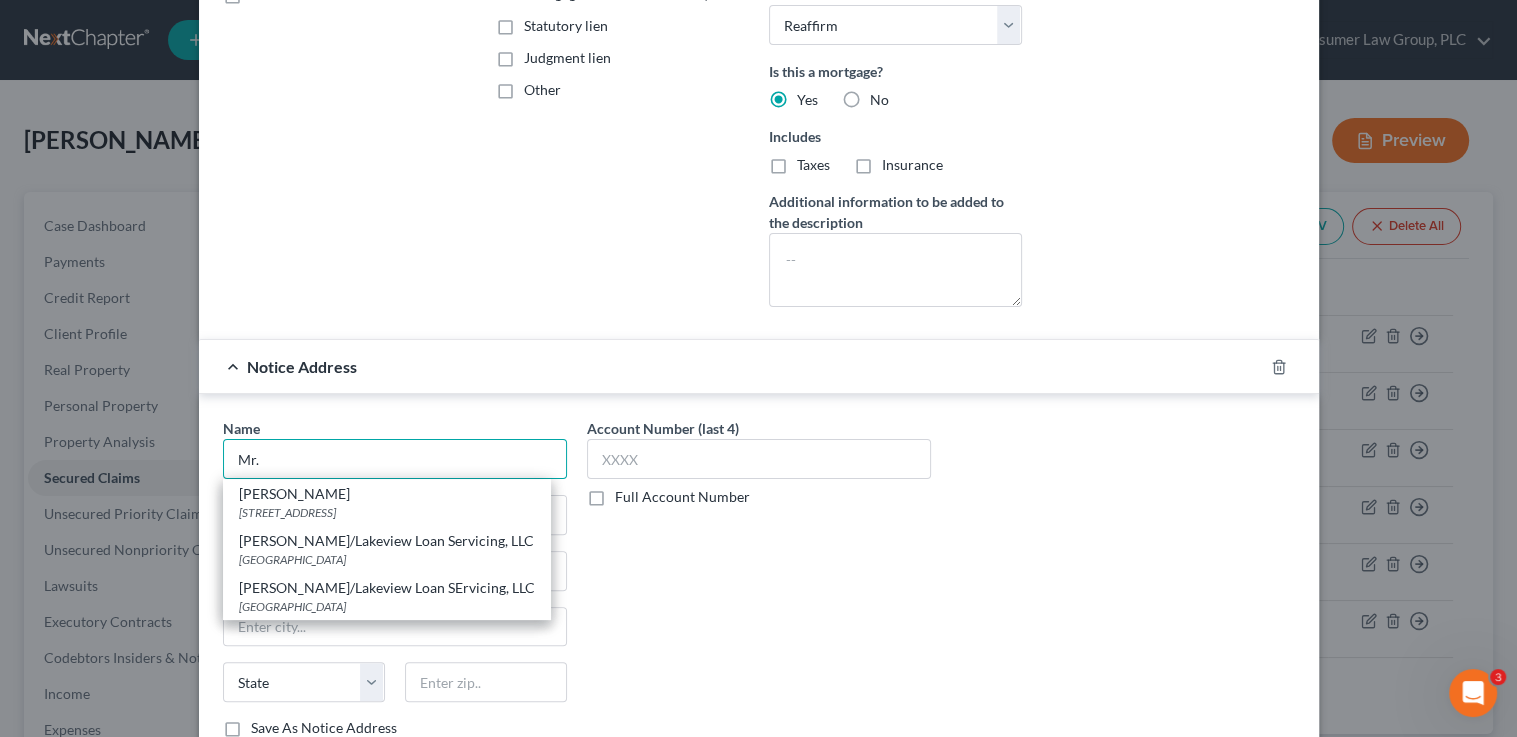 scroll, scrollTop: 444, scrollLeft: 0, axis: vertical 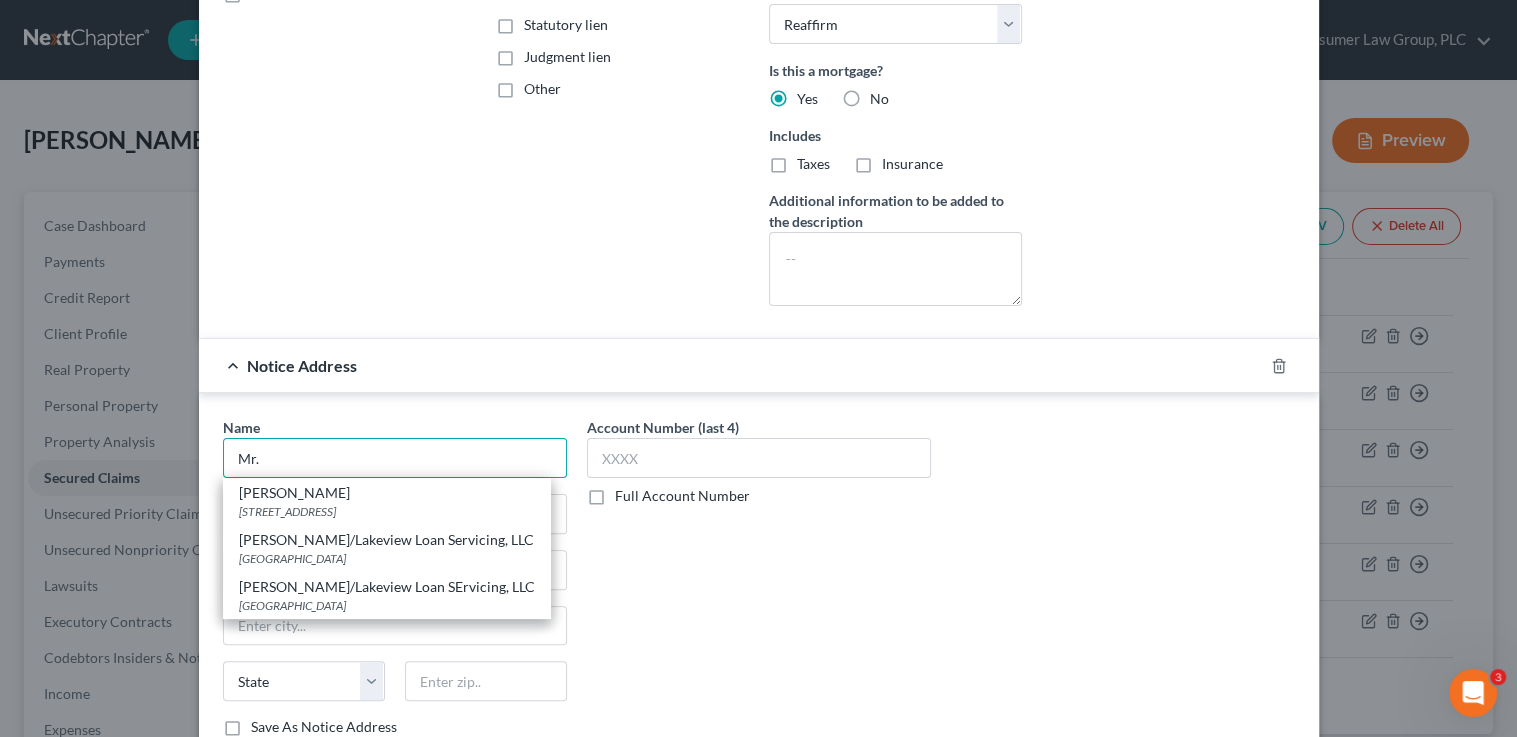 type on "Mr." 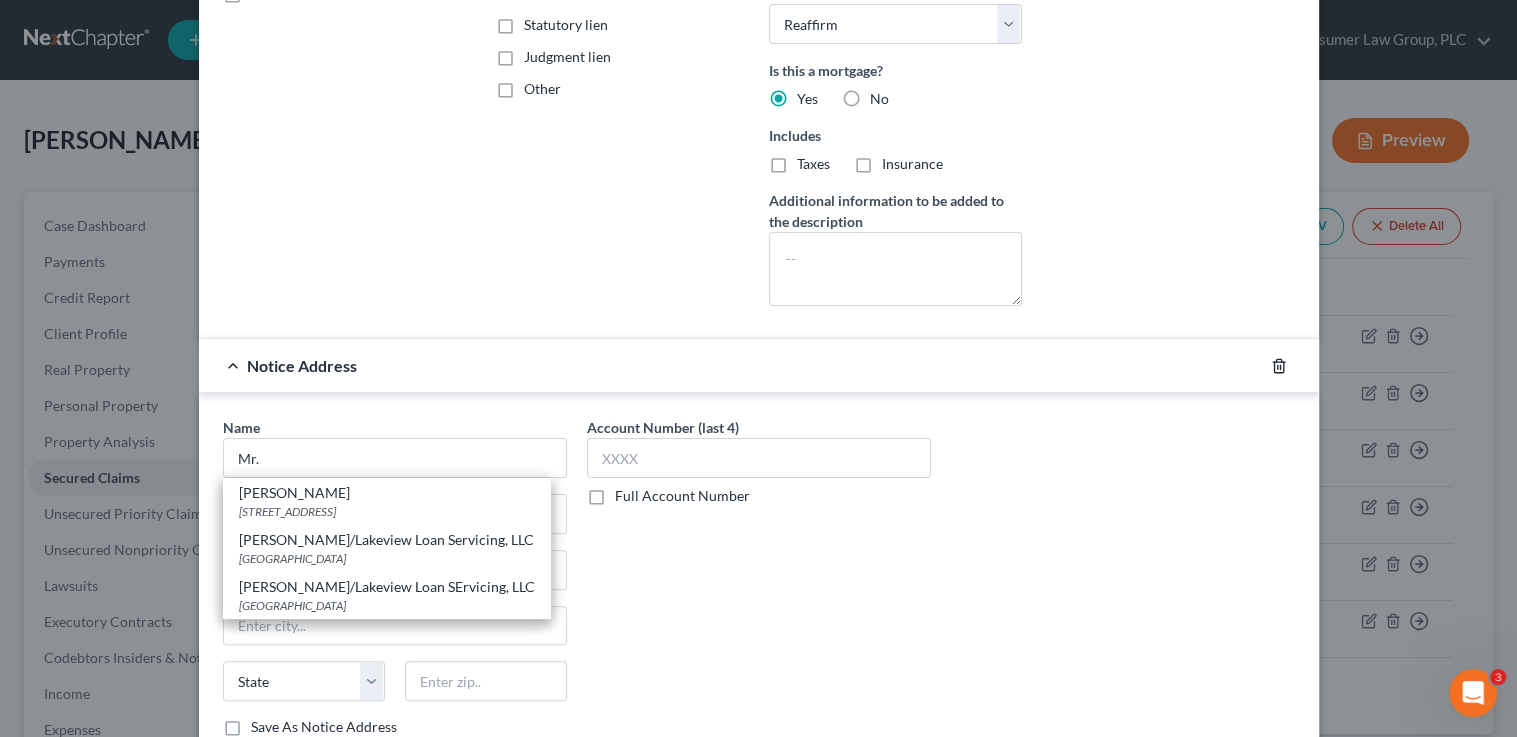 click at bounding box center [1291, 366] 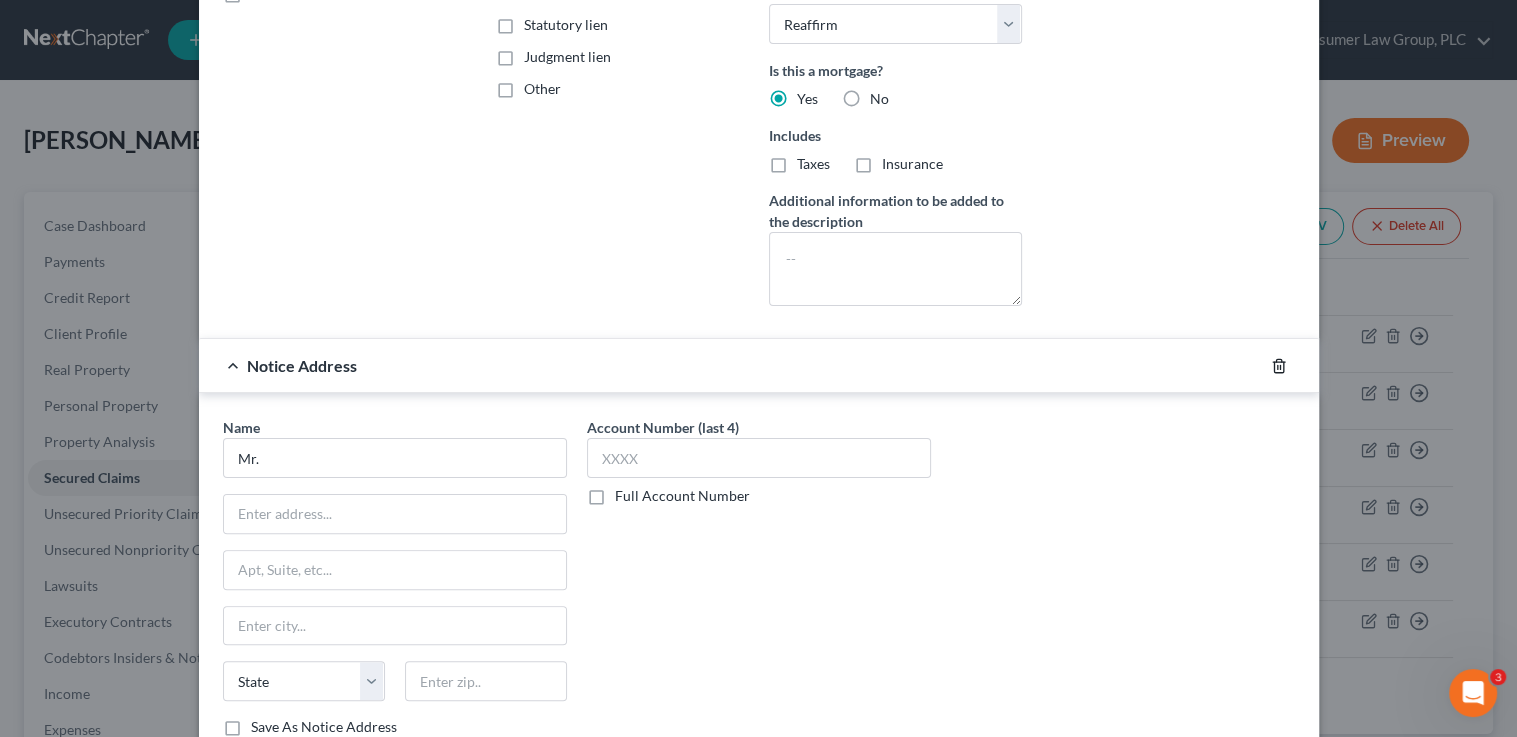 click 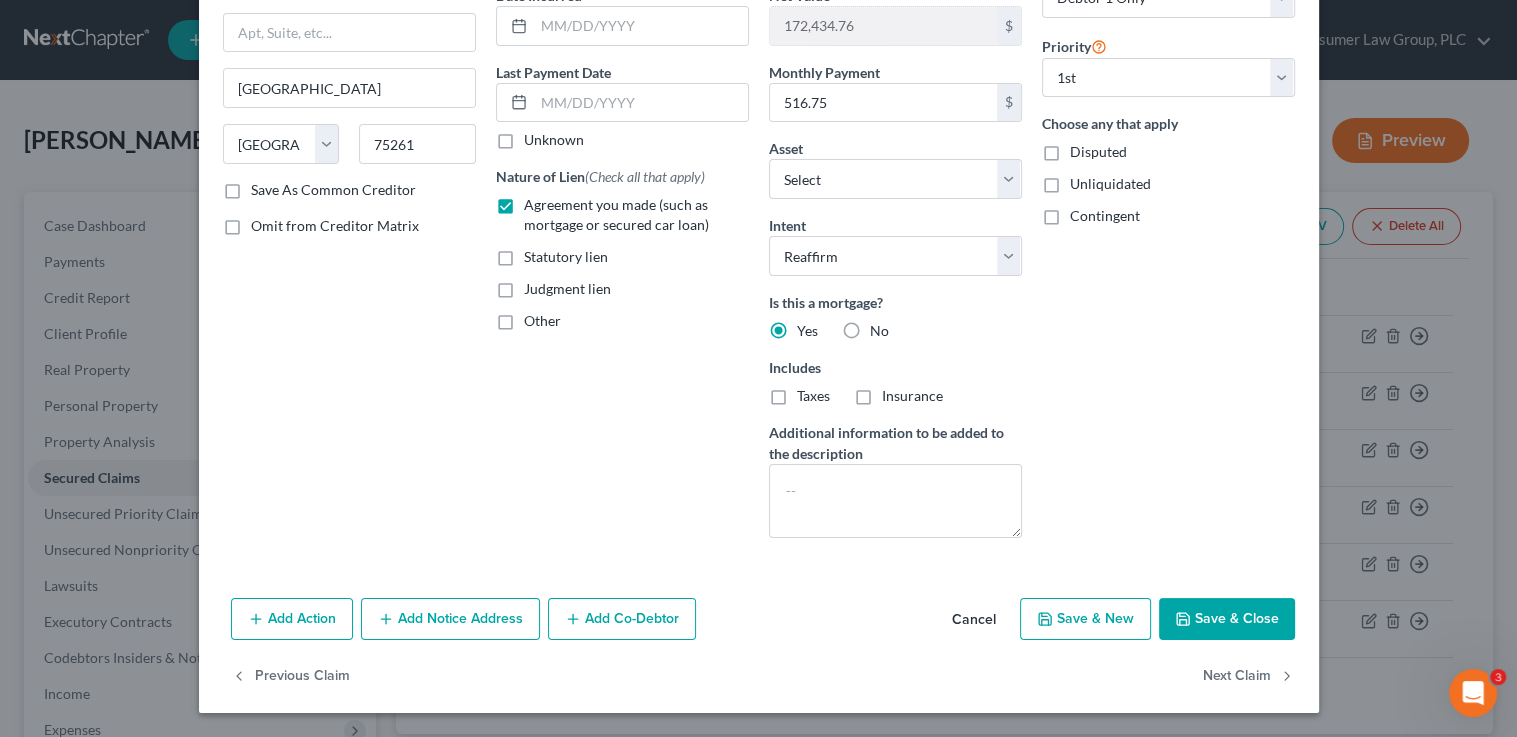 scroll, scrollTop: 210, scrollLeft: 0, axis: vertical 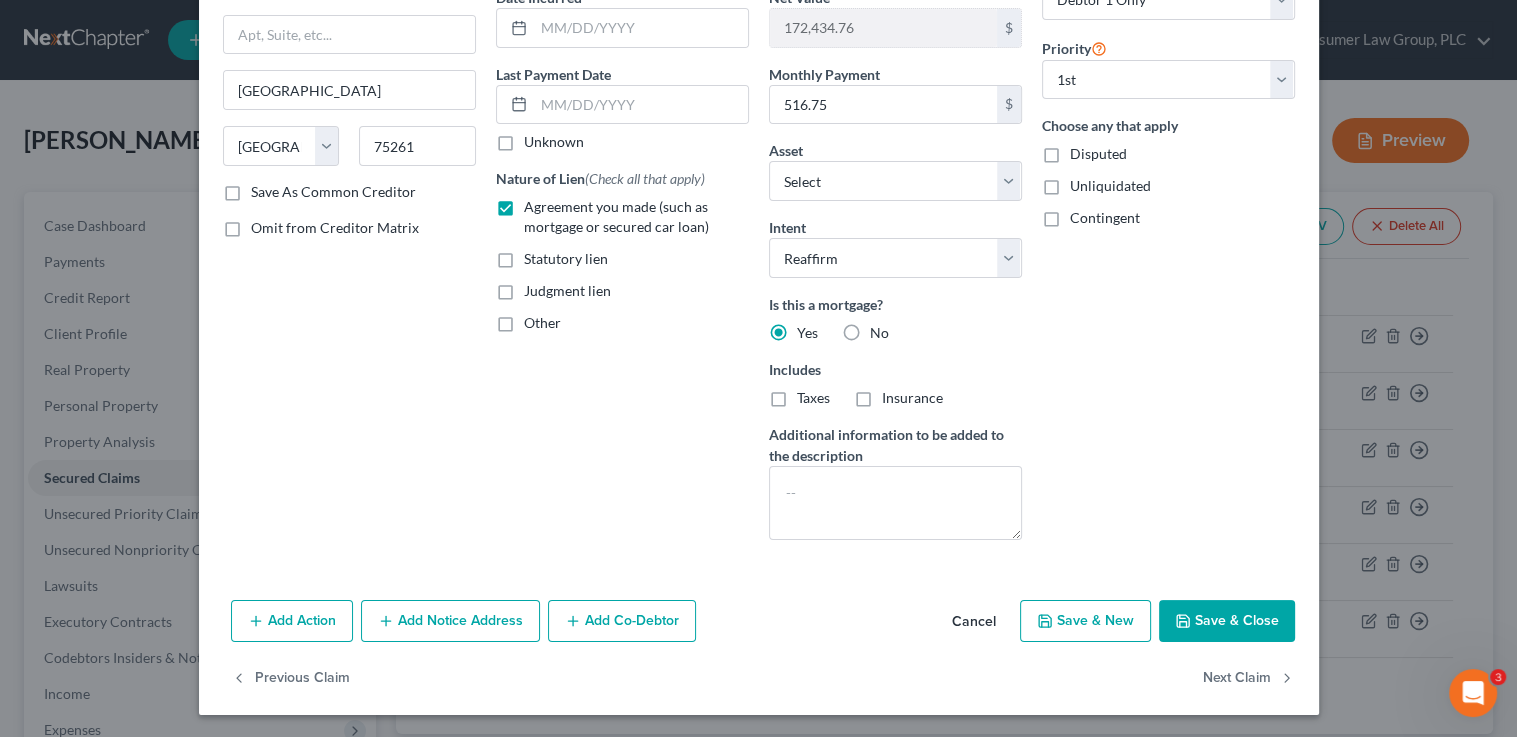 click on "Save & Close" at bounding box center [1227, 621] 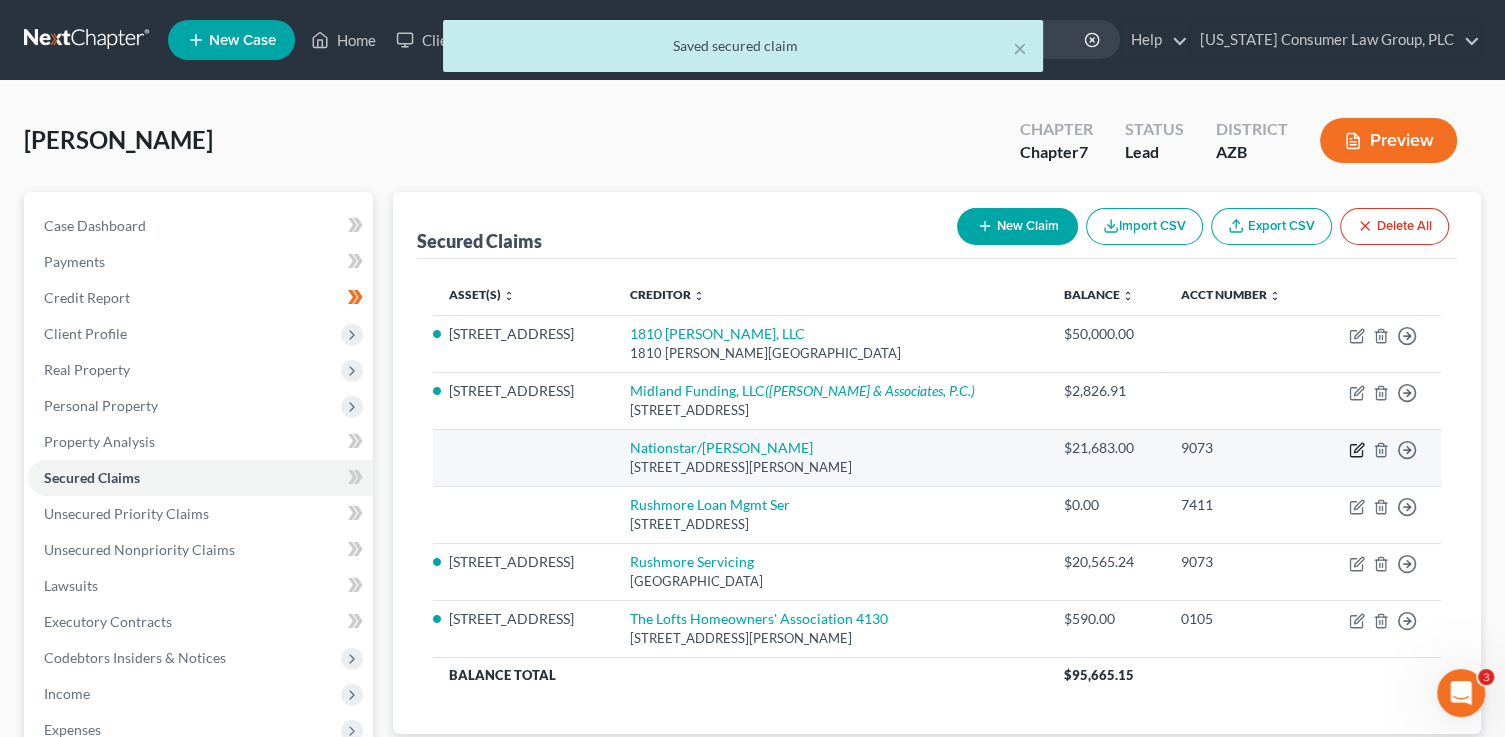 click 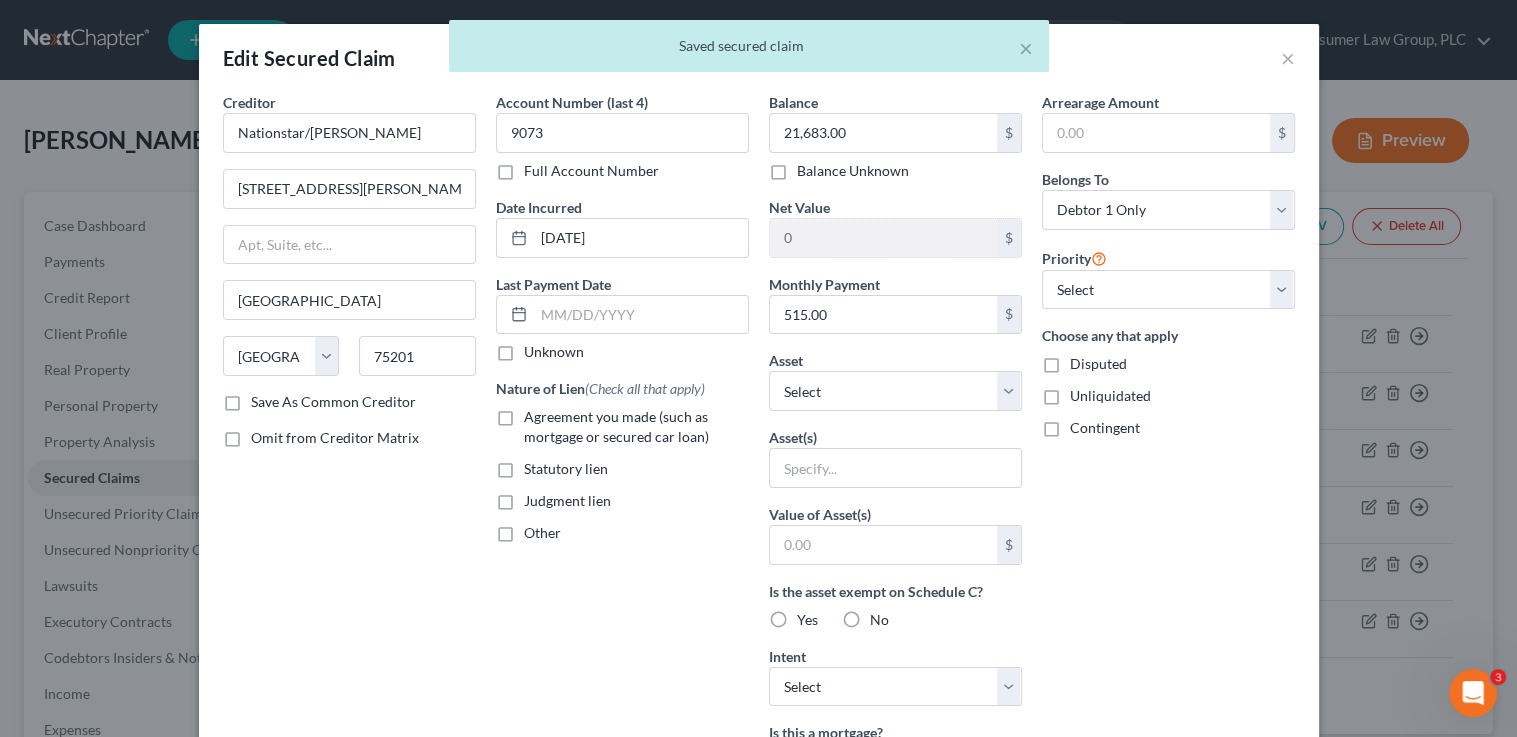 click on "Save As Common Creditor" at bounding box center [333, 402] 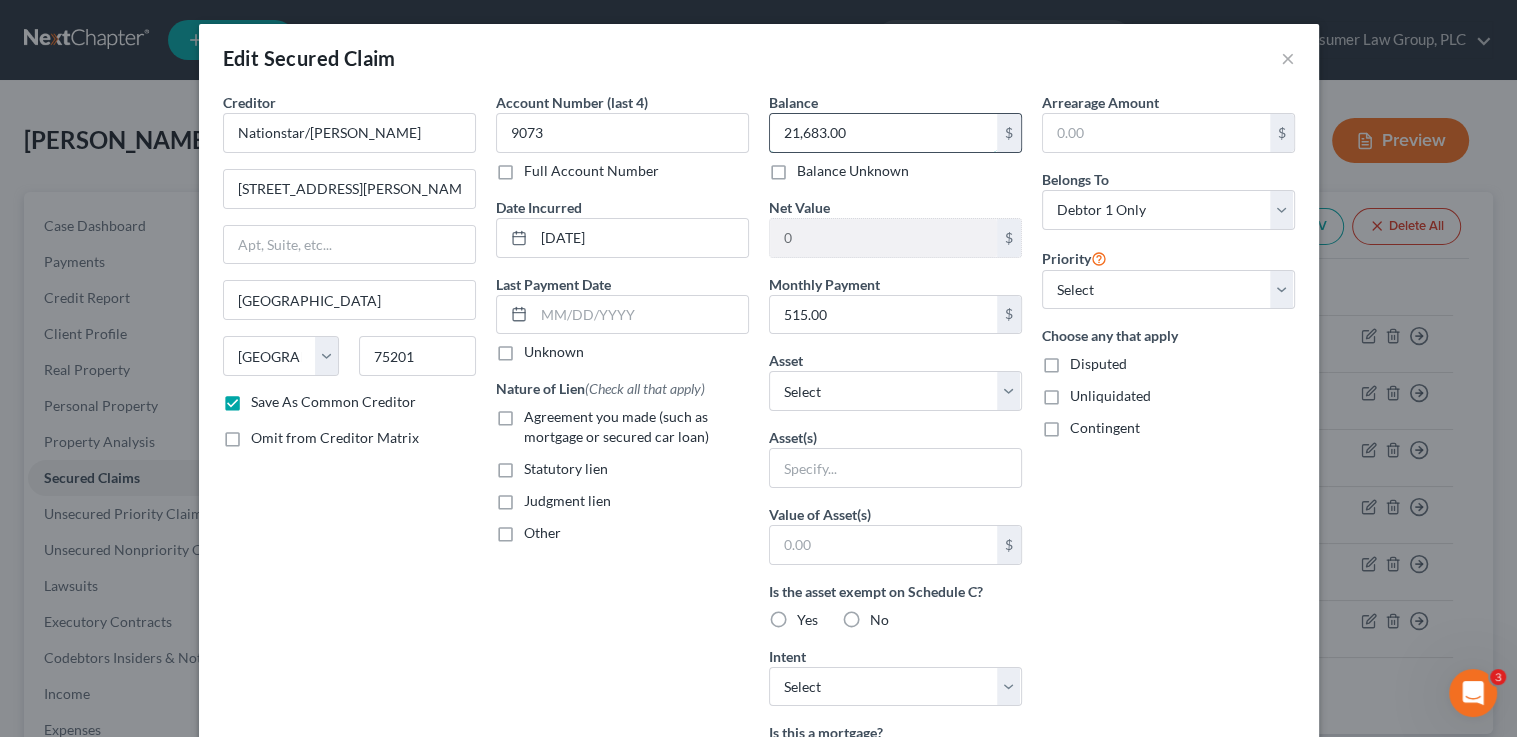 click on "21,683.00" at bounding box center [883, 133] 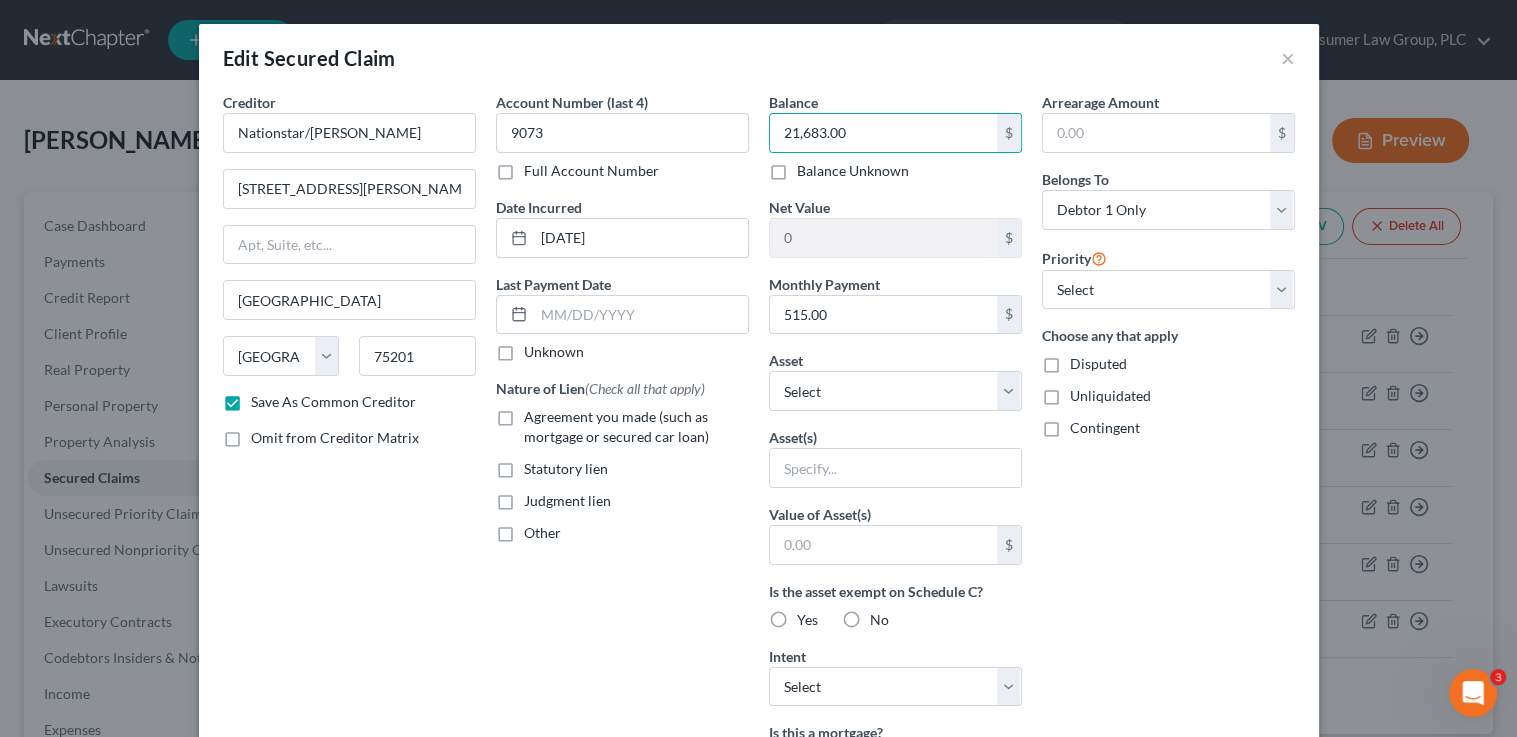 click on "Arrearage Amount $
Belongs To
*
Select Debtor 1 Only Debtor 2 Only Debtor 1 And Debtor 2 Only At Least One Of The Debtors And Another Community Property Priority  Select 1st 2nd 3rd 4th 5th 6th 7th 8th 9th 10th 11th 12th 13th 14th 15th 16th 17th 18th 19th 20th 21th 22th 23th 24th 25th 26th 27th 28th 29th 30th Choose any that apply Disputed Unliquidated Contingent" at bounding box center (1168, 538) 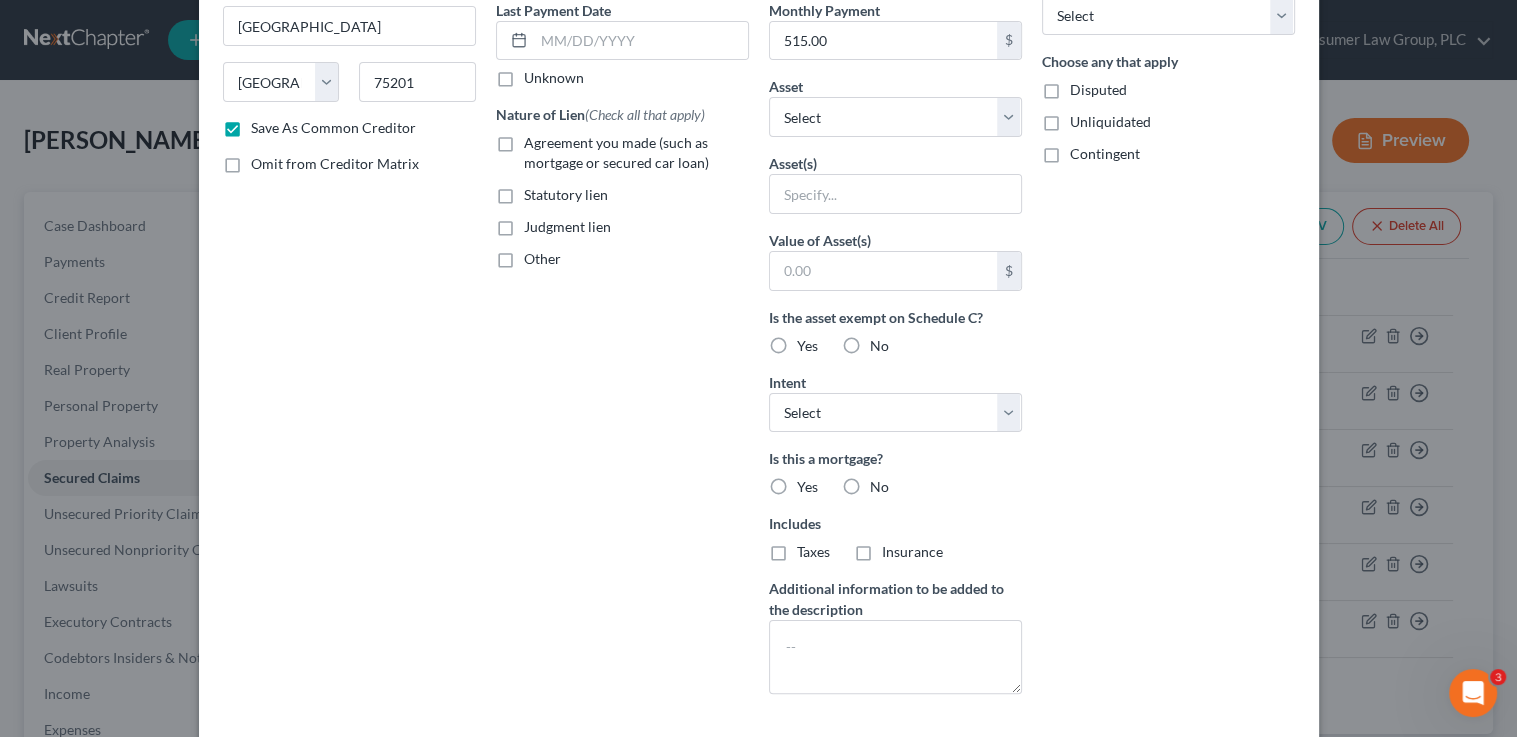 scroll, scrollTop: 428, scrollLeft: 0, axis: vertical 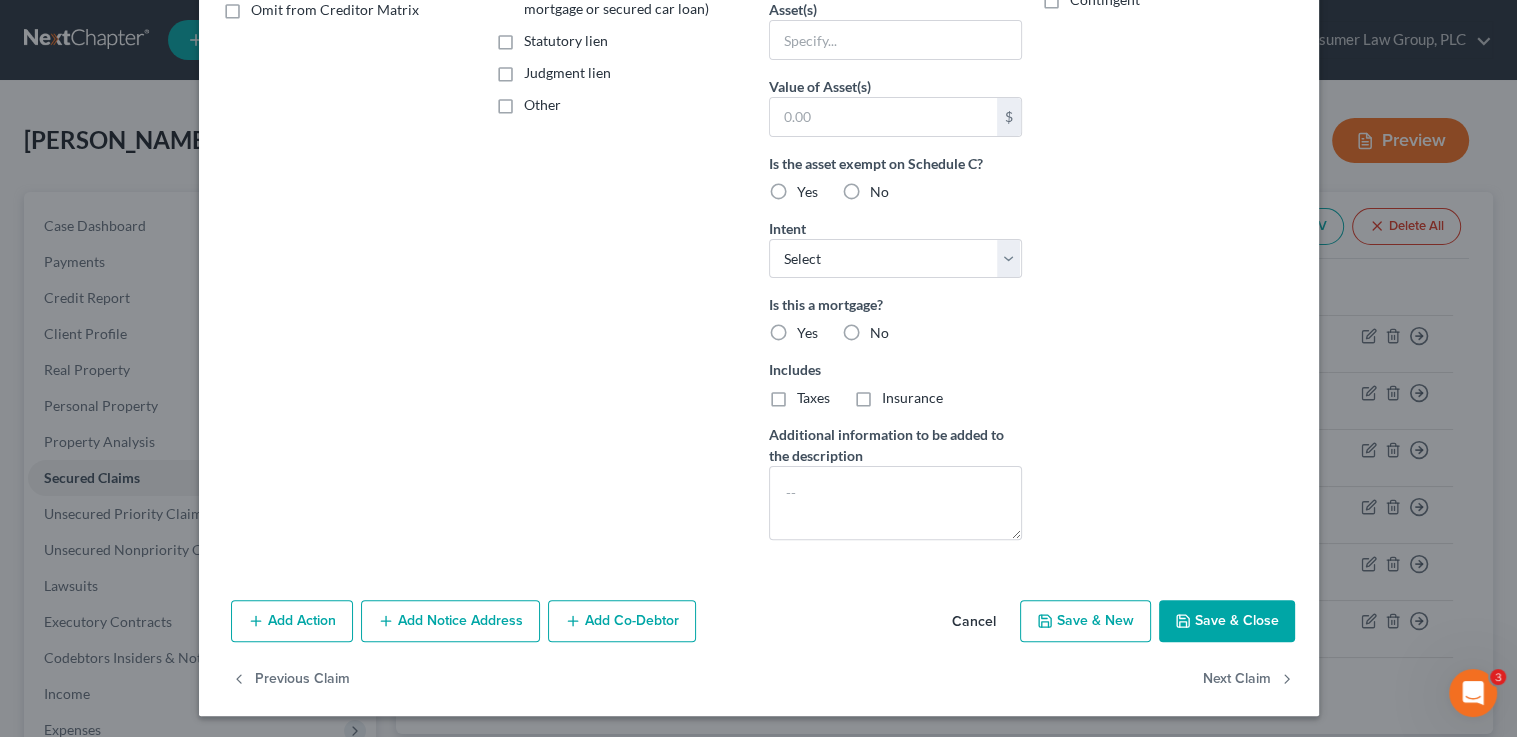 click on "Save & Close" at bounding box center (1227, 621) 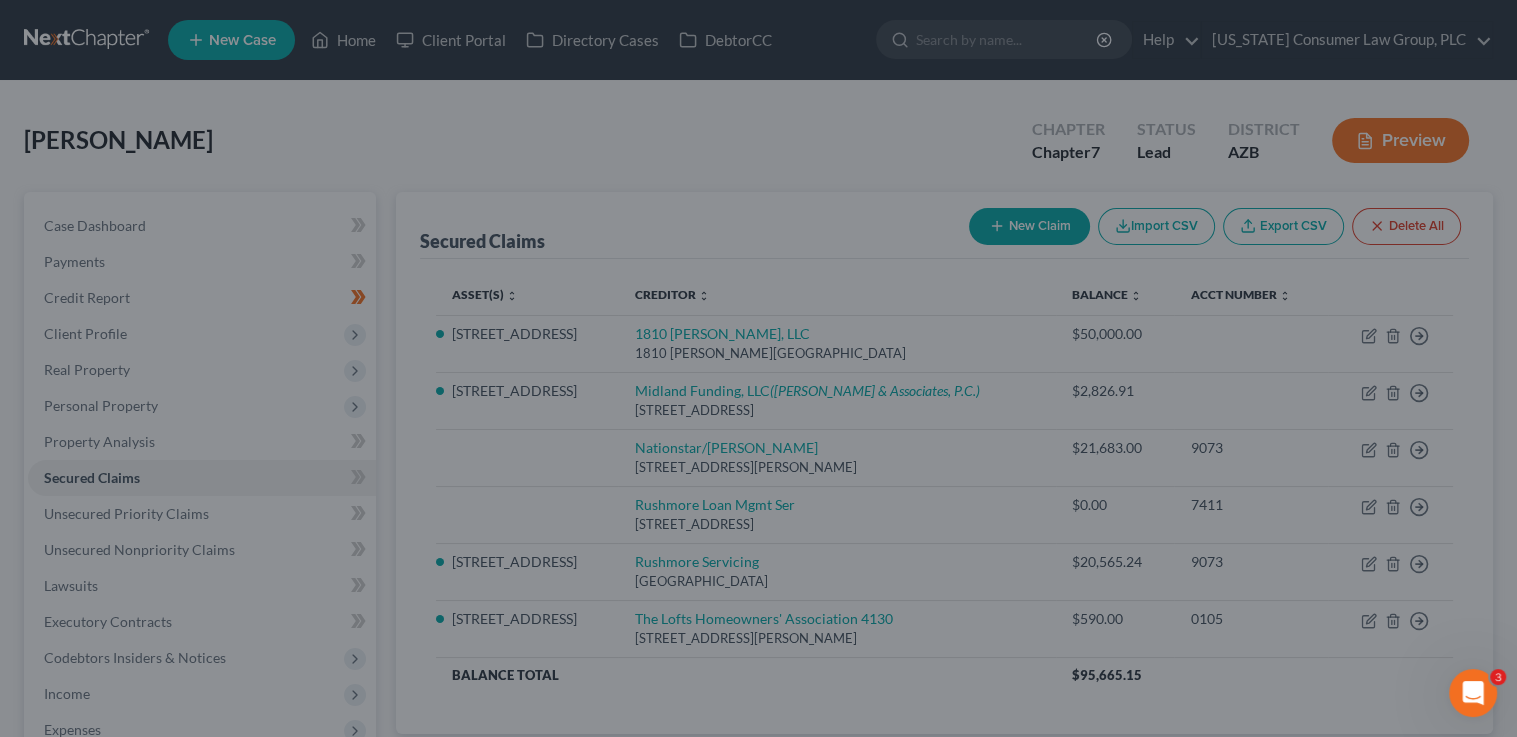 scroll, scrollTop: 210, scrollLeft: 0, axis: vertical 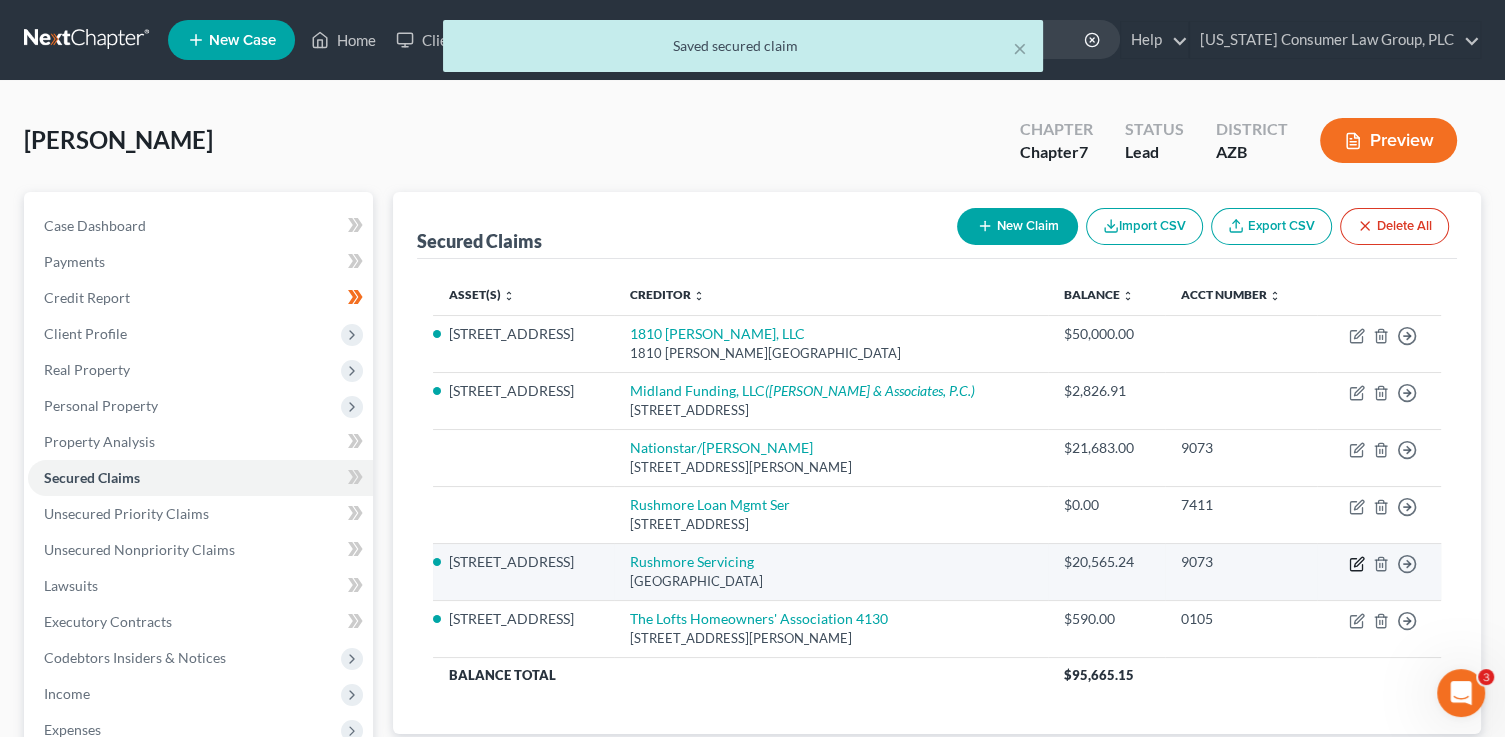 click 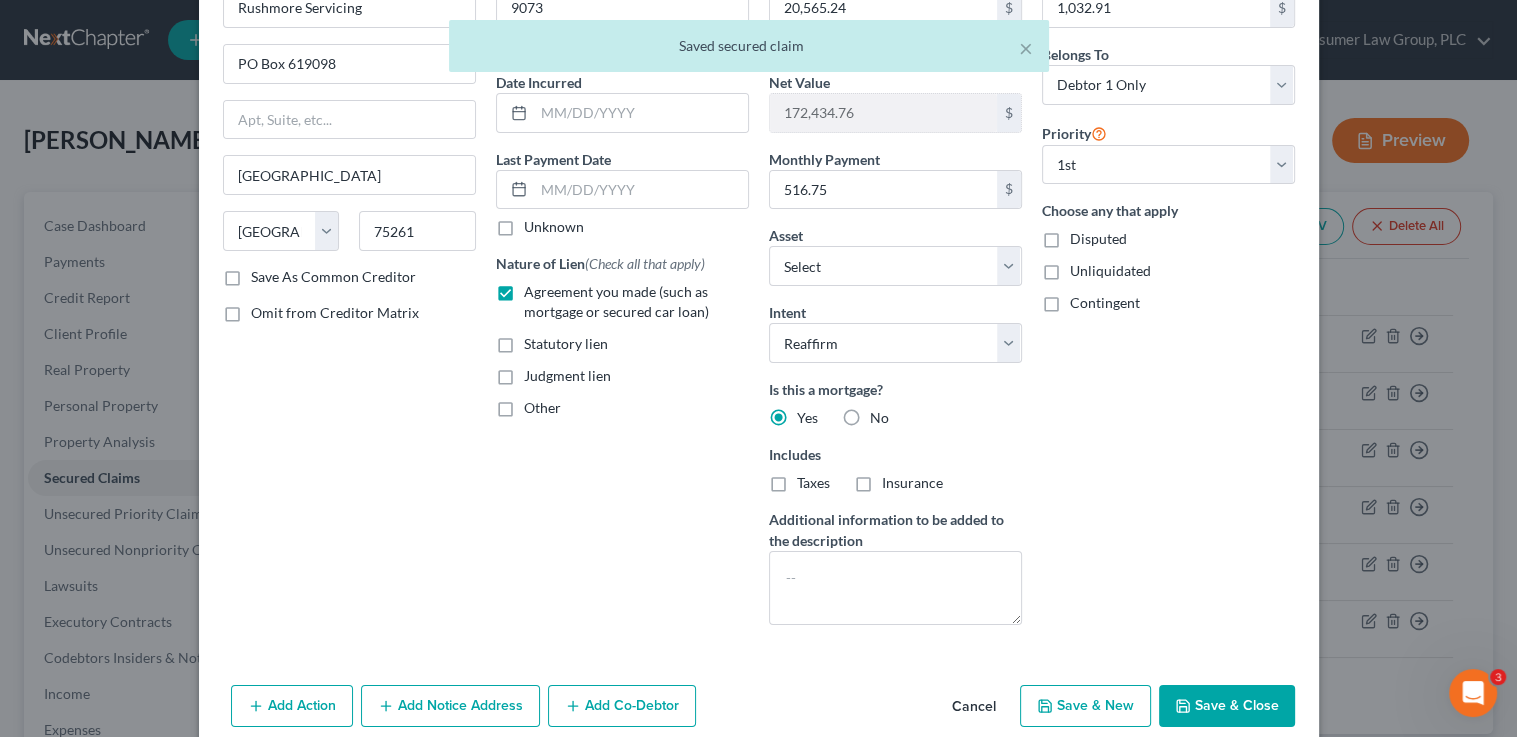 scroll, scrollTop: 210, scrollLeft: 0, axis: vertical 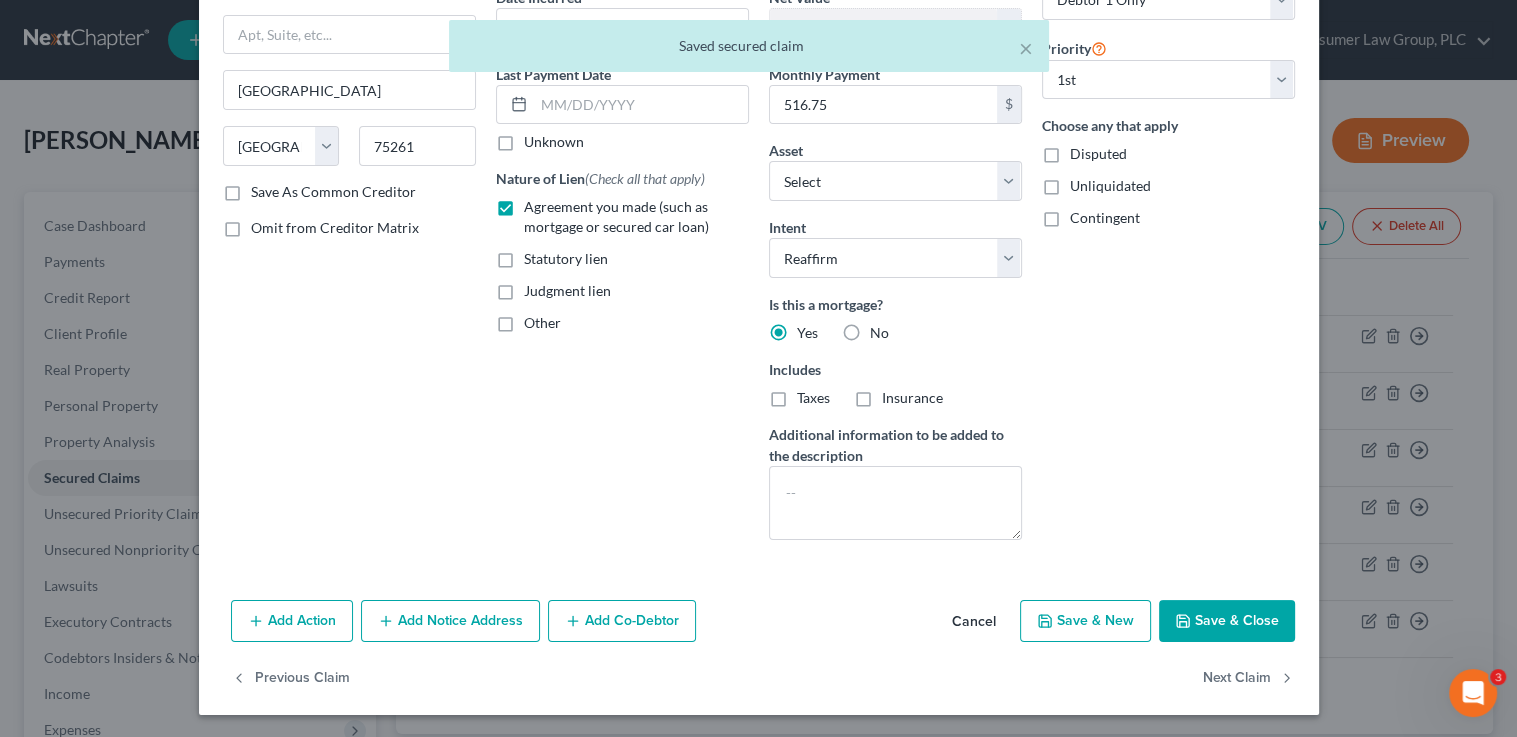 click on "Add Notice Address" at bounding box center (450, 621) 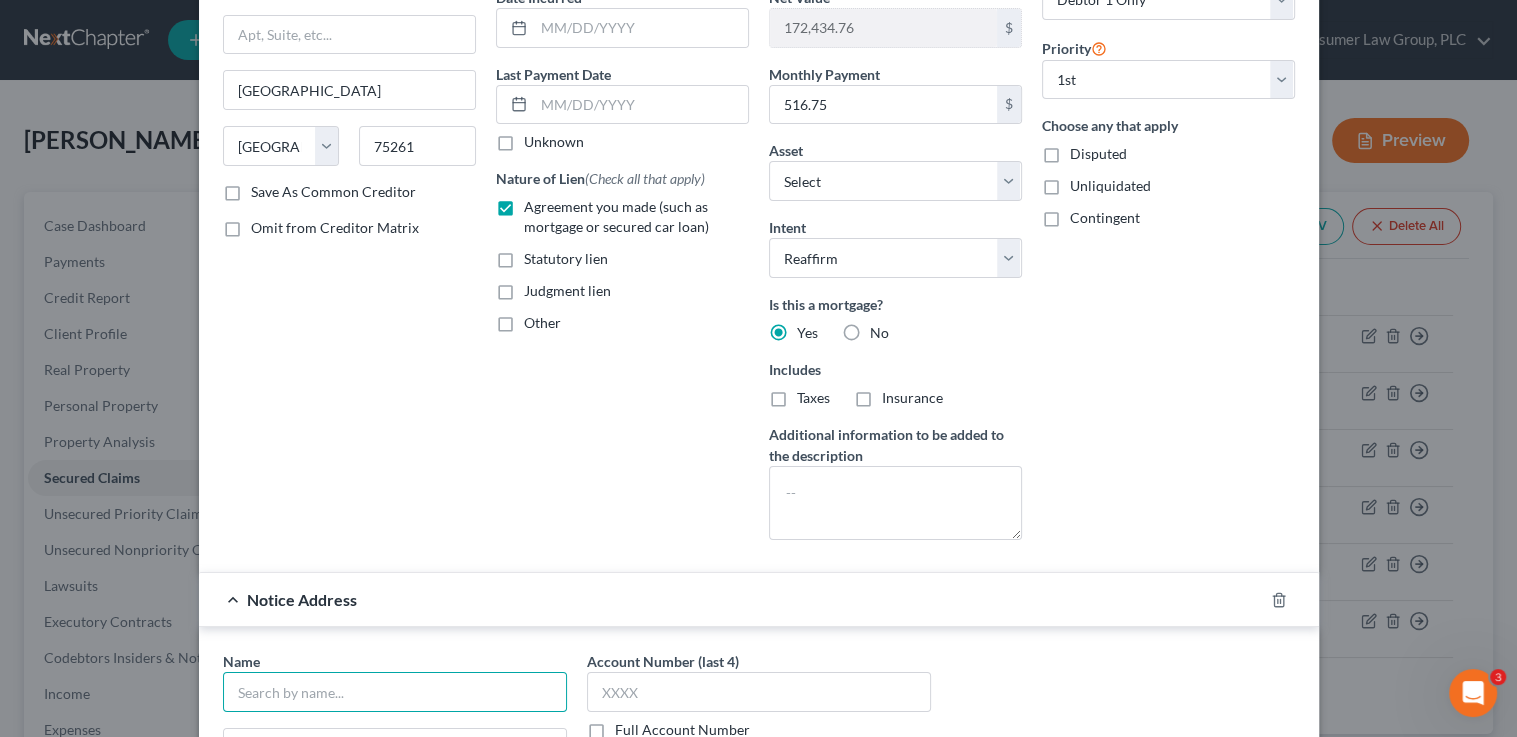 click at bounding box center [395, 692] 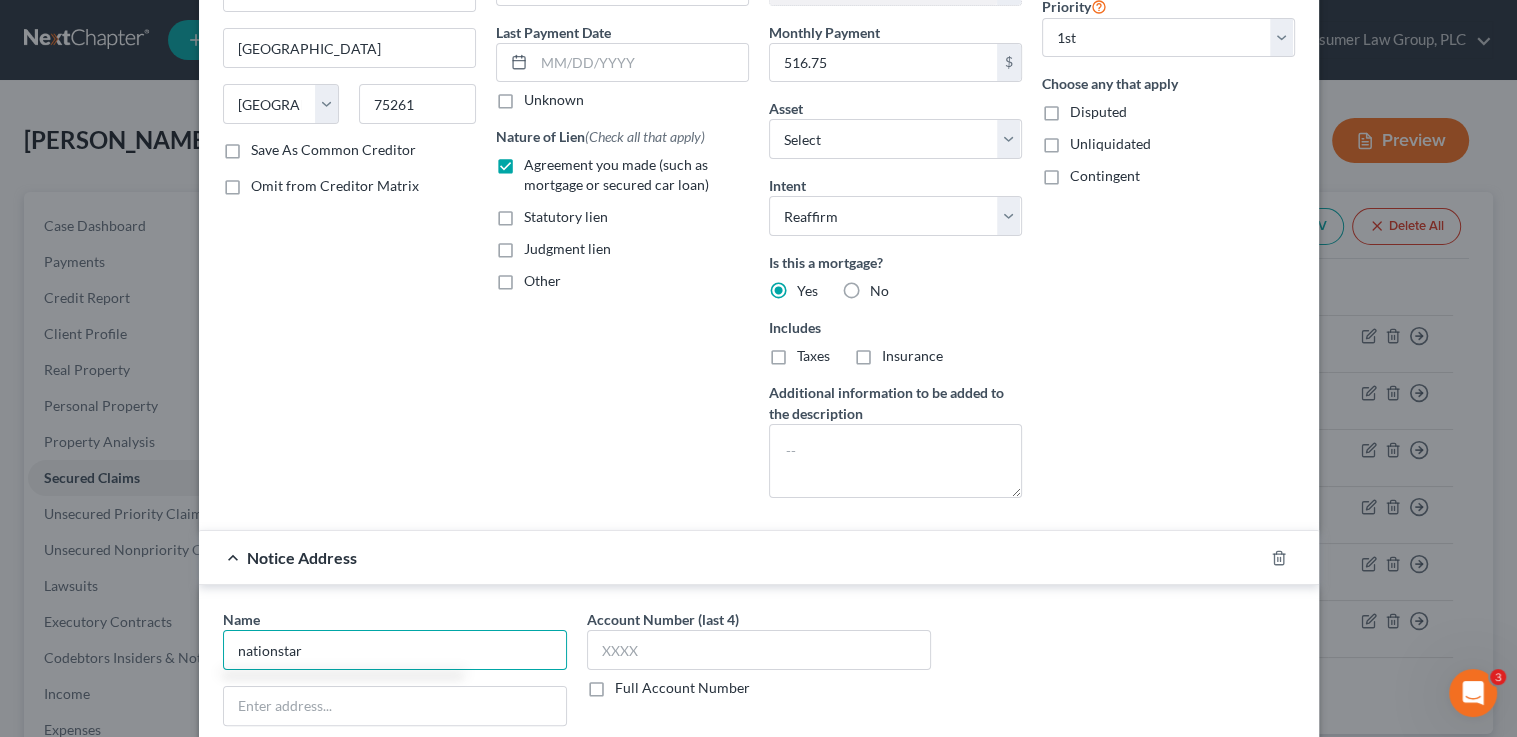 scroll, scrollTop: 632, scrollLeft: 0, axis: vertical 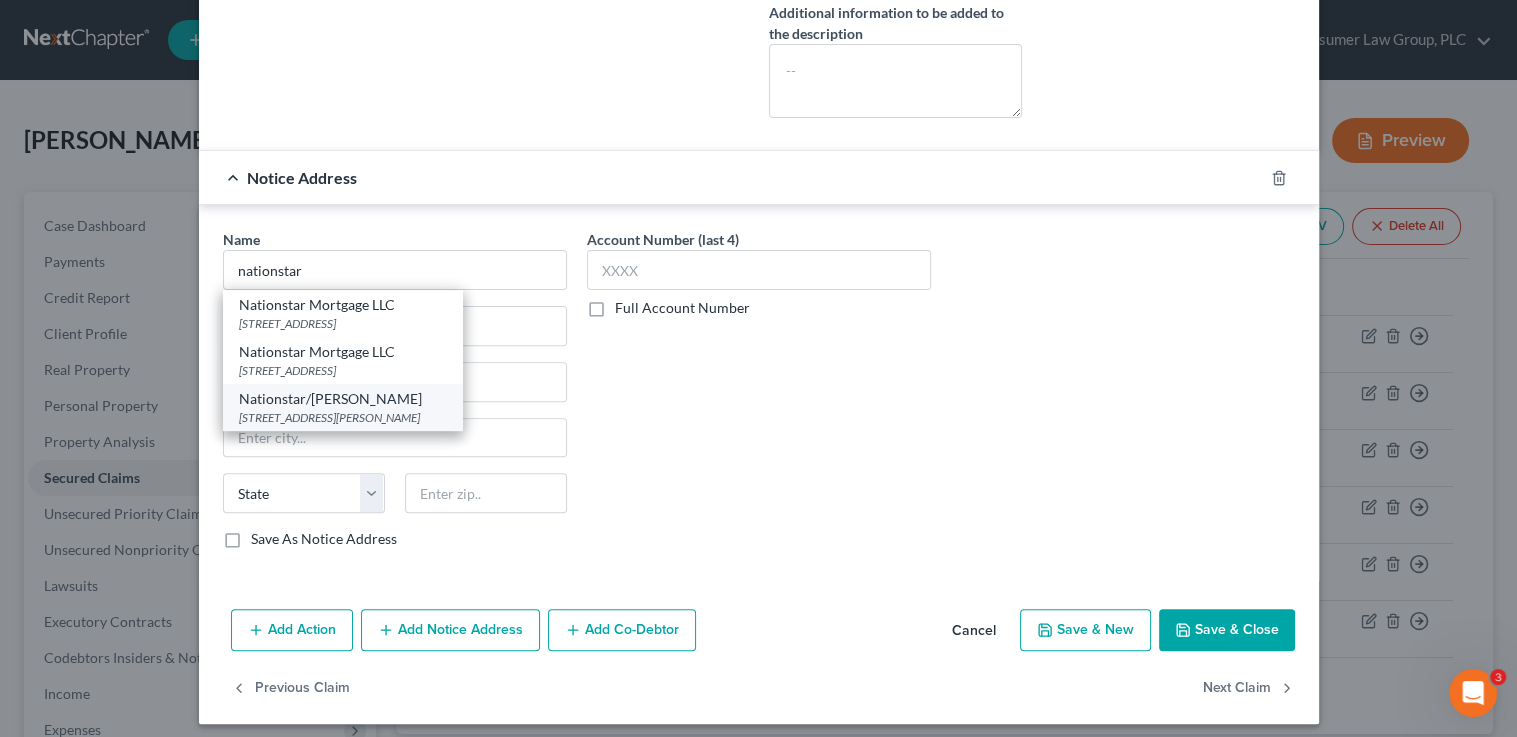 click on "Nationstar/[PERSON_NAME]" at bounding box center (343, 399) 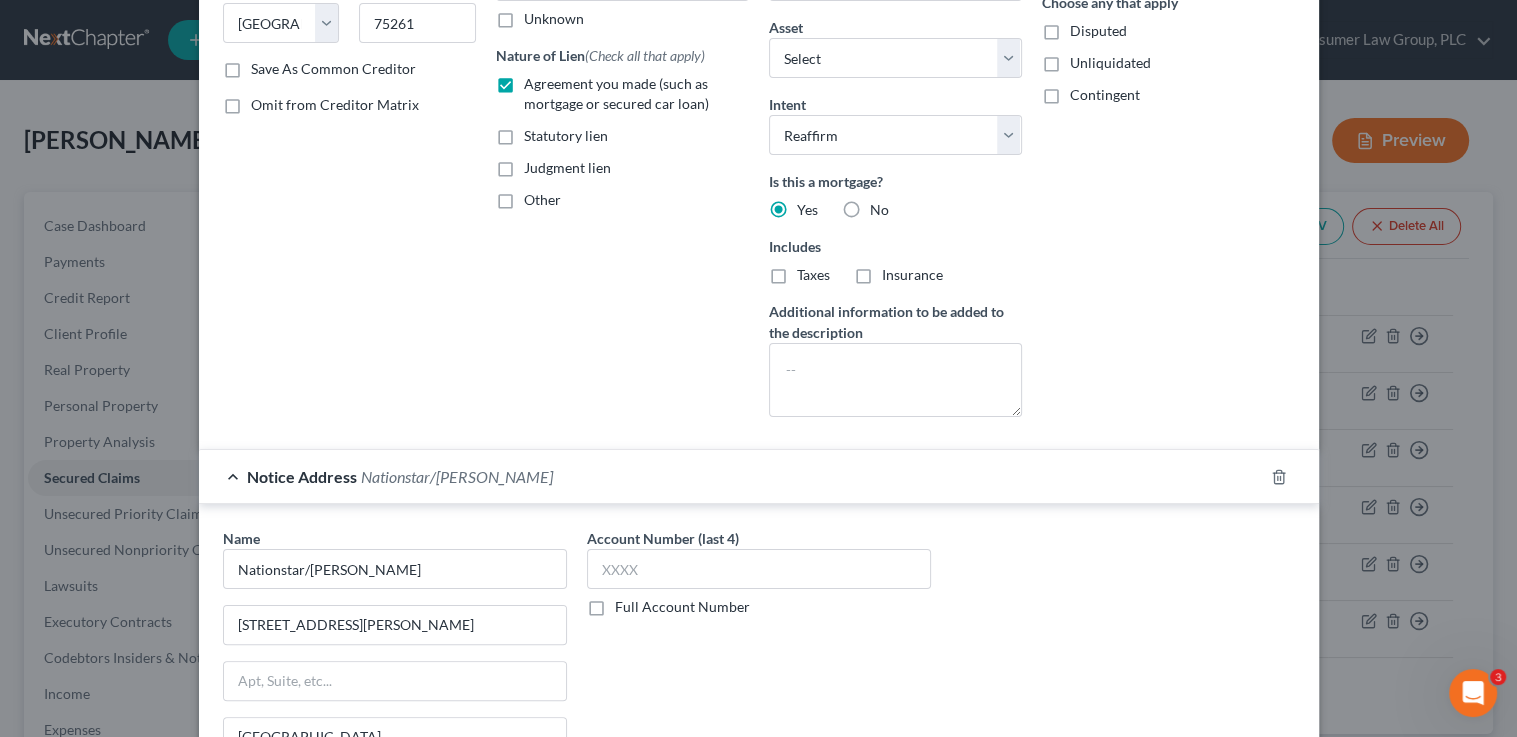 scroll, scrollTop: 0, scrollLeft: 0, axis: both 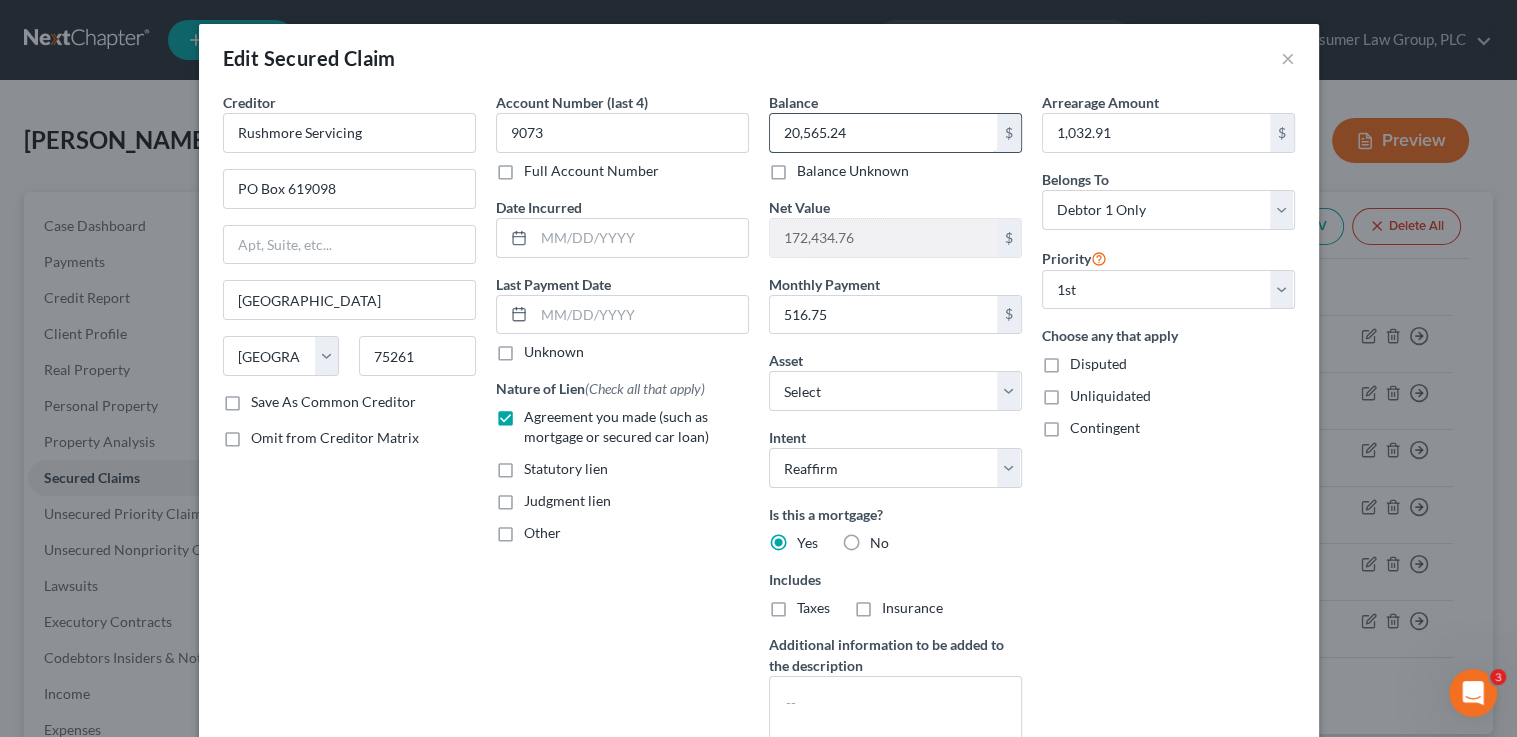 click on "20,565.24" at bounding box center (883, 133) 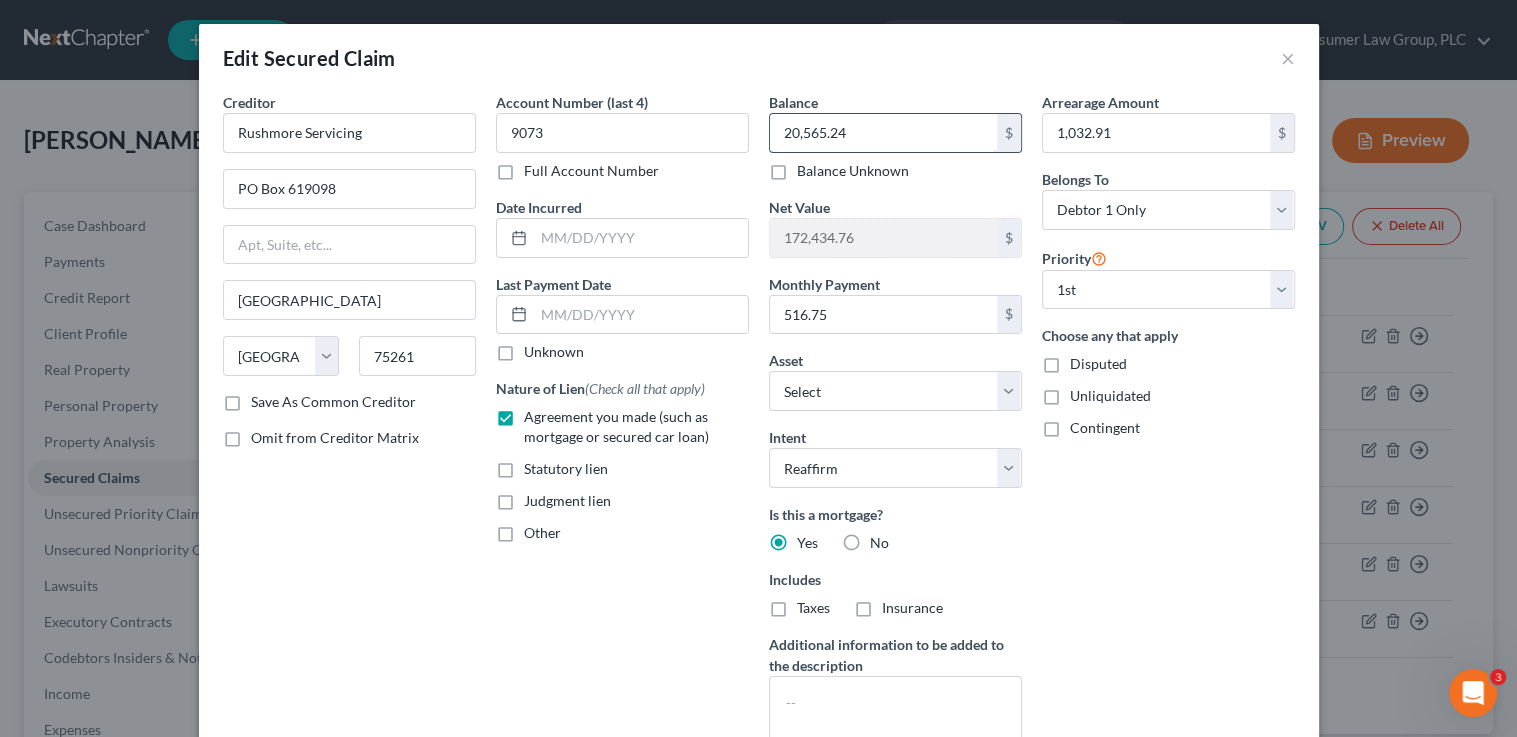 paste on "1,683.00" 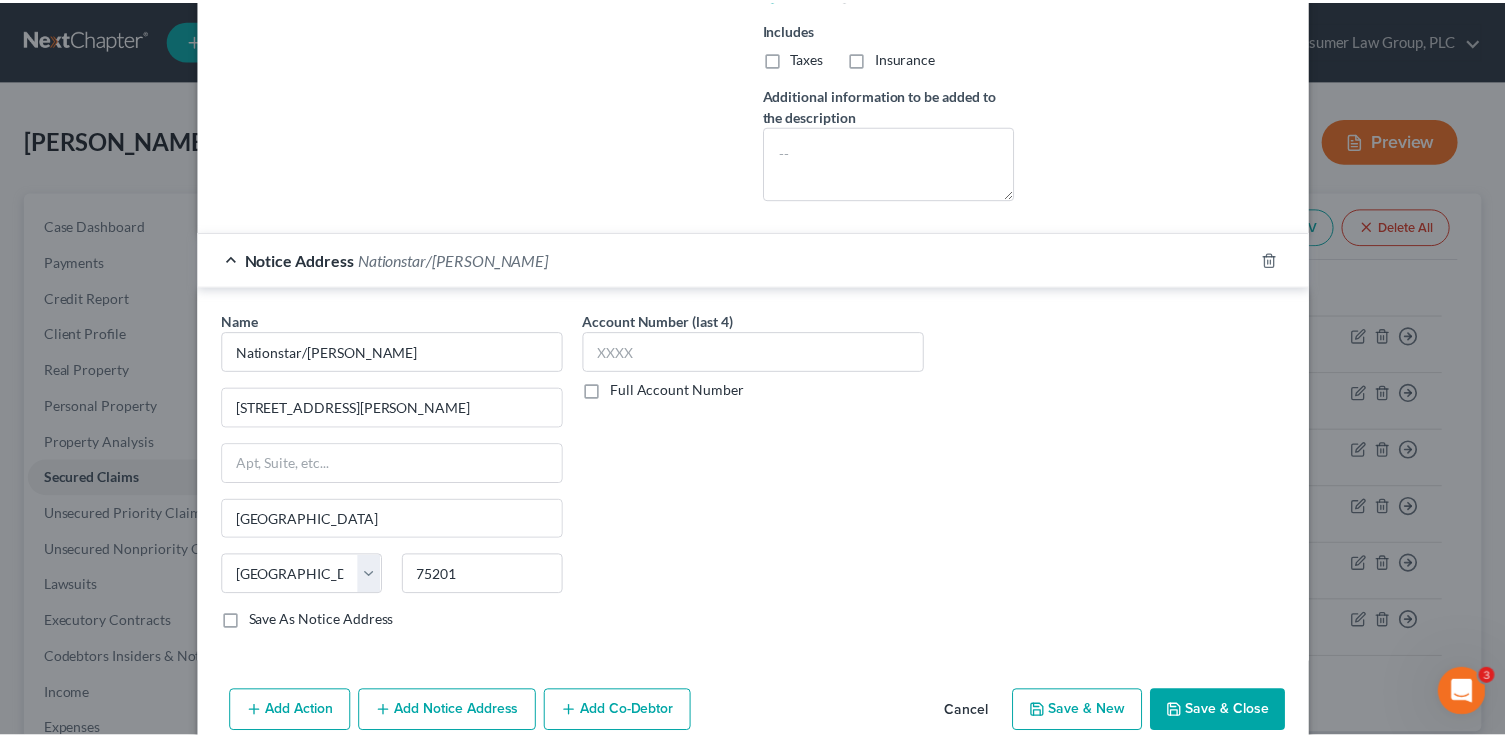 scroll, scrollTop: 639, scrollLeft: 0, axis: vertical 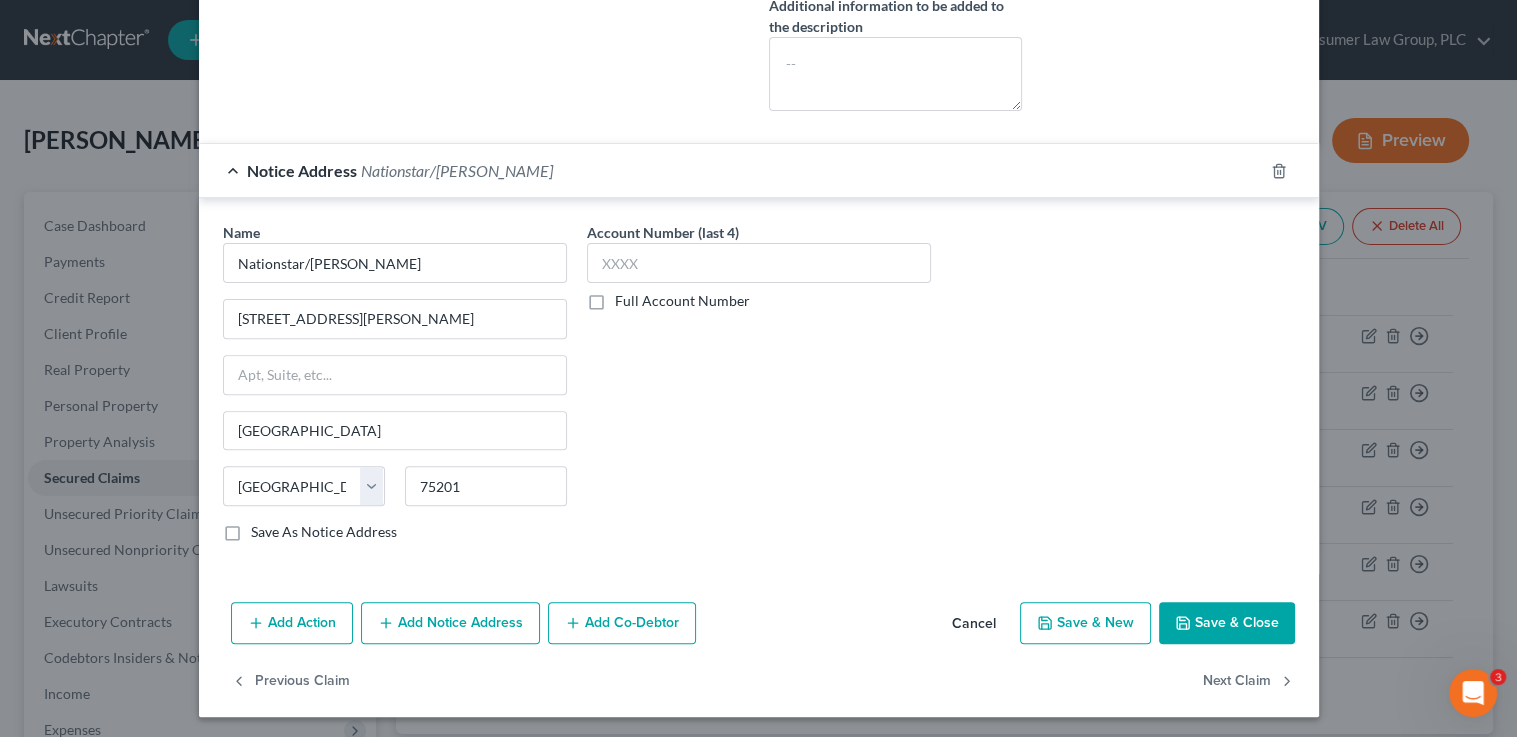 type on "21,683.00" 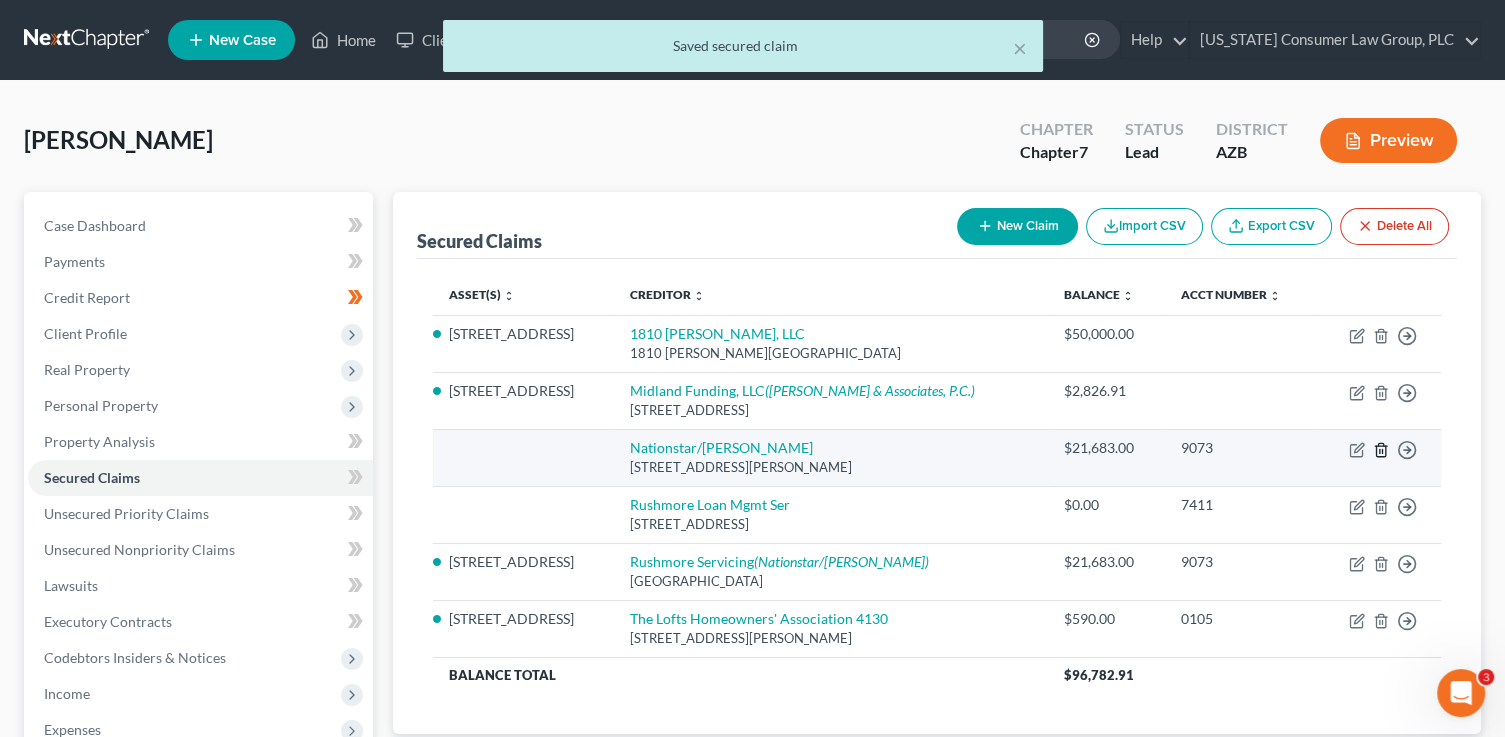 click 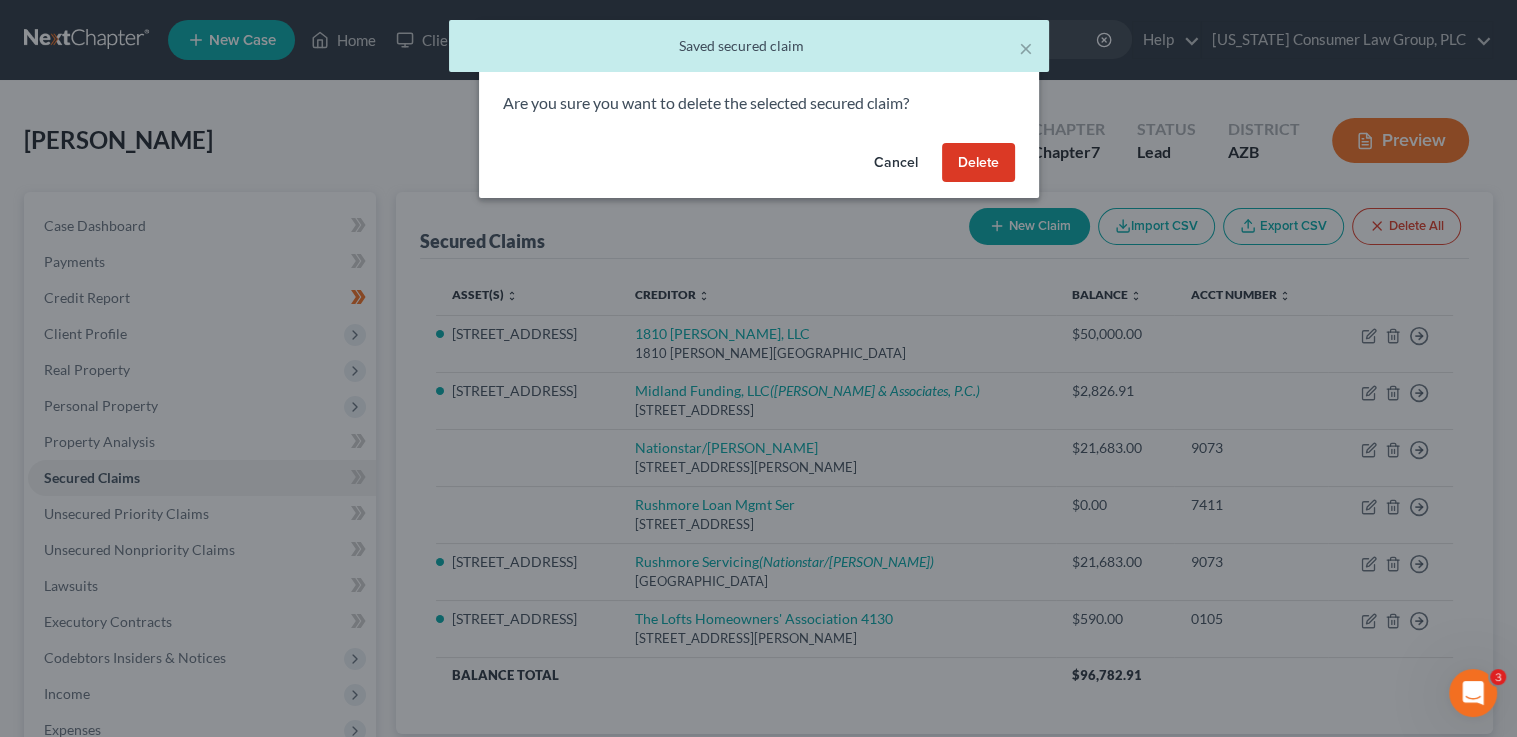 click on "Delete" at bounding box center [978, 163] 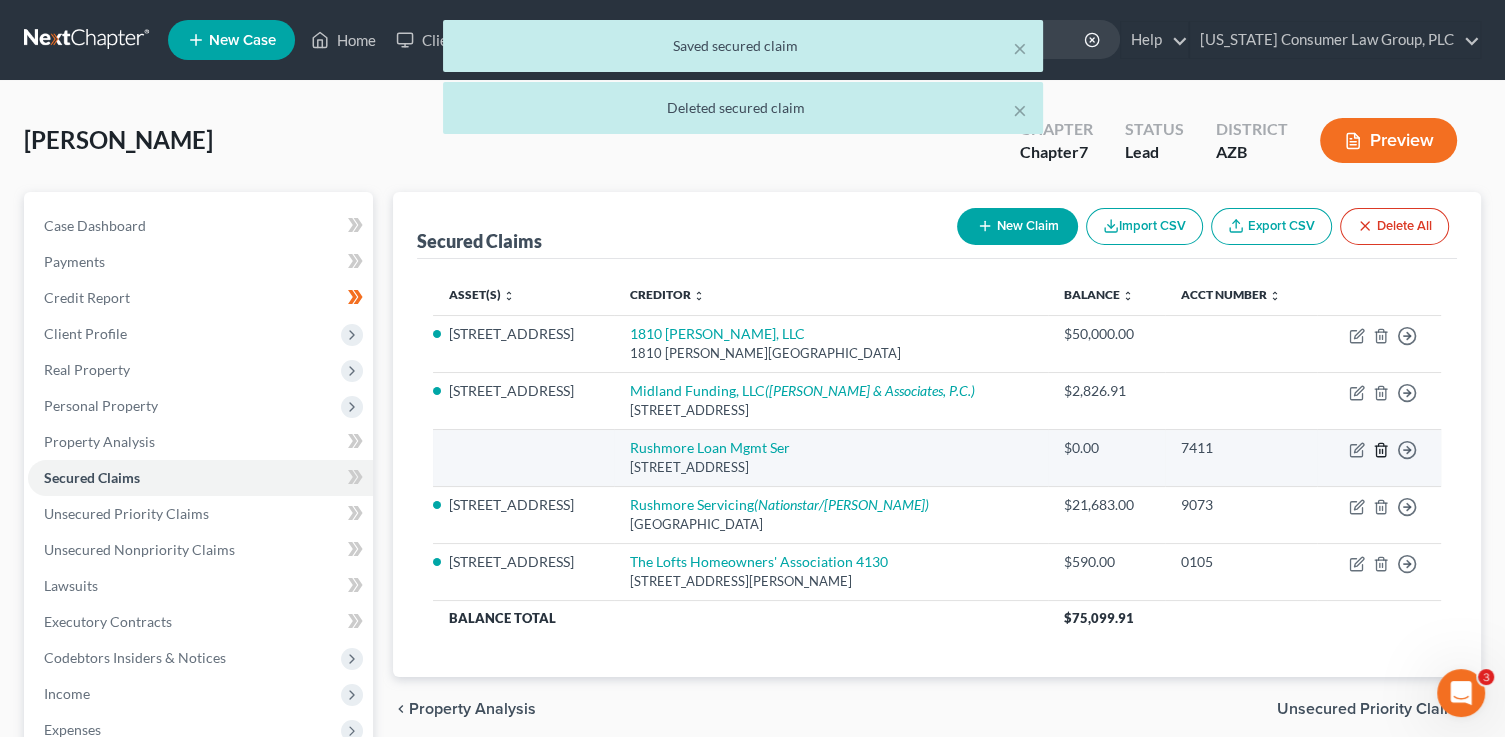 click 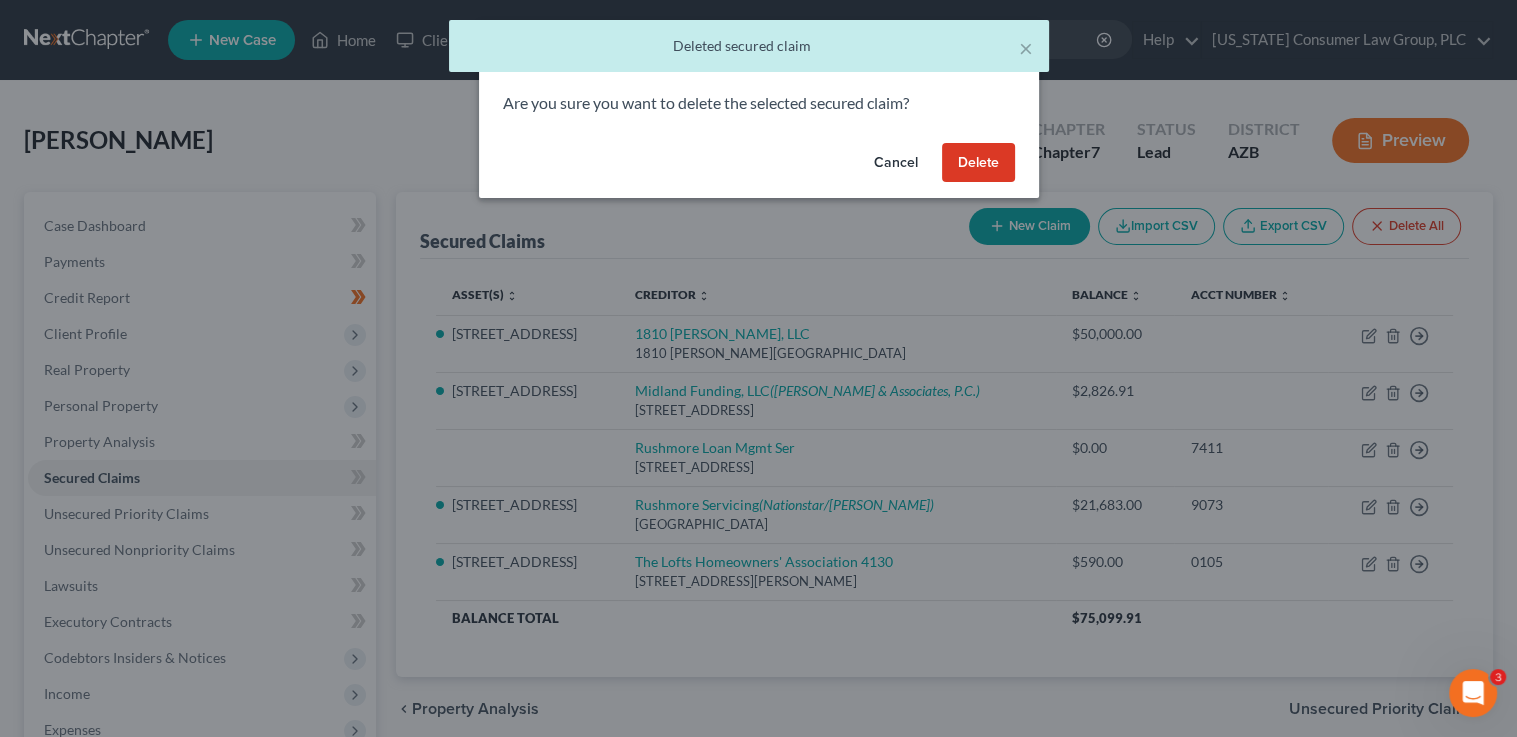 click on "Delete" at bounding box center (978, 163) 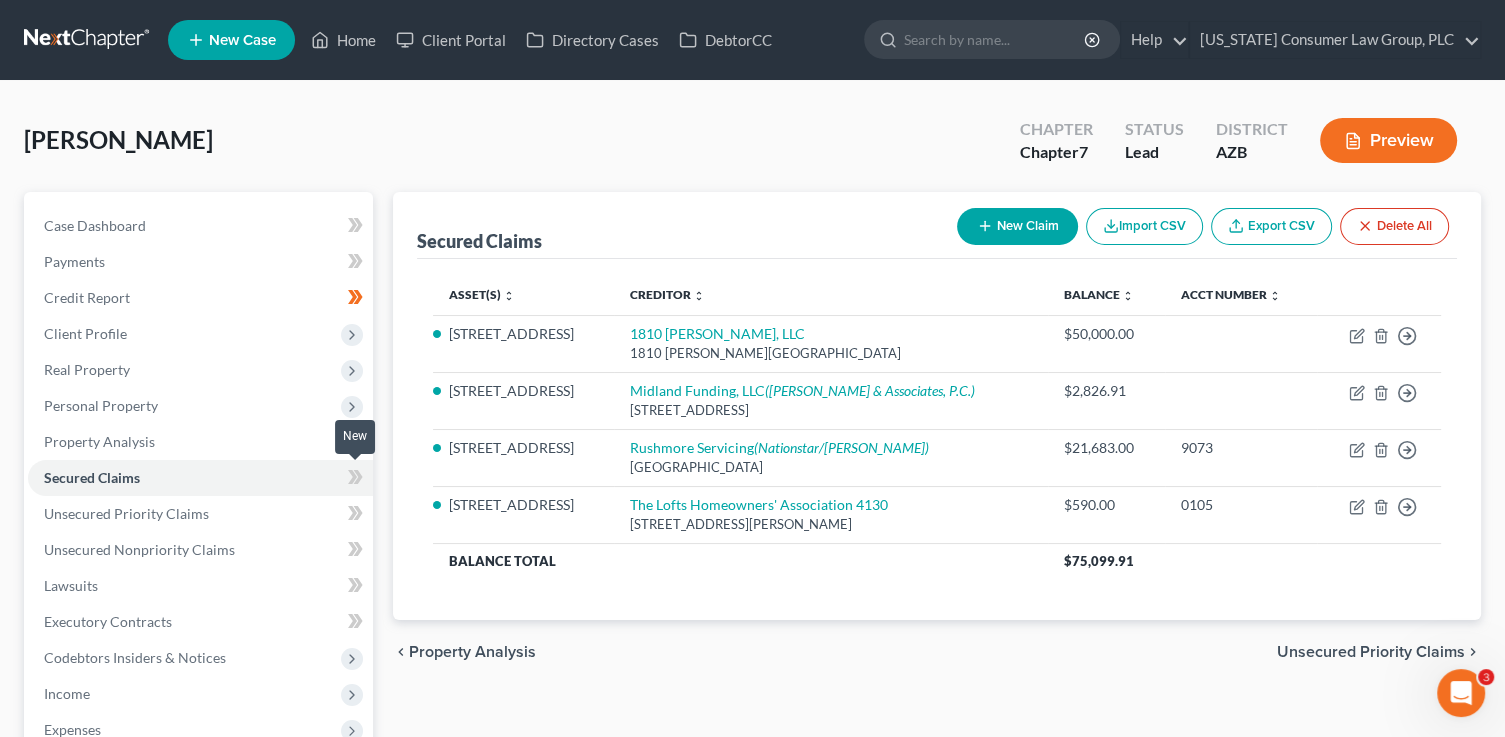 click at bounding box center (355, 480) 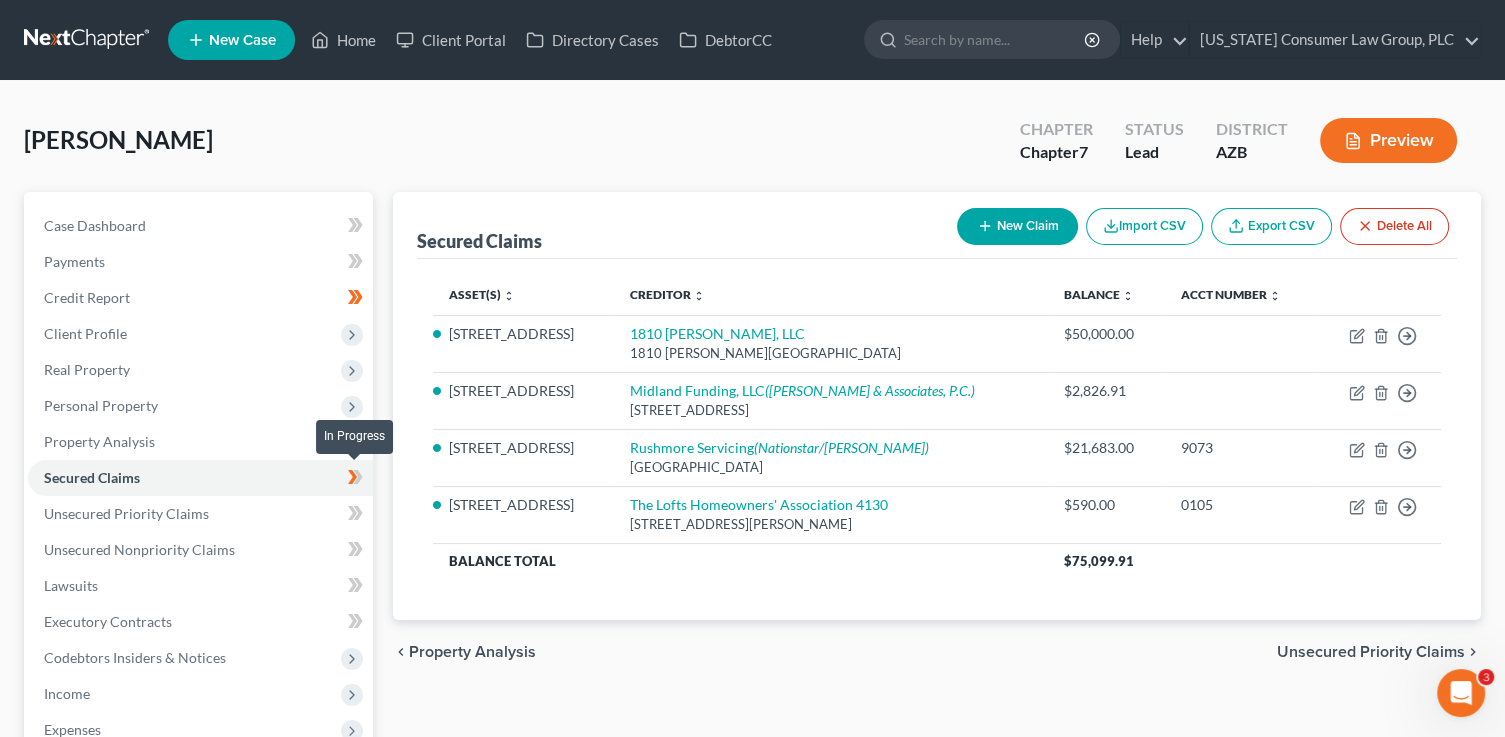 click at bounding box center (355, 480) 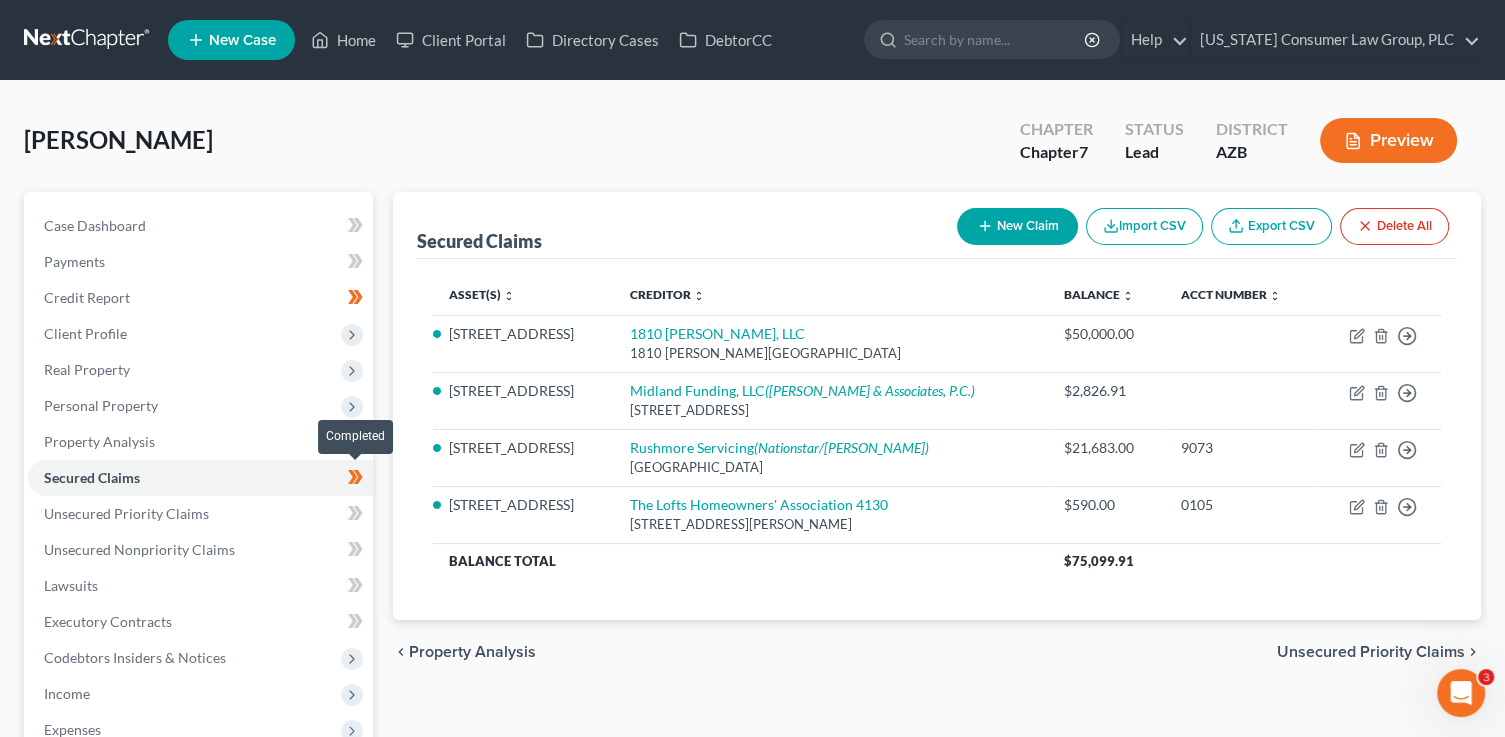 click at bounding box center (355, 480) 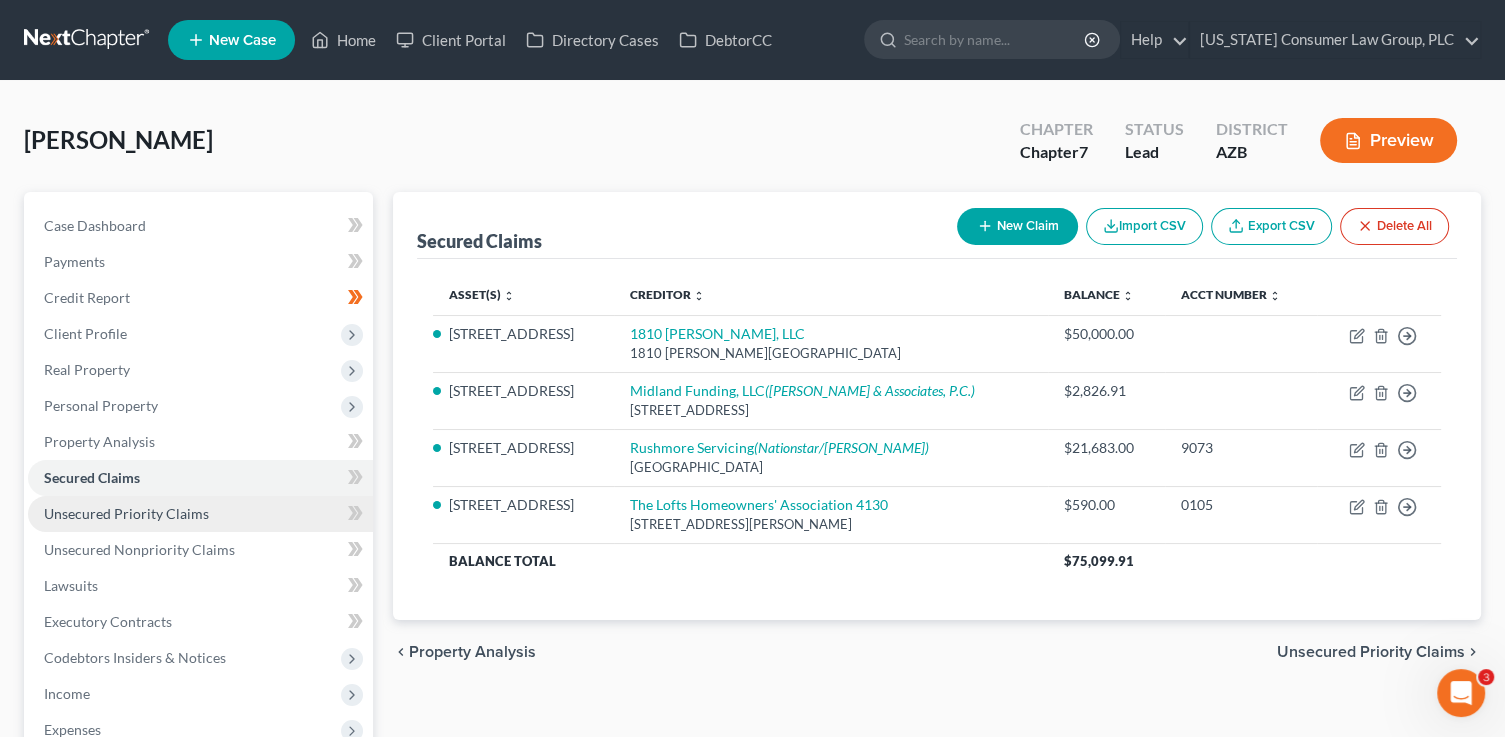click on "Unsecured Priority Claims" at bounding box center [200, 514] 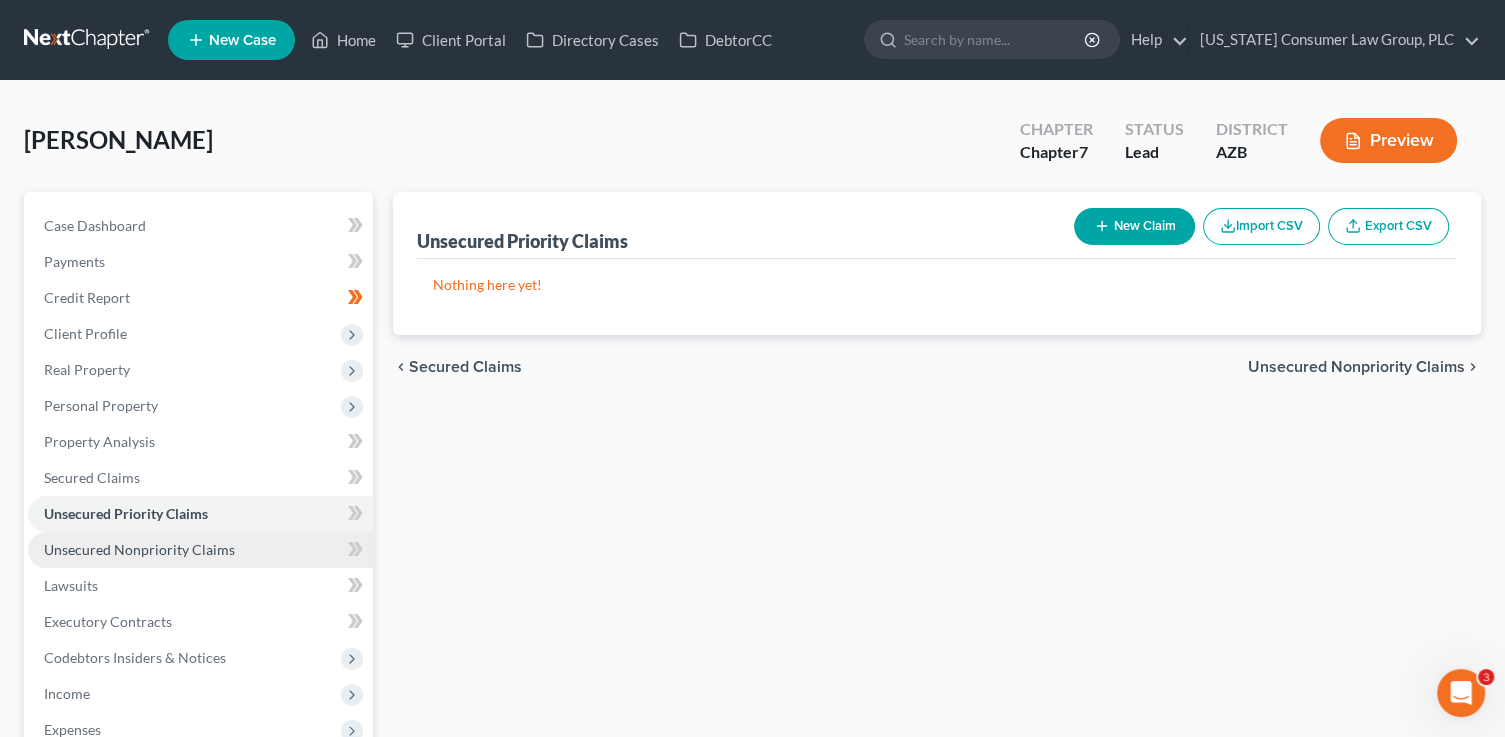click on "Unsecured Nonpriority Claims" at bounding box center [200, 550] 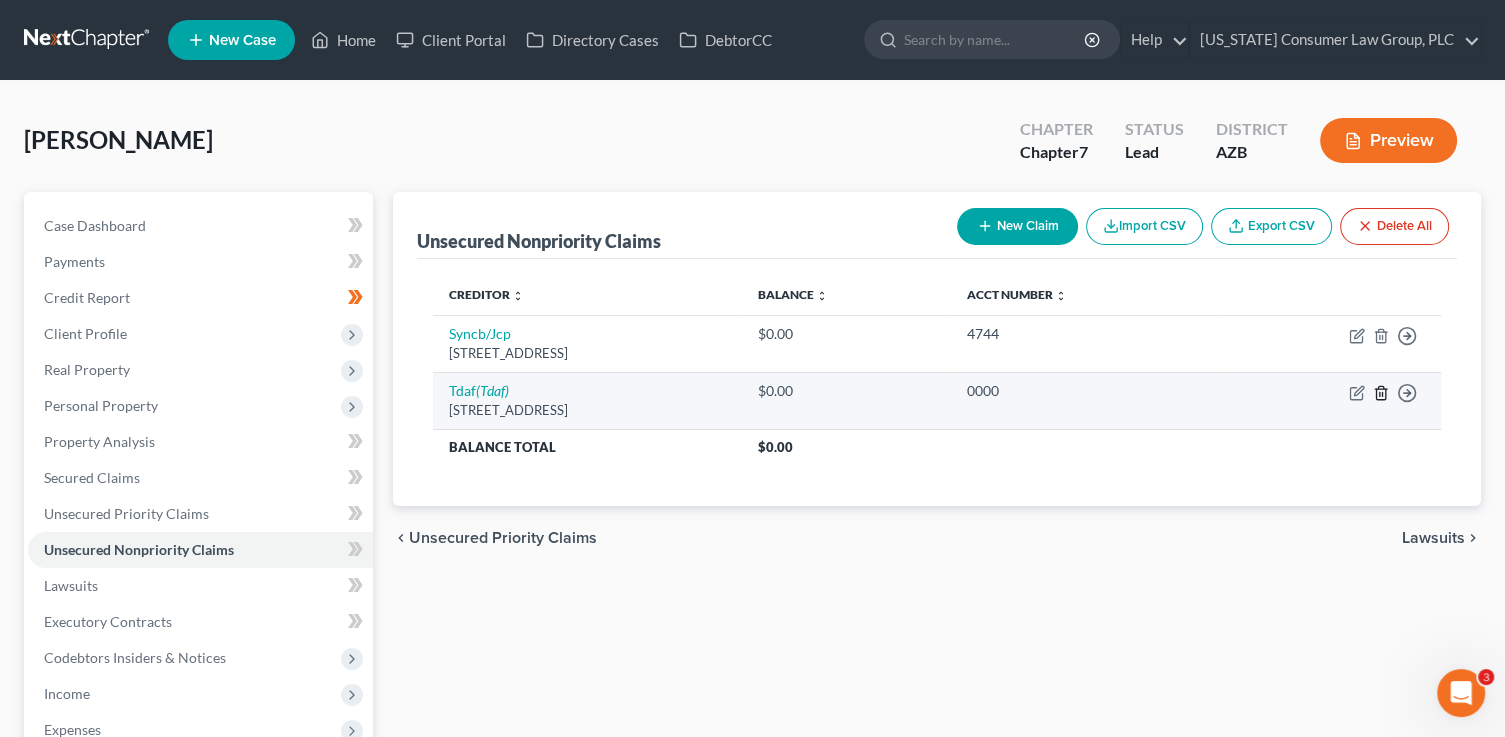 click 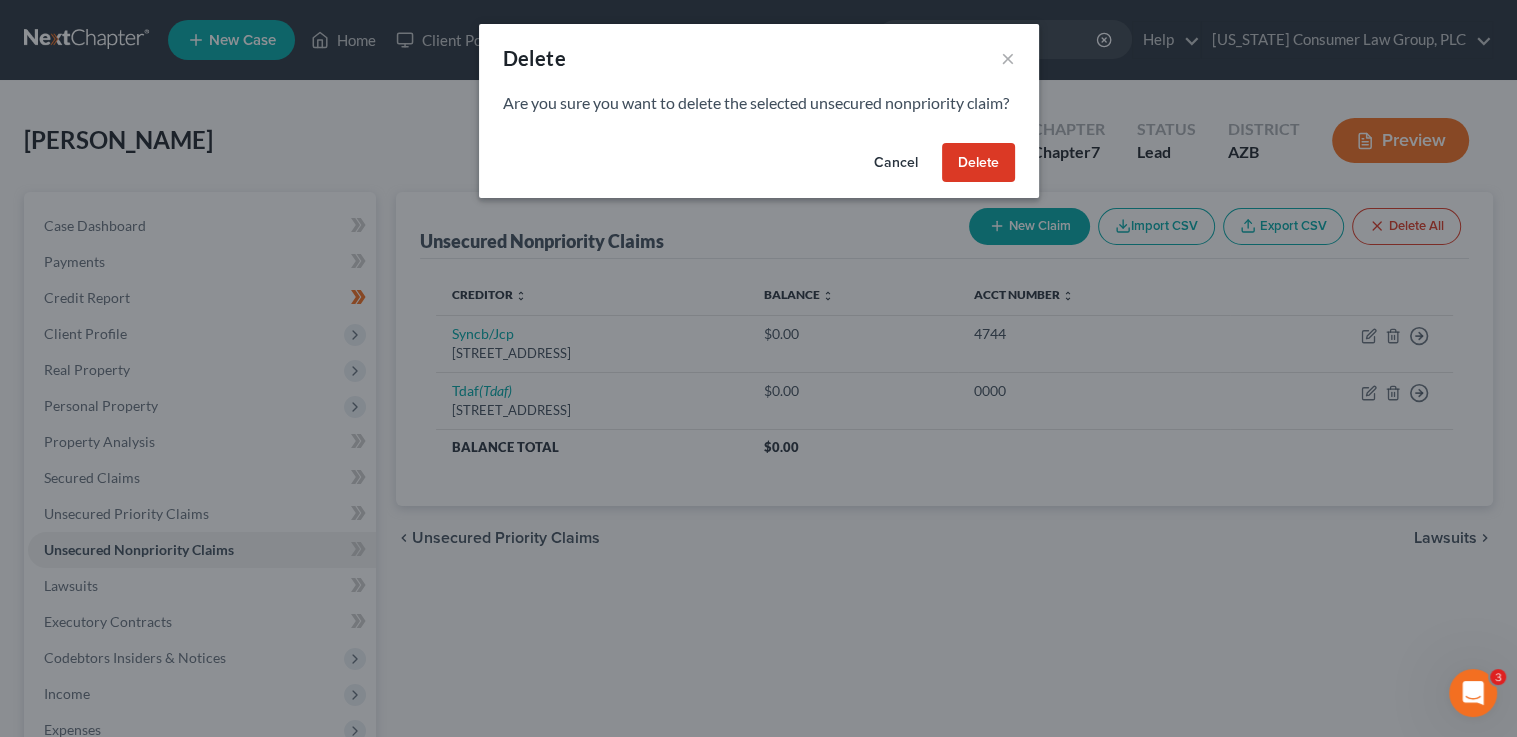 click on "Delete" at bounding box center [978, 163] 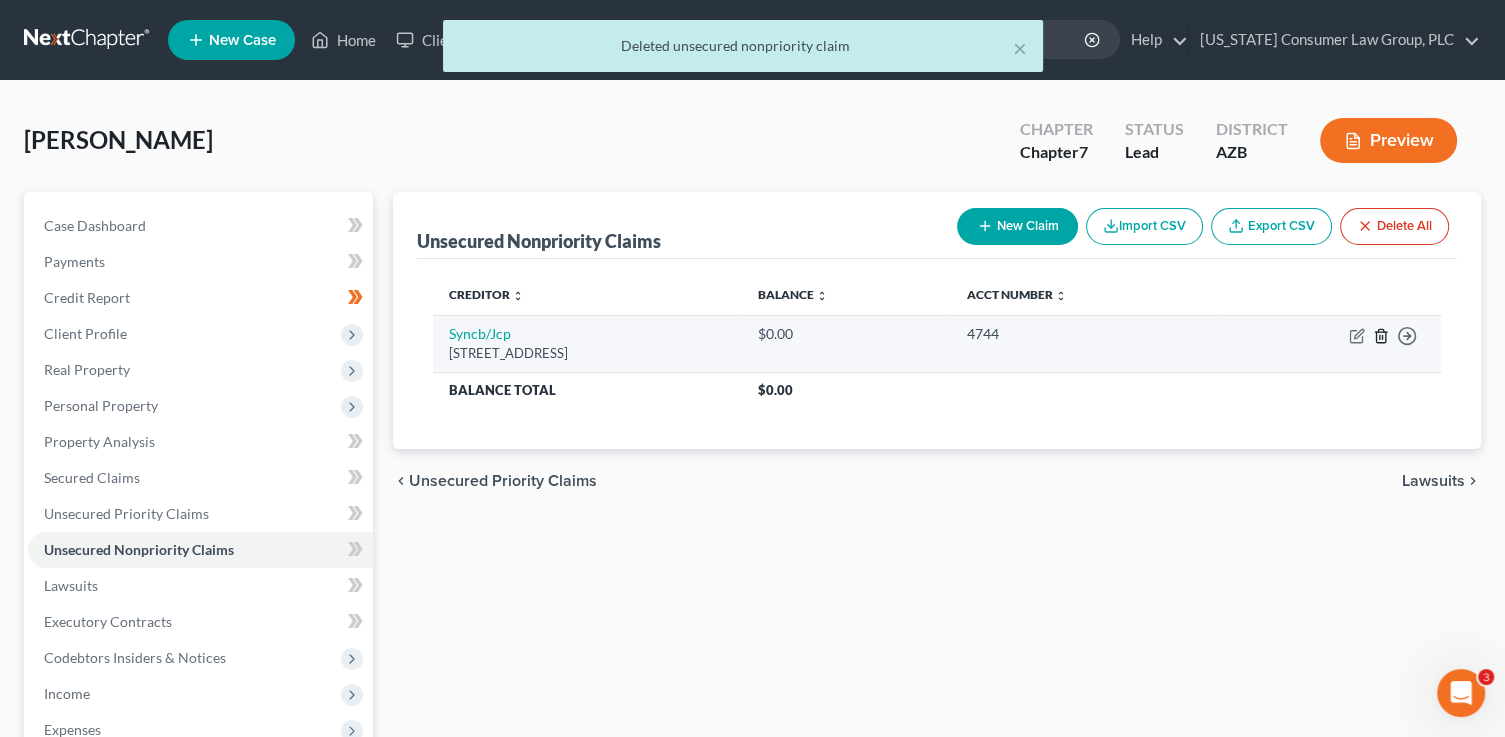 click 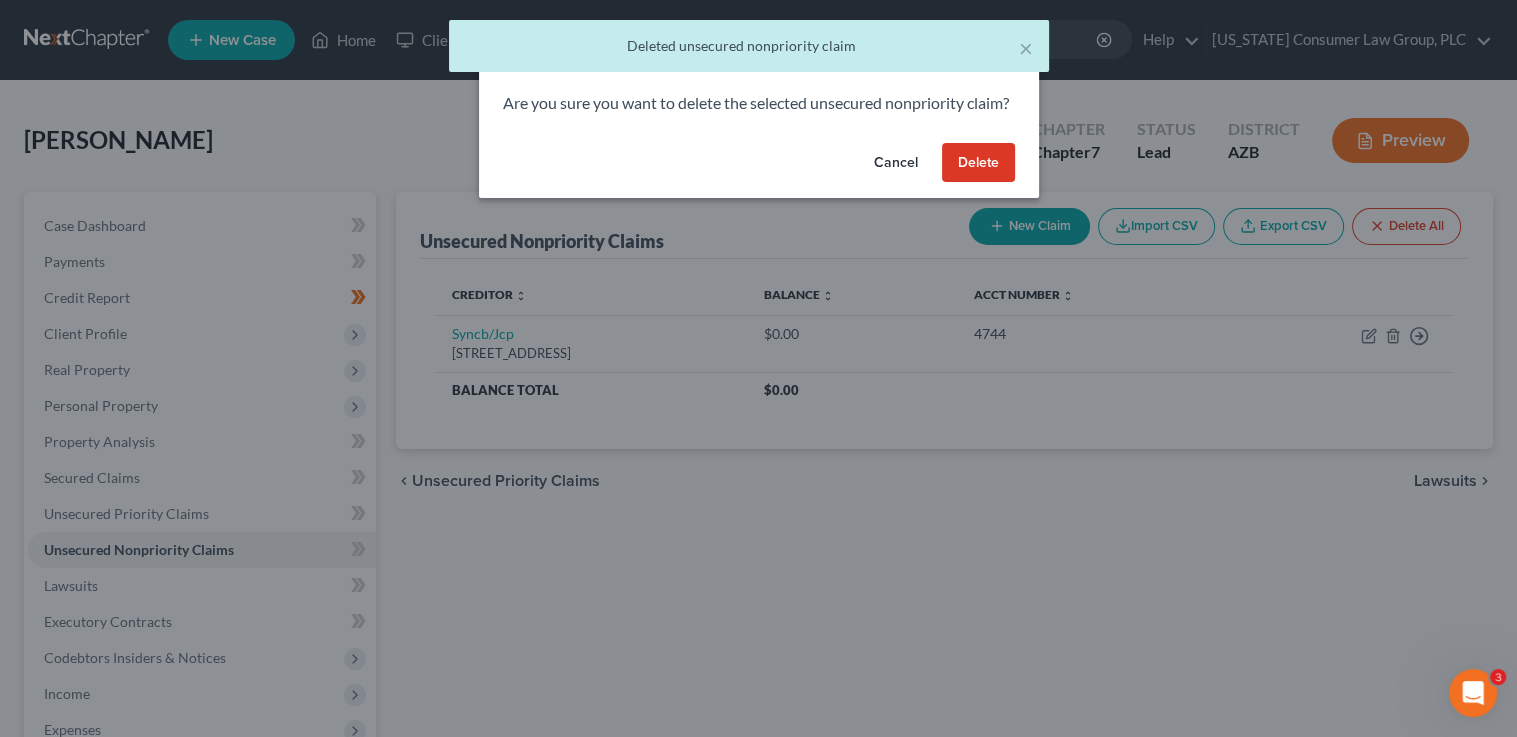 click on "Delete" at bounding box center (978, 163) 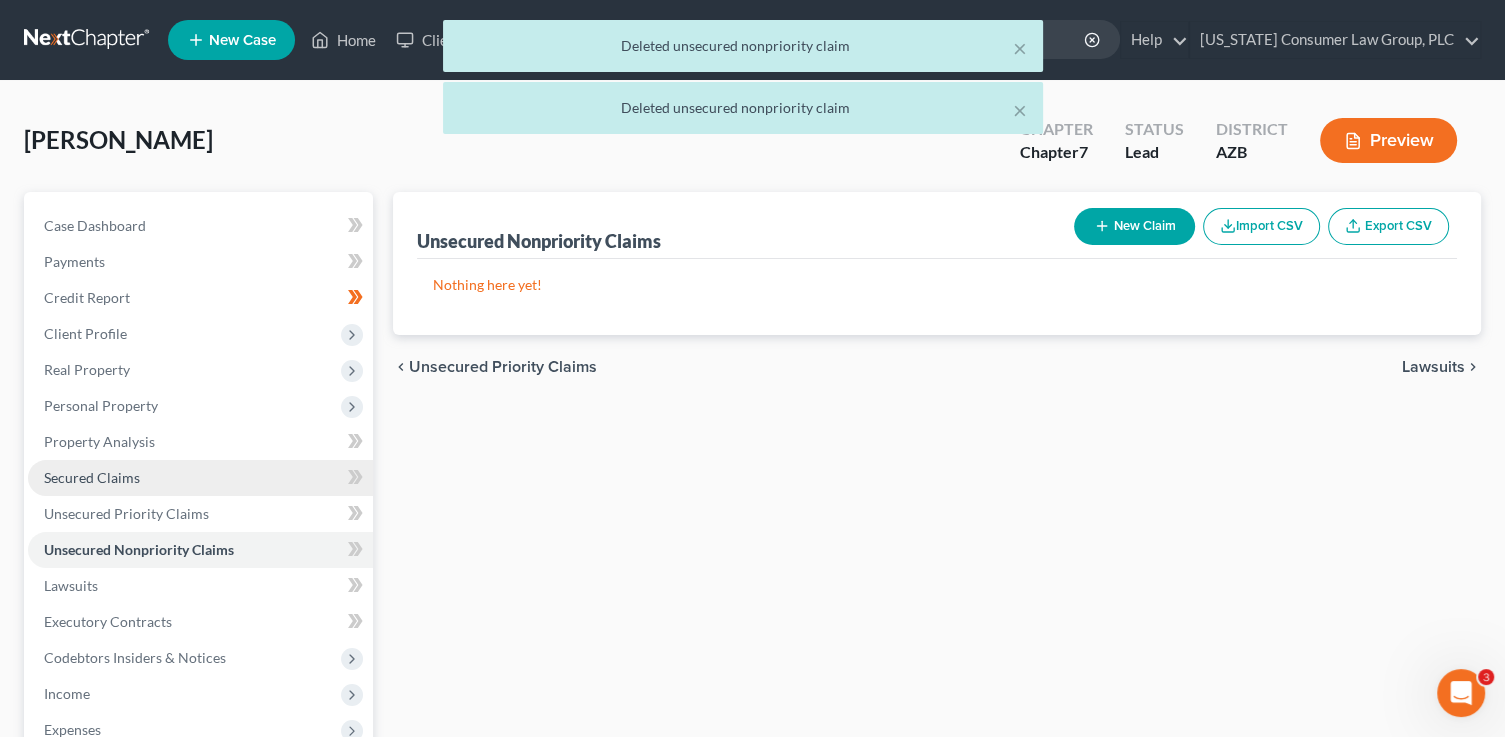 click on "Secured Claims" at bounding box center [200, 478] 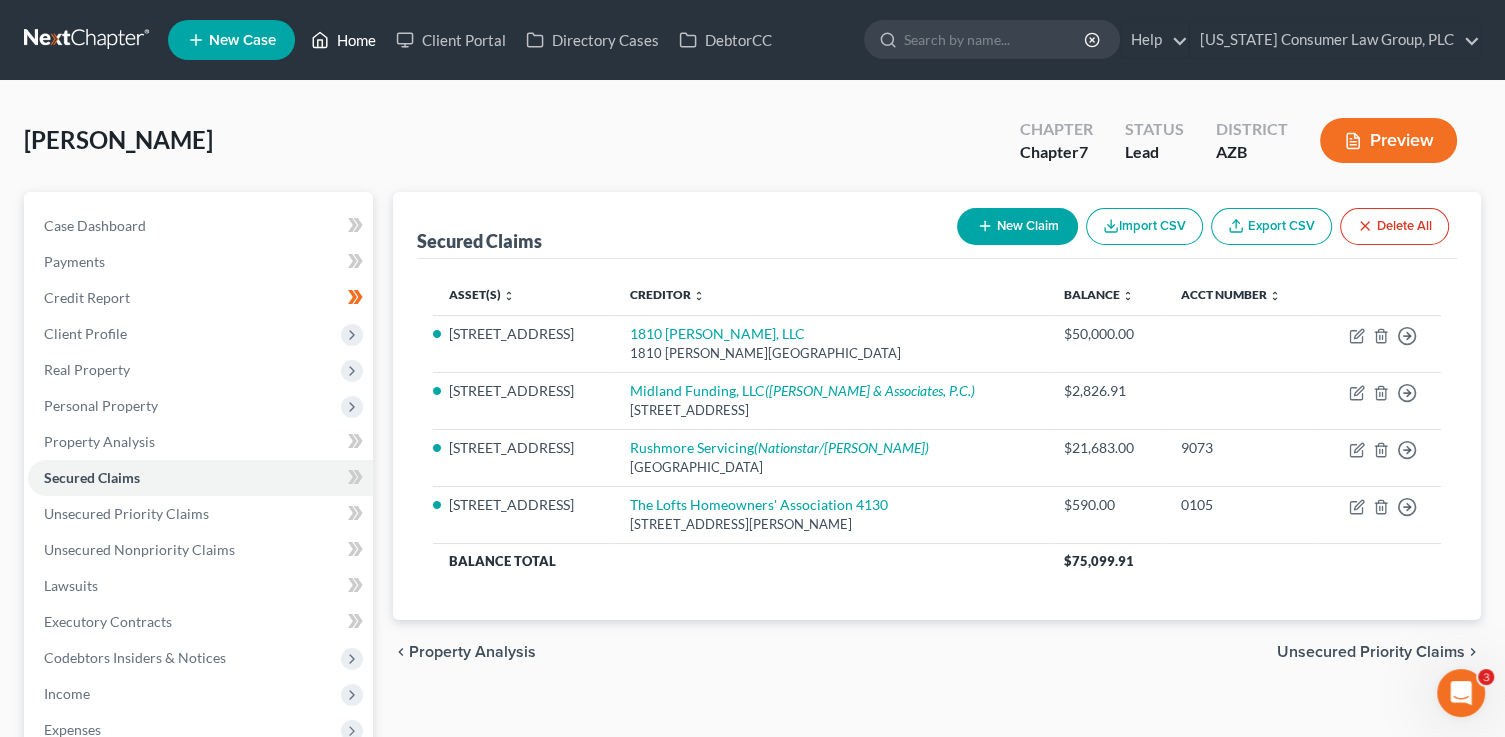 click on "Home" at bounding box center [343, 40] 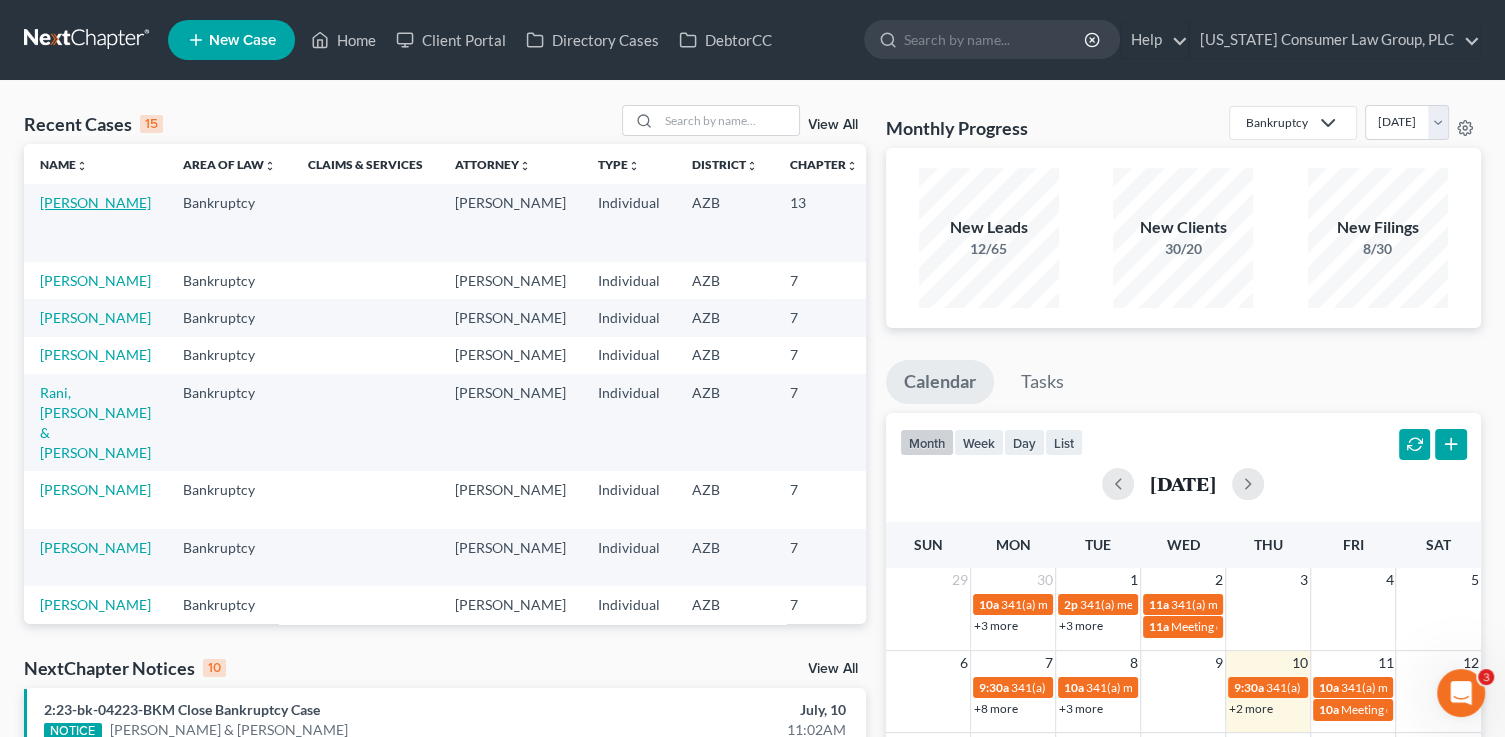 click on "[PERSON_NAME]" at bounding box center [95, 202] 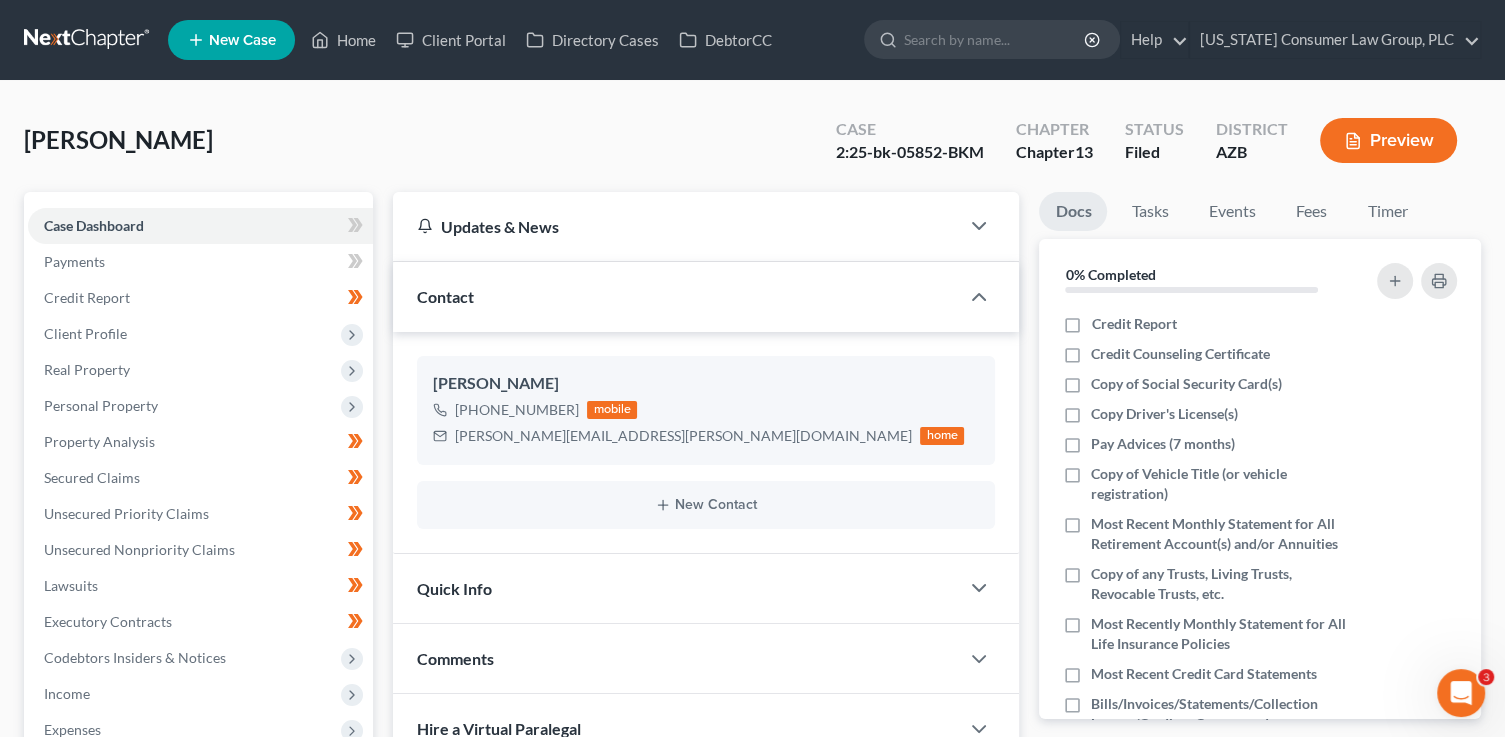 scroll, scrollTop: 295, scrollLeft: 0, axis: vertical 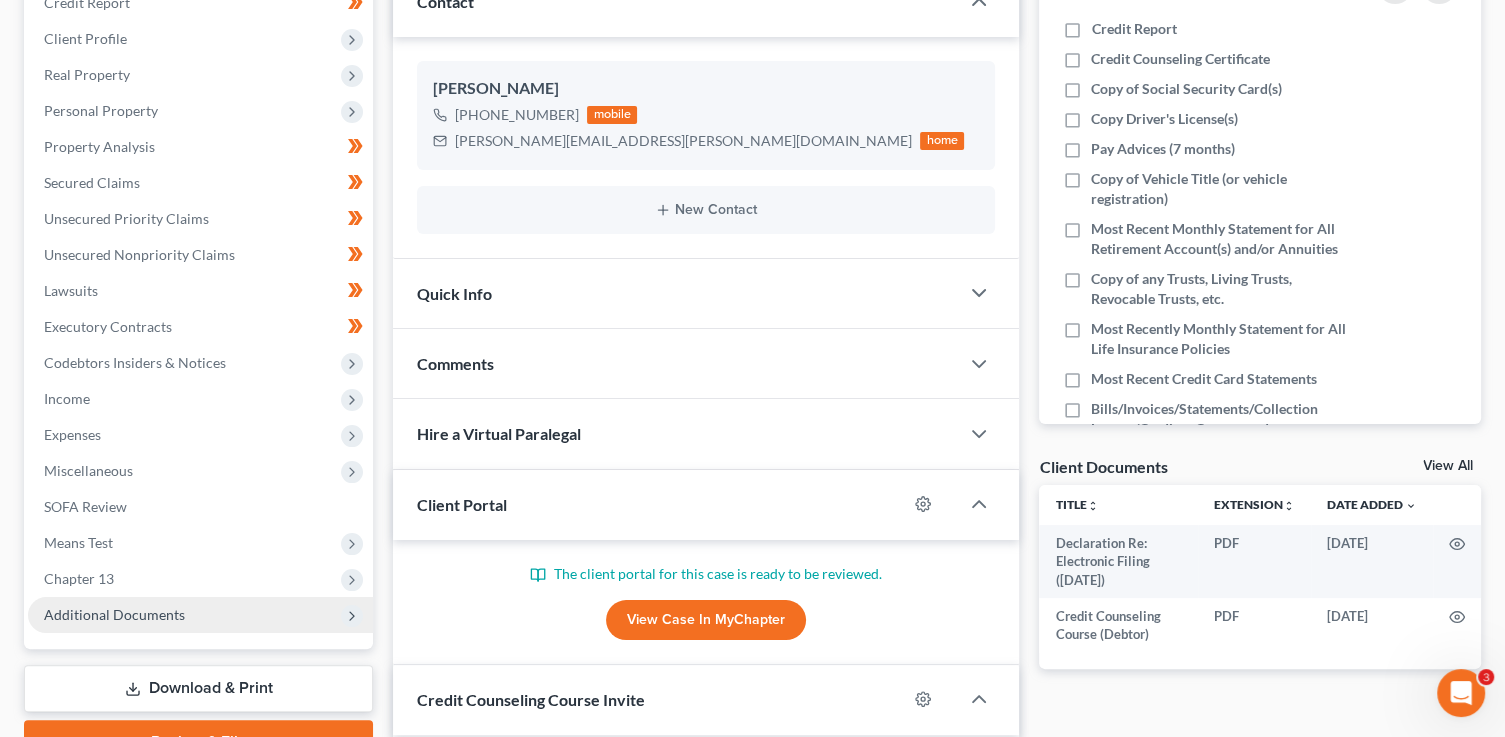 click on "Additional Documents" at bounding box center [114, 614] 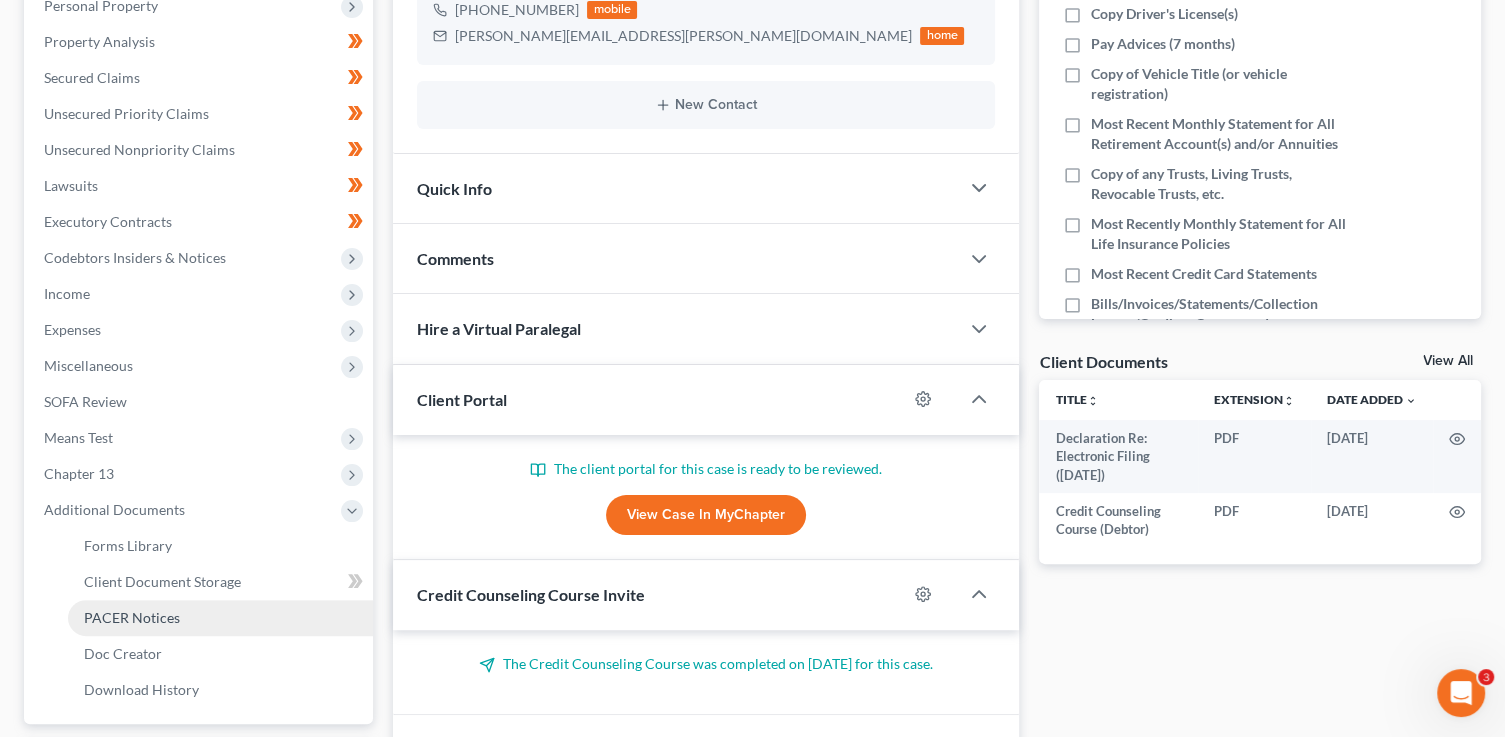 scroll, scrollTop: 441, scrollLeft: 0, axis: vertical 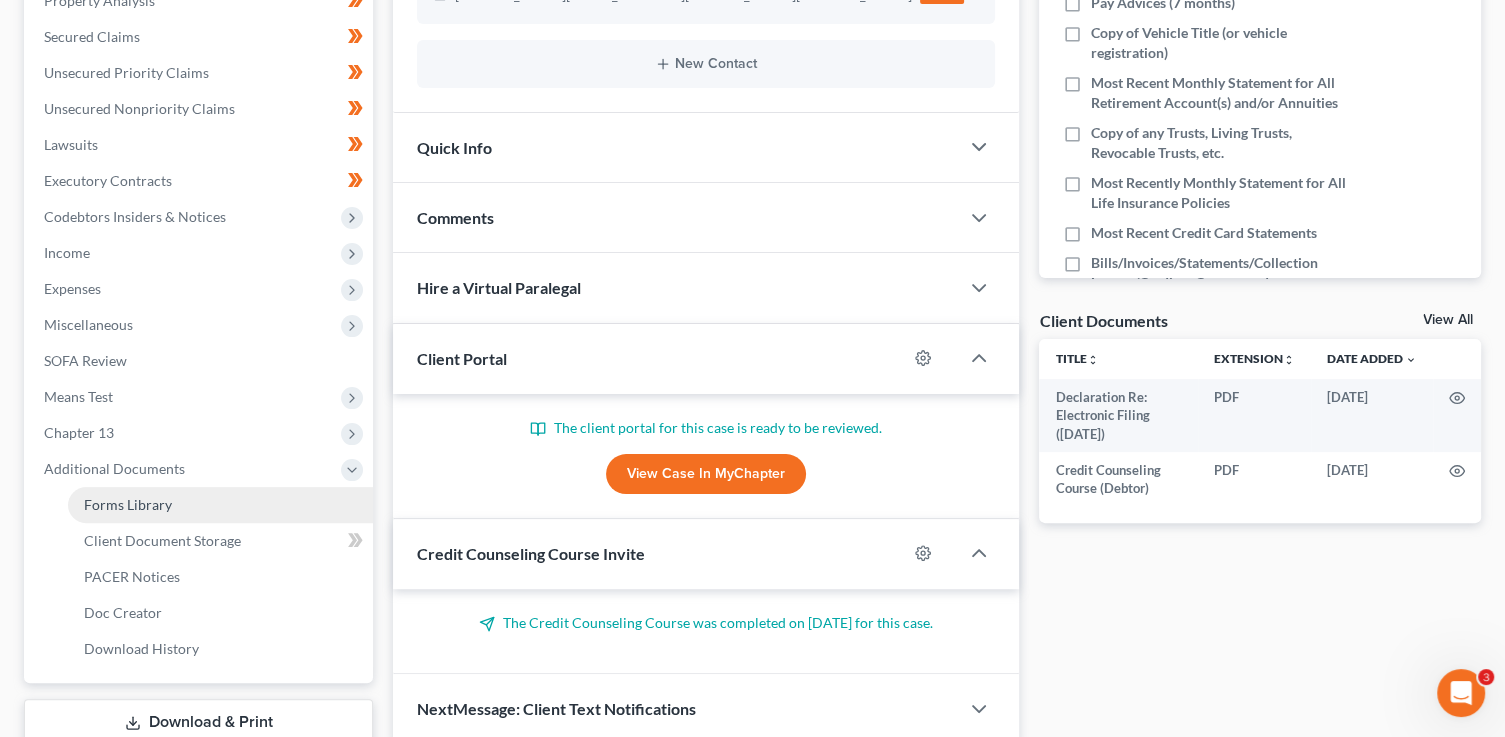 click on "Forms Library" at bounding box center [128, 504] 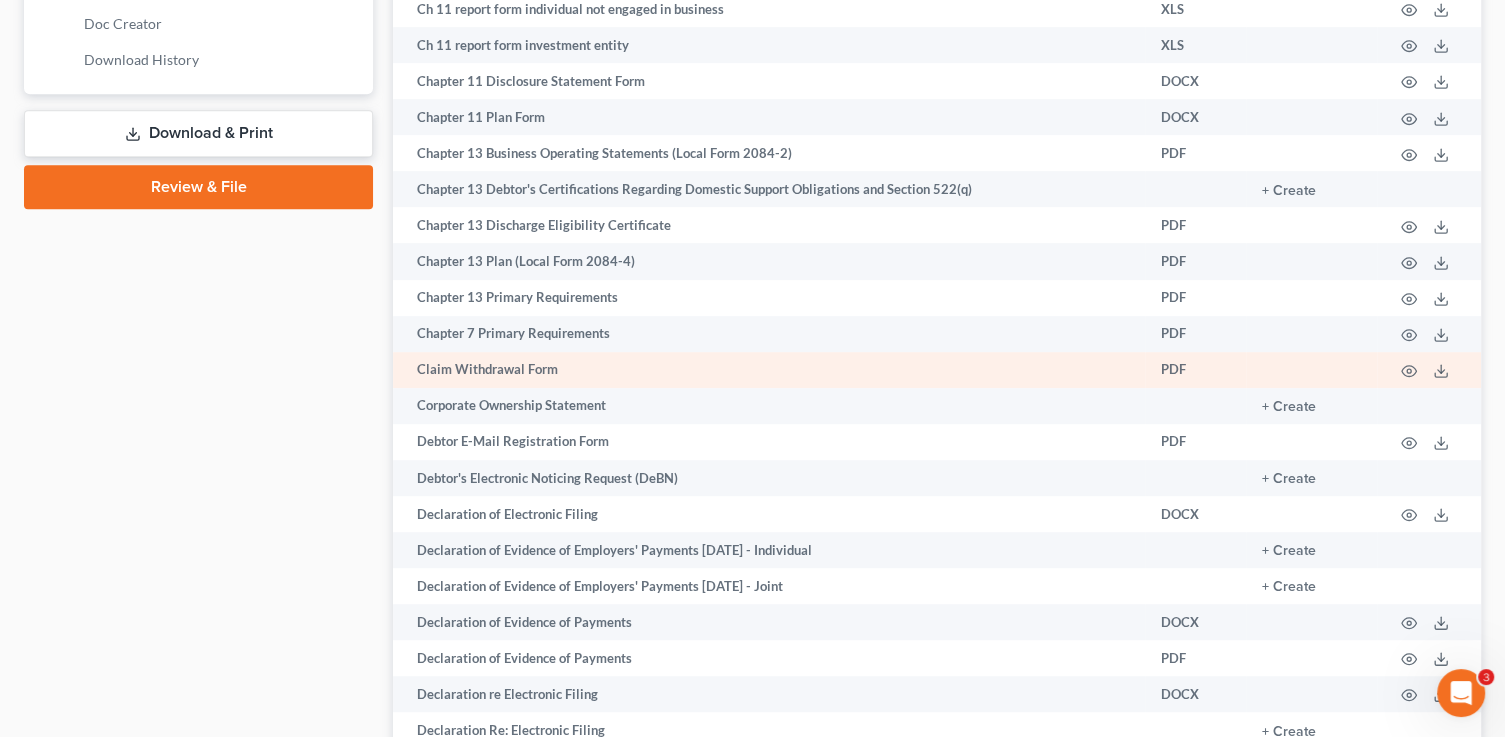 scroll, scrollTop: 1044, scrollLeft: 0, axis: vertical 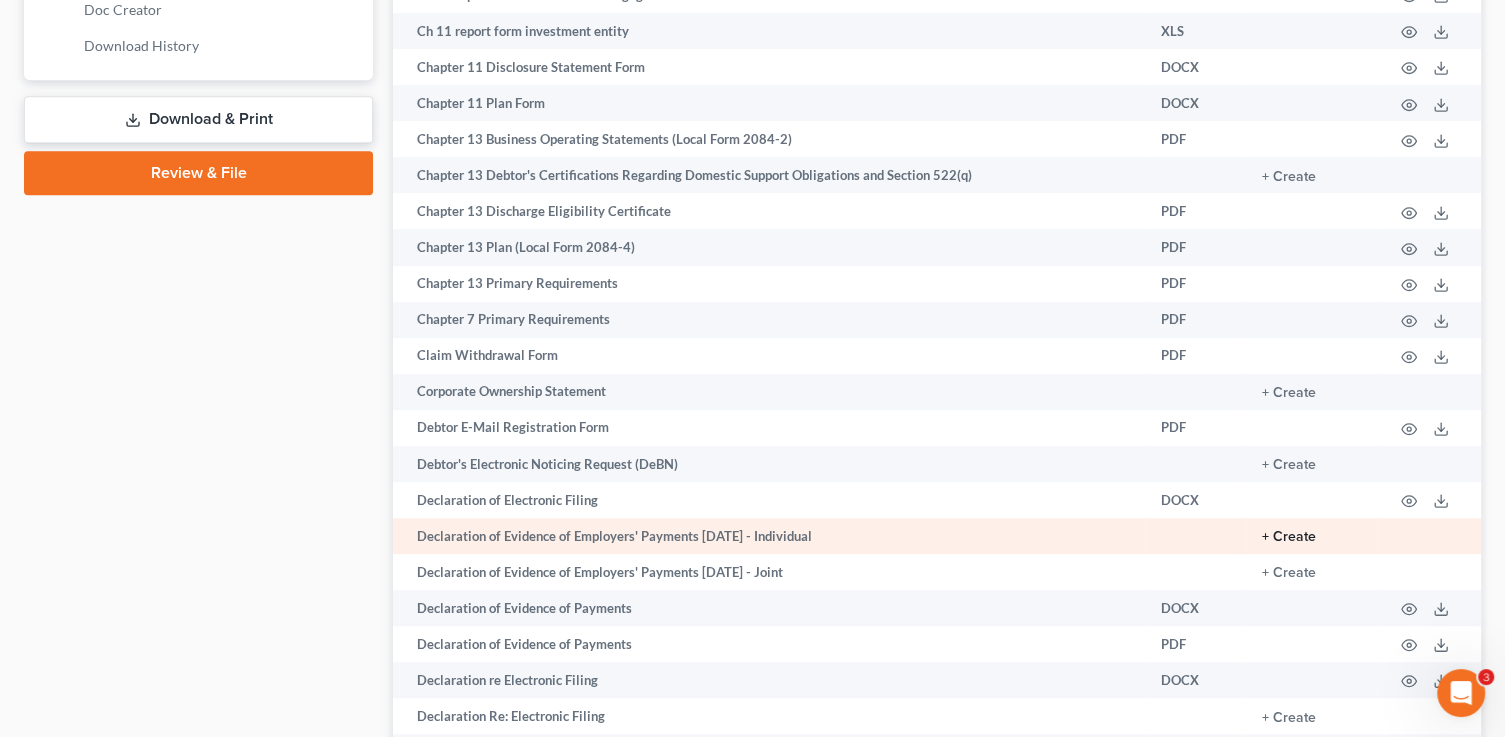 click on "+ Create" at bounding box center (1289, 537) 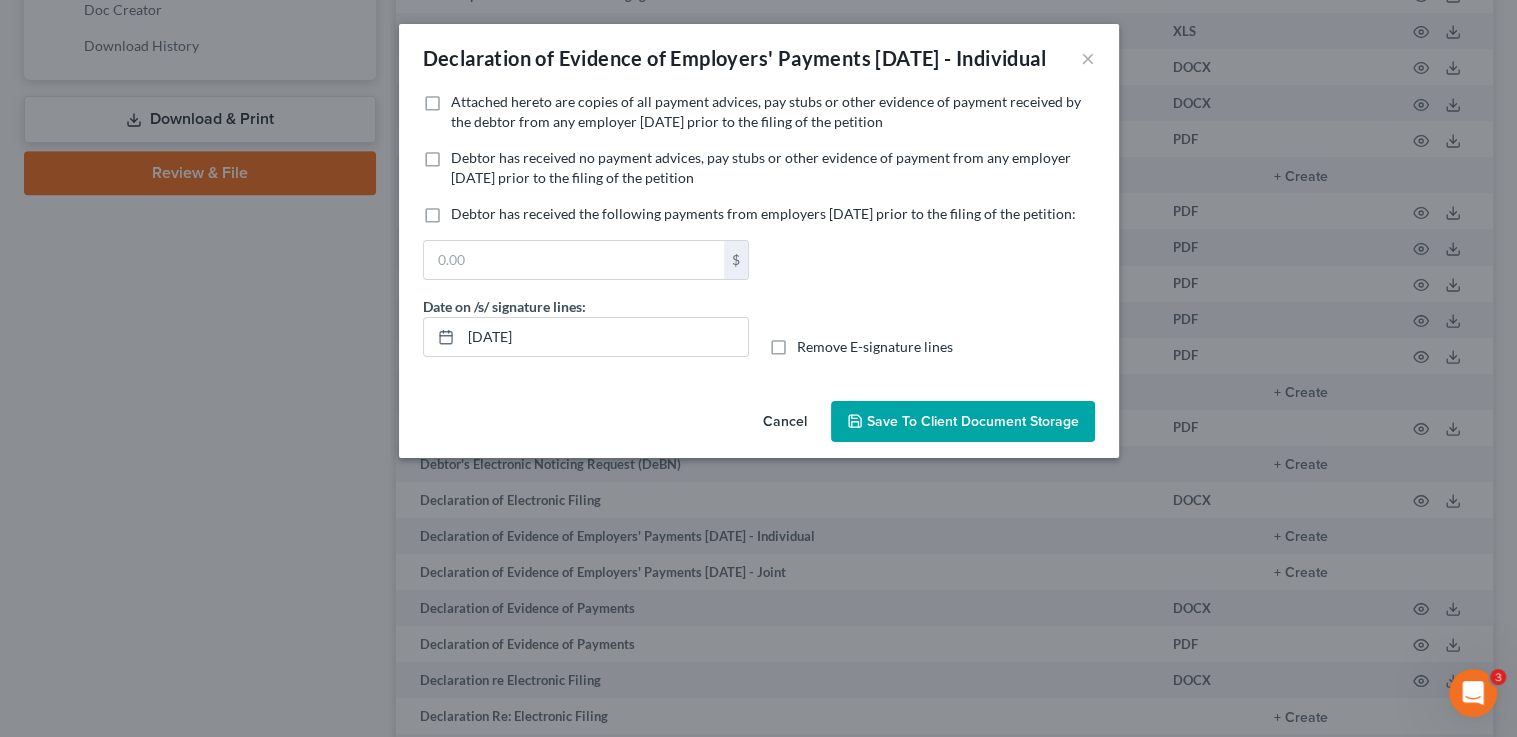 drag, startPoint x: 504, startPoint y: 125, endPoint x: 564, endPoint y: 352, distance: 234.79565 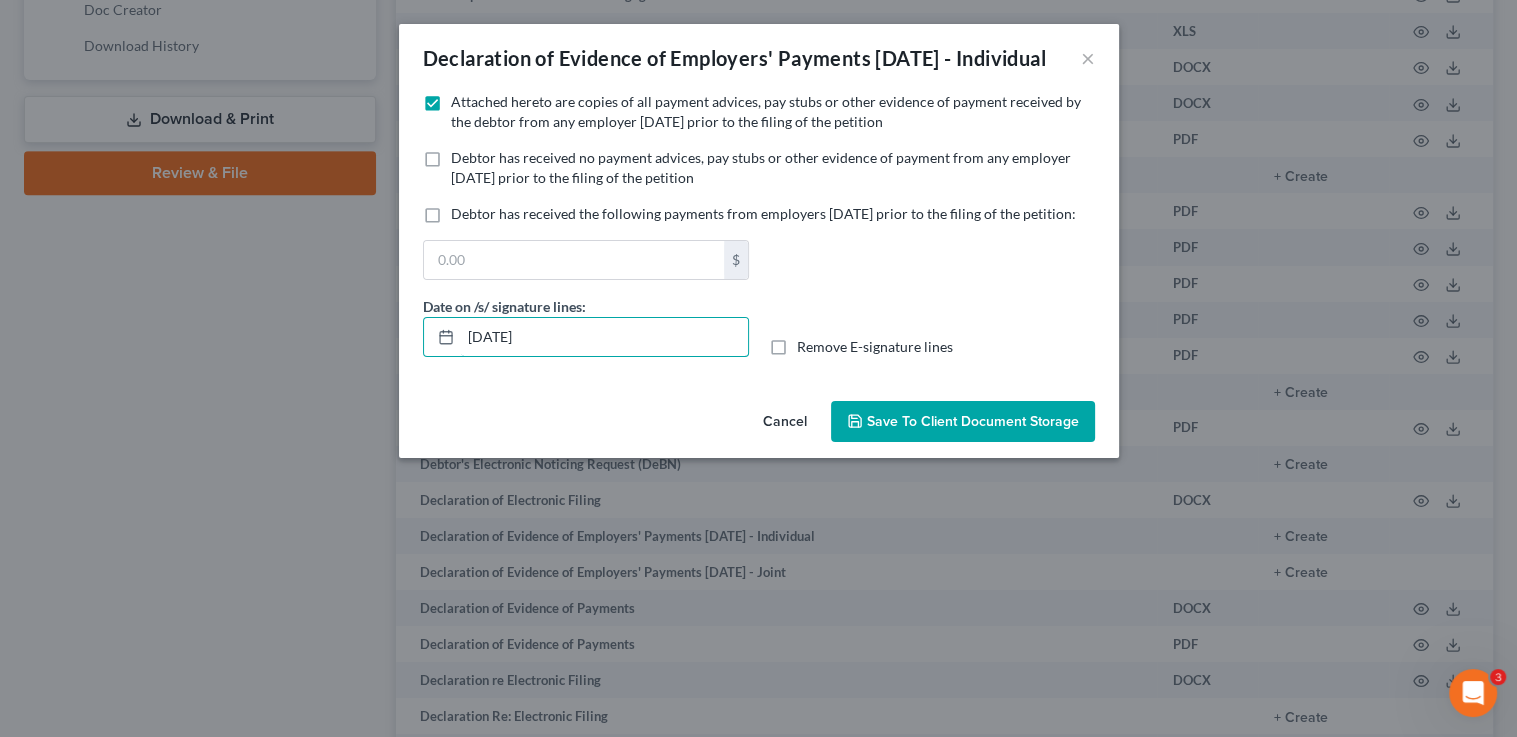 drag, startPoint x: 574, startPoint y: 386, endPoint x: 370, endPoint y: 349, distance: 207.32825 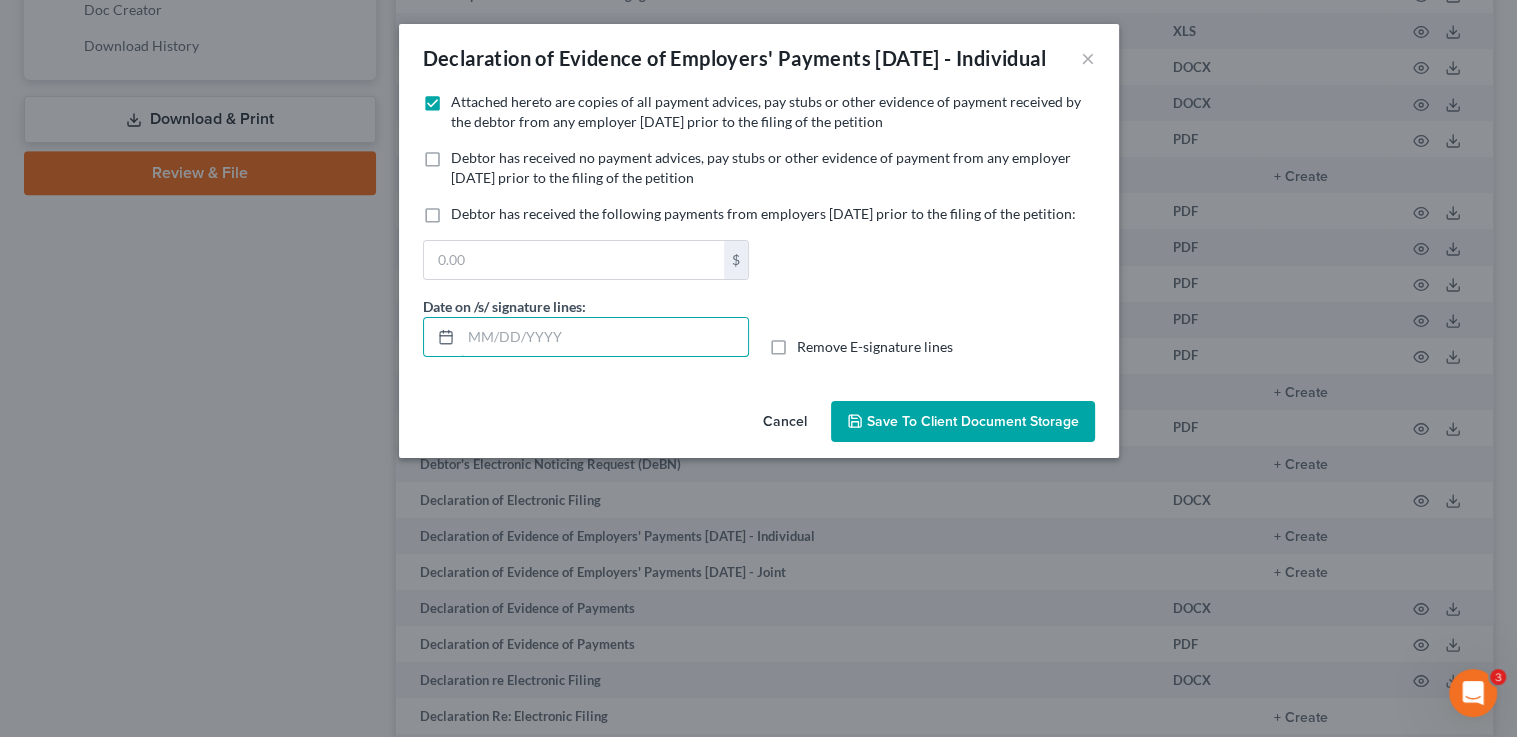 type 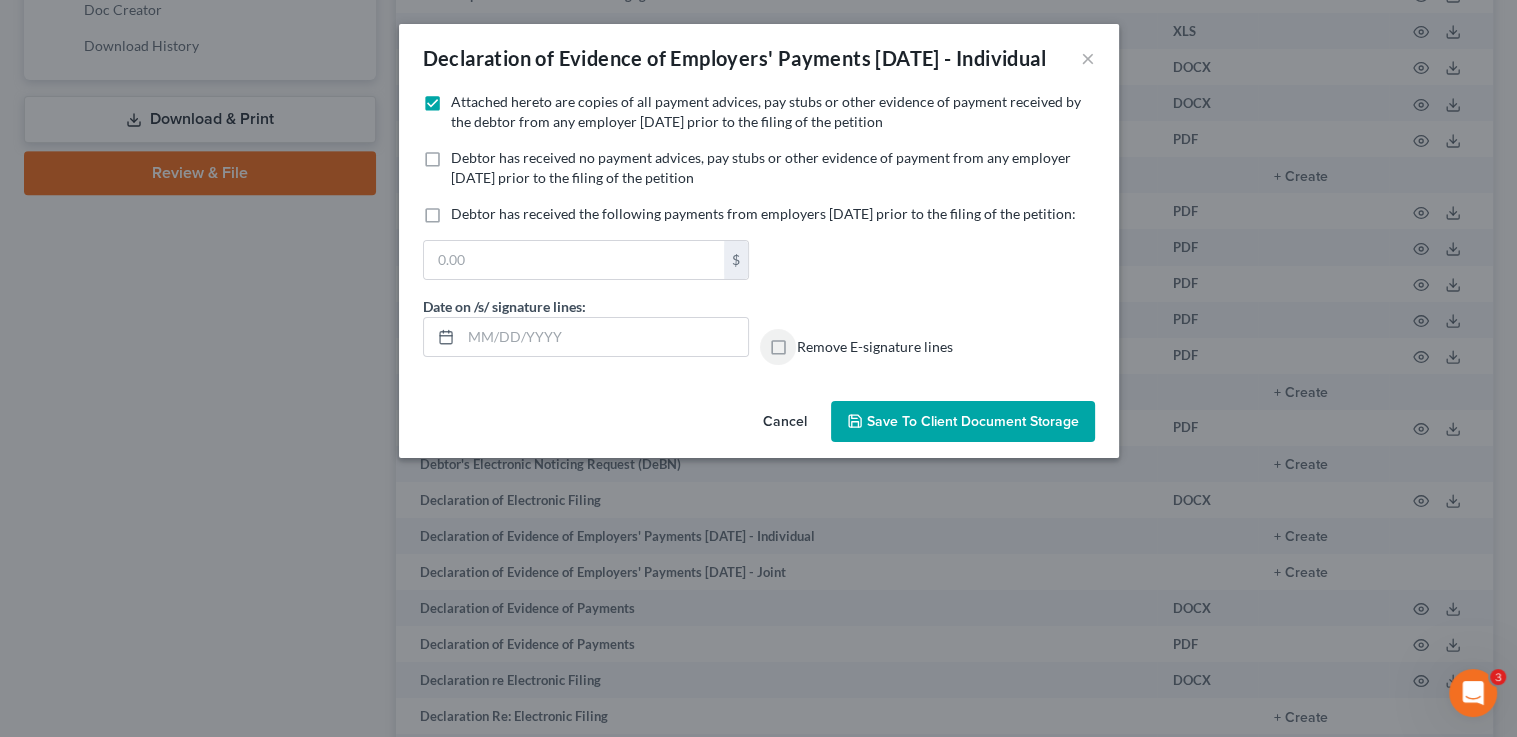 click on "Remove E-signature lines" at bounding box center (811, 343) 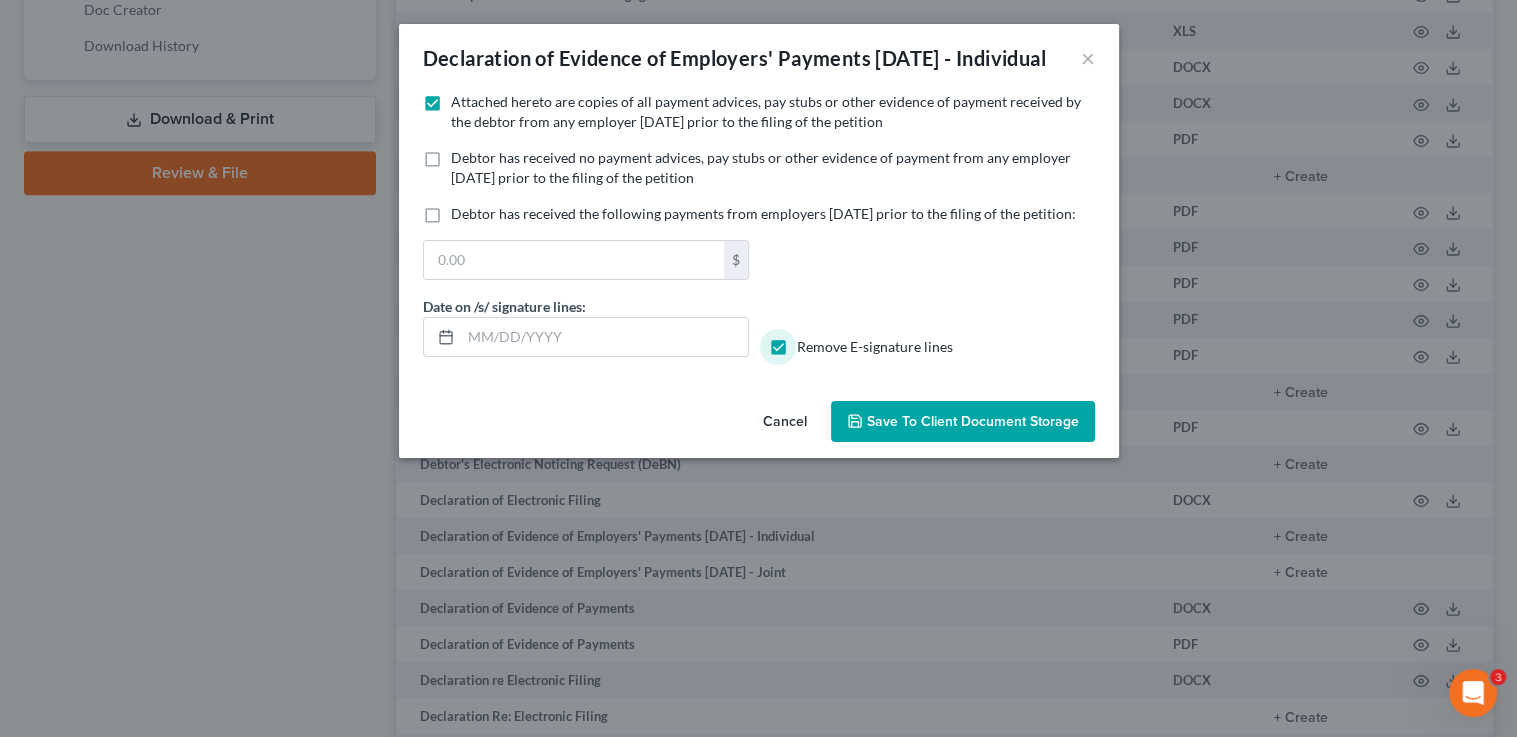 click on "Save to Client Document Storage" at bounding box center (963, 422) 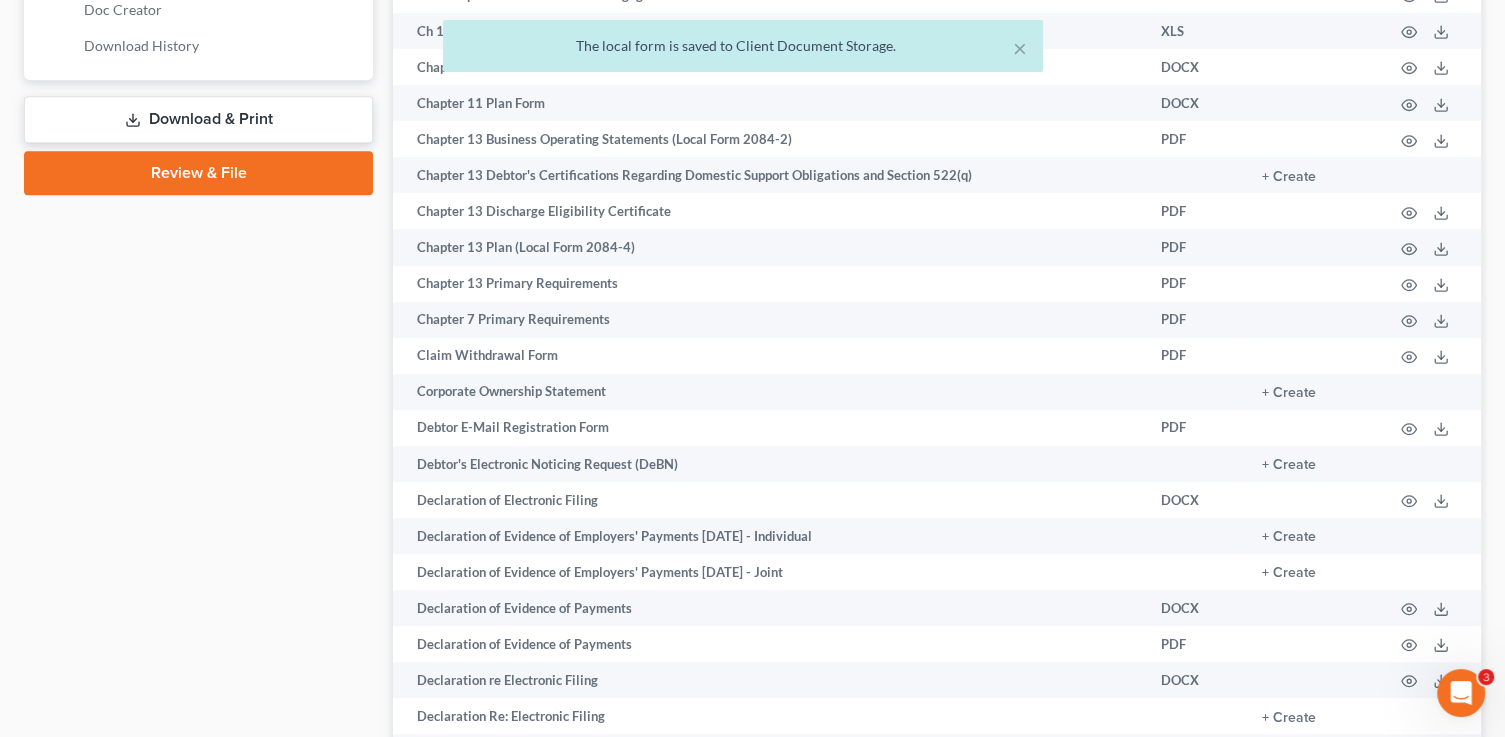 click on "Download & Print" at bounding box center (198, 119) 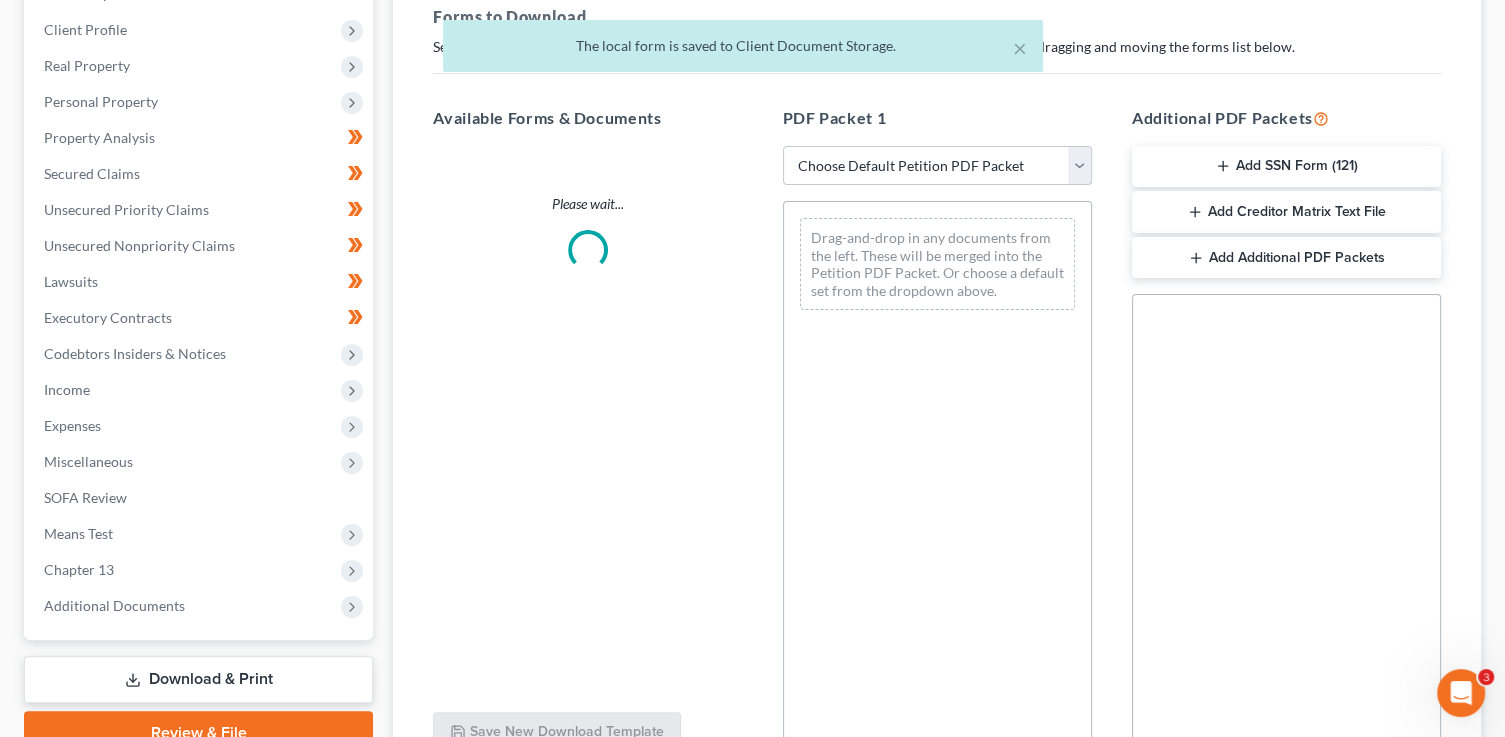 scroll, scrollTop: 0, scrollLeft: 0, axis: both 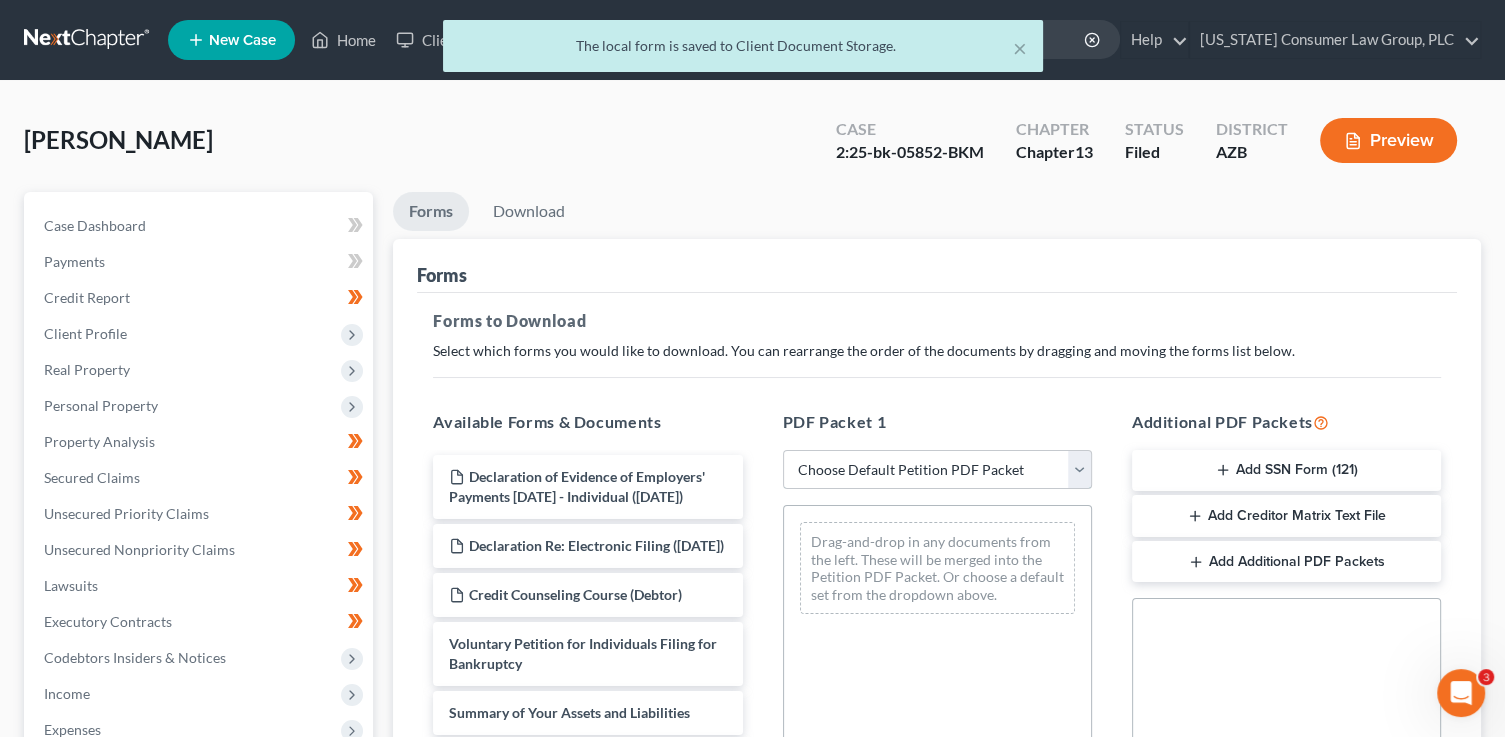click on "Choose Default Petition PDF Packet Complete Bankruptcy Petition (all forms and schedules) Emergency Filing Forms (Petition and Creditor List Only) Amended Forms Signature Pages Only Supplemental Post Petition (Sch. I & J) Supplemental Post Petition (Sch. I) Supplemental Post Petition (Sch. J) CH 13 Emergency Completion" at bounding box center (937, 470) 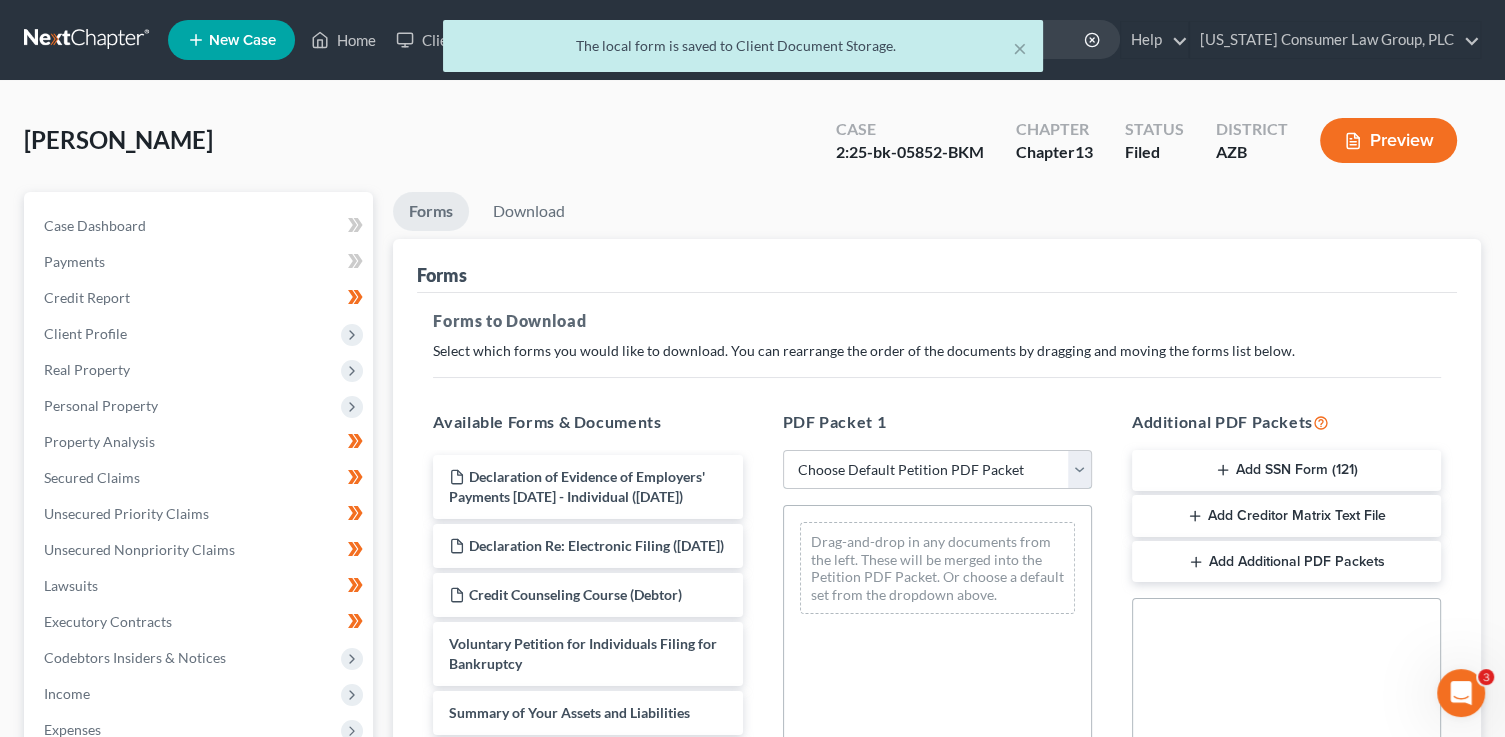 select on "7" 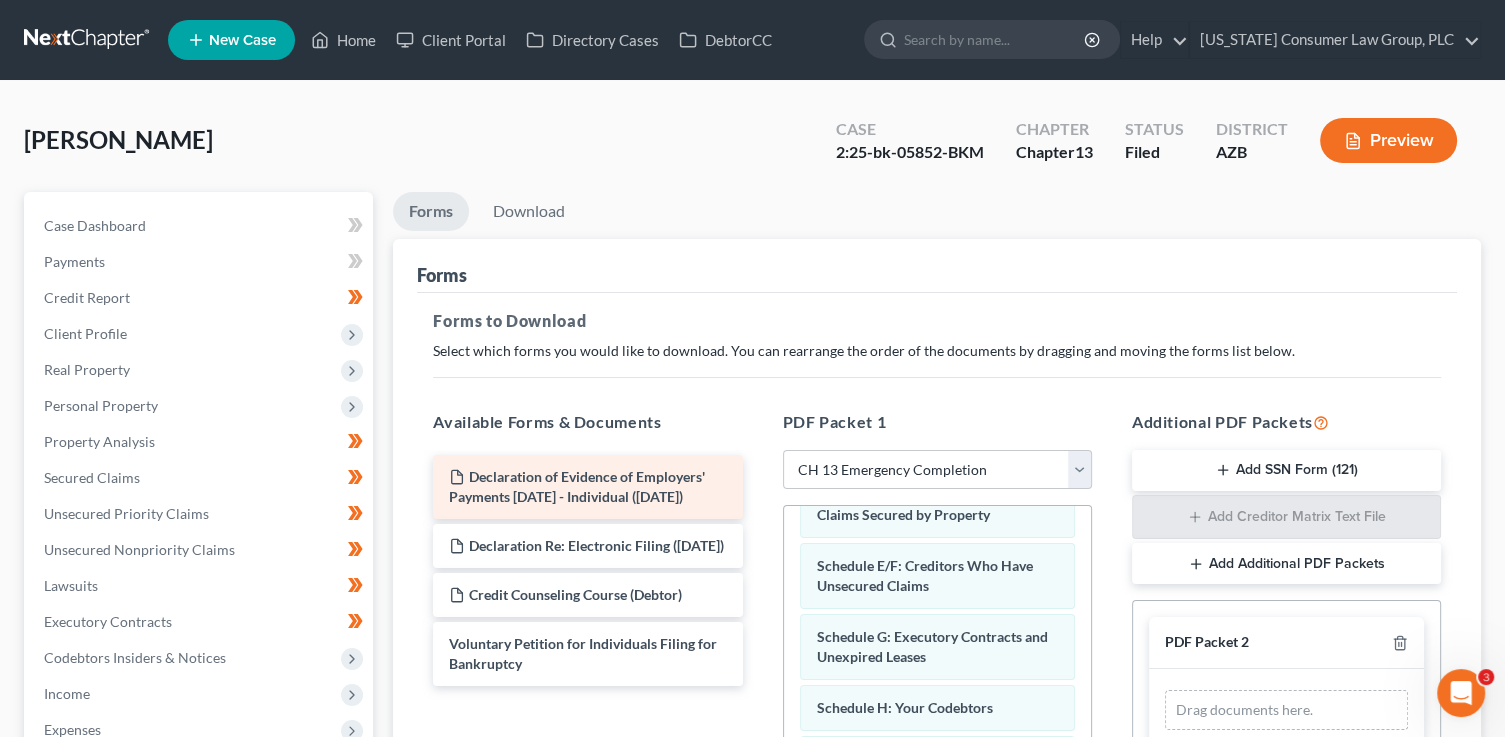 scroll, scrollTop: 223, scrollLeft: 0, axis: vertical 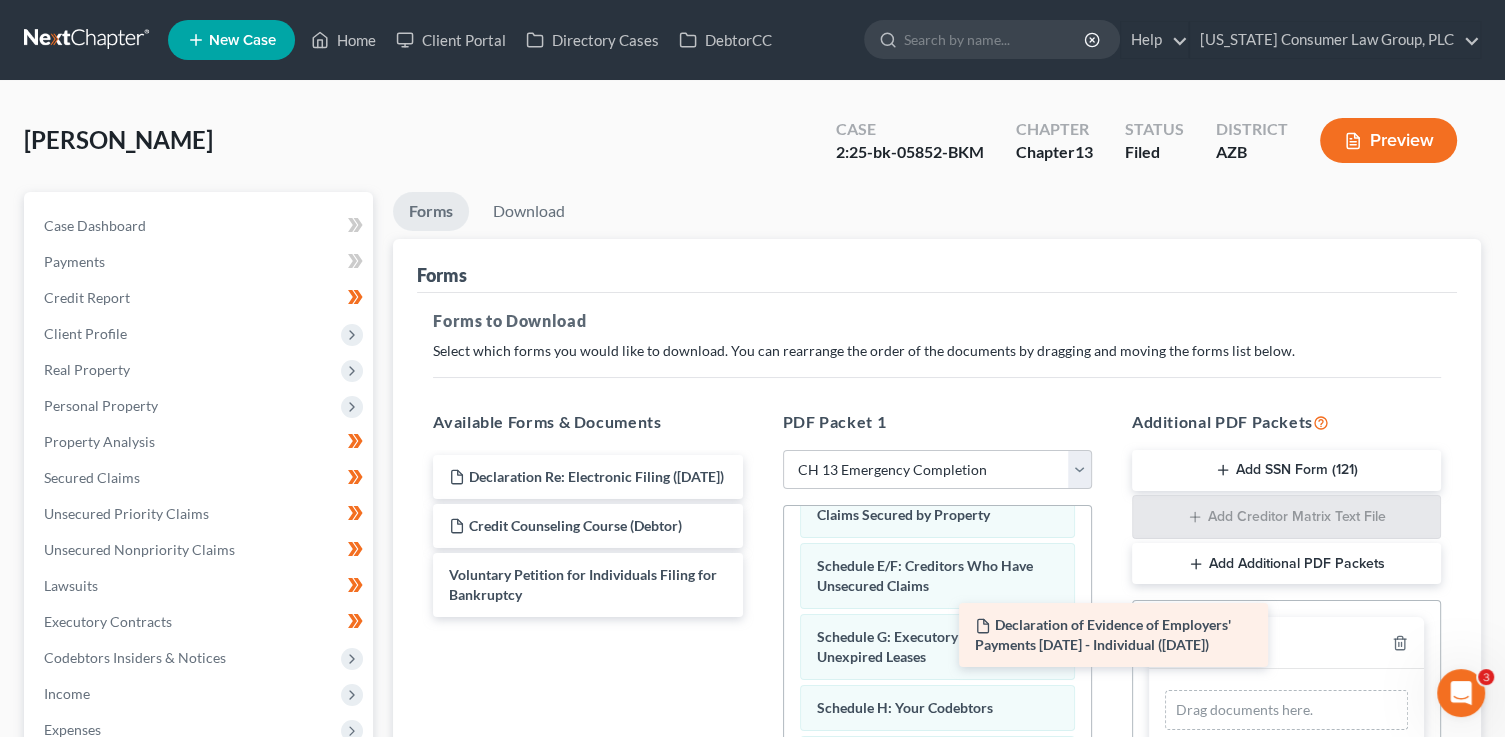 drag, startPoint x: 647, startPoint y: 480, endPoint x: 1290, endPoint y: 661, distance: 667.9895 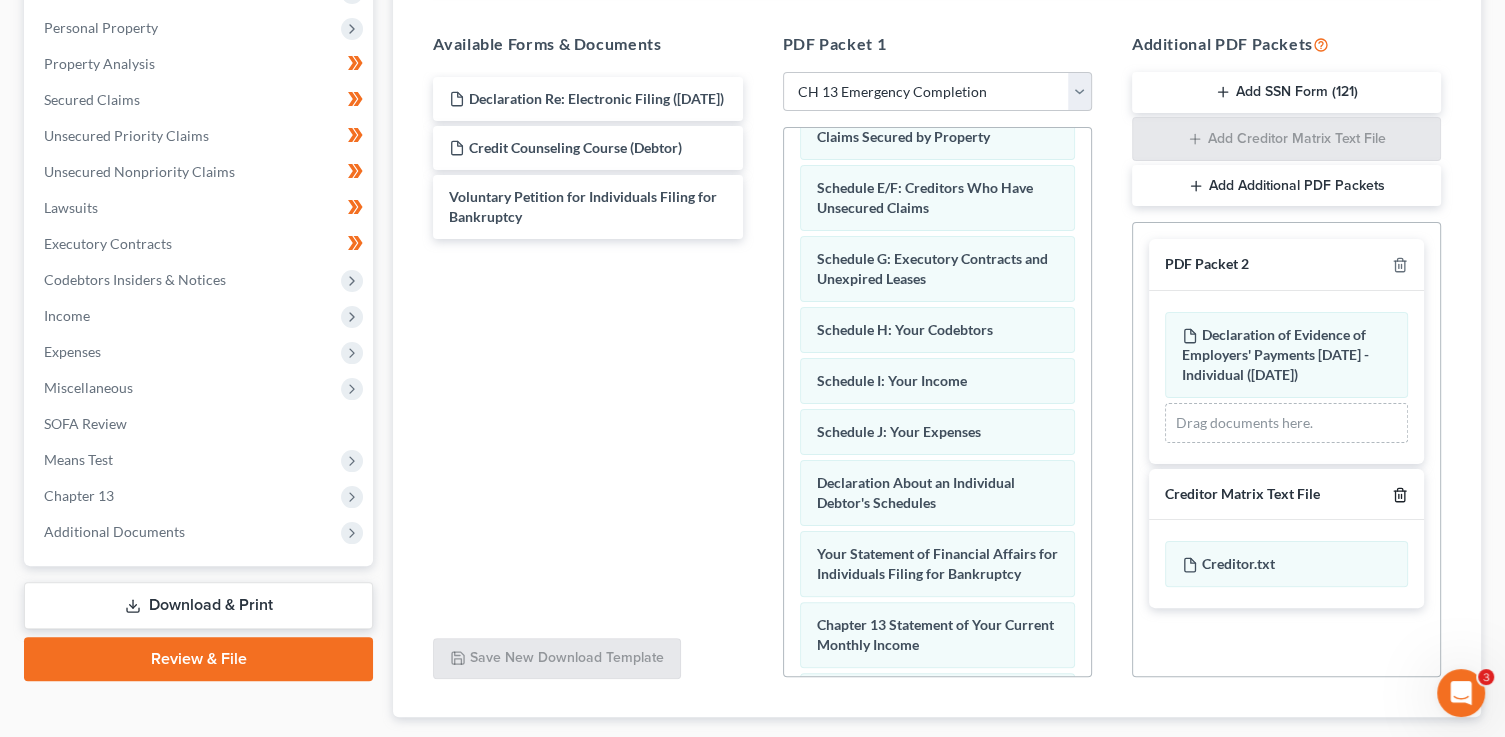 click 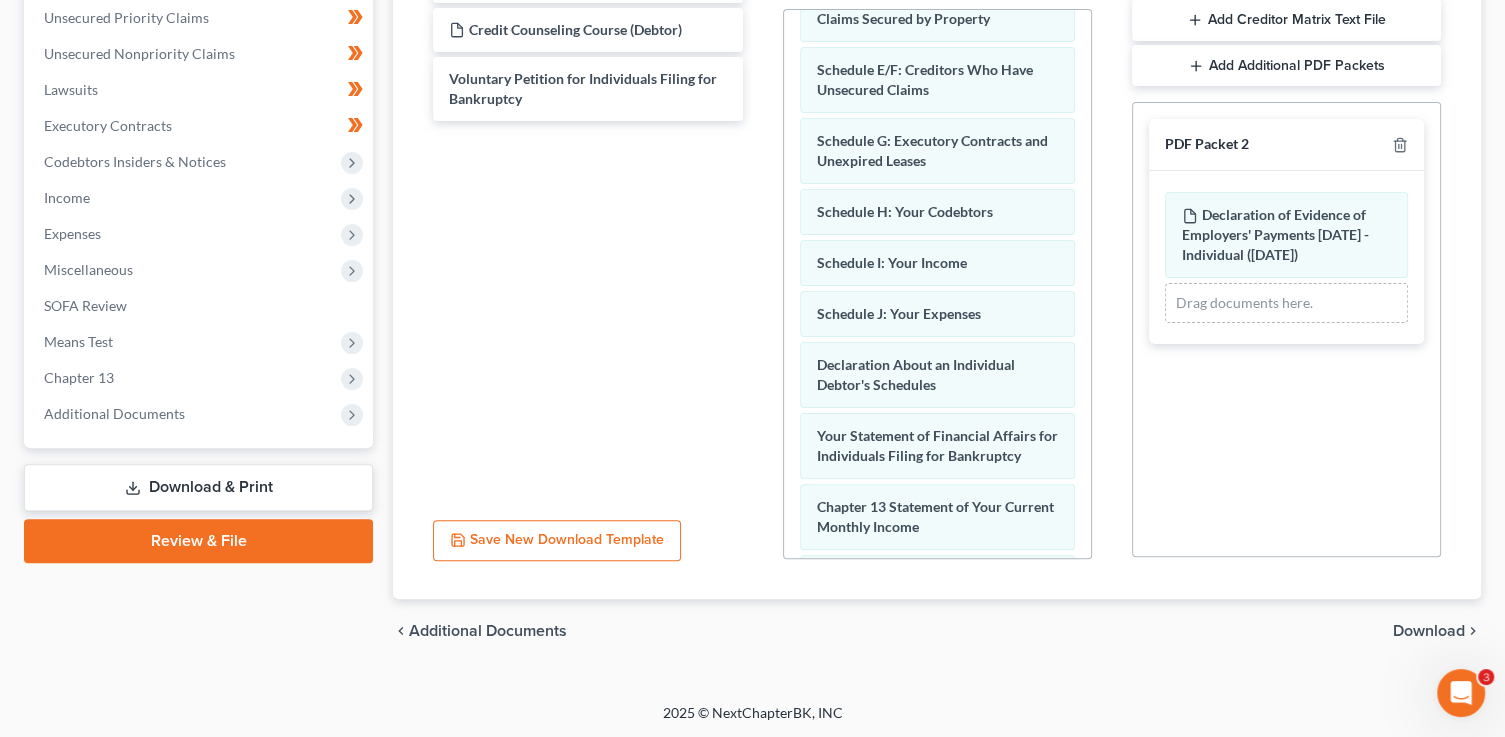 click on "Download" at bounding box center (1429, 631) 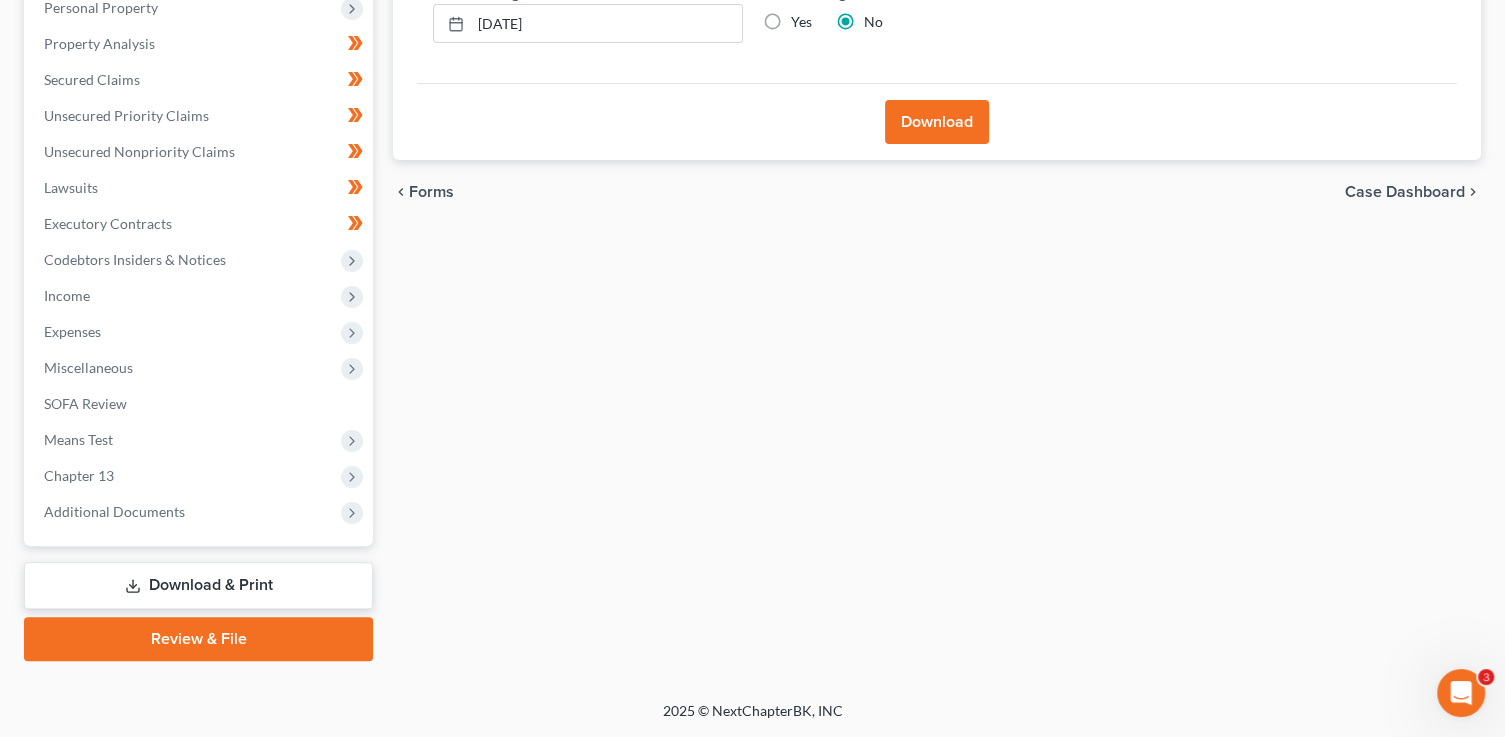 scroll, scrollTop: 396, scrollLeft: 0, axis: vertical 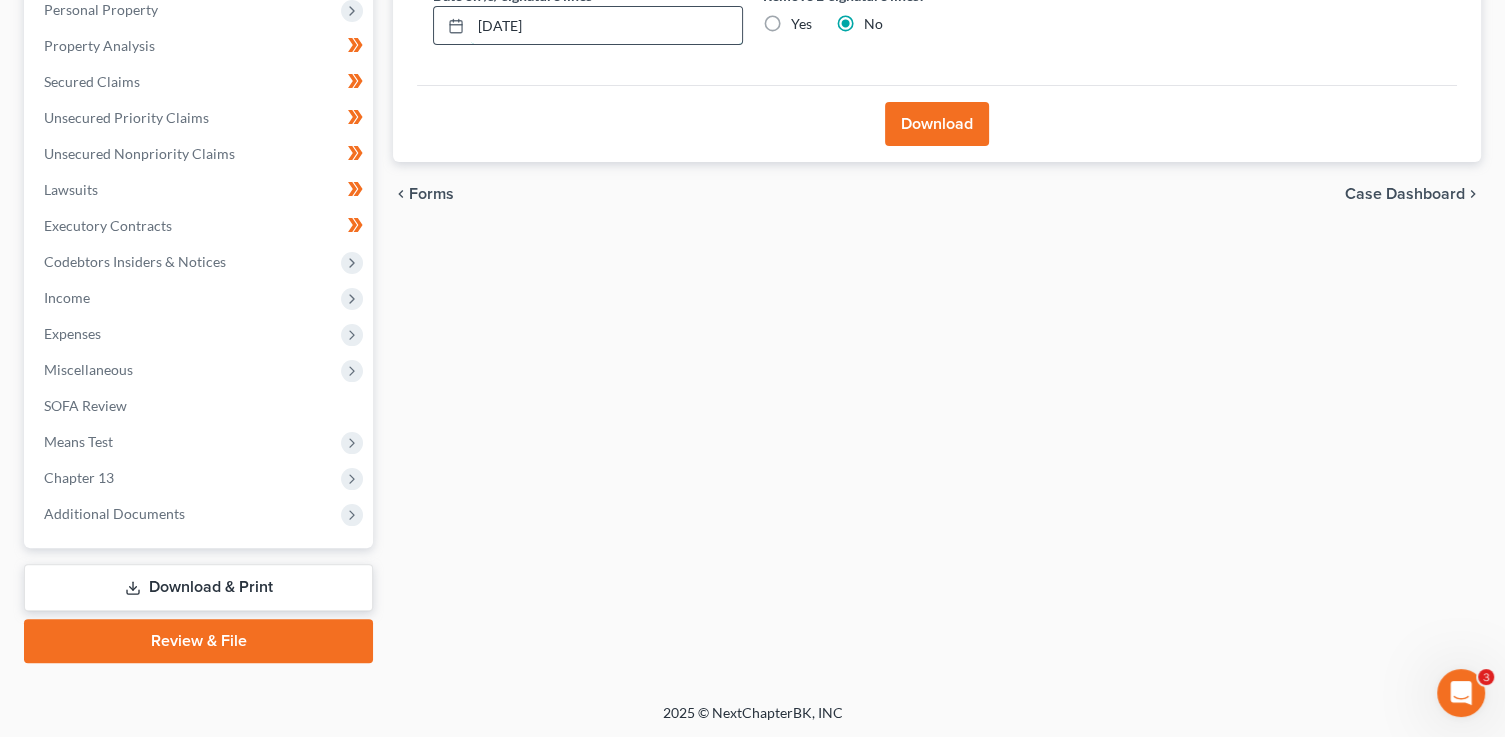 drag, startPoint x: 643, startPoint y: 33, endPoint x: 445, endPoint y: 25, distance: 198.16154 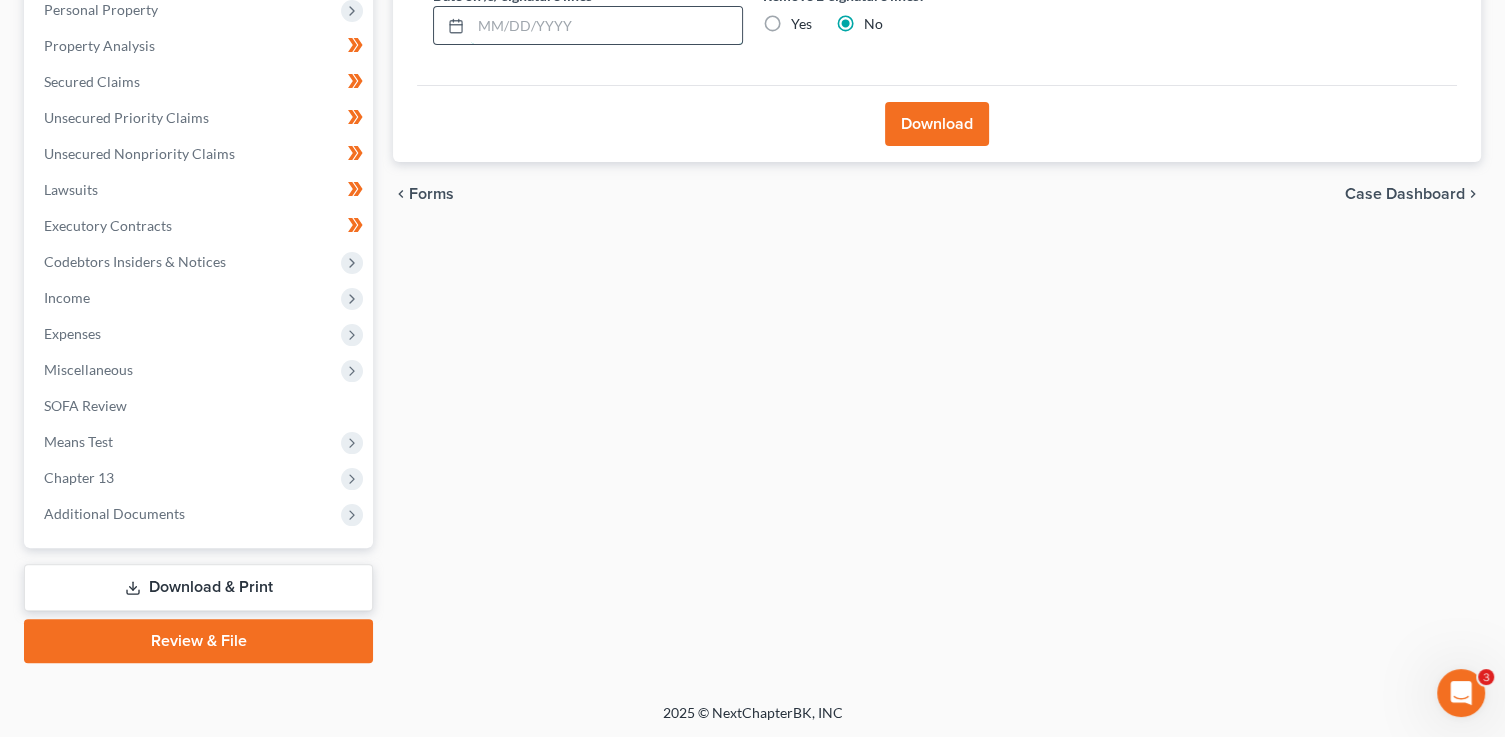 type 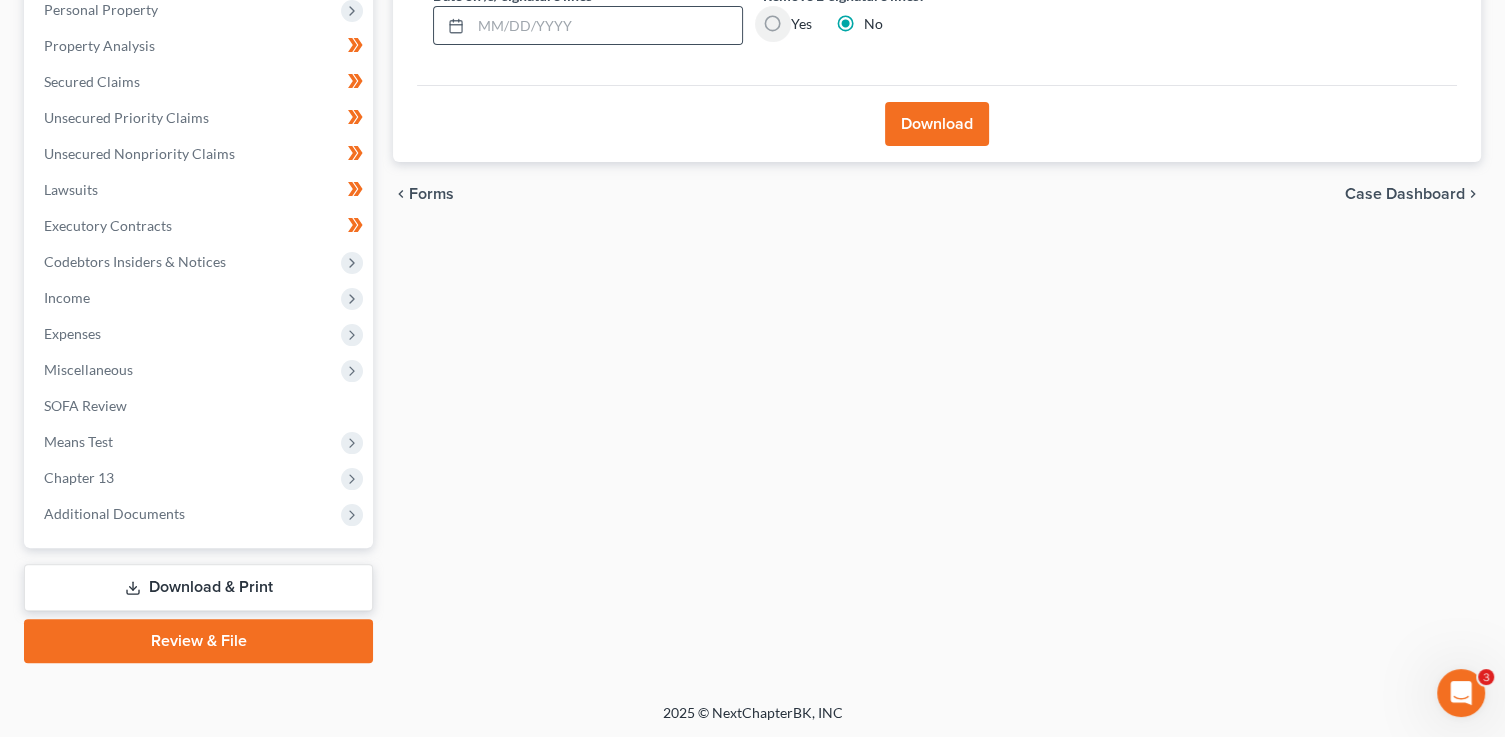 click on "Yes" at bounding box center [805, 20] 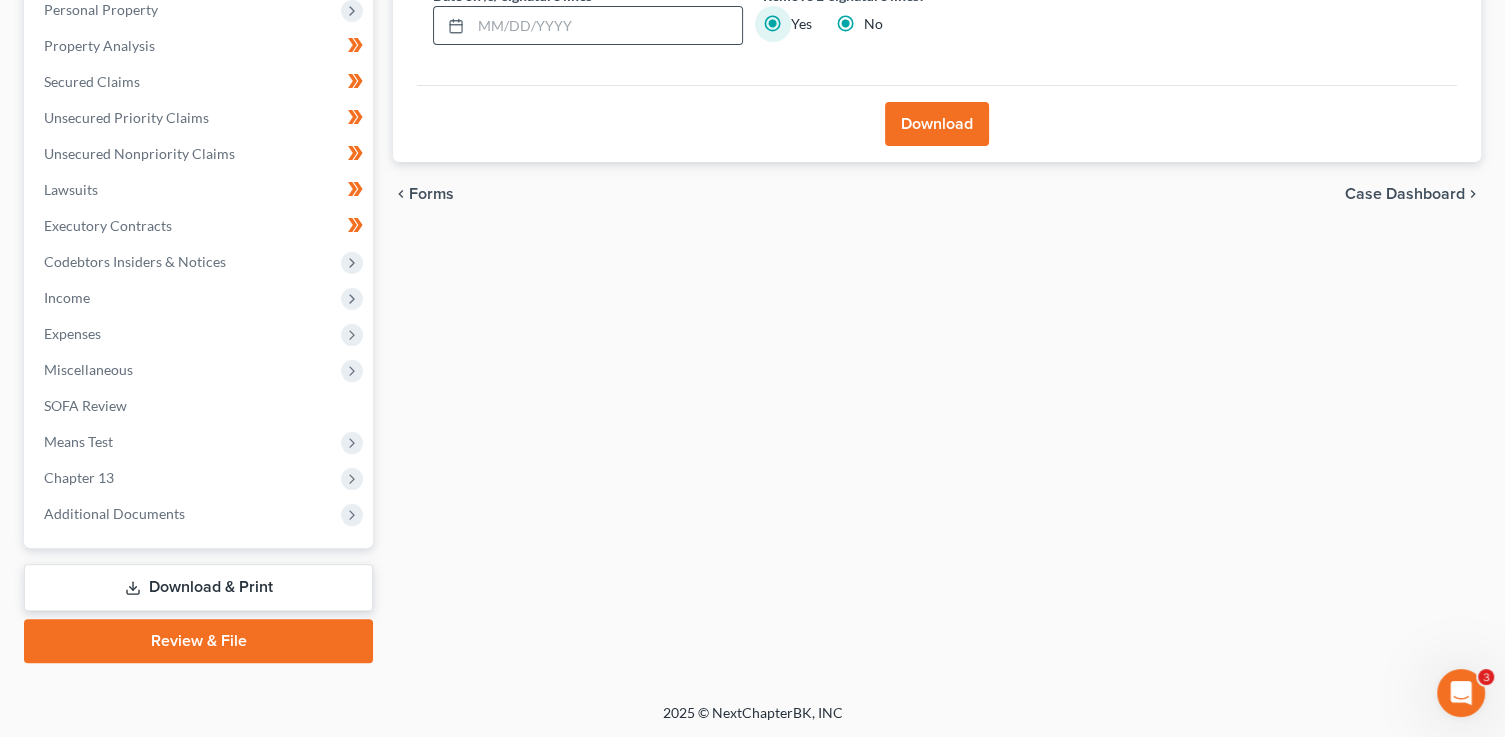 radio on "false" 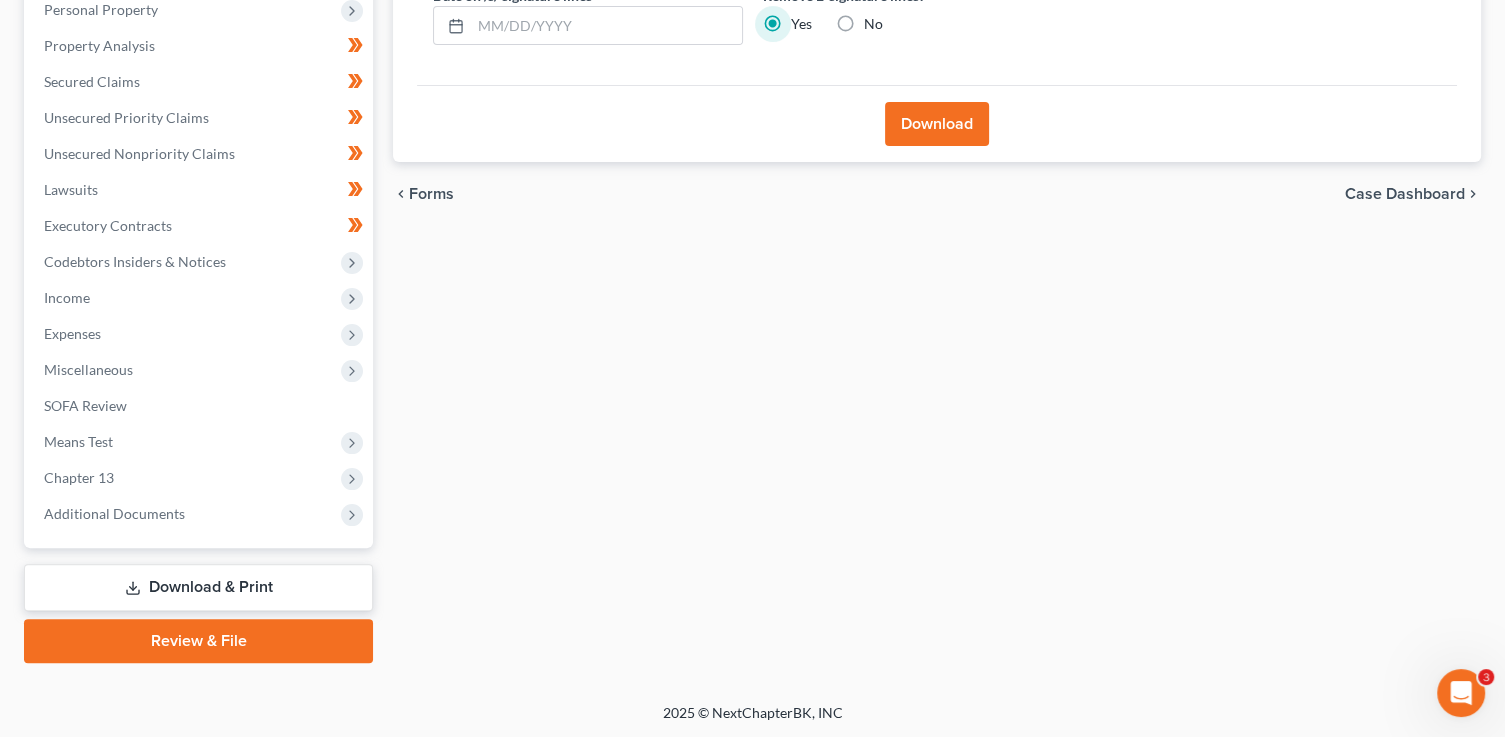 click on "Download" at bounding box center [937, 124] 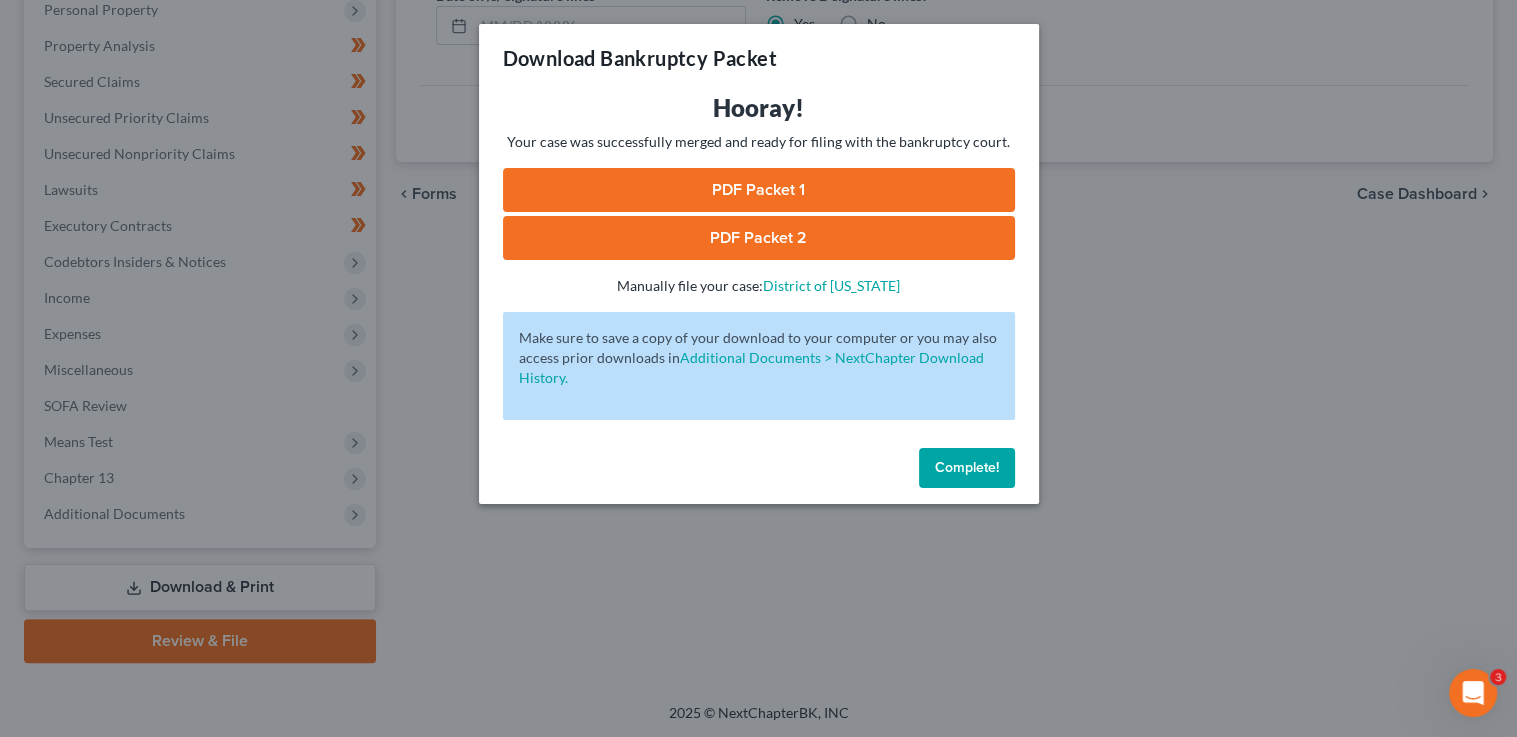 click on "PDF Packet 1" at bounding box center [759, 190] 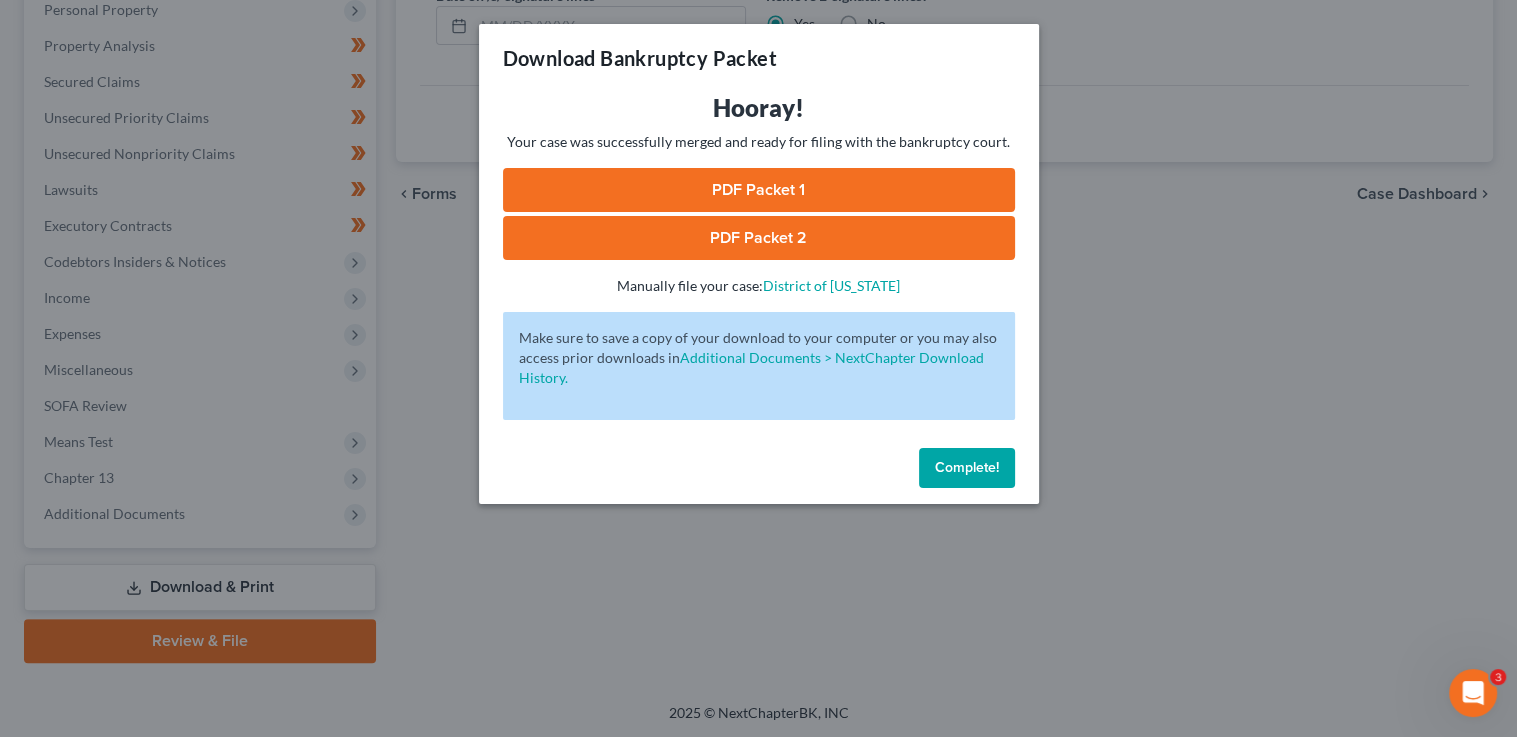 click on "PDF Packet 2" at bounding box center [759, 238] 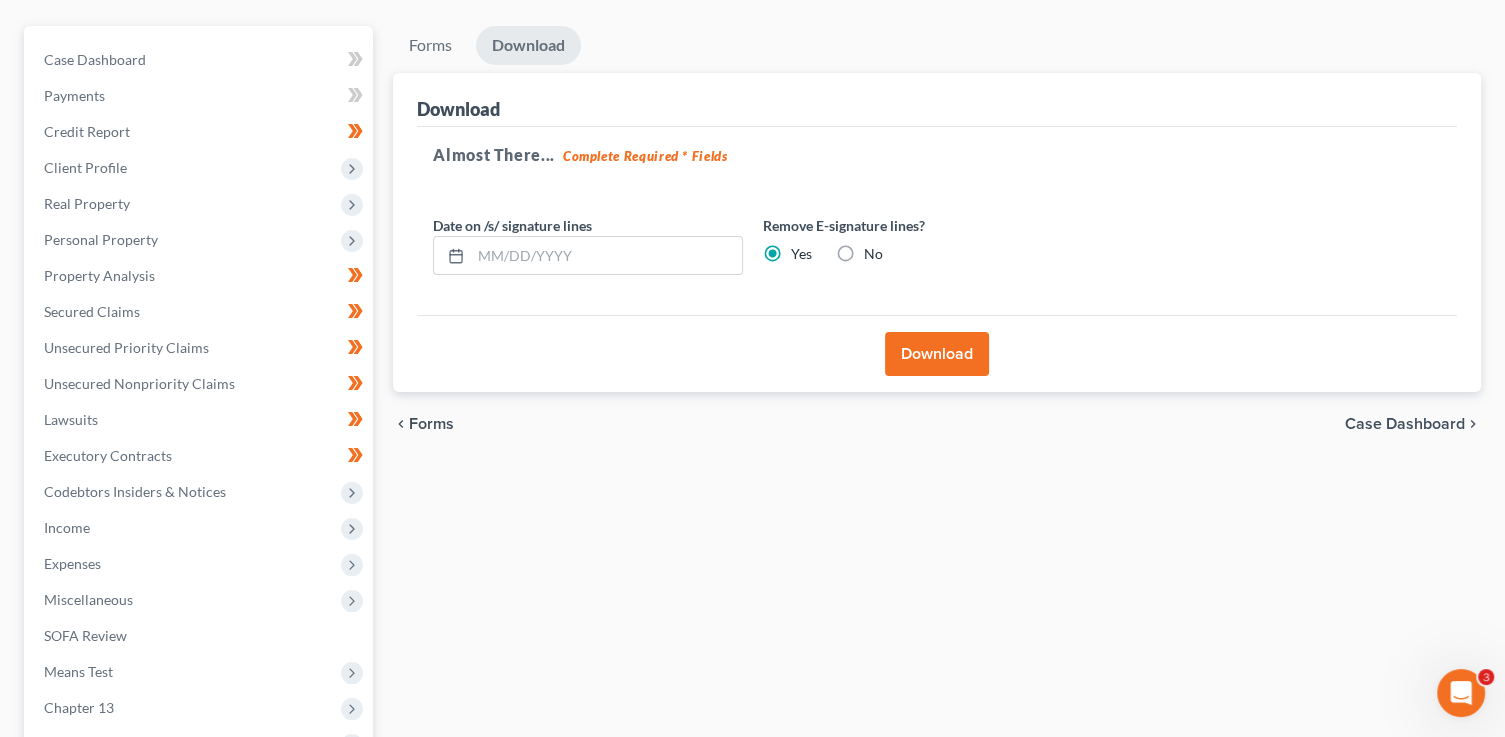 scroll, scrollTop: 295, scrollLeft: 0, axis: vertical 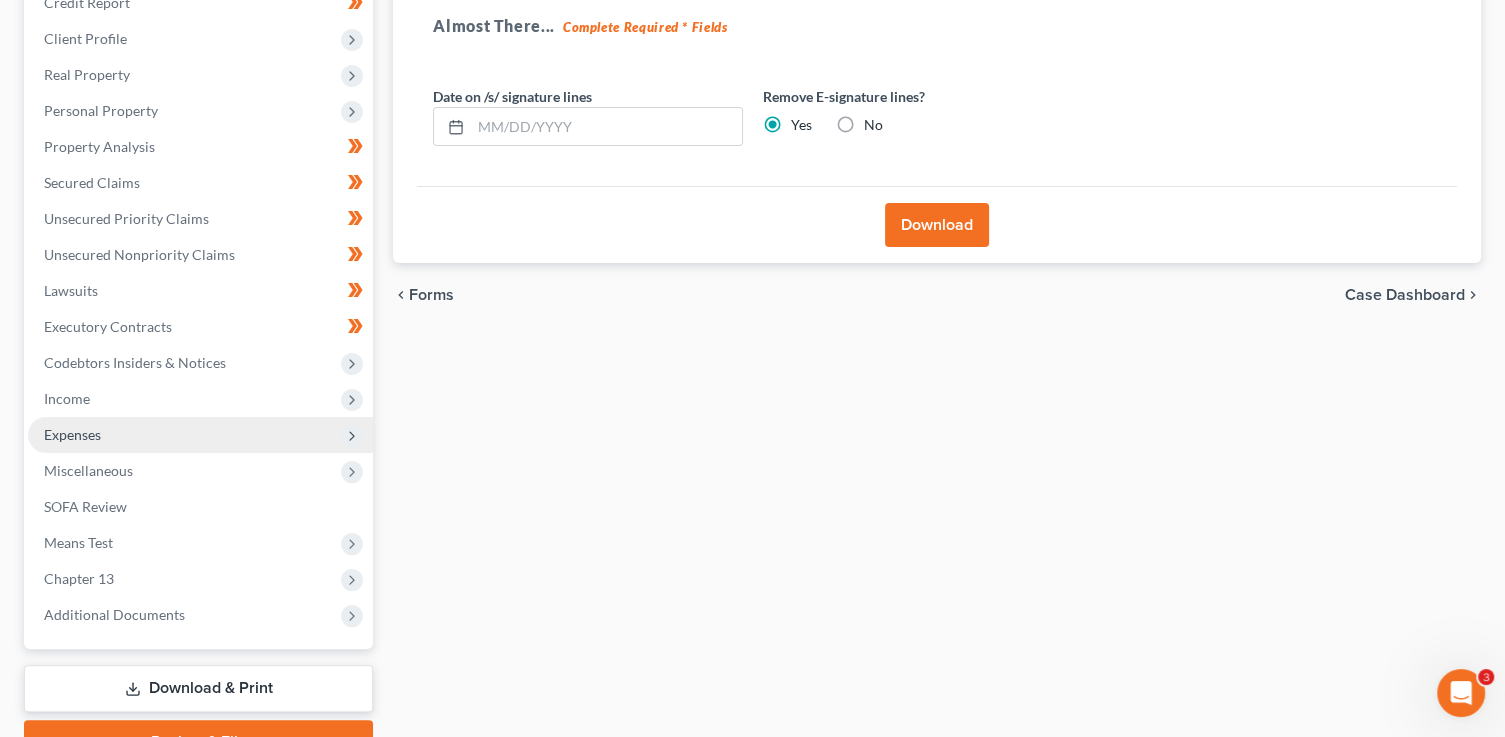 click on "Expenses" at bounding box center [200, 435] 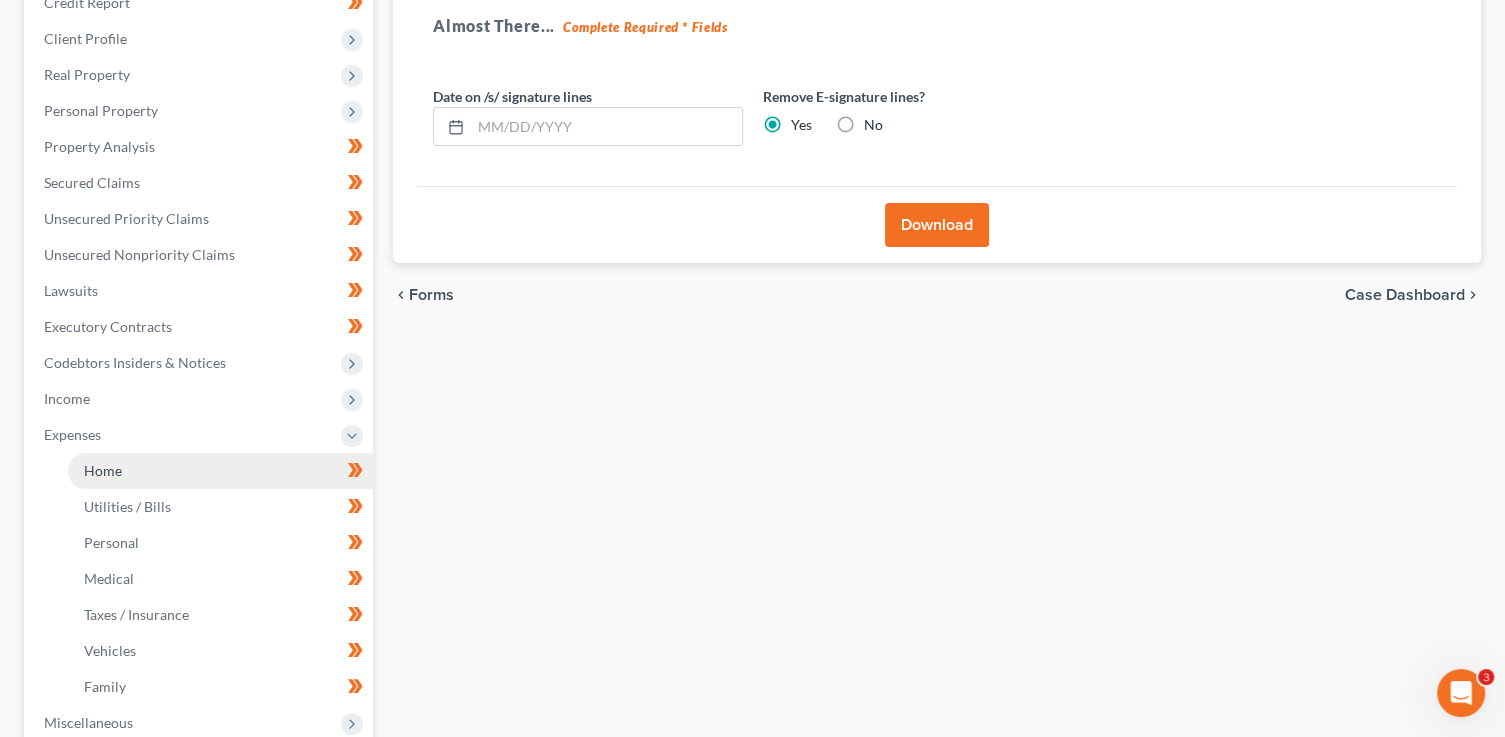 click on "Home" at bounding box center [220, 471] 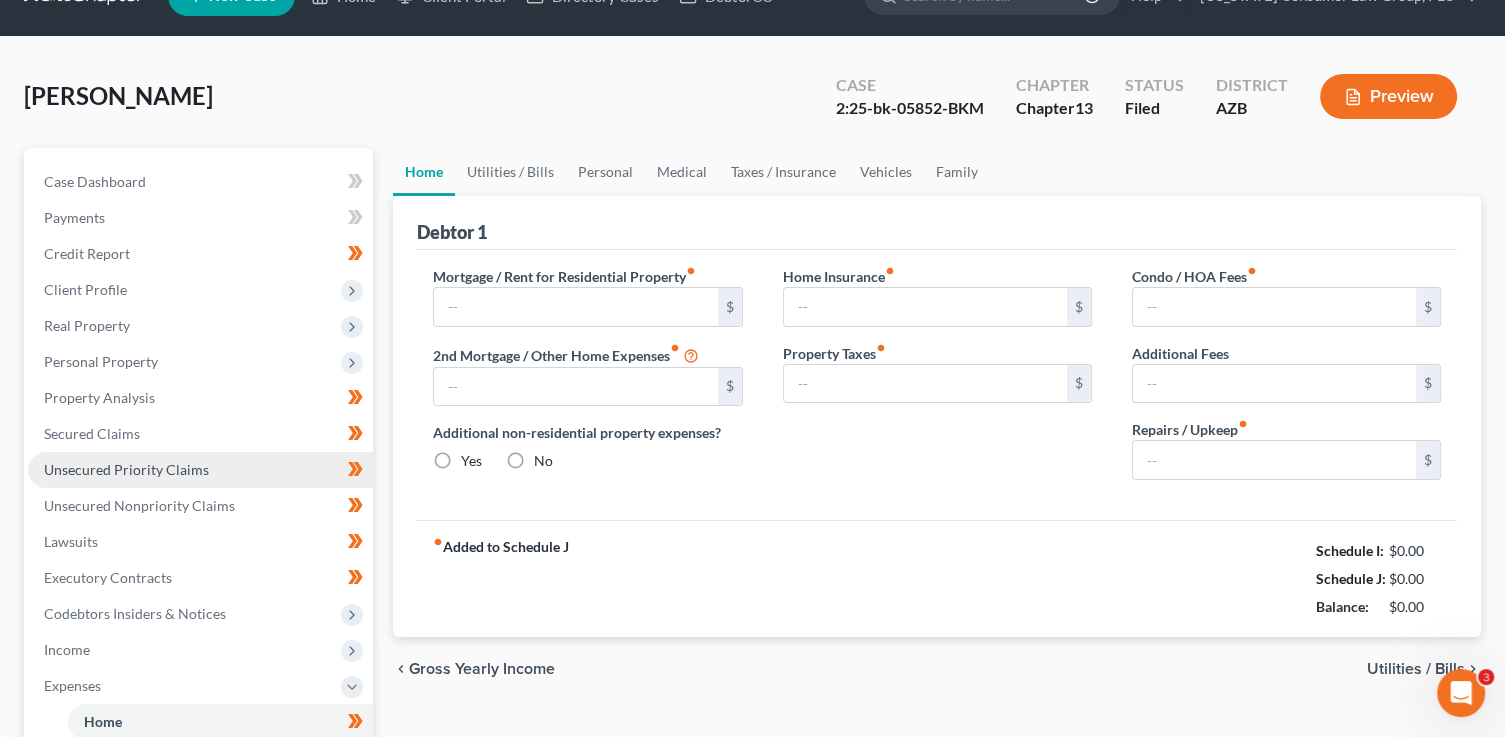 scroll, scrollTop: 0, scrollLeft: 0, axis: both 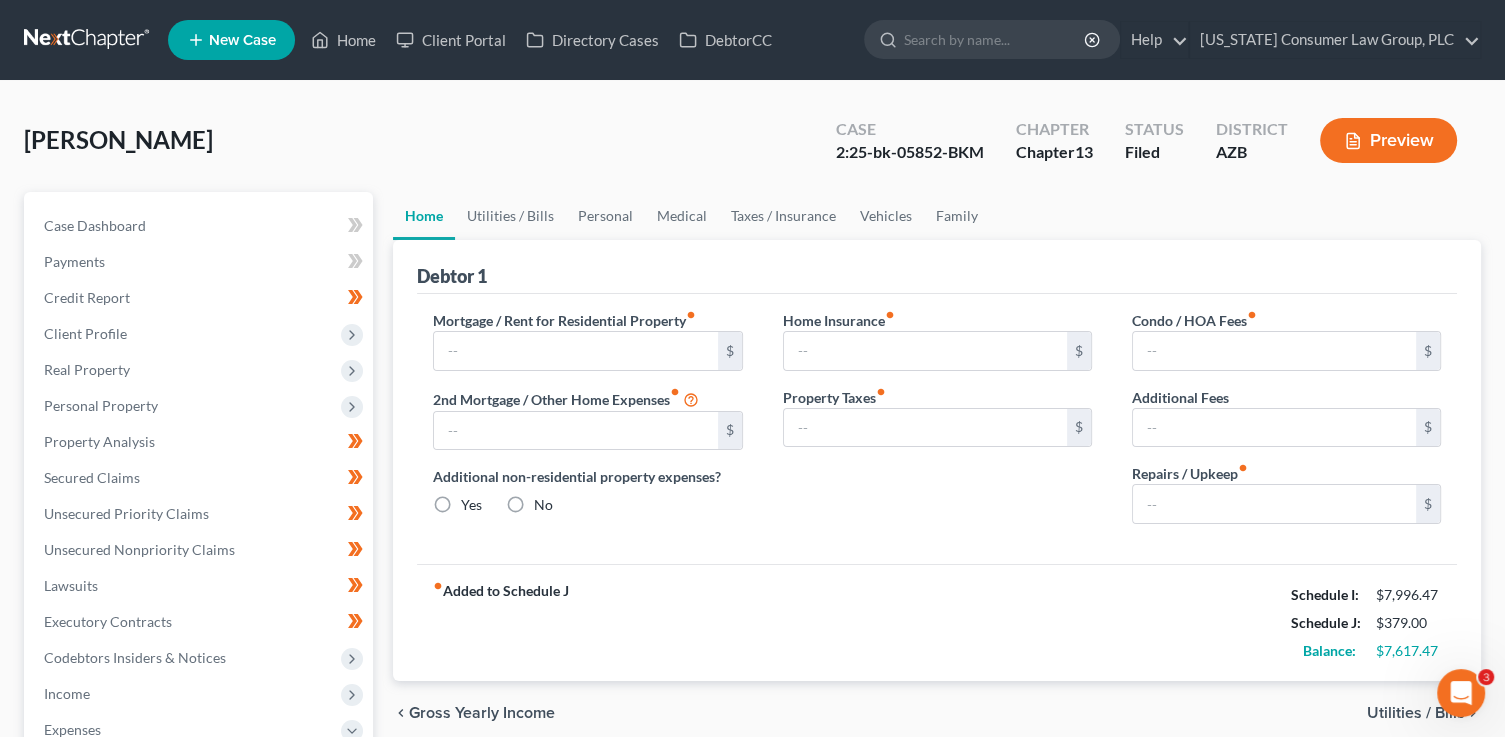 type on "894.00" 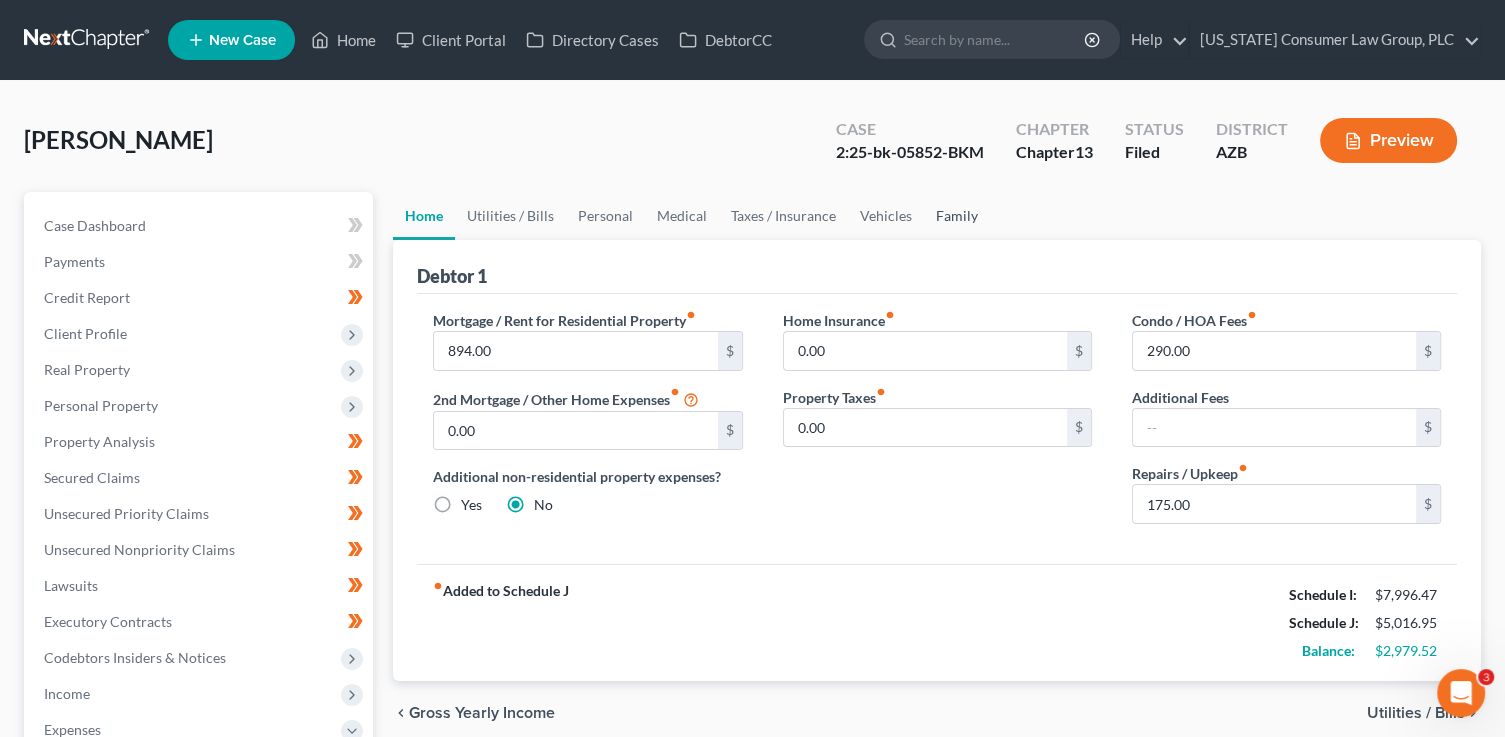 click on "Family" at bounding box center (957, 216) 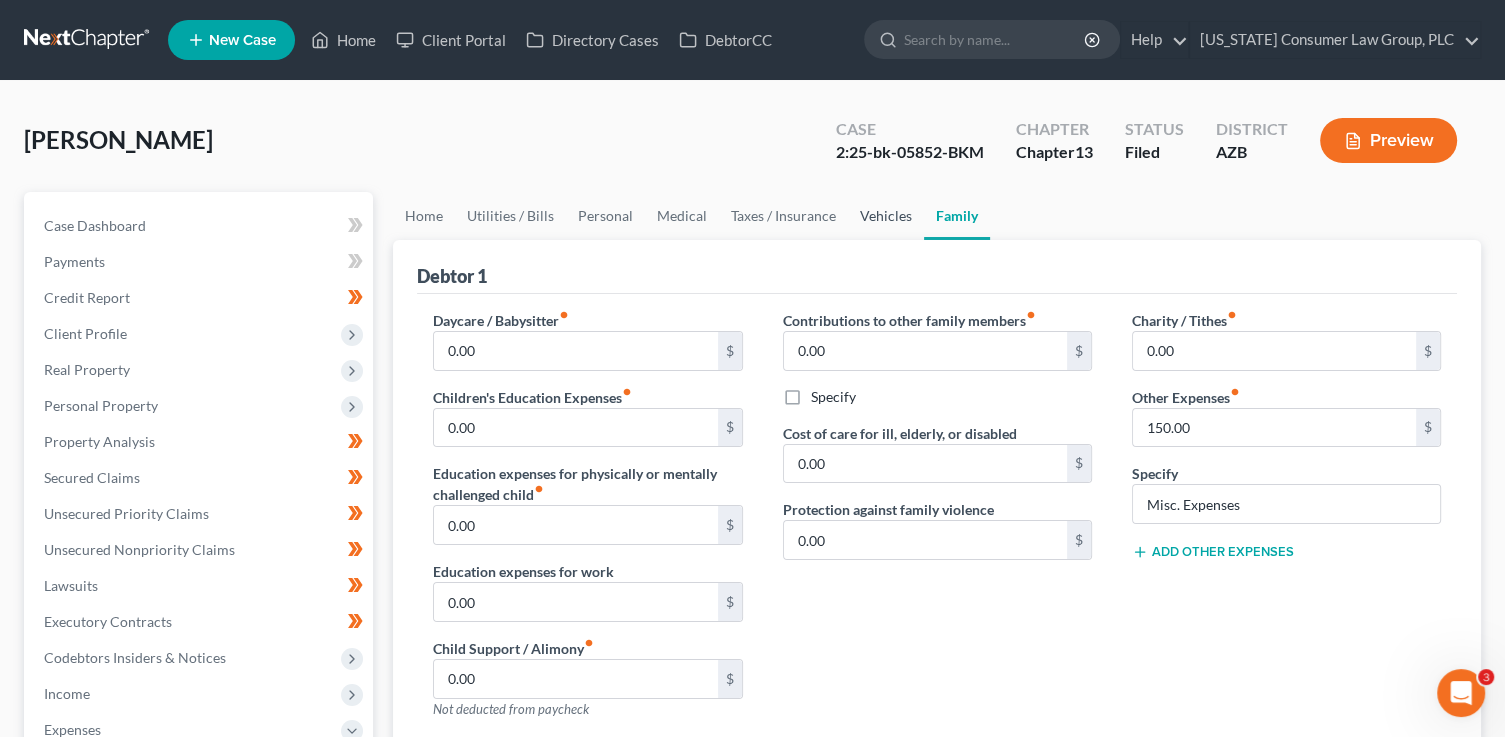 click on "Vehicles" at bounding box center (886, 216) 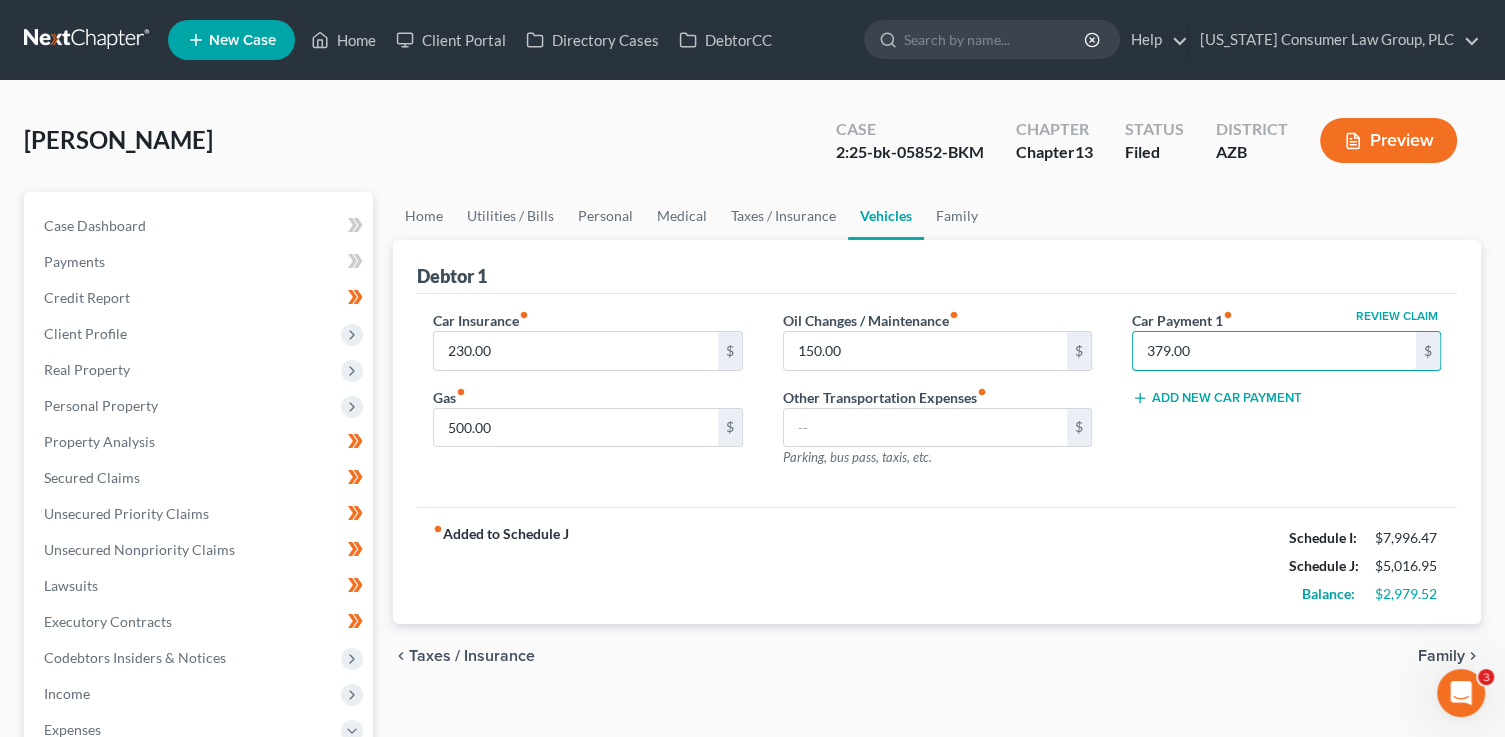 drag, startPoint x: 1193, startPoint y: 347, endPoint x: 1102, endPoint y: 345, distance: 91.02197 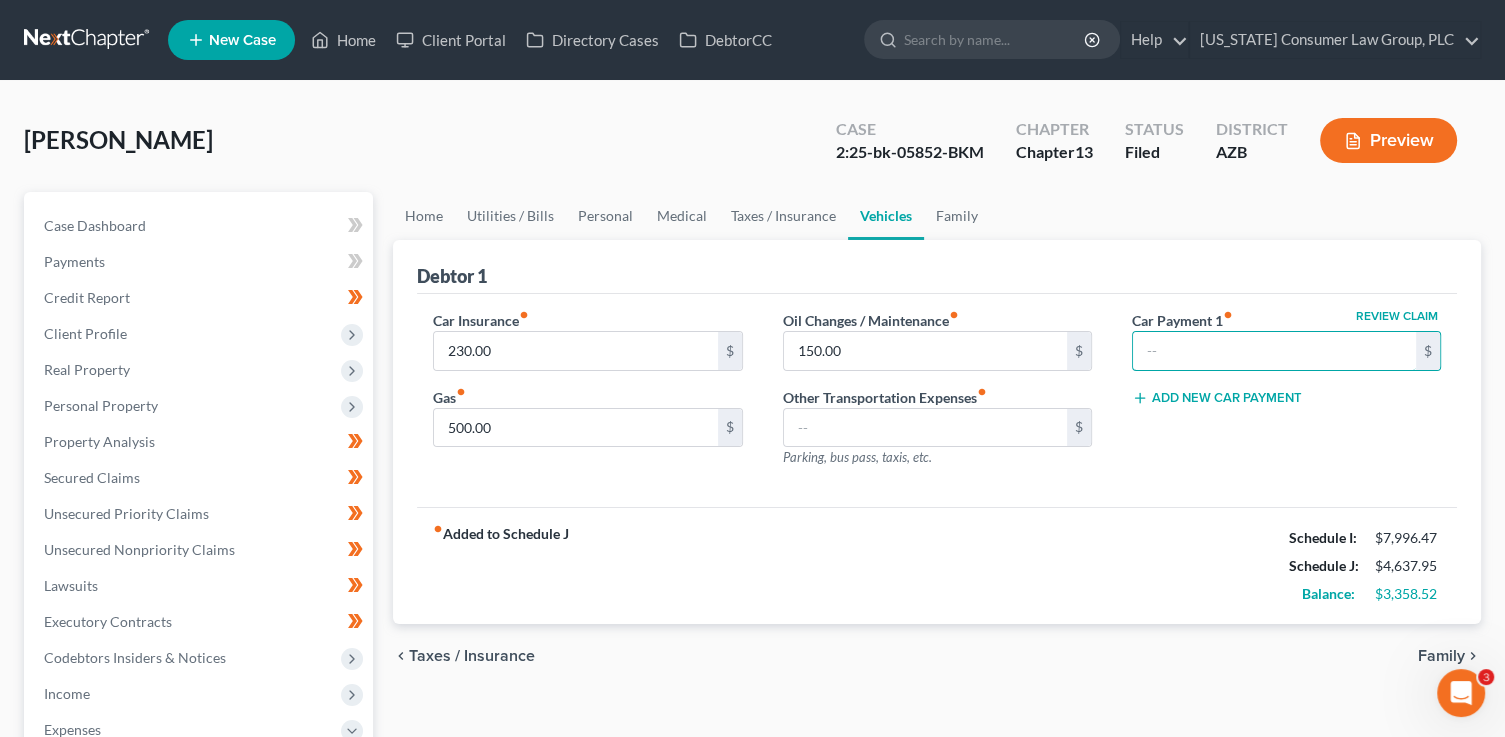 type 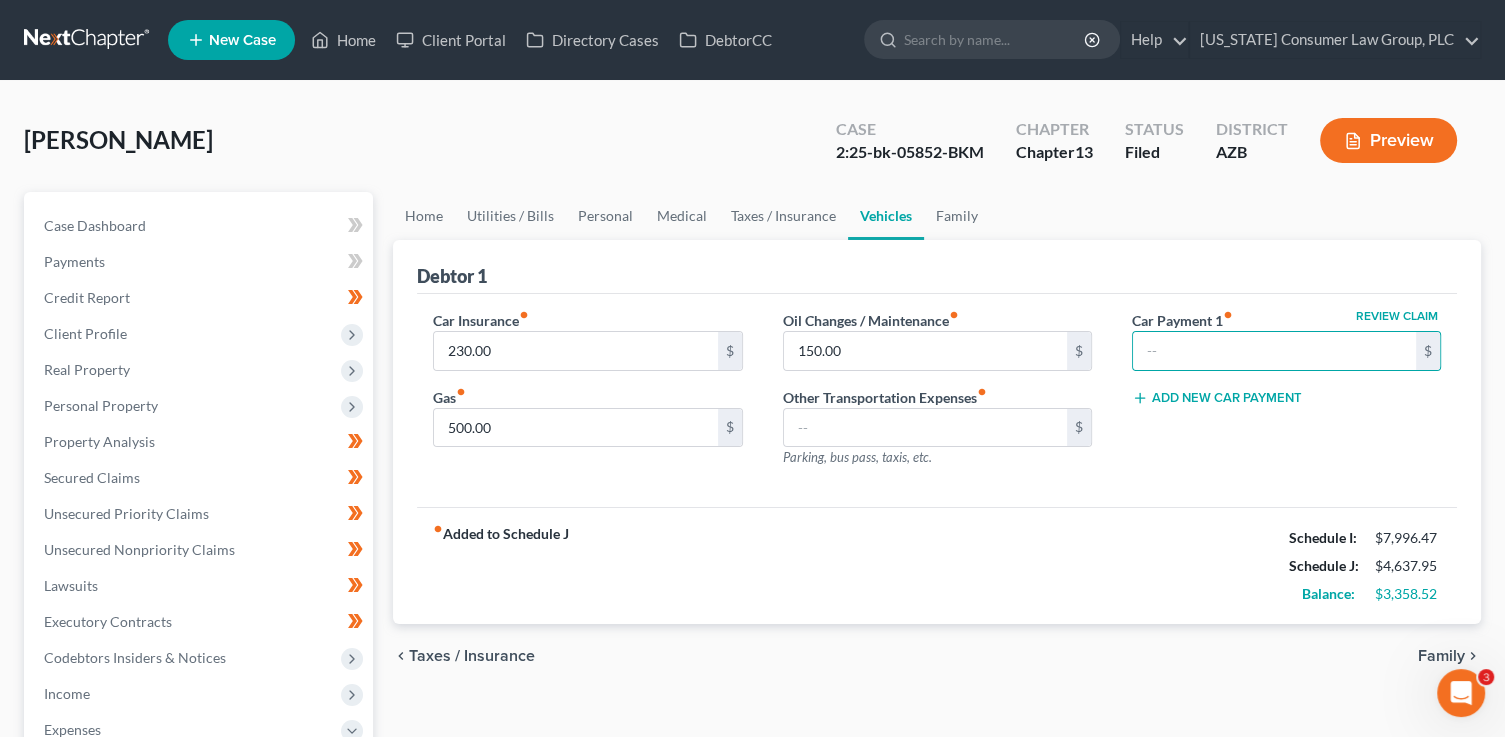click on "Review Claim Car Payment 1  fiber_manual_record $ Add New Car Payment" at bounding box center (1286, 397) 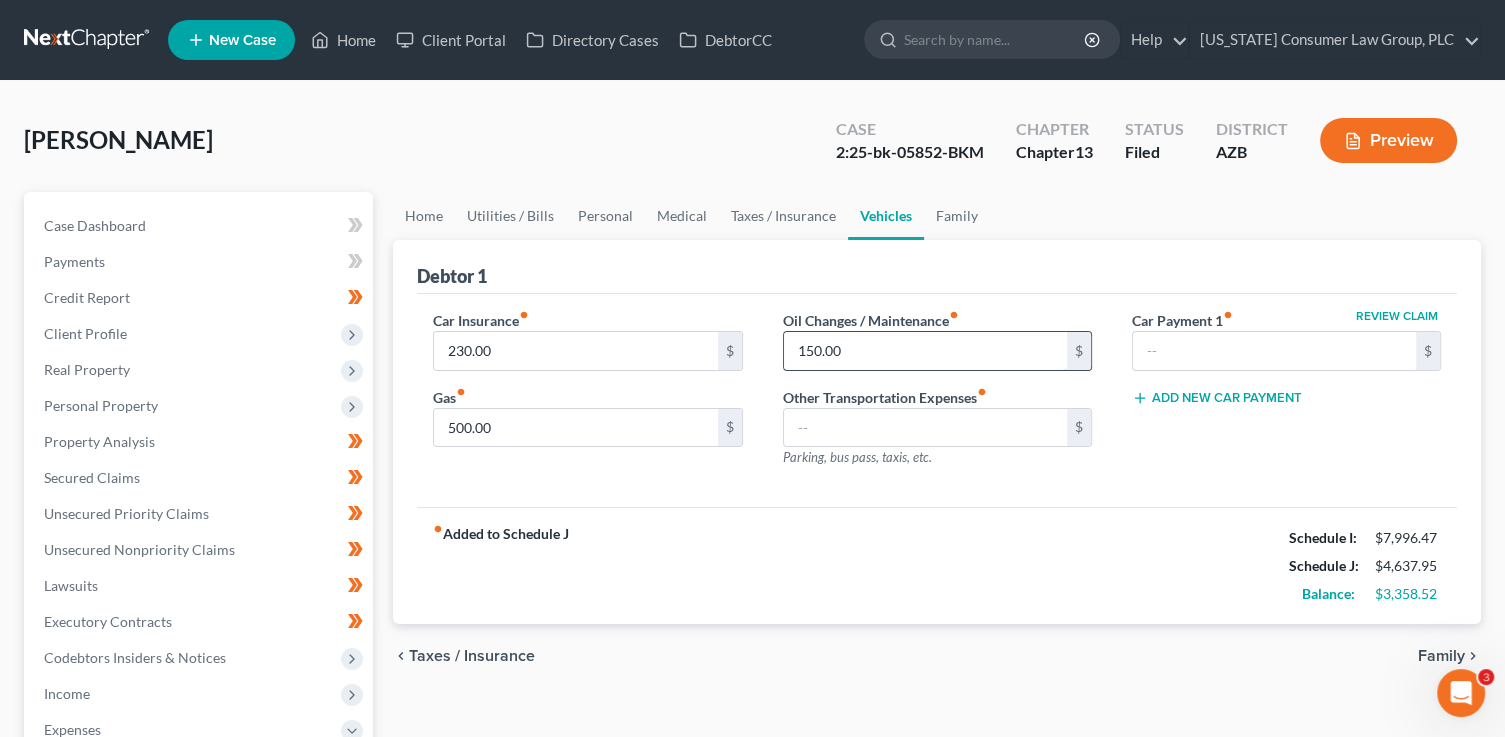 click on "150.00" at bounding box center (925, 351) 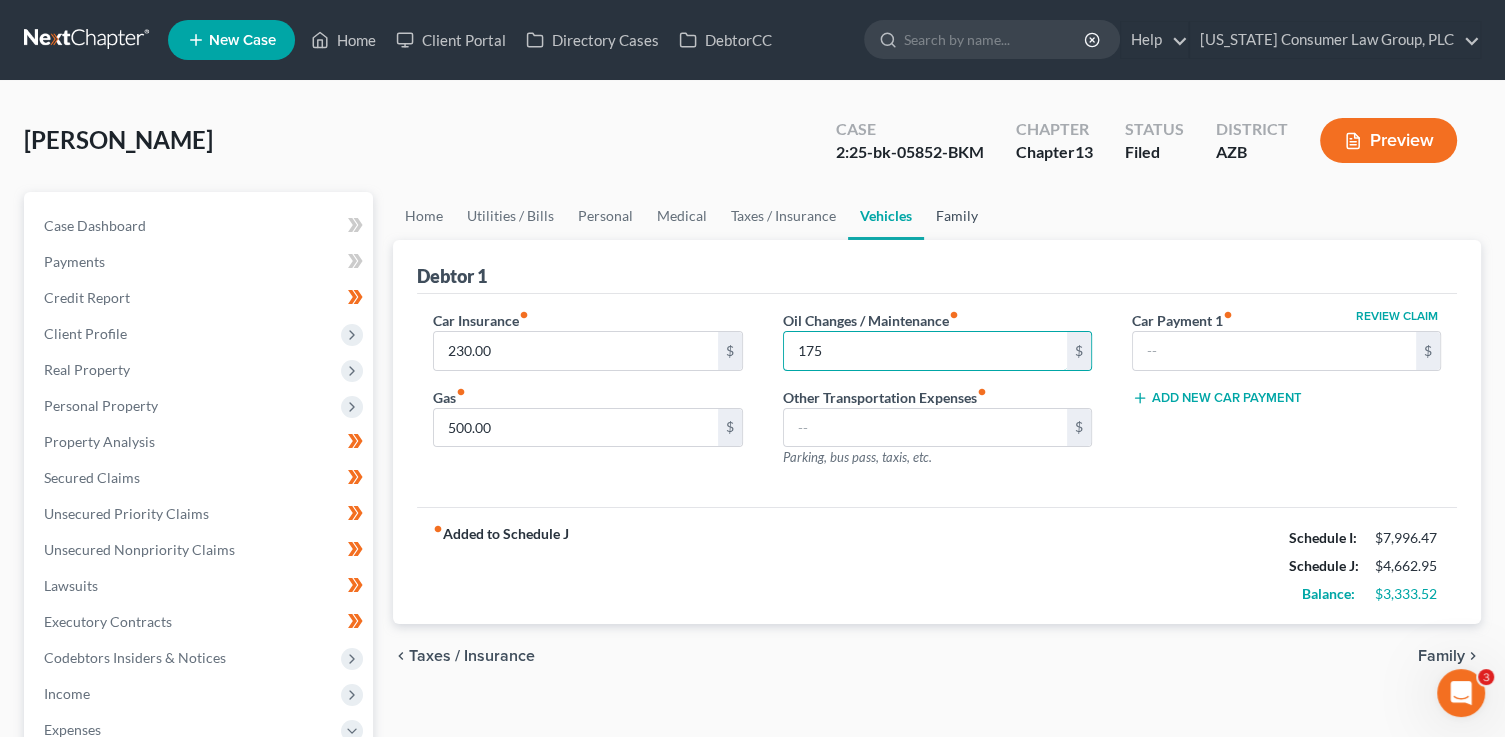 type on "175" 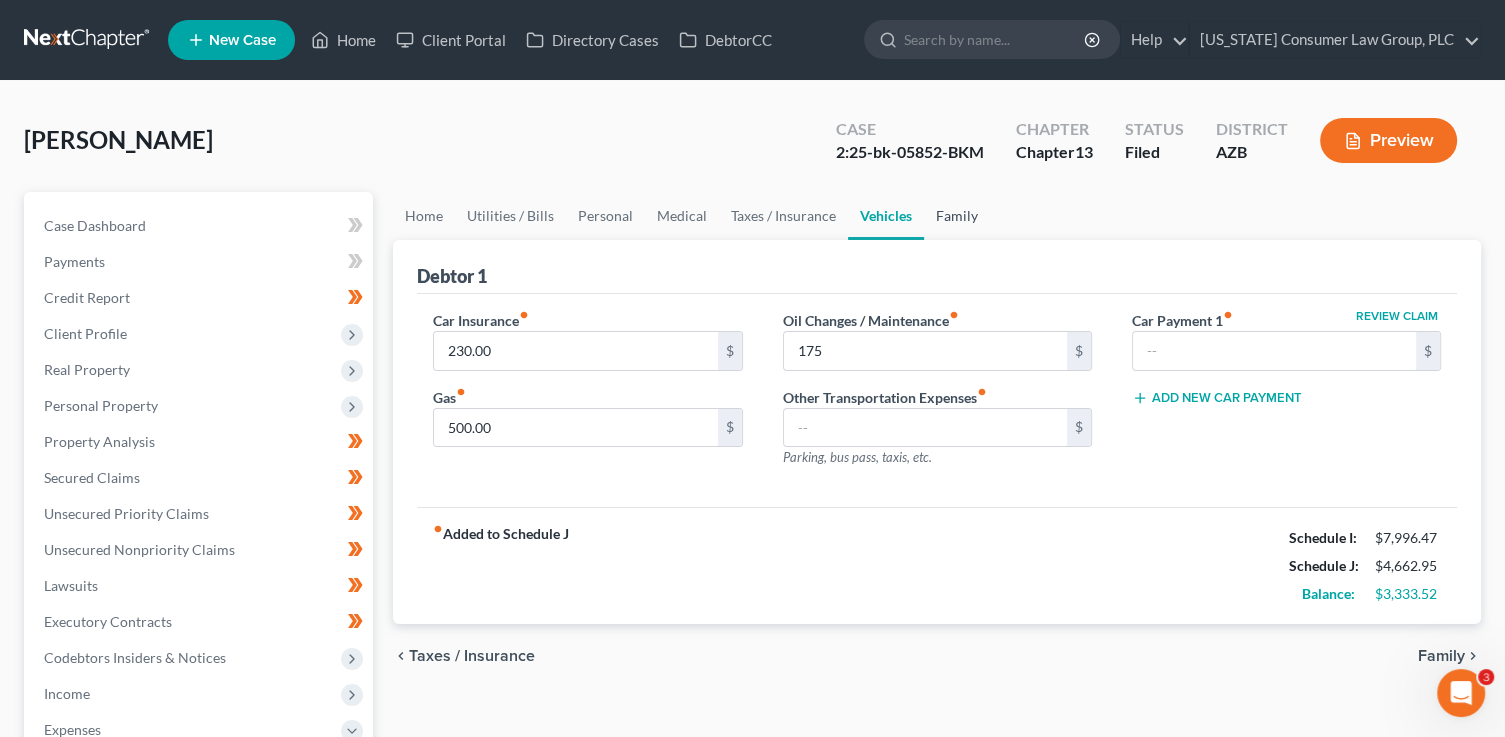 click on "Family" at bounding box center [957, 216] 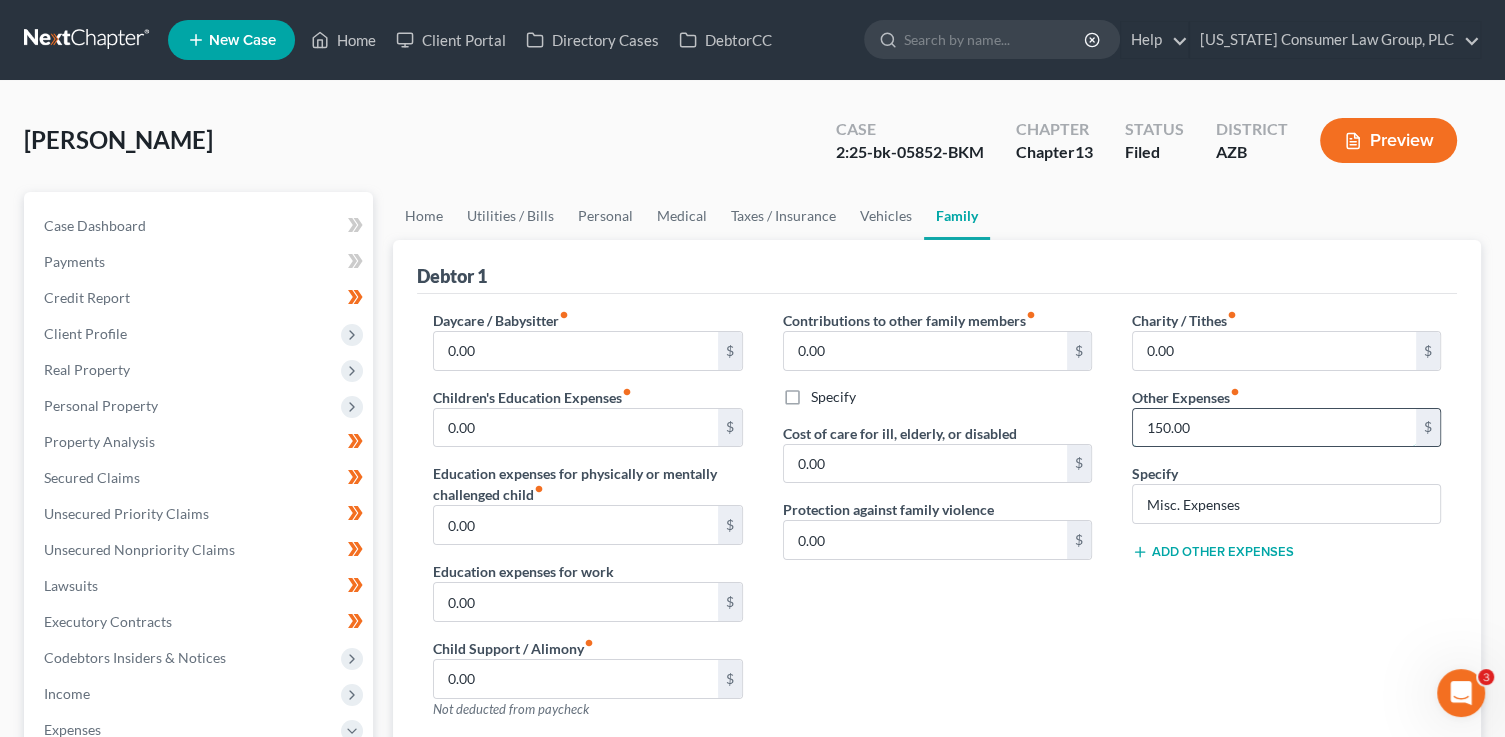 drag, startPoint x: 1208, startPoint y: 424, endPoint x: 1269, endPoint y: 438, distance: 62.58594 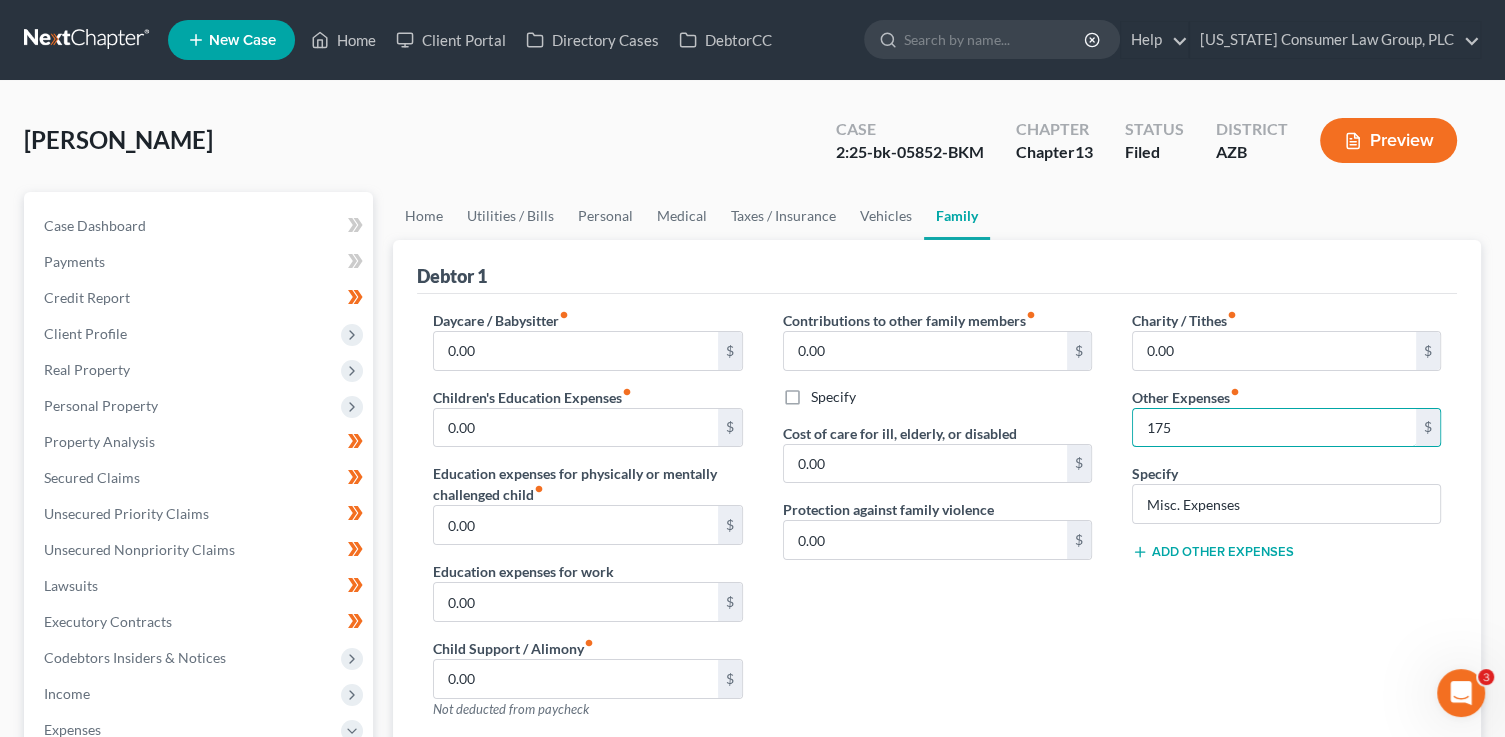 type on "175" 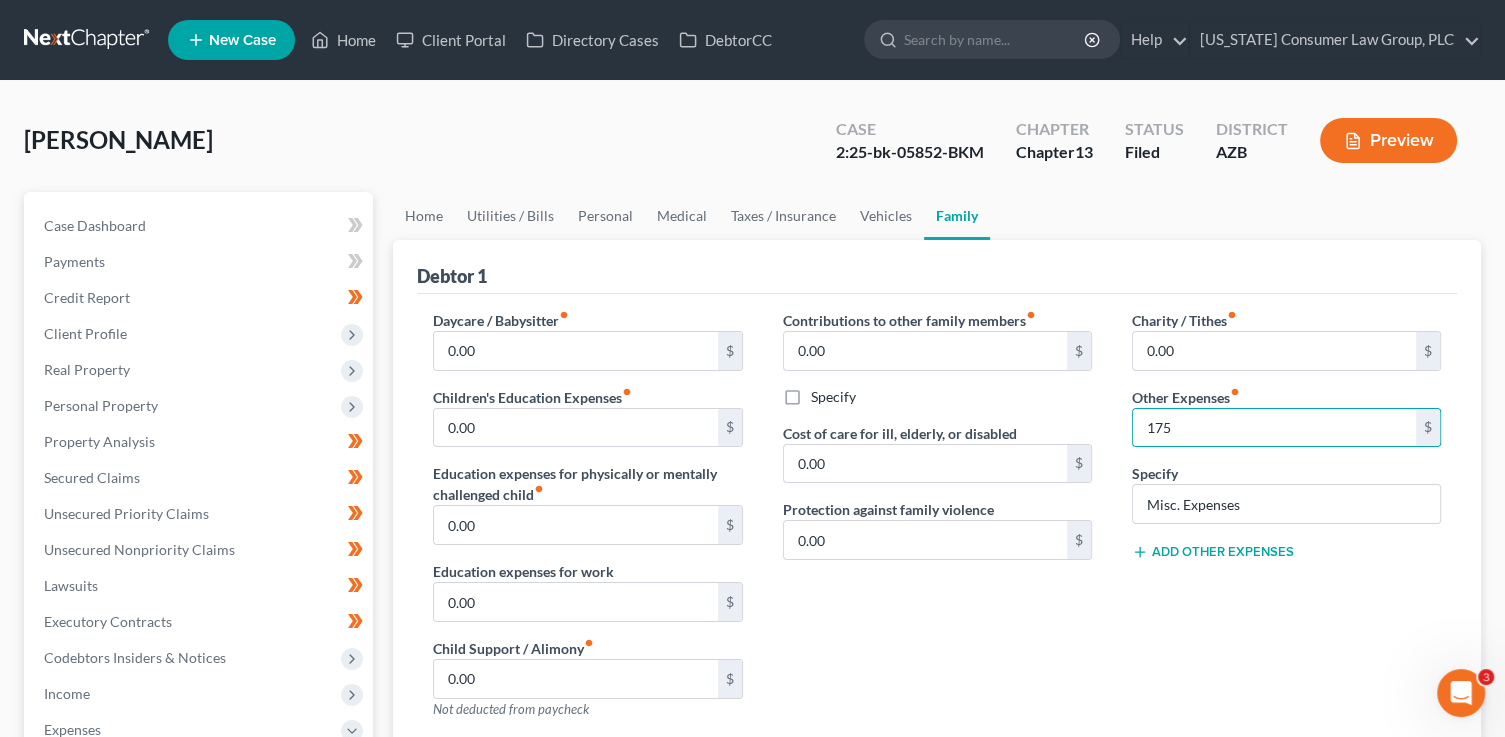 click on "Charity / Tithes  fiber_manual_record 0.00 $ Other Expenses  fiber_manual_record 175 $ Specify Misc. Expenses Add Other Expenses" at bounding box center (1286, 522) 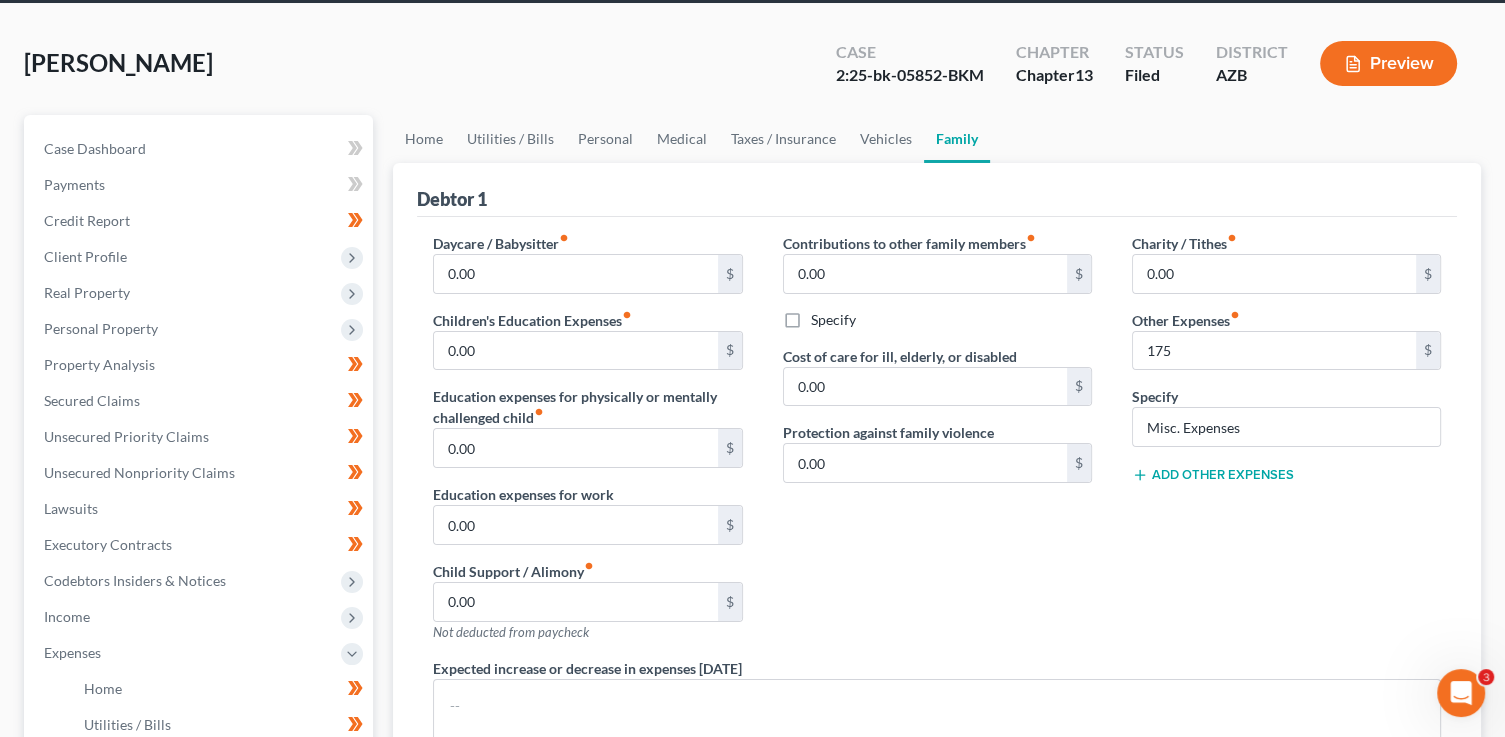 scroll, scrollTop: 0, scrollLeft: 0, axis: both 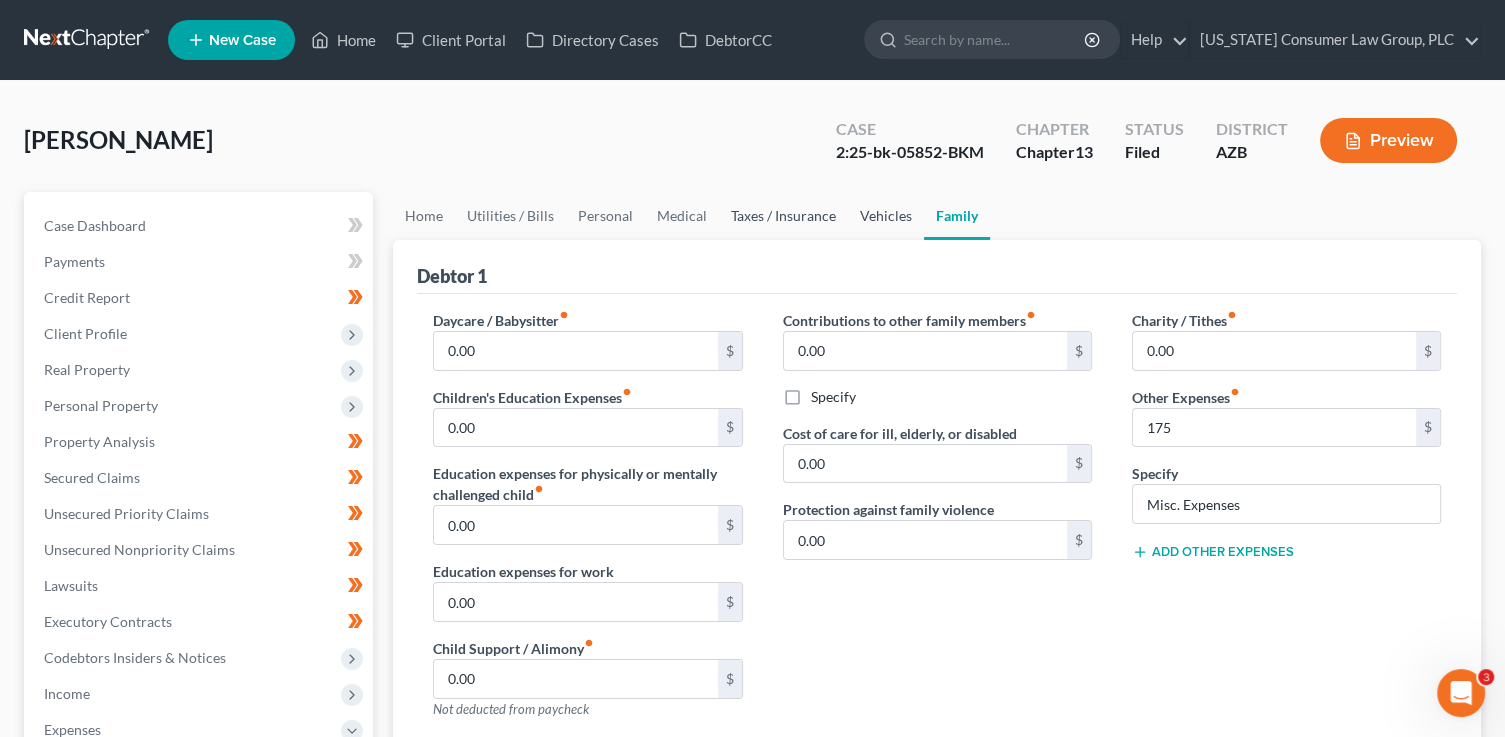 drag, startPoint x: 856, startPoint y: 221, endPoint x: 783, endPoint y: 219, distance: 73.02739 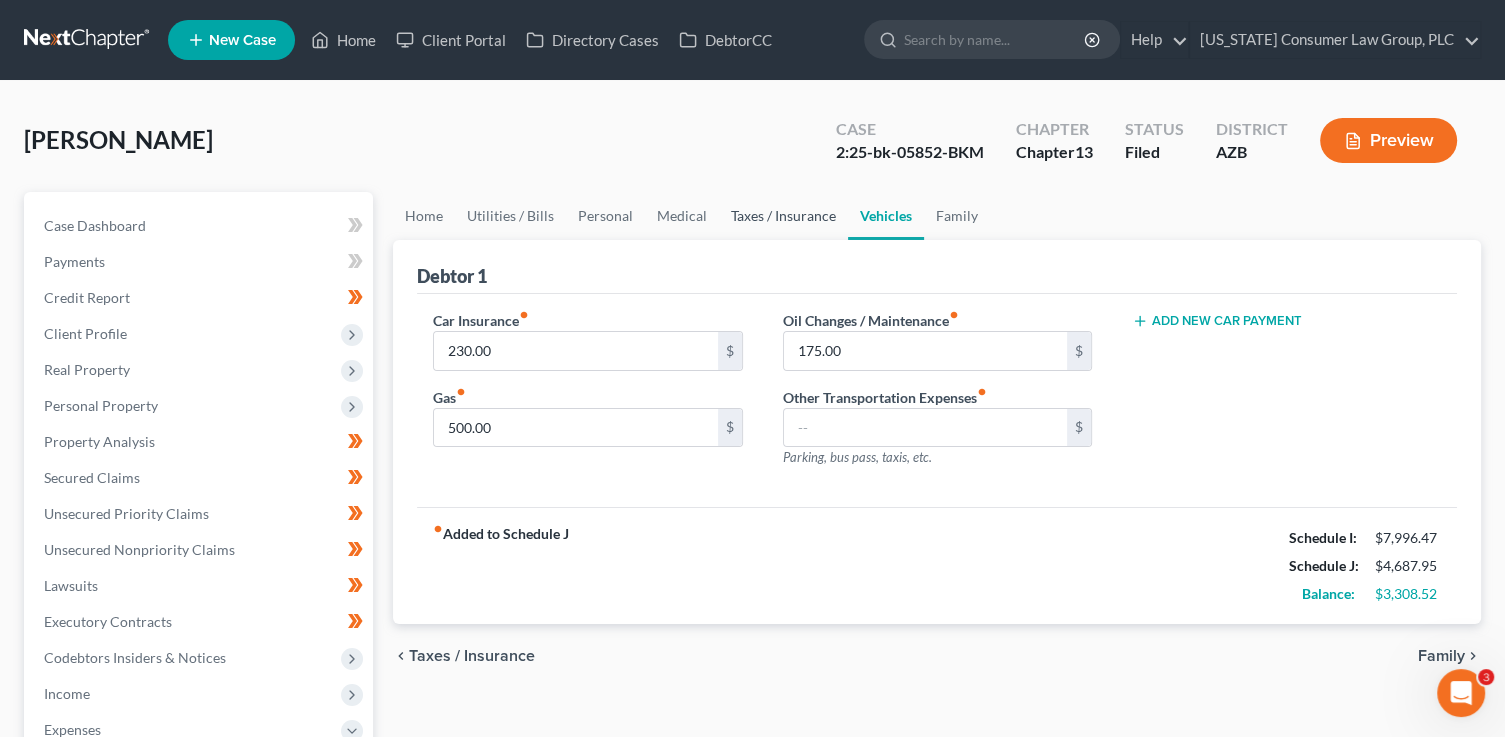 click on "Taxes / Insurance" at bounding box center (783, 216) 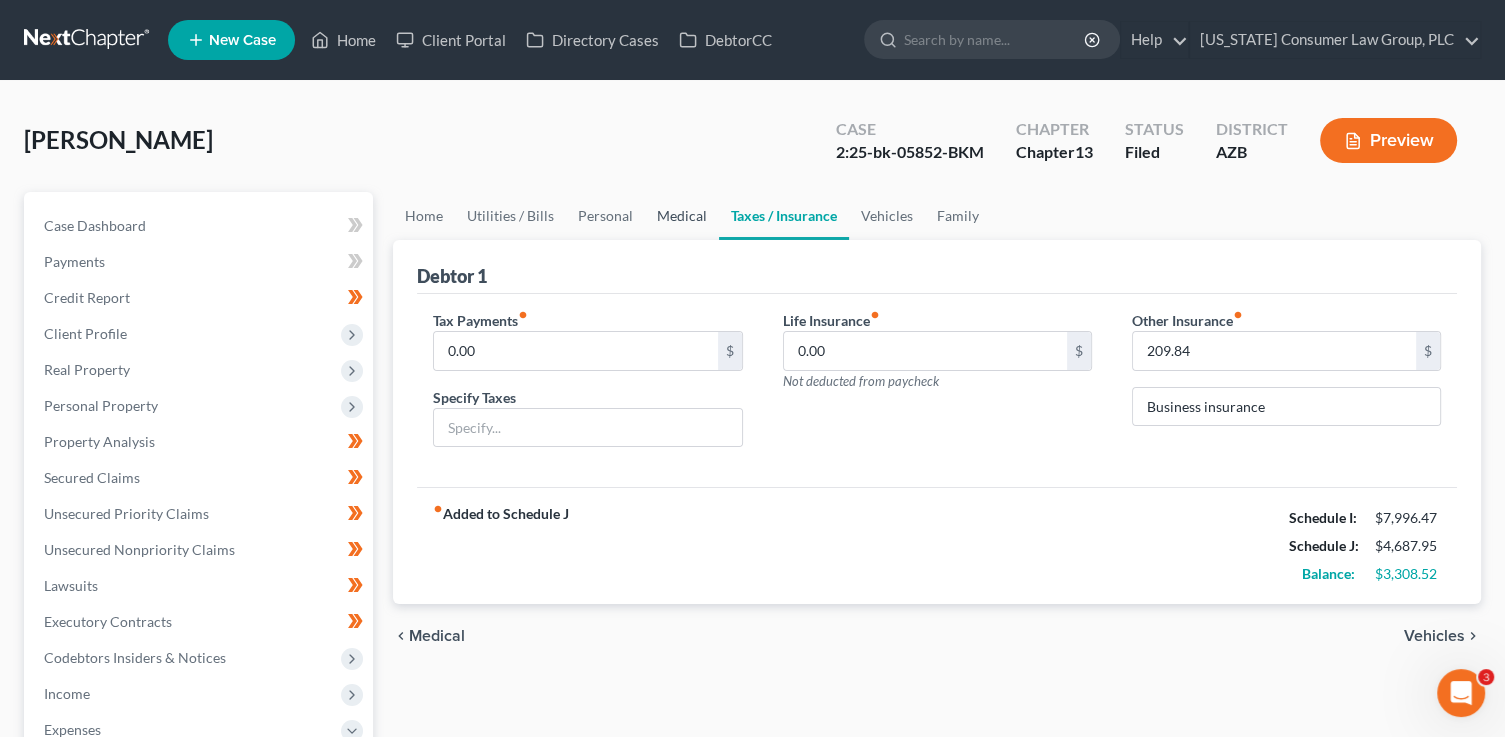 click on "Medical" at bounding box center [682, 216] 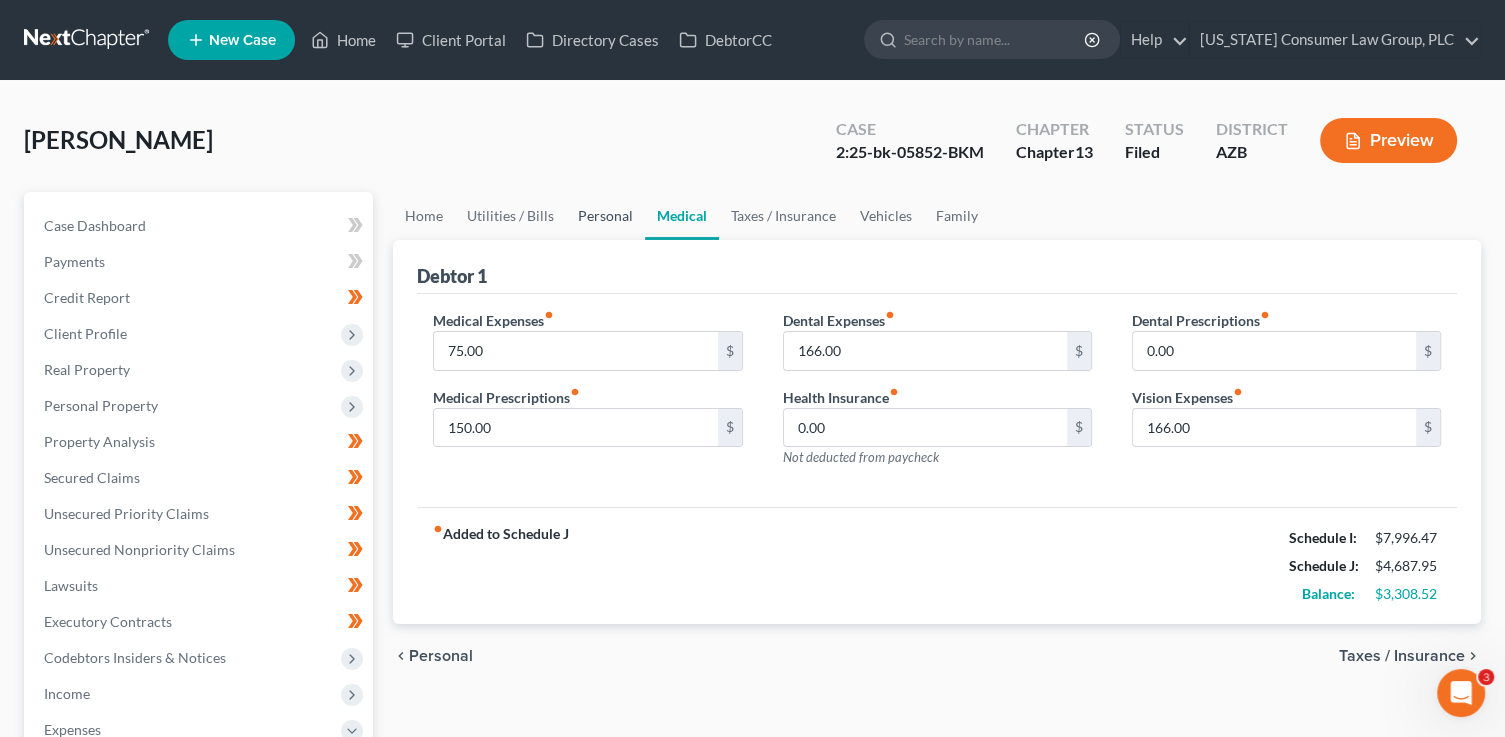 click on "Personal" at bounding box center (605, 216) 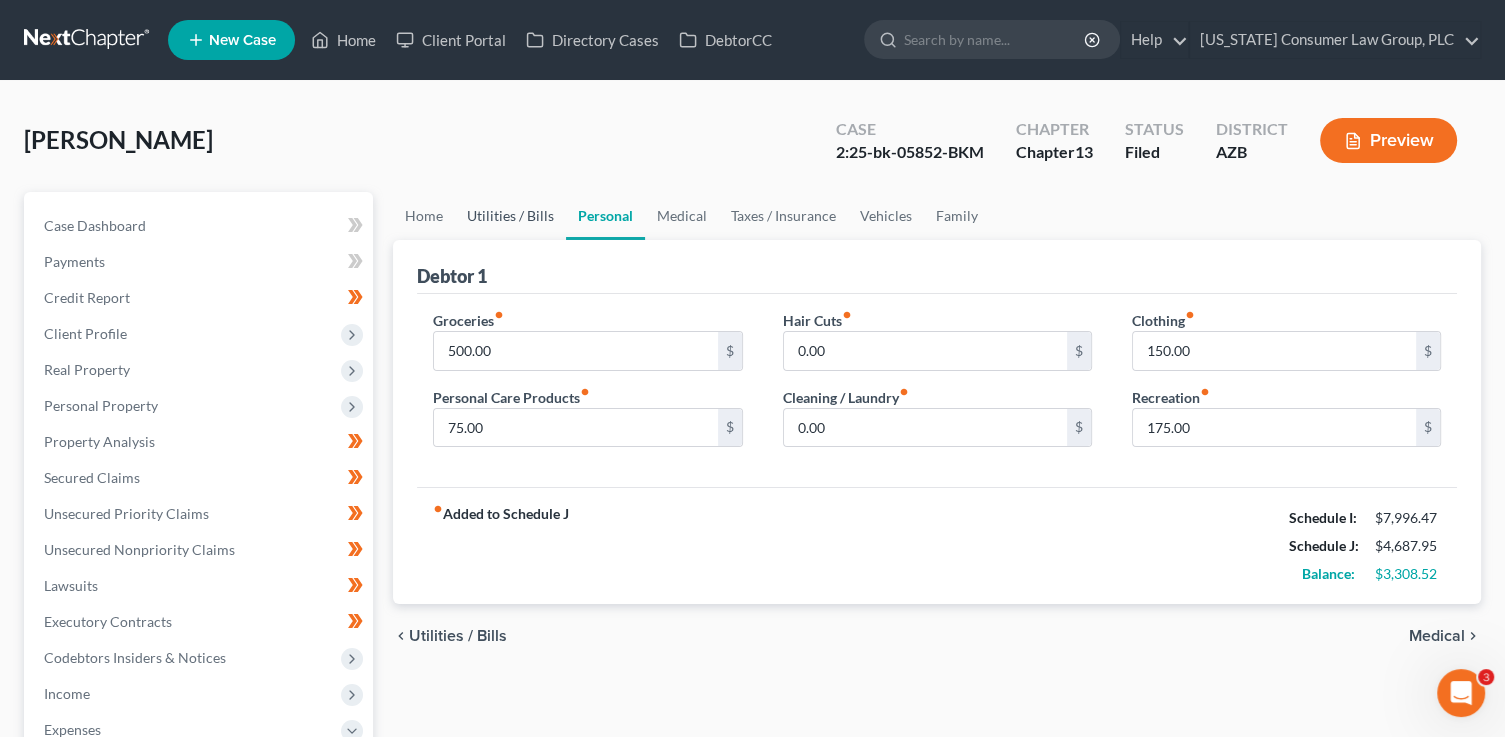 click on "Utilities / Bills" at bounding box center (510, 216) 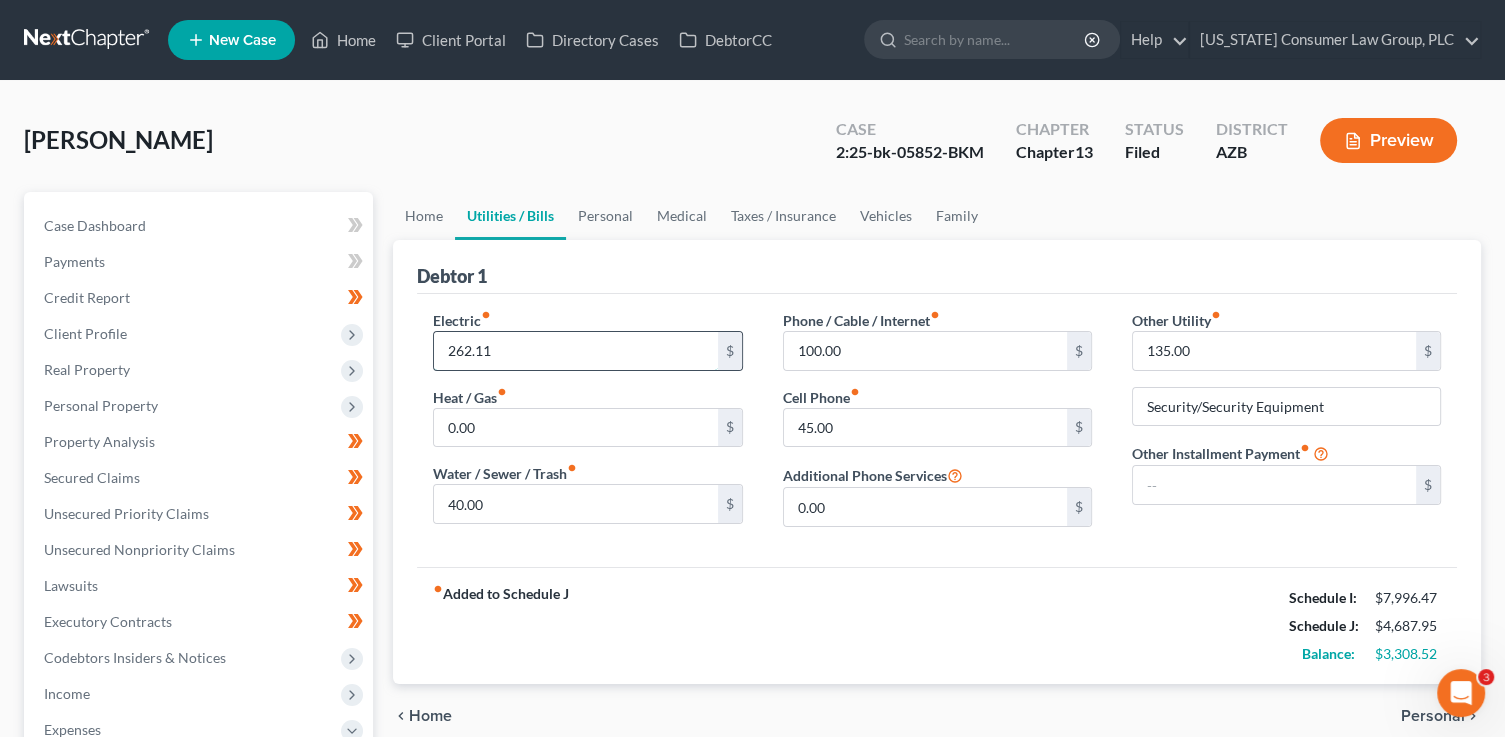 click on "262.11" at bounding box center (575, 351) 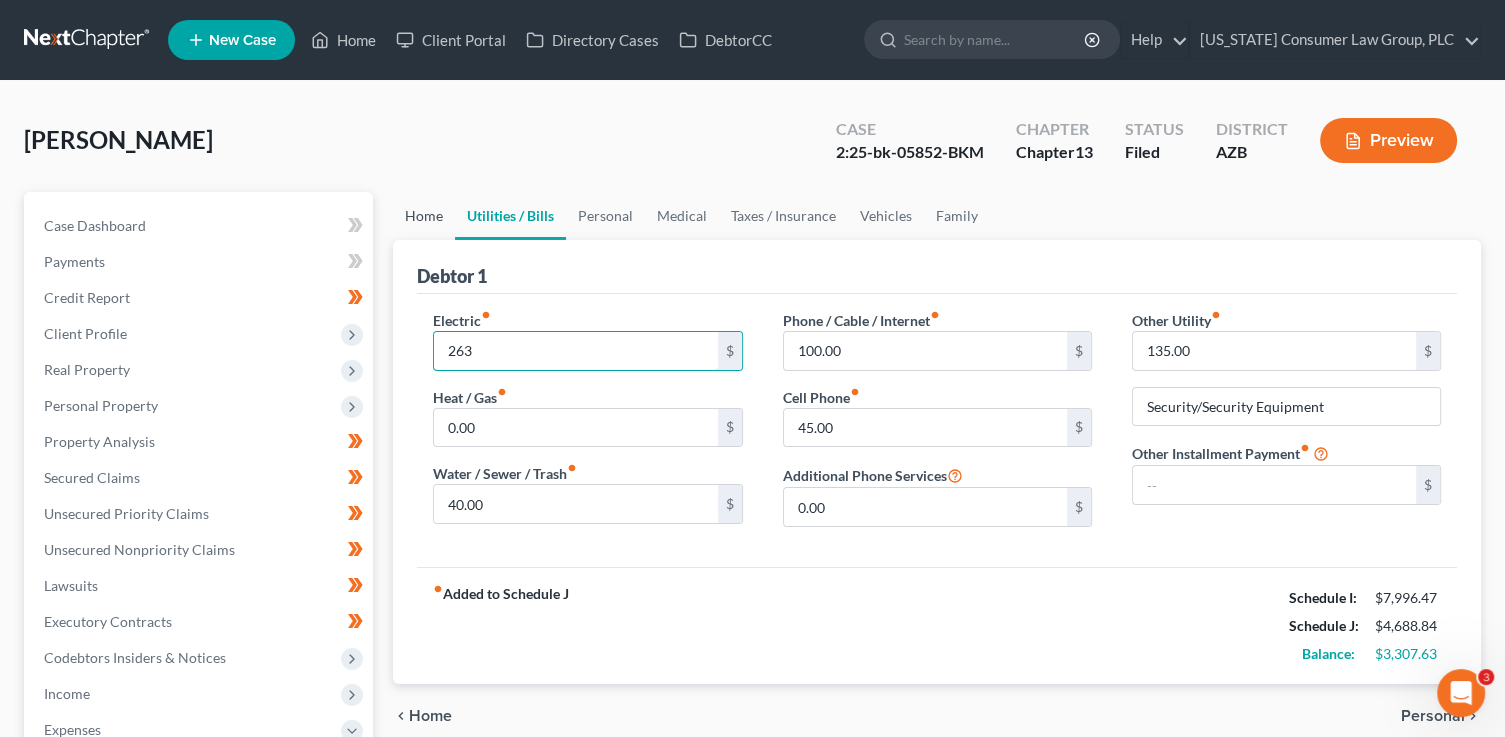type on "263" 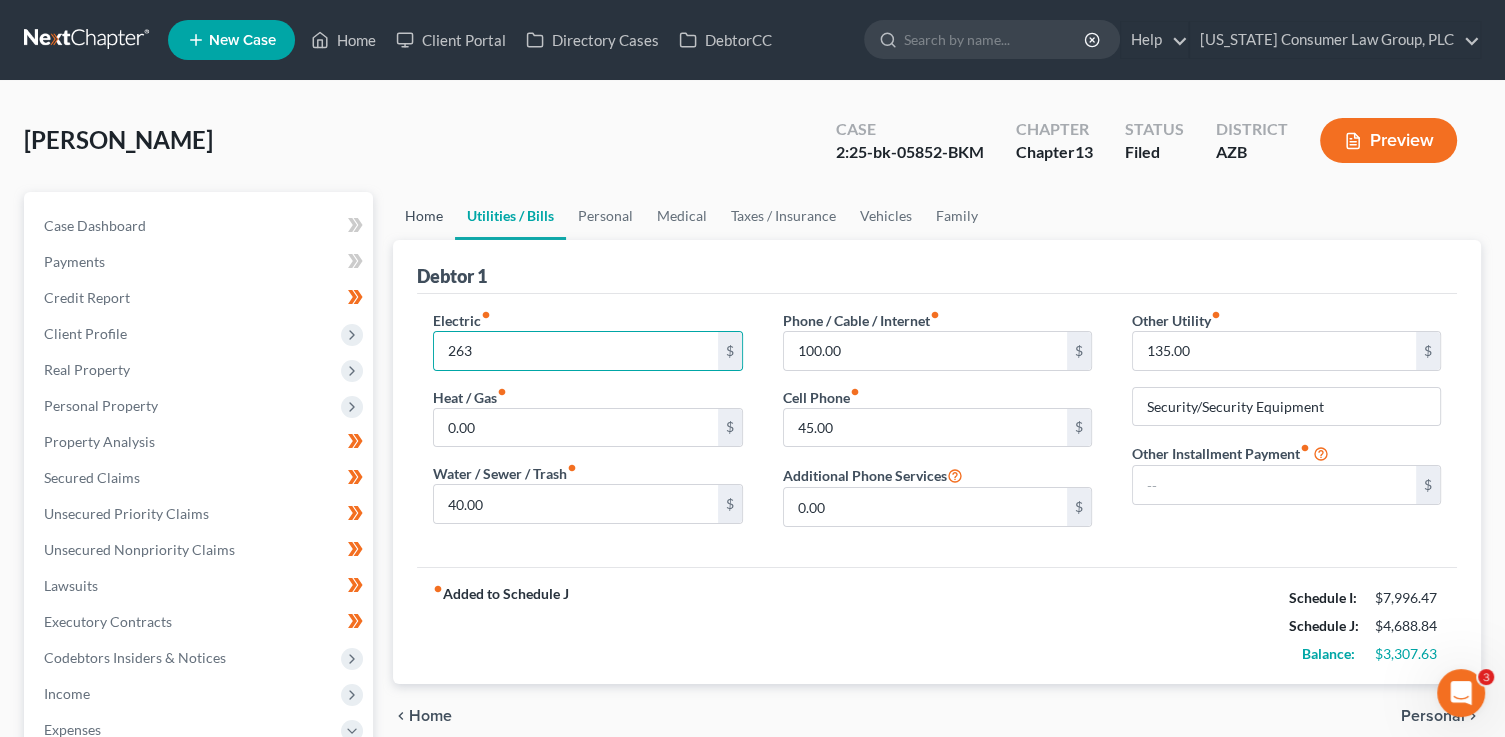click on "Home" at bounding box center (424, 216) 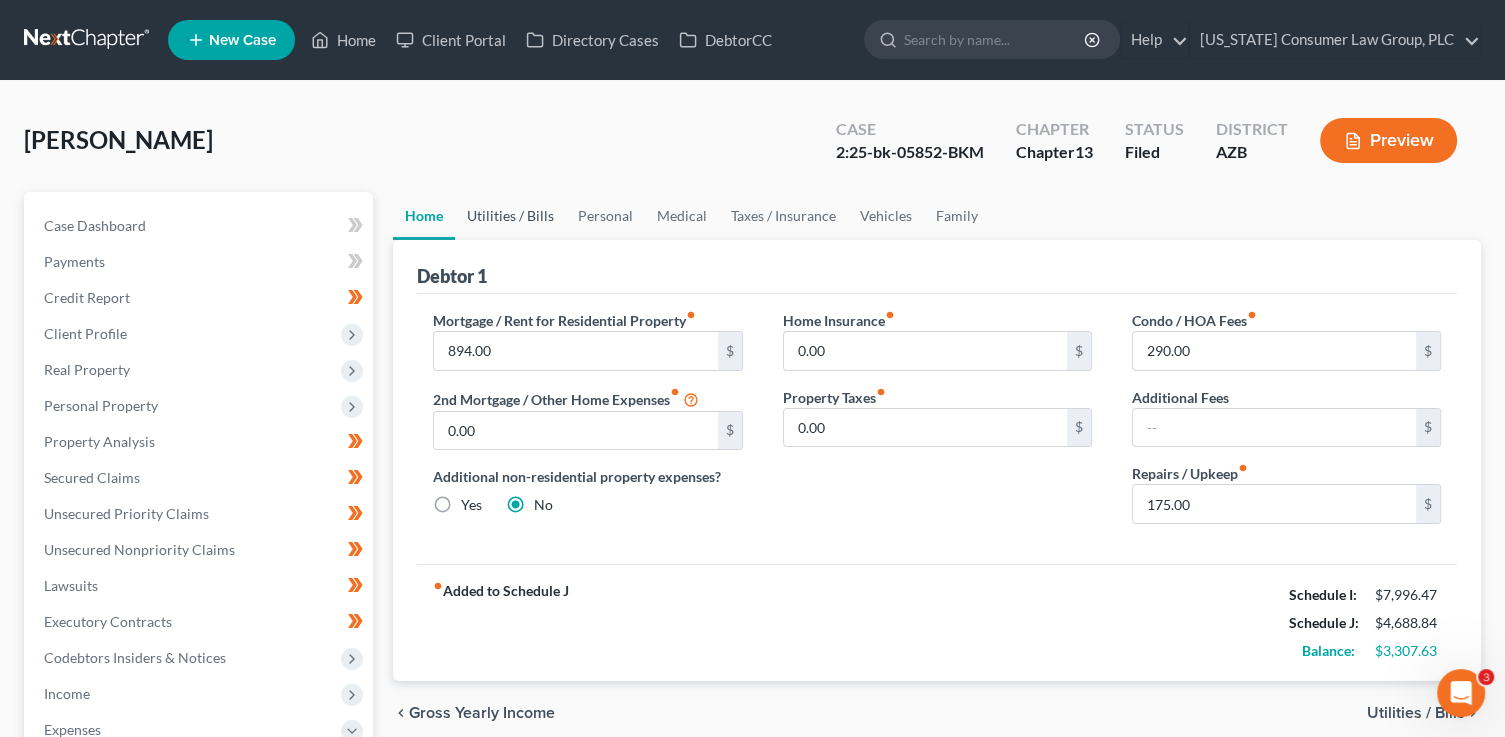 click on "Utilities / Bills" at bounding box center (510, 216) 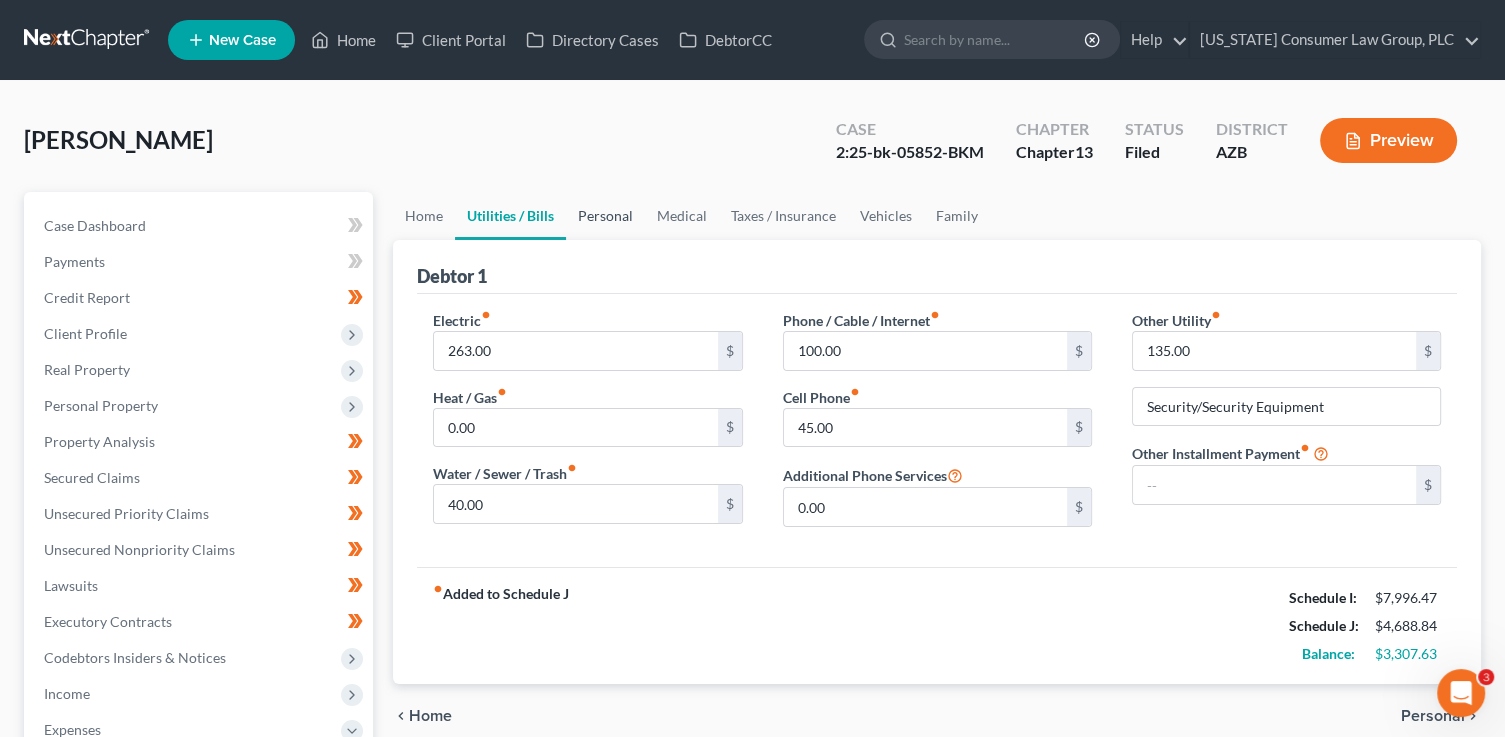 click on "Personal" at bounding box center [605, 216] 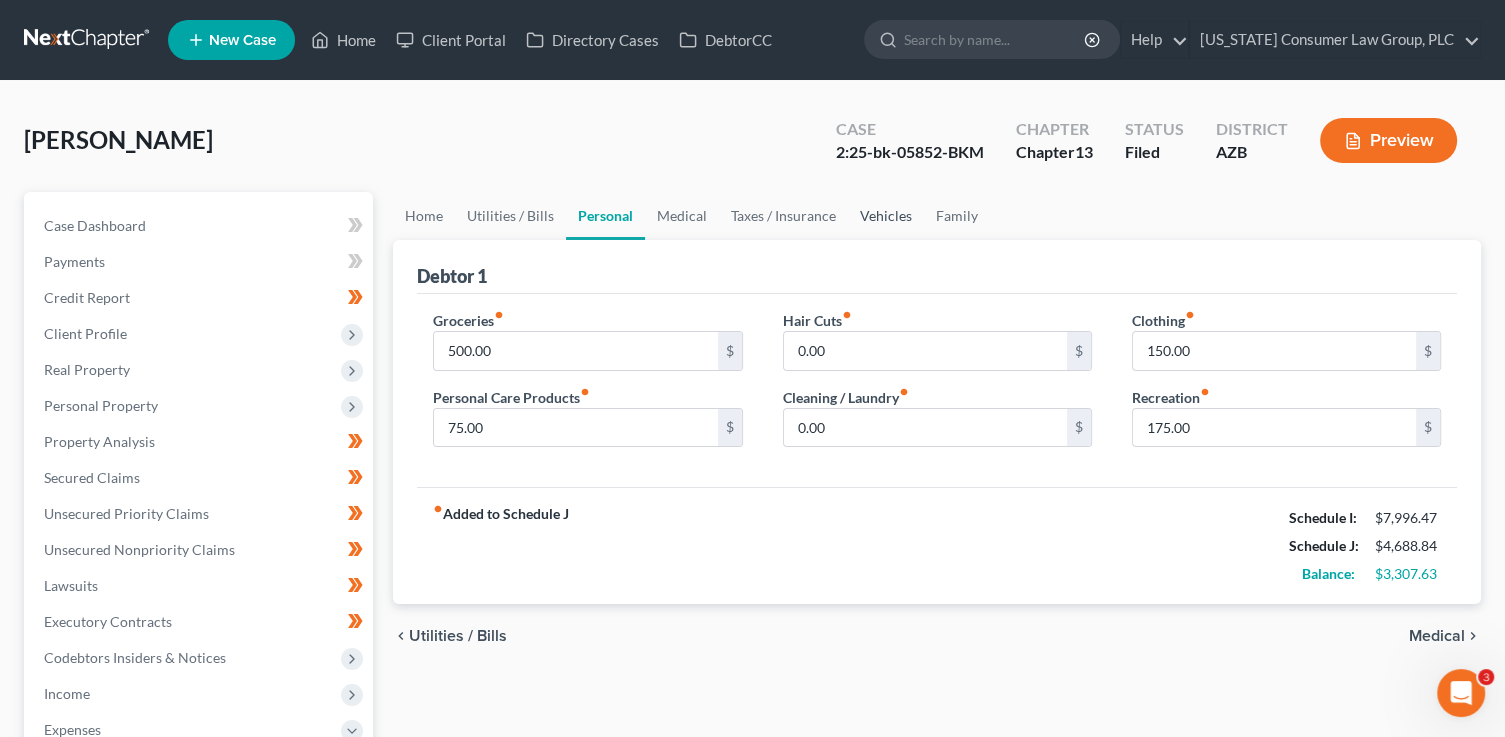 click on "Vehicles" at bounding box center [886, 216] 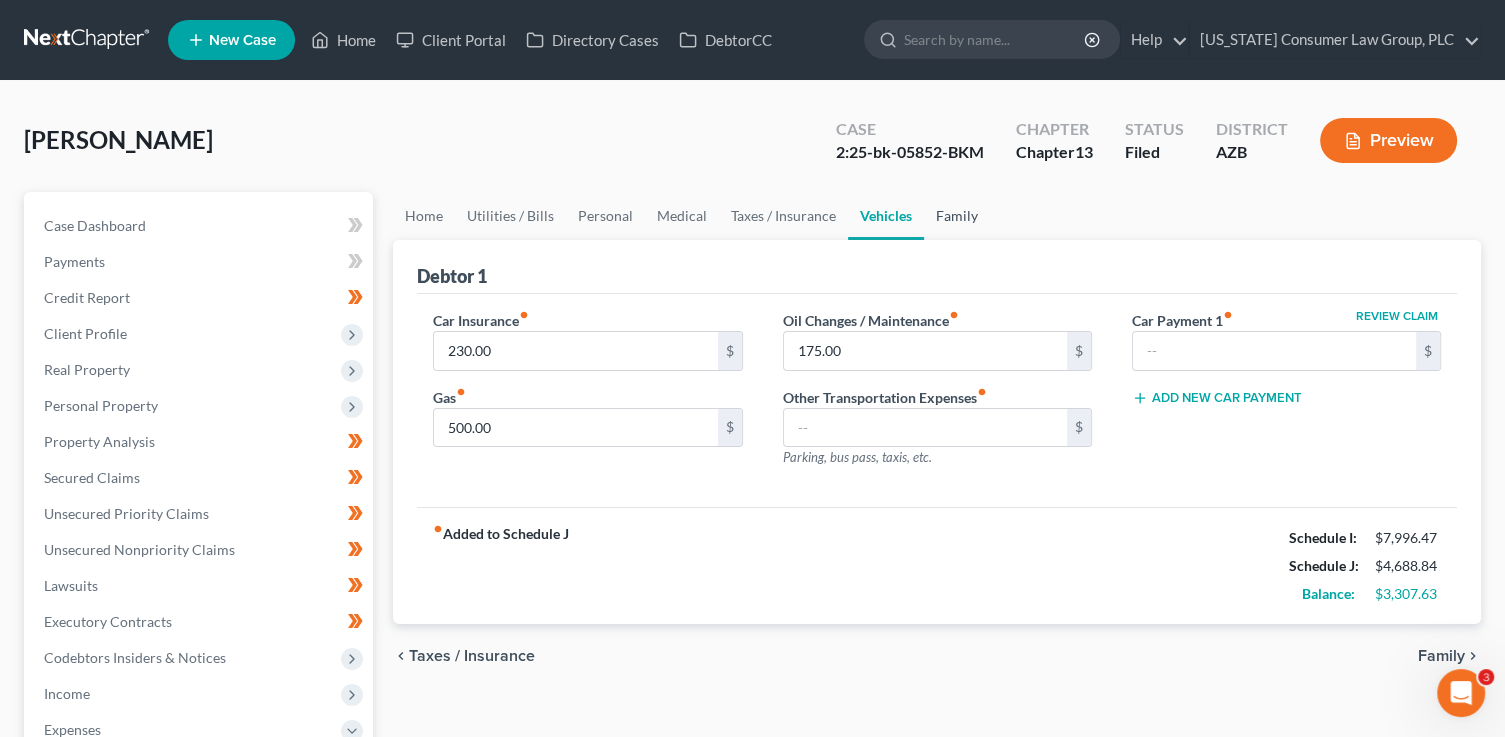 click on "Family" at bounding box center (957, 216) 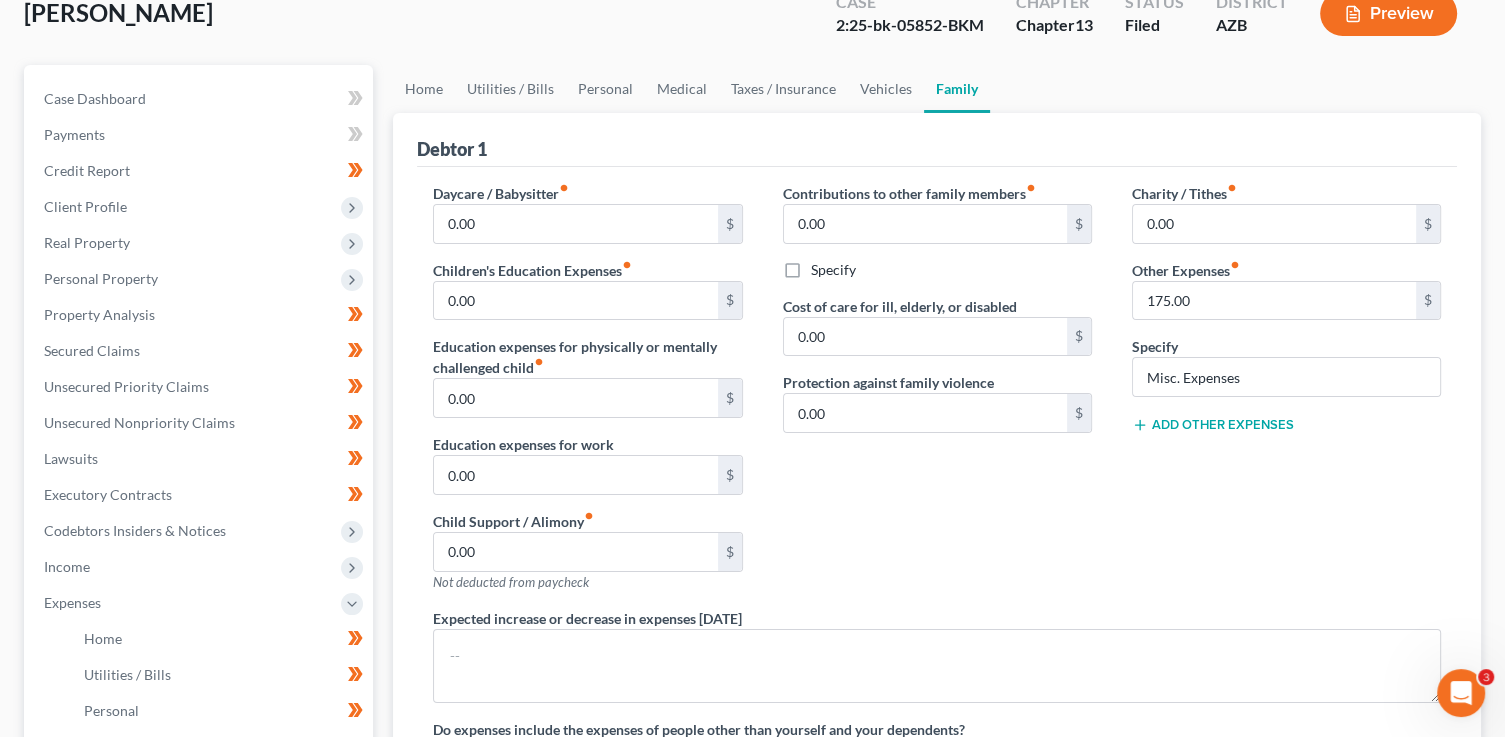 scroll, scrollTop: 110, scrollLeft: 0, axis: vertical 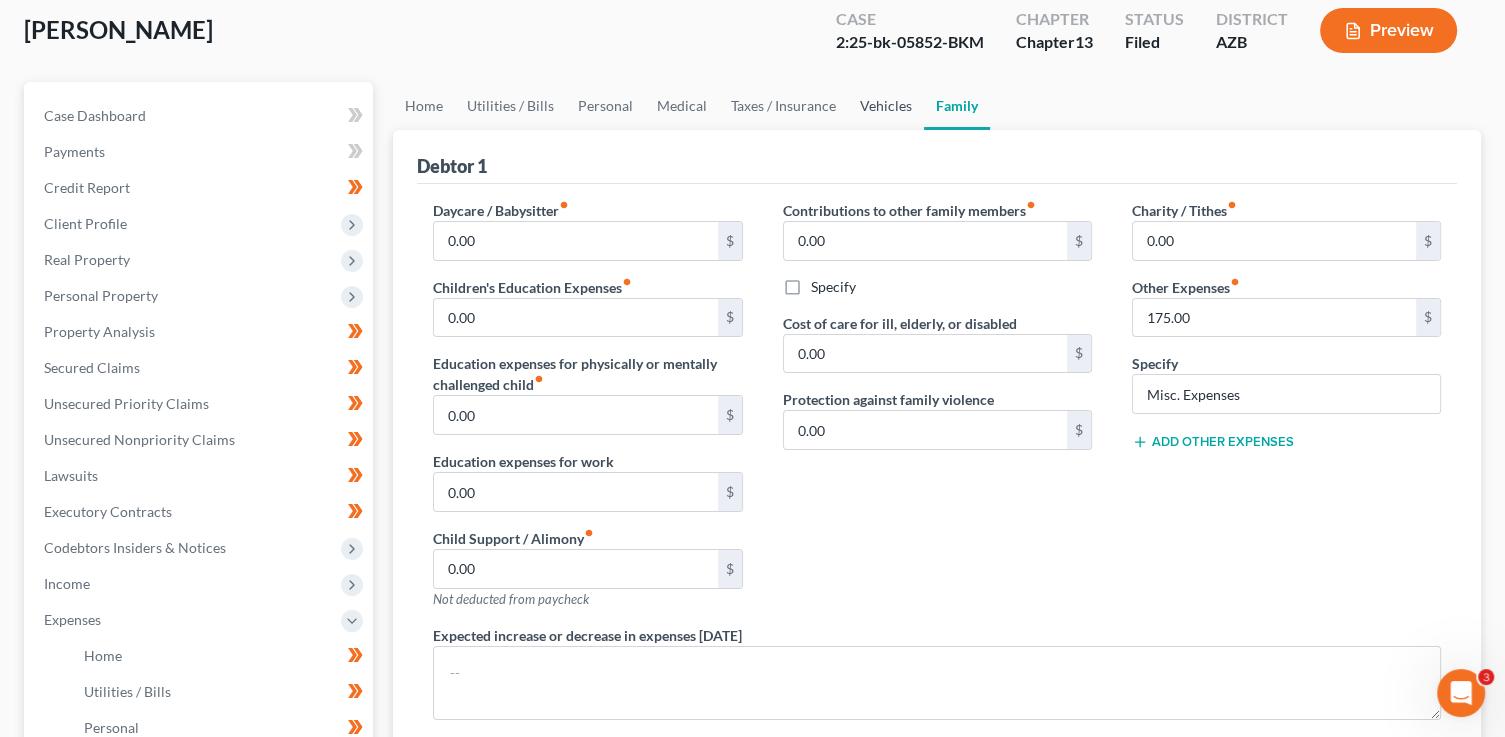 click on "Vehicles" at bounding box center [886, 106] 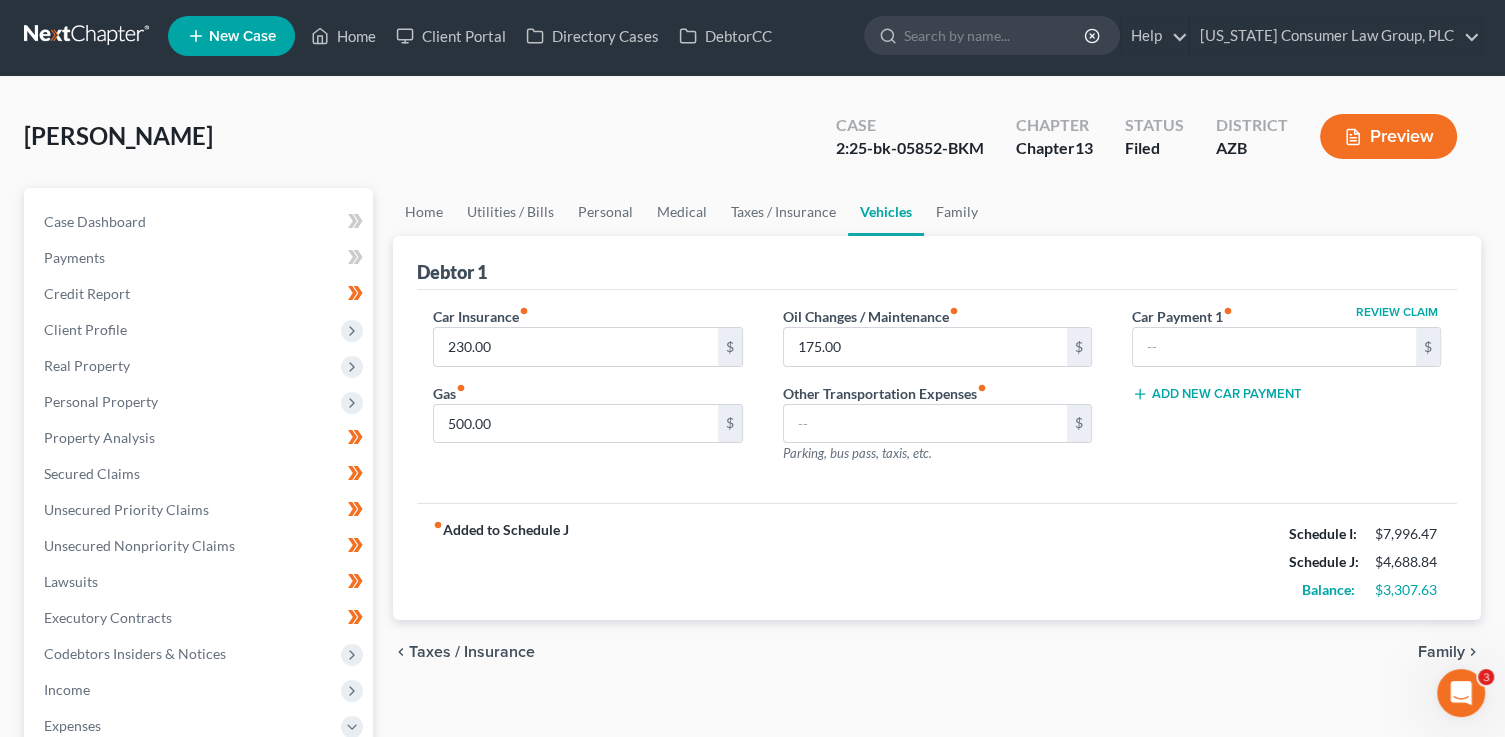 scroll, scrollTop: 0, scrollLeft: 0, axis: both 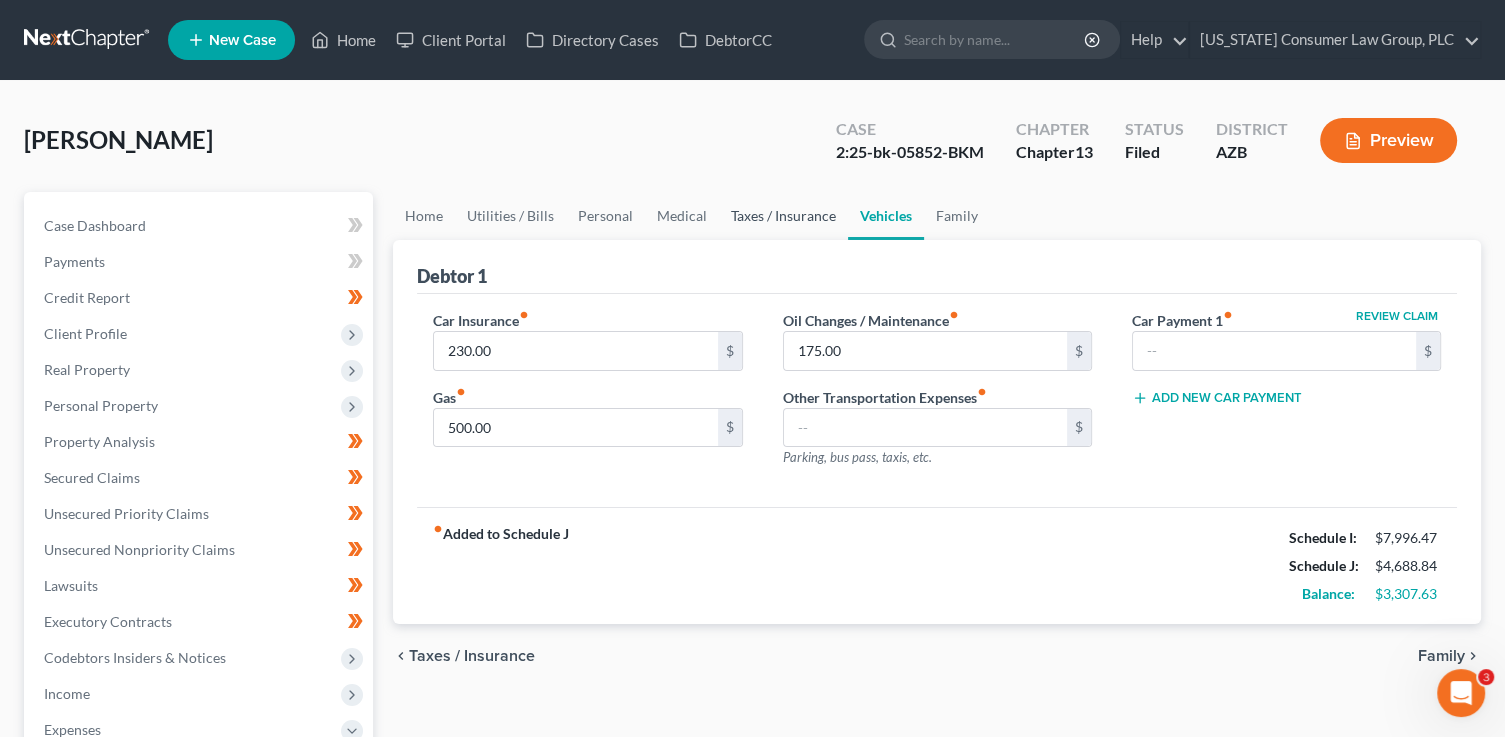 click on "Taxes / Insurance" at bounding box center [783, 216] 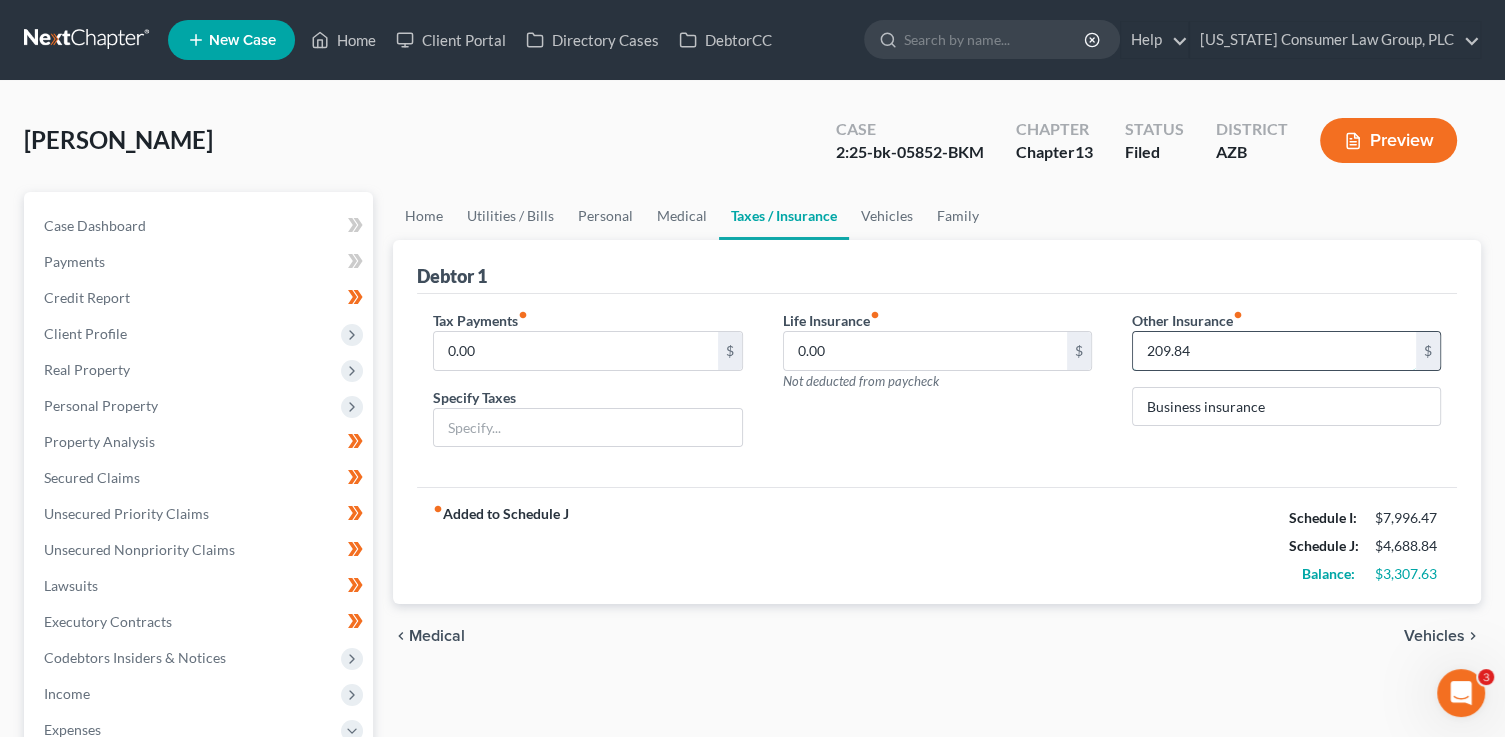 click on "209.84" at bounding box center (1274, 351) 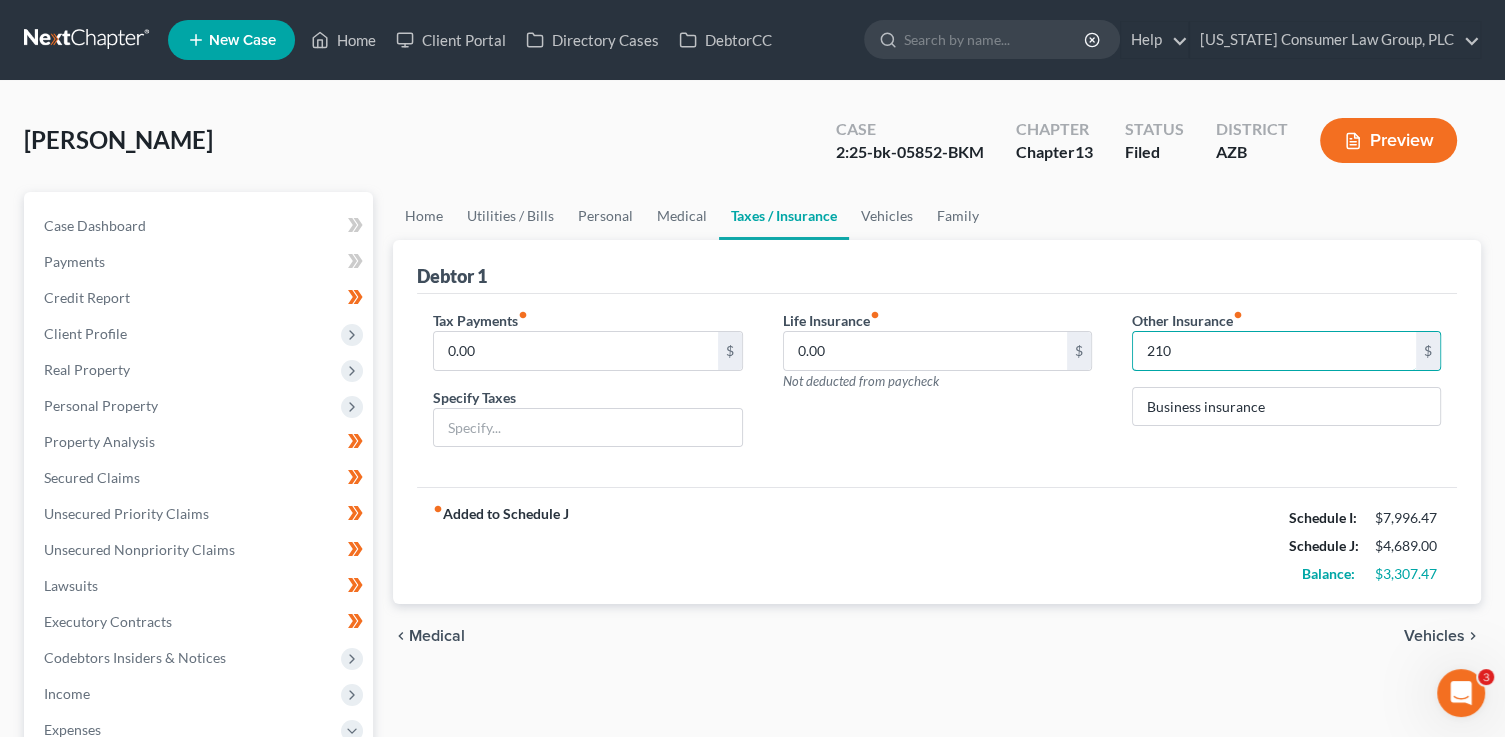 type on "210" 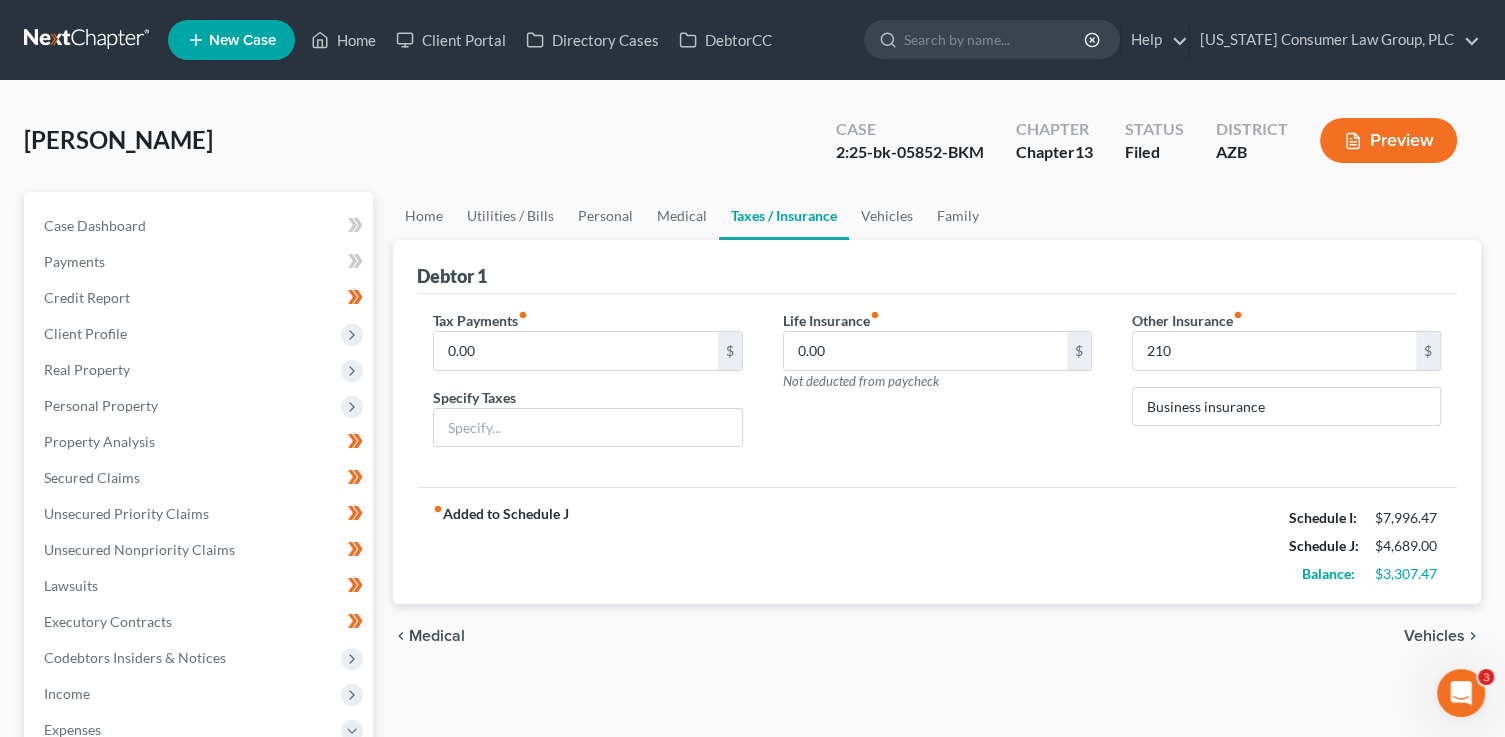 click on "Debtor 1" at bounding box center (937, 267) 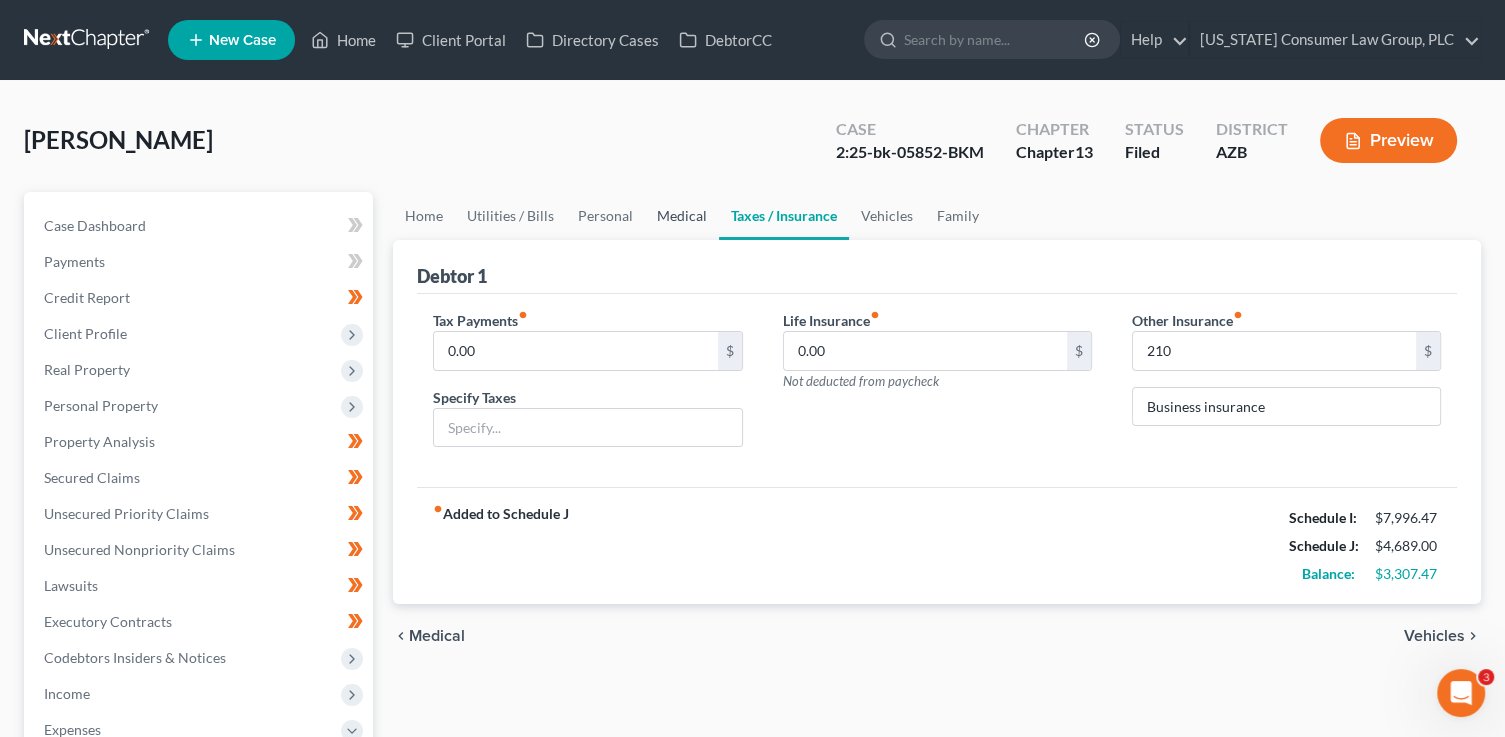 click on "Medical" at bounding box center [682, 216] 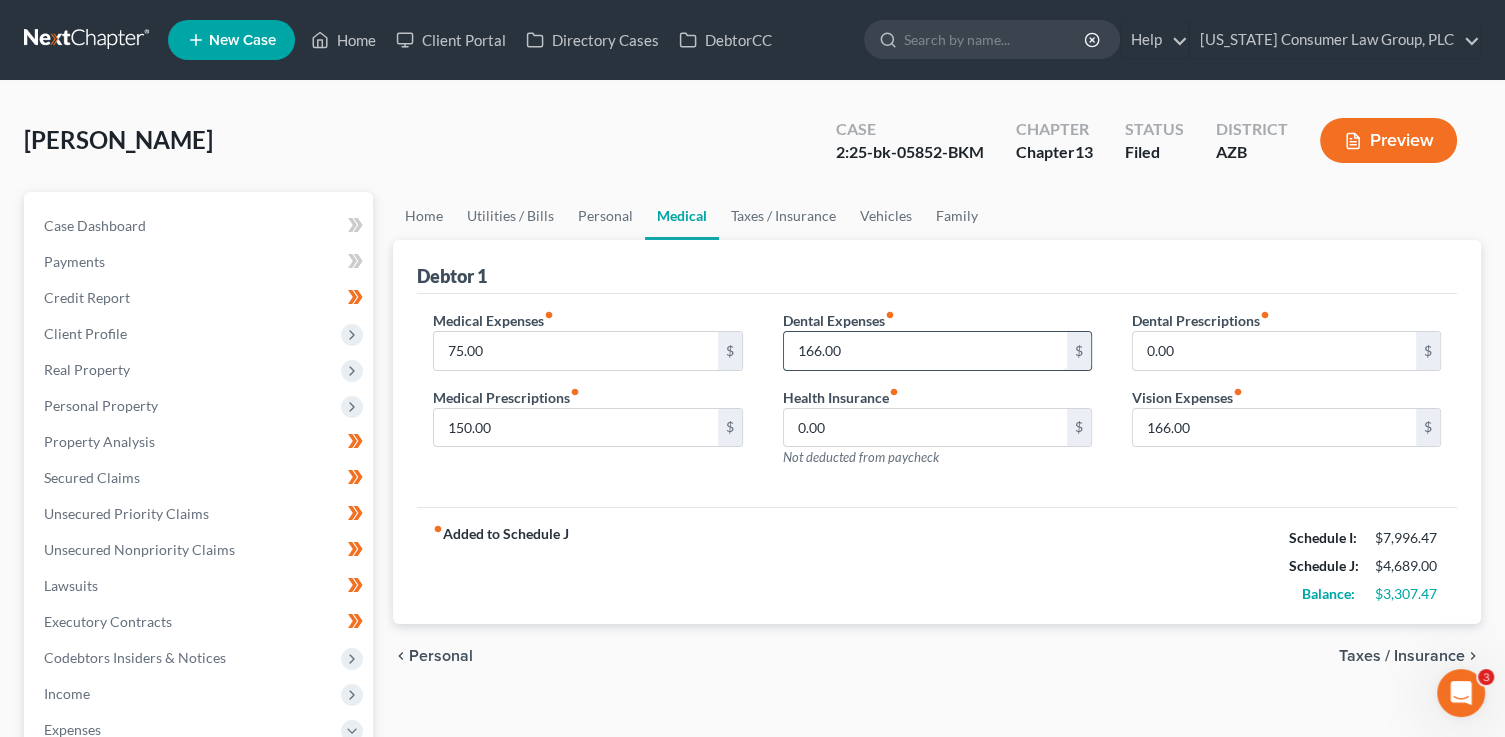 drag, startPoint x: 873, startPoint y: 352, endPoint x: 907, endPoint y: 360, distance: 34.928497 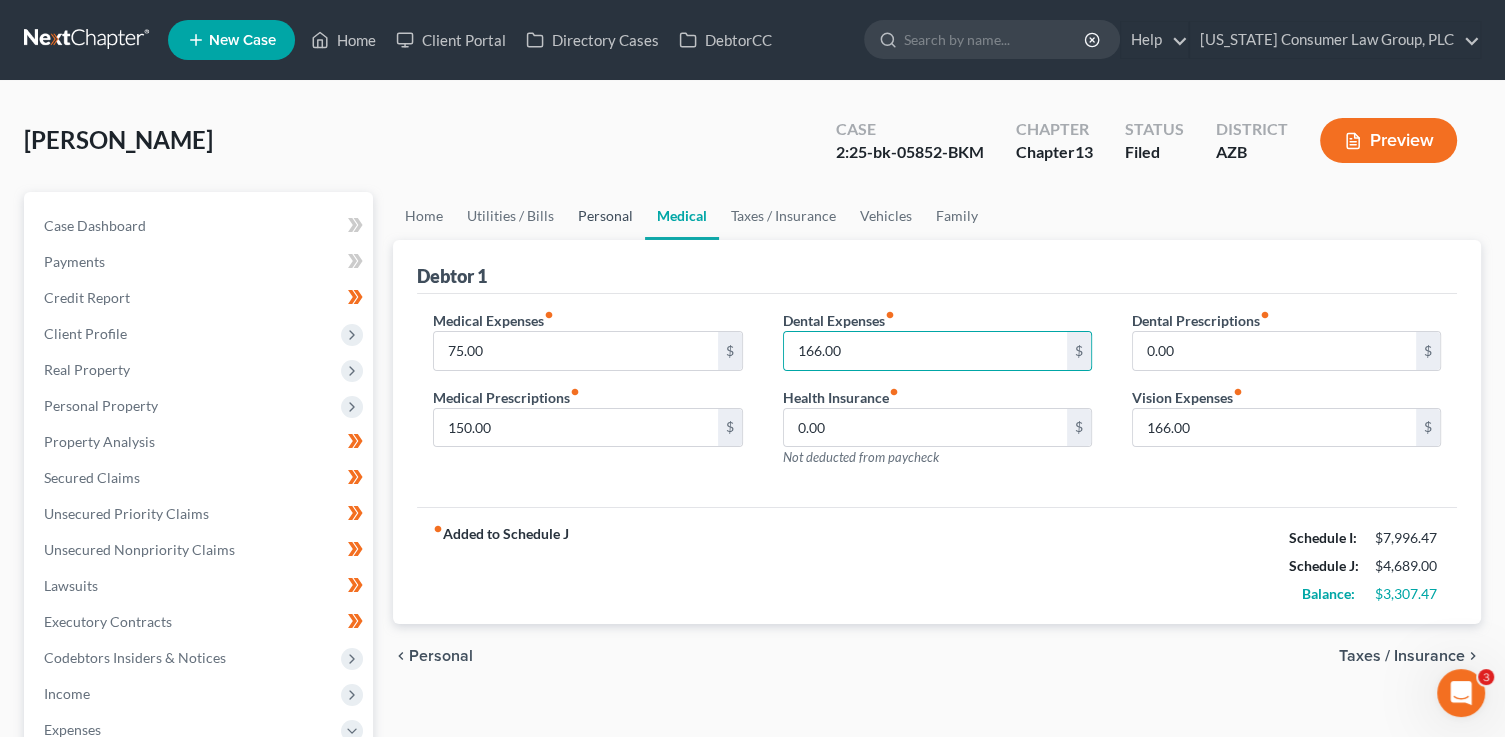 click on "Personal" at bounding box center (605, 216) 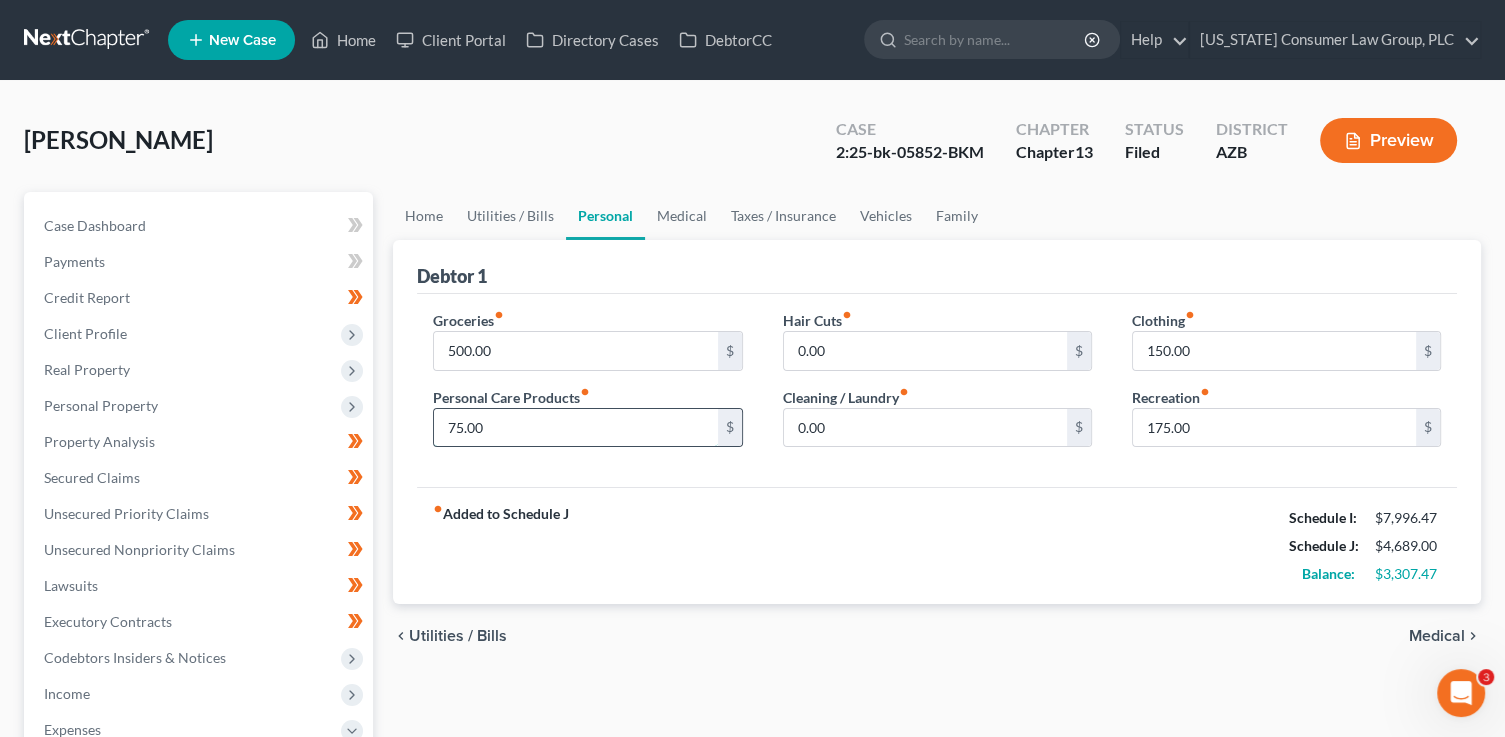 click on "75.00" at bounding box center [575, 428] 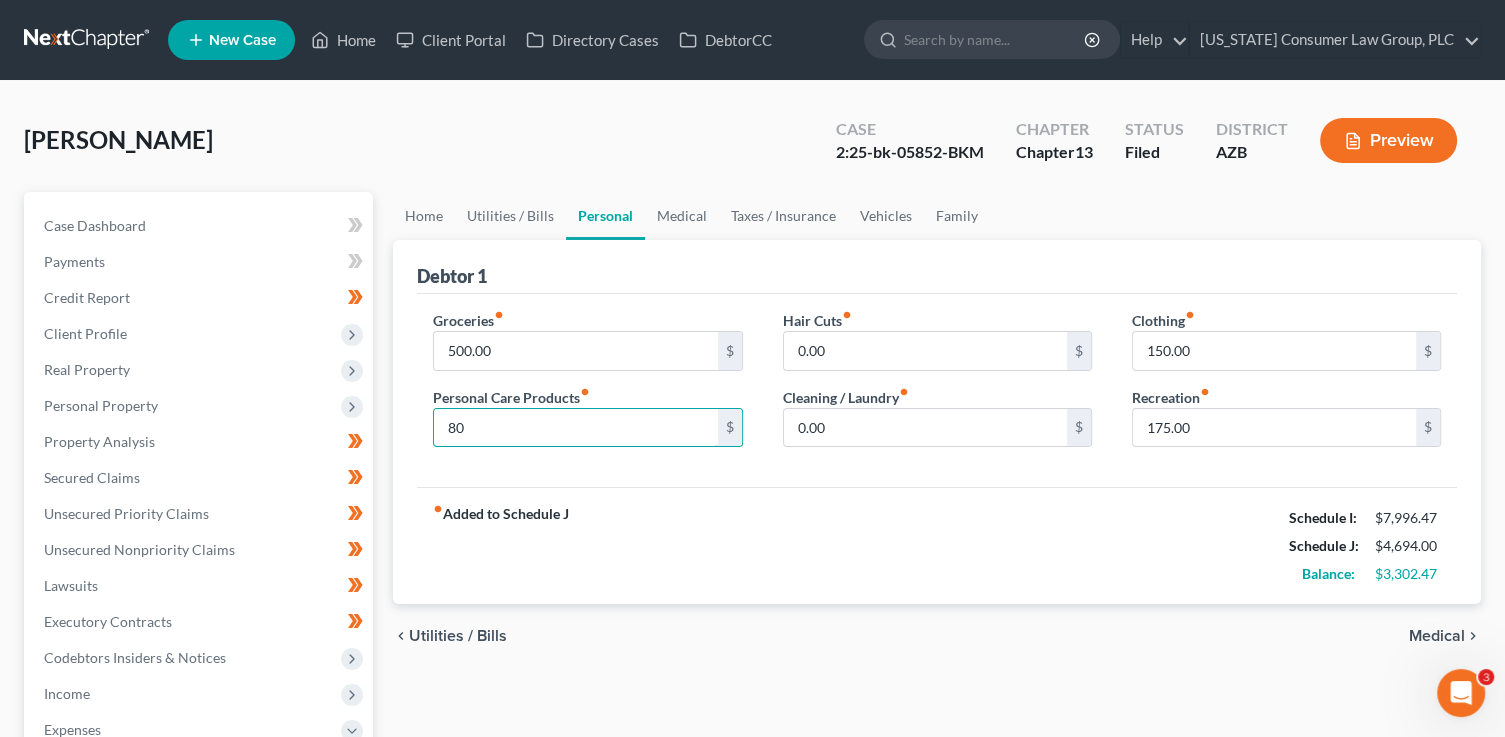 type on "80" 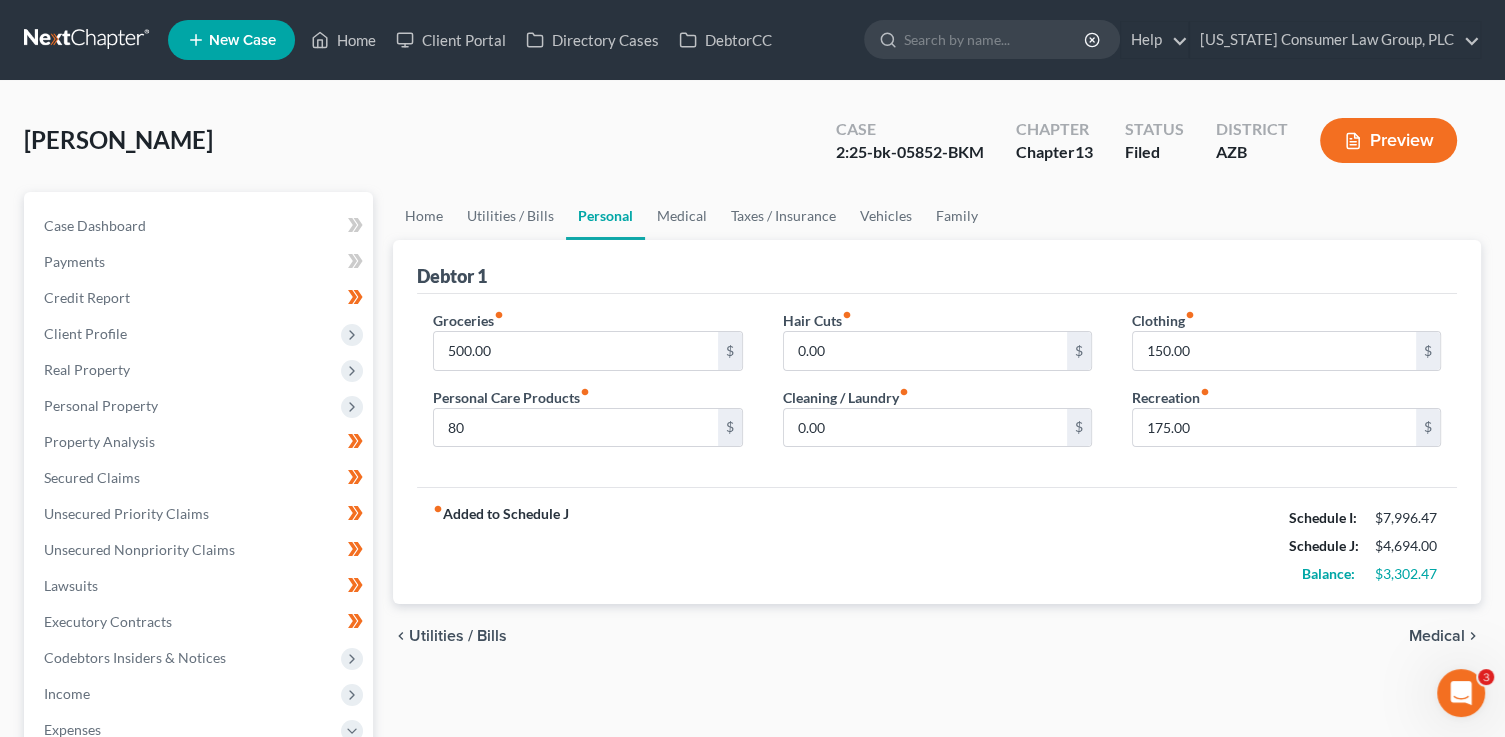 click on "Groceries  fiber_manual_record 500.00 $ Personal Care Products  fiber_manual_record 80 $ Hair Cuts  fiber_manual_record 0.00 $ Cleaning / Laundry  fiber_manual_record 0.00 $ Clothing  fiber_manual_record 150.00 $ Recreation  fiber_manual_record 175.00 $" at bounding box center (937, 391) 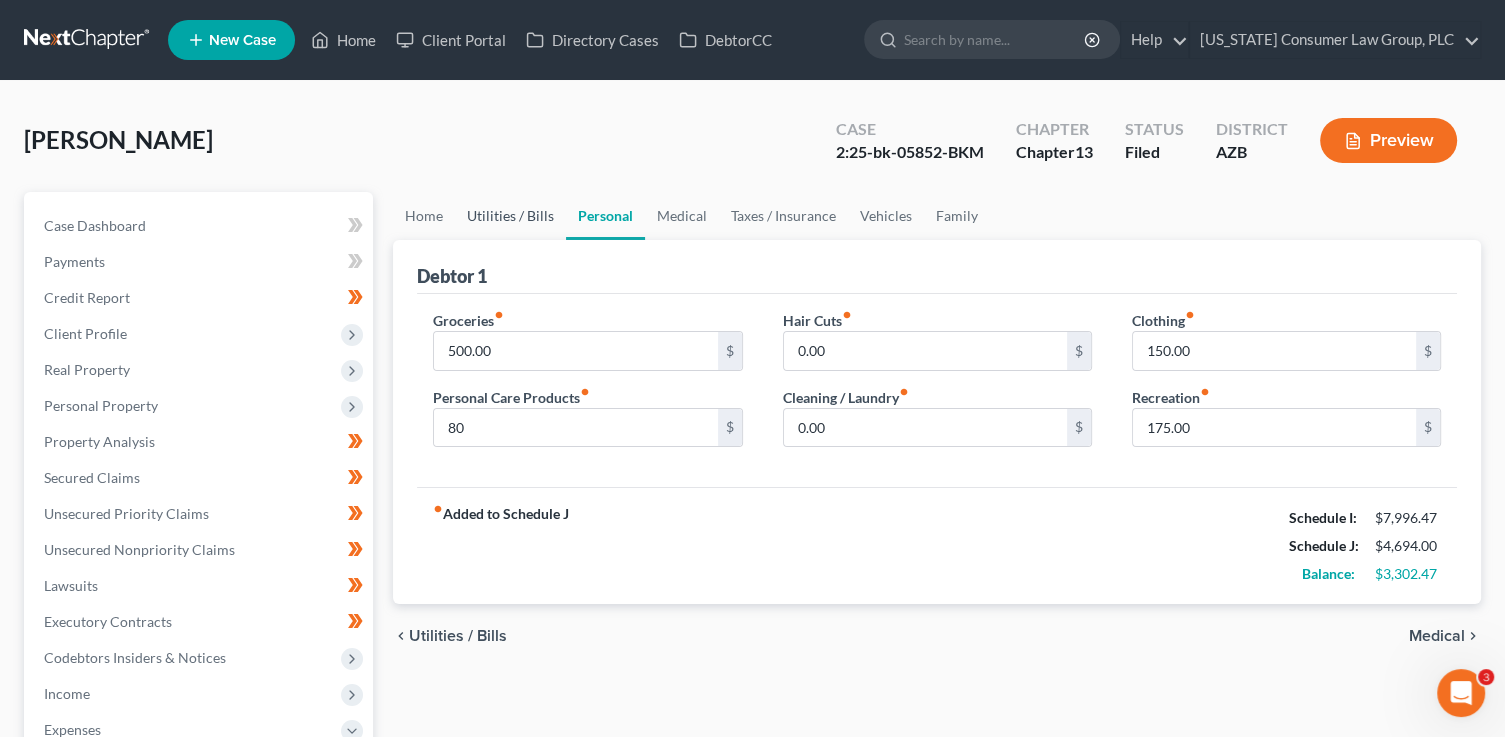 click on "Utilities / Bills" at bounding box center [510, 216] 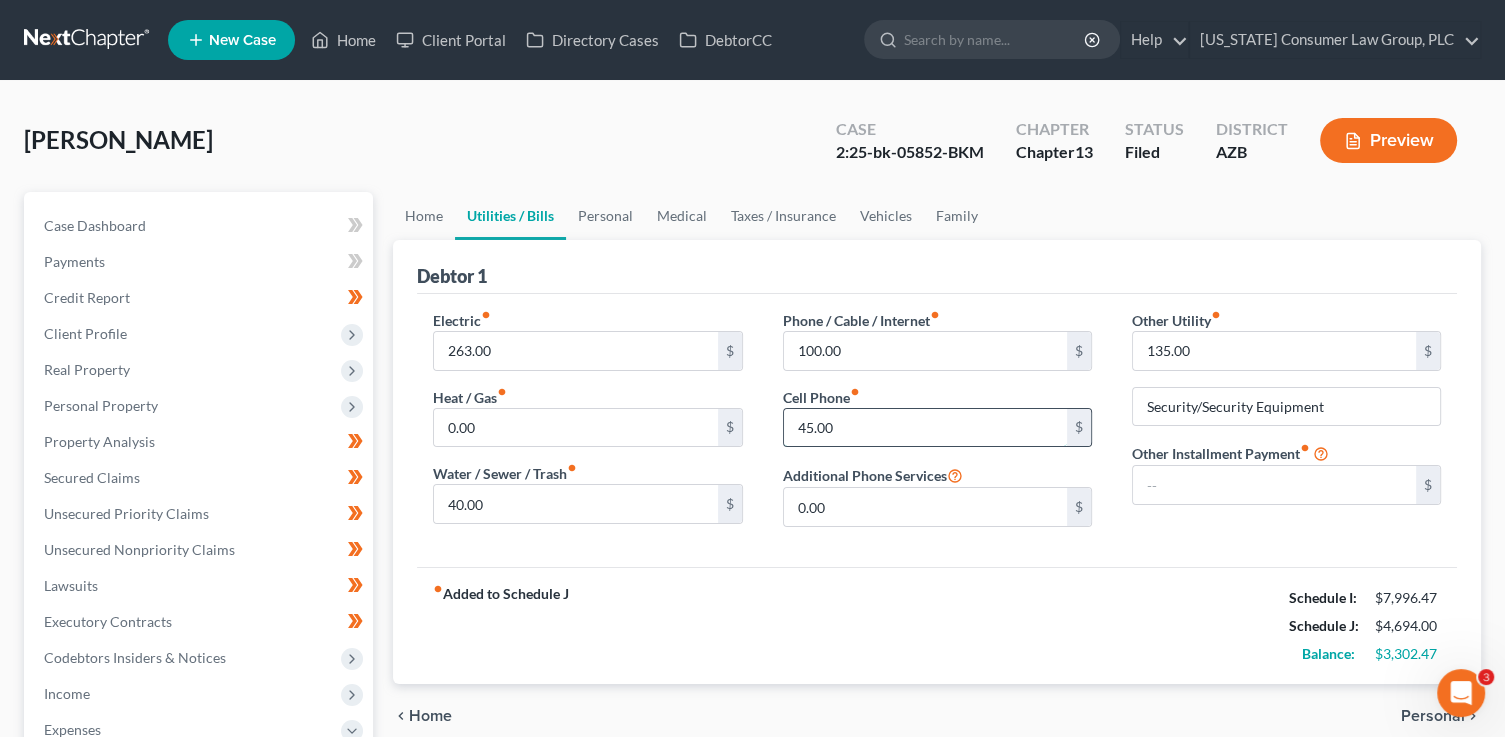 click on "45.00" at bounding box center [925, 428] 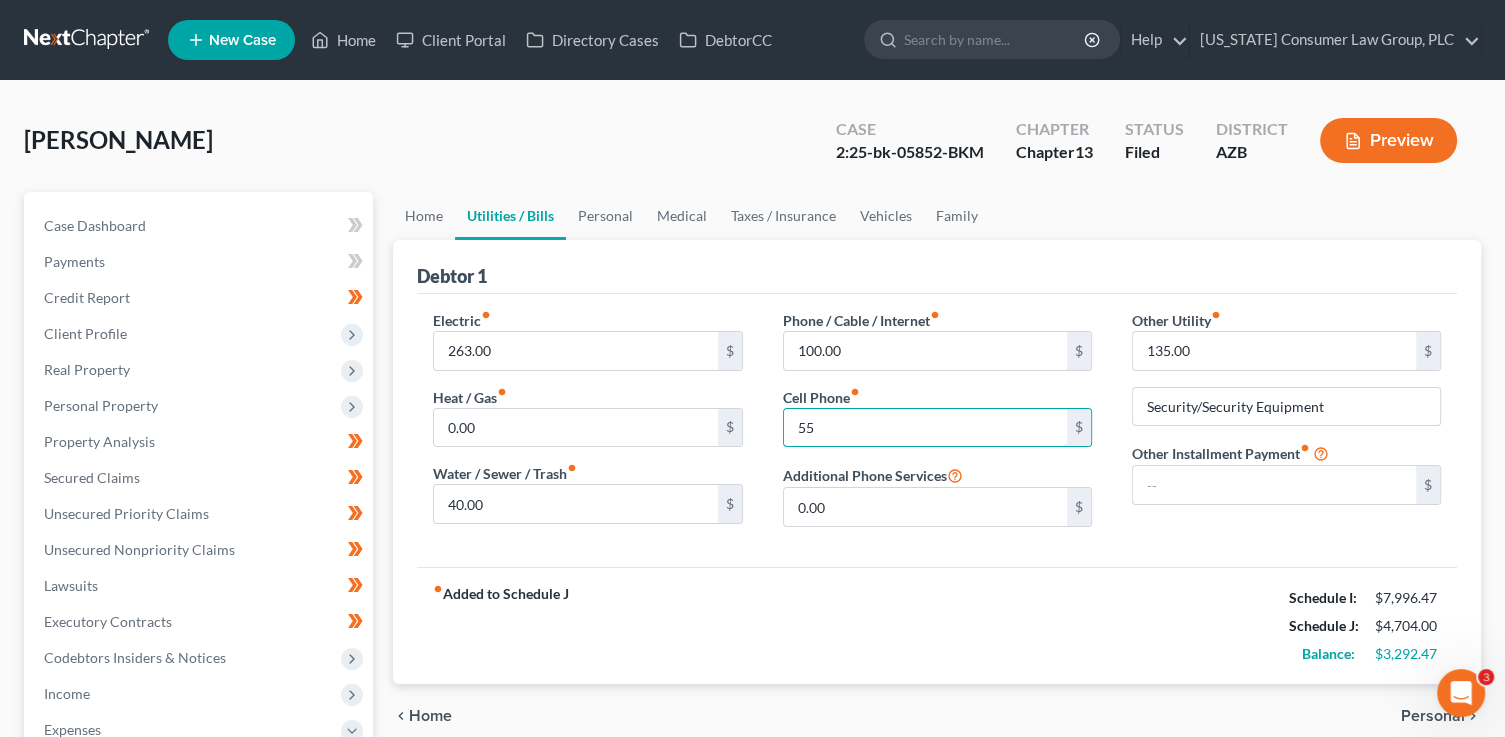 type on "55" 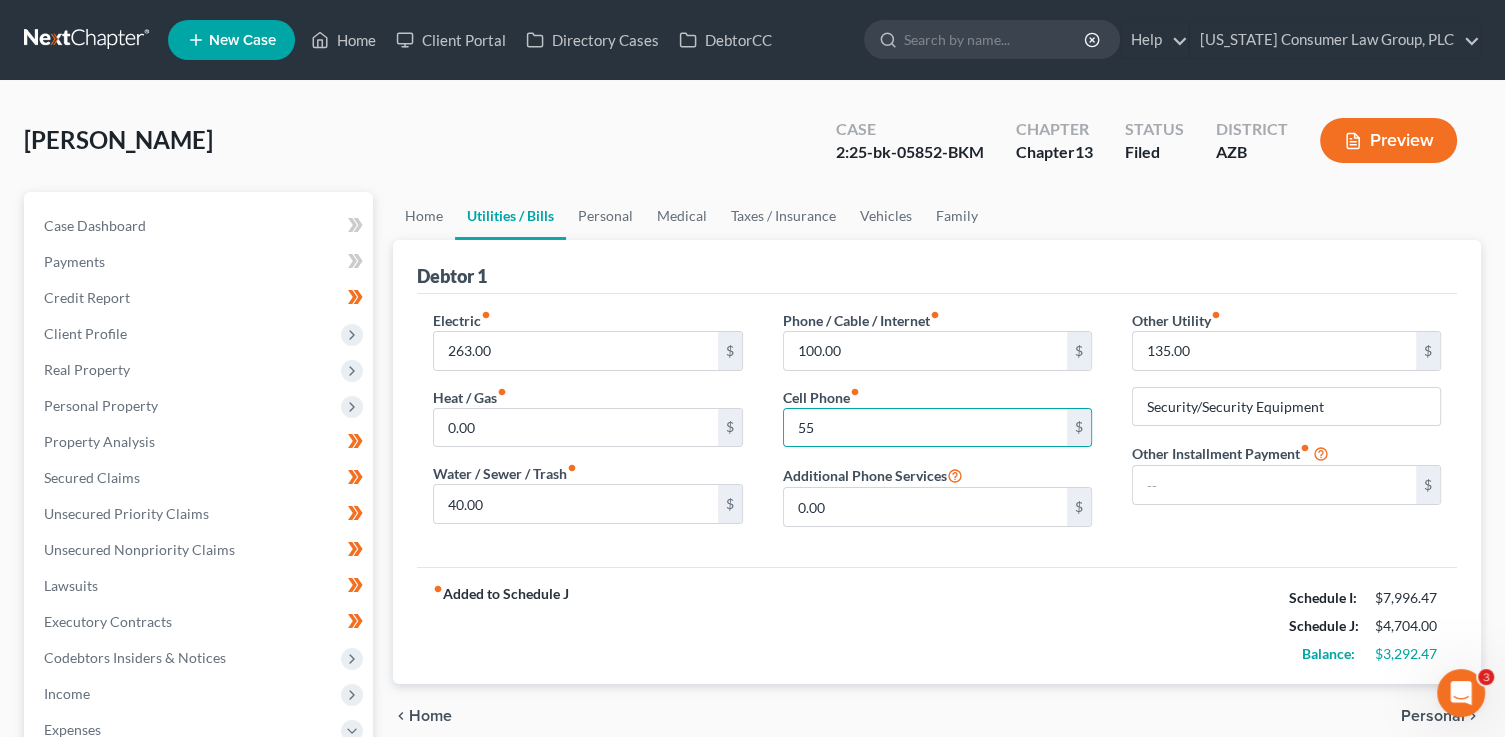 click on "Debtor 1" at bounding box center [937, 267] 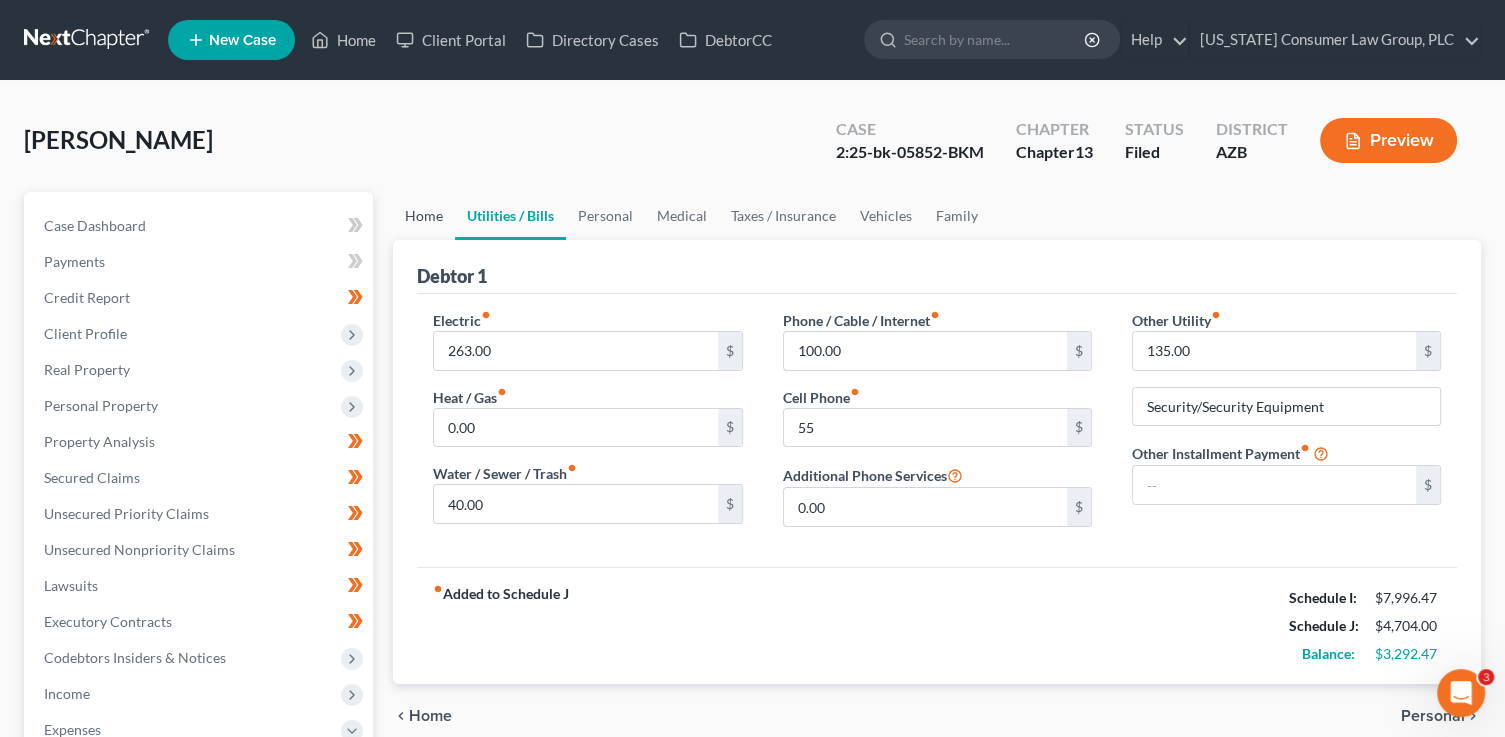 click on "Home" at bounding box center [424, 216] 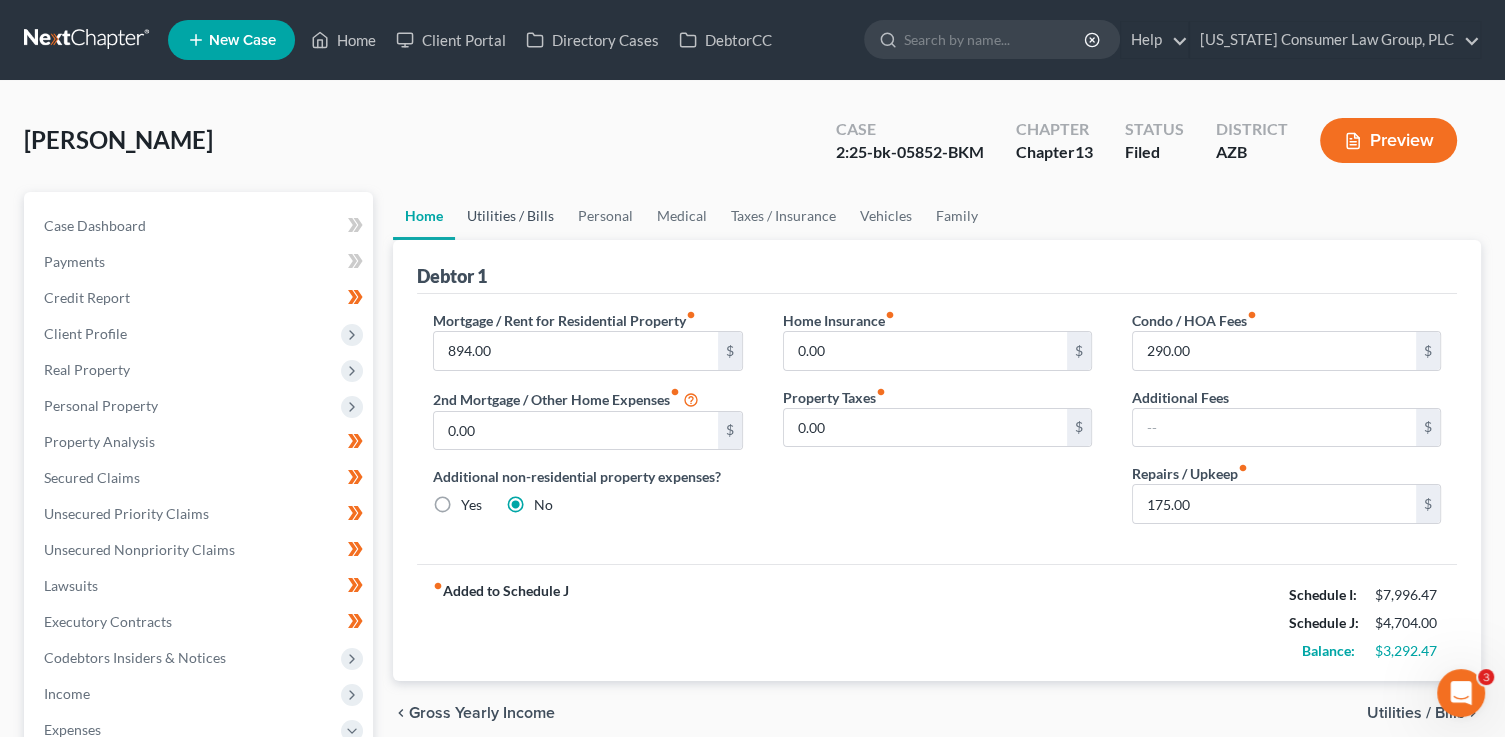 click on "Utilities / Bills" at bounding box center (510, 216) 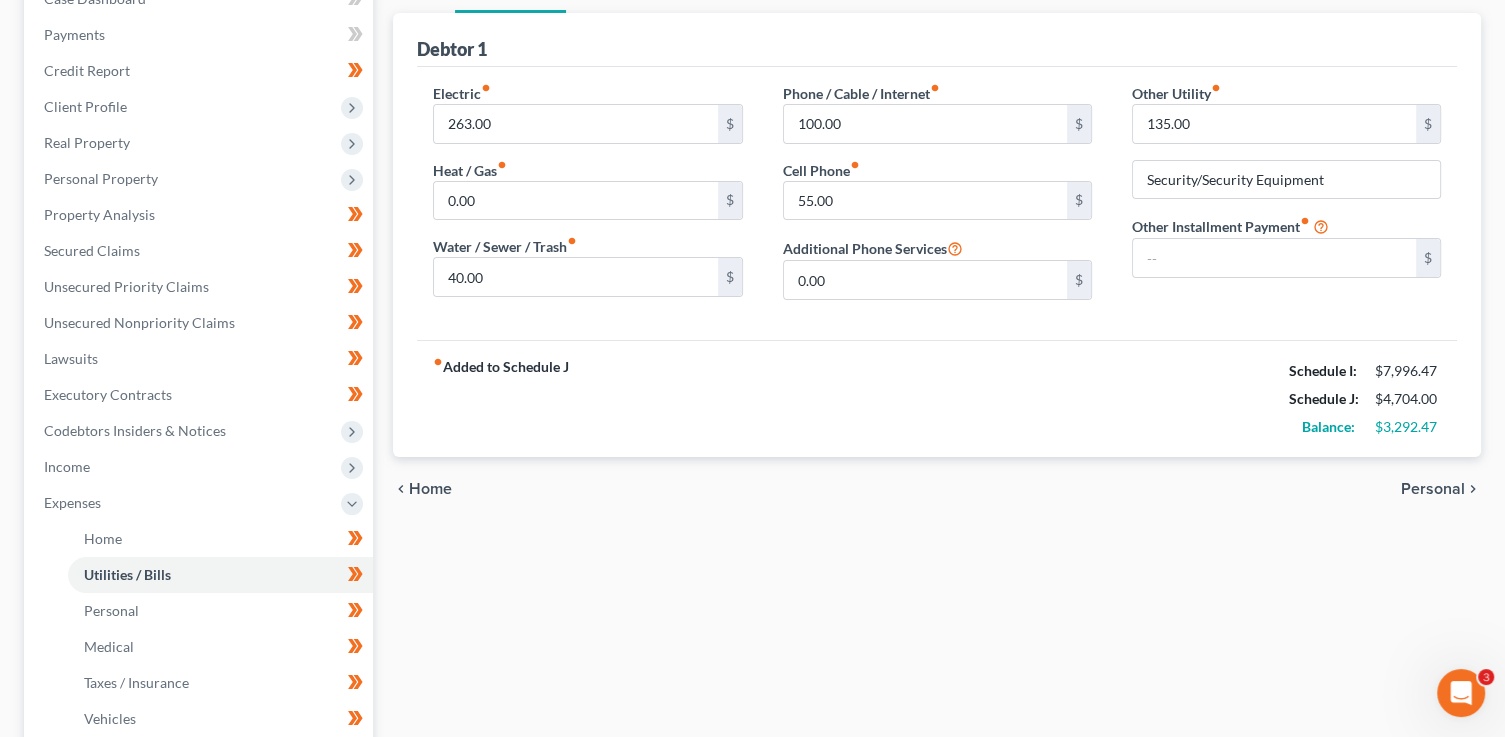 scroll, scrollTop: 648, scrollLeft: 0, axis: vertical 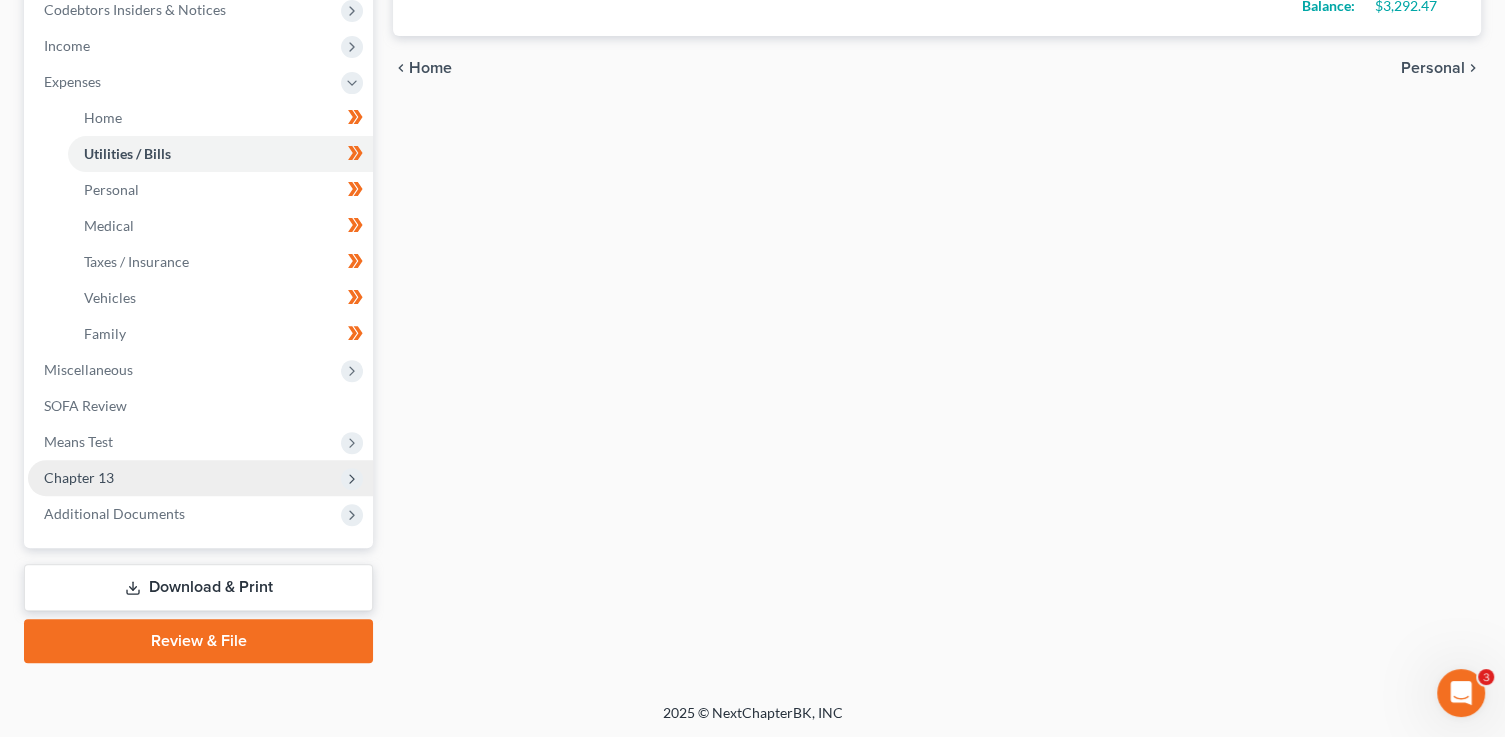 drag, startPoint x: 148, startPoint y: 479, endPoint x: 215, endPoint y: 476, distance: 67.06713 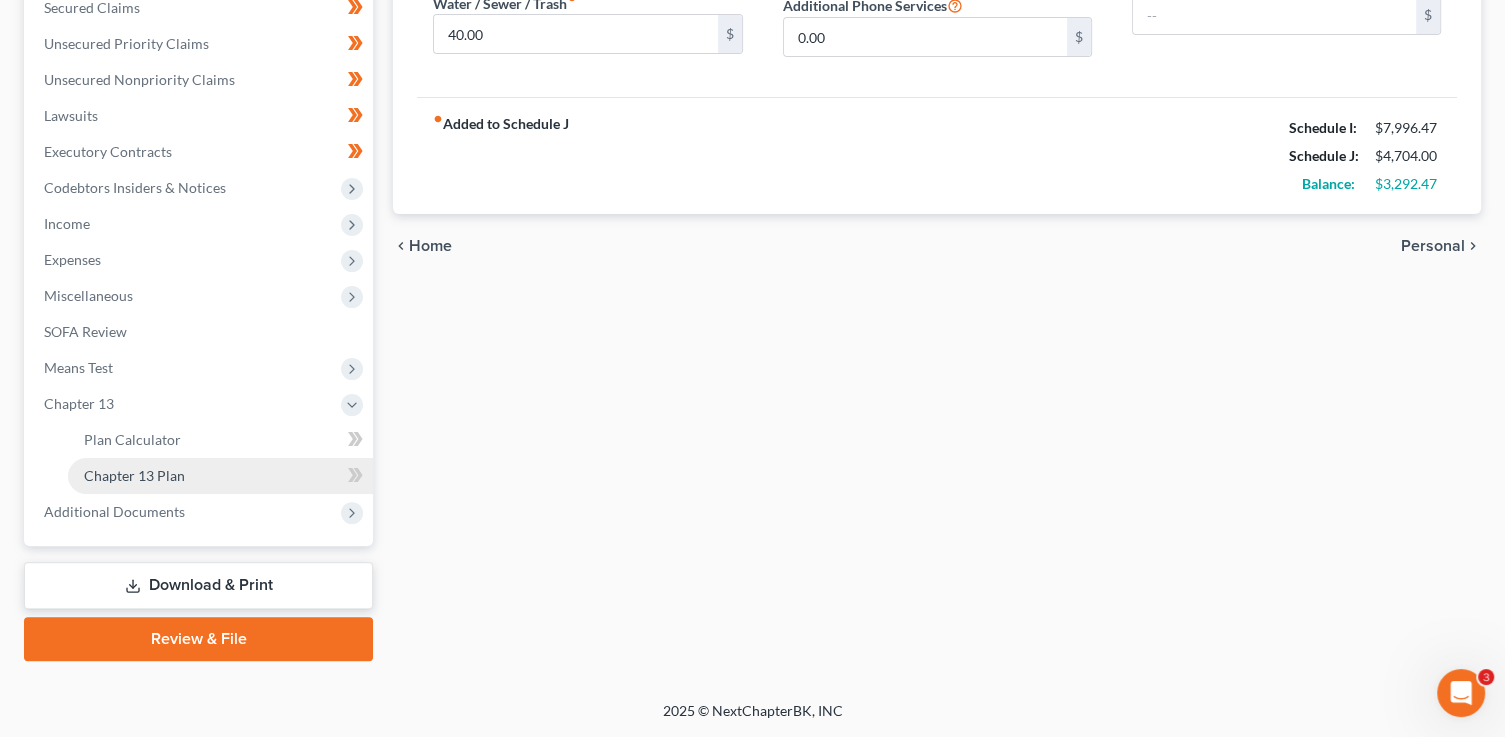 scroll, scrollTop: 468, scrollLeft: 0, axis: vertical 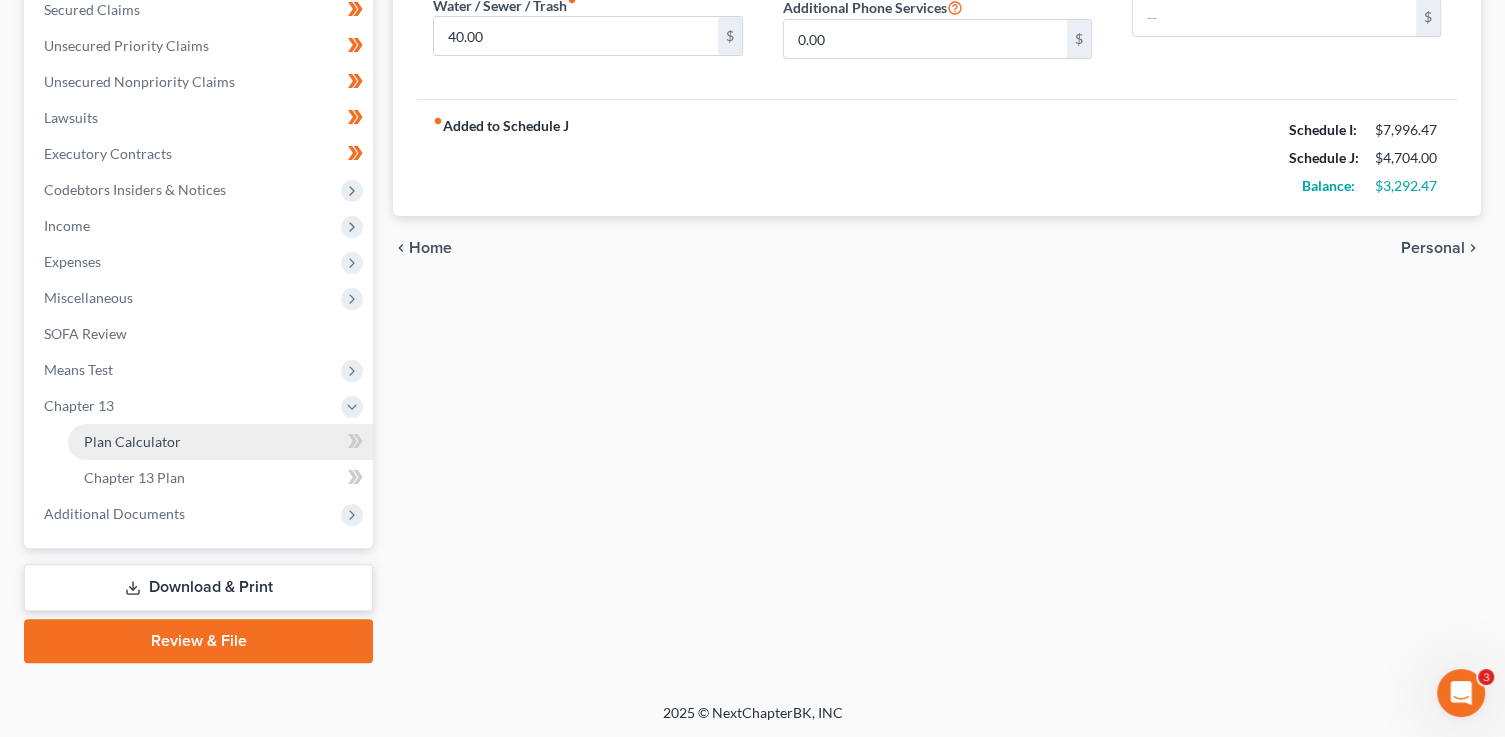 click on "Plan Calculator" at bounding box center (220, 442) 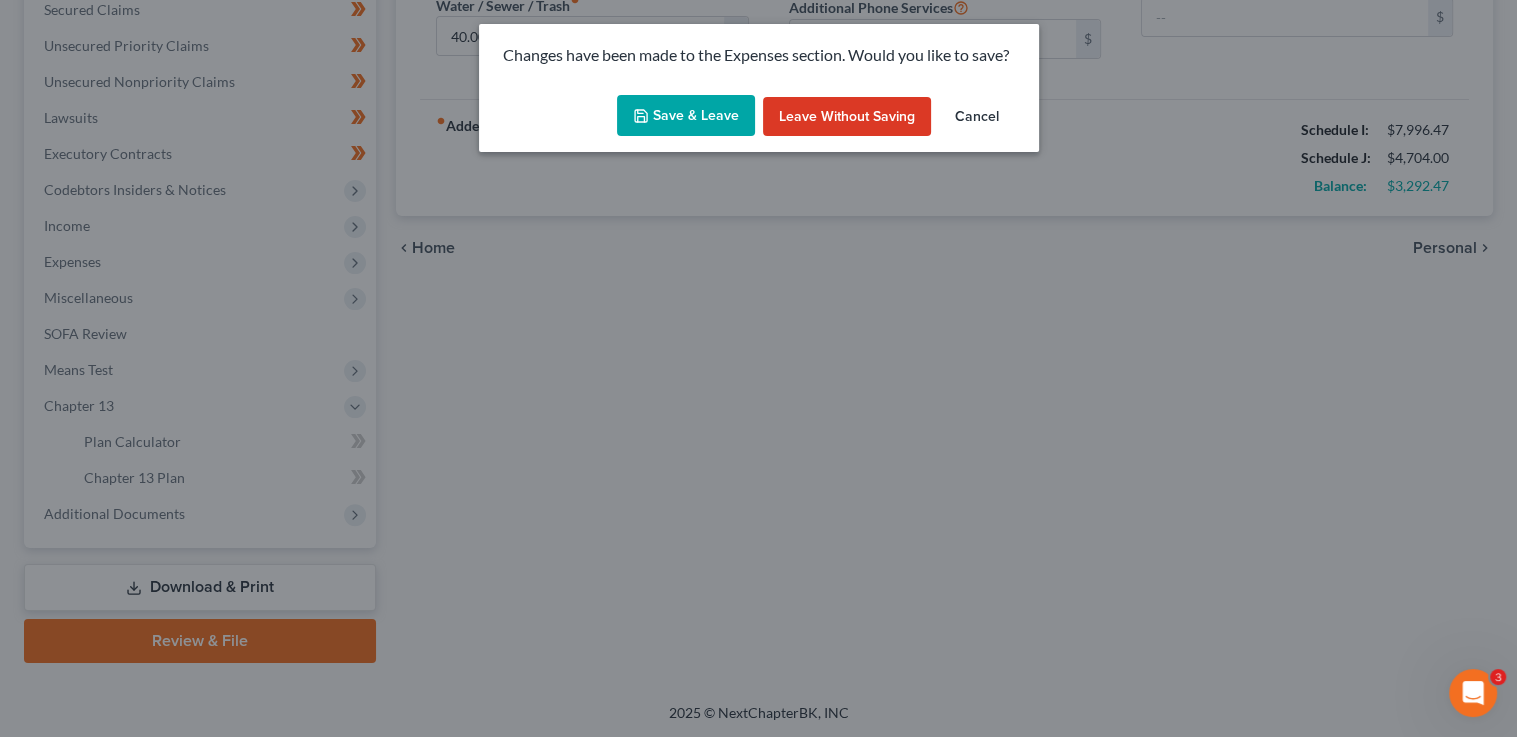 click on "Save & Leave" at bounding box center [686, 116] 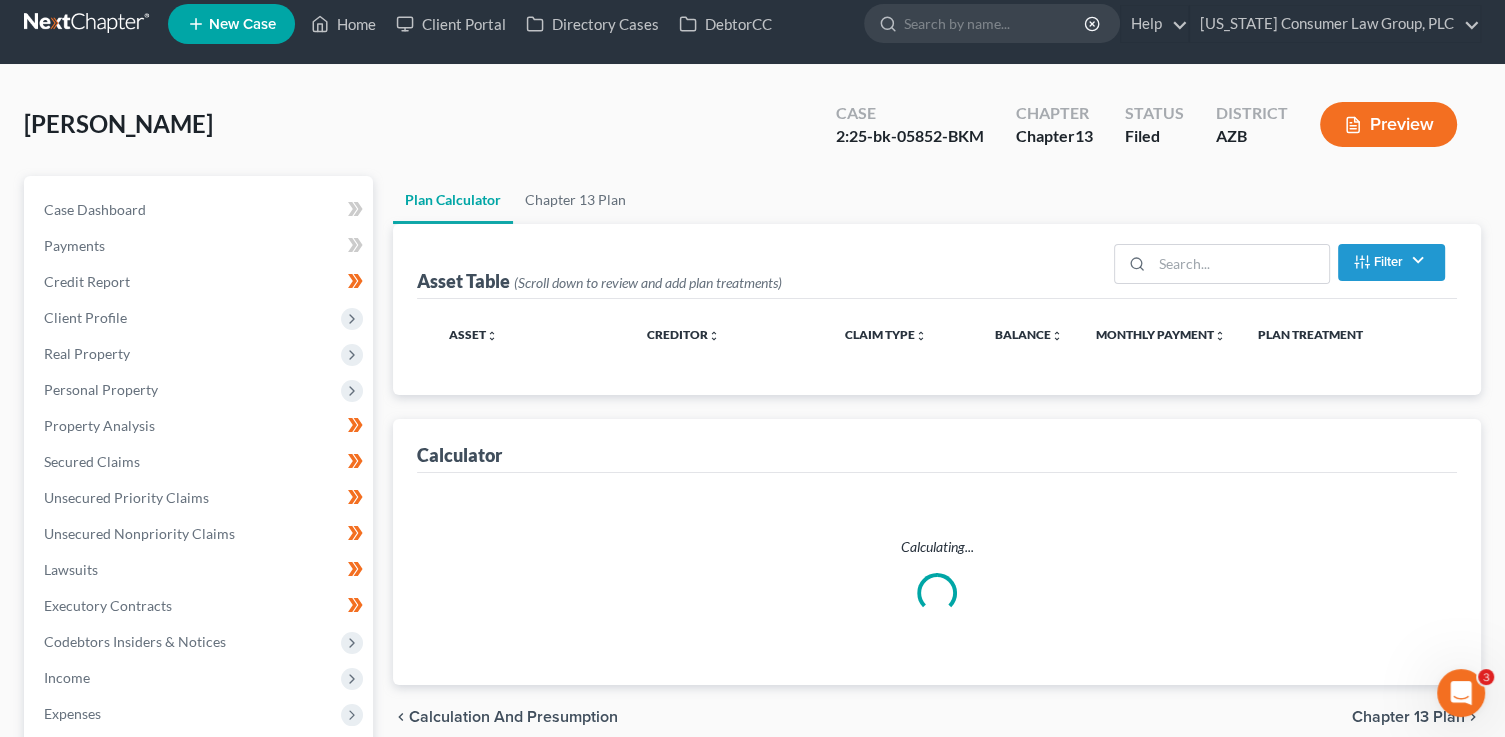 scroll, scrollTop: 0, scrollLeft: 0, axis: both 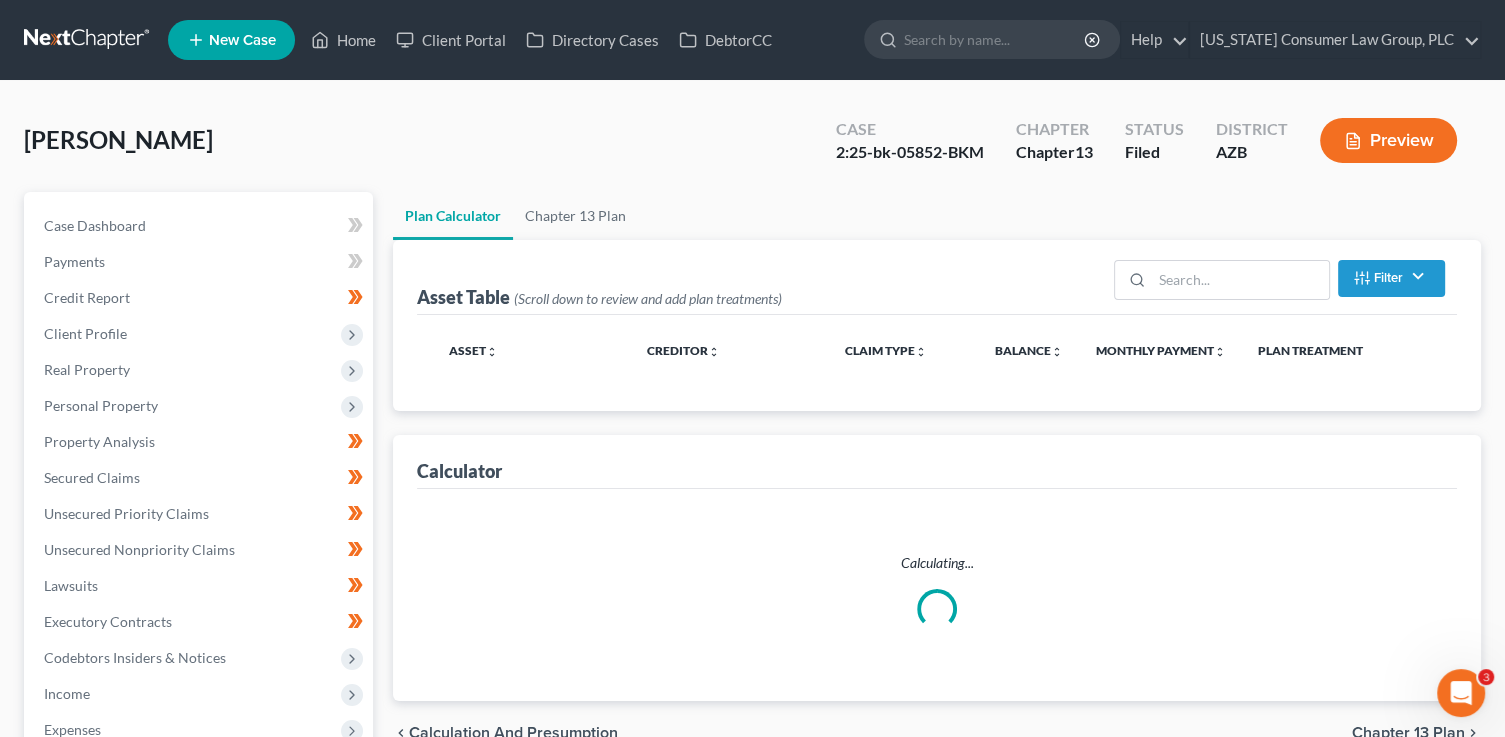 select on "59" 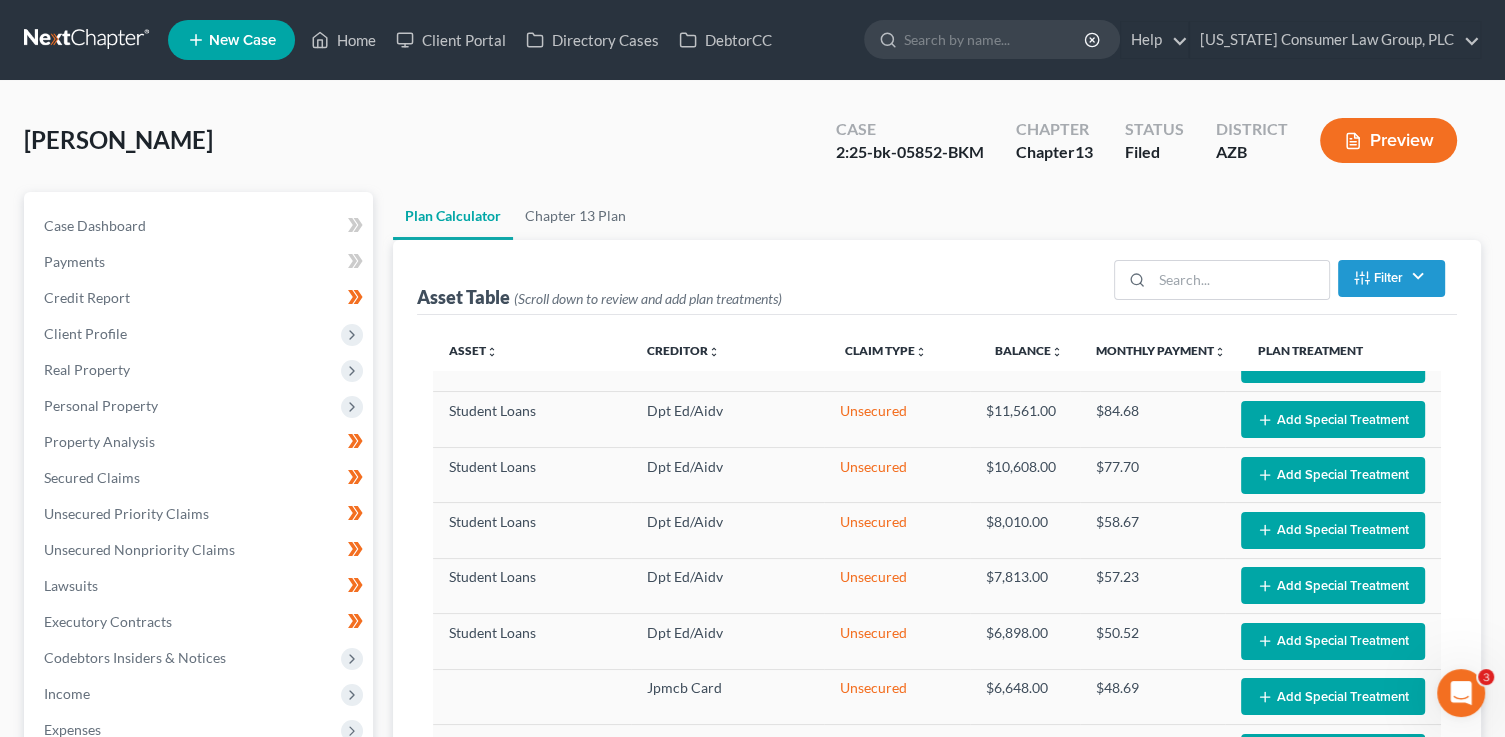 scroll, scrollTop: 947, scrollLeft: 0, axis: vertical 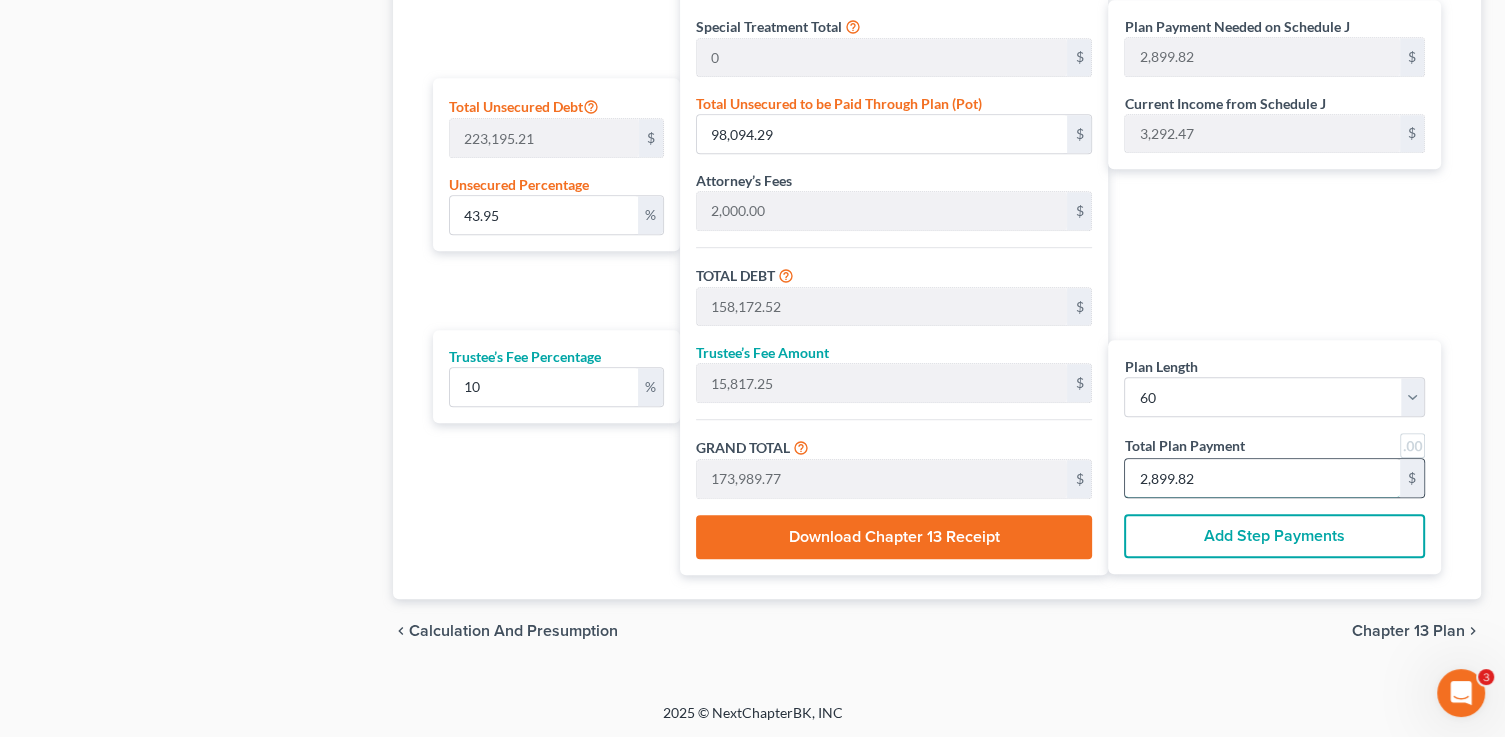 click on "2,899.82" at bounding box center [1262, 478] 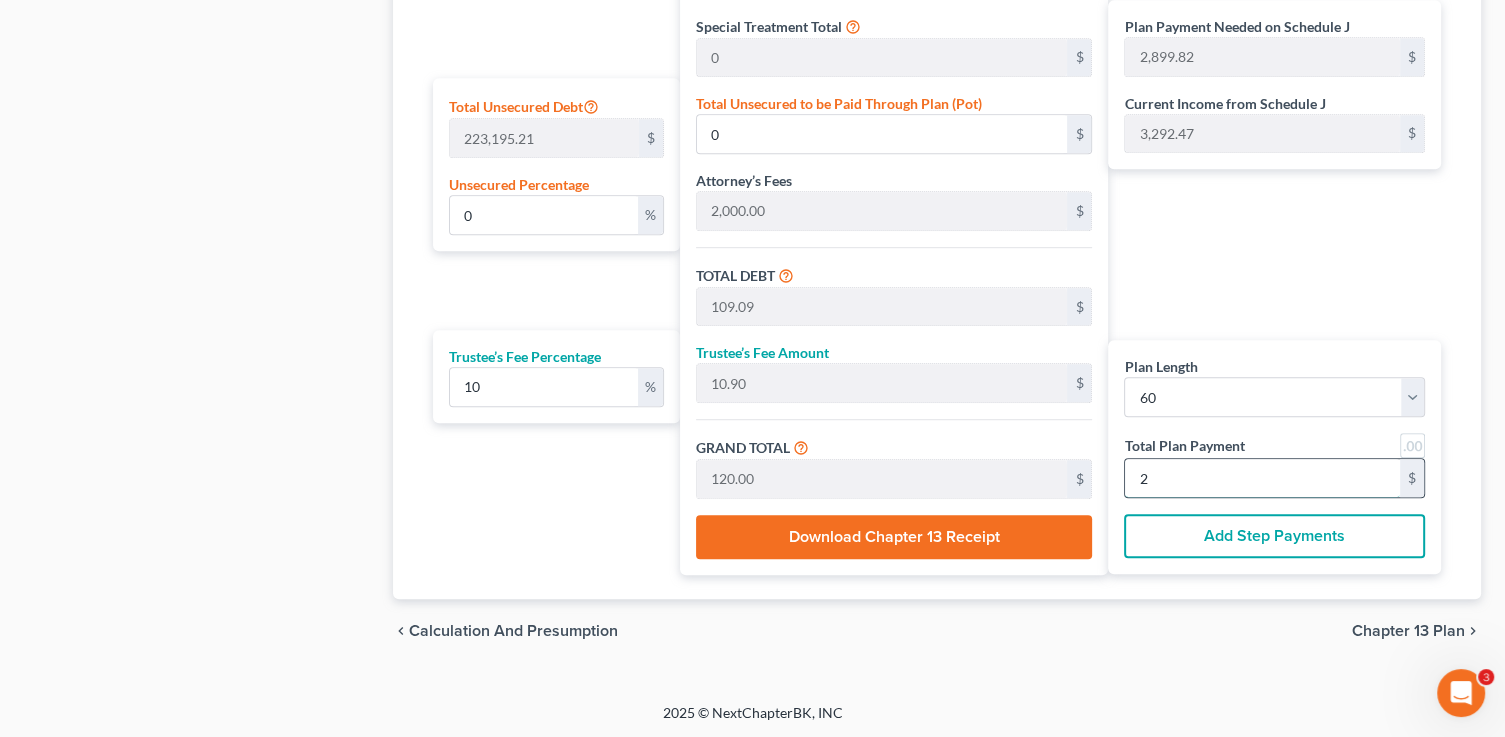 type on "1,581.81" 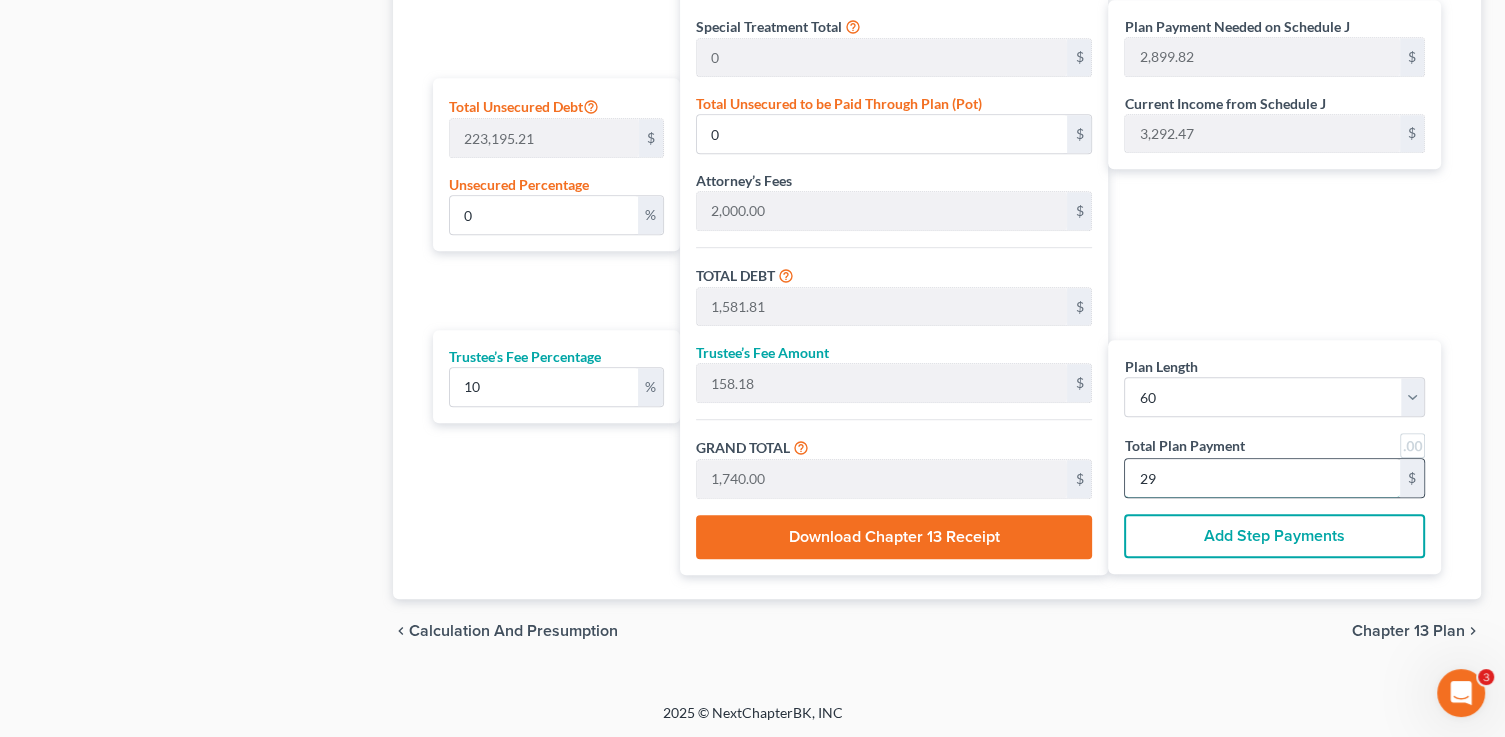 type on "15,818.18" 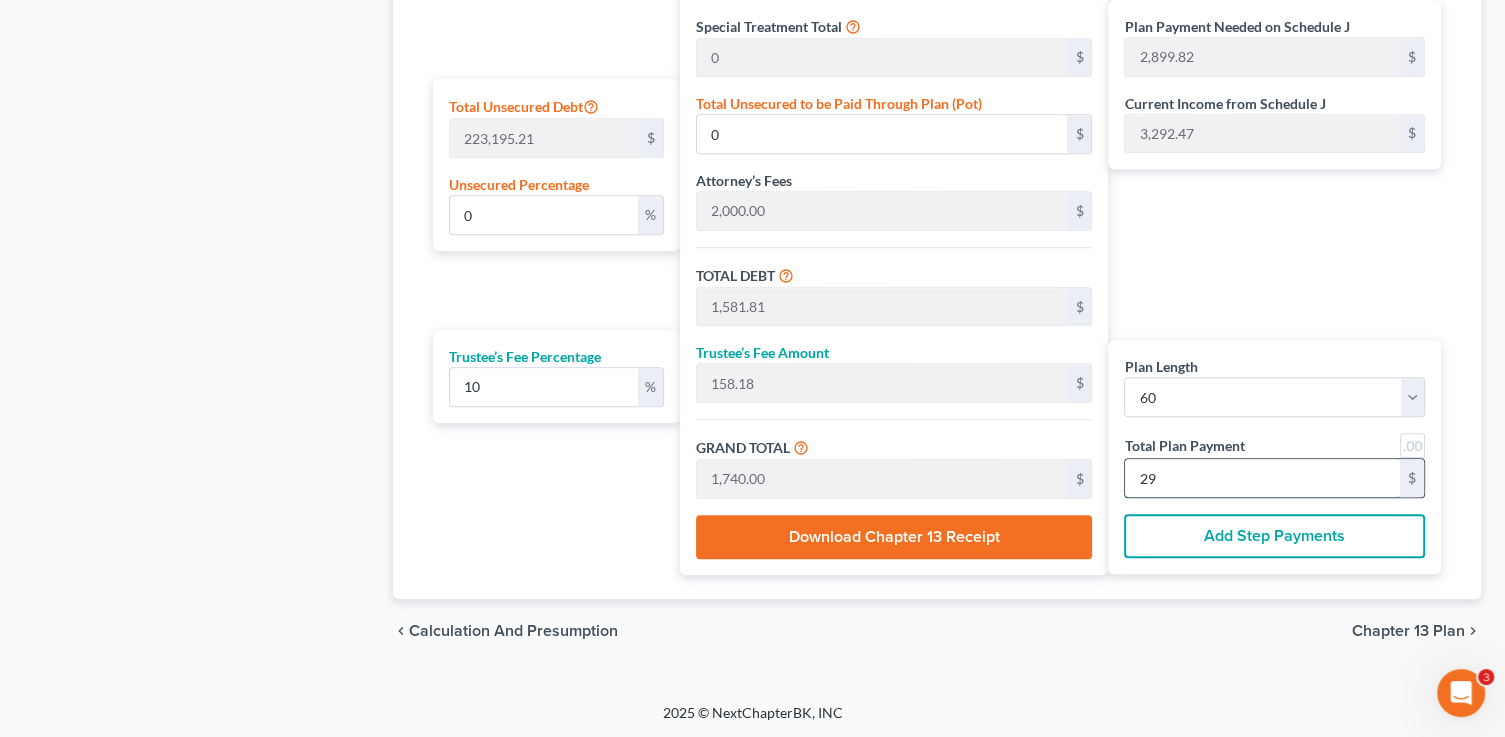 type on "1,581.81" 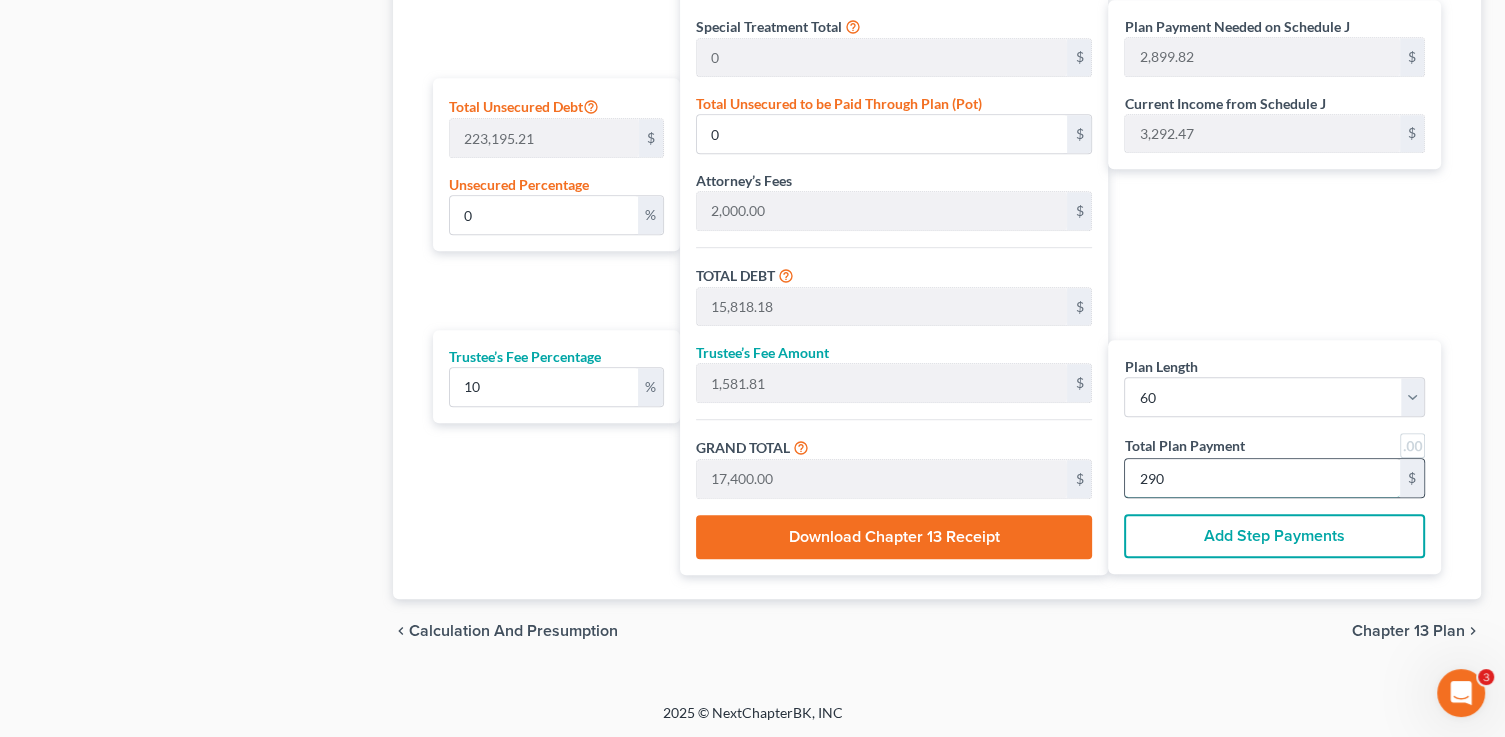type on "43.95" 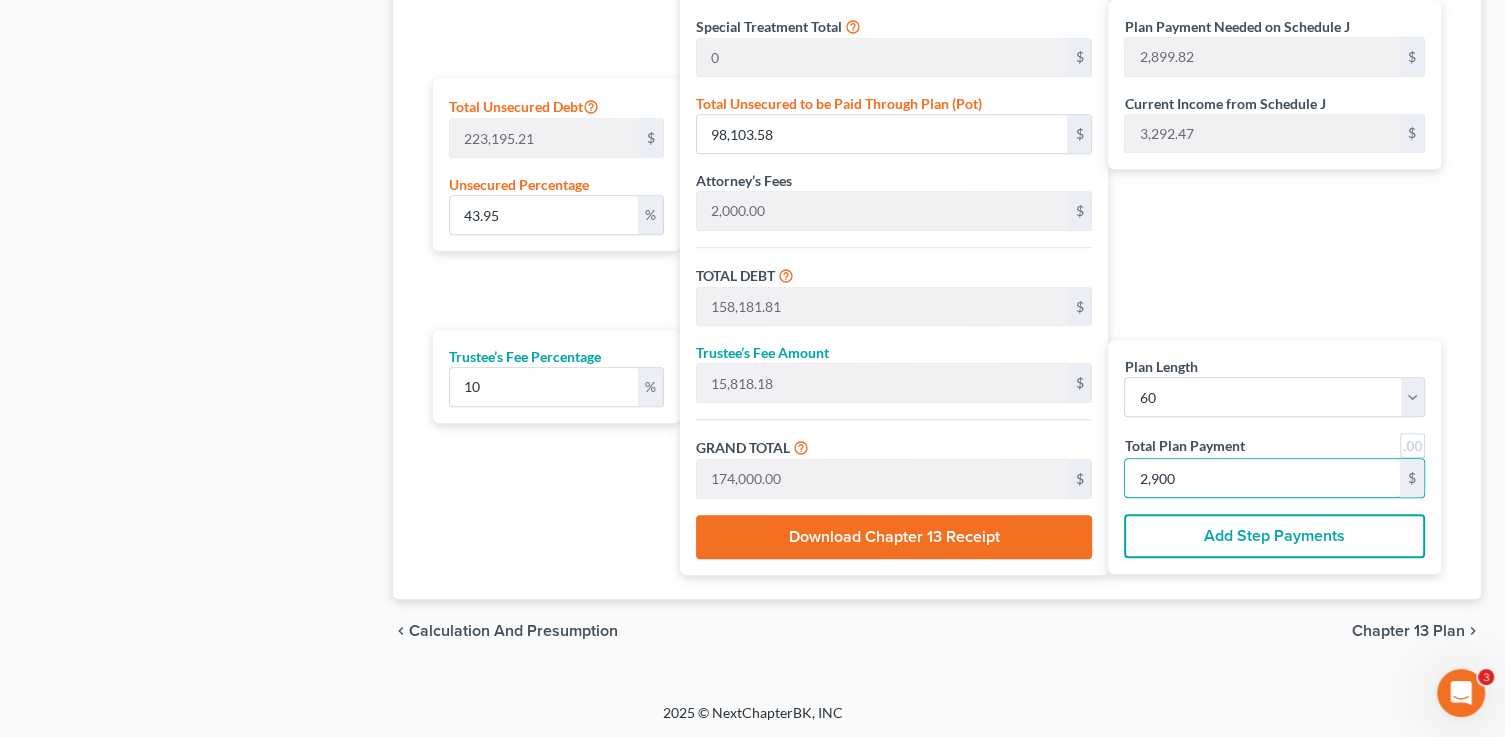 type on "2,900" 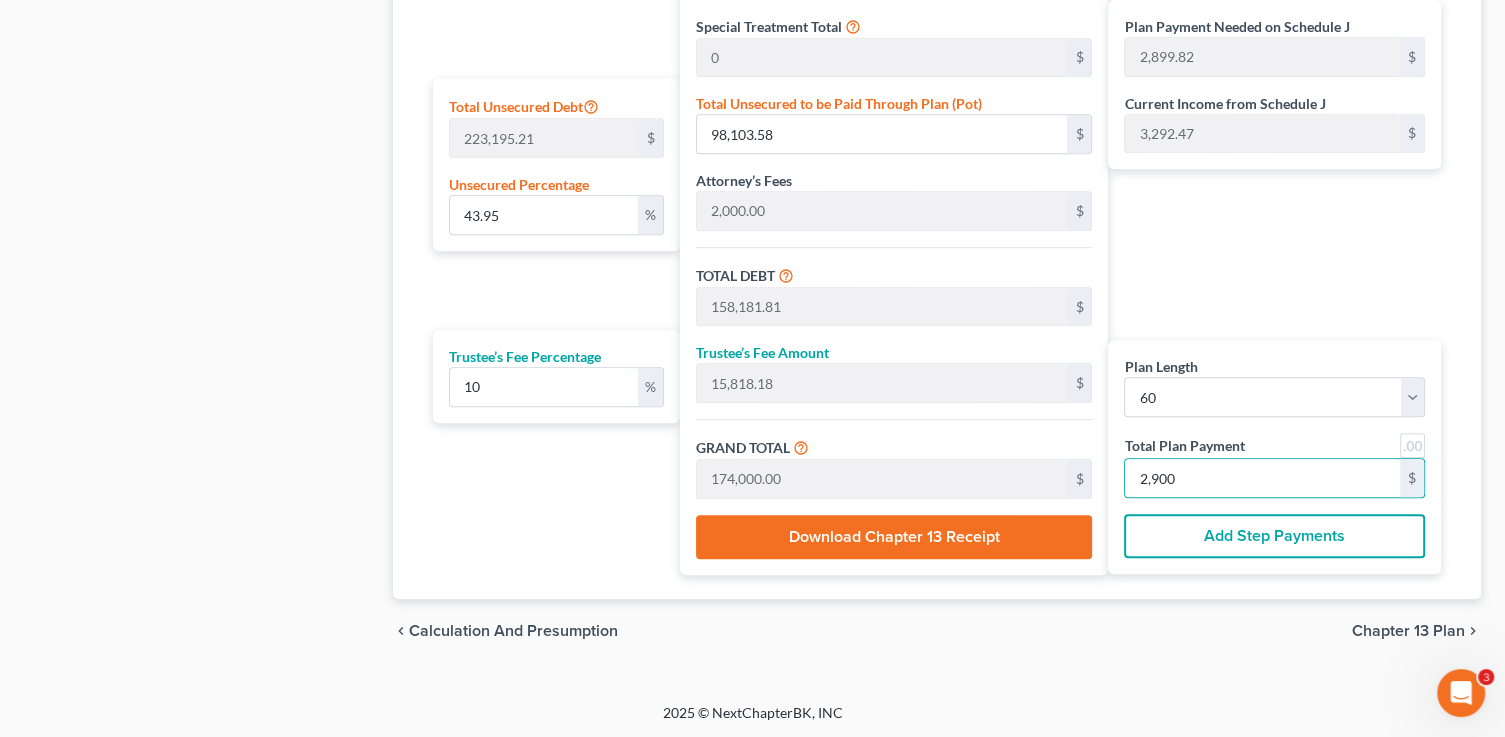 click on "Chapter 13 Plan" at bounding box center [1408, 631] 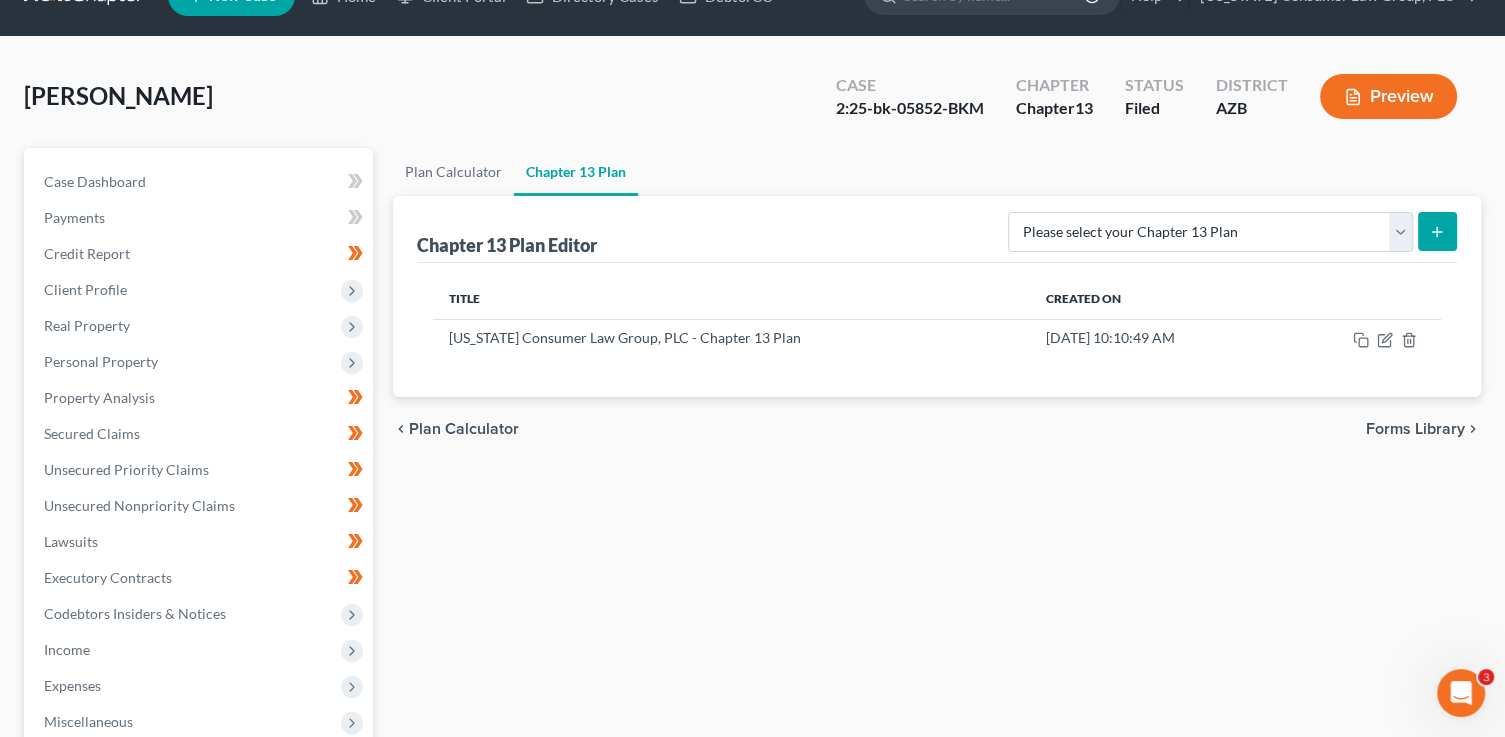 scroll, scrollTop: 0, scrollLeft: 0, axis: both 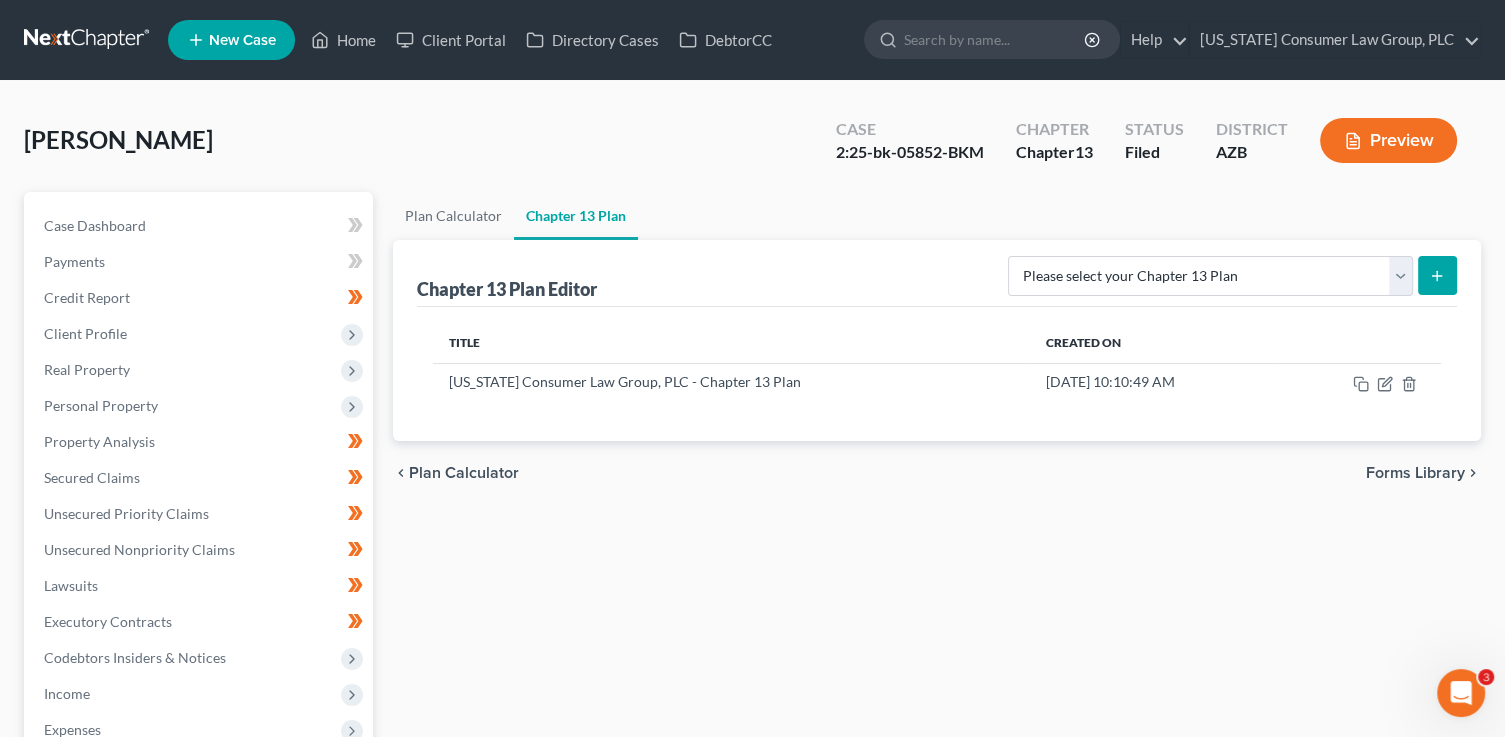 click 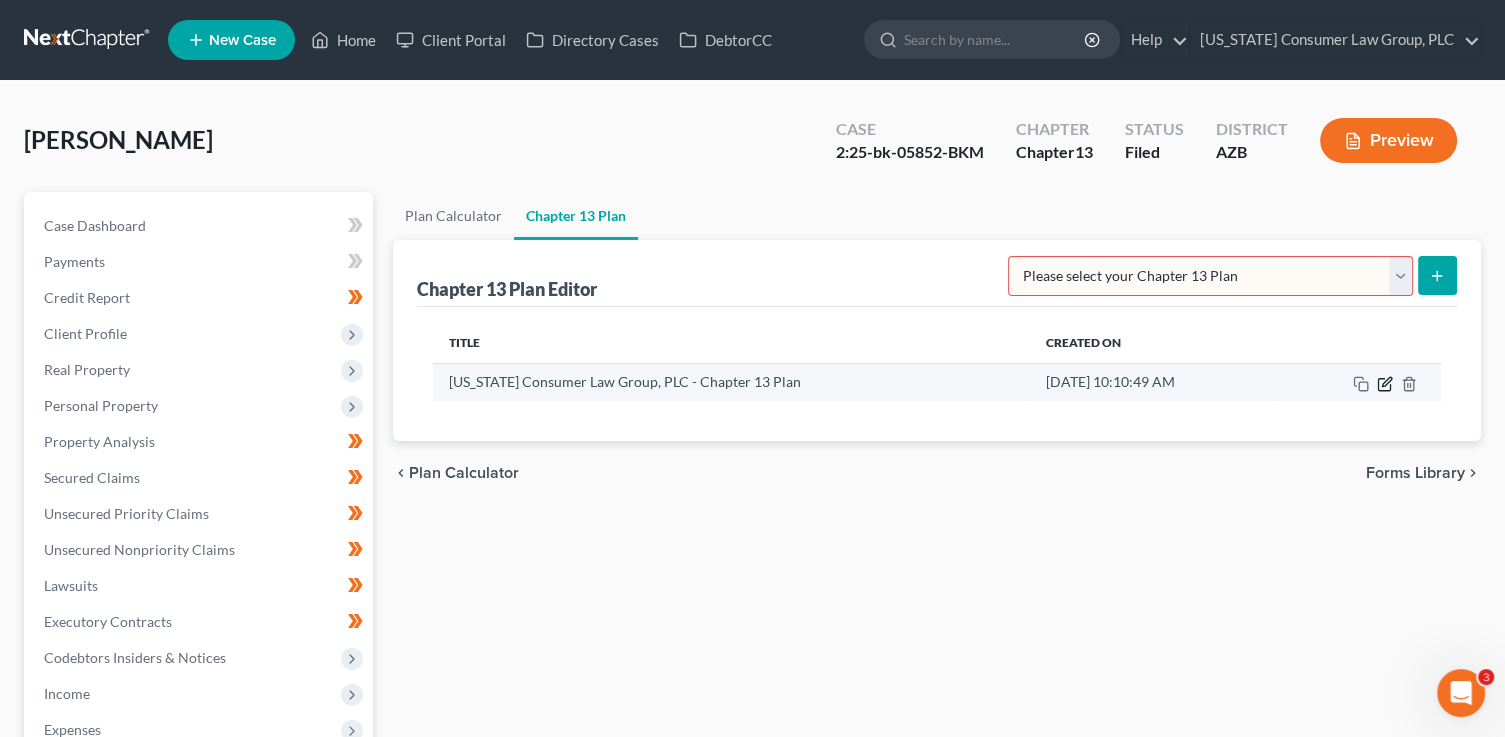 click 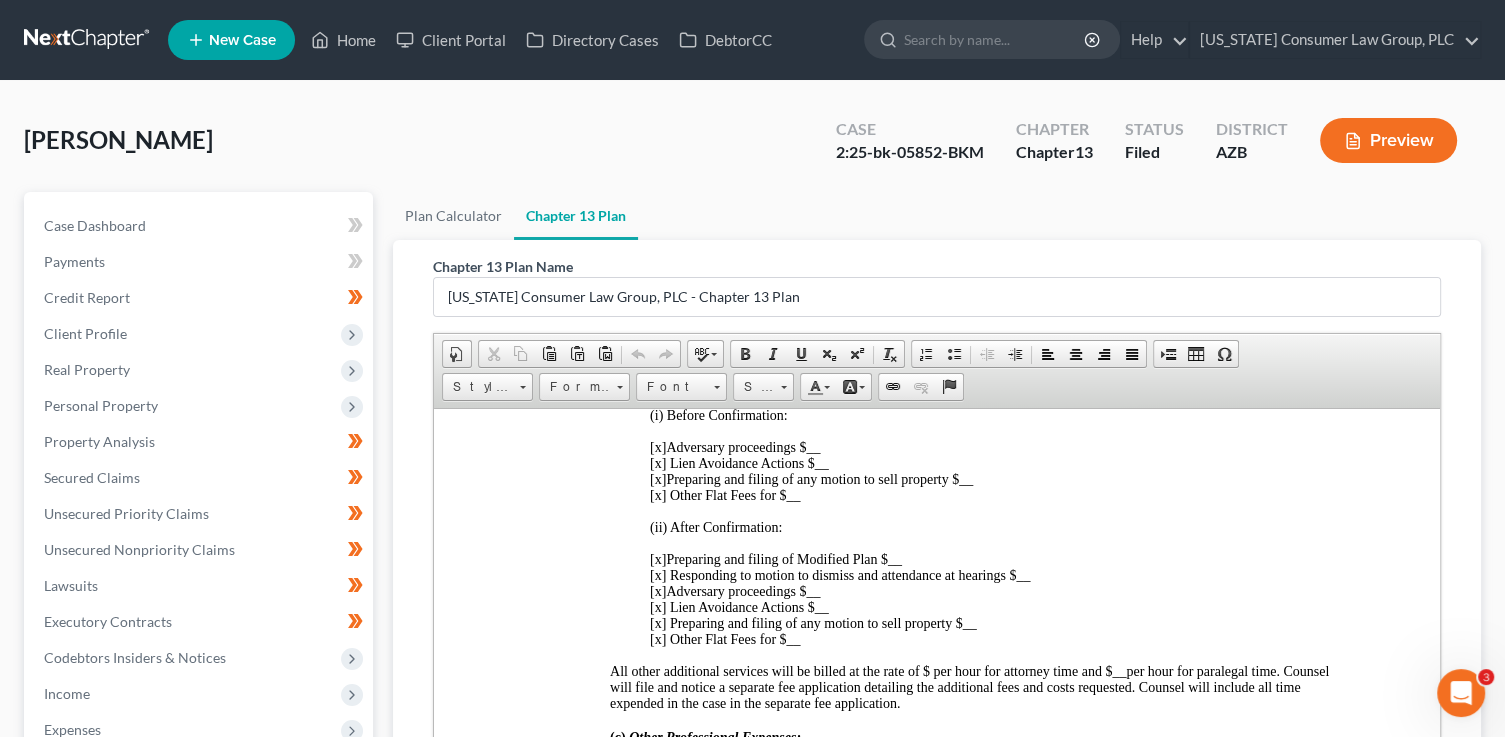 scroll, scrollTop: 2216, scrollLeft: 0, axis: vertical 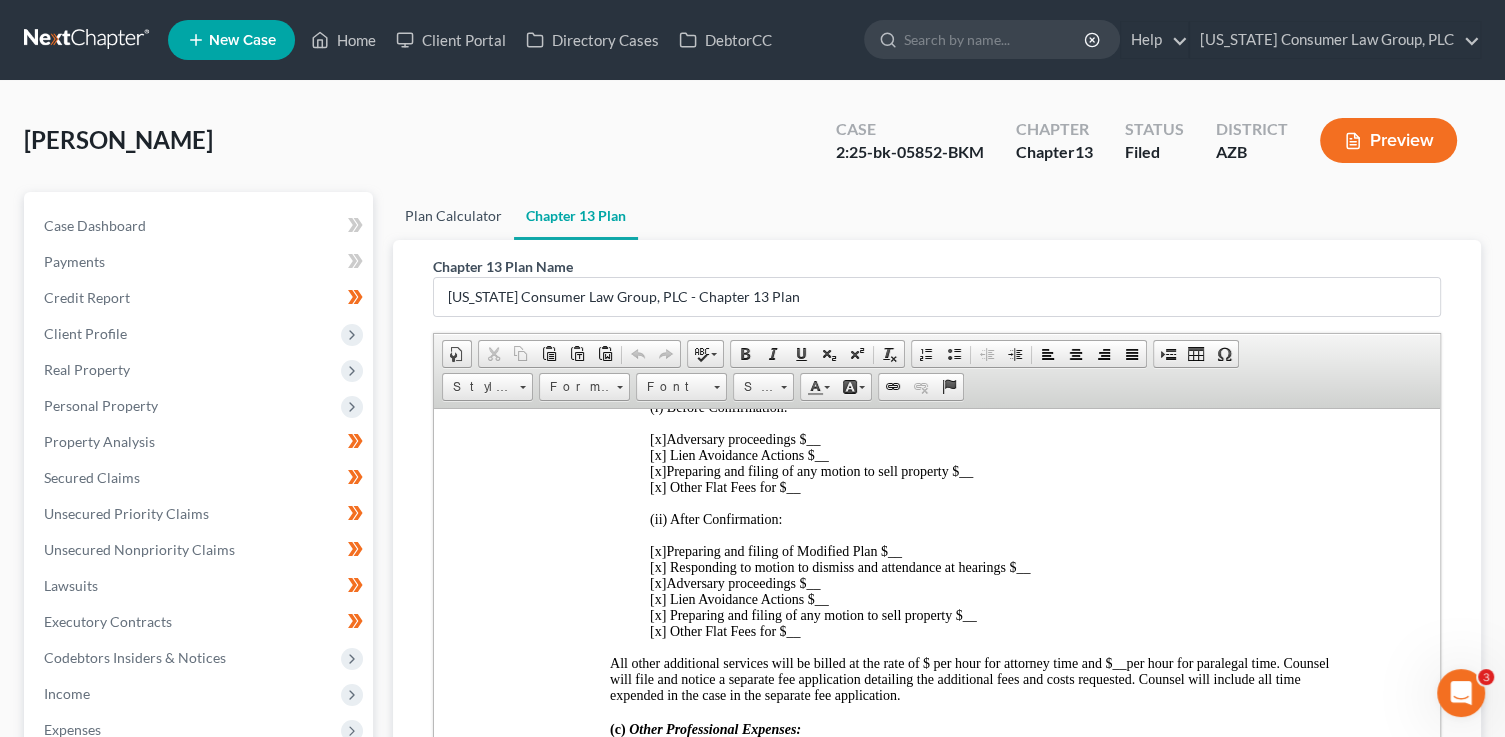 click on "Plan Calculator" at bounding box center (453, 216) 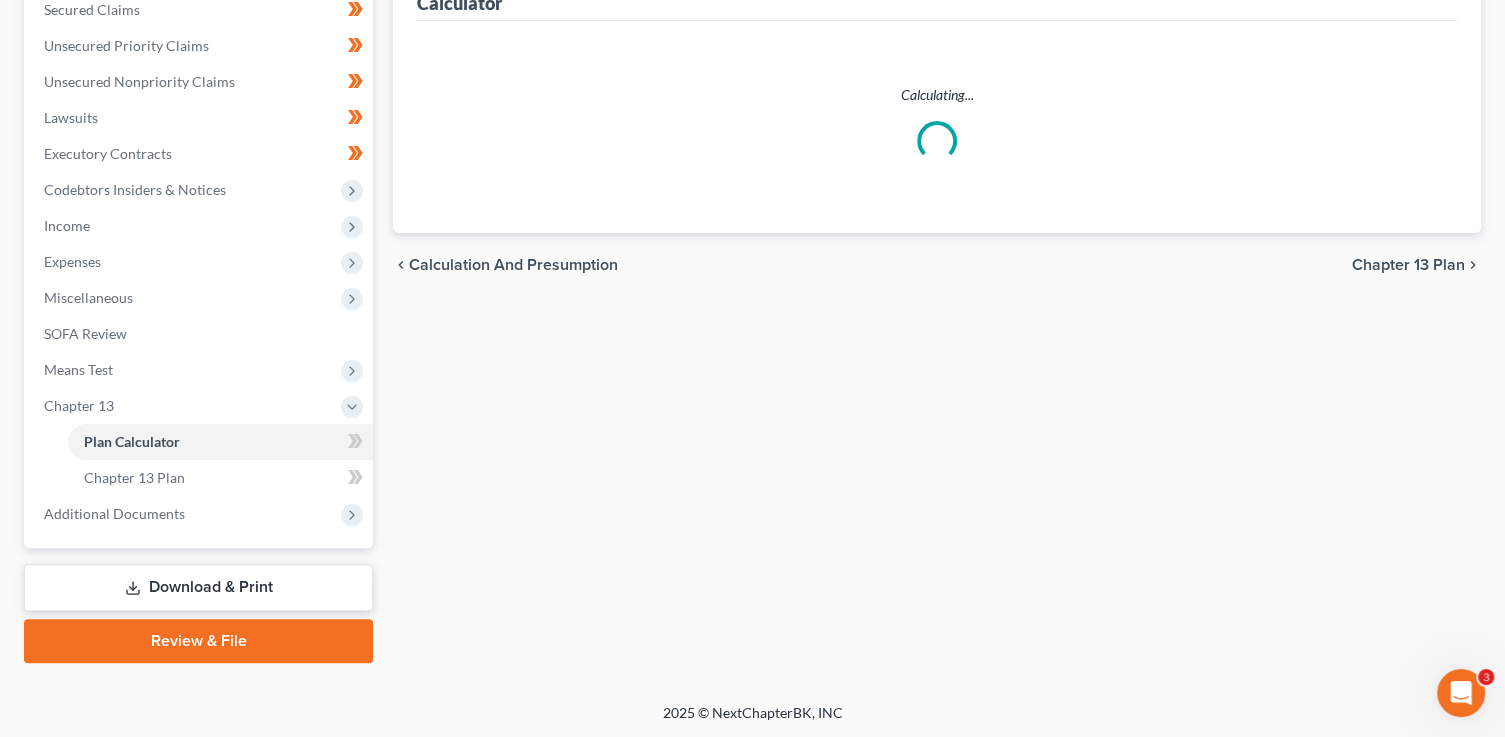 select on "59" 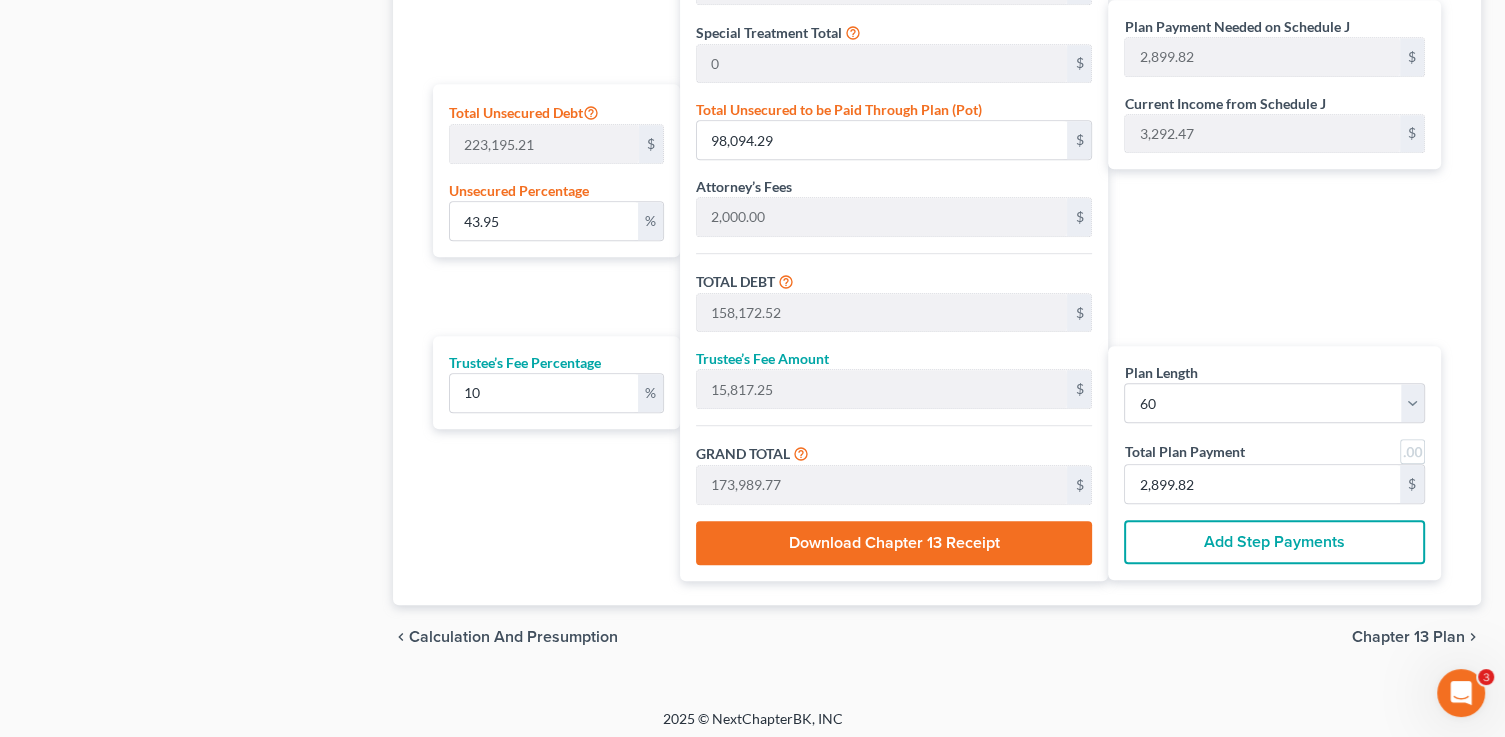 scroll, scrollTop: 1206, scrollLeft: 0, axis: vertical 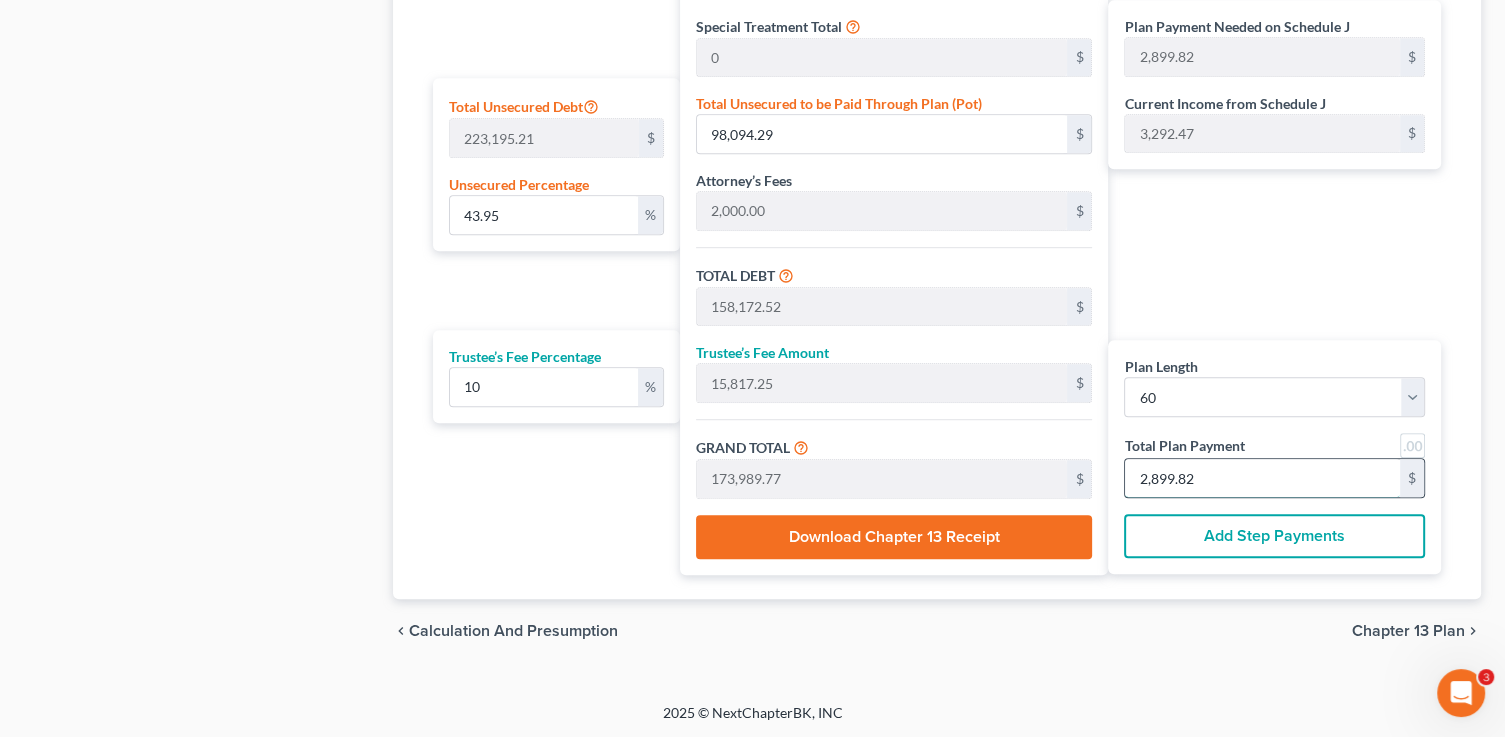 click on "2,899.82" at bounding box center (1262, 478) 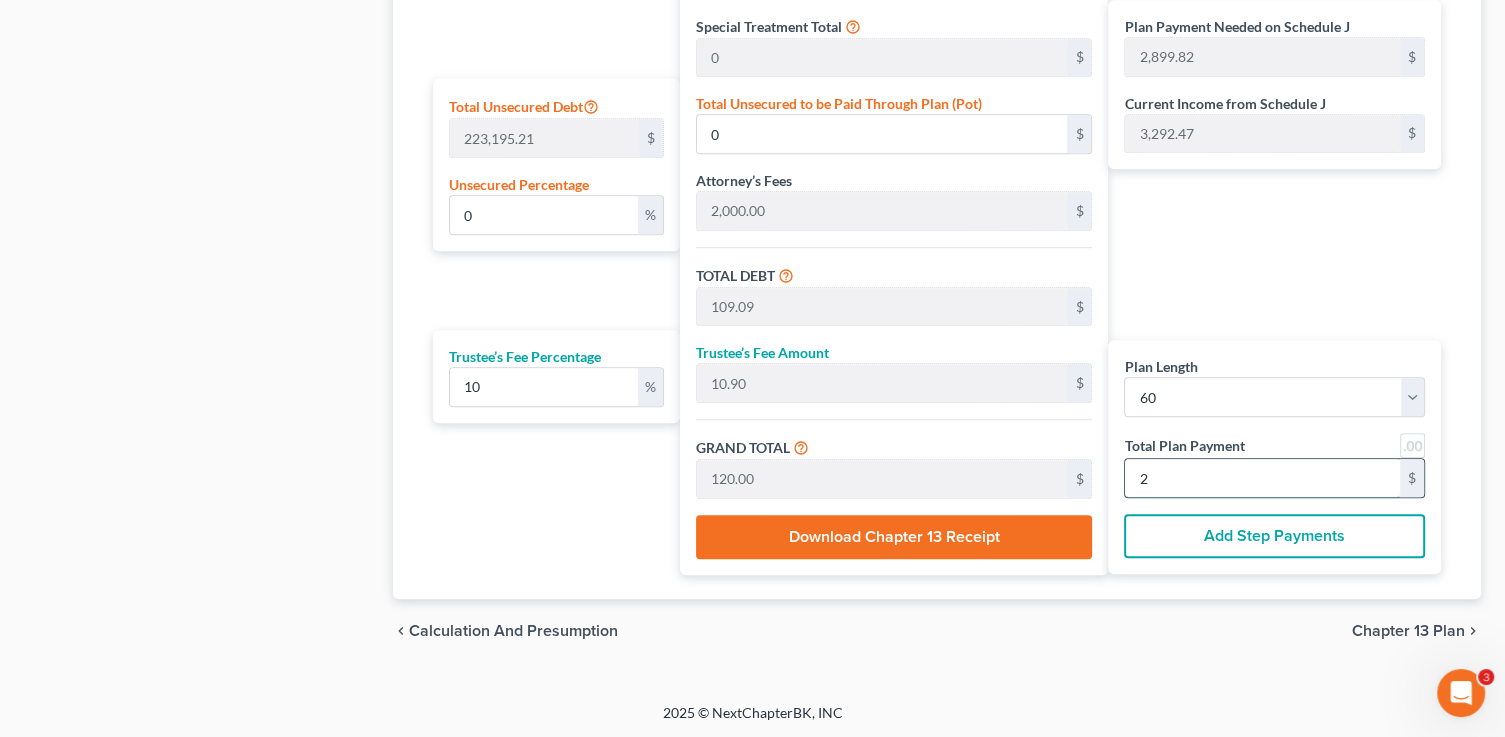 type on "1,581.81" 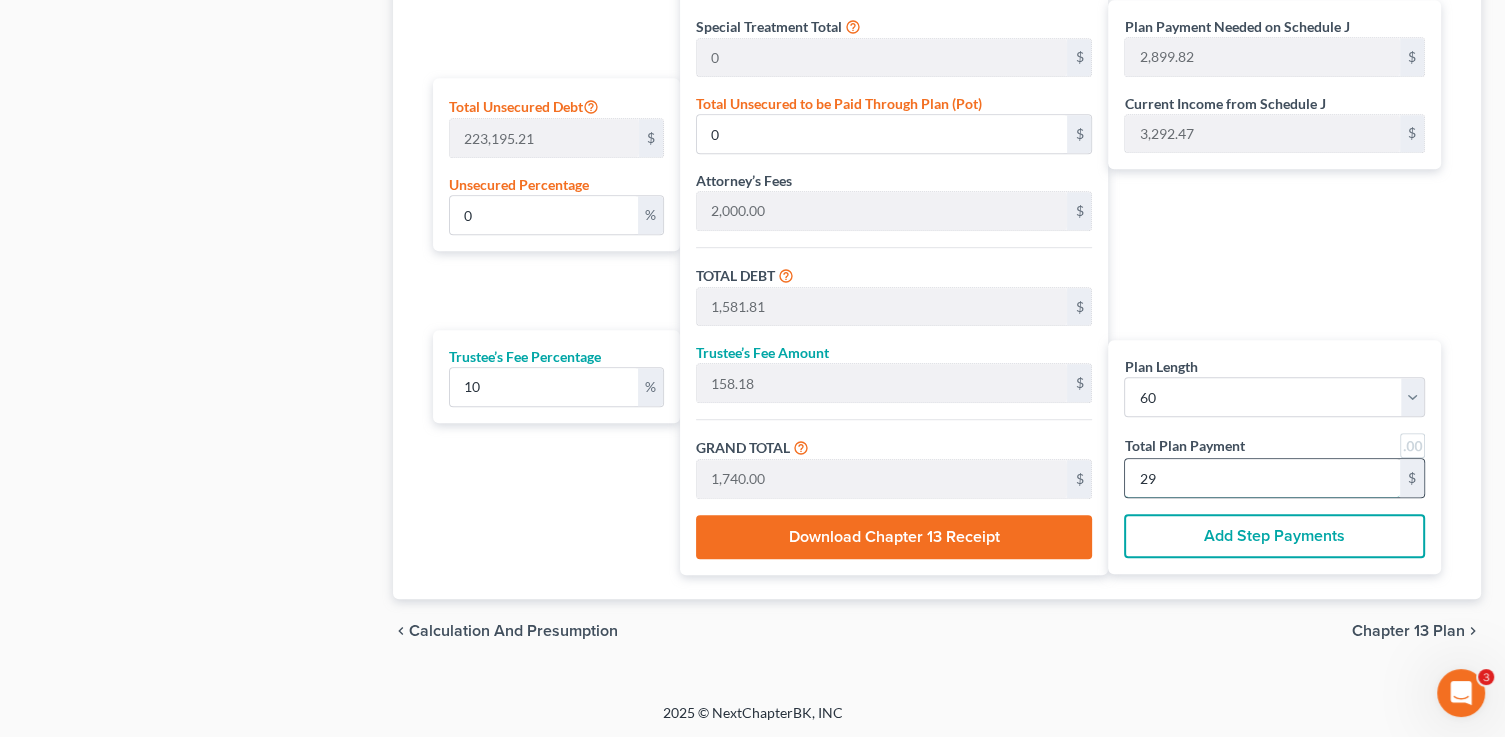 type on "15,818.18" 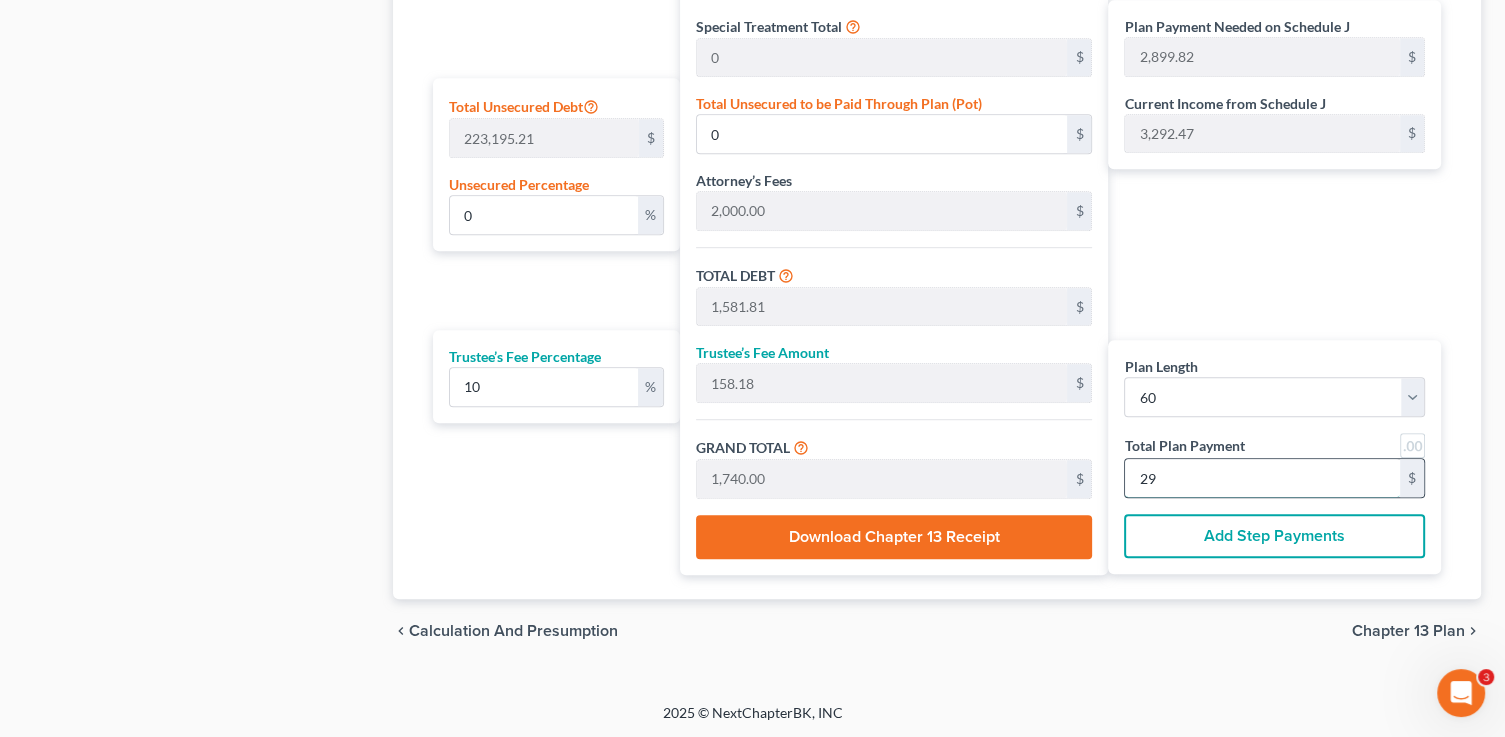 type on "1,581.81" 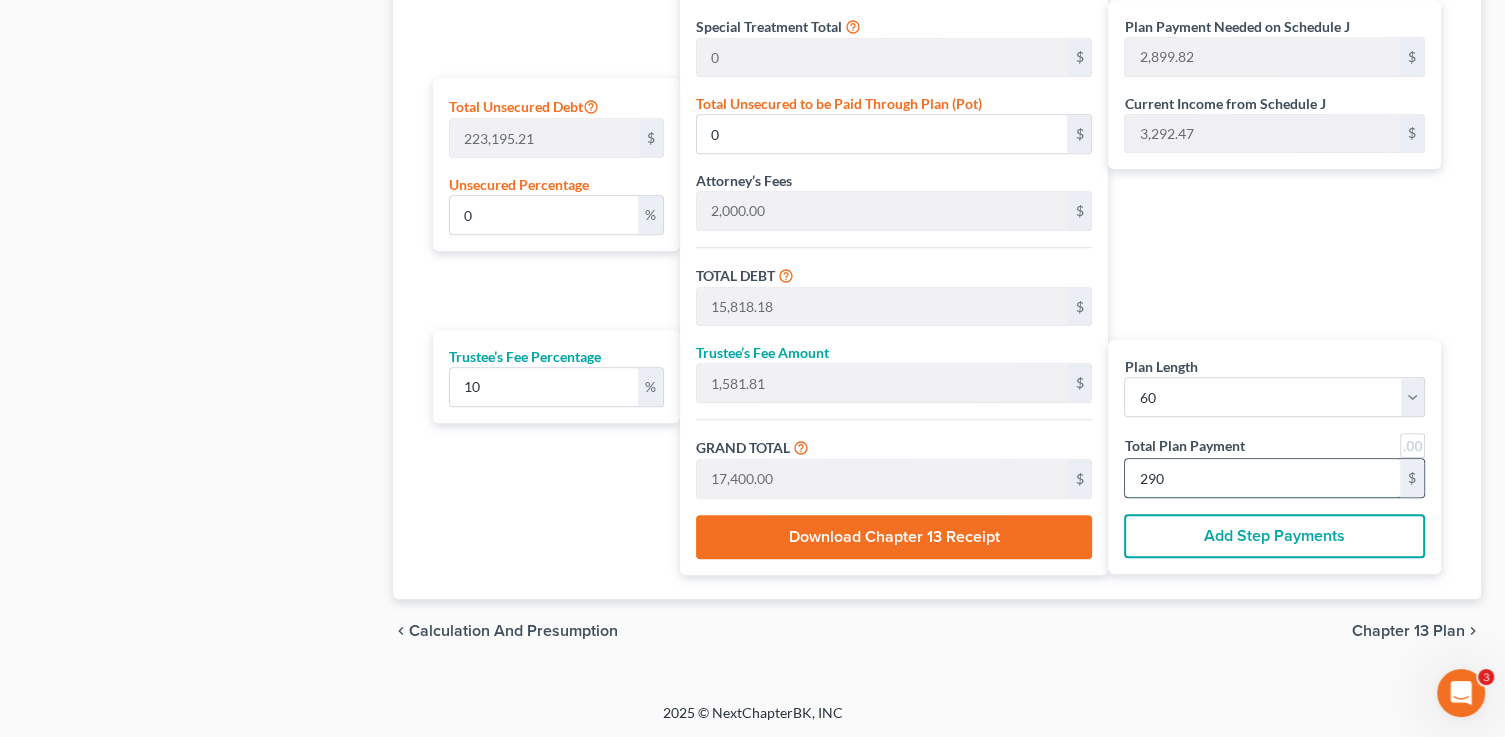 type on "43.95" 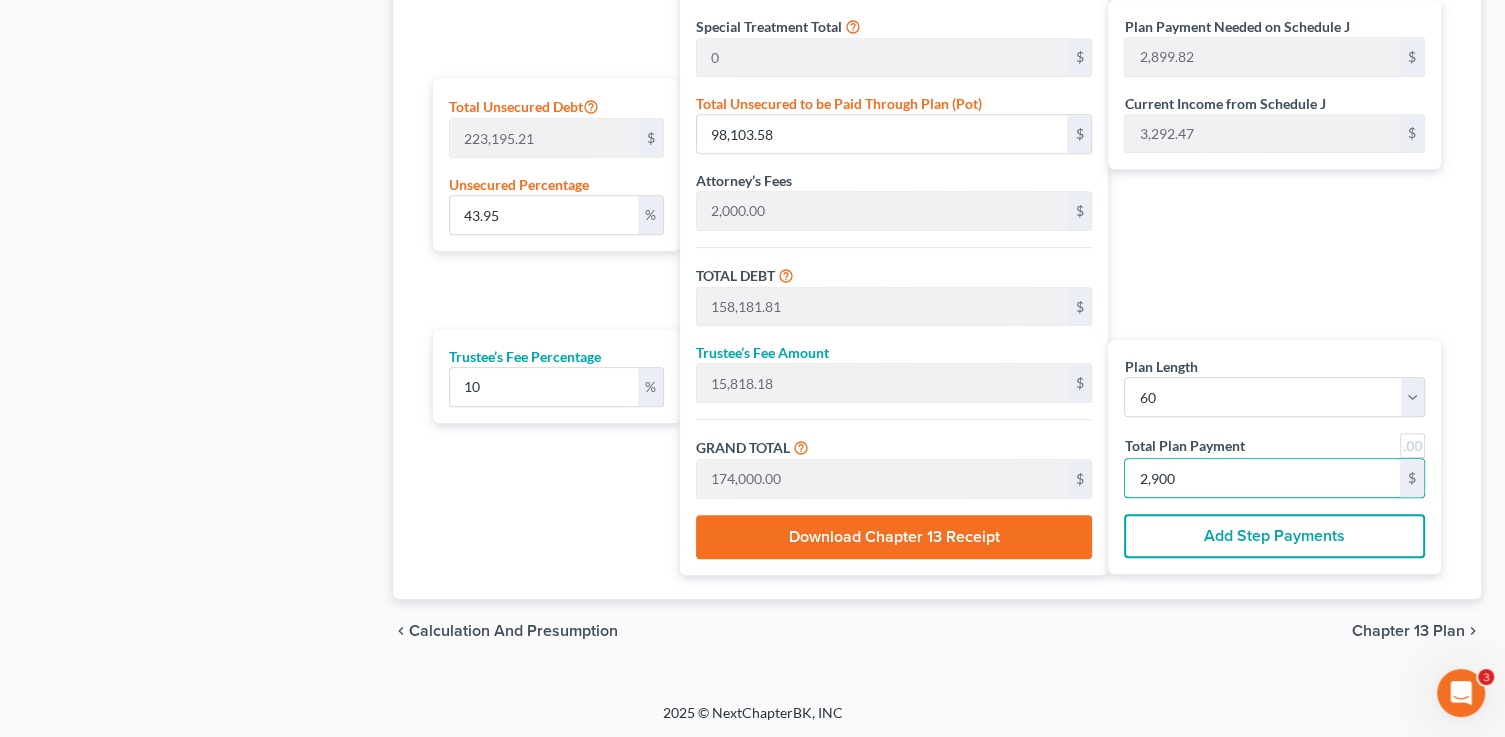 type on "2,900" 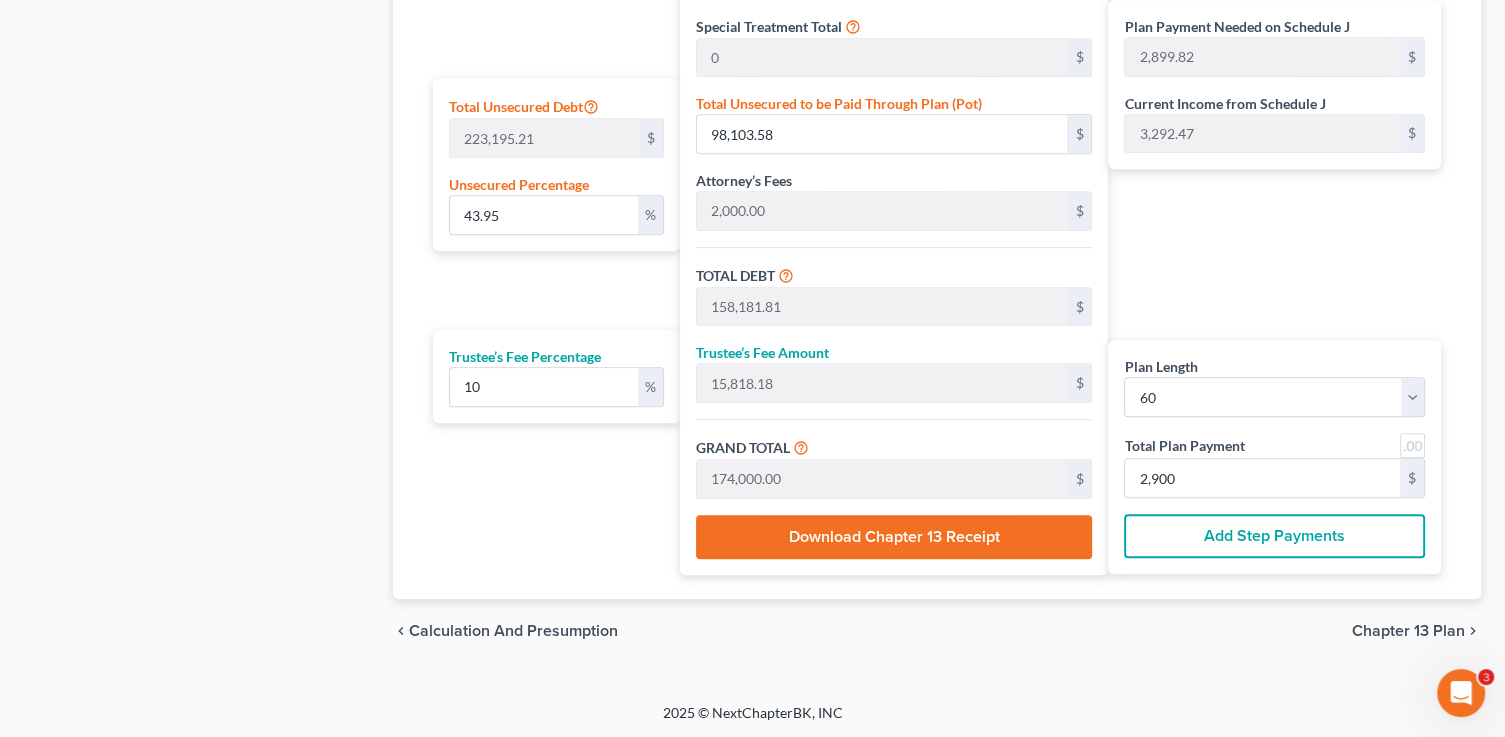 click on "Chapter 13 Plan" at bounding box center (1408, 631) 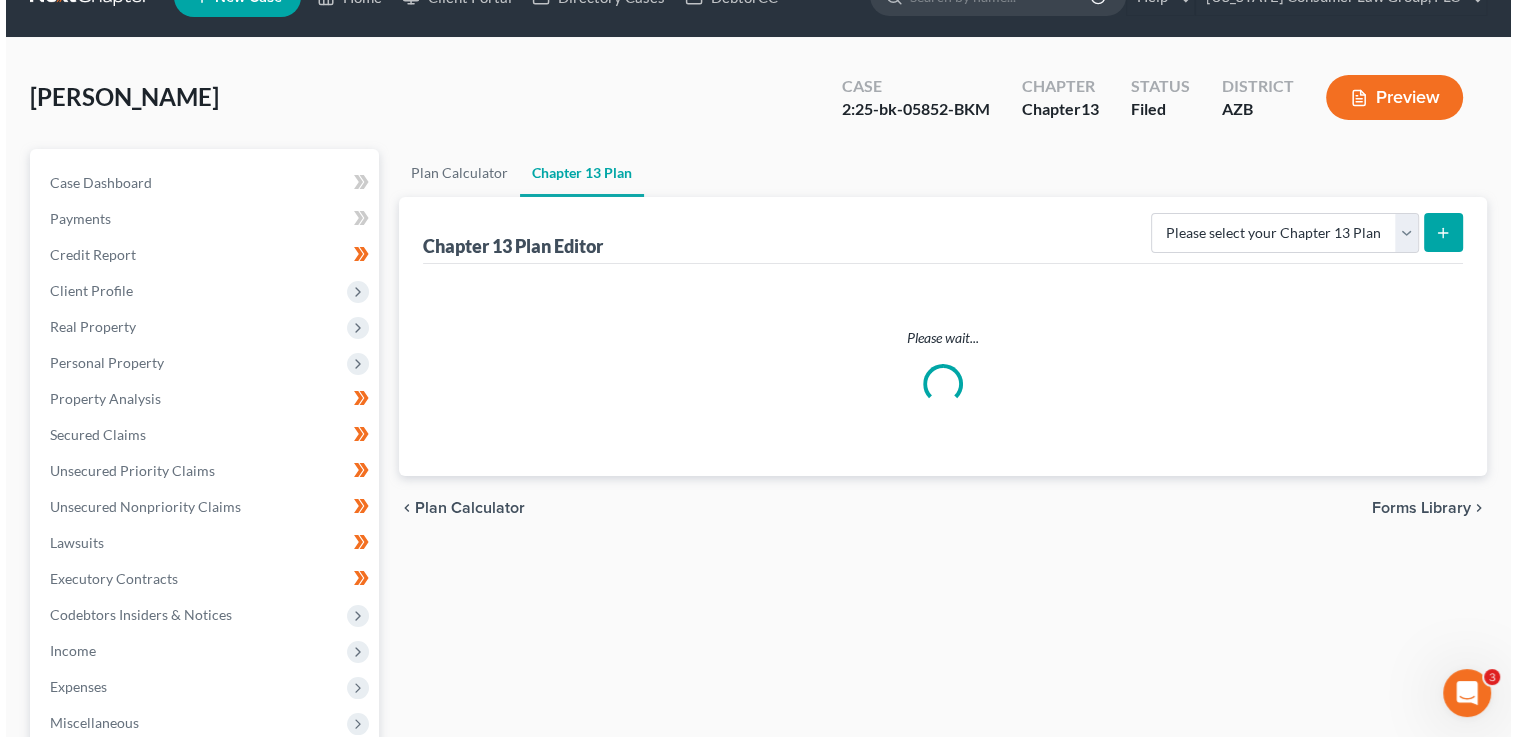 scroll, scrollTop: 0, scrollLeft: 0, axis: both 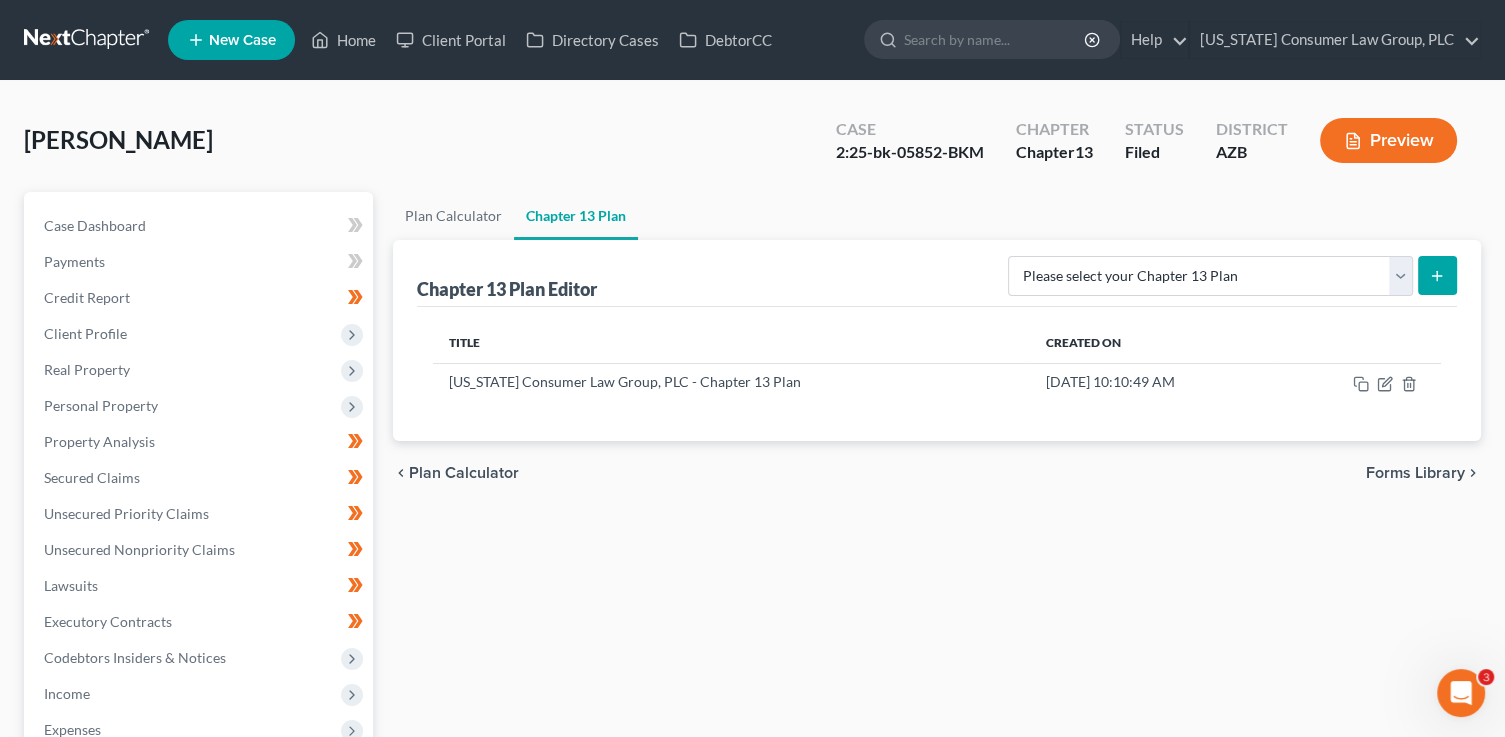 click 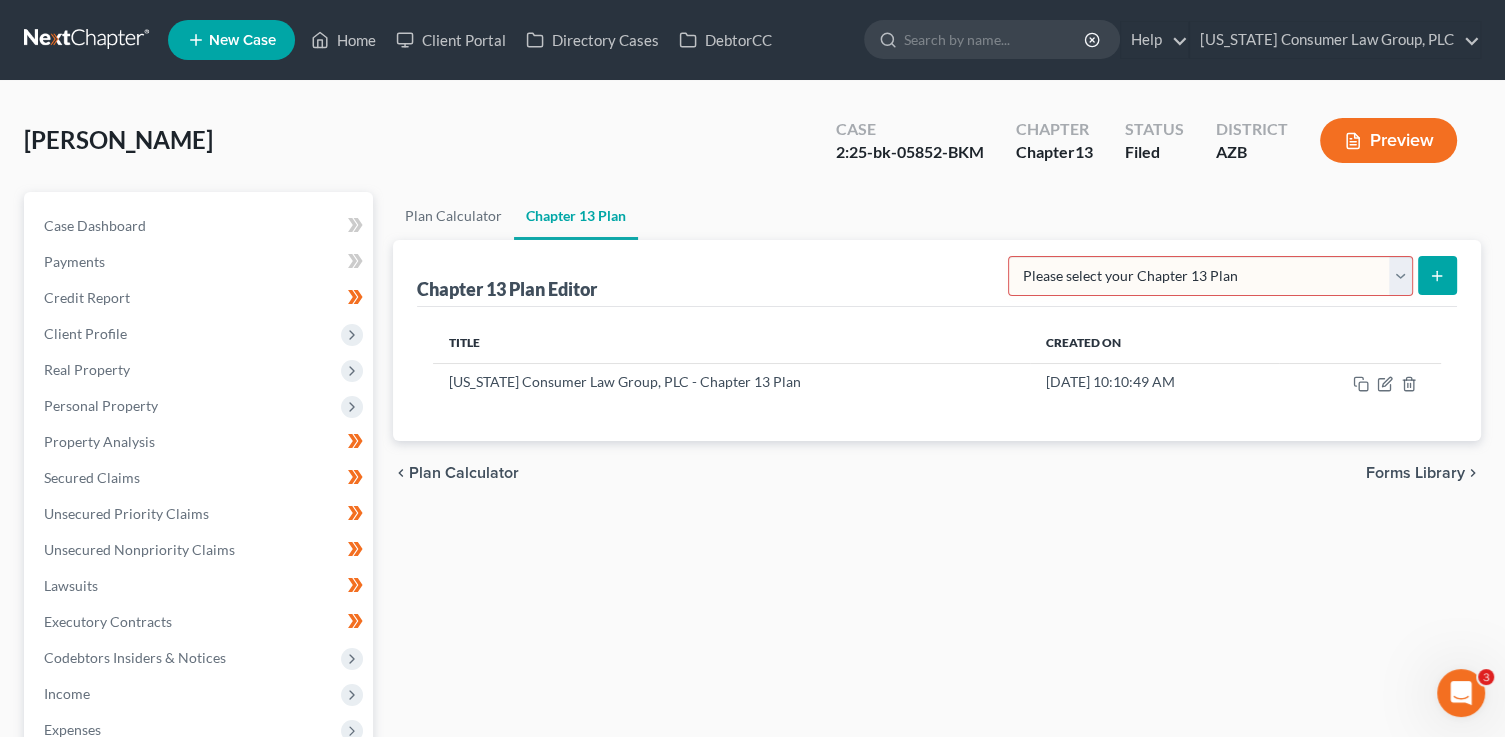 click on "Please select your Chapter 13 Plan [US_STATE] Consumer Law Group, PLC - Chapter 13 Plan  District of [US_STATE] - Effective [DATE] National Form Plan - Official Form 113" at bounding box center [1210, 276] 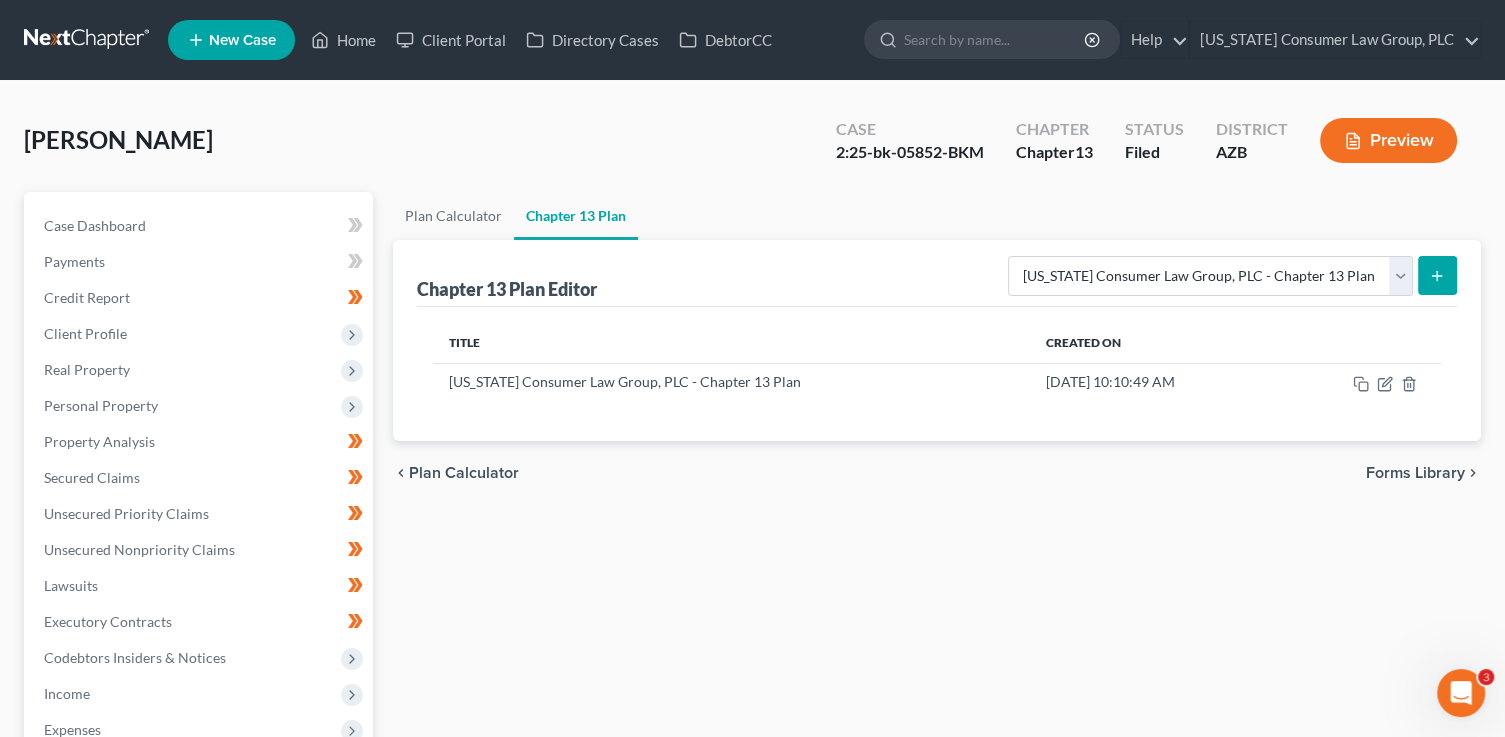 click at bounding box center [1437, 275] 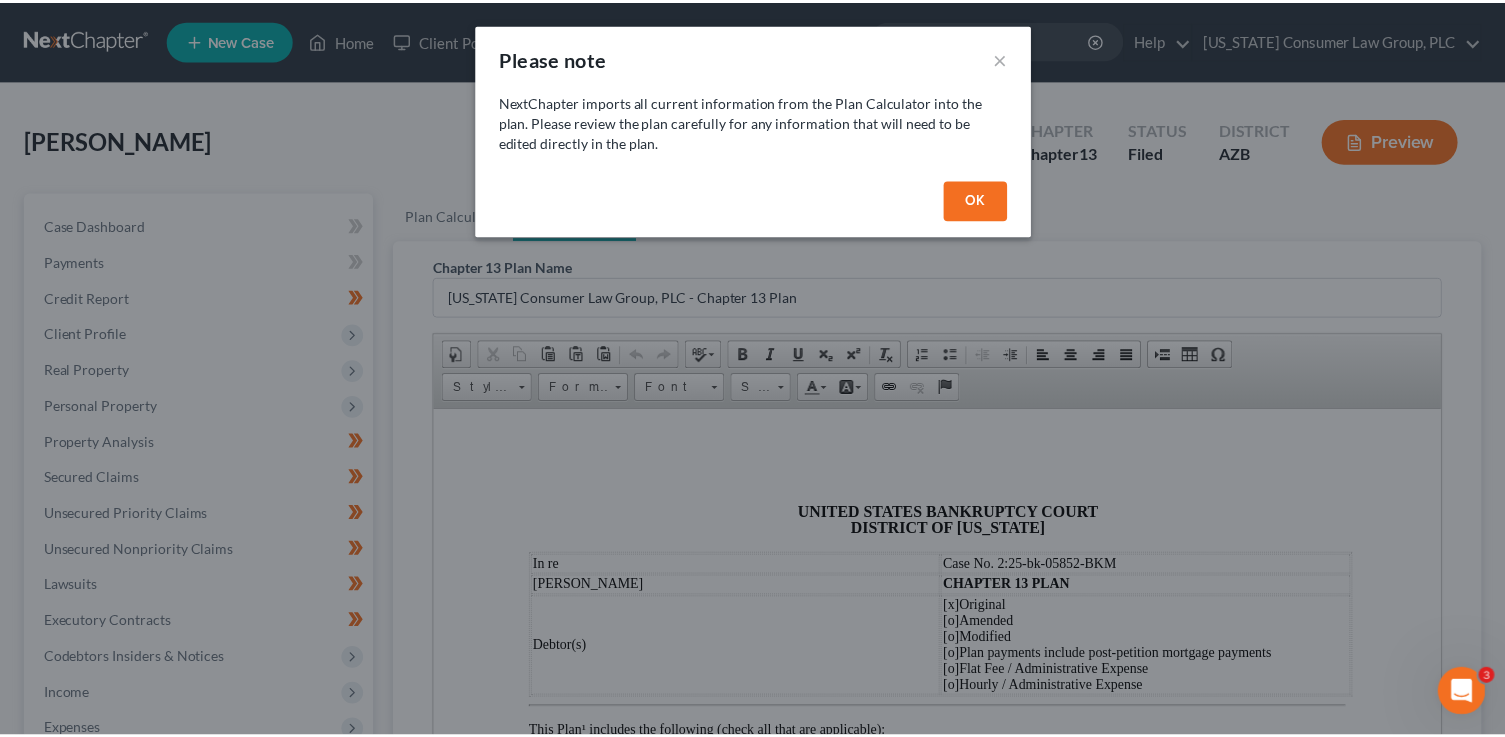 scroll, scrollTop: 0, scrollLeft: 0, axis: both 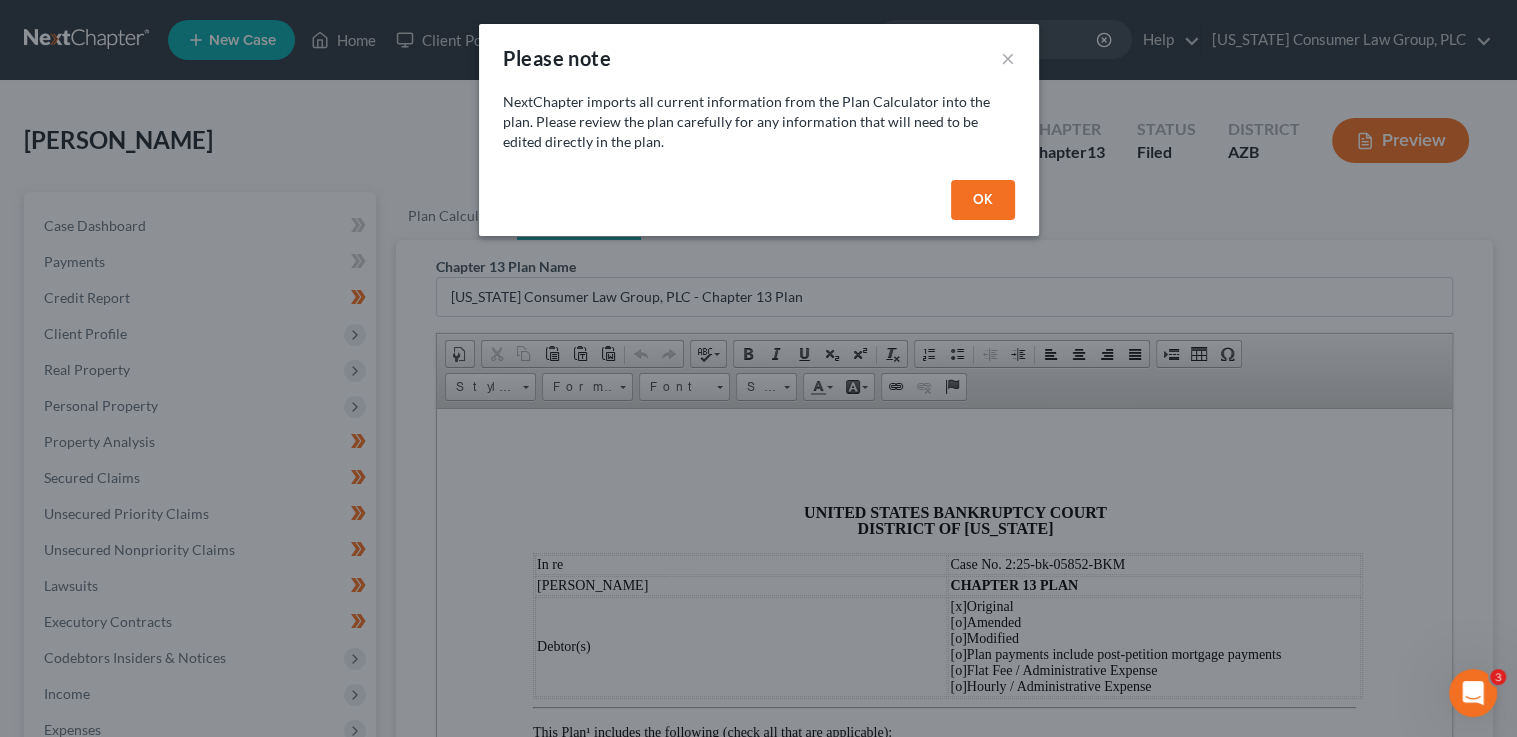 click on "OK" at bounding box center [983, 200] 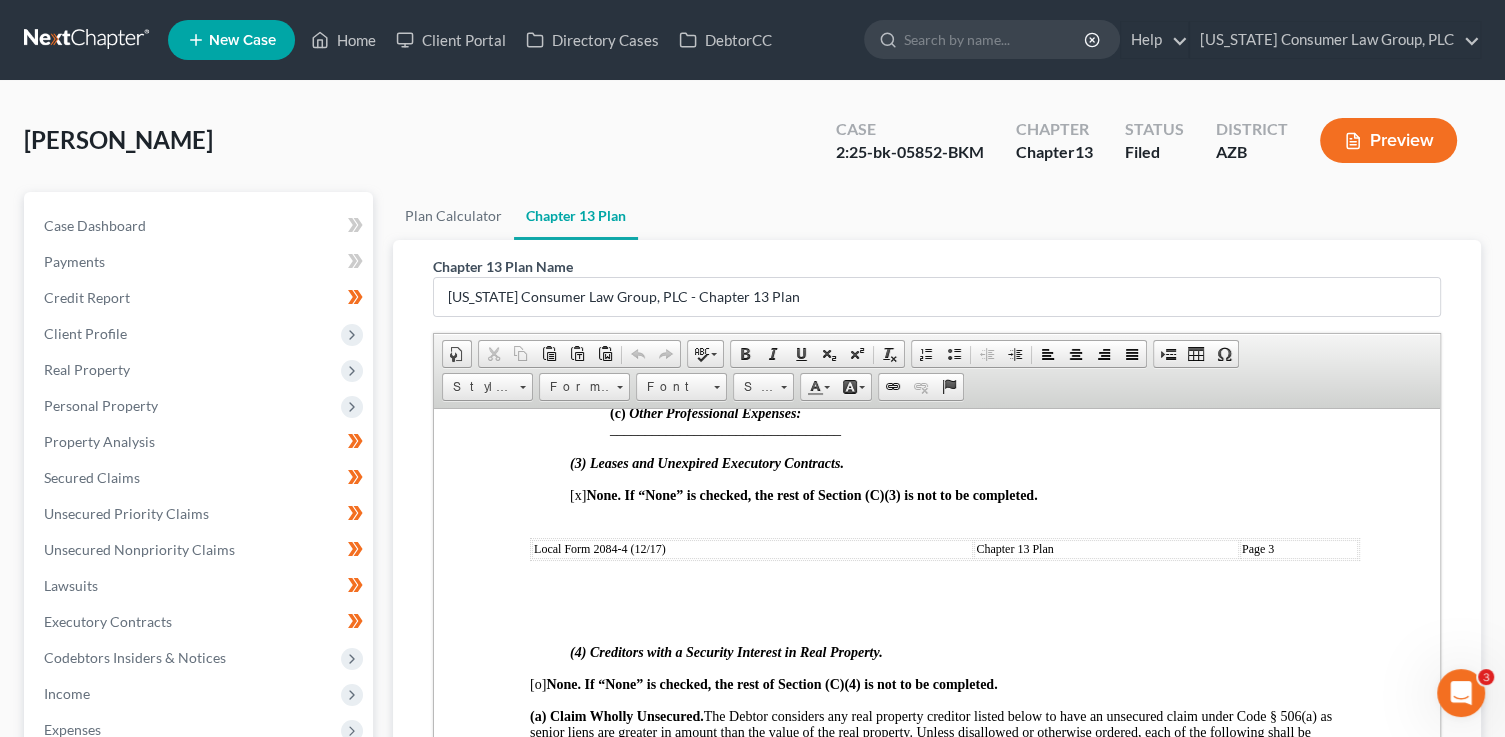 scroll, scrollTop: 2570, scrollLeft: 0, axis: vertical 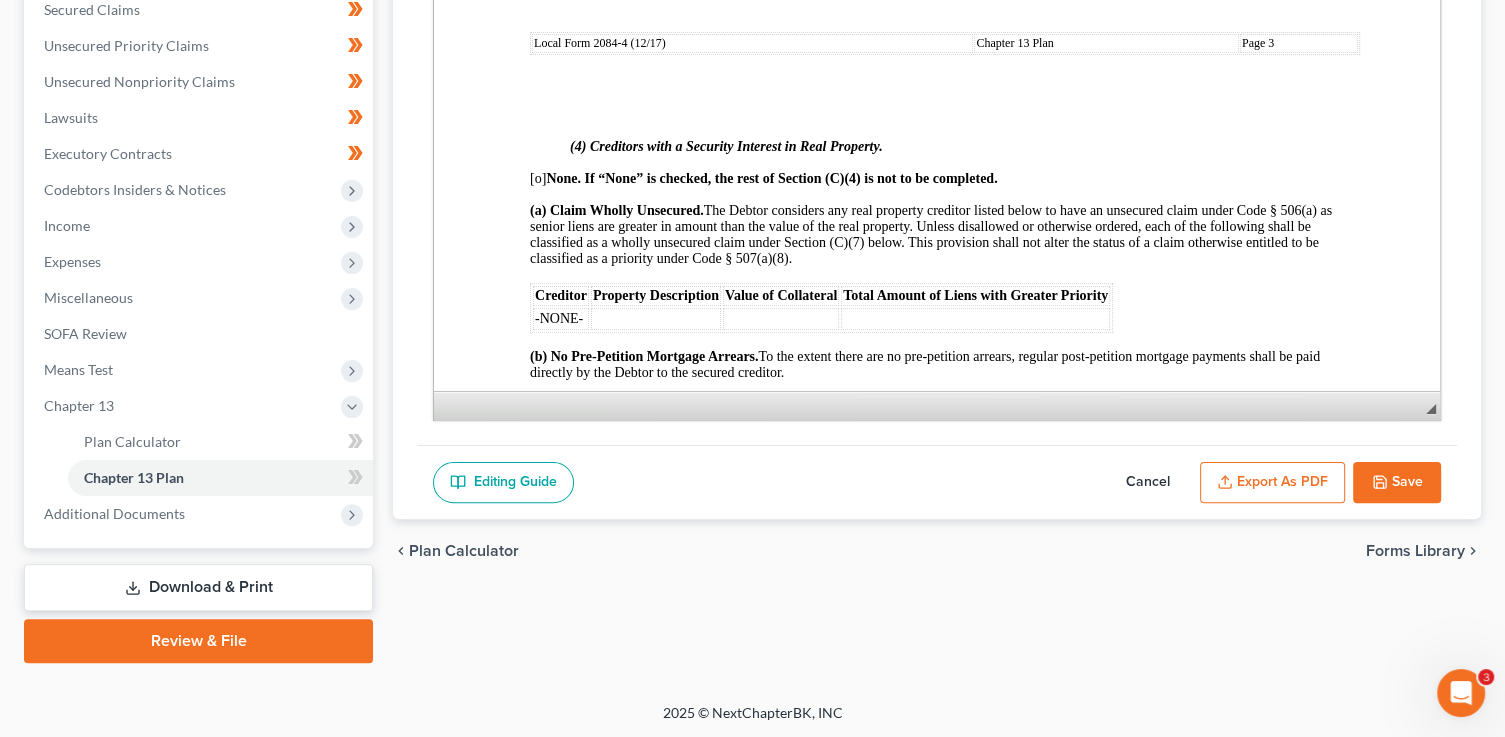 click on "Download & Print" at bounding box center (198, 587) 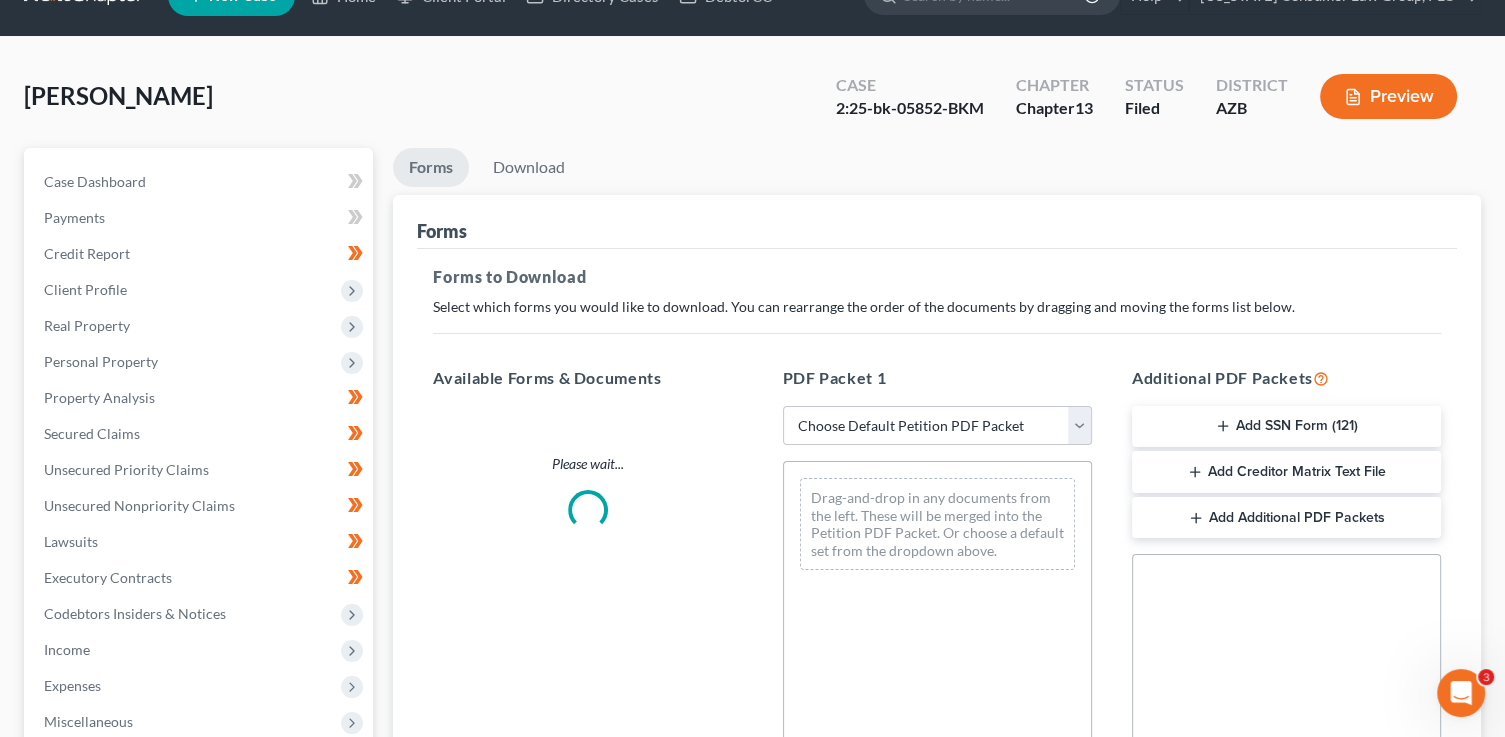 scroll, scrollTop: 0, scrollLeft: 0, axis: both 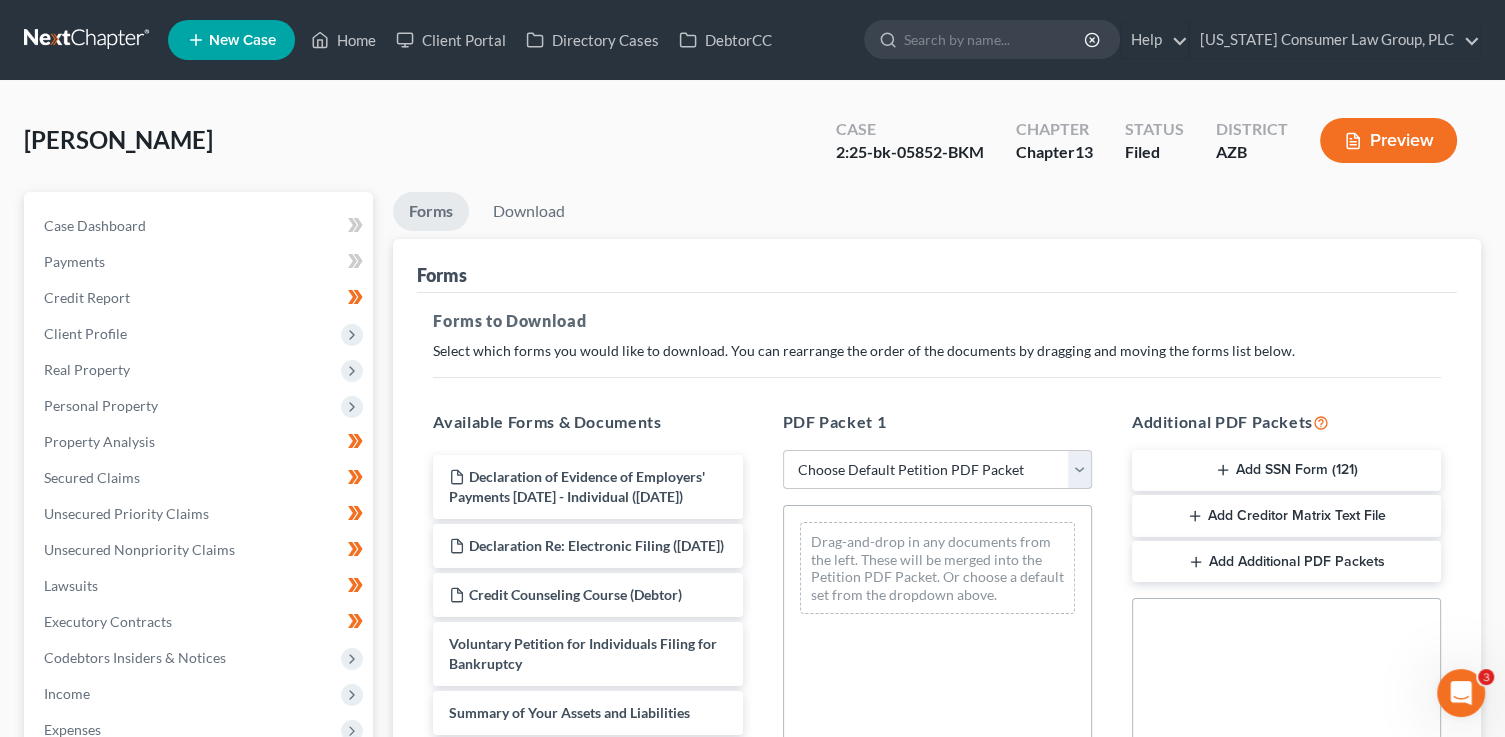 click on "Choose Default Petition PDF Packet Complete Bankruptcy Petition (all forms and schedules) Emergency Filing Forms (Petition and Creditor List Only) Amended Forms Signature Pages Only Supplemental Post Petition (Sch. I & J) Supplemental Post Petition (Sch. I) Supplemental Post Petition (Sch. J)" at bounding box center [937, 470] 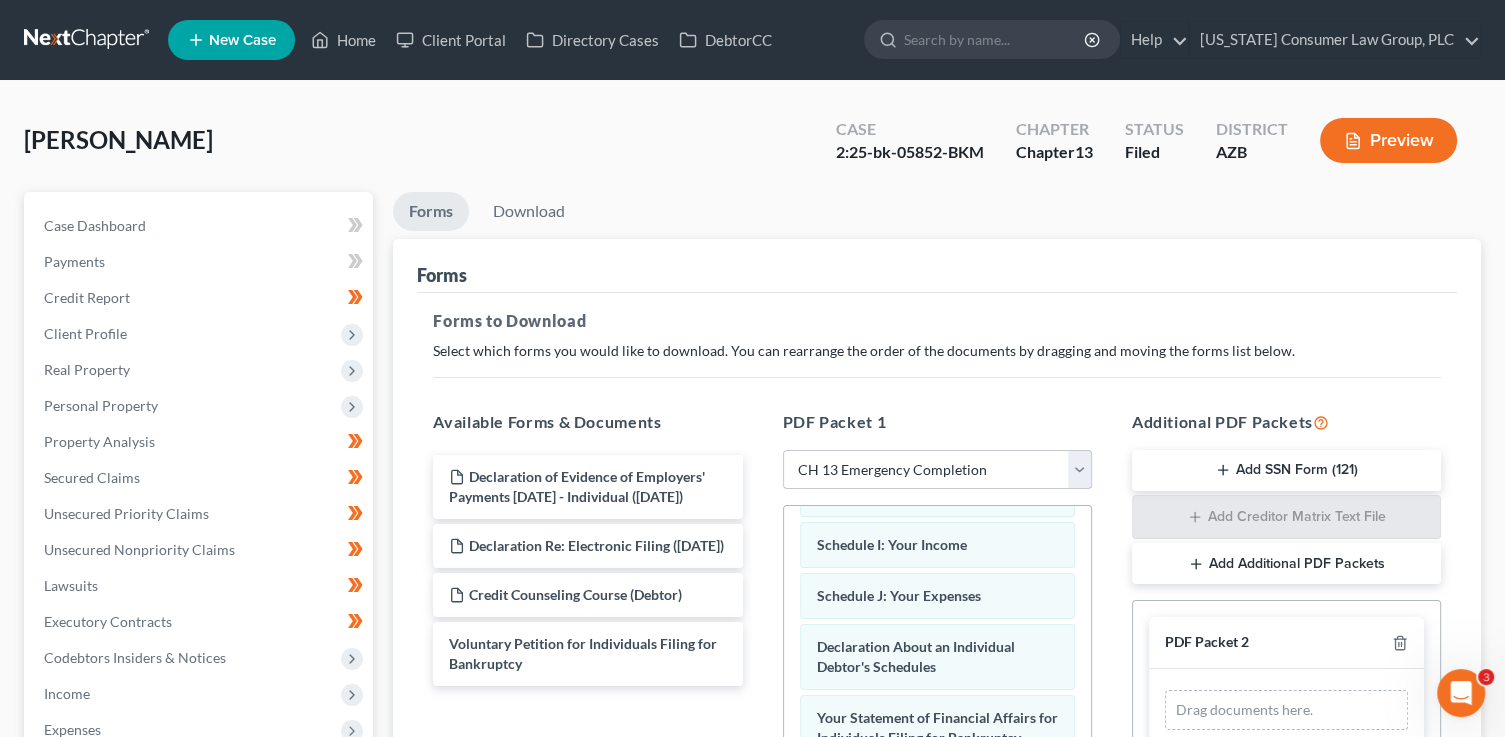 scroll, scrollTop: 470, scrollLeft: 0, axis: vertical 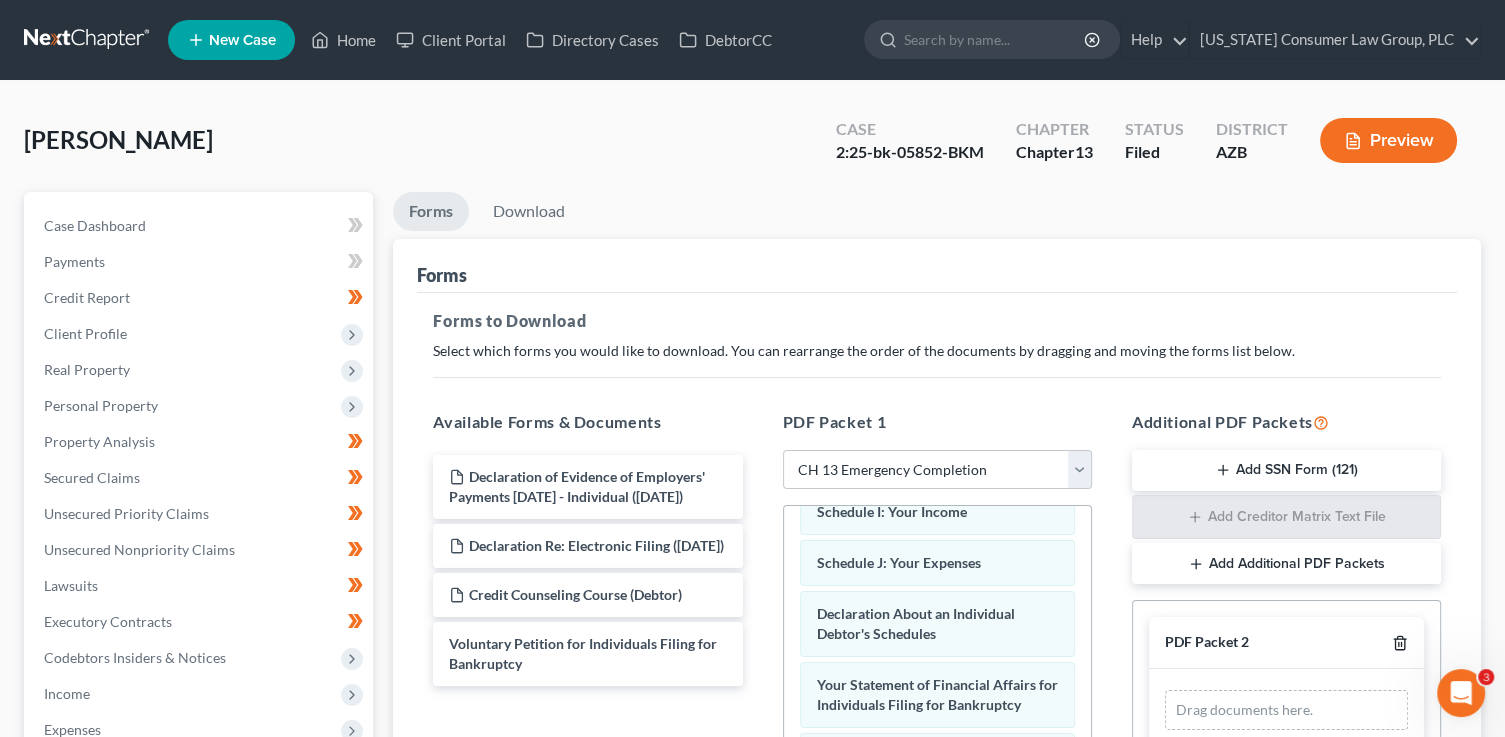 click 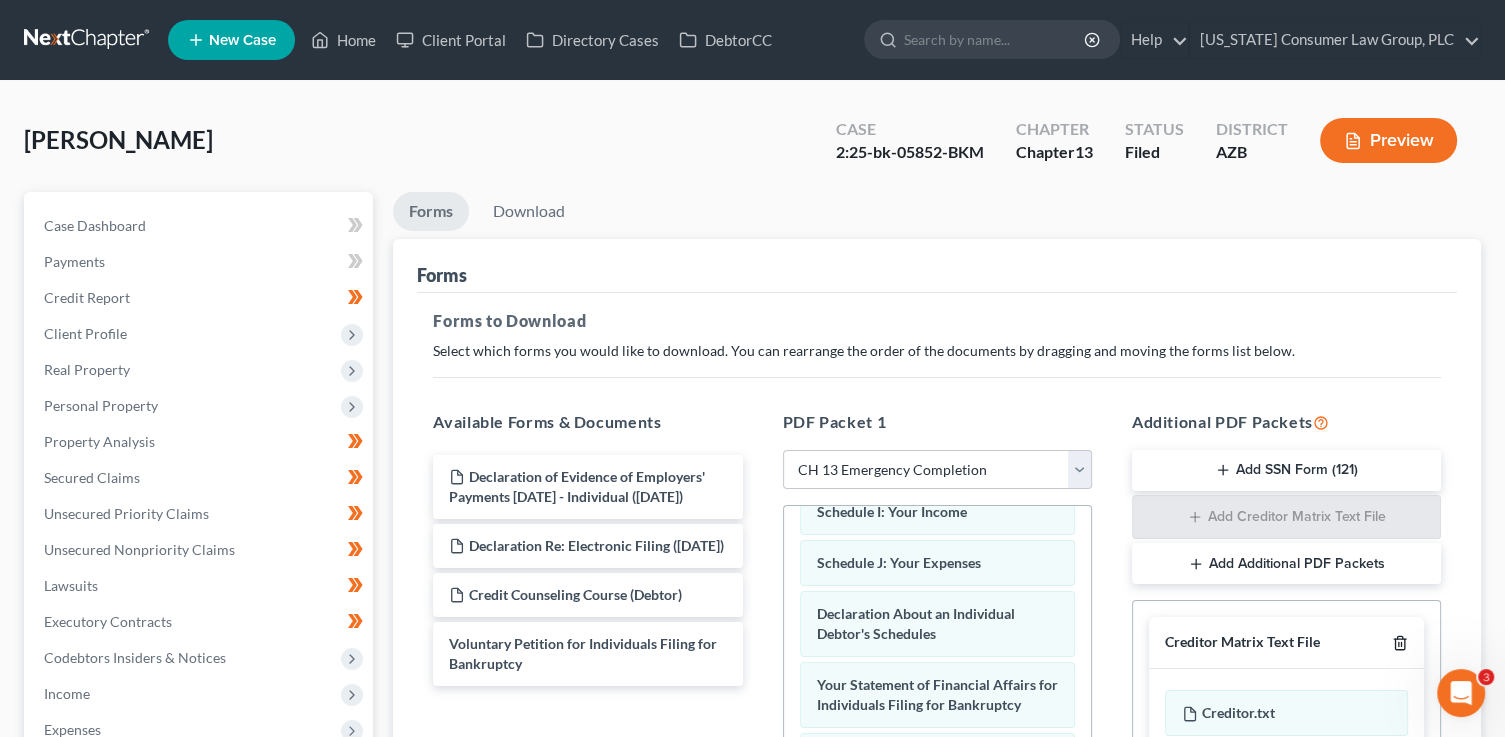 click 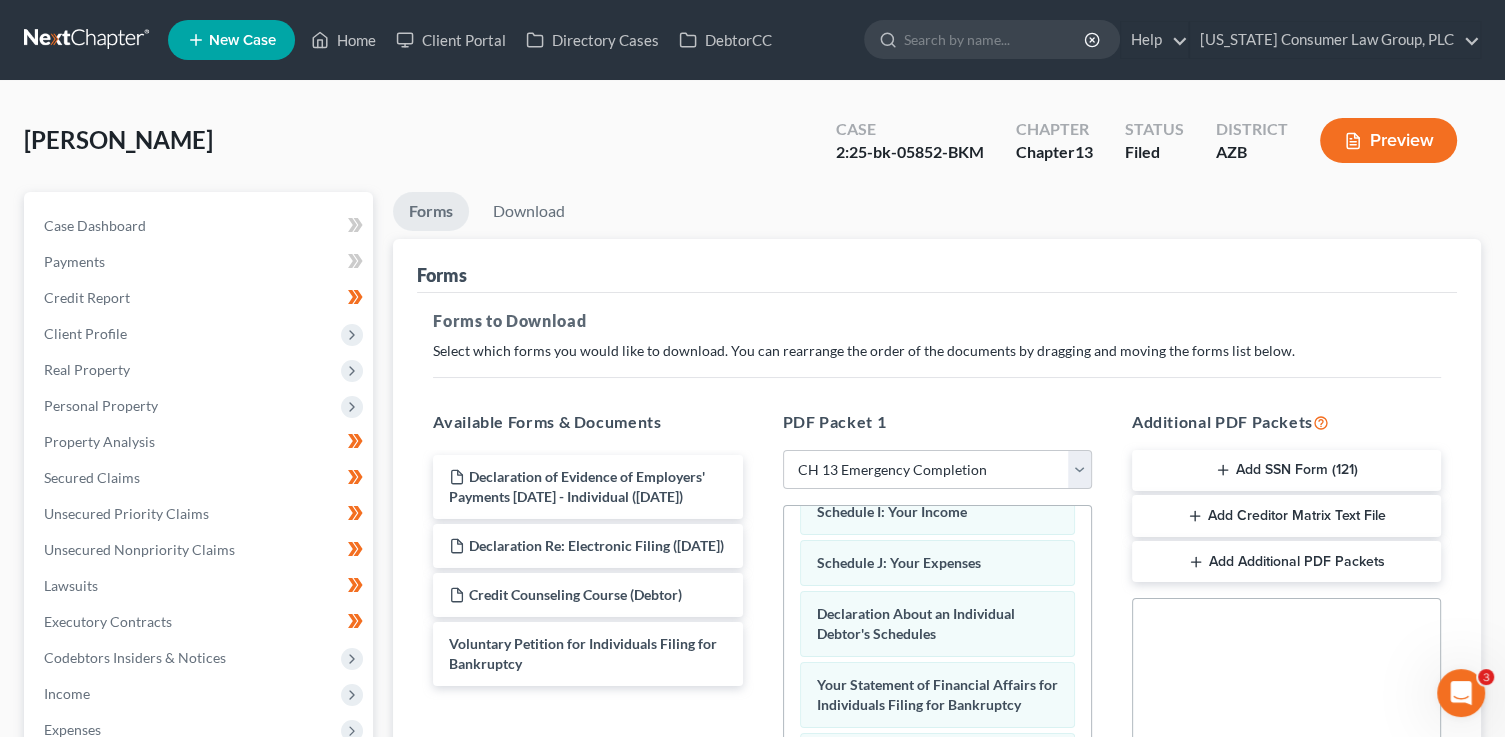 click on "Social Security Number Statement of Social Security Number Creditor Matrix Text File Creditor.txt Declaration Re: Electronic Filing Declaration Re: Electronic Filing of Petition, Lists, Schedules and Statements - Exhibit B-1 Declaration Re: Electronic Filing Declaration Re: Electronic Filing Declaration Re: Electronic Filing of Petition and Matrix - Exhibit B-2 Declaration Re: Electronic Filing Declaration Re: Electronic Filing Amended - Exhibit B-3 original statements and schedules voluntary petition as amended on the date indicated below statements and schedules as amended on the date indicated below master mailing list (matrix) as amended on the date indicated below" at bounding box center (1286, 825) 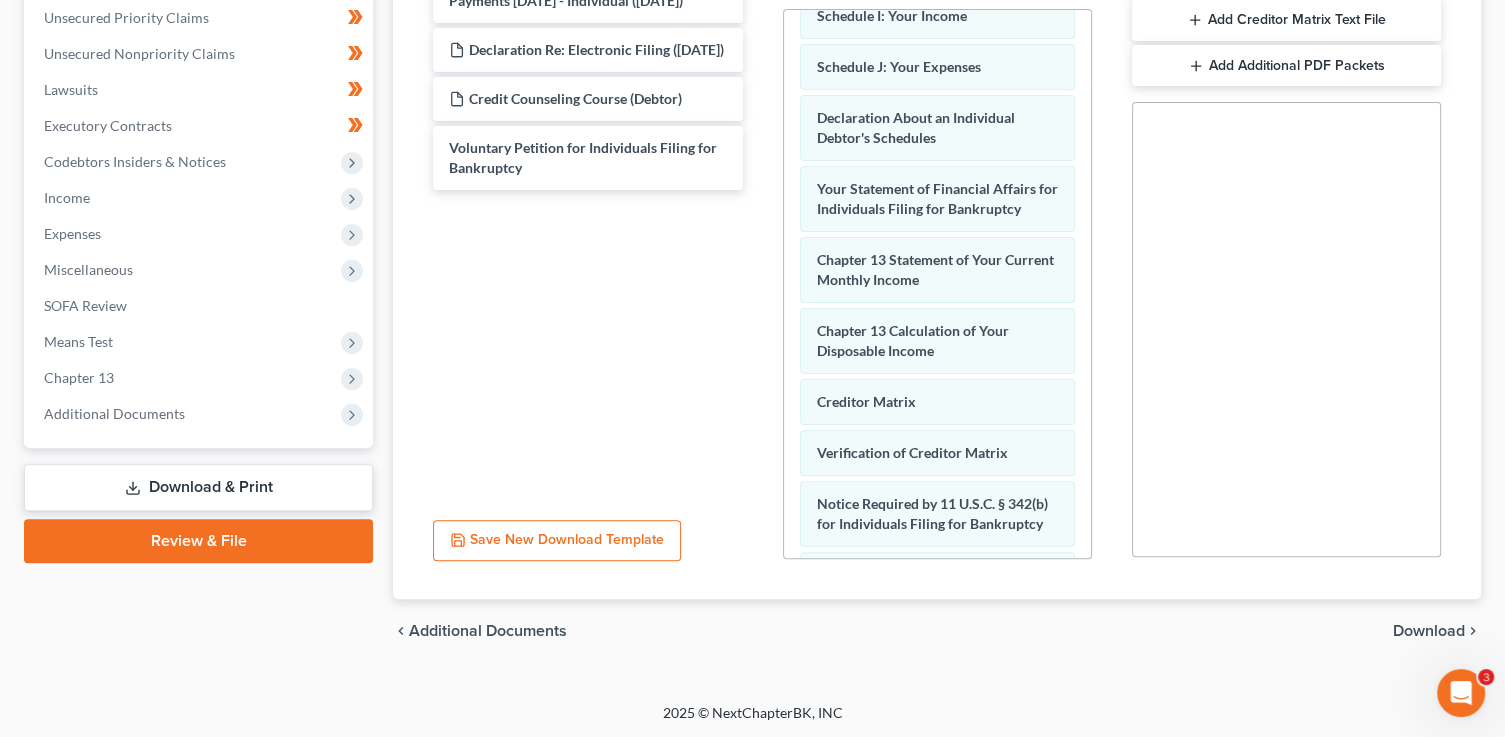 click on "Download" at bounding box center [1429, 631] 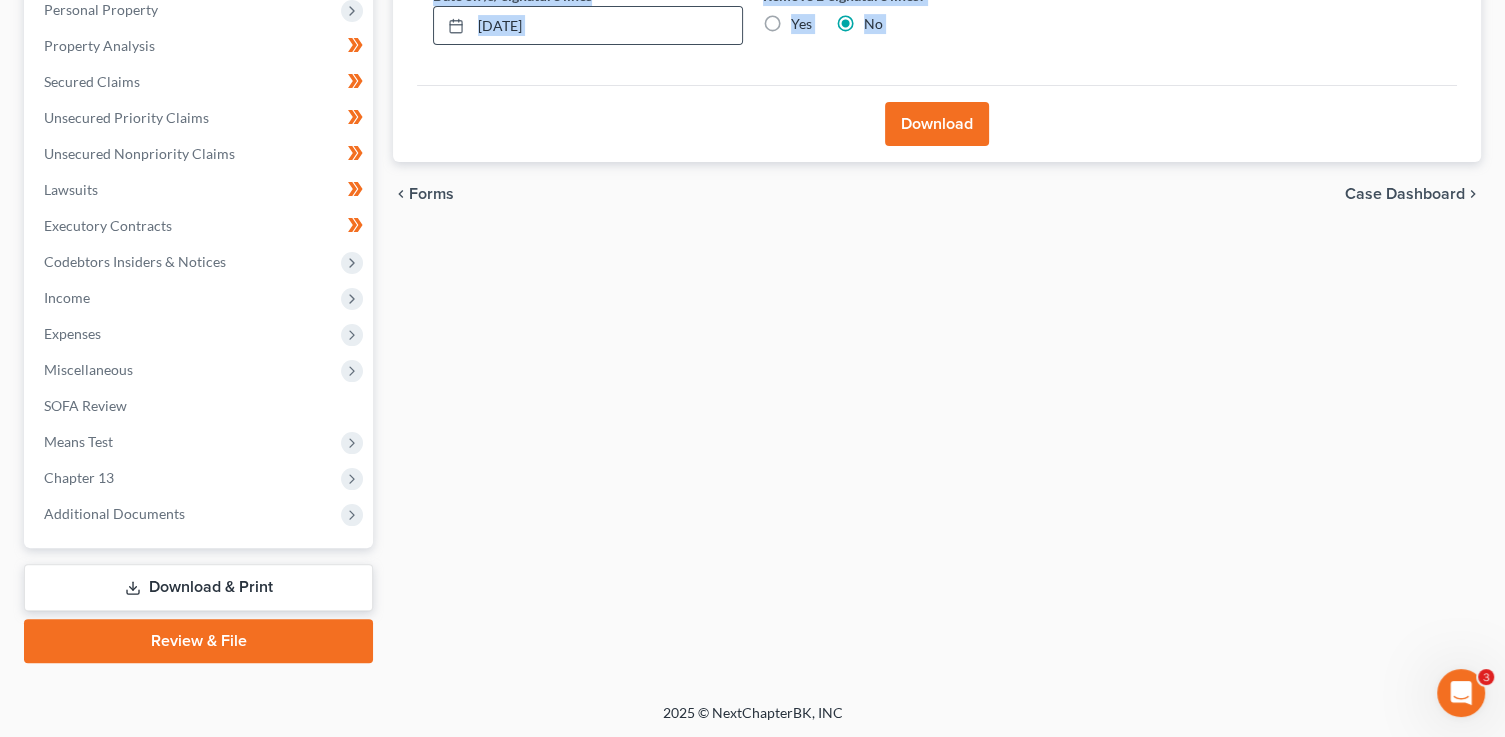 click on "[DATE]" at bounding box center [588, 26] 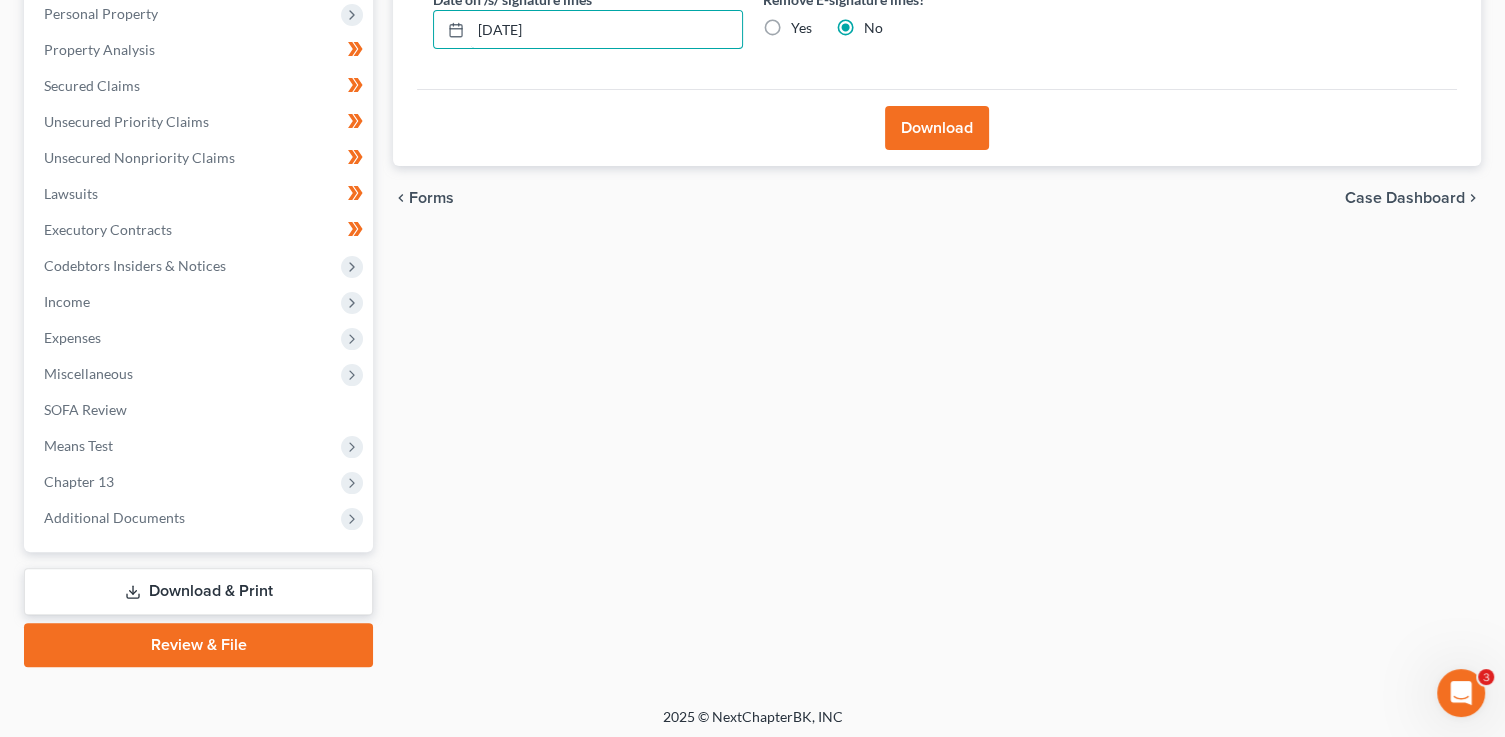 drag, startPoint x: 616, startPoint y: 31, endPoint x: 403, endPoint y: 14, distance: 213.67732 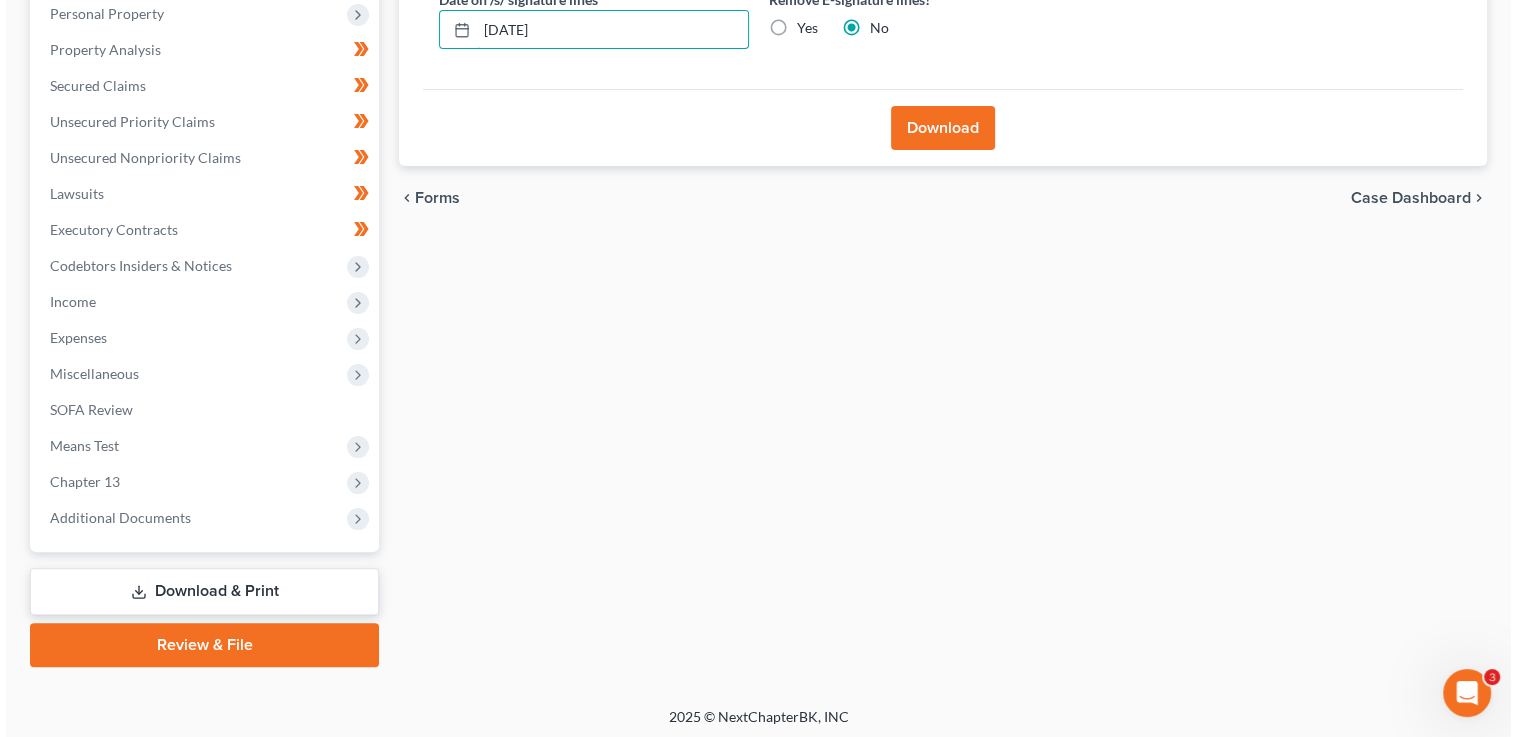 scroll, scrollTop: 390, scrollLeft: 0, axis: vertical 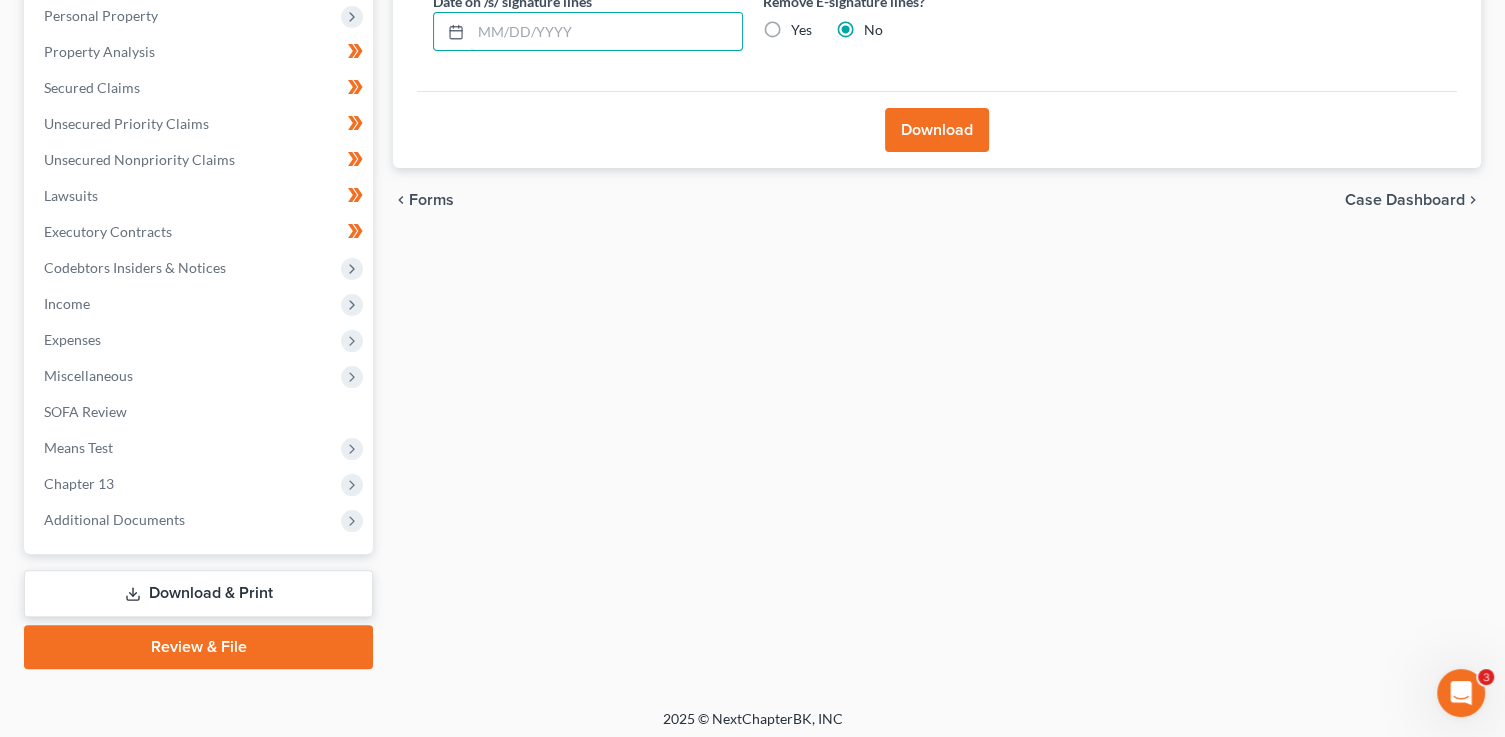 type 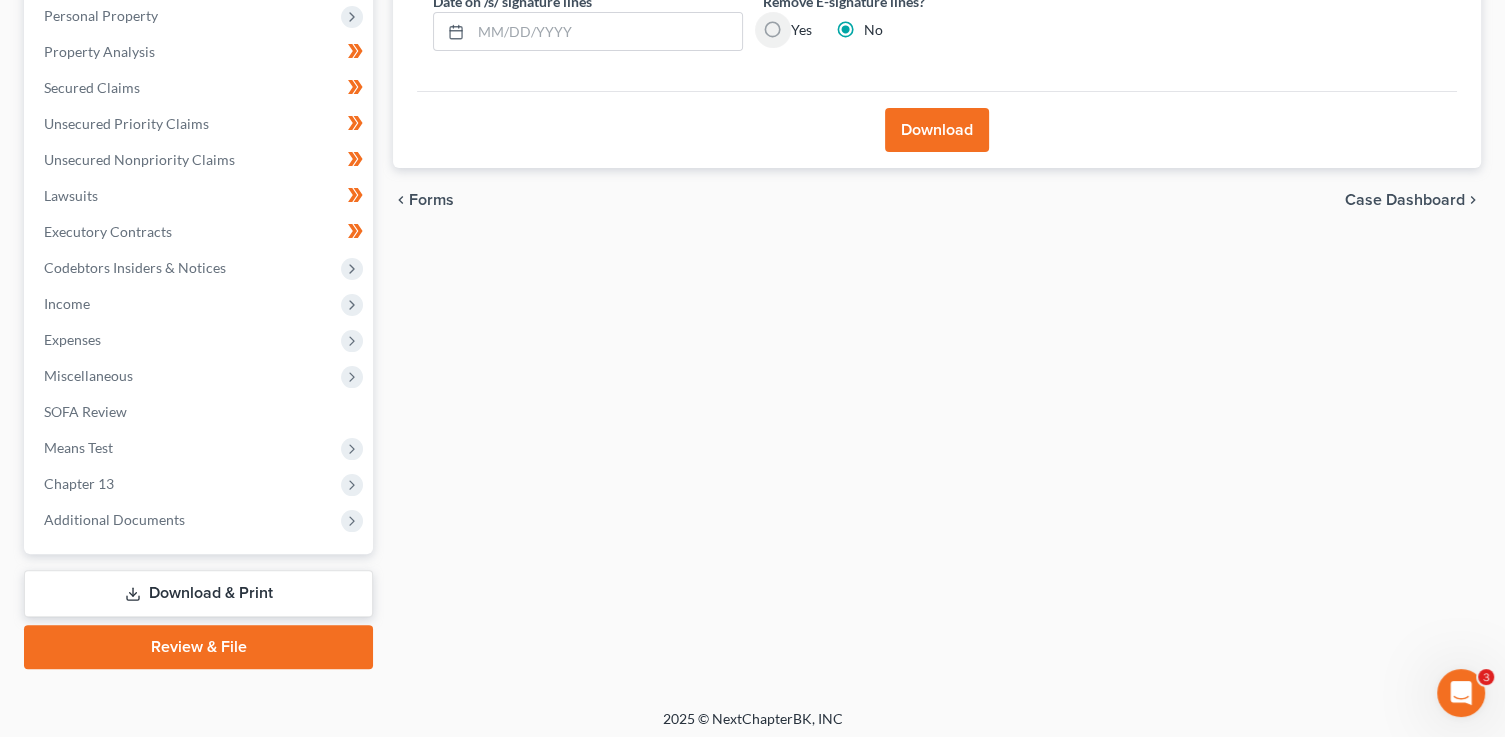 click on "Yes" at bounding box center [805, 26] 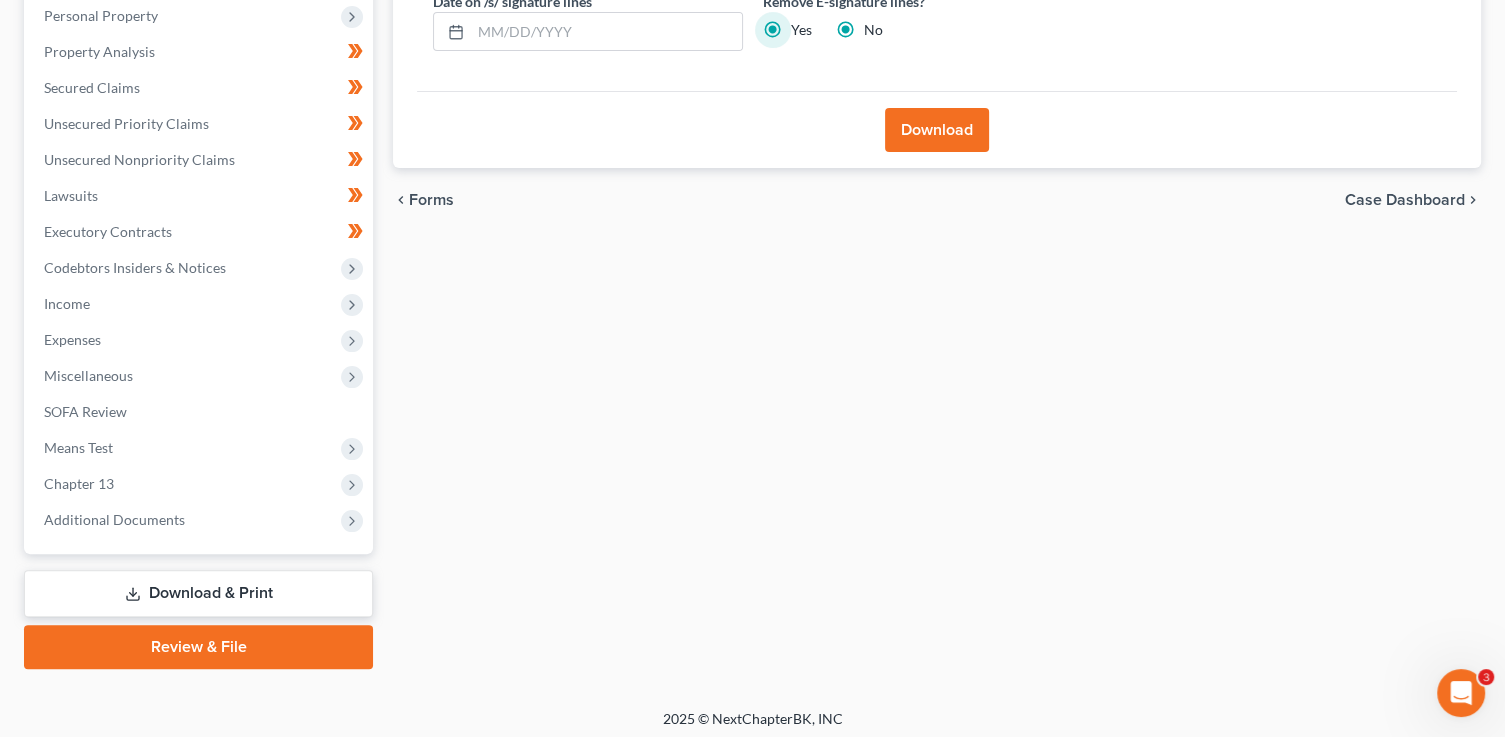 radio on "false" 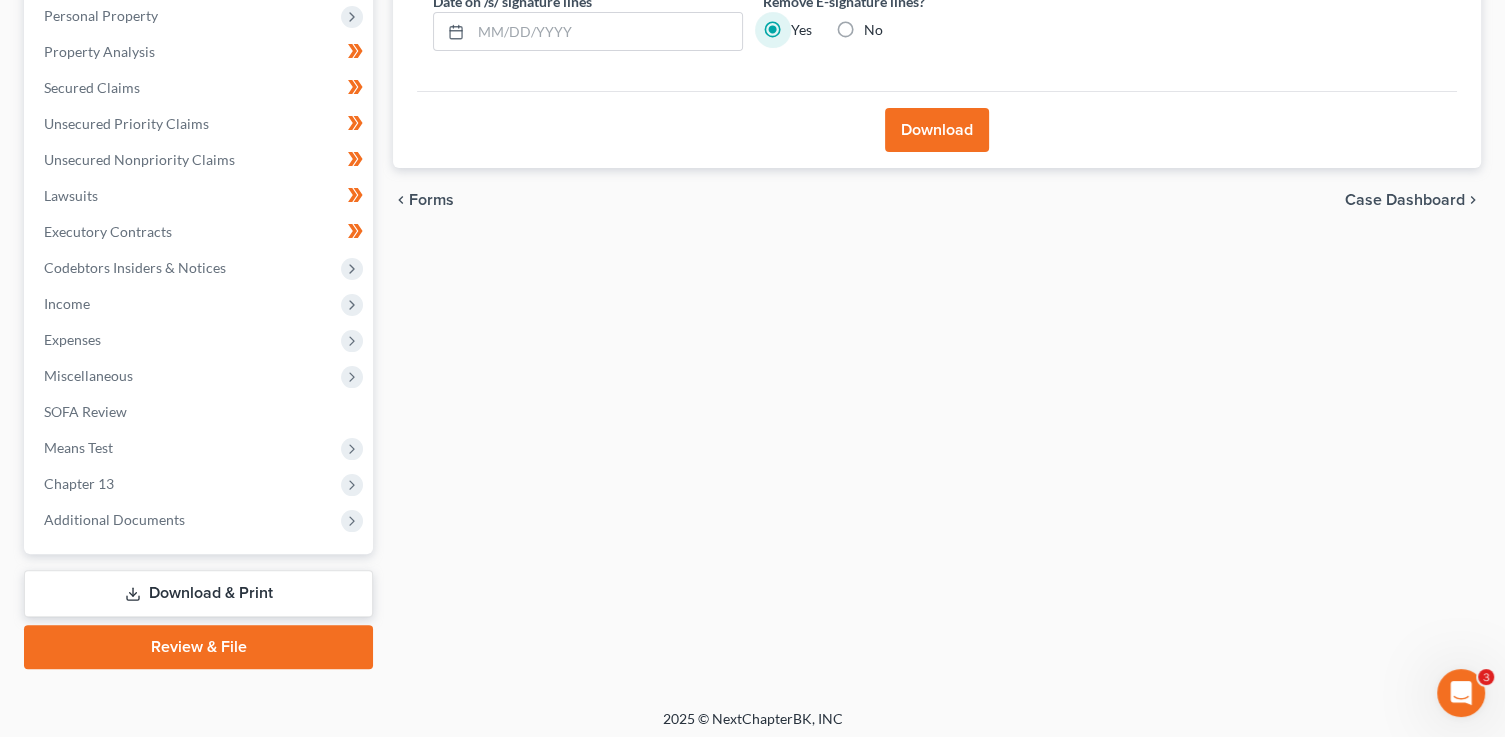 click on "Download" at bounding box center [937, 130] 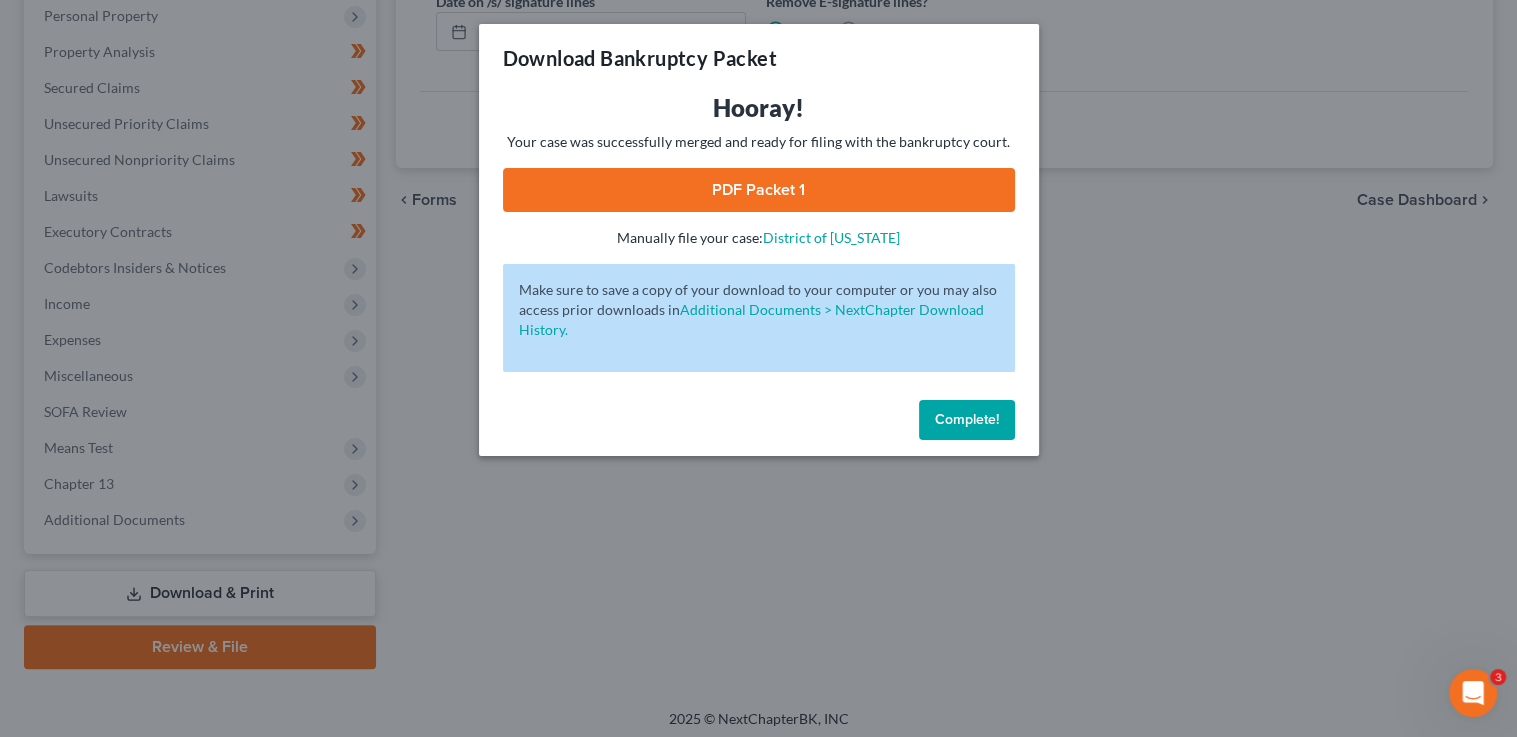 click on "PDF Packet 1" at bounding box center [759, 190] 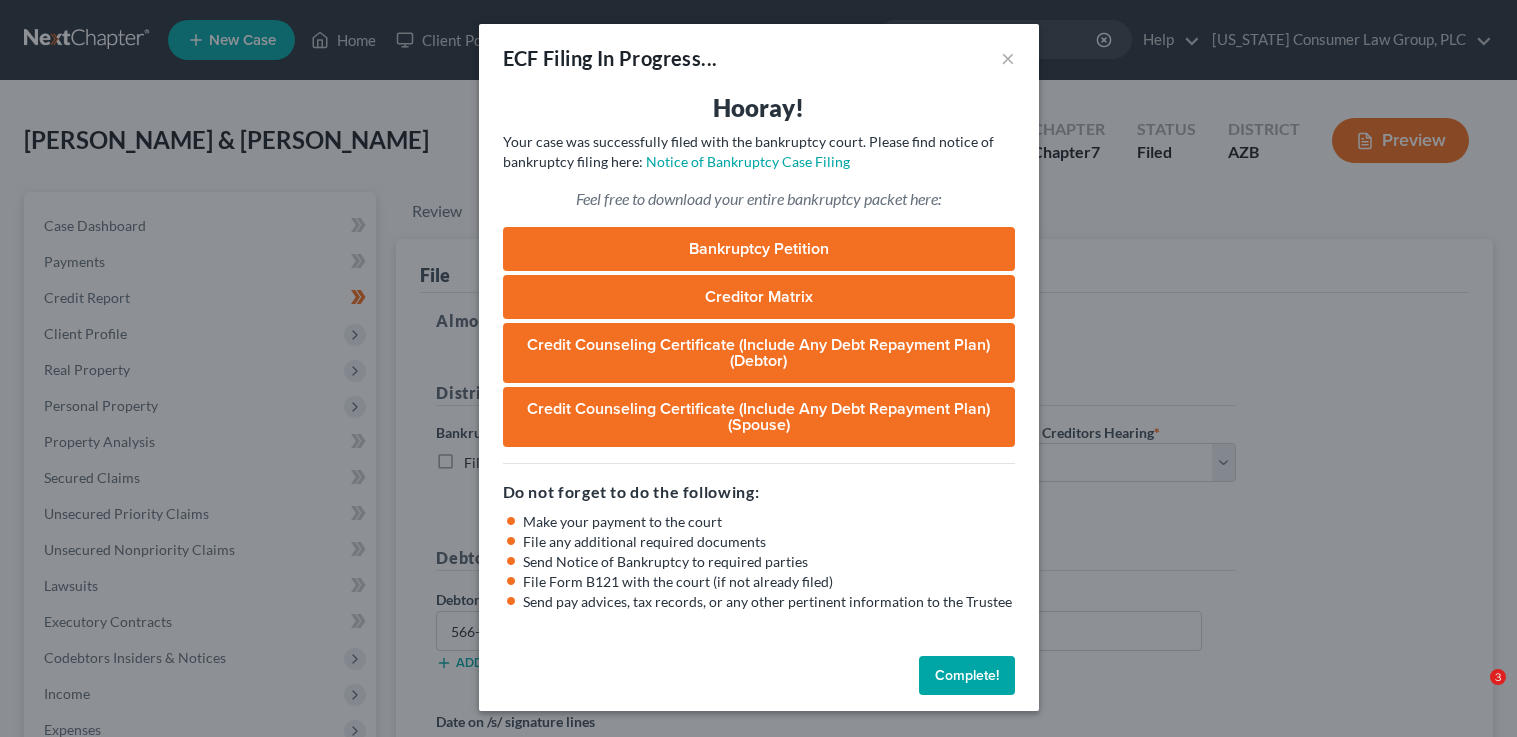 select on "1" 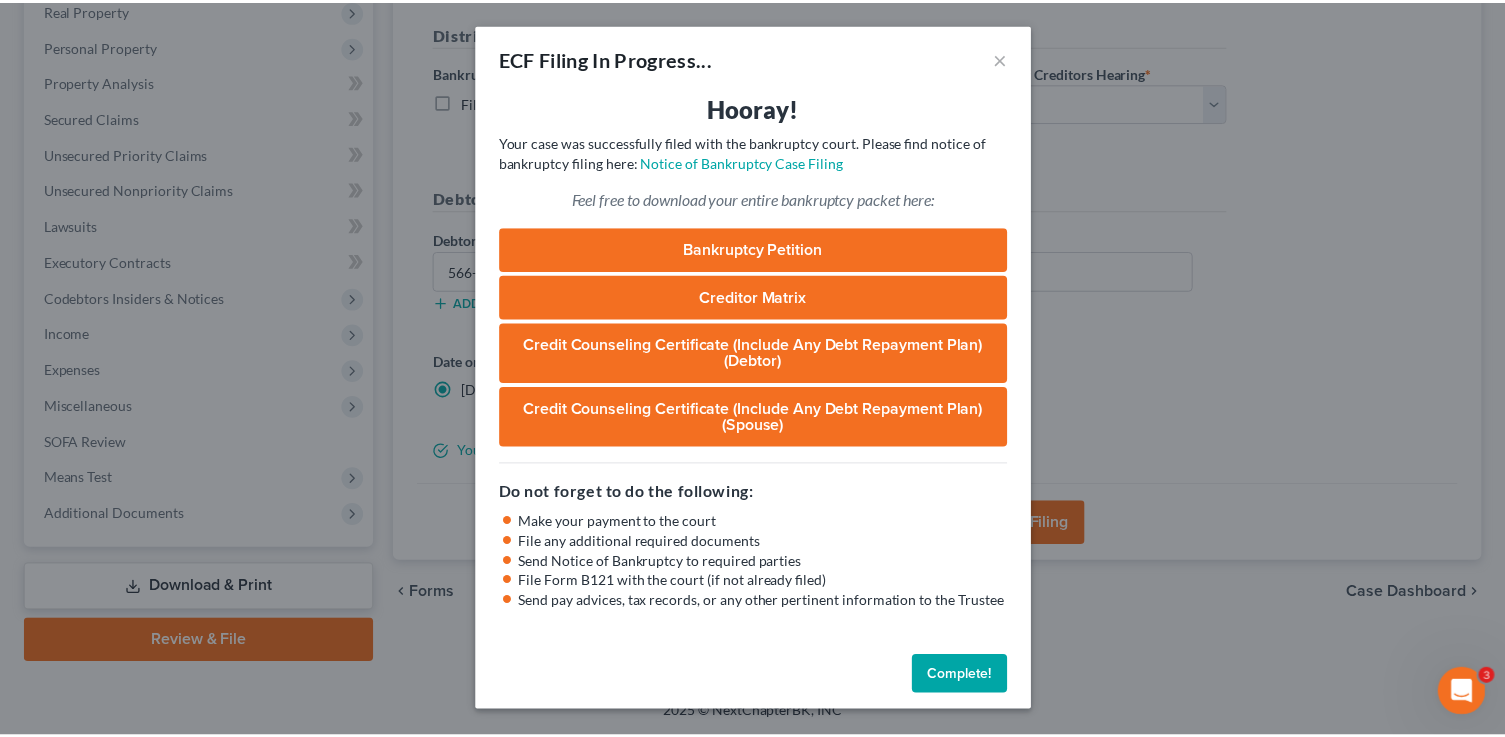 scroll, scrollTop: 0, scrollLeft: 0, axis: both 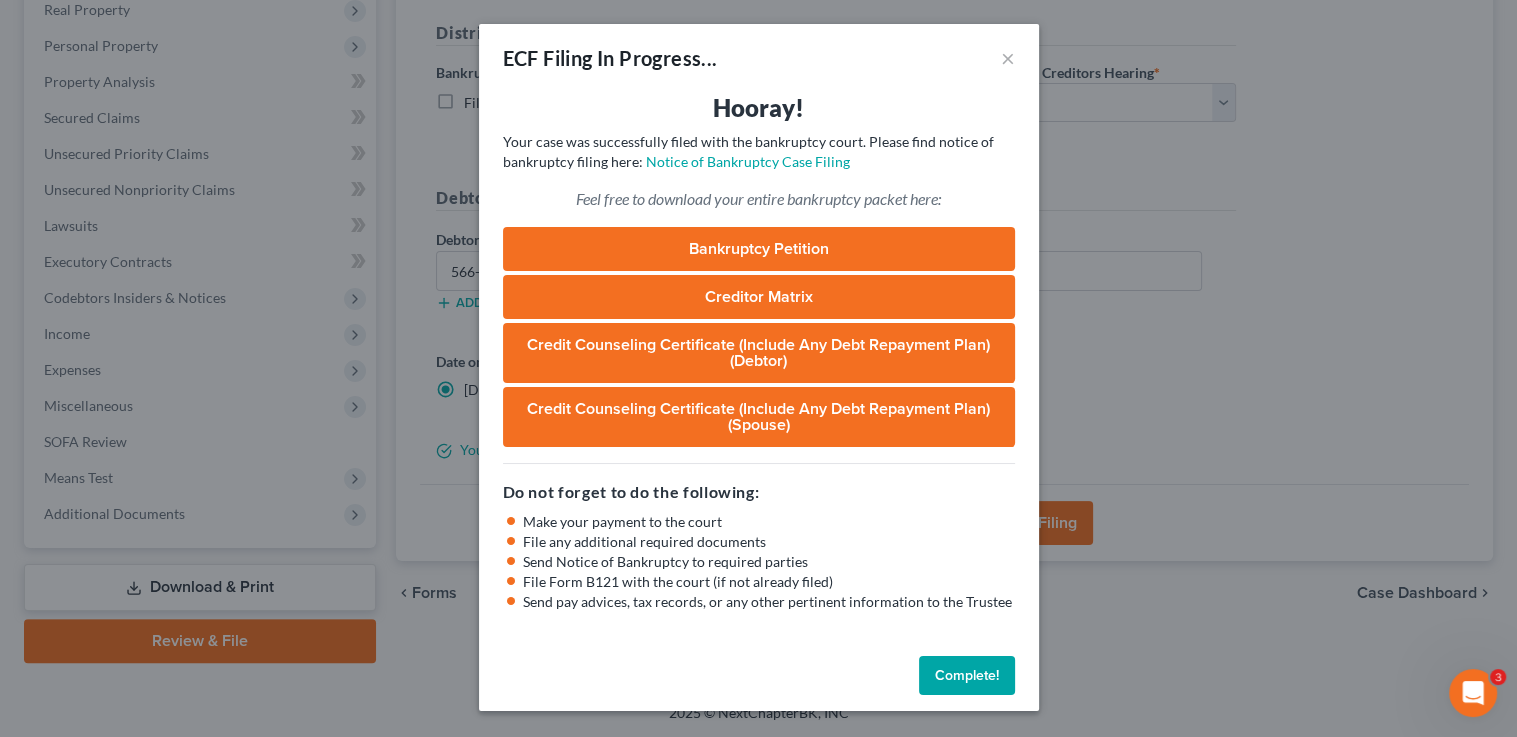 click on "Complete!" at bounding box center [967, 676] 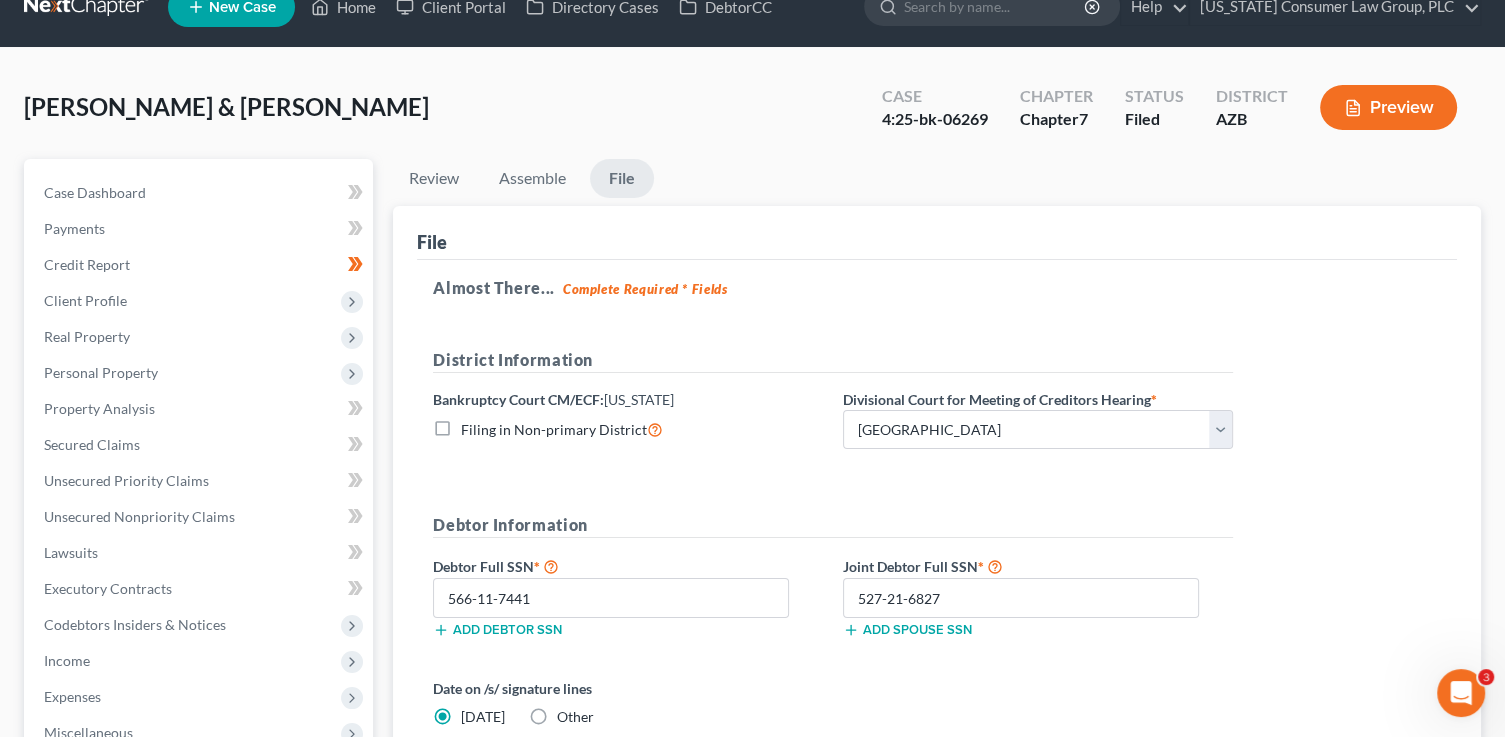 scroll, scrollTop: 0, scrollLeft: 0, axis: both 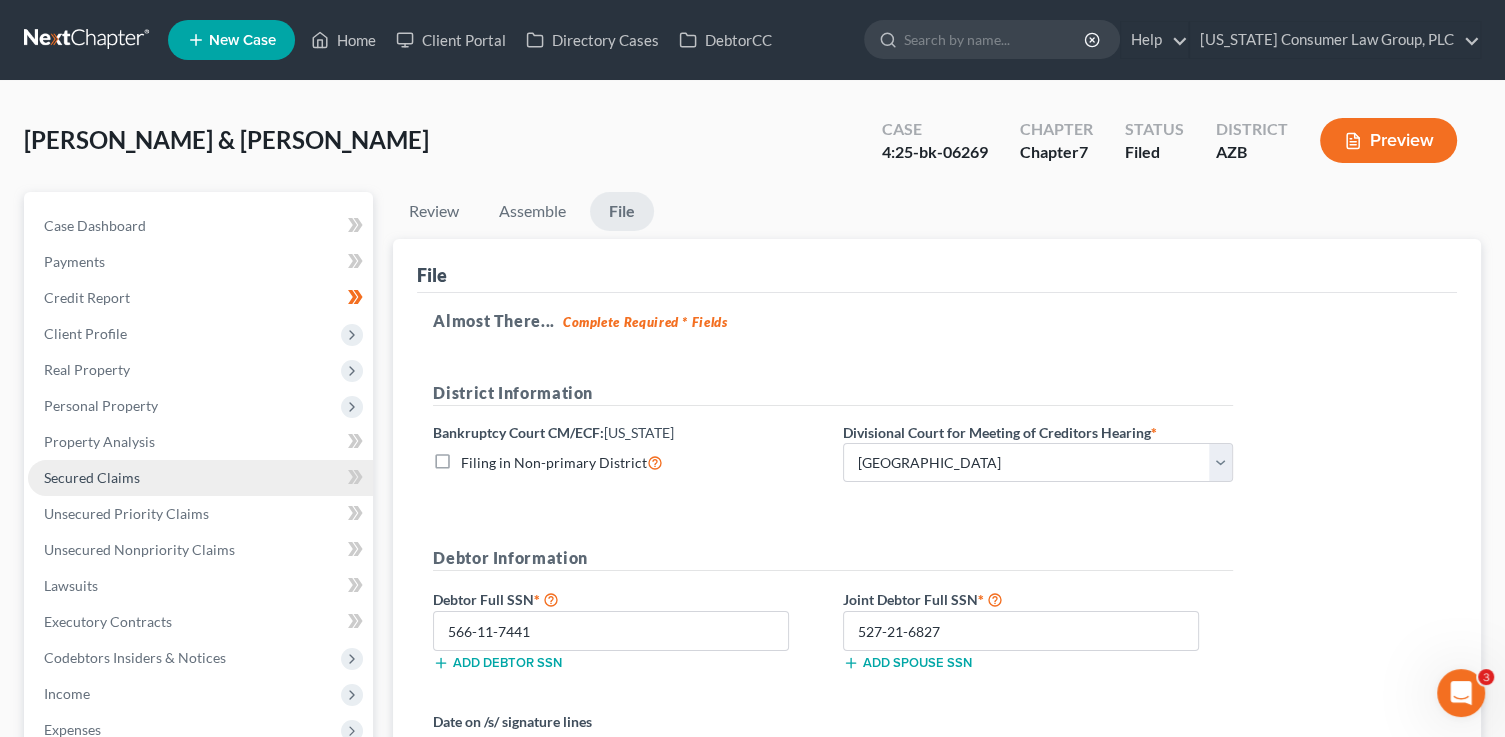 click on "Secured Claims" at bounding box center [200, 478] 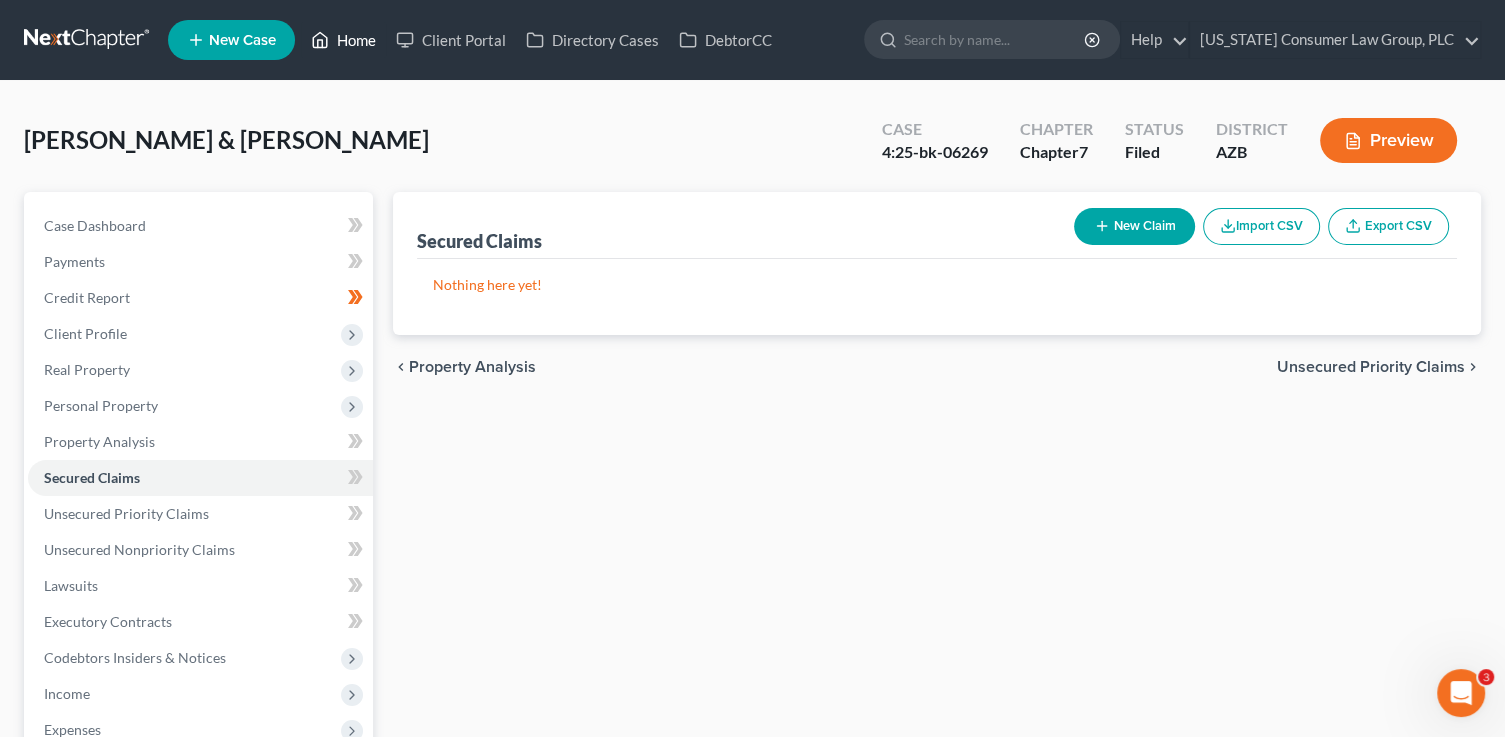click on "Home" at bounding box center [343, 40] 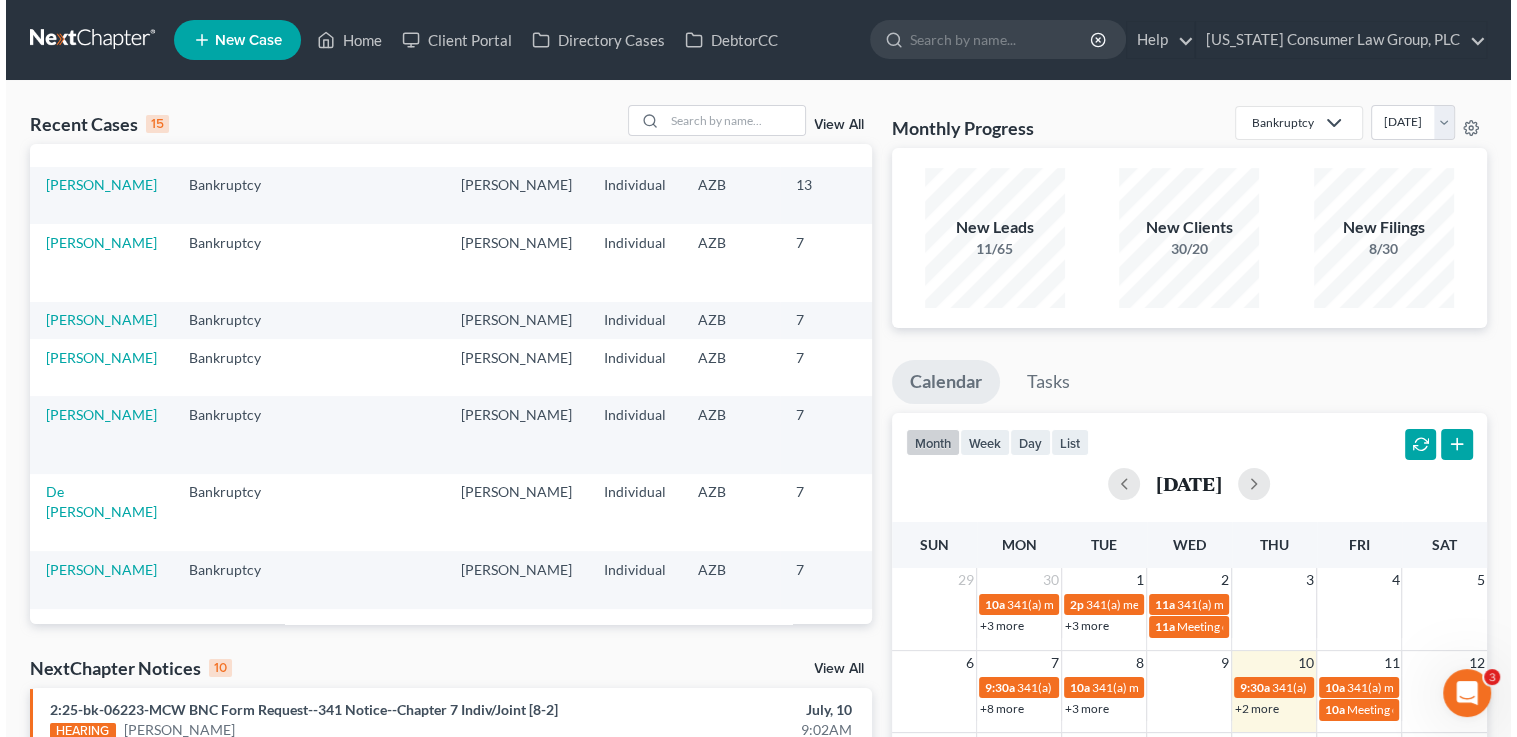 scroll, scrollTop: 589, scrollLeft: 0, axis: vertical 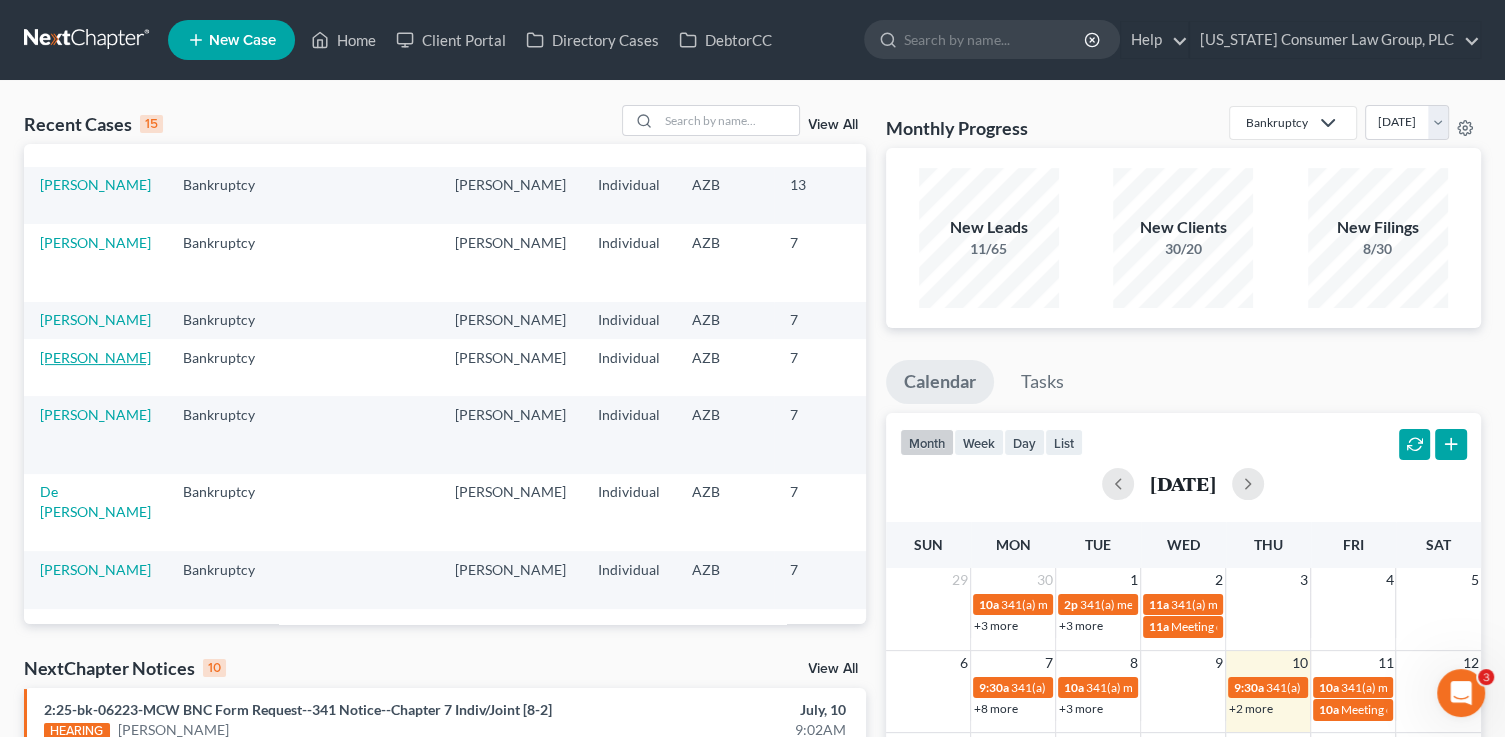 click on "[PERSON_NAME]" at bounding box center (95, 357) 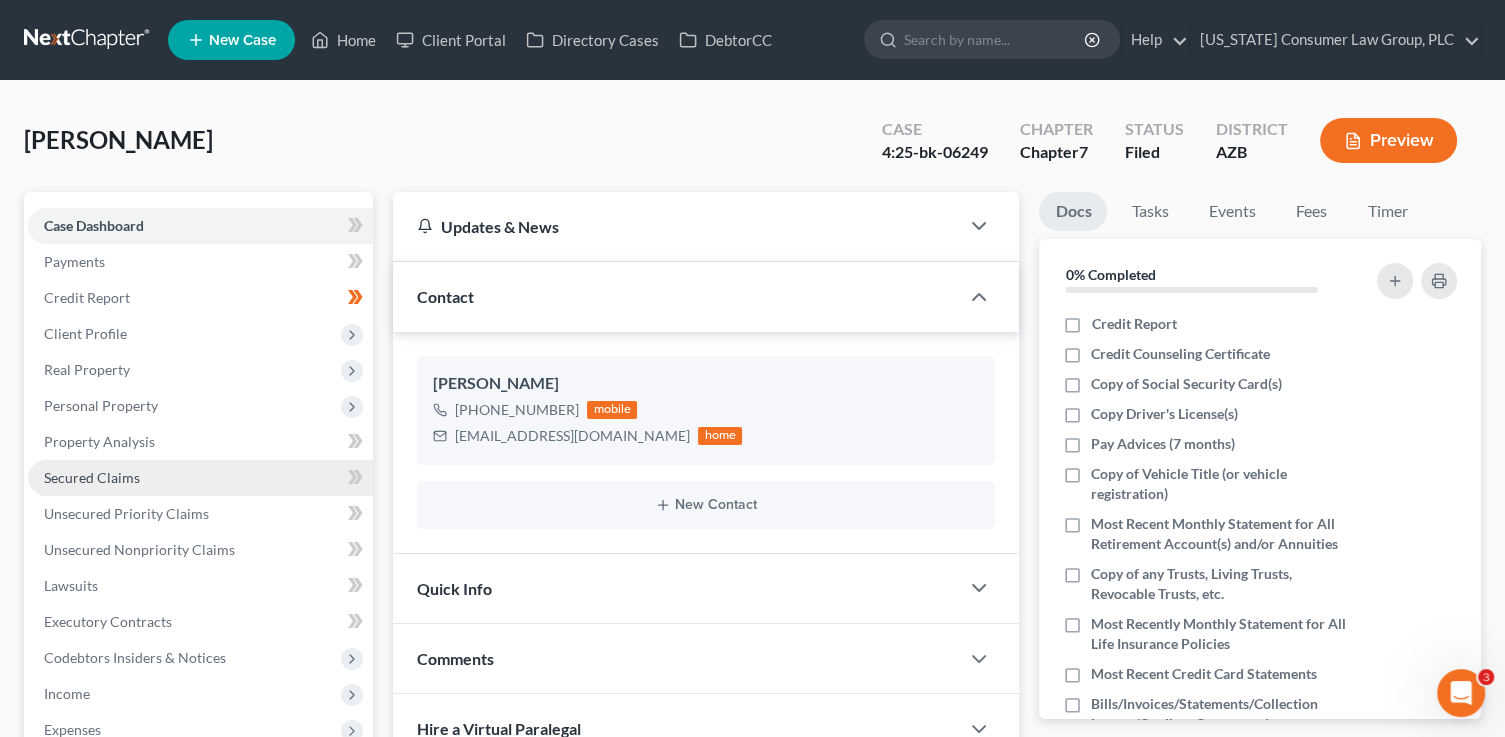 click on "Secured Claims" at bounding box center [92, 477] 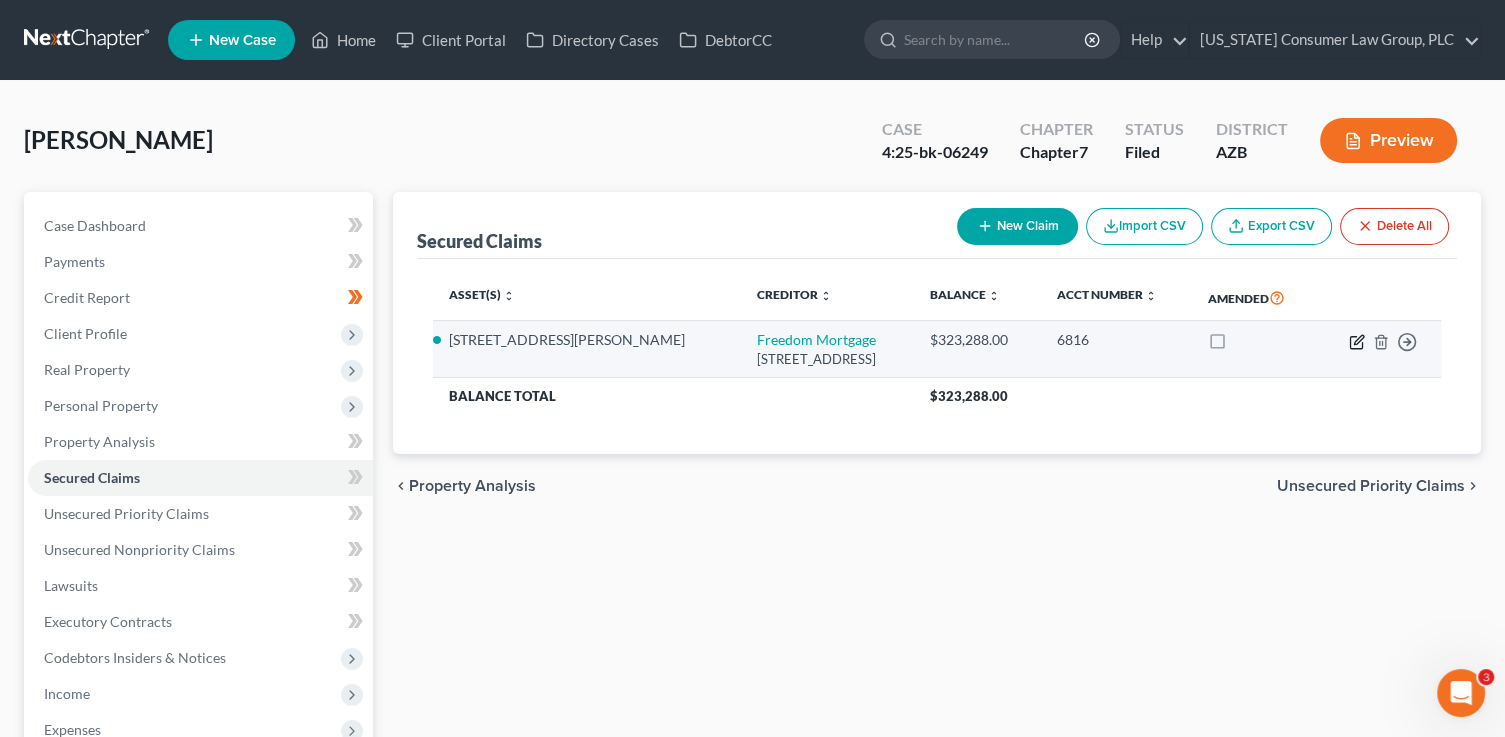 click 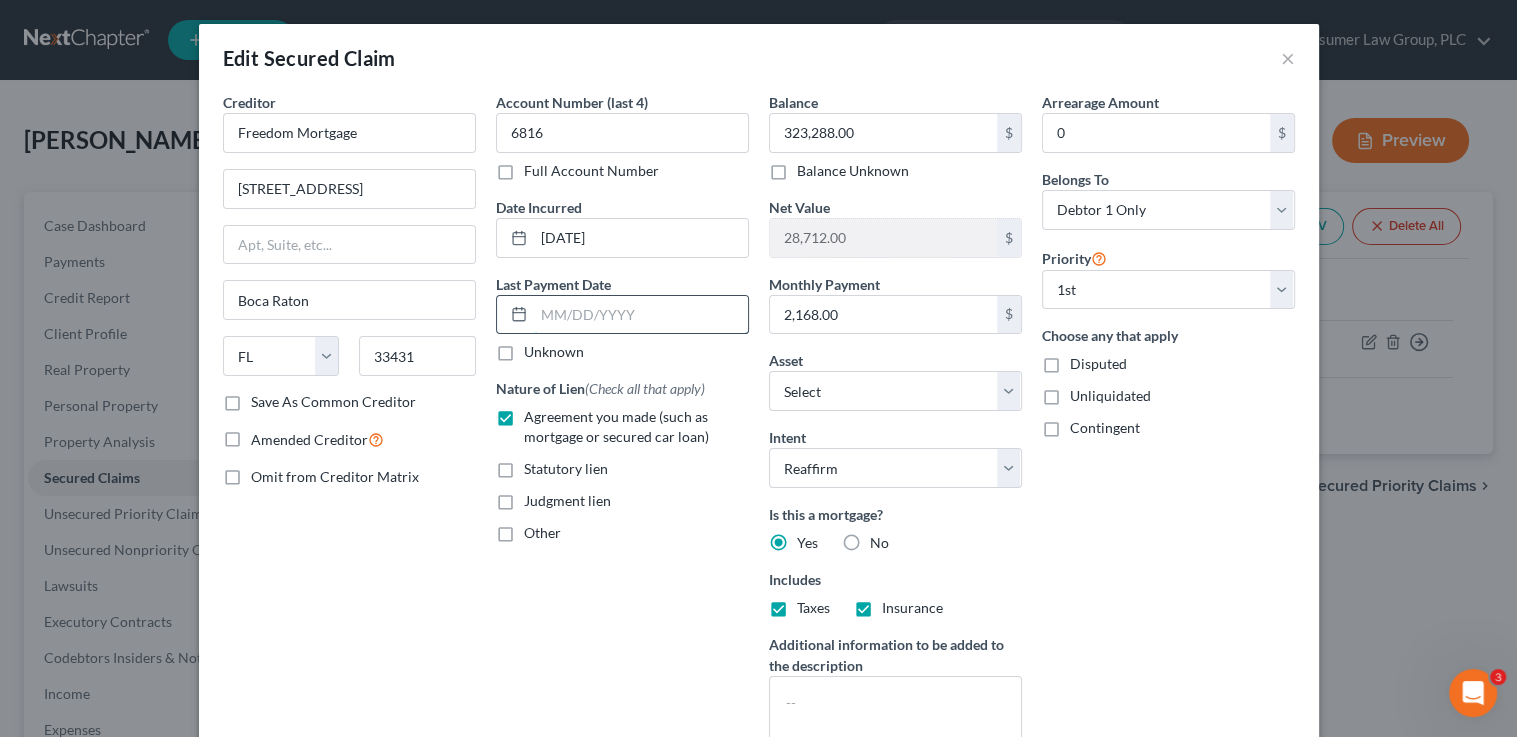 click at bounding box center [641, 315] 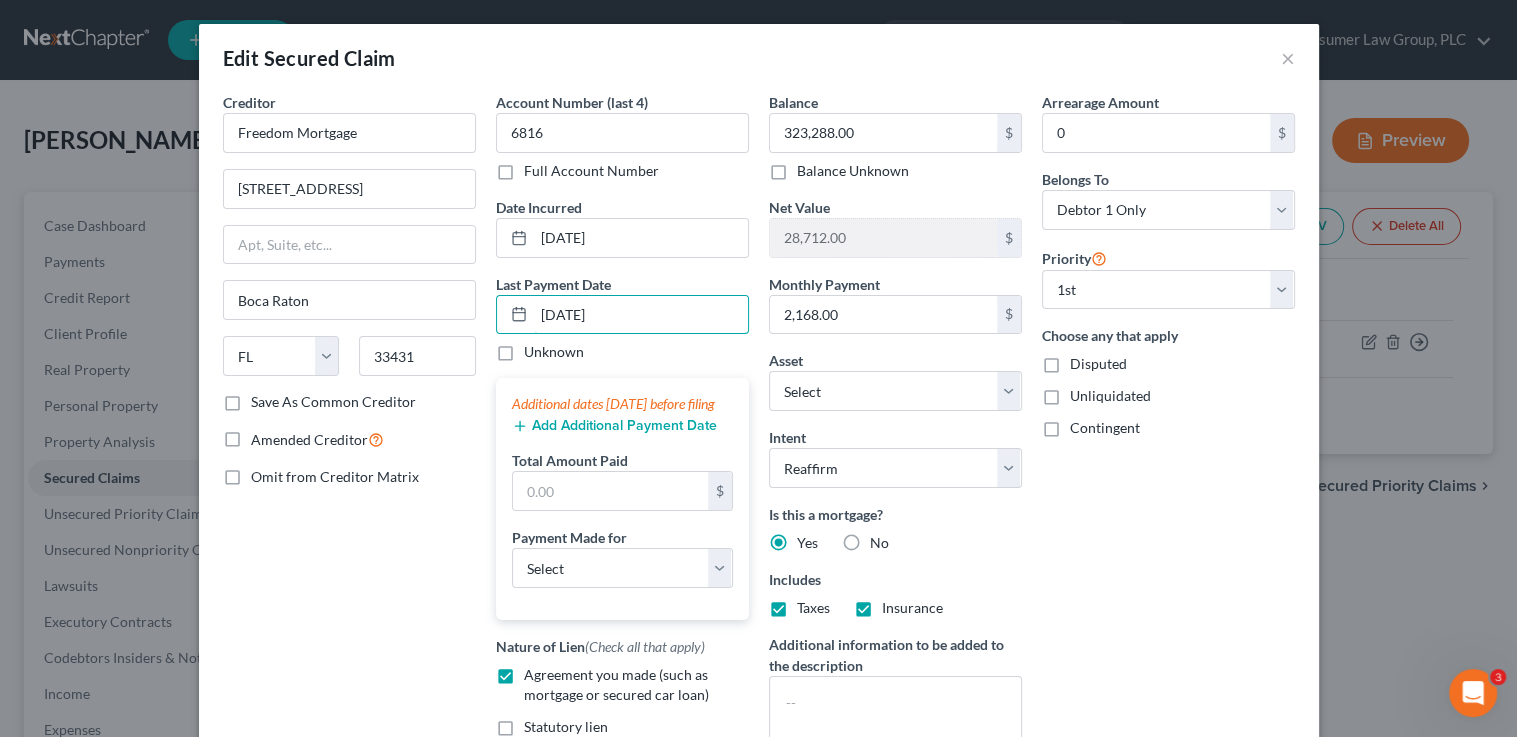 type on "[DATE]" 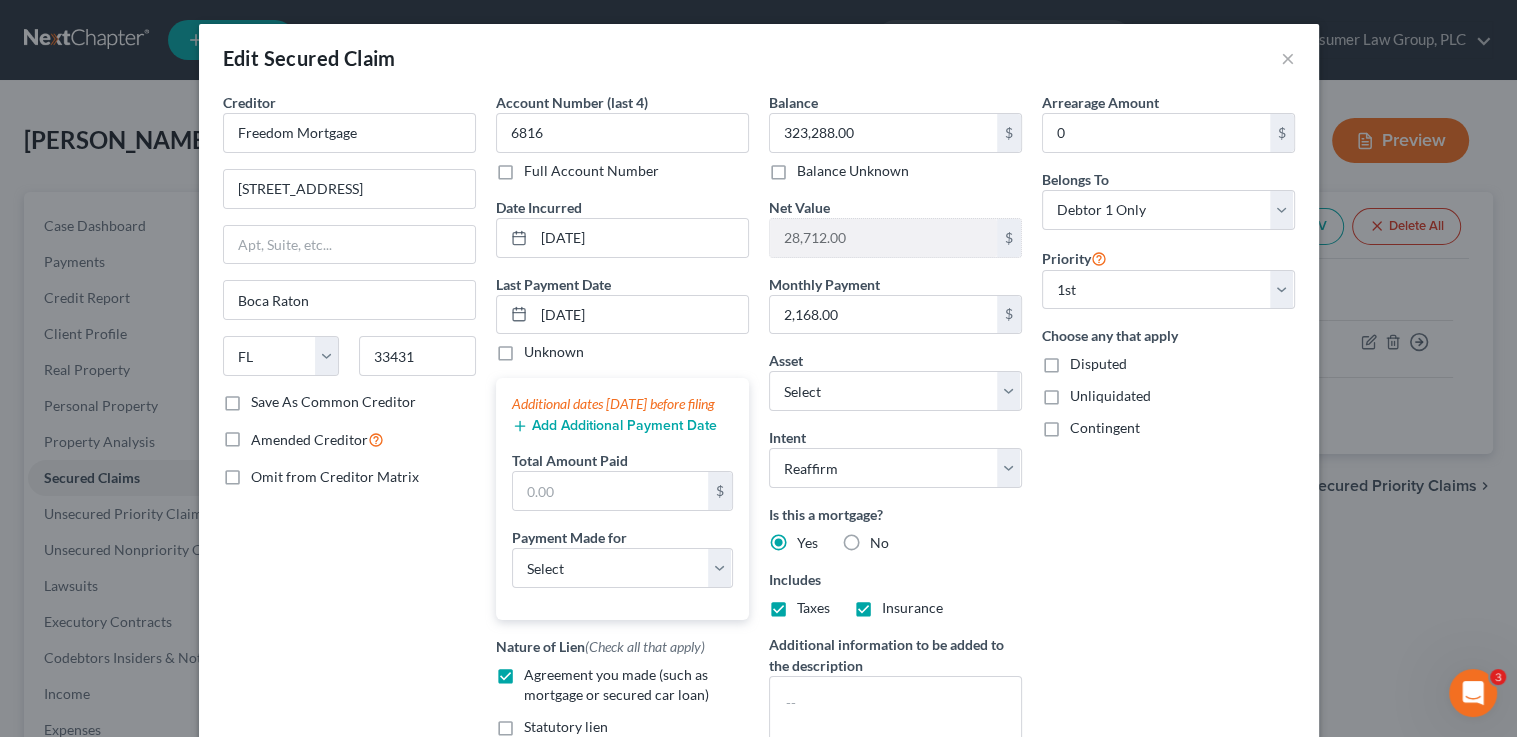 click on "Add Additional Payment Date" at bounding box center (614, 426) 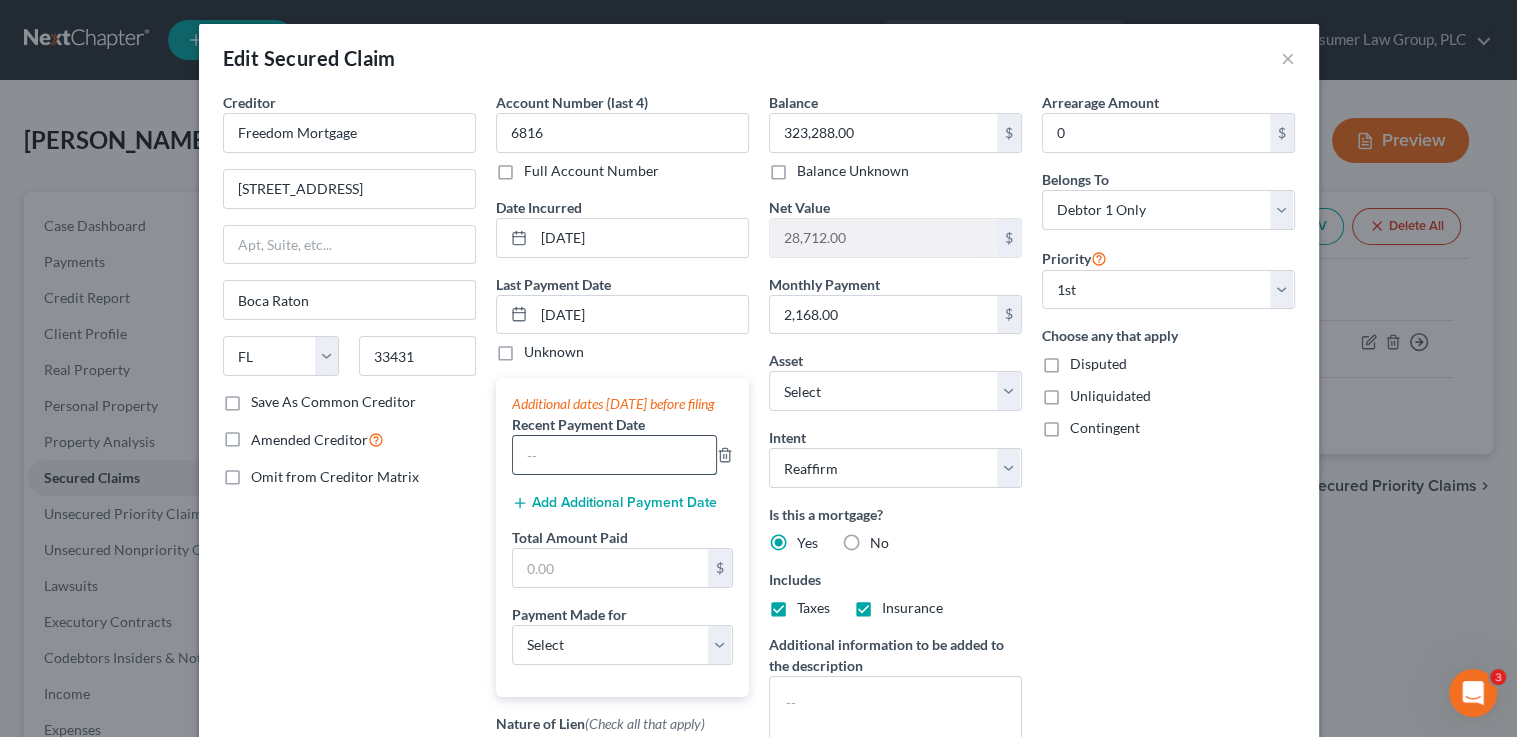 click at bounding box center (614, 455) 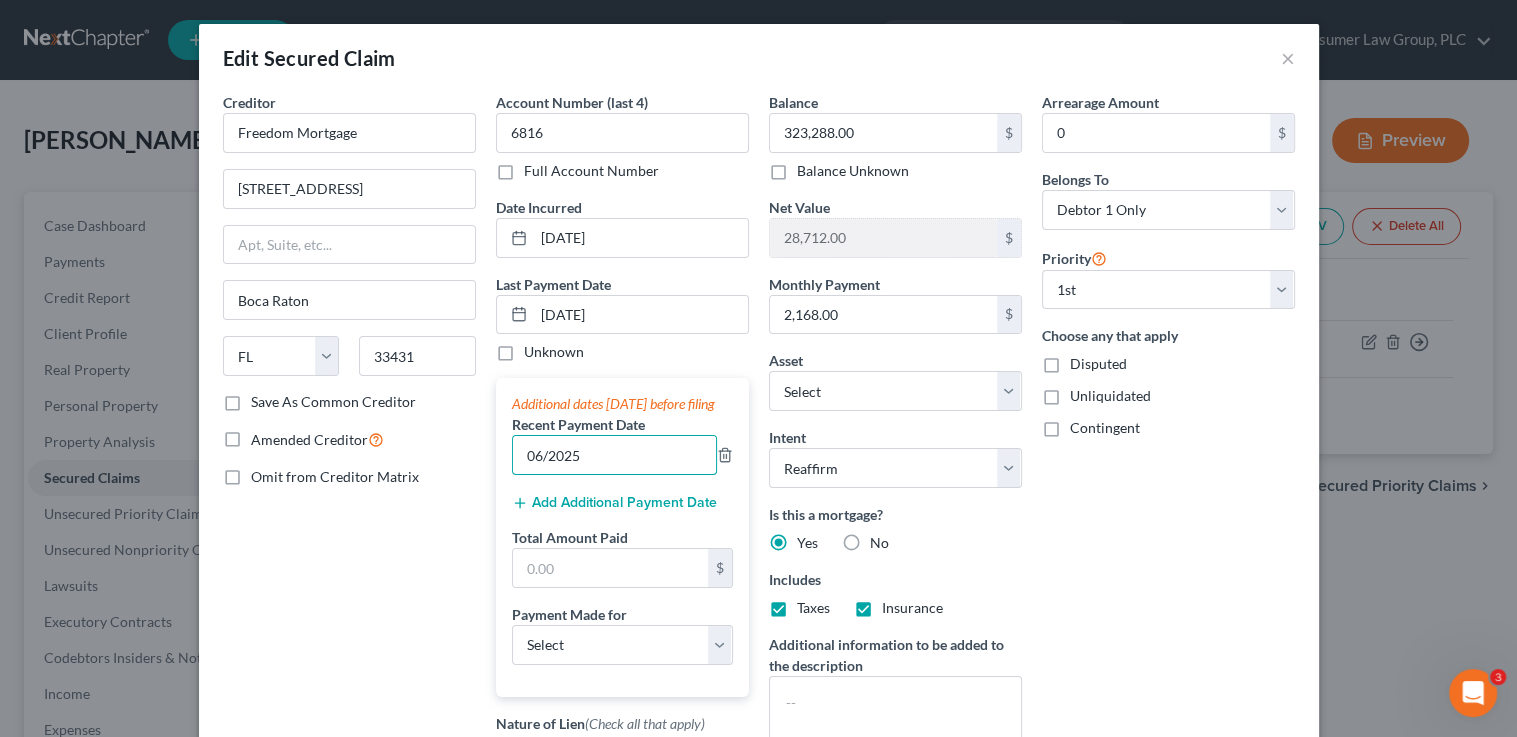 type on "06/2025" 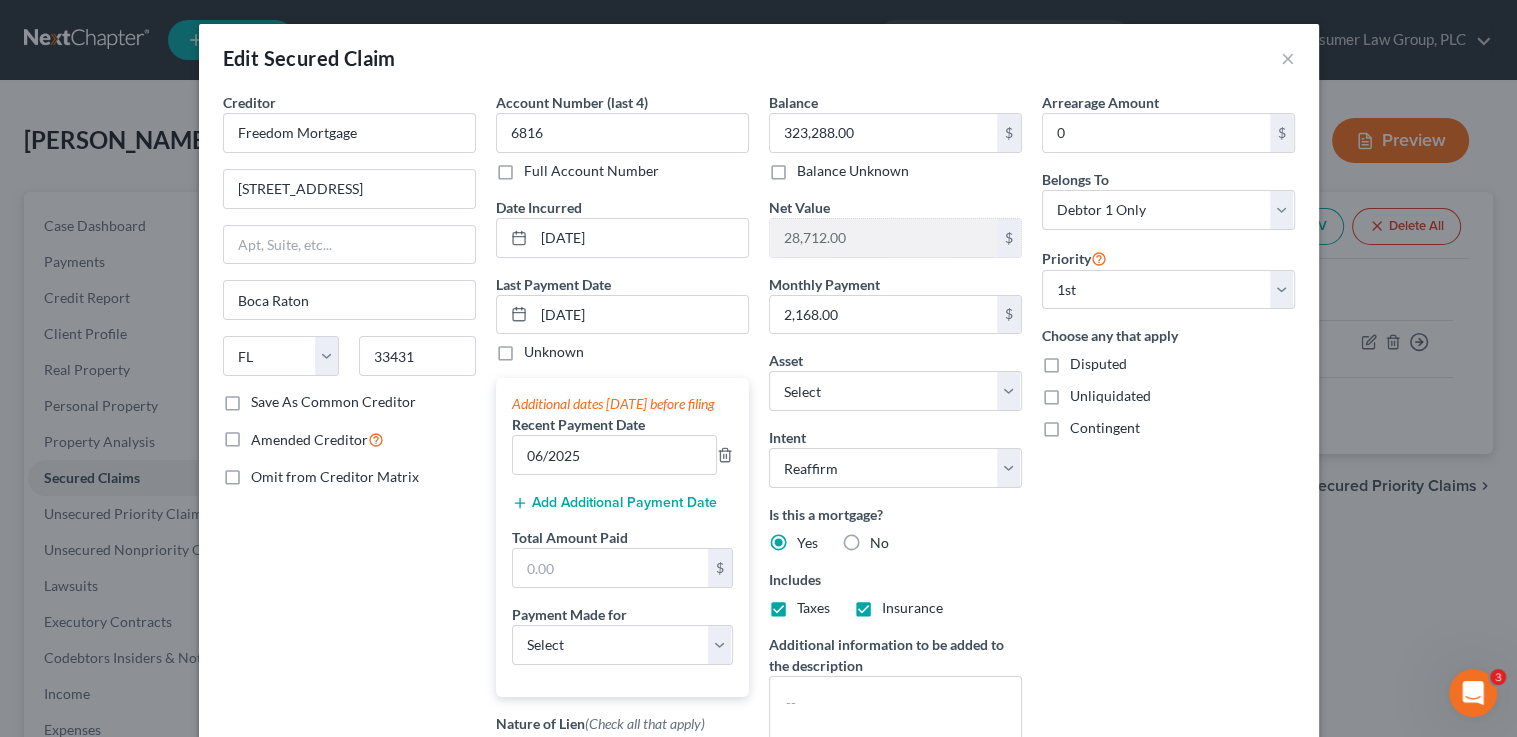 click on "Add Additional Payment Date" at bounding box center (614, 503) 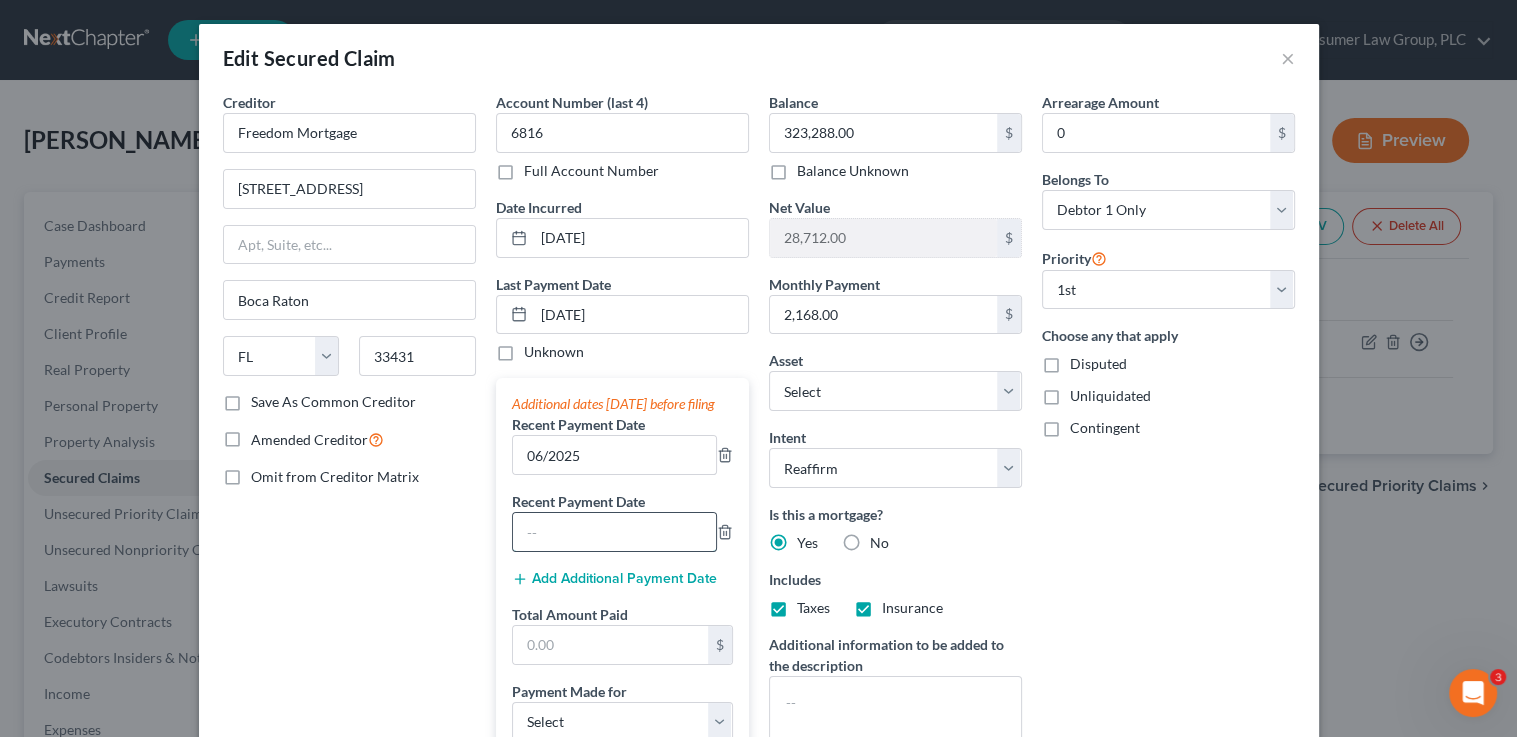 click at bounding box center (614, 532) 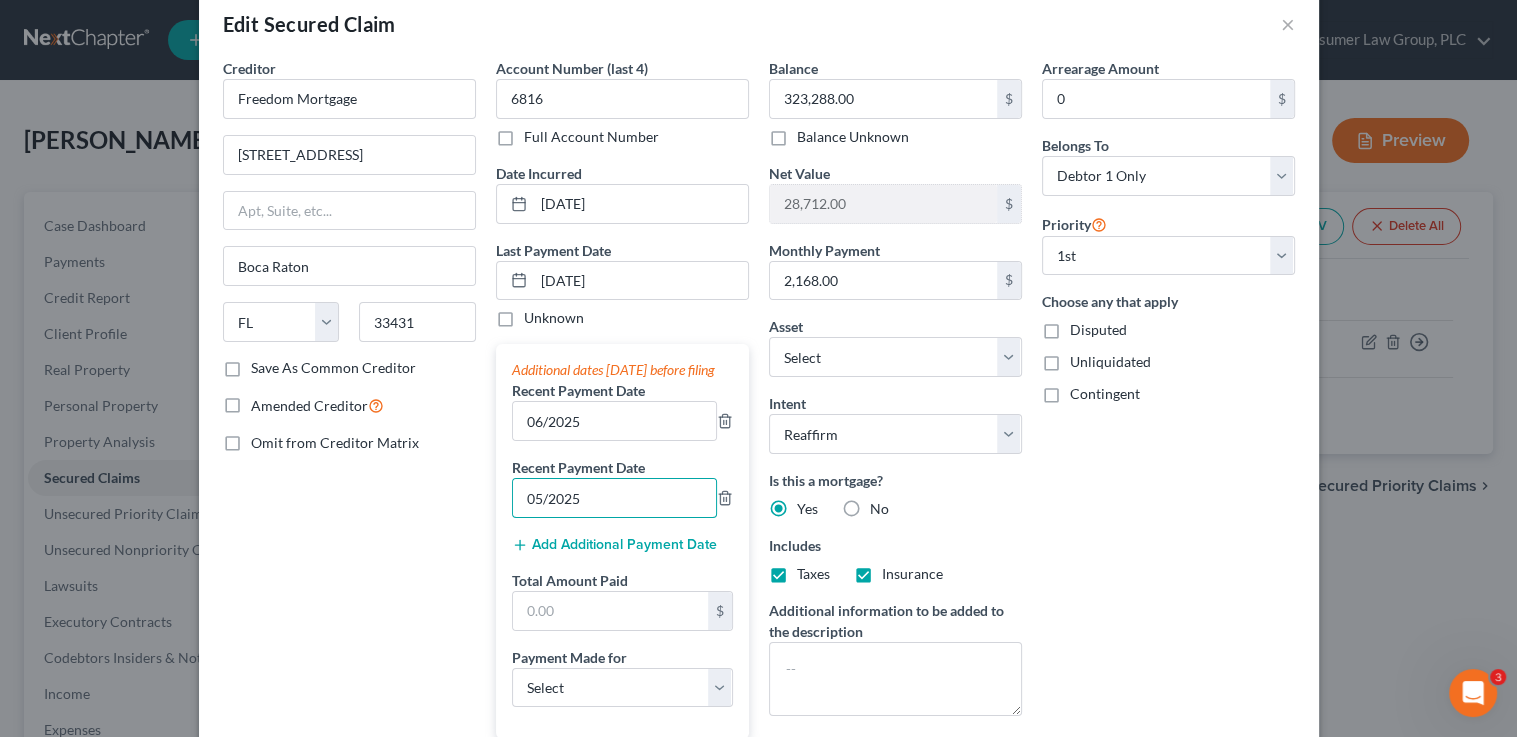 scroll, scrollTop: 122, scrollLeft: 0, axis: vertical 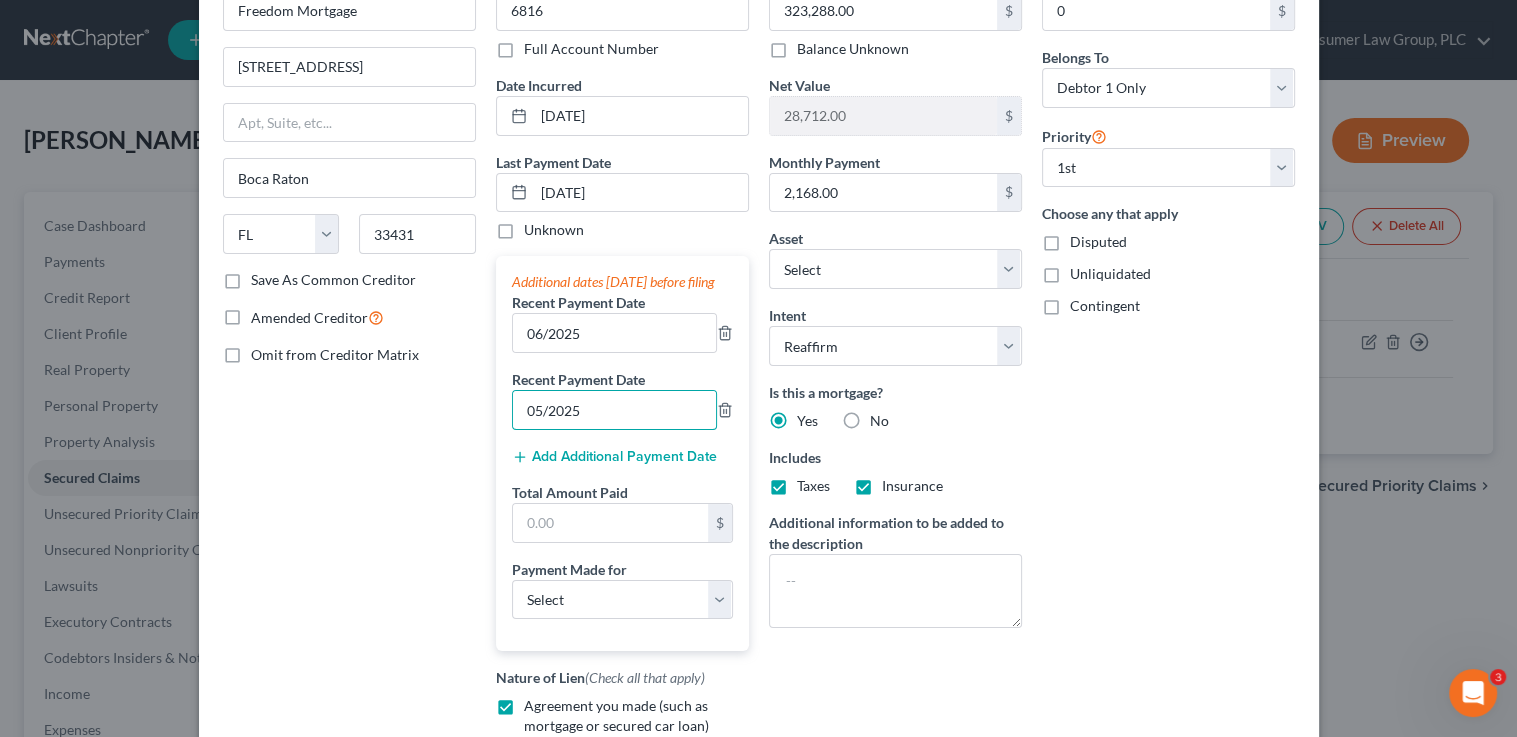 type on "05/2025" 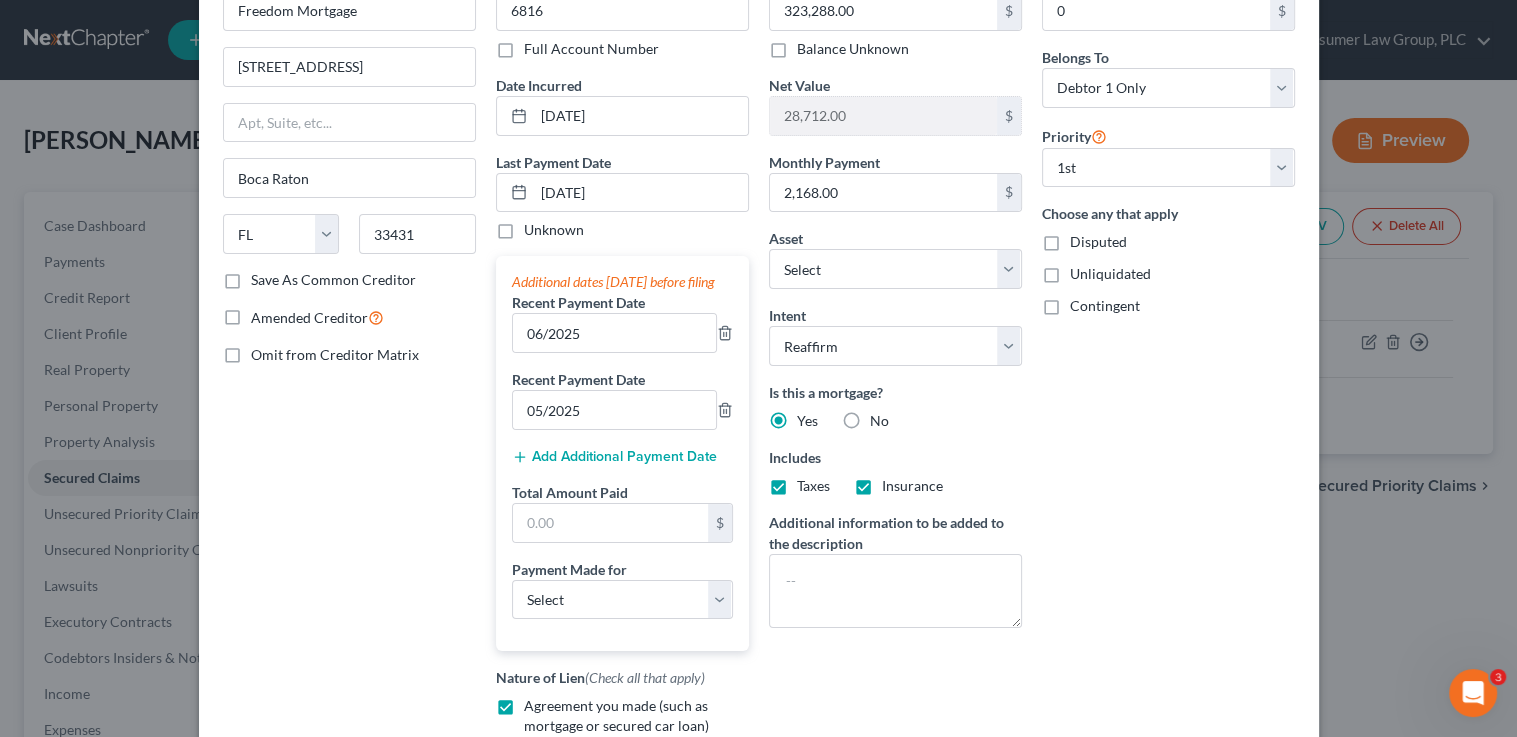 click on "Add Additional Payment Date" at bounding box center (614, 457) 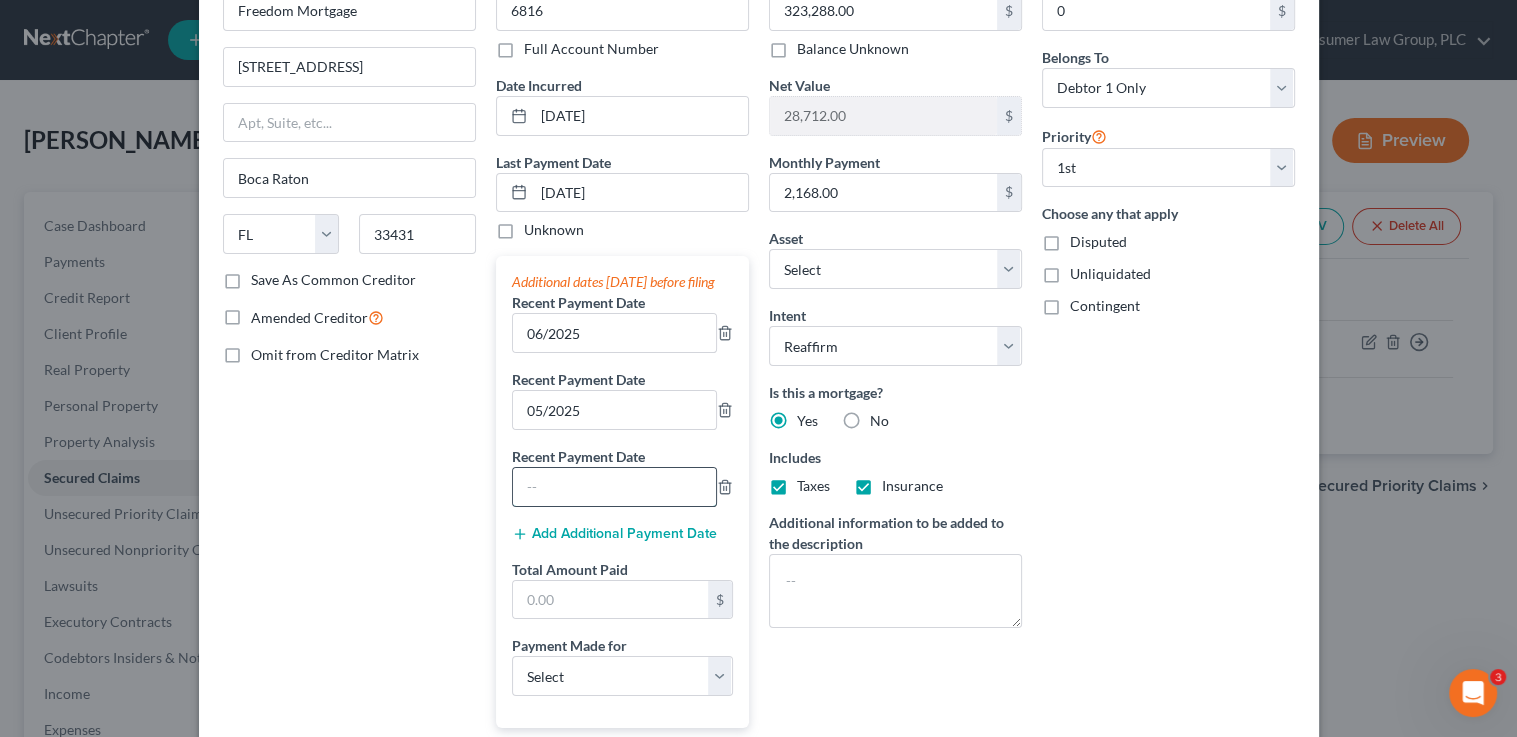 click at bounding box center [614, 487] 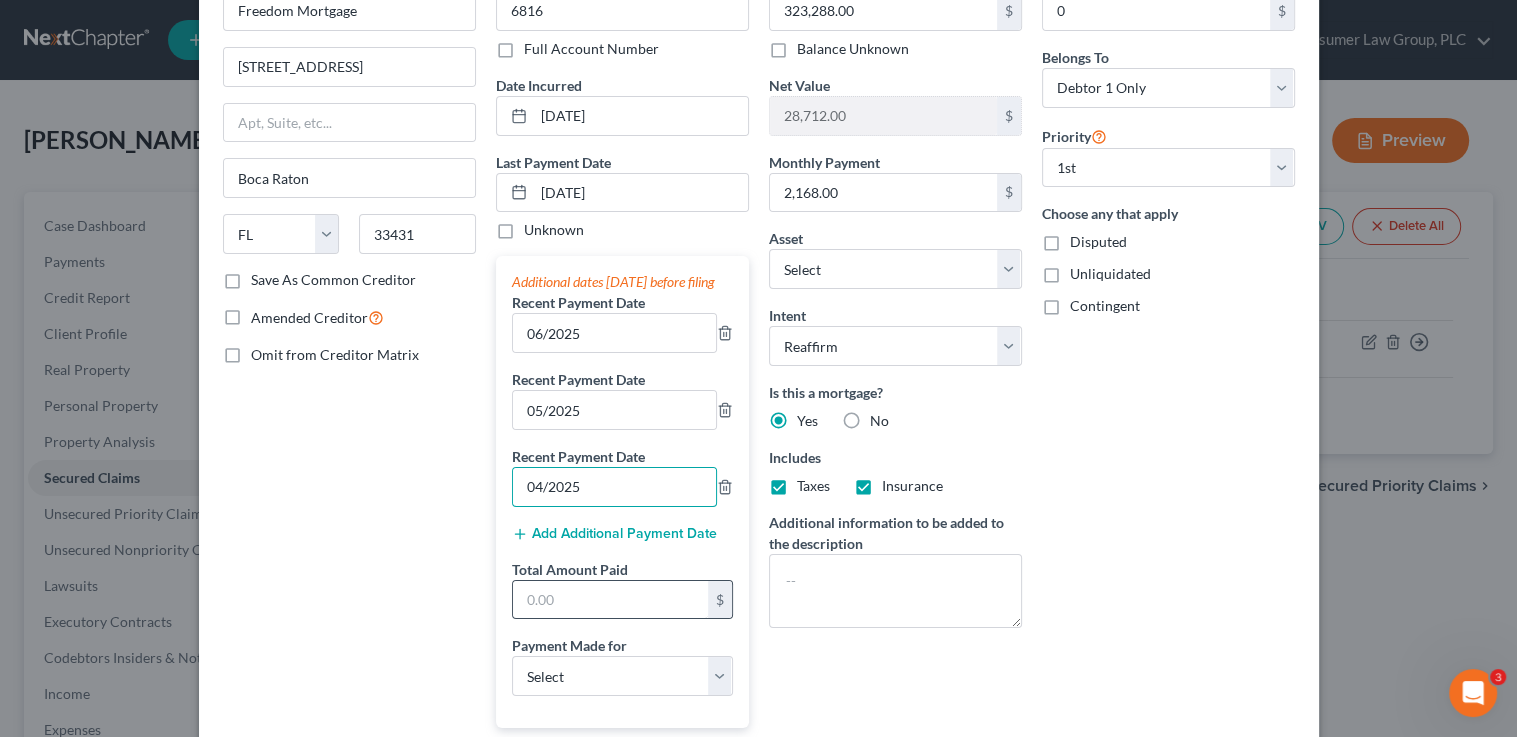 type on "04/2025" 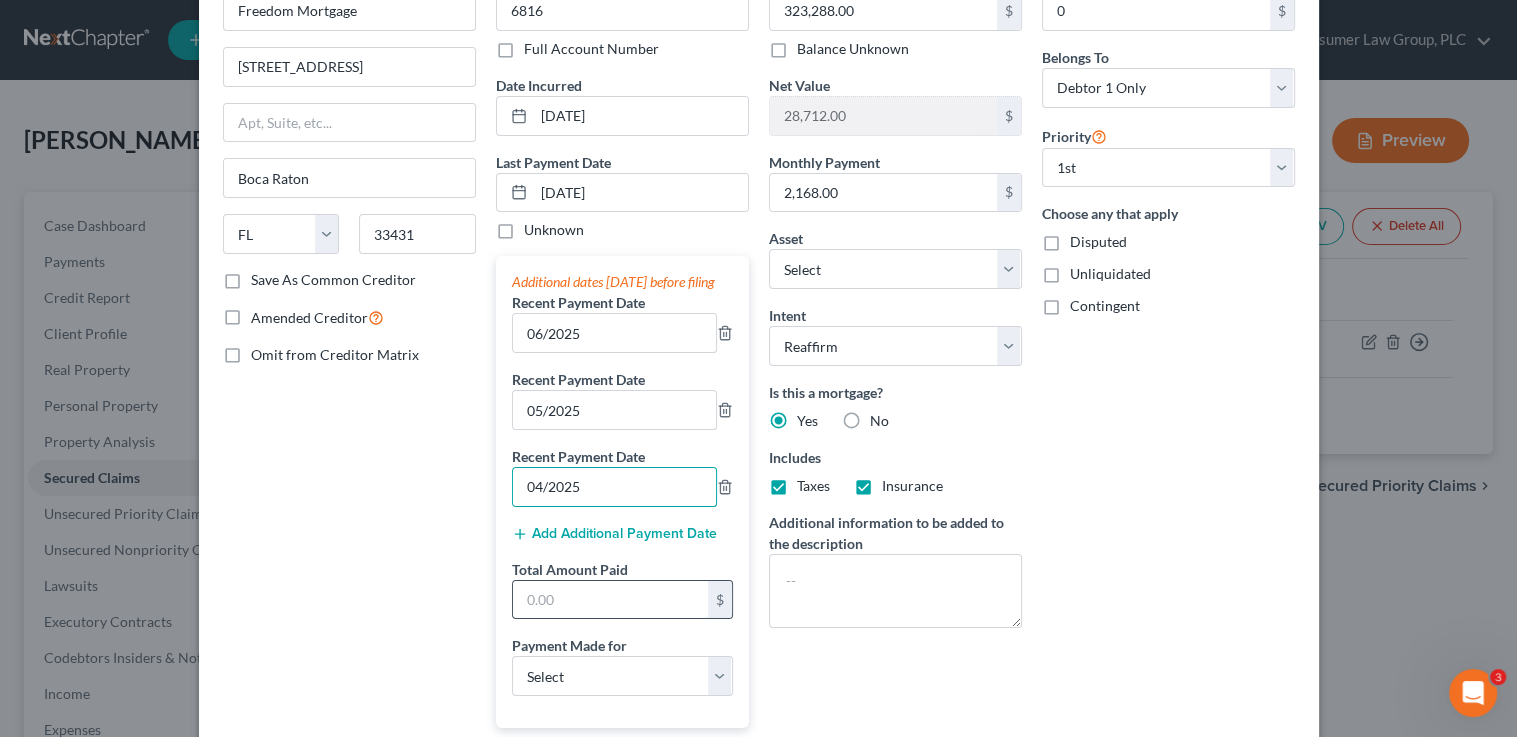 click at bounding box center (610, 600) 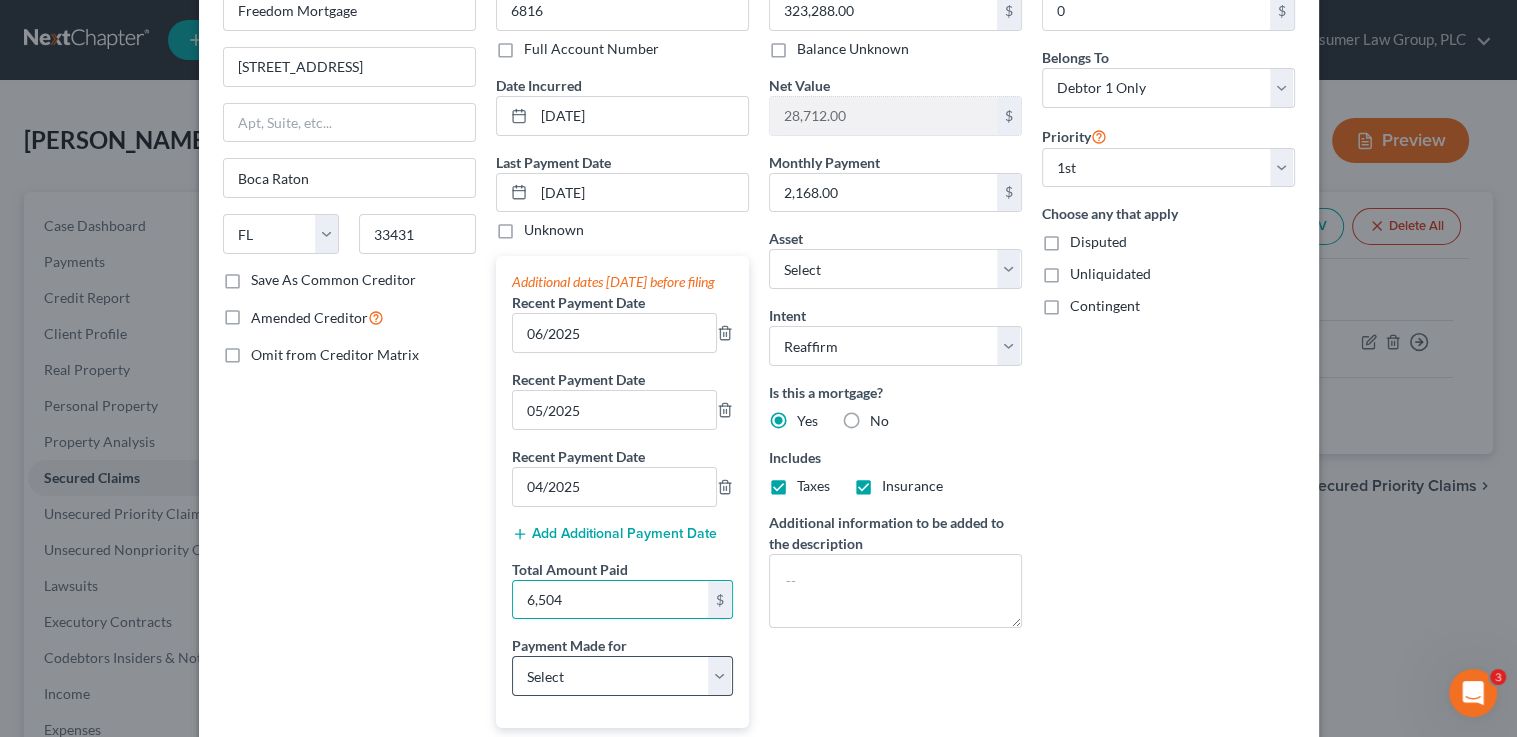 type on "6,504" 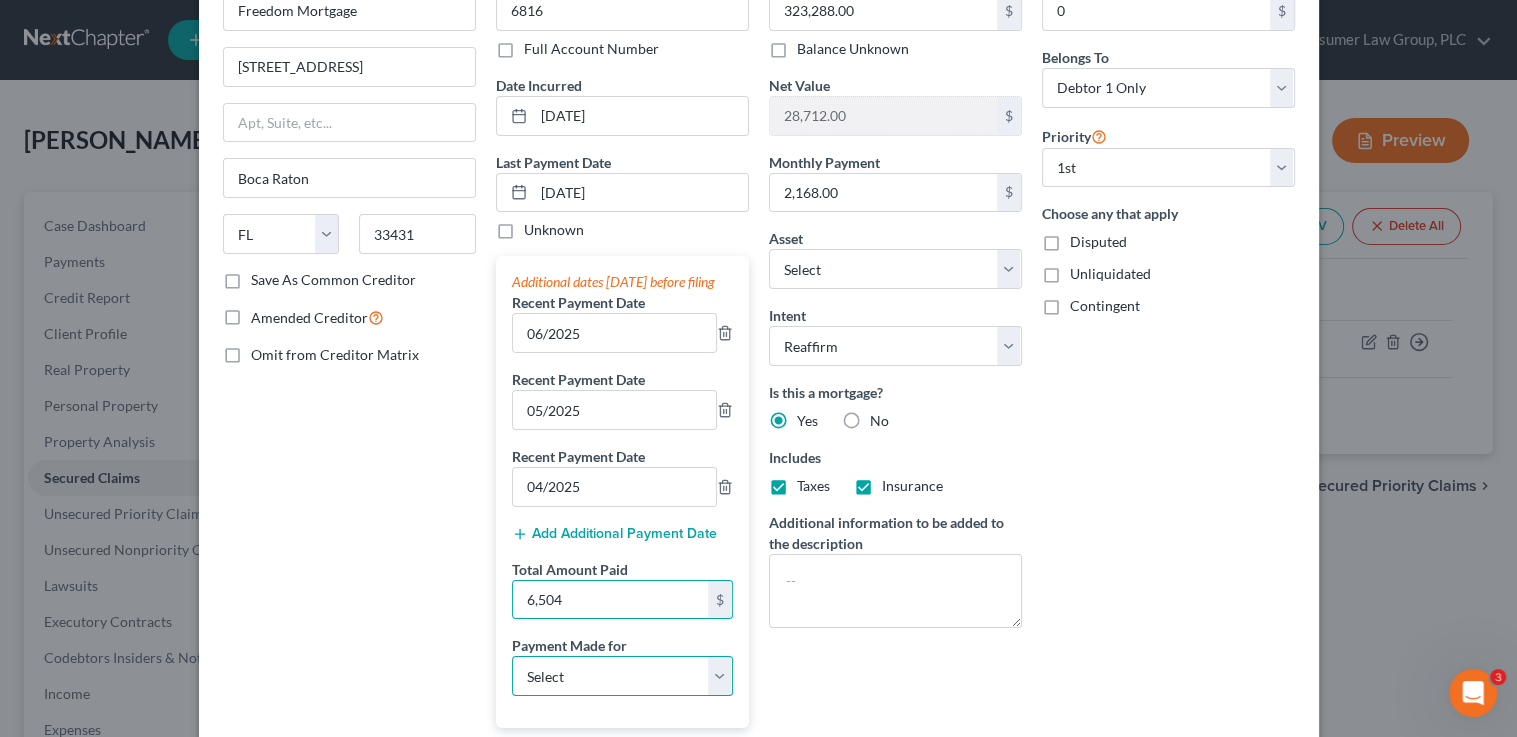 click on "Select Car Credit Card Loan Repayment Mortgage Other Suppliers Or Vendors" at bounding box center (622, 676) 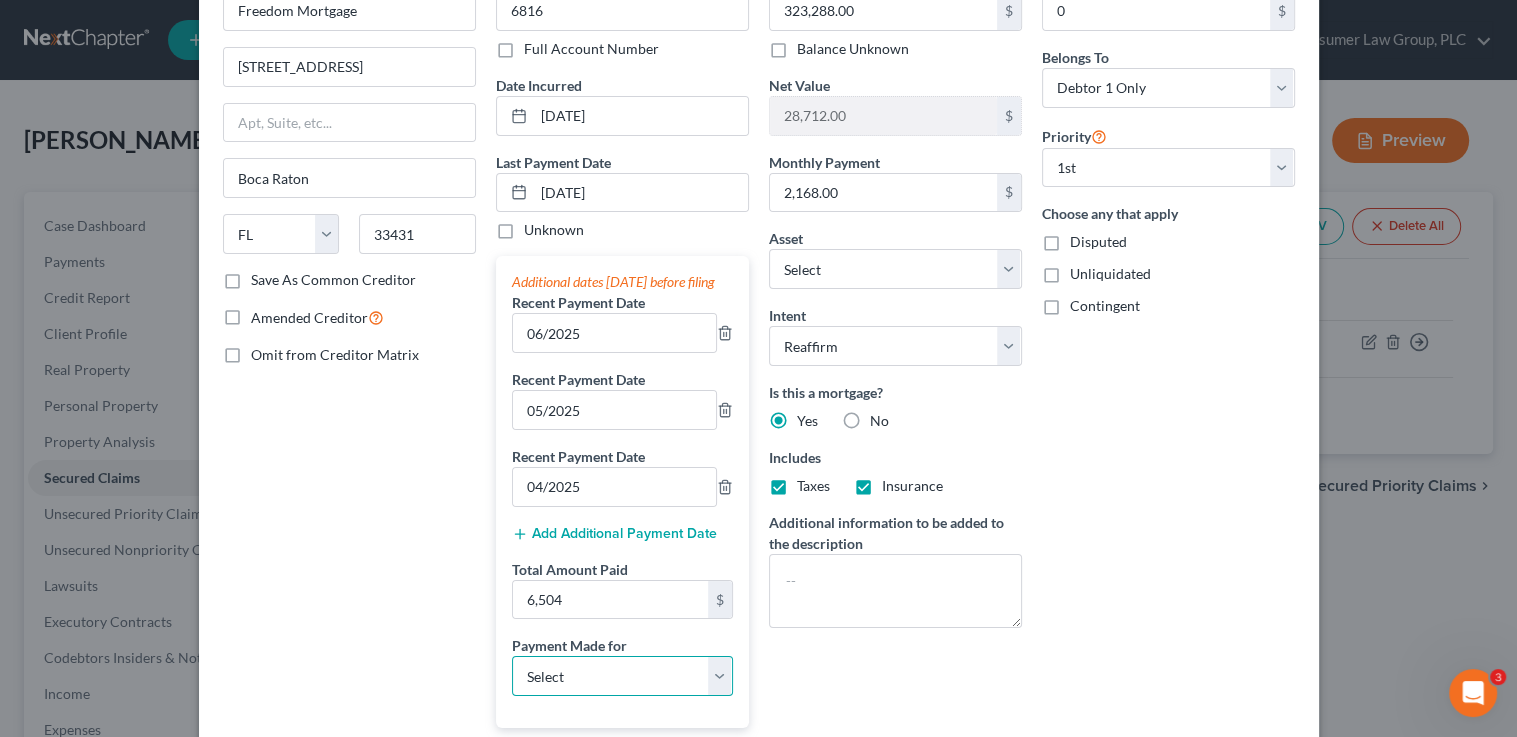 select on "3" 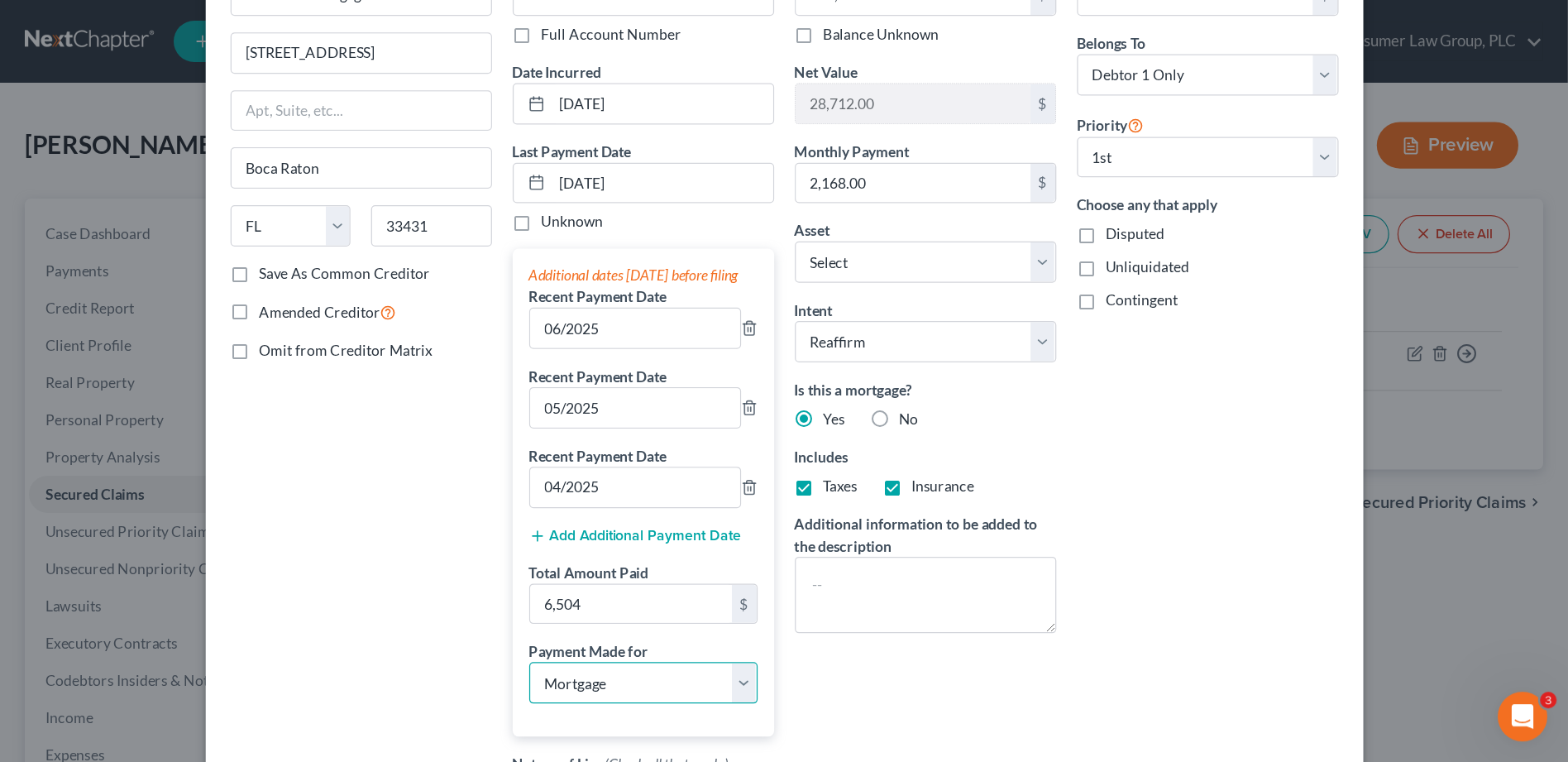 scroll, scrollTop: 115, scrollLeft: 0, axis: vertical 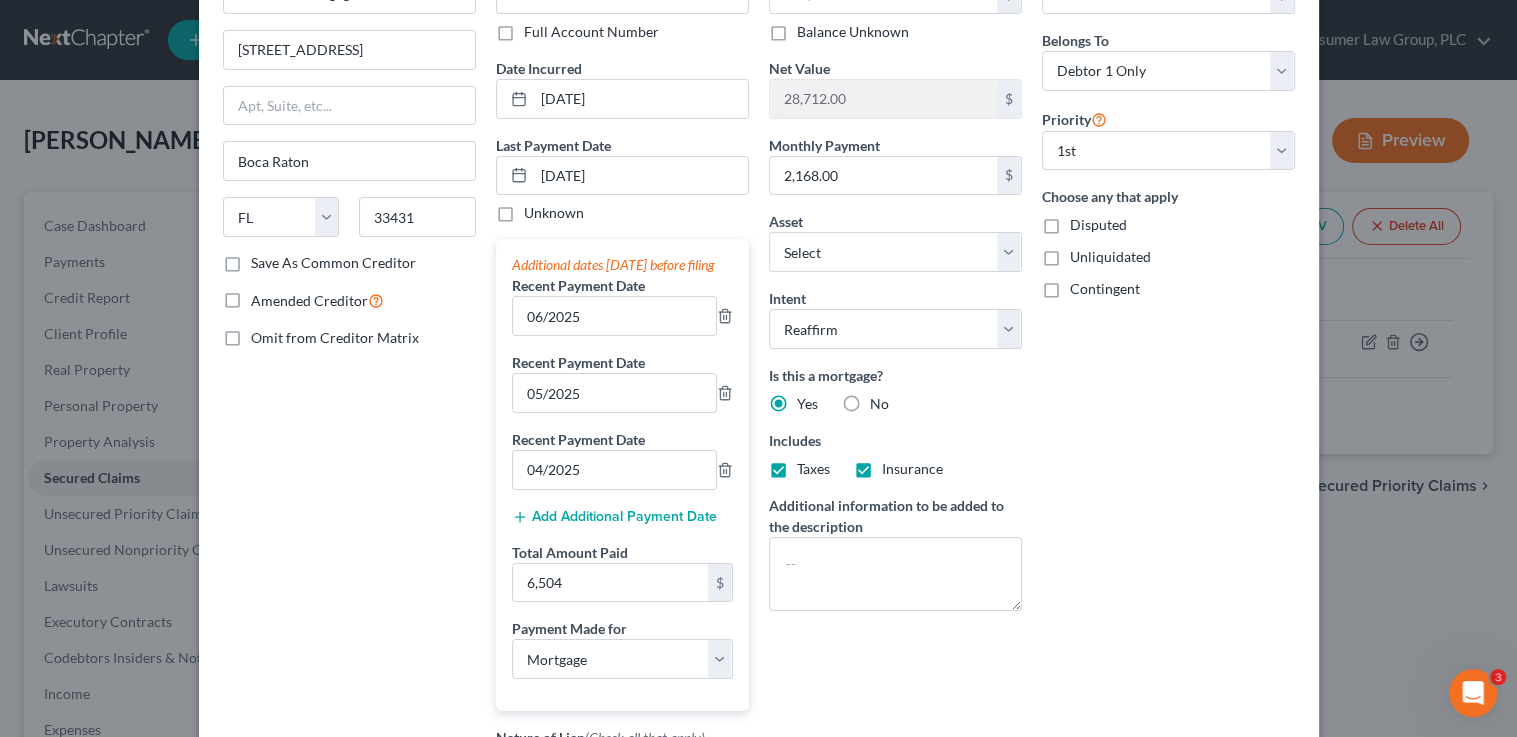 click on "Arrearage Amount 0 $
Belongs To
*
Select Debtor 1 Only Debtor 2 Only Debtor 1 And Debtor 2 Only At Least One Of The Debtors And Another Community Property Priority  Select 1st 2nd 3rd 4th 5th 6th 7th 8th 9th 10th 11th 12th 13th 14th 15th 16th 17th 18th 19th 20th 21th 22th 23th 24th 25th 26th 27th 28th 29th 30th Choose any that apply Disputed Unliquidated Contingent" at bounding box center [1168, 430] 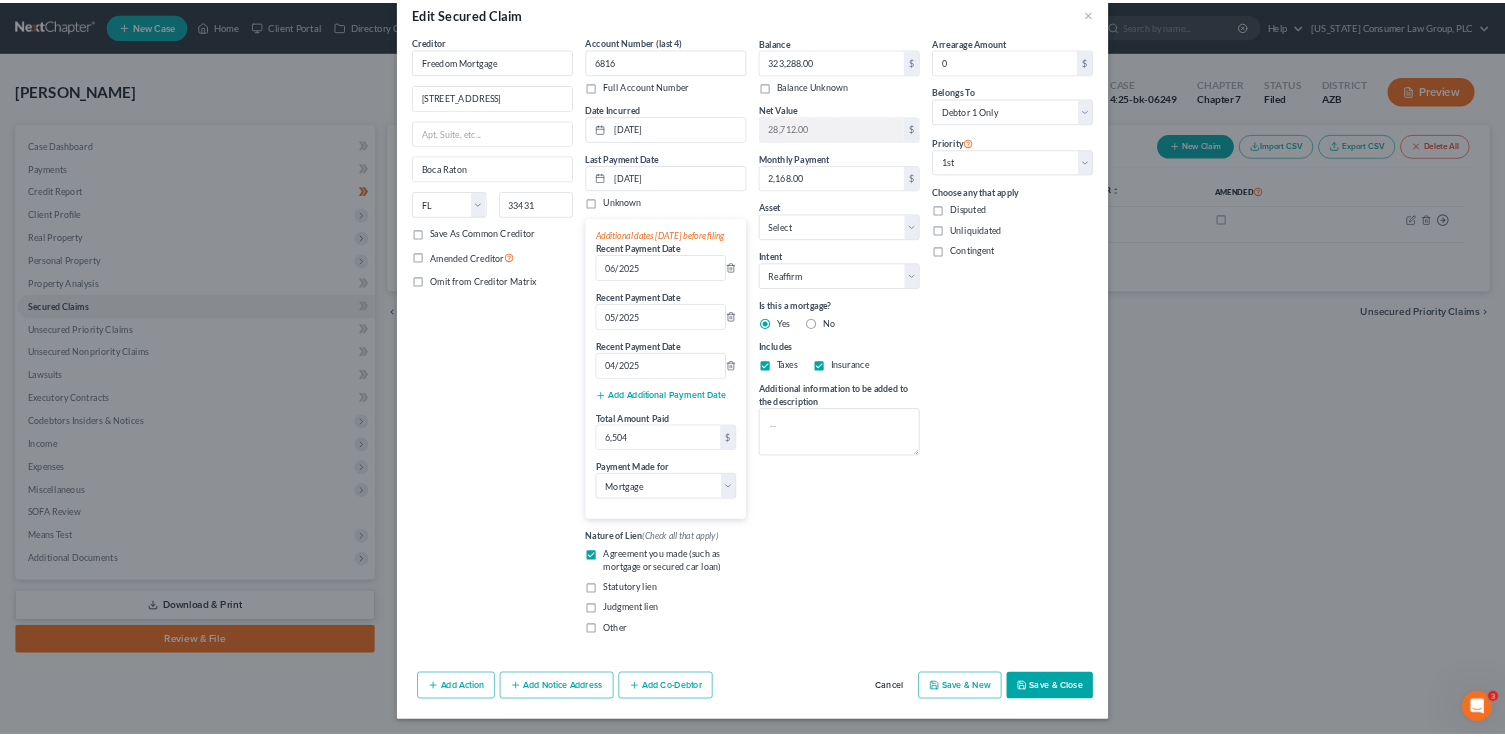 scroll, scrollTop: 0, scrollLeft: 0, axis: both 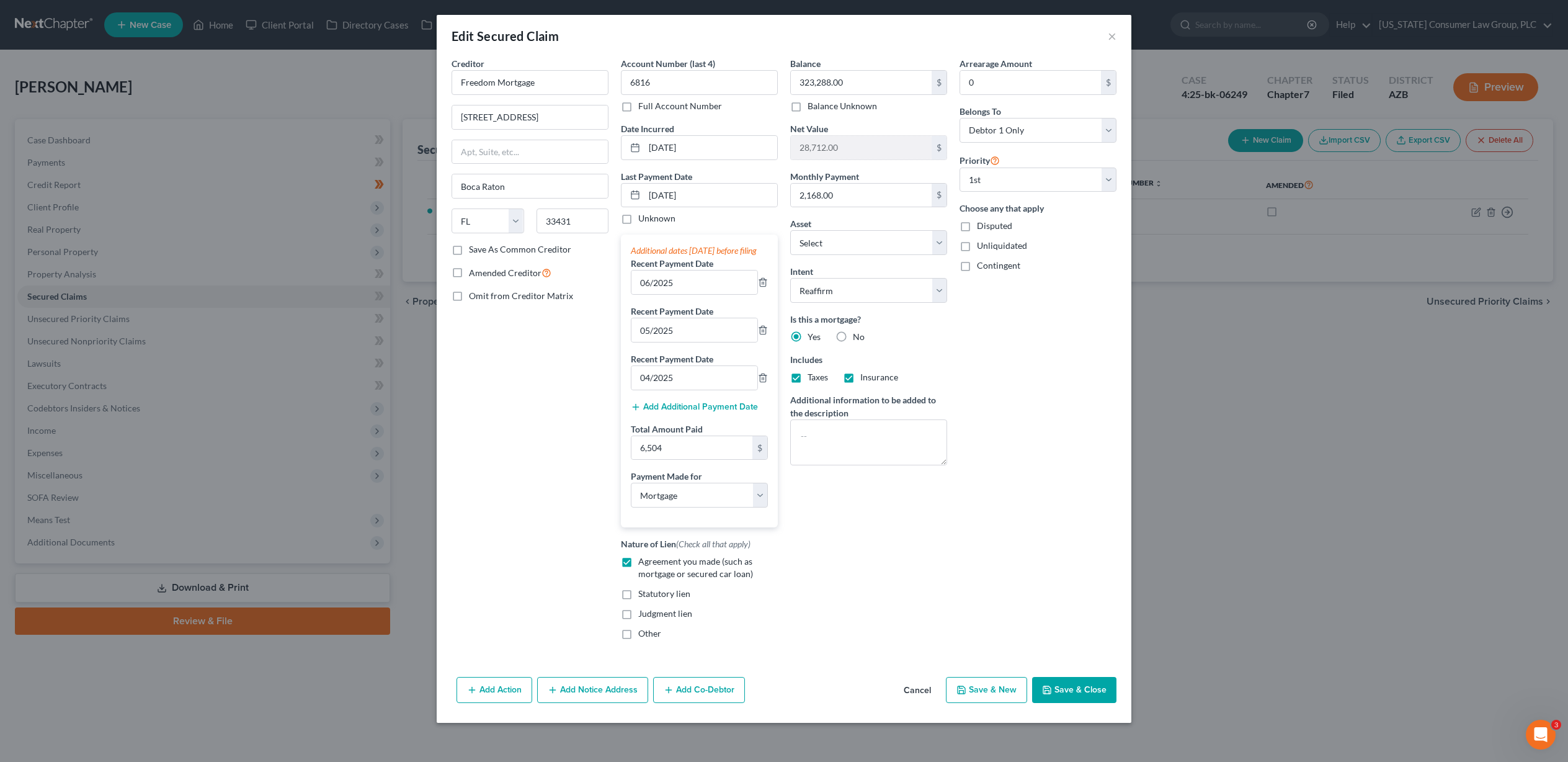 click on "Save & Close" at bounding box center (1074, 690) 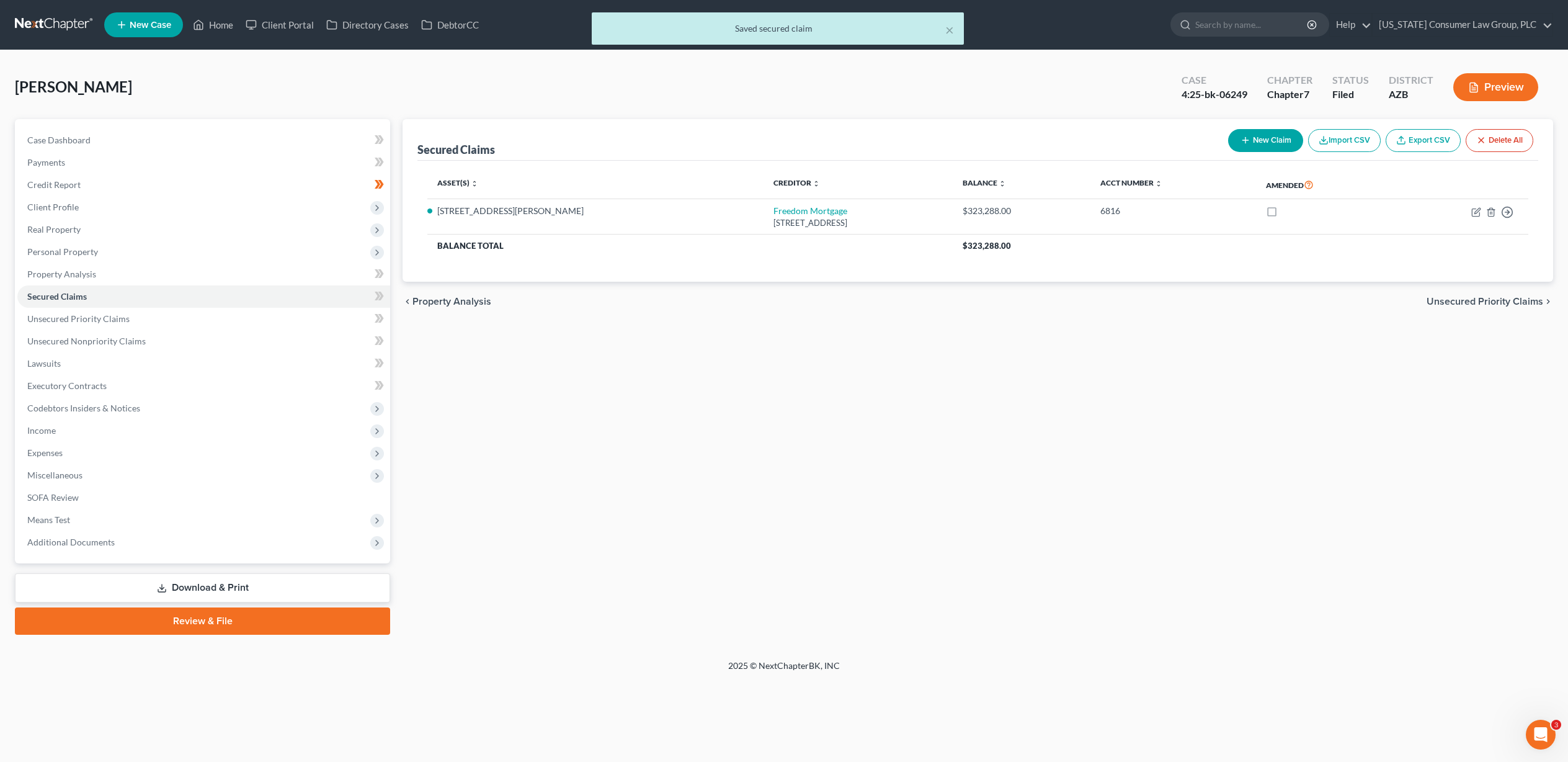 click on "Secured Claims New Claim
Import CSV
Export CSV Delete All
Asset(s)  expand_more   expand_less   unfold_more Creditor  expand_more   expand_less   unfold_more Balance  expand_more   expand_less   unfold_more Acct Number  expand_more   expand_less   unfold_more Amended  35711 W. San Alvarez Ave. Freedom Mortgage 951 W Yamato Rd, Suite 175, Boca Raton, FL 33431 $323,288.00 6816 Move to E Move to F Move to G Move to Notice Only Balance Total $323,288.00
Previous
1
Next
chevron_left
Property Analysis
Unsecured Priority Claims
chevron_right" at bounding box center (978, 377) 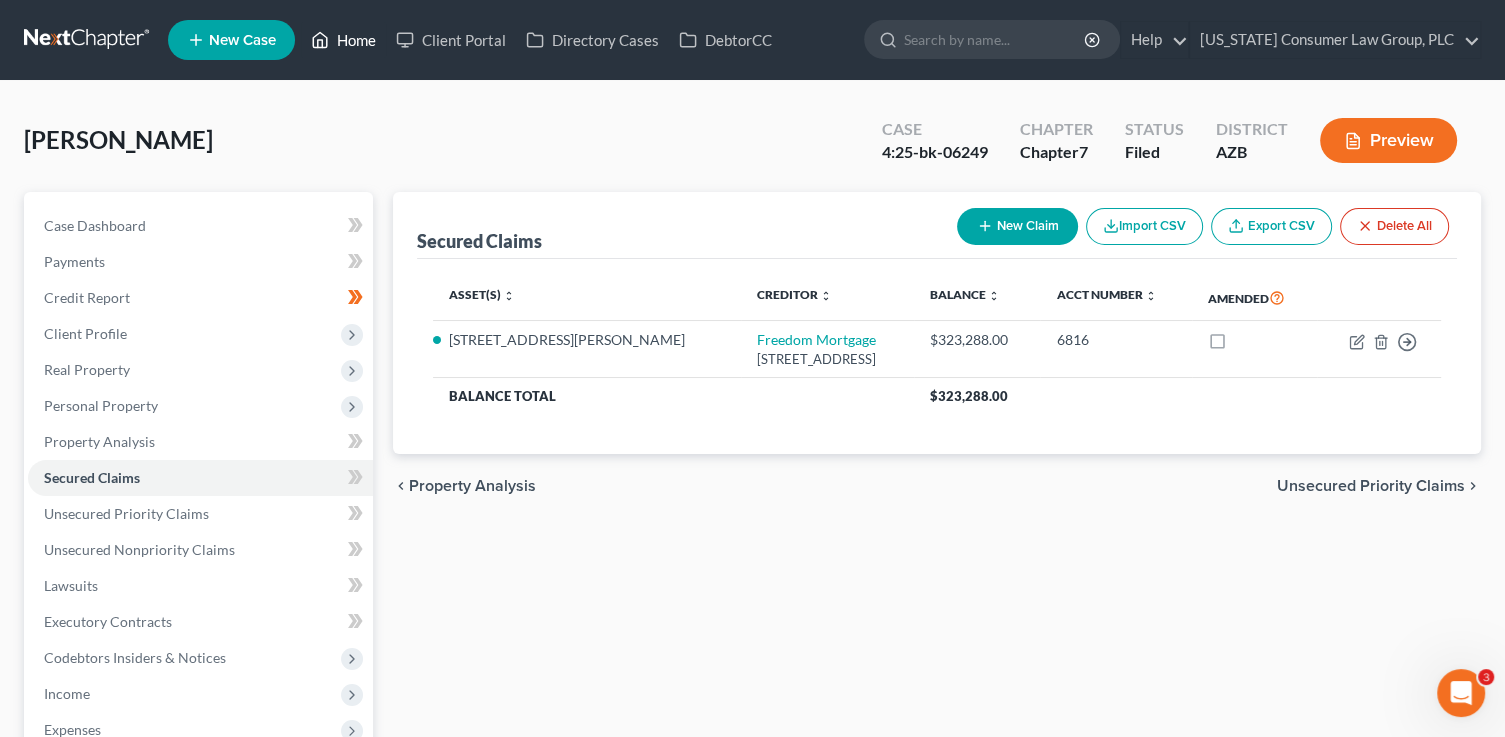 click on "Home" at bounding box center [343, 40] 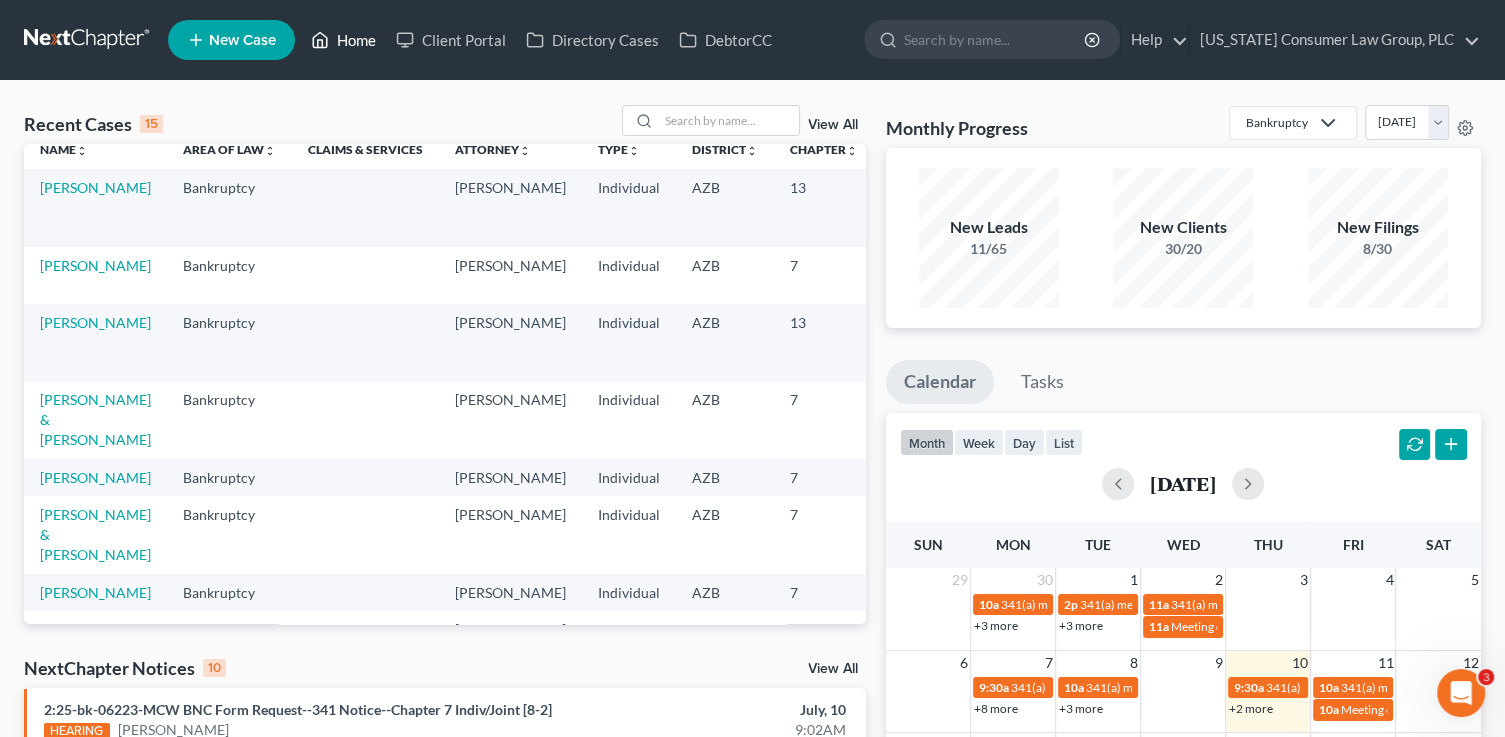 scroll, scrollTop: 36, scrollLeft: 0, axis: vertical 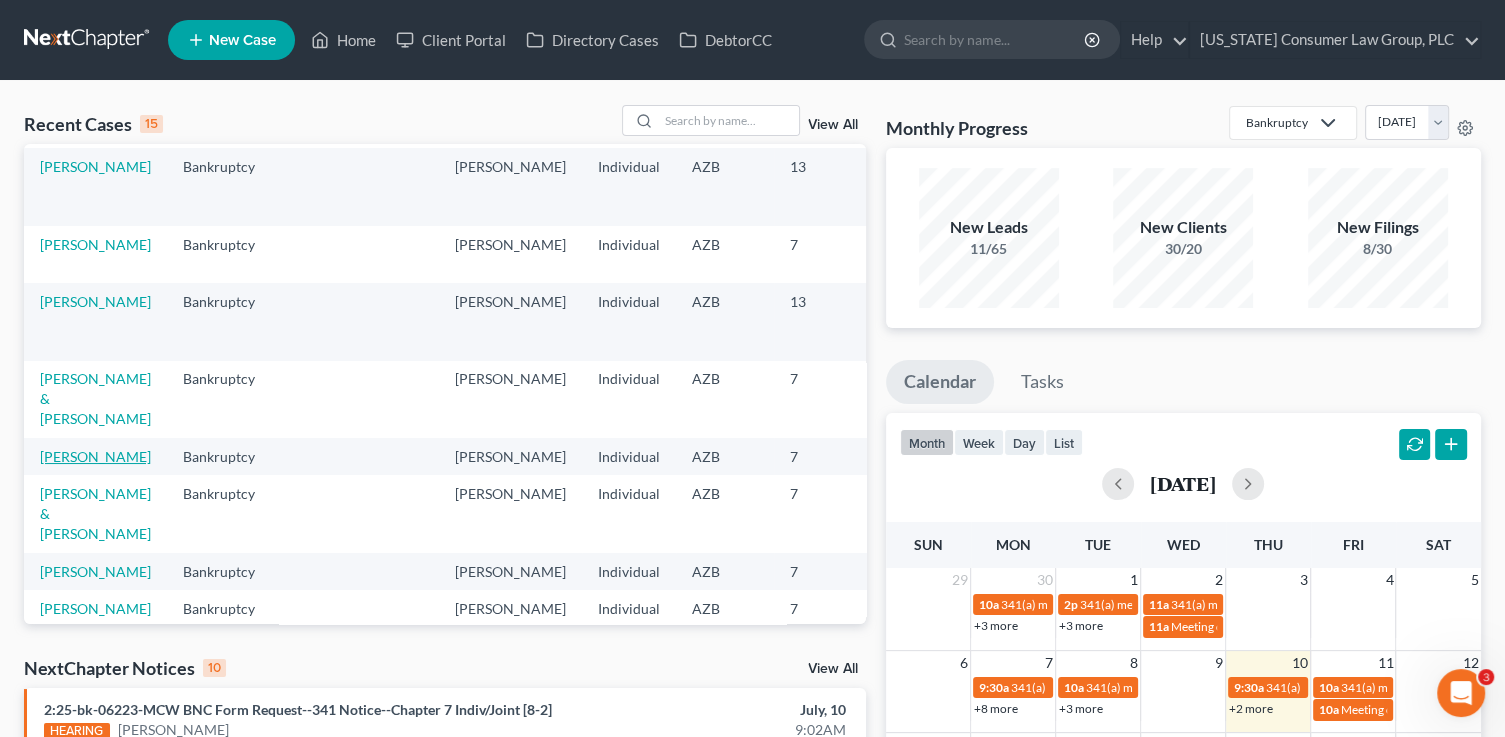 click on "Harris, Kisha" at bounding box center [95, 456] 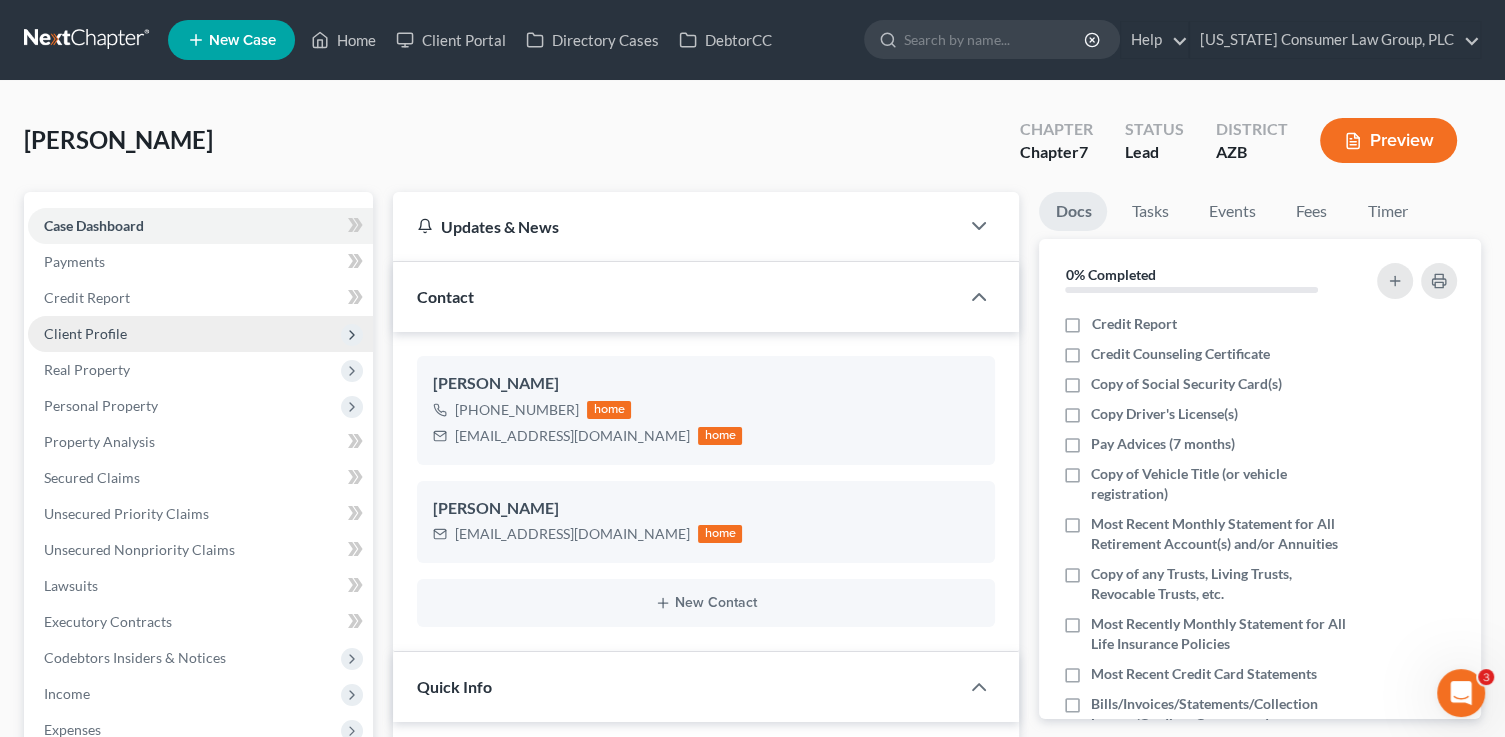 click on "Client Profile" at bounding box center (200, 334) 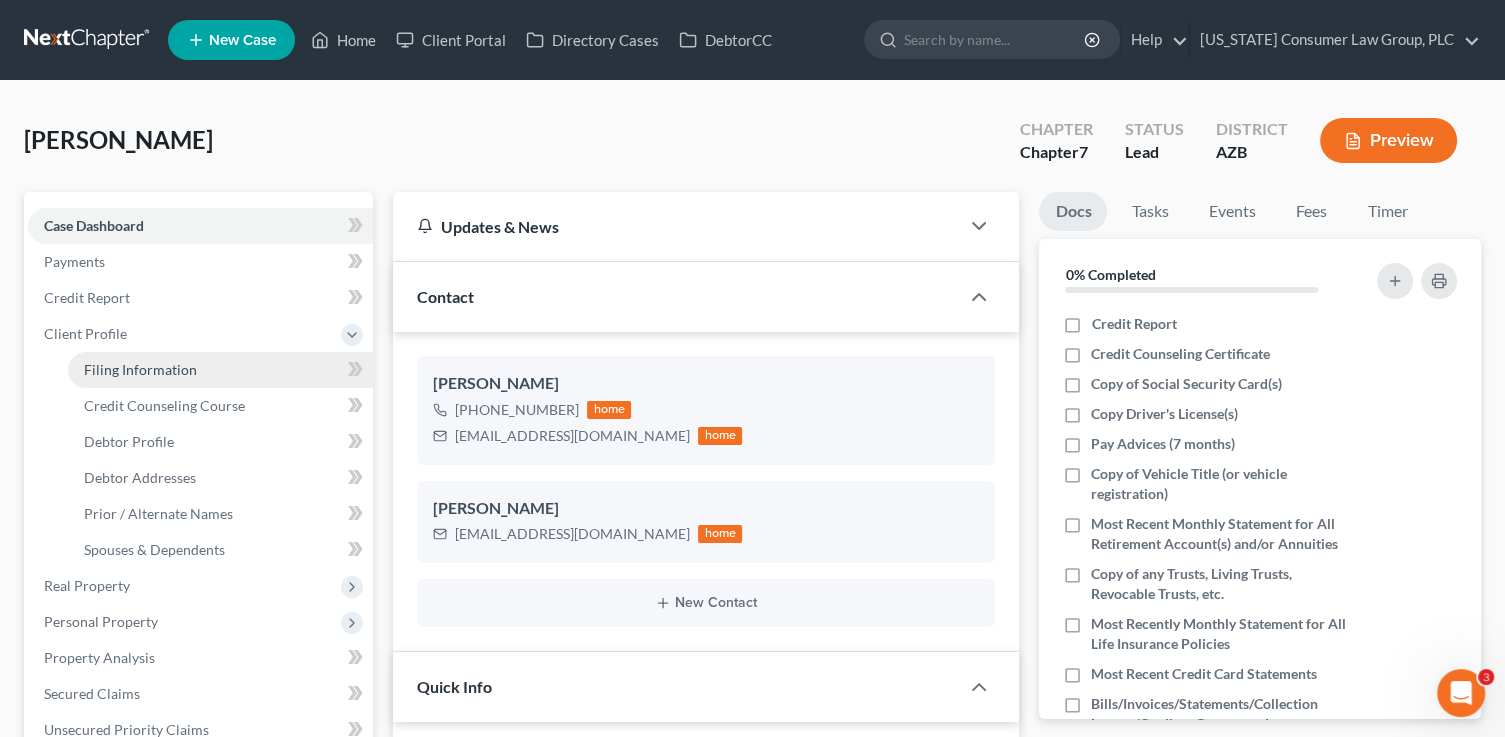 click on "Filing Information" at bounding box center (140, 369) 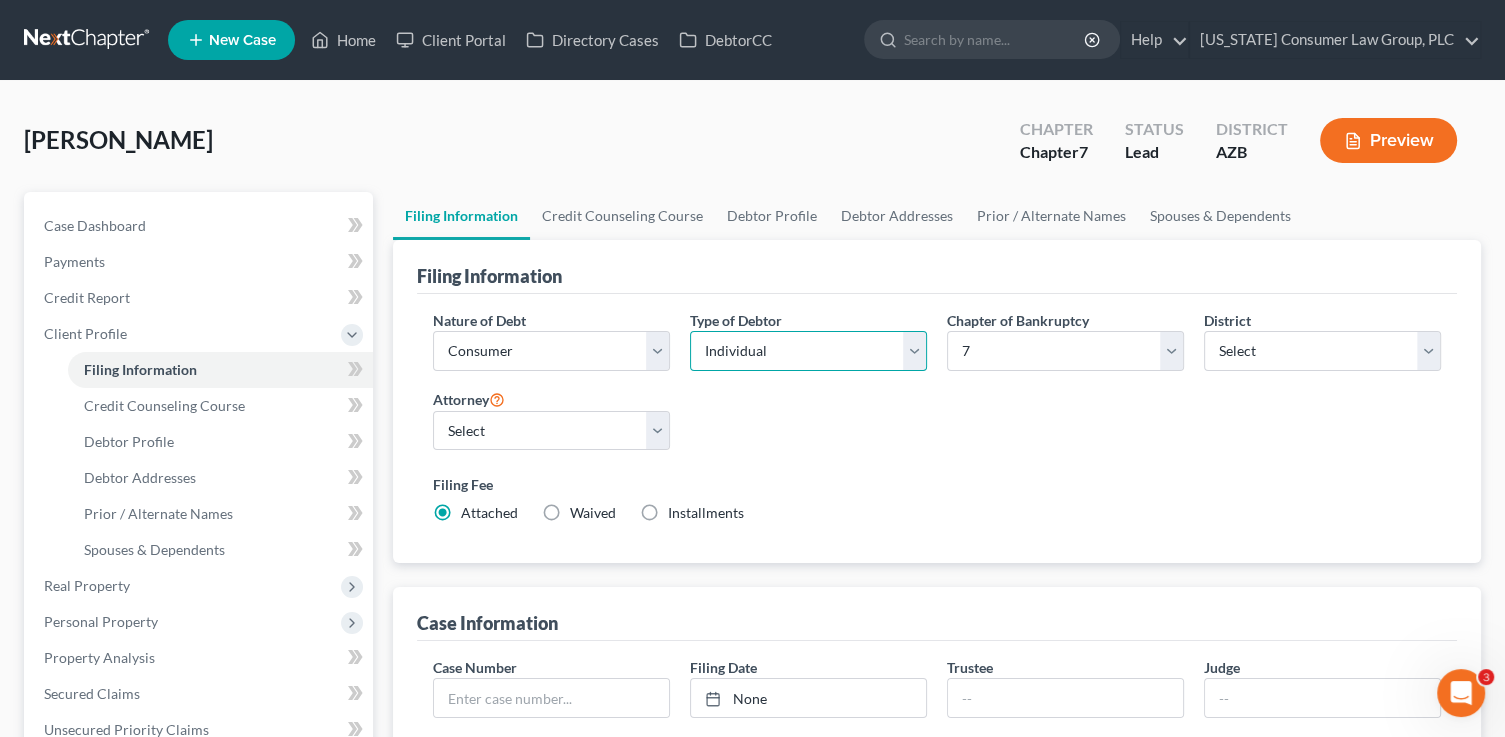 click on "Select Individual Joint" at bounding box center [808, 351] 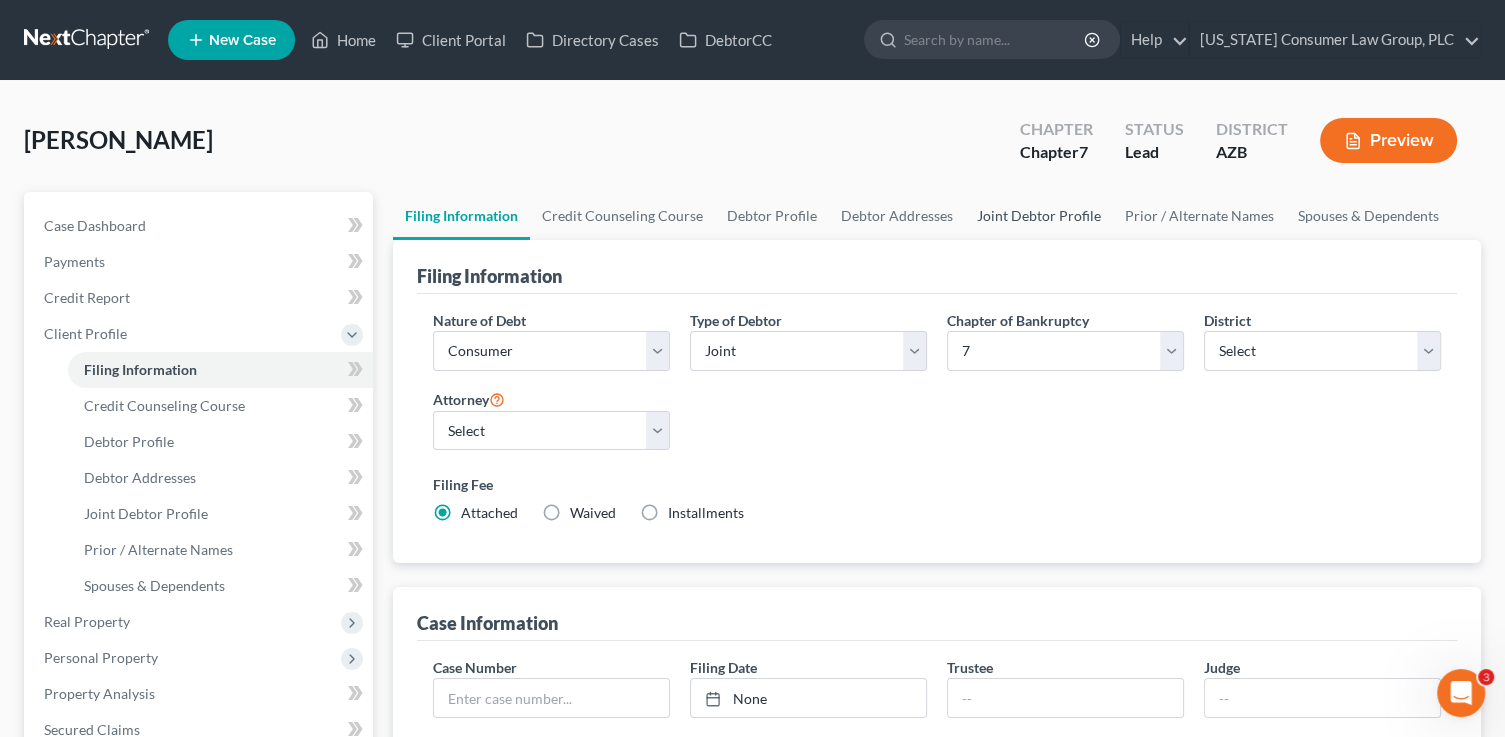 click on "Joint Debtor Profile" at bounding box center [1039, 216] 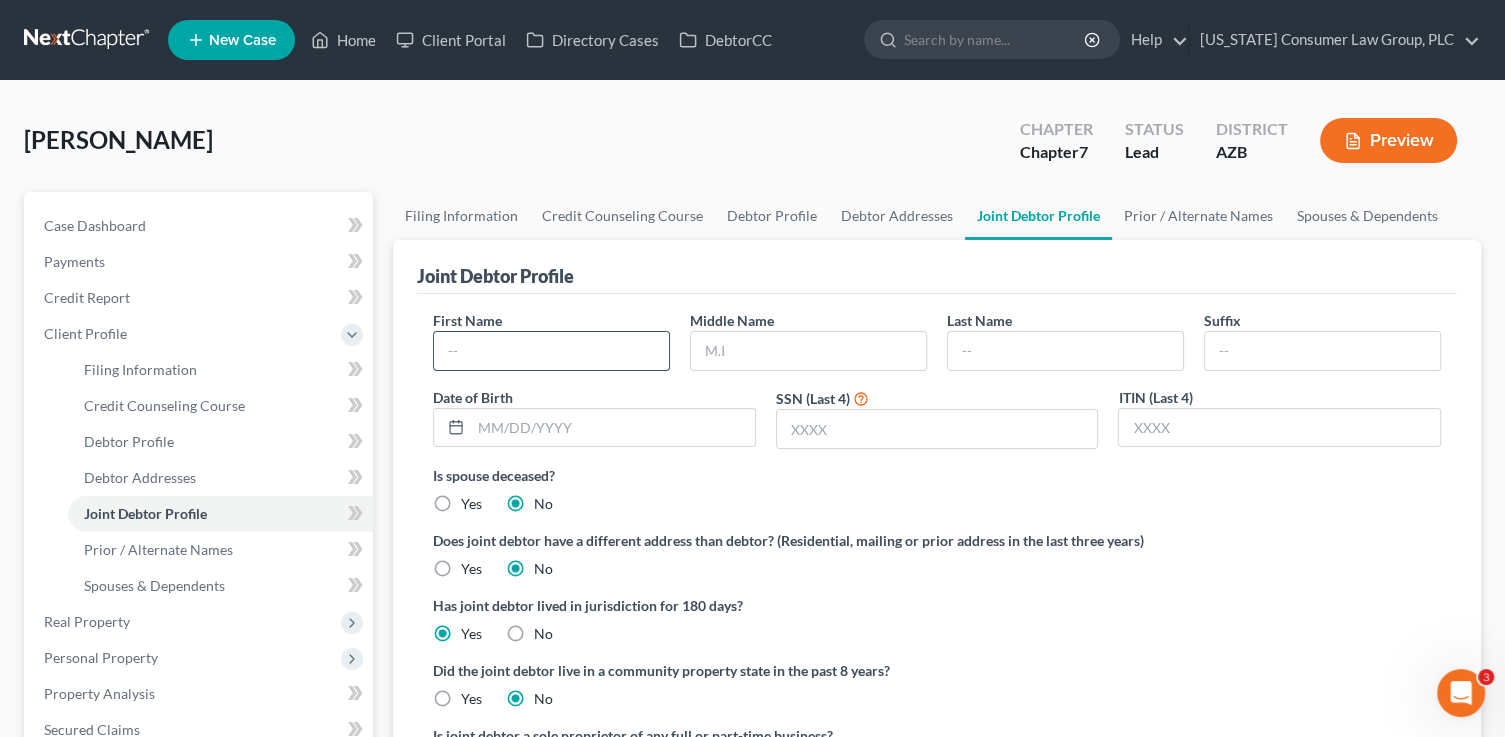drag, startPoint x: 486, startPoint y: 354, endPoint x: 489, endPoint y: 344, distance: 10.440307 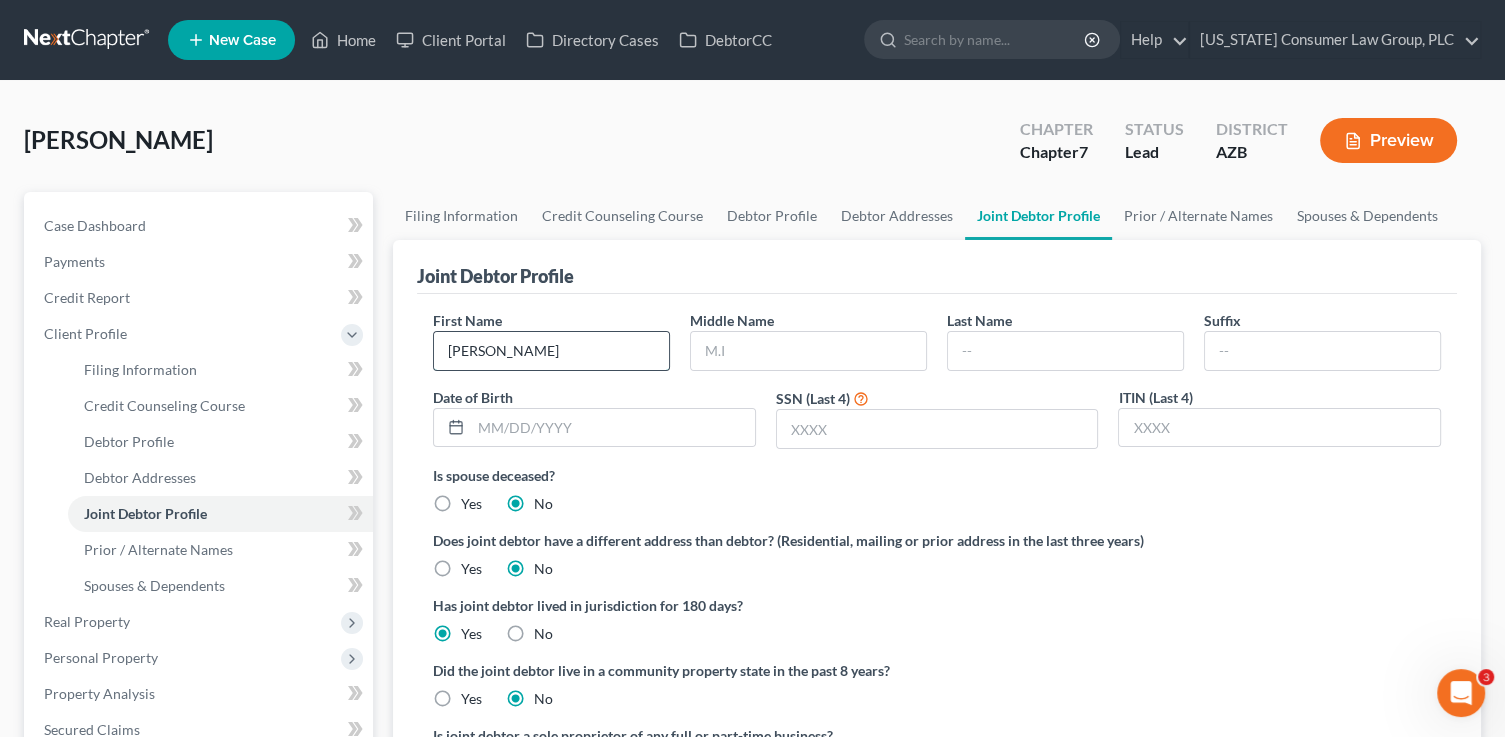 type on "Chad" 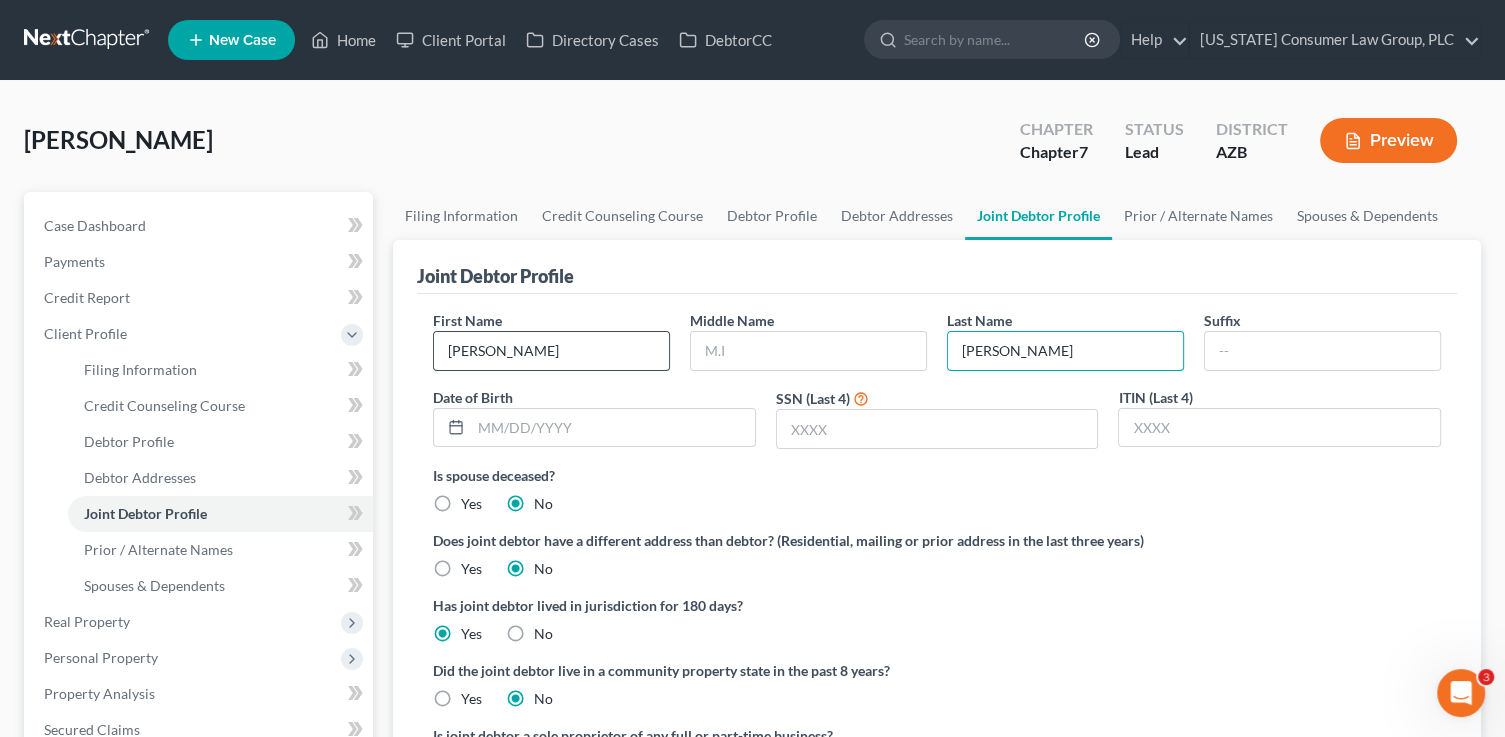 type on "Harris" 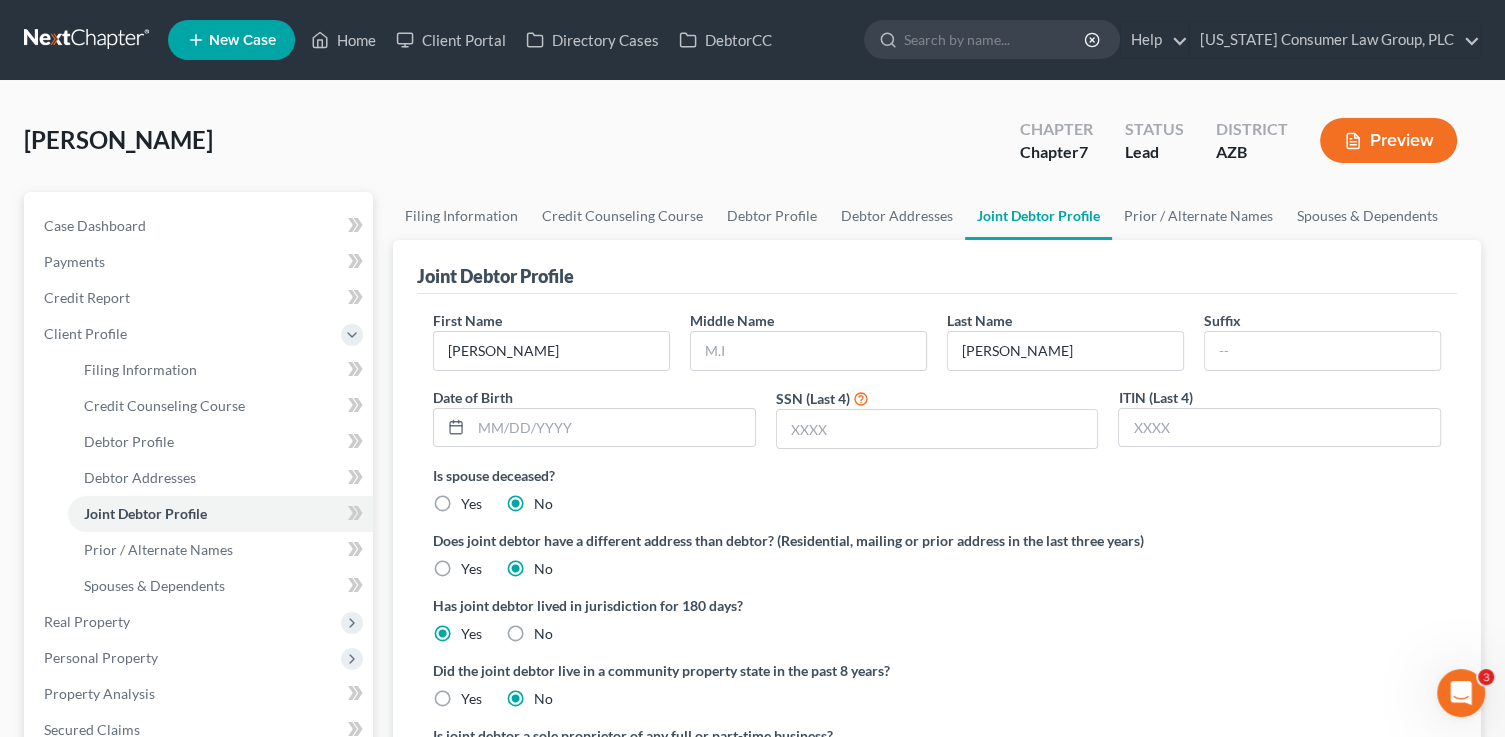 click on "Yes" at bounding box center [471, 699] 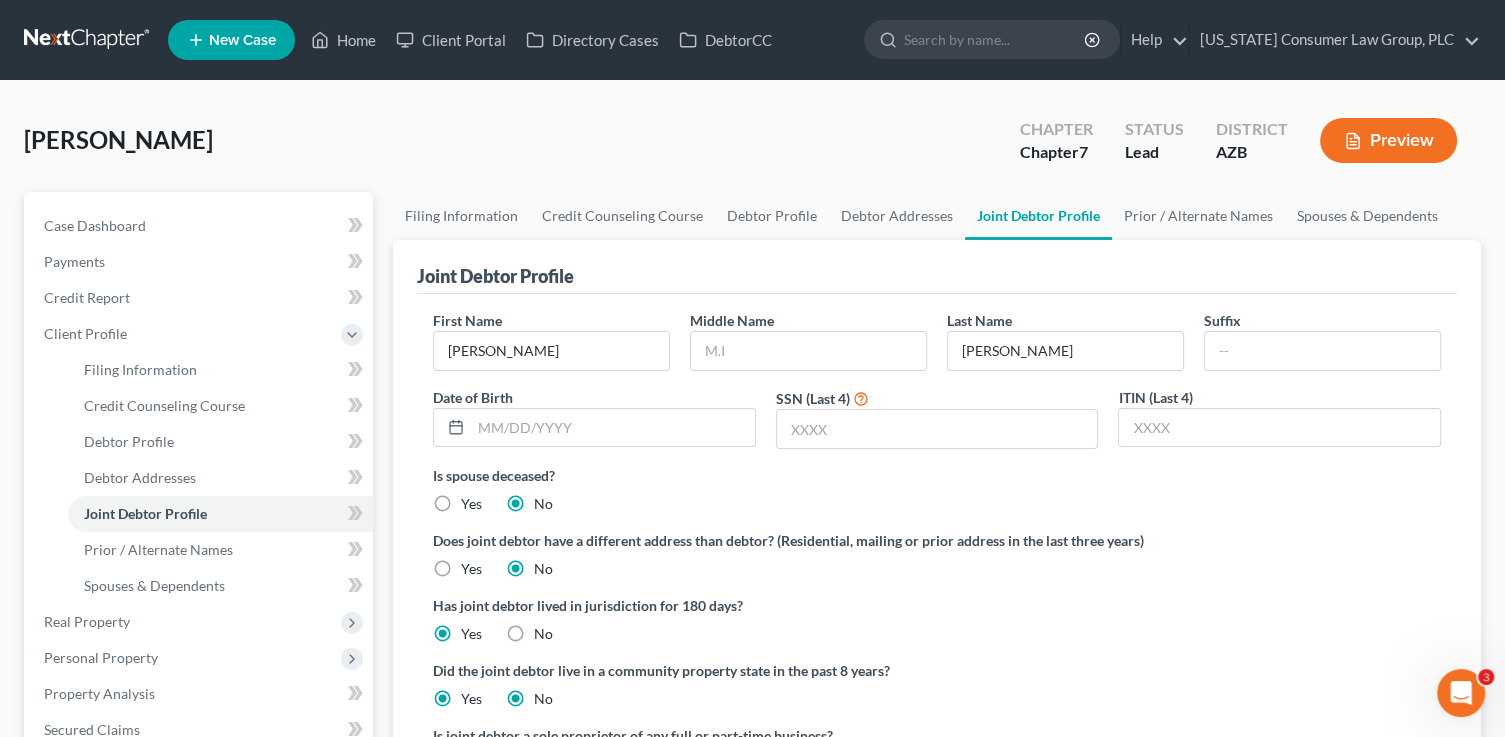 radio on "false" 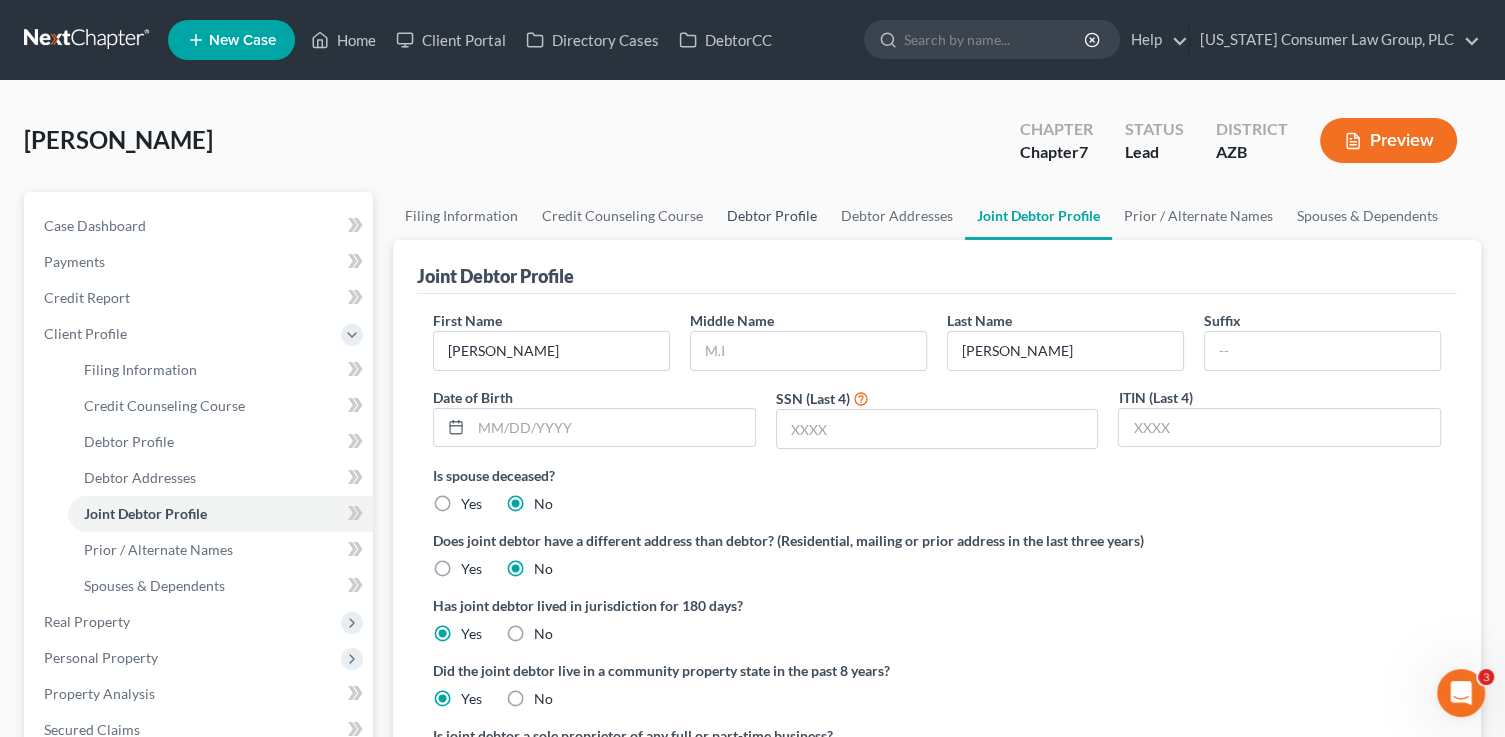 click on "Debtor Profile" at bounding box center (772, 216) 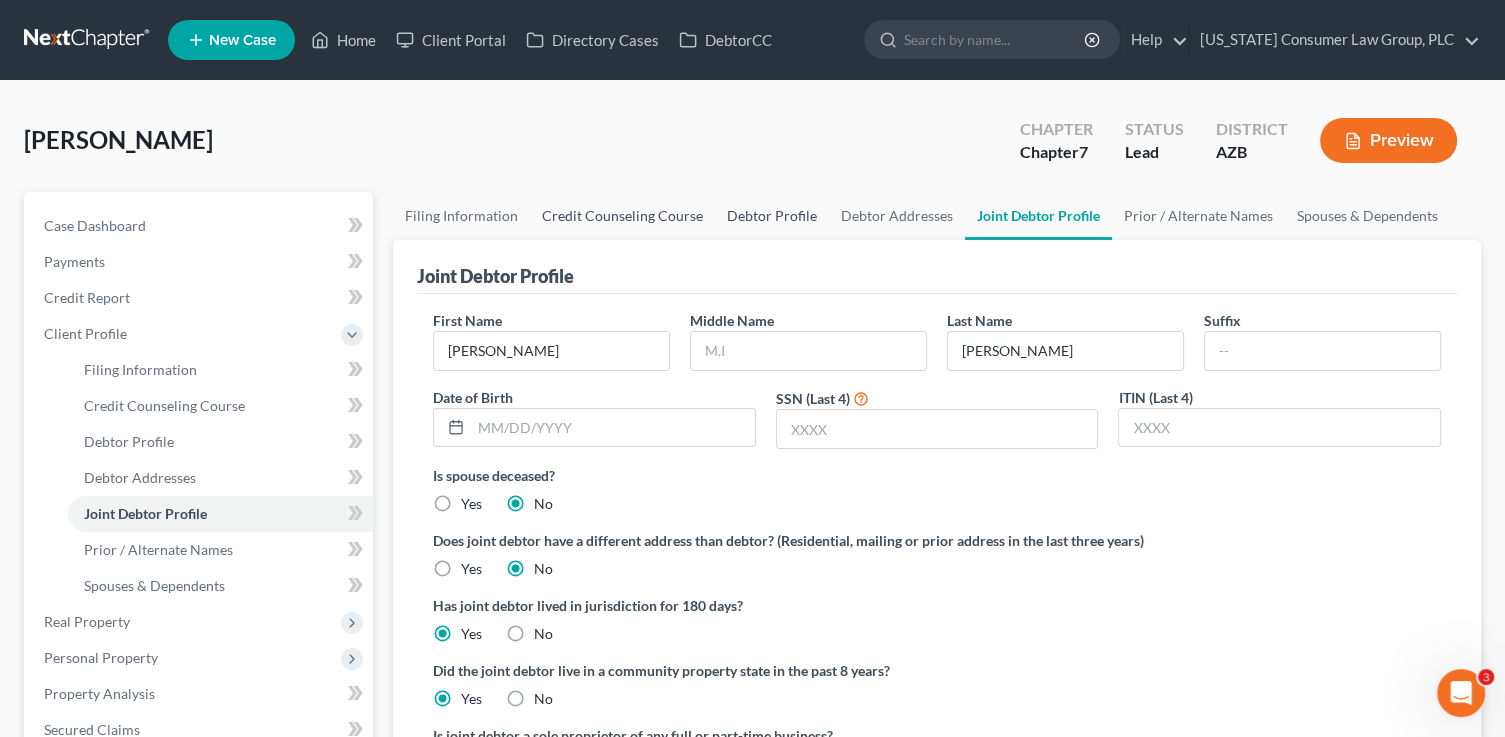 select on "1" 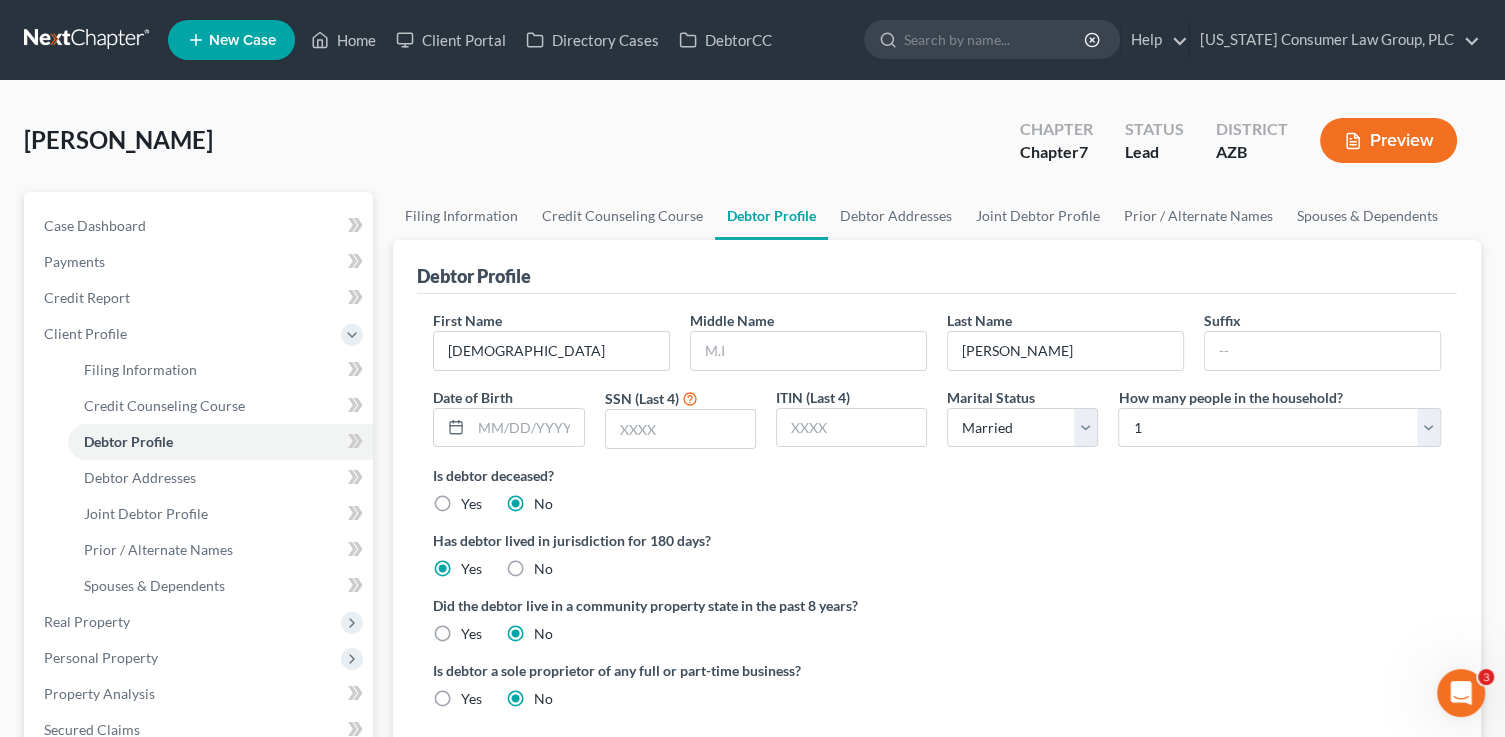click on "Yes" at bounding box center (471, 634) 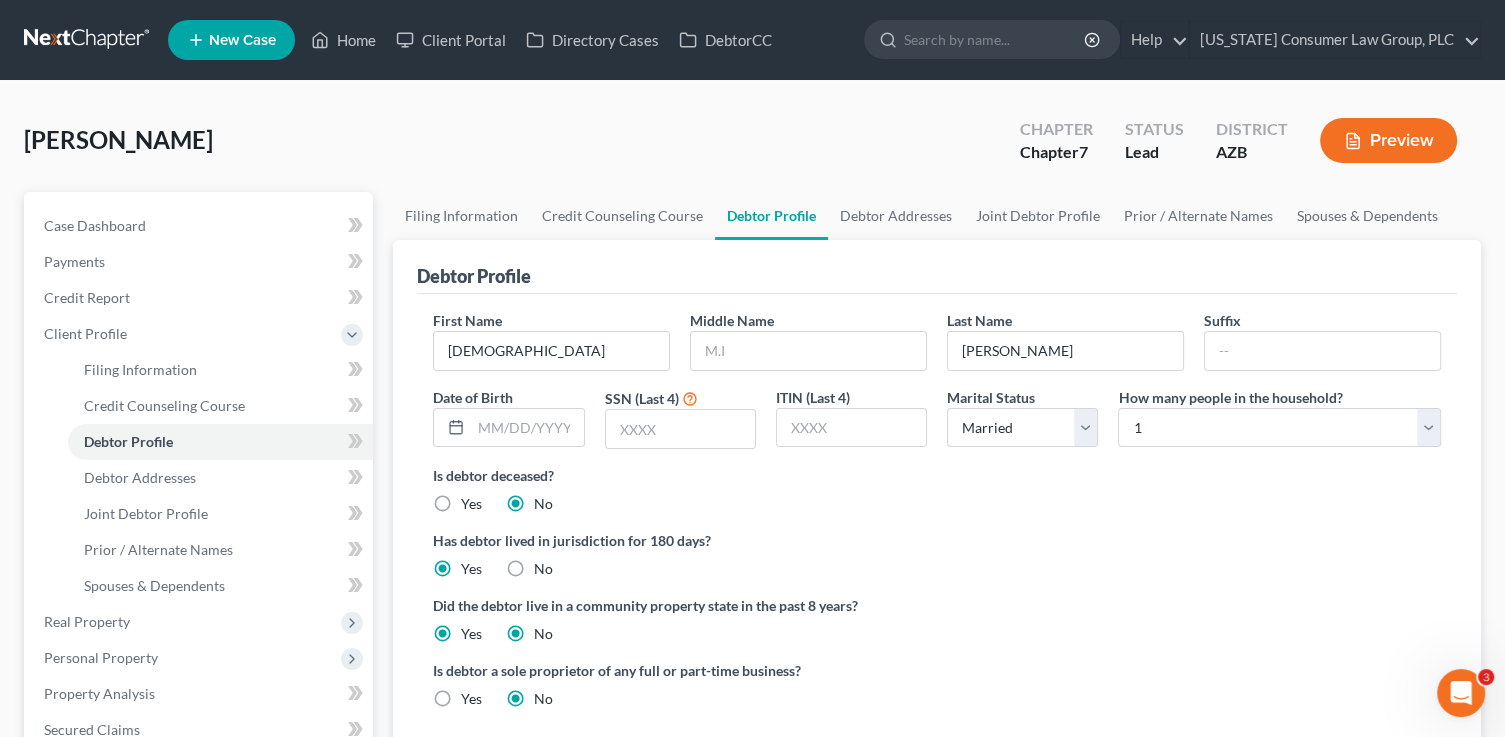 radio on "false" 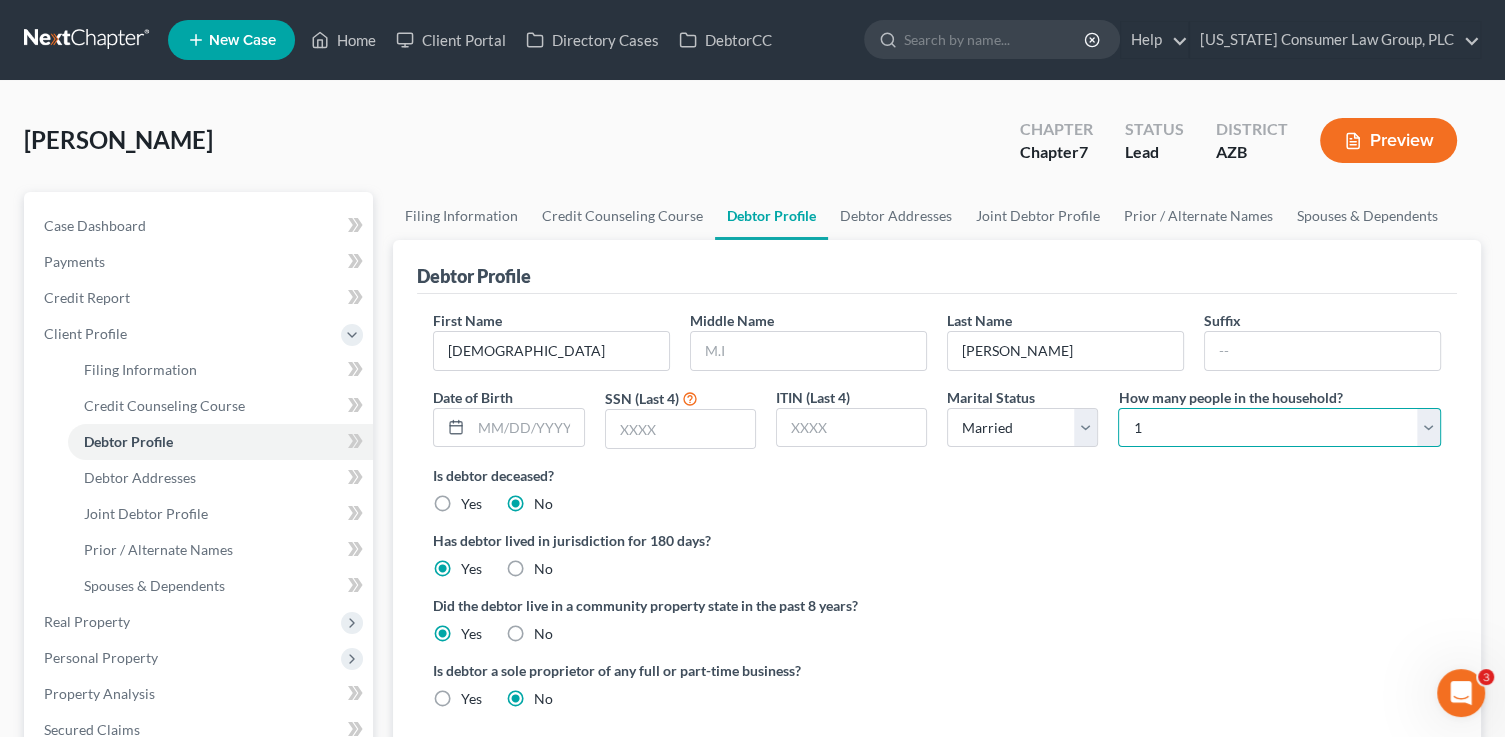 click on "Select 1 2 3 4 5 6 7 8 9 10 11 12 13 14 15 16 17 18 19 20" at bounding box center (1279, 428) 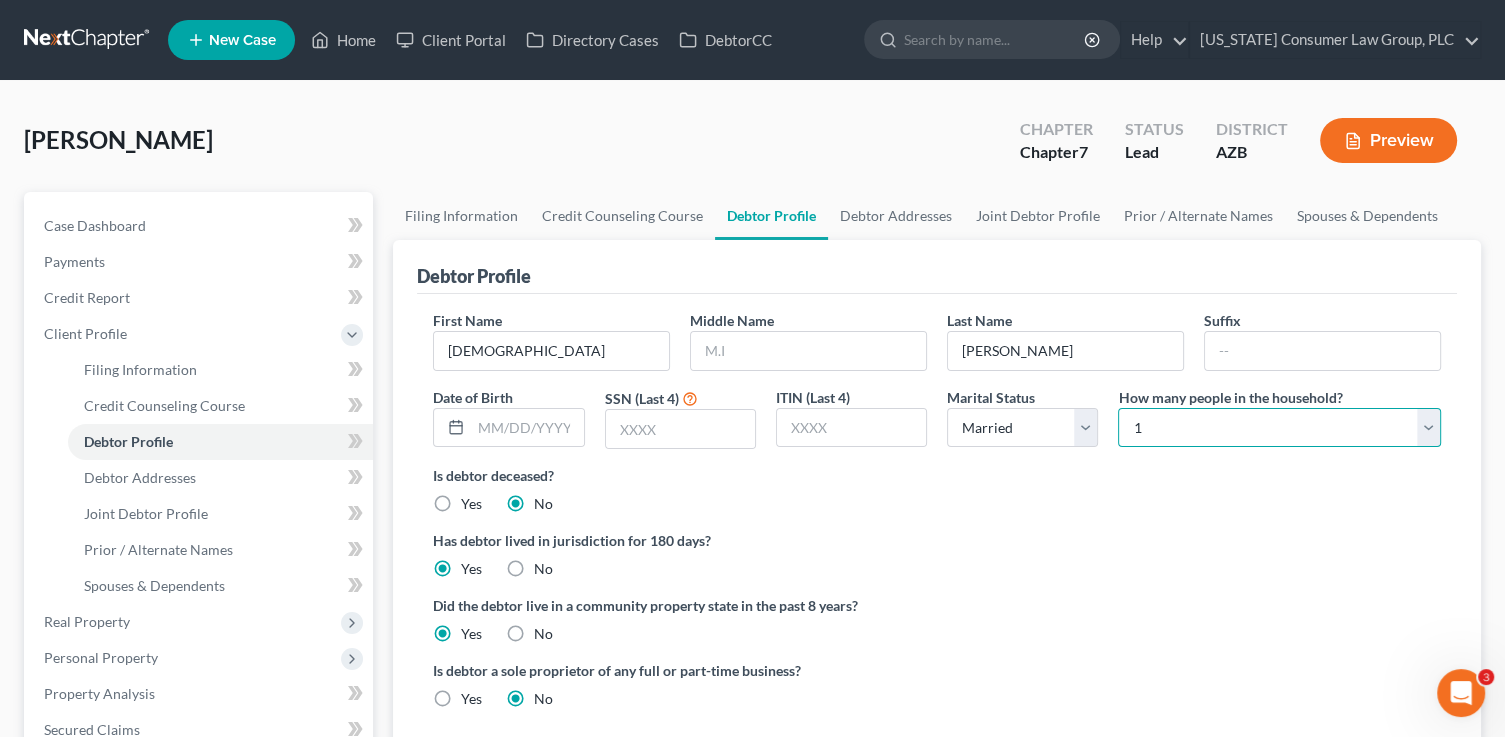 select on "1" 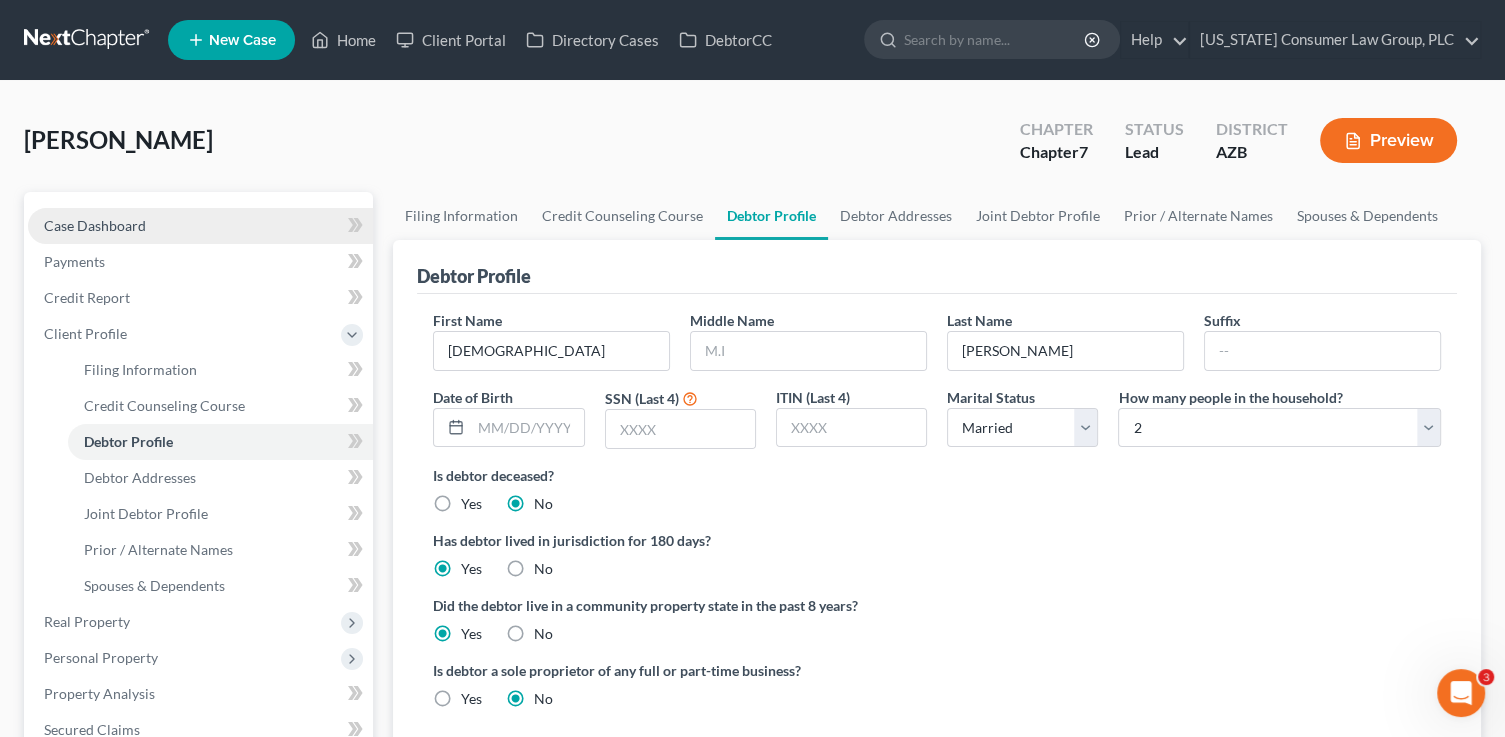 click on "Case Dashboard" at bounding box center (200, 226) 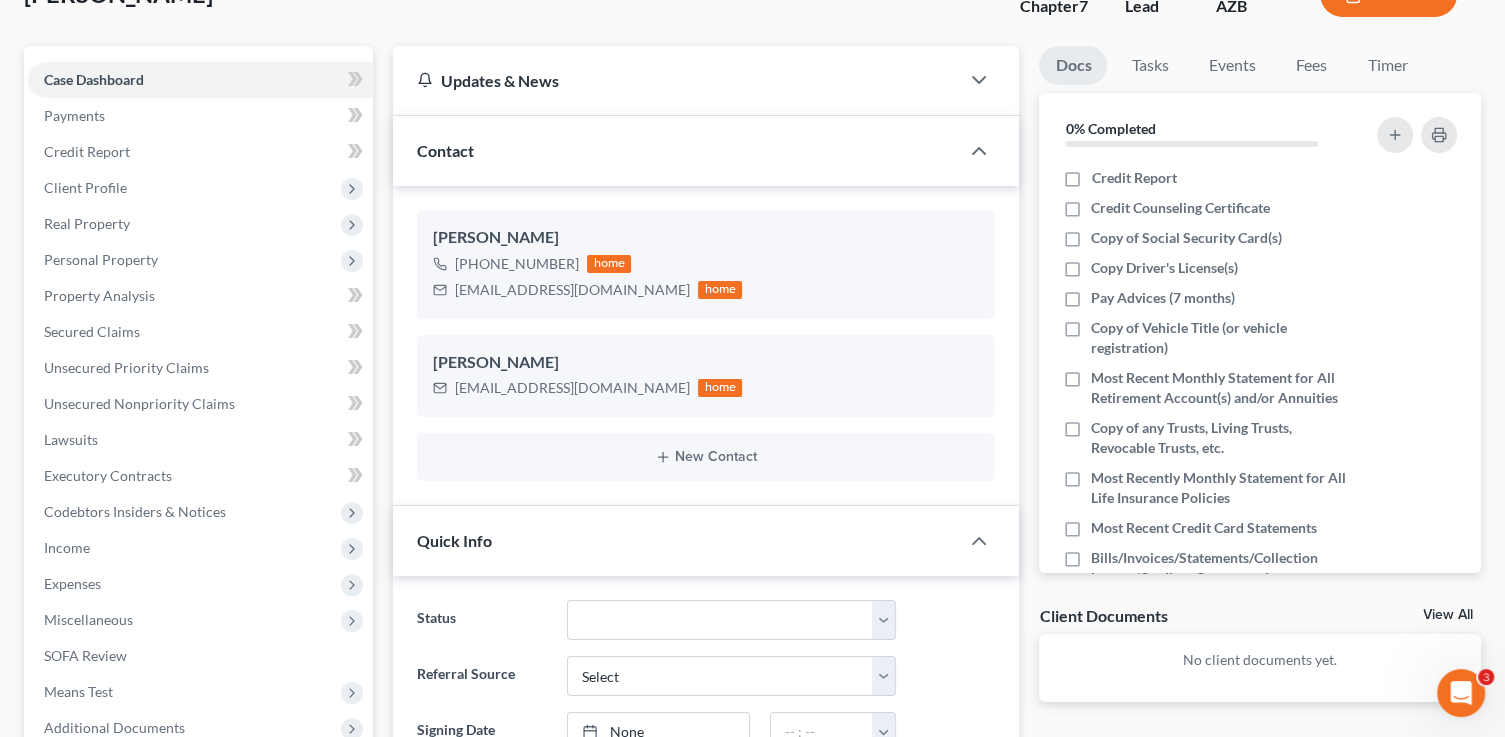 scroll, scrollTop: 148, scrollLeft: 0, axis: vertical 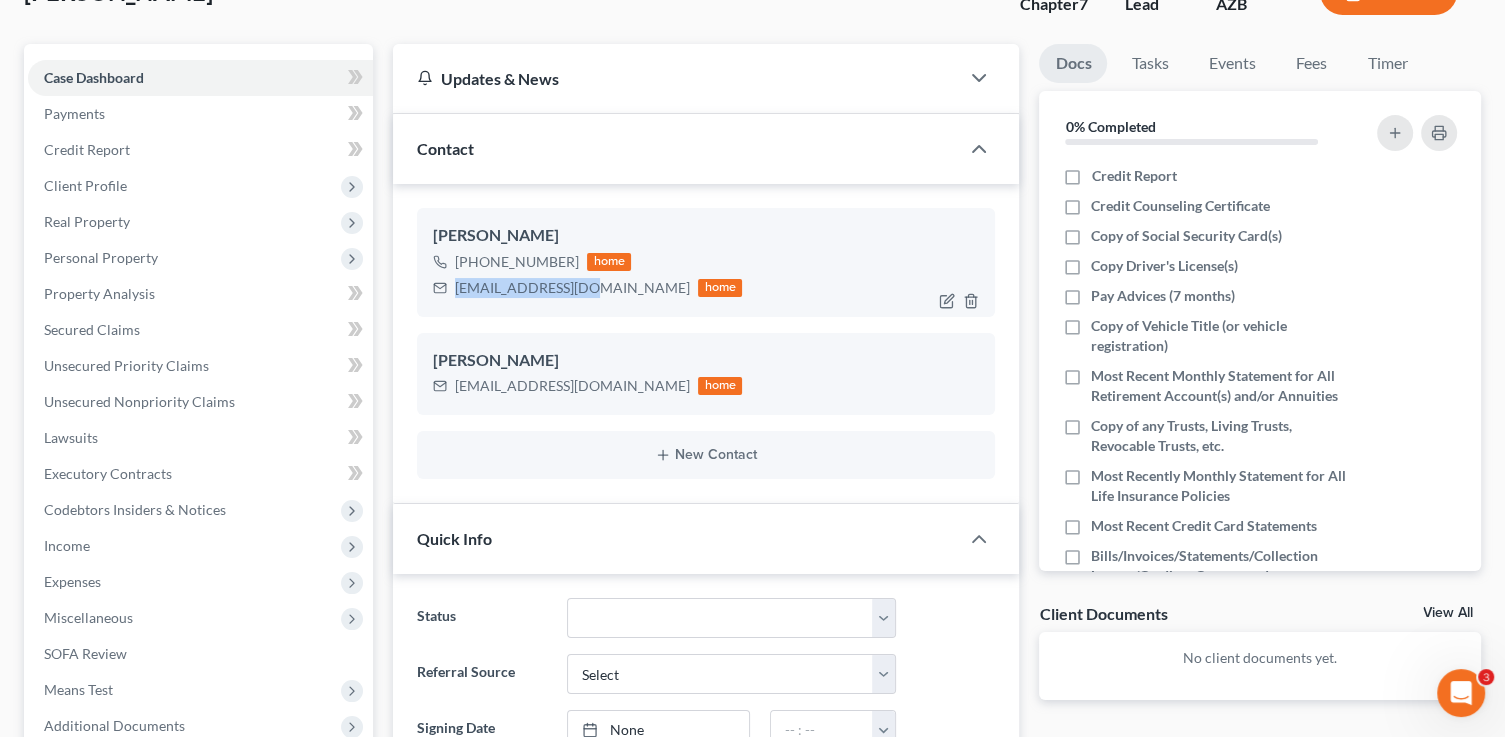 drag, startPoint x: 585, startPoint y: 286, endPoint x: 441, endPoint y: 286, distance: 144 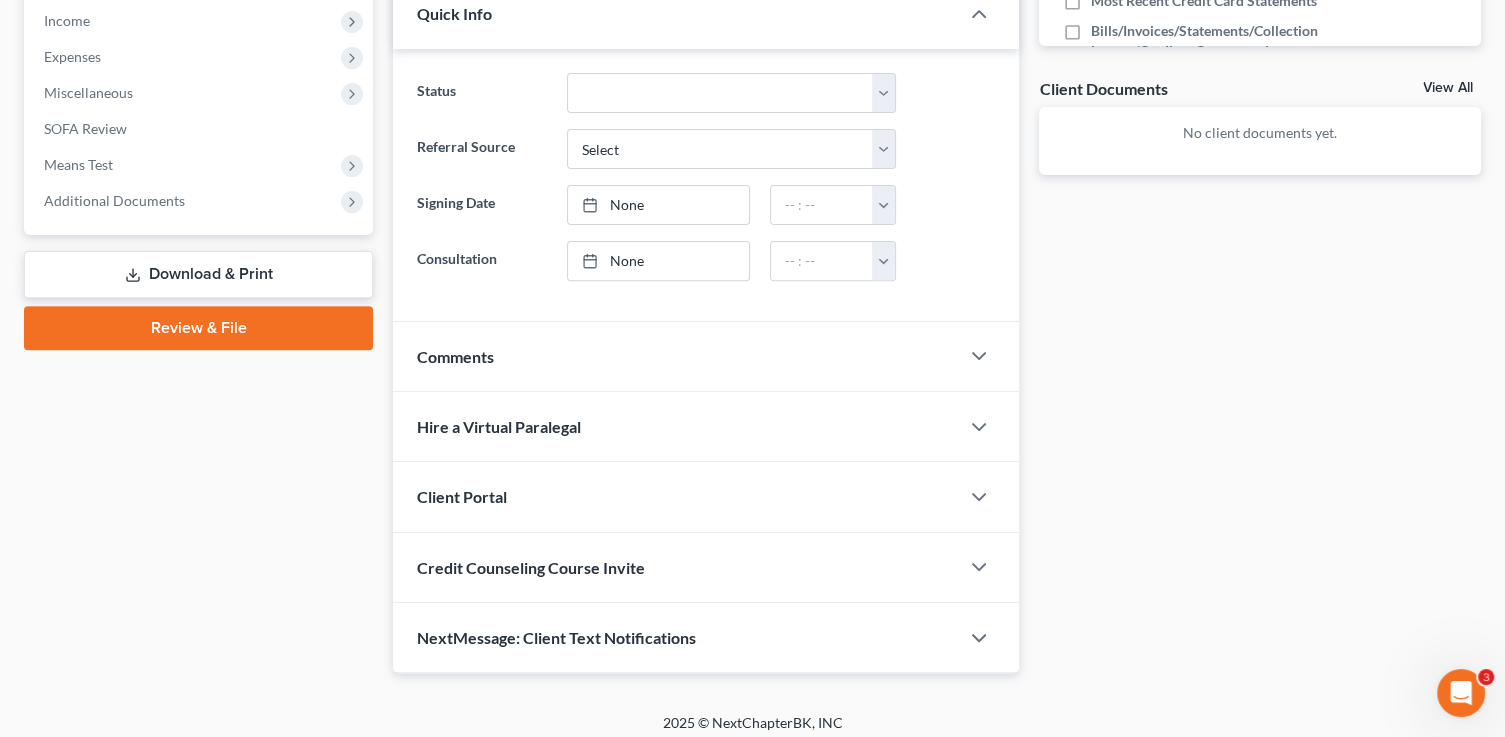 scroll, scrollTop: 680, scrollLeft: 0, axis: vertical 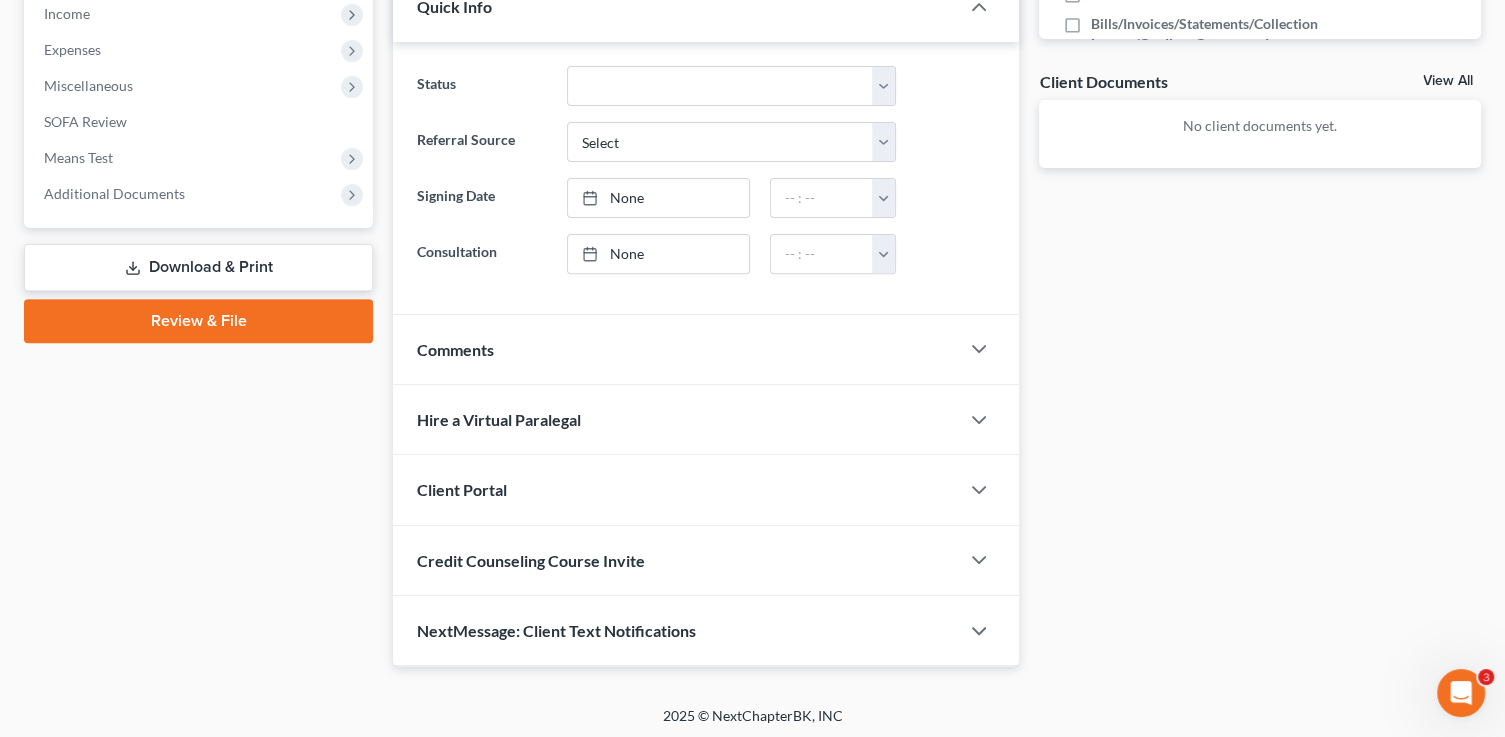 click on "Client Portal" at bounding box center (676, 489) 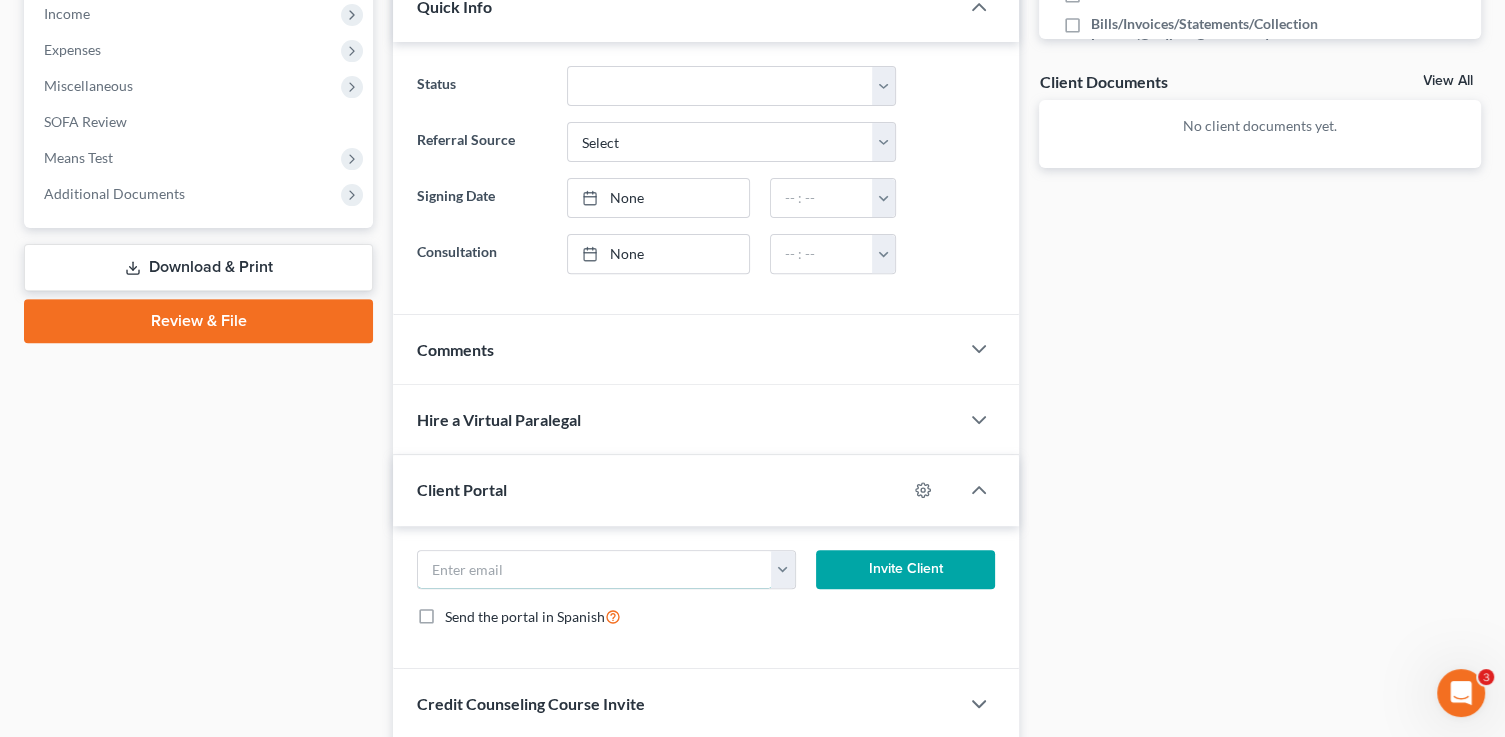 drag, startPoint x: 699, startPoint y: 566, endPoint x: 715, endPoint y: 528, distance: 41.231056 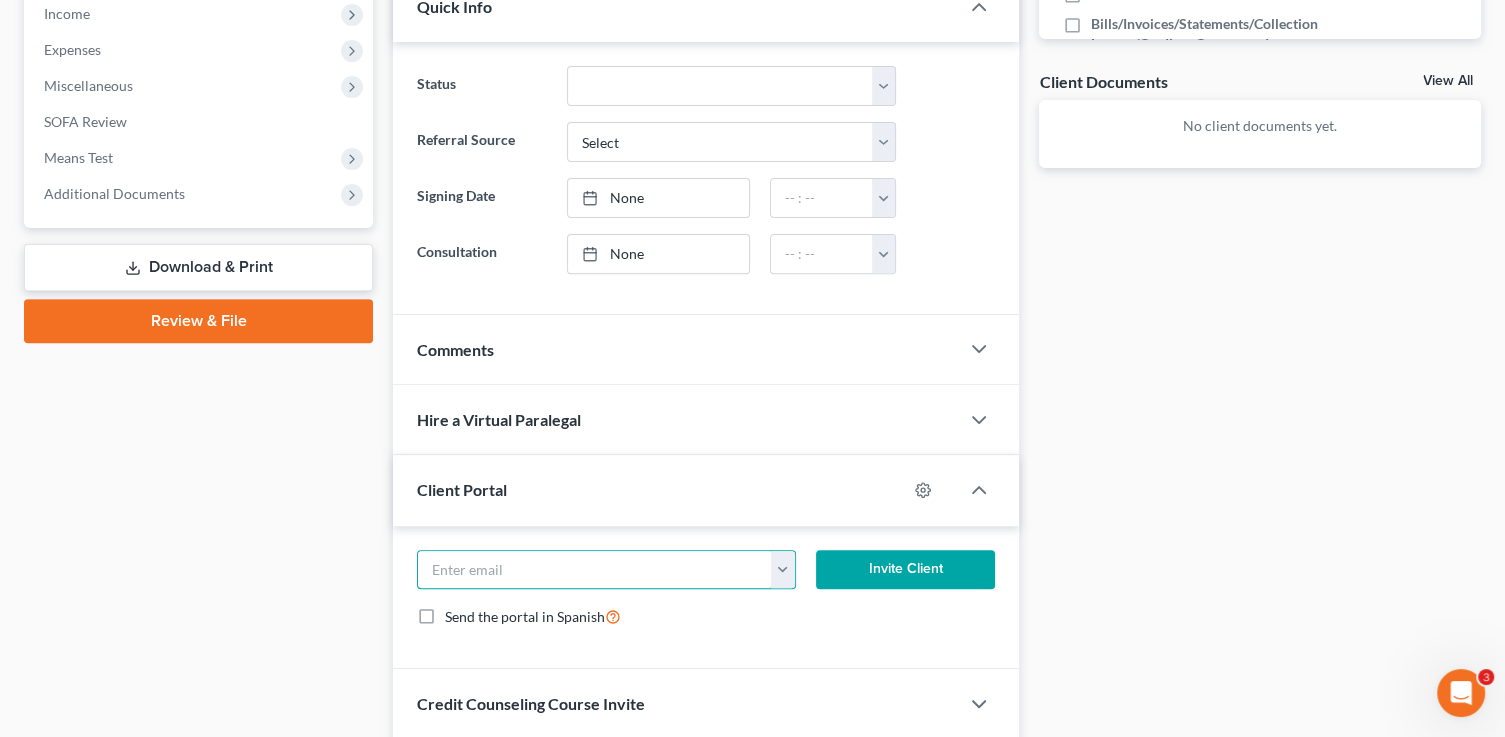 paste on "keyann81@gmail.com" 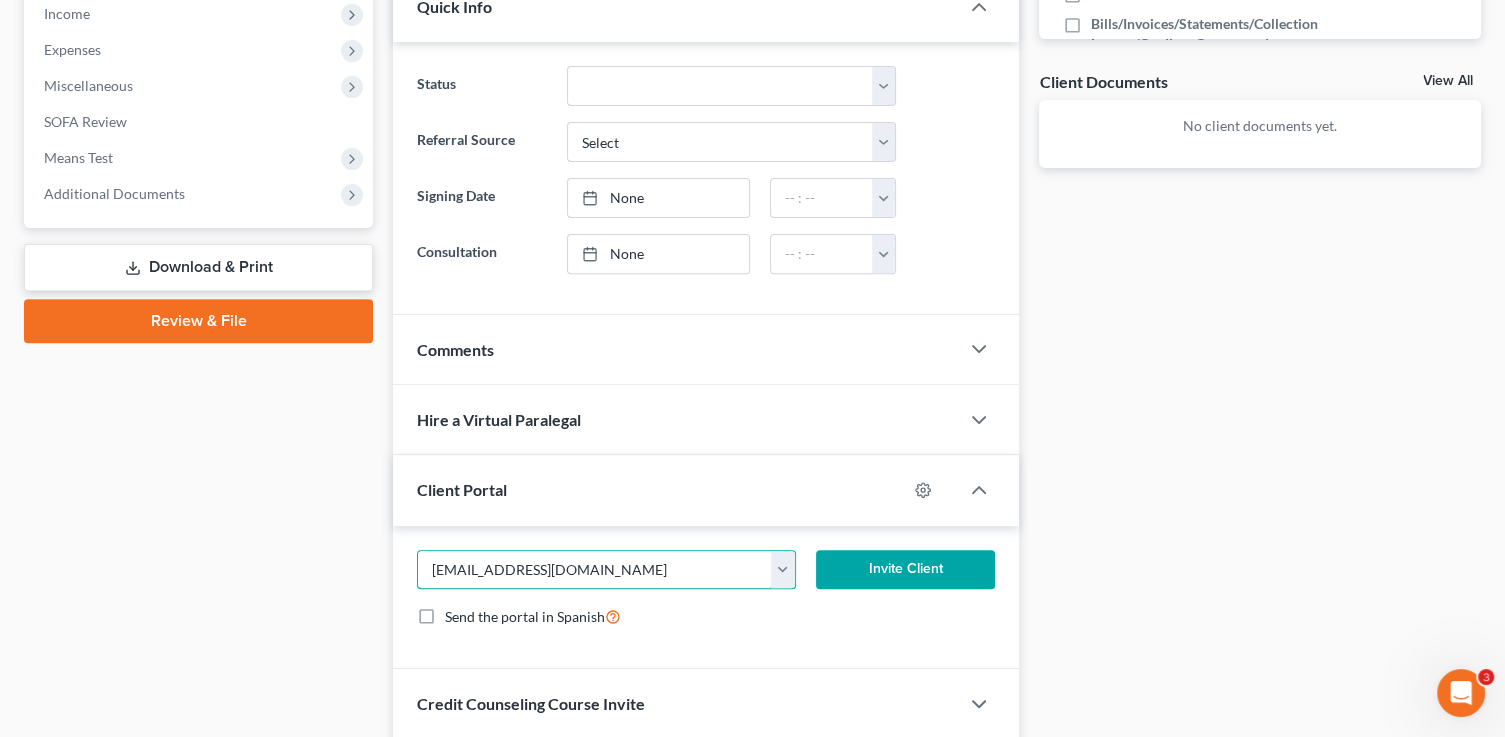 type on "keyann81@gmail.com" 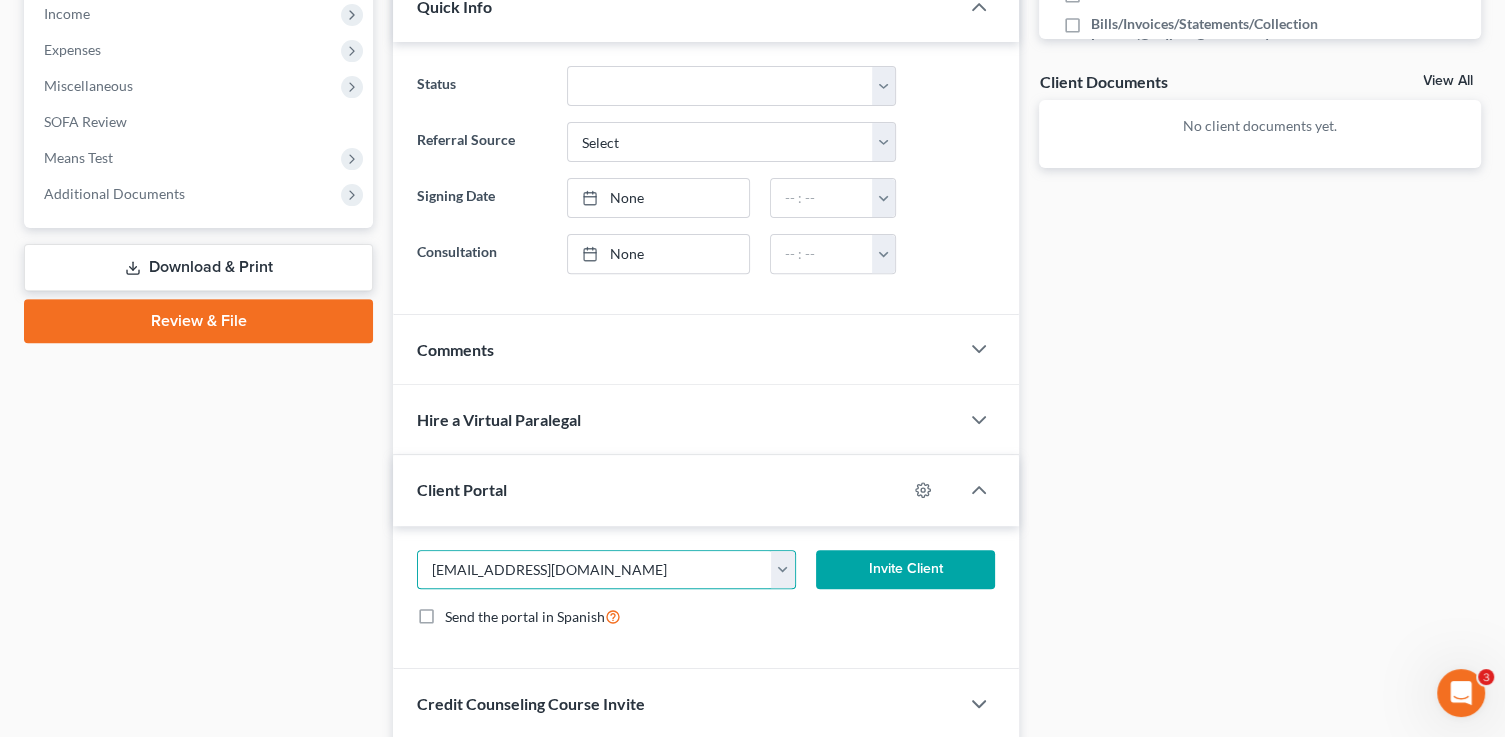 click on "Invite Client" at bounding box center [905, 570] 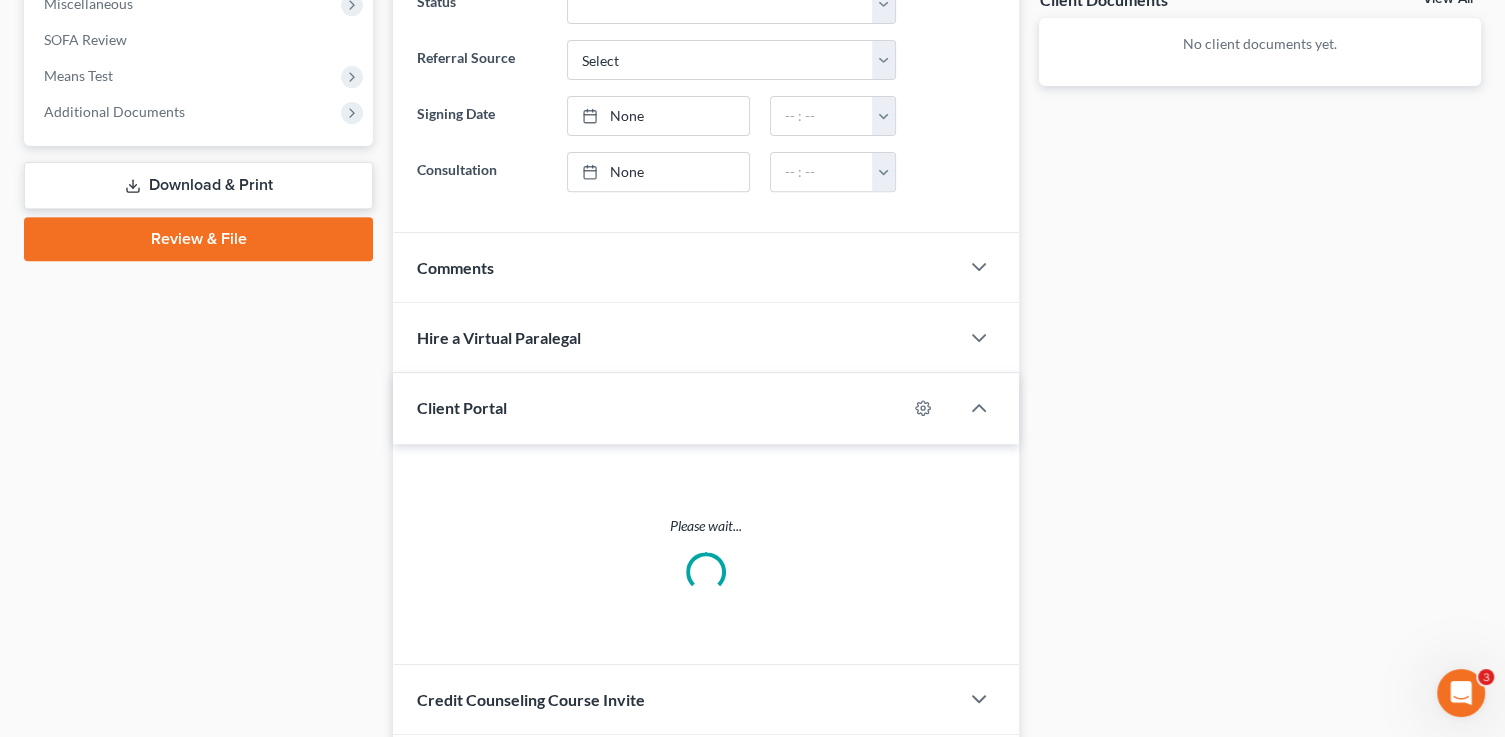 scroll, scrollTop: 805, scrollLeft: 0, axis: vertical 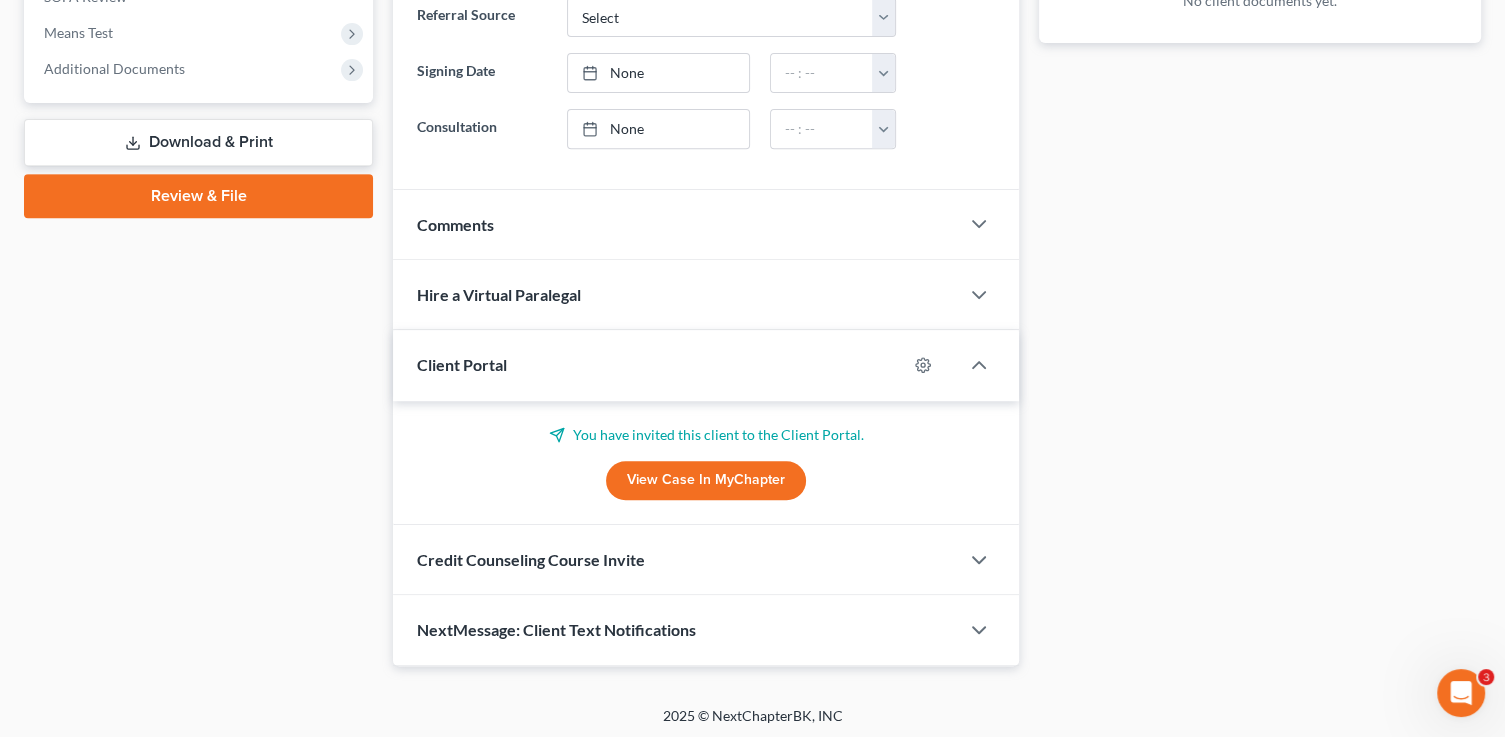 click on "Credit Counseling Course Invite" at bounding box center [676, 559] 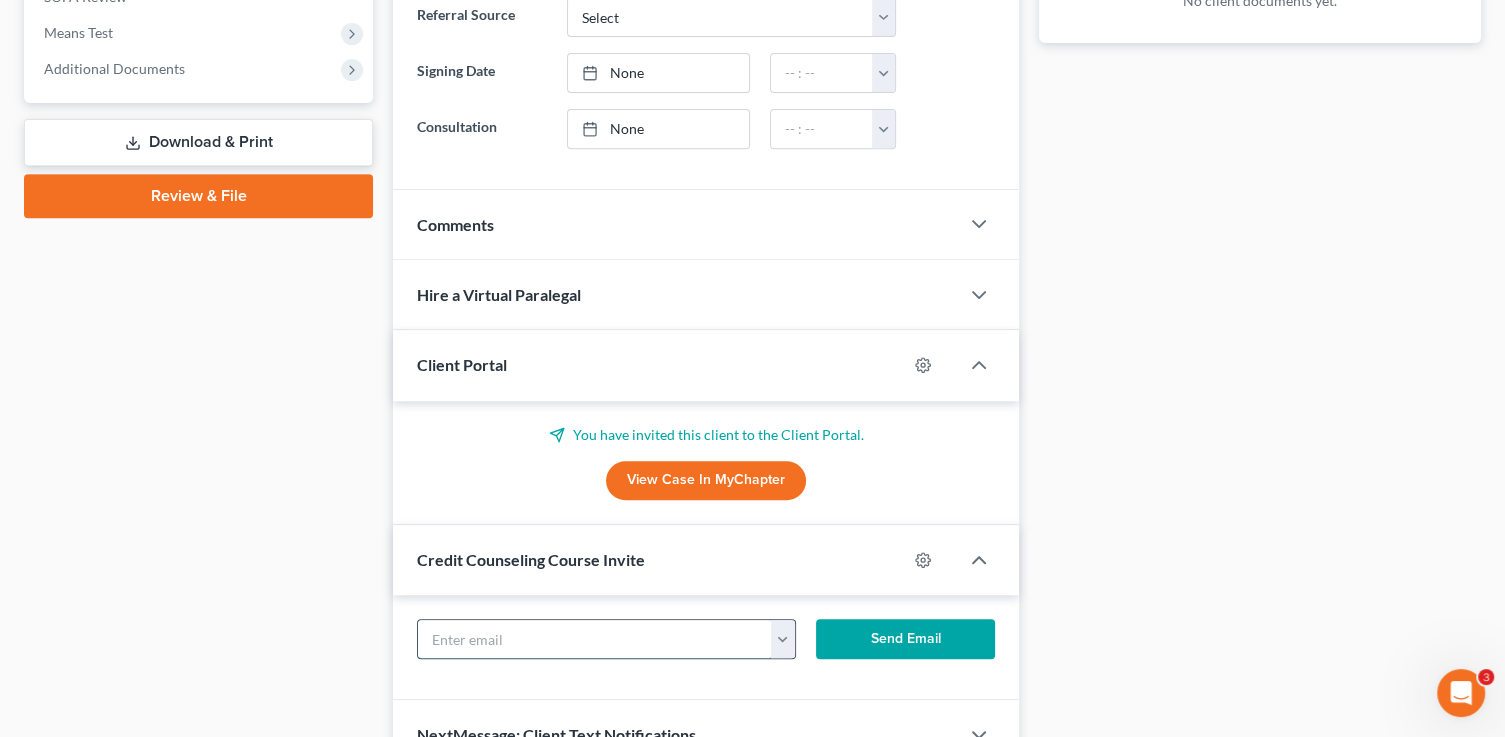 click at bounding box center [594, 639] 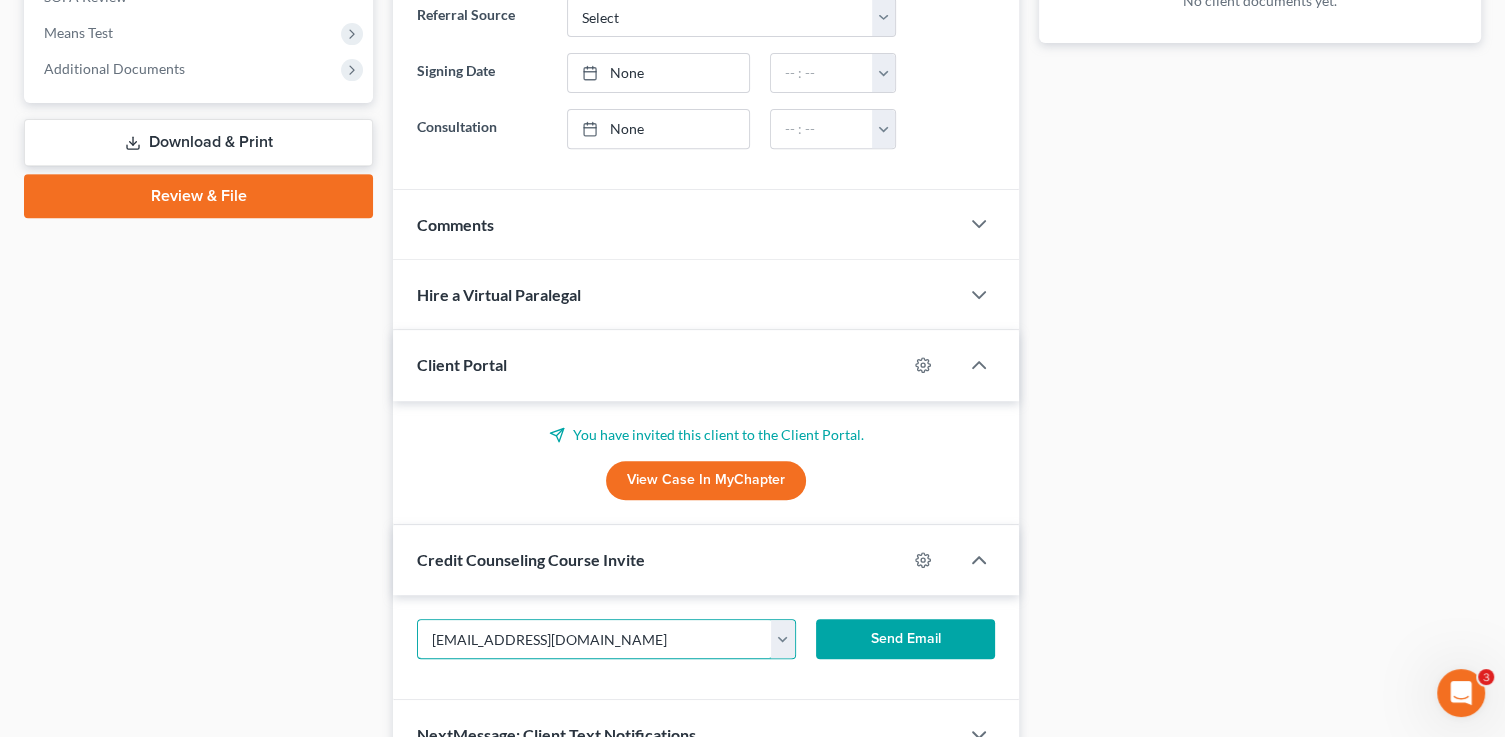 type on "keyann81@gmail.com" 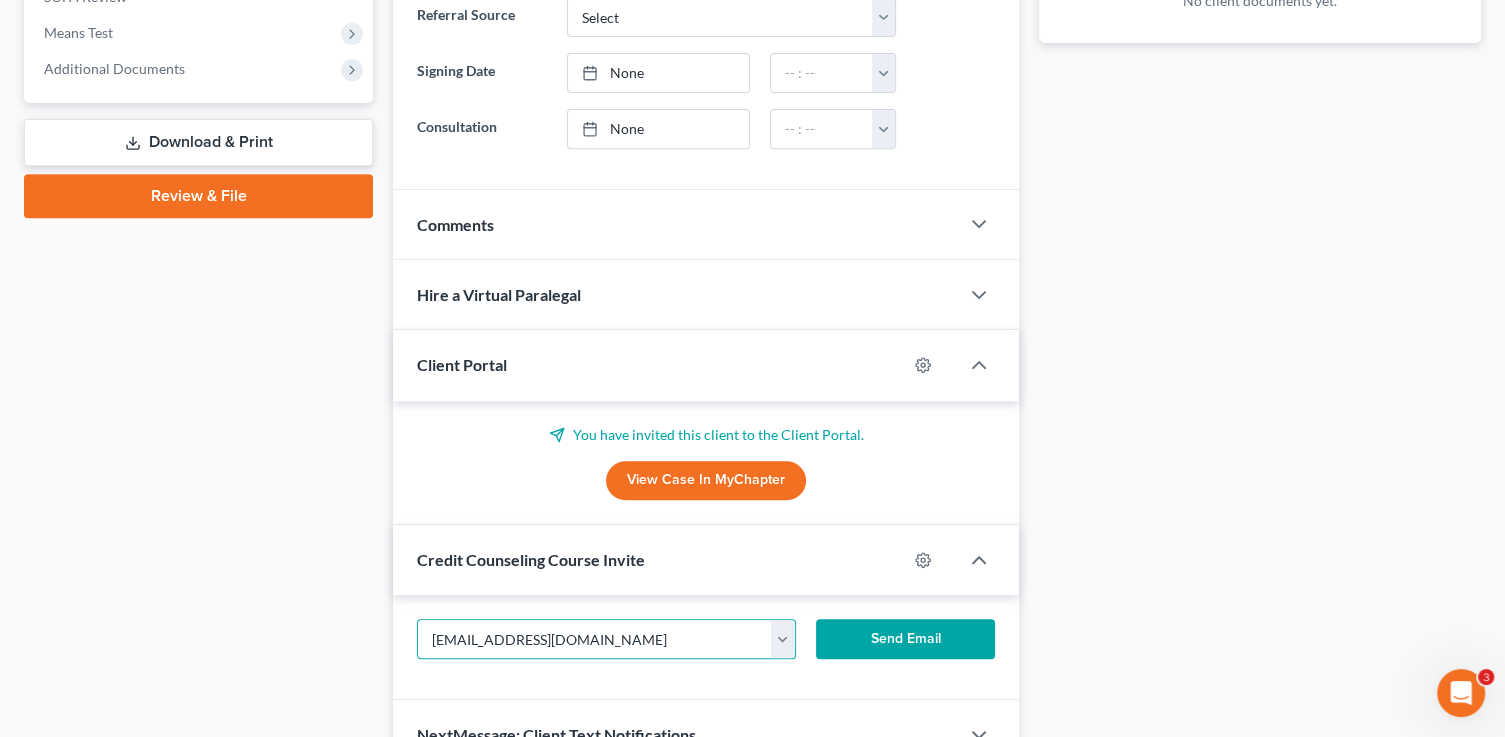 click on "Send Email" at bounding box center [905, 639] 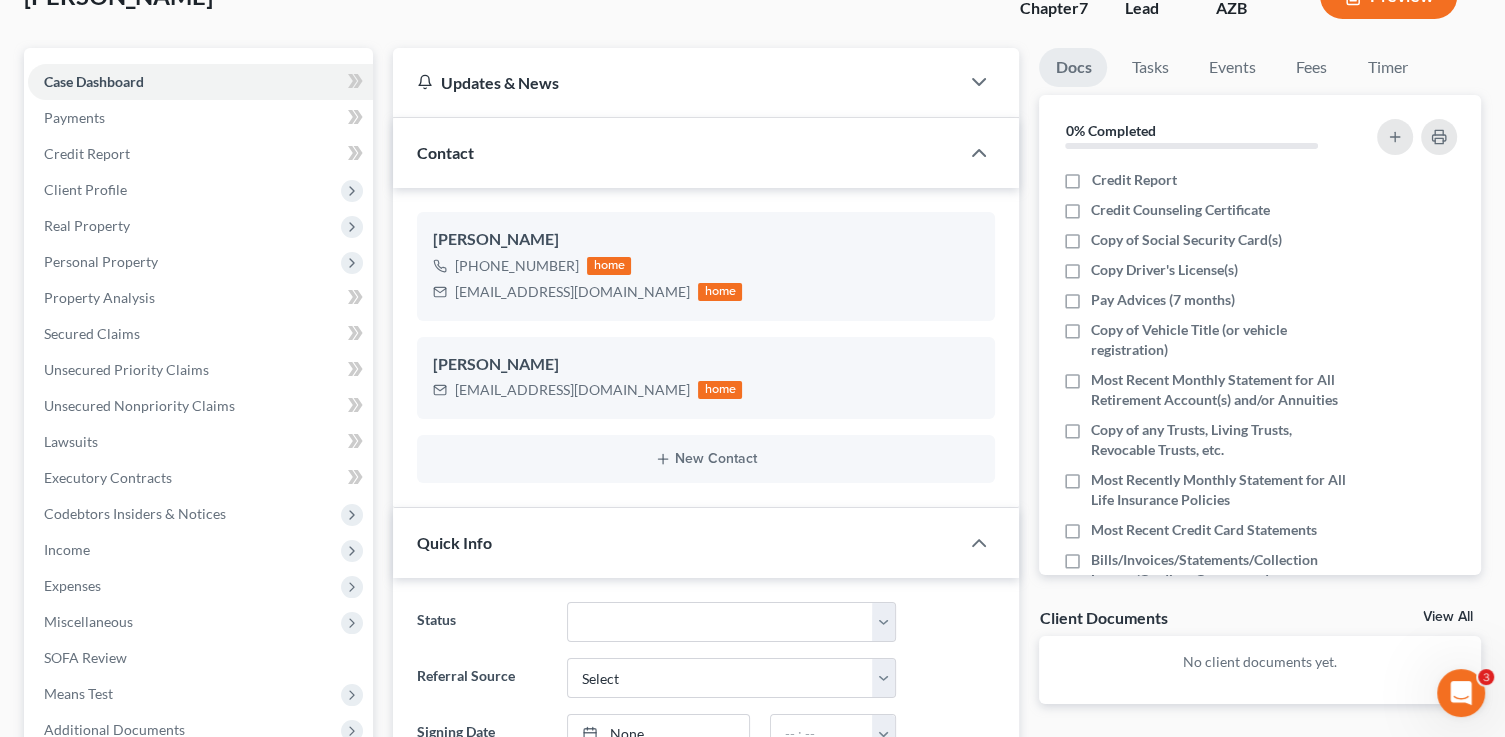 scroll, scrollTop: 0, scrollLeft: 0, axis: both 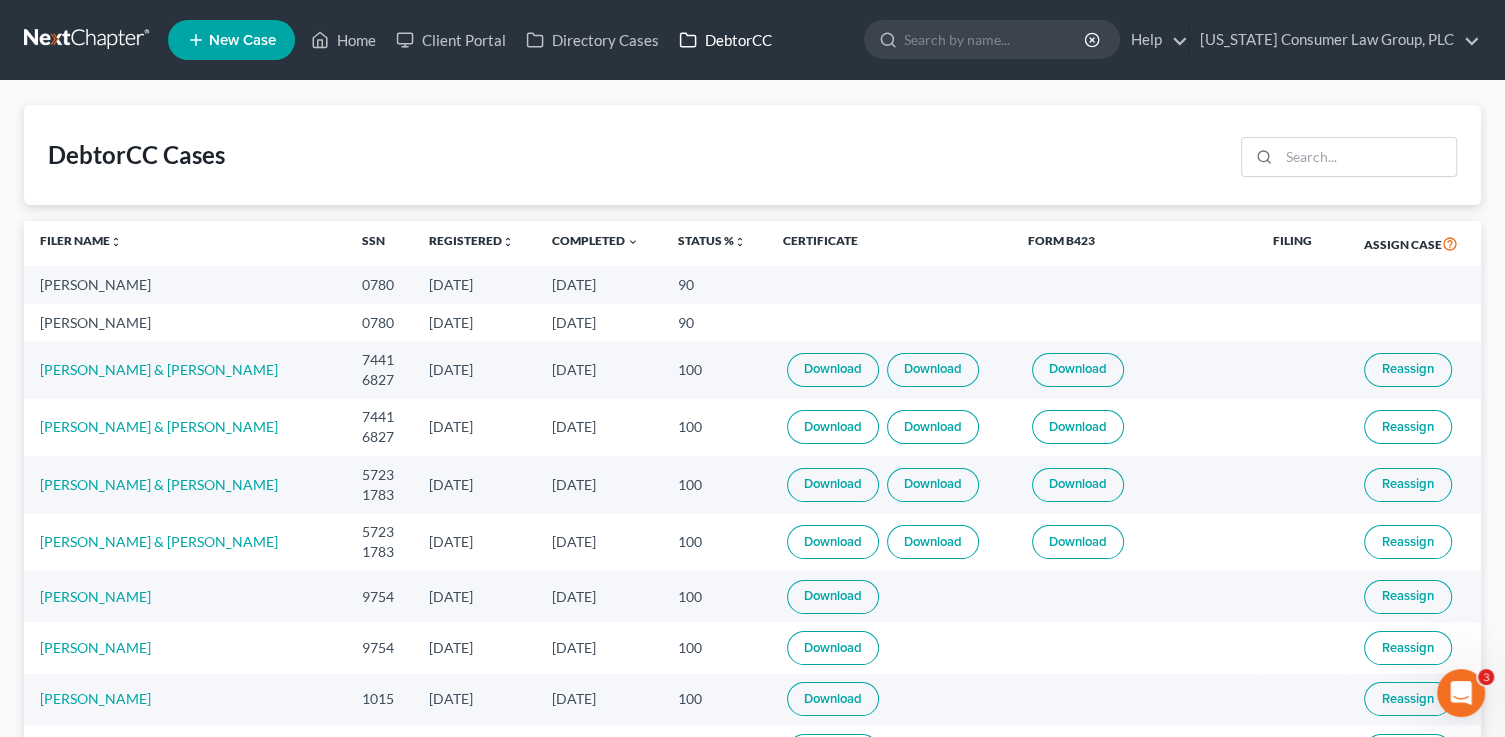 click on "DebtorCC" at bounding box center (725, 40) 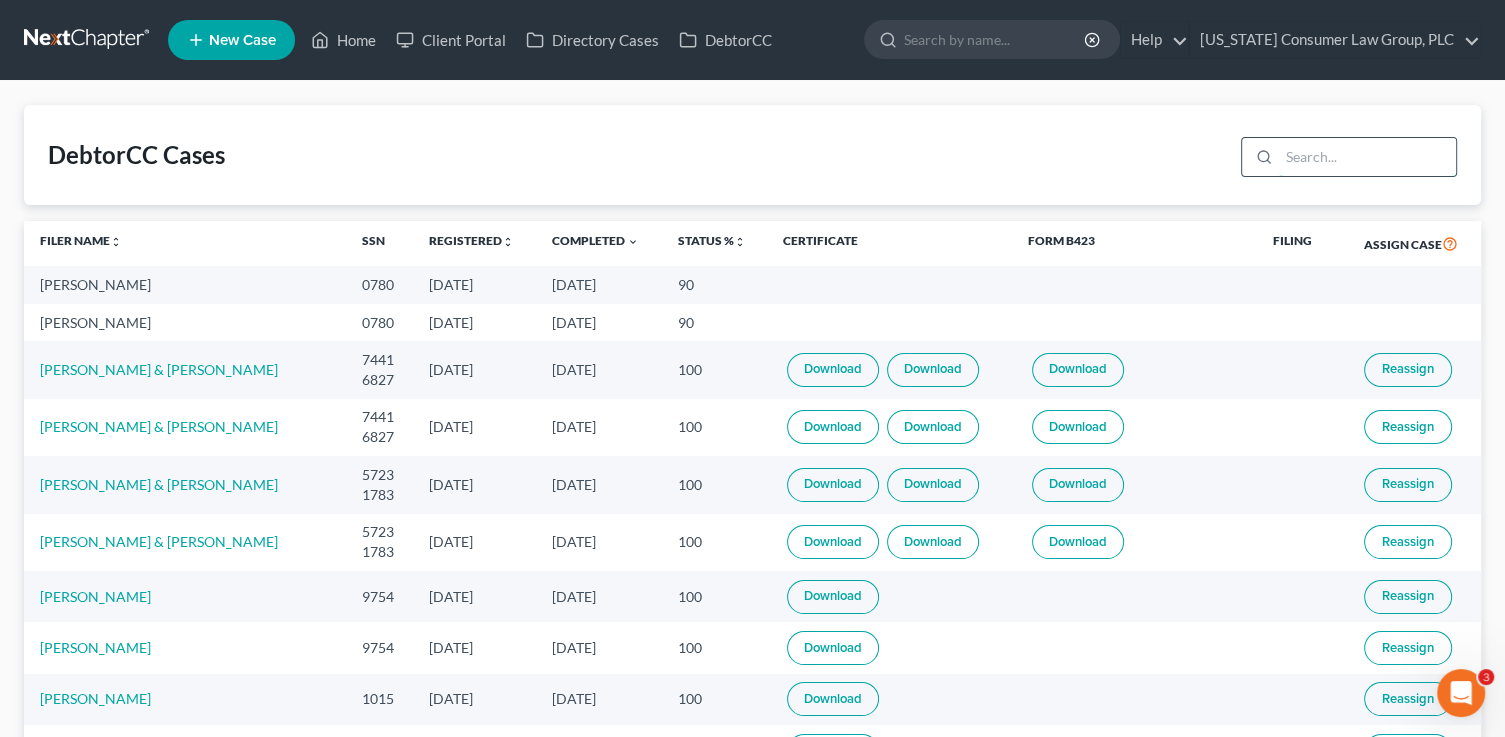click at bounding box center (1367, 157) 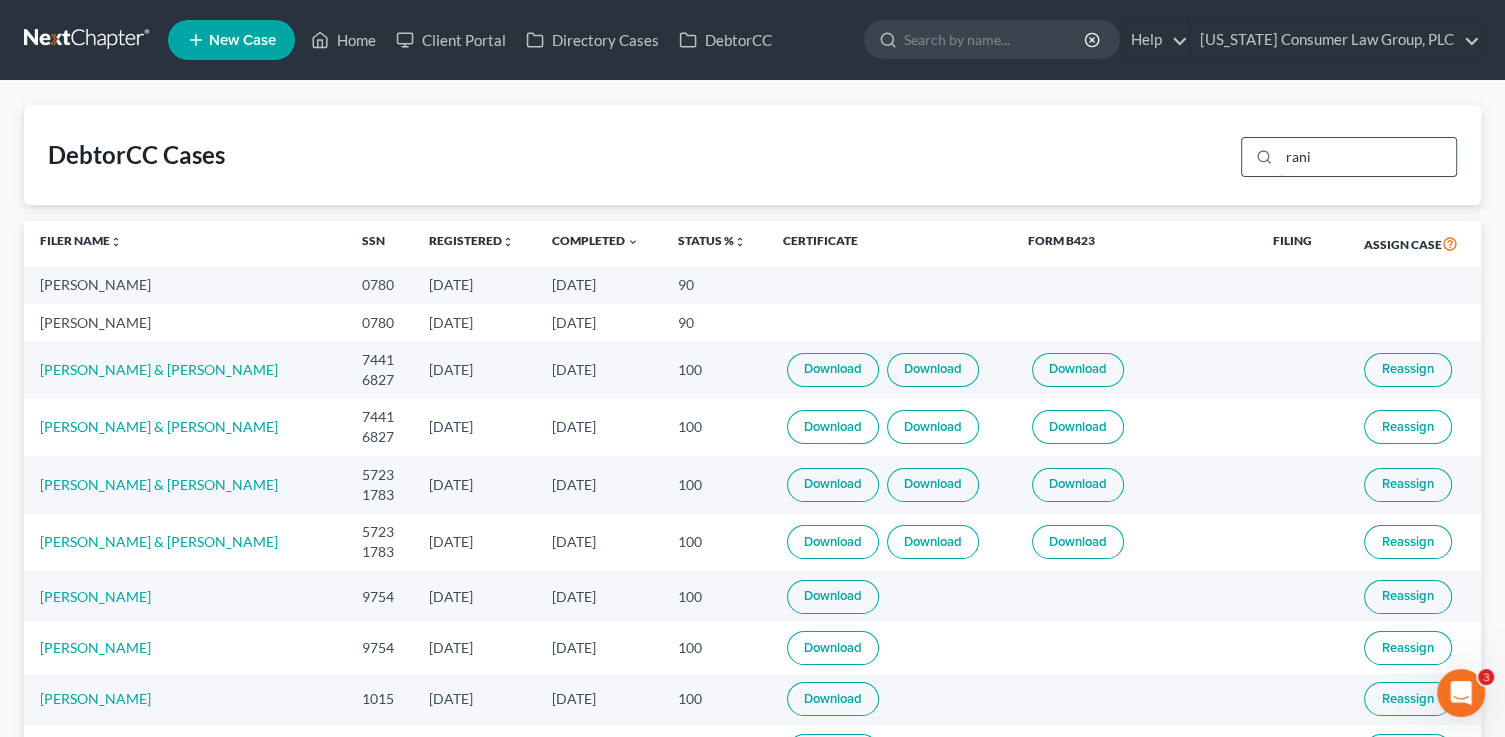 type on "rani" 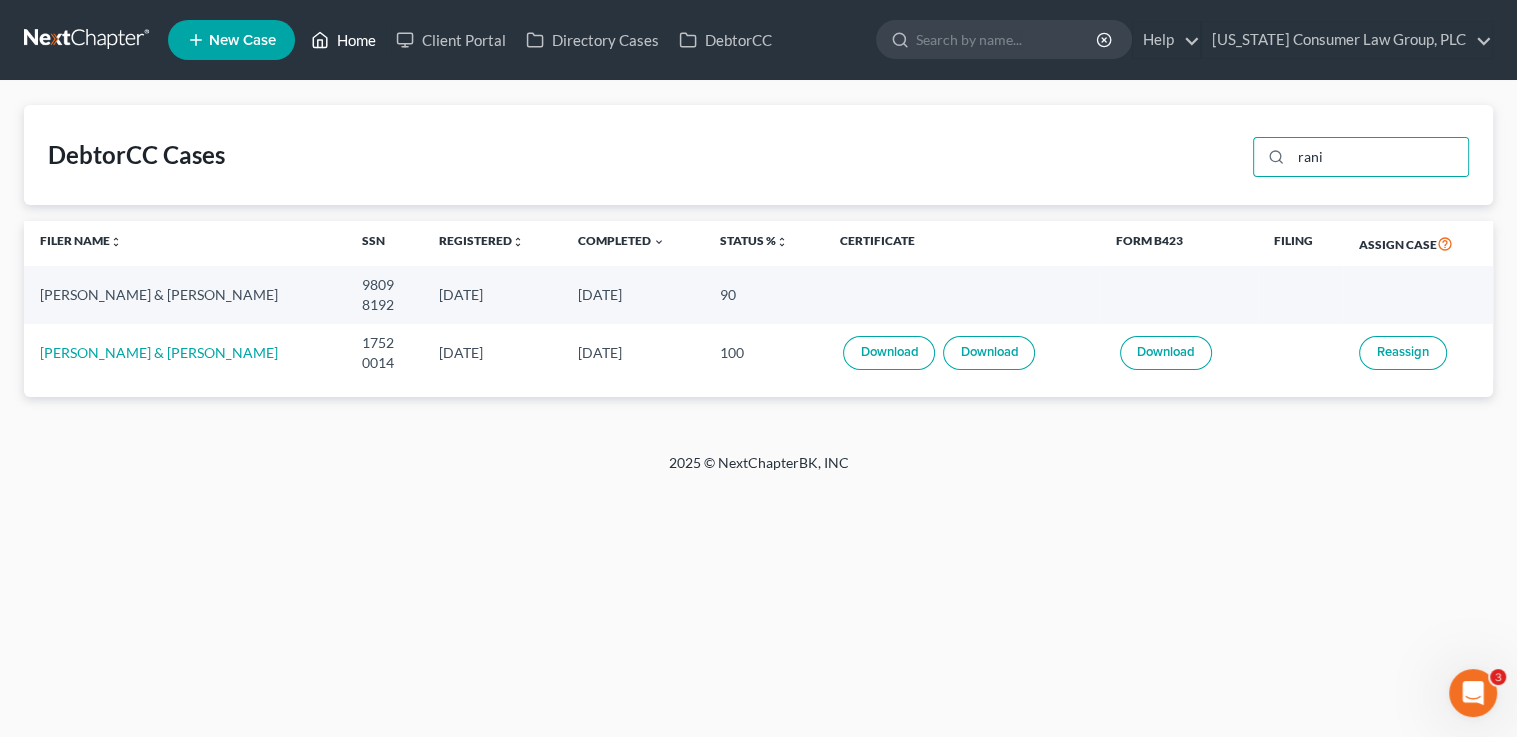 click on "Home" at bounding box center (343, 40) 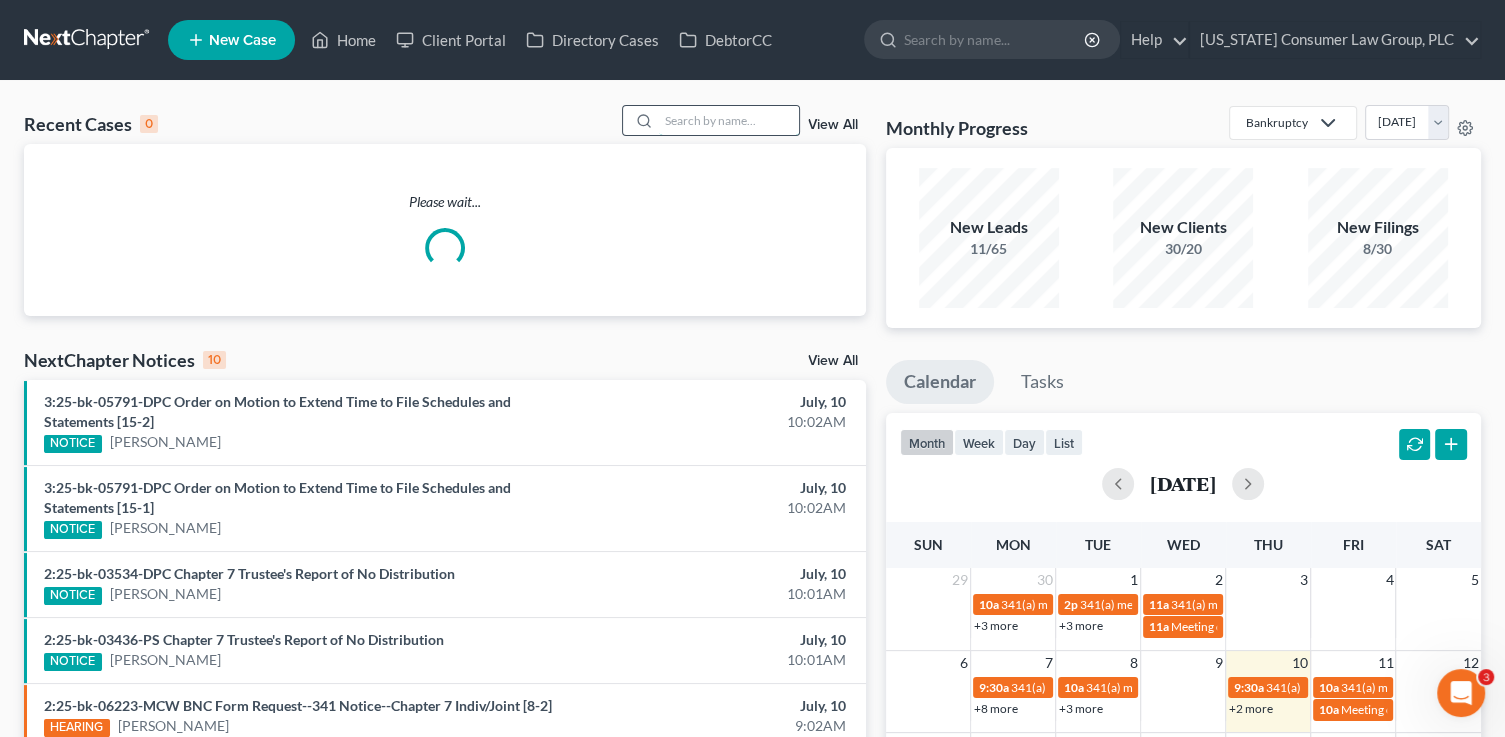 click at bounding box center (729, 120) 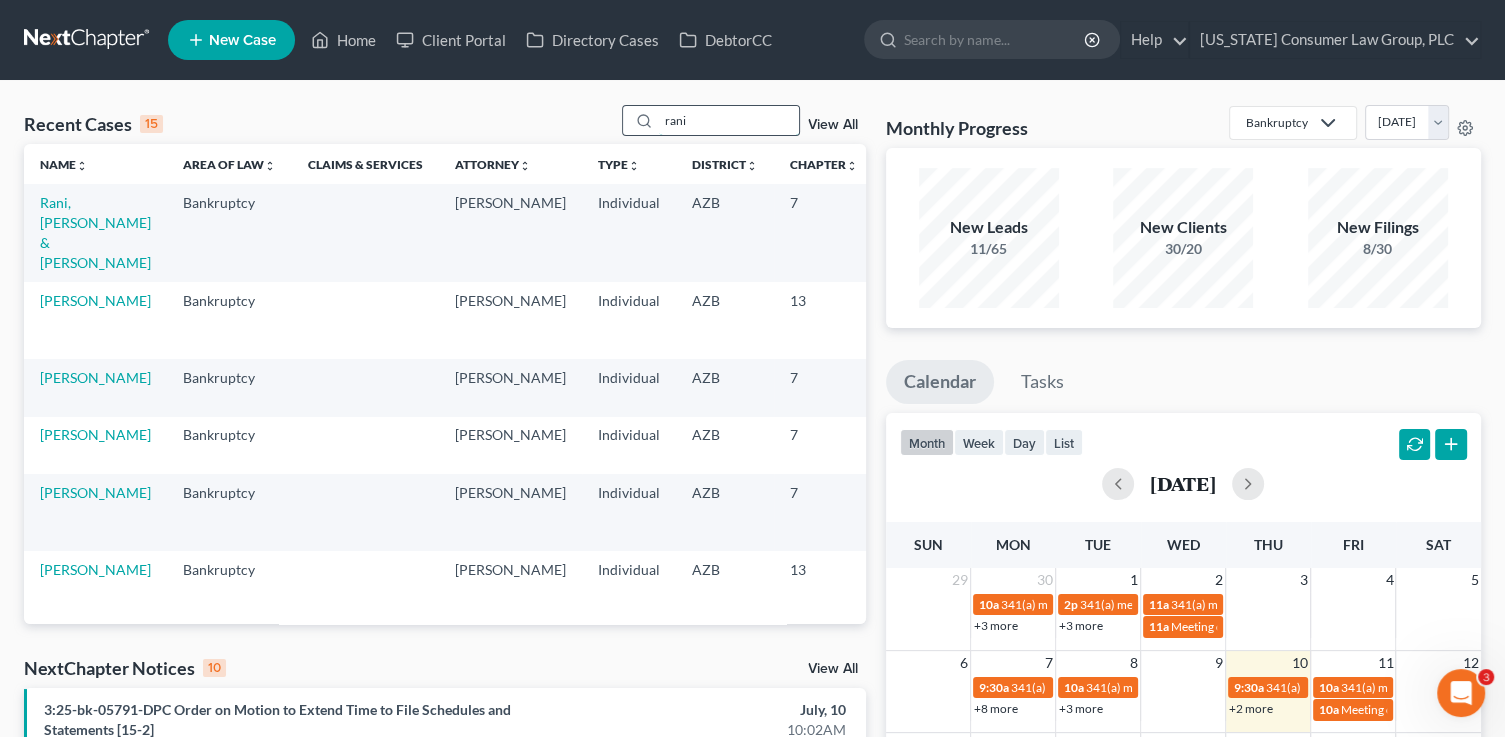 type on "rani" 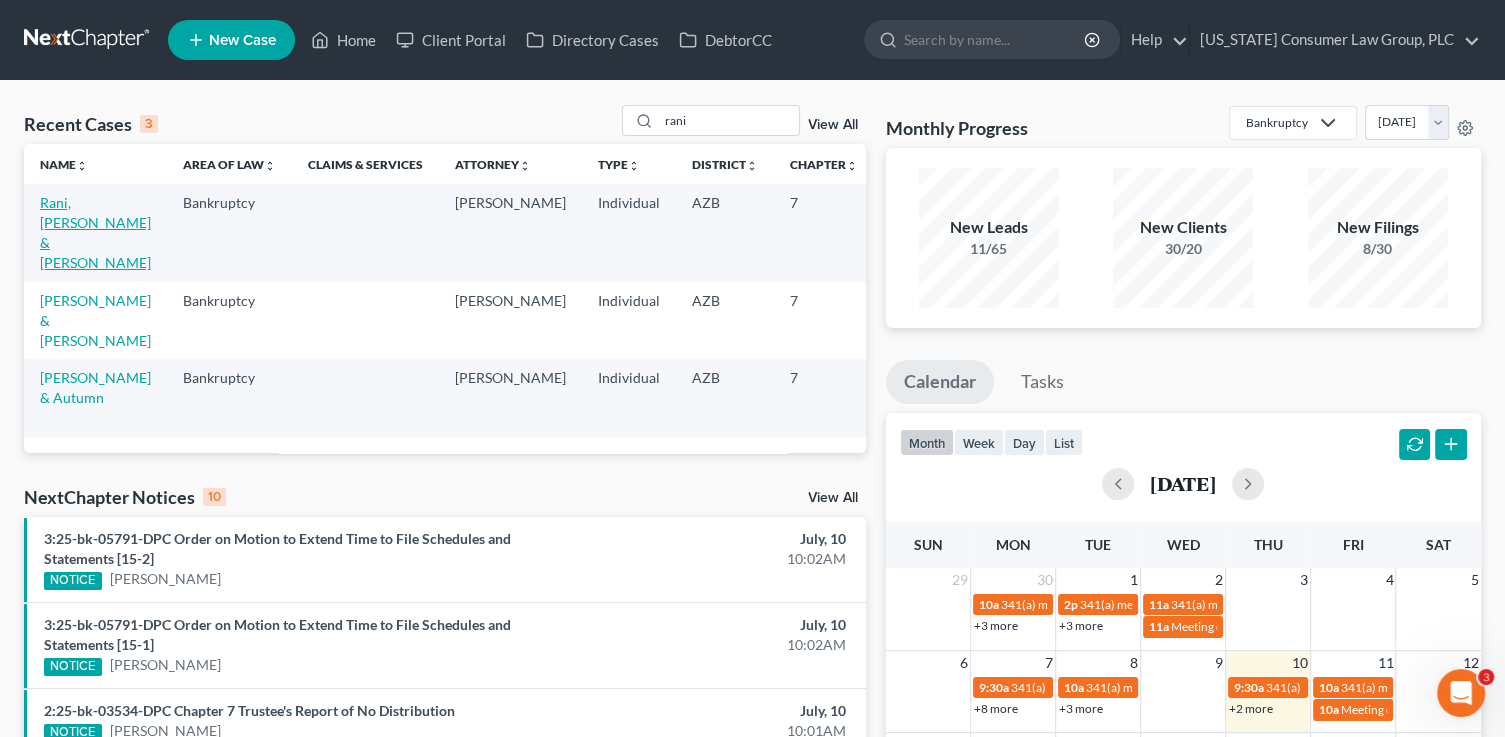 click on "Rani, [PERSON_NAME] & [PERSON_NAME]" at bounding box center (95, 232) 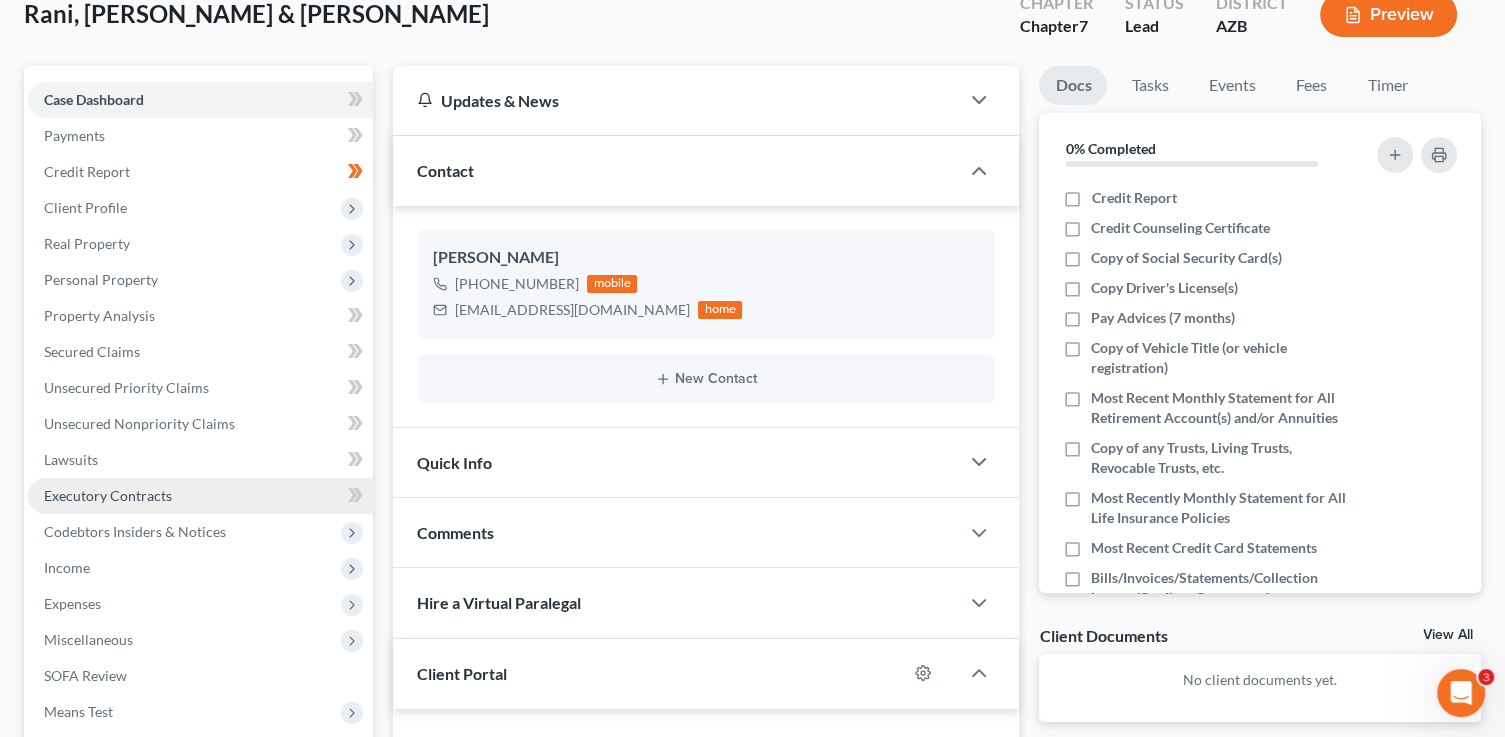 scroll, scrollTop: 156, scrollLeft: 0, axis: vertical 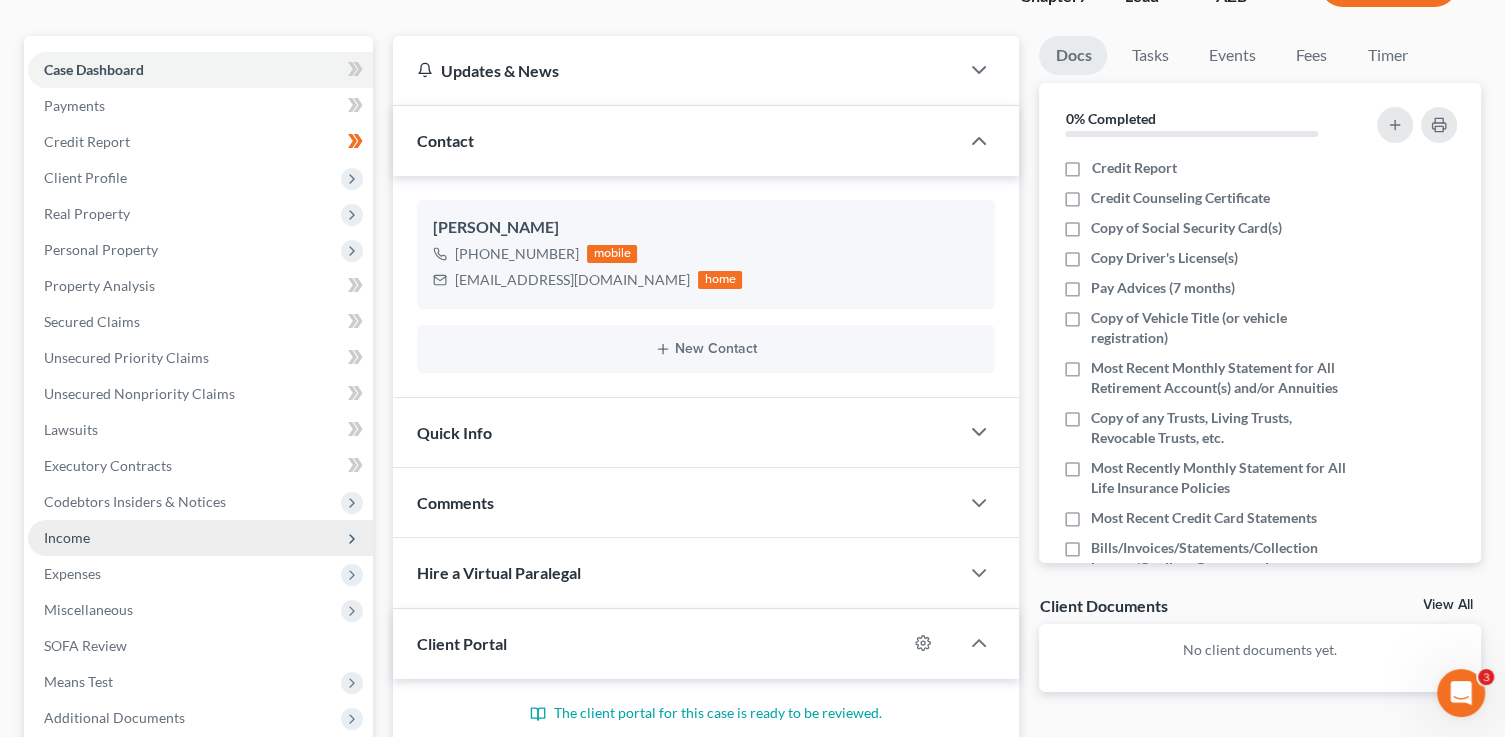 click on "Income" at bounding box center [200, 538] 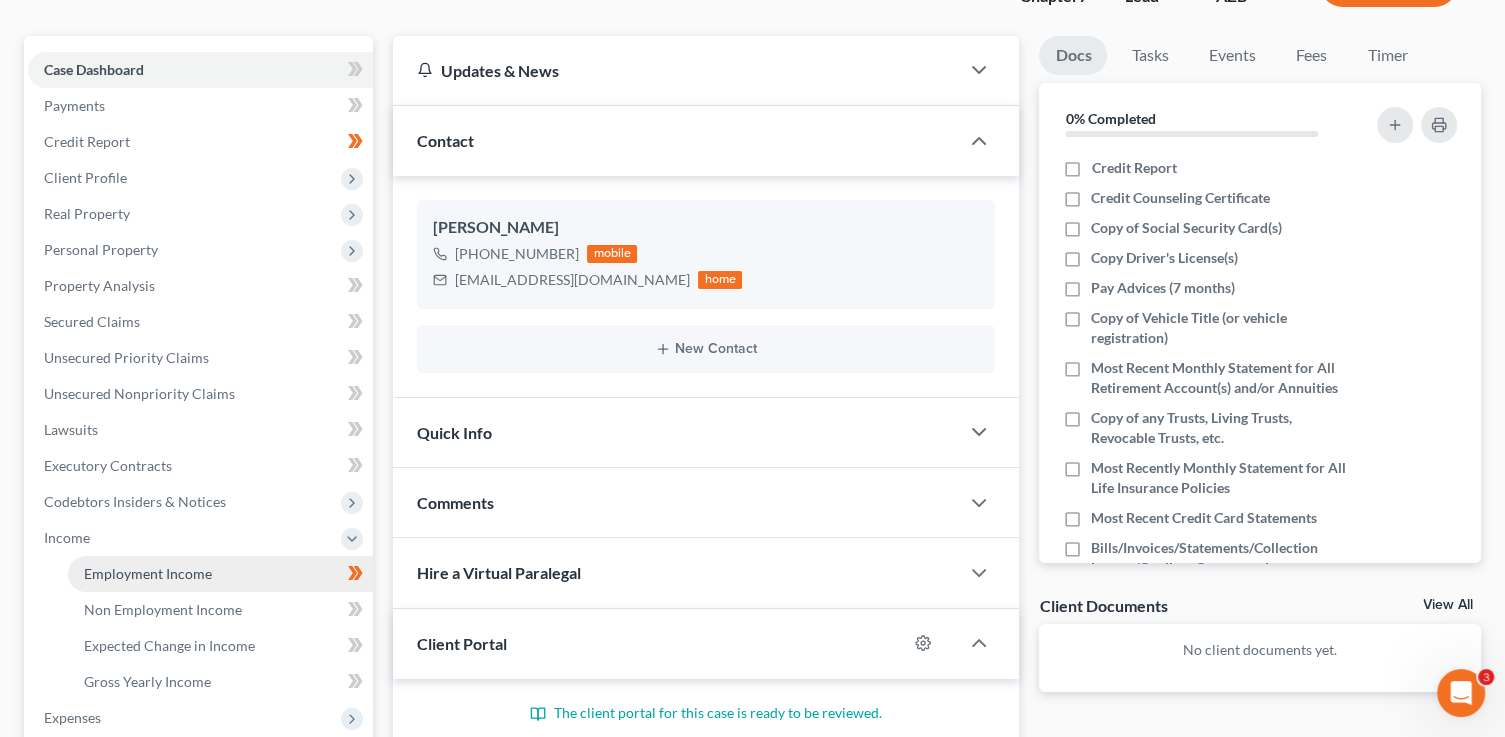 click on "Employment Income" at bounding box center [220, 574] 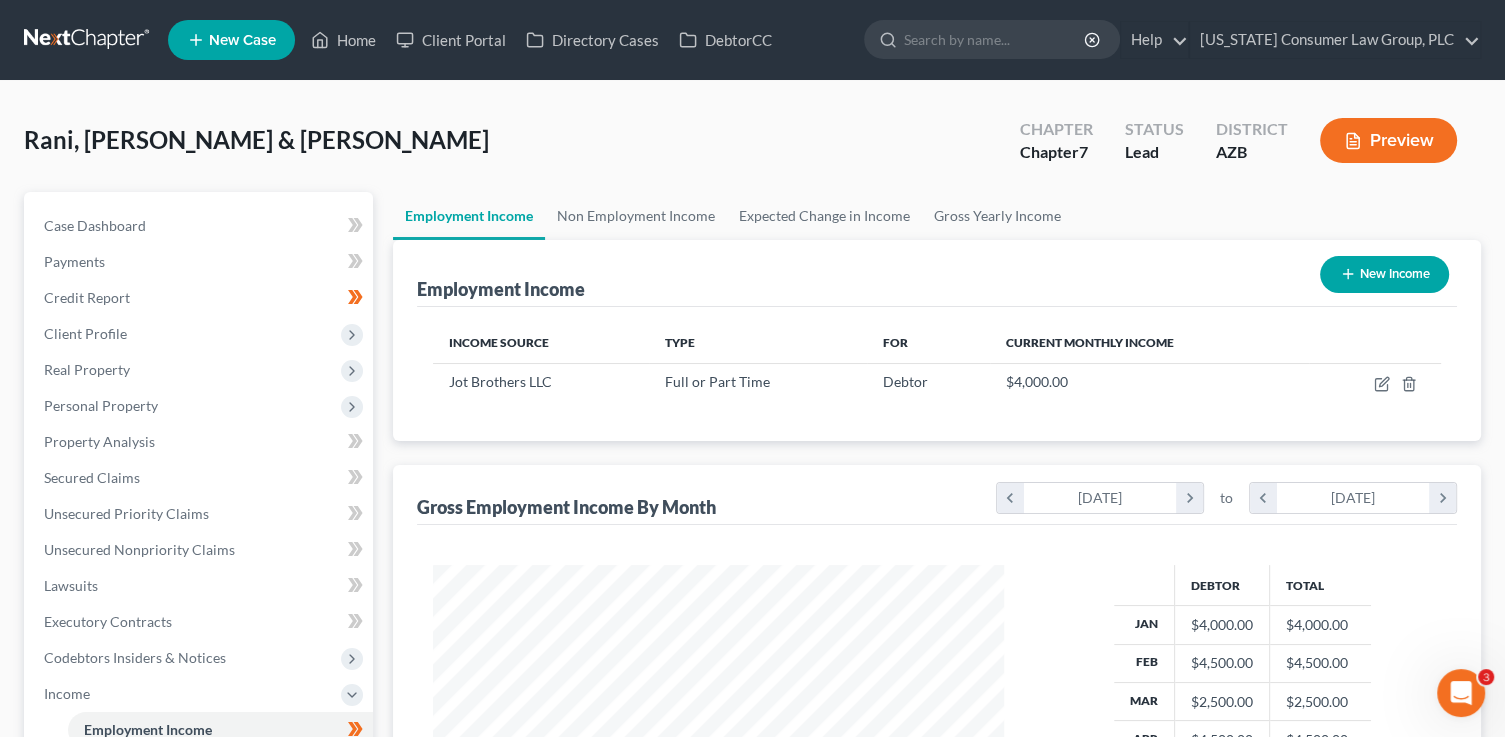 scroll, scrollTop: 12, scrollLeft: 0, axis: vertical 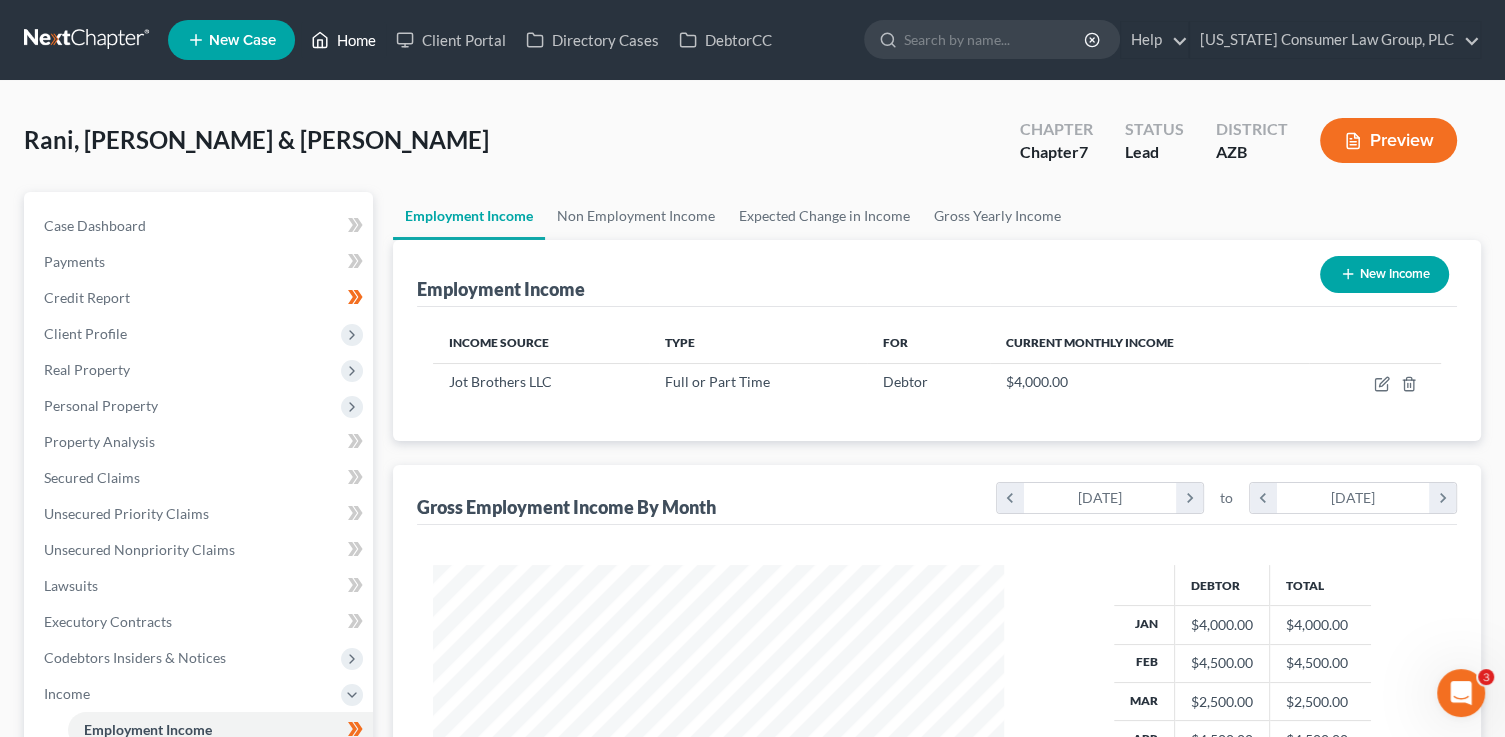 click on "Home" at bounding box center [343, 40] 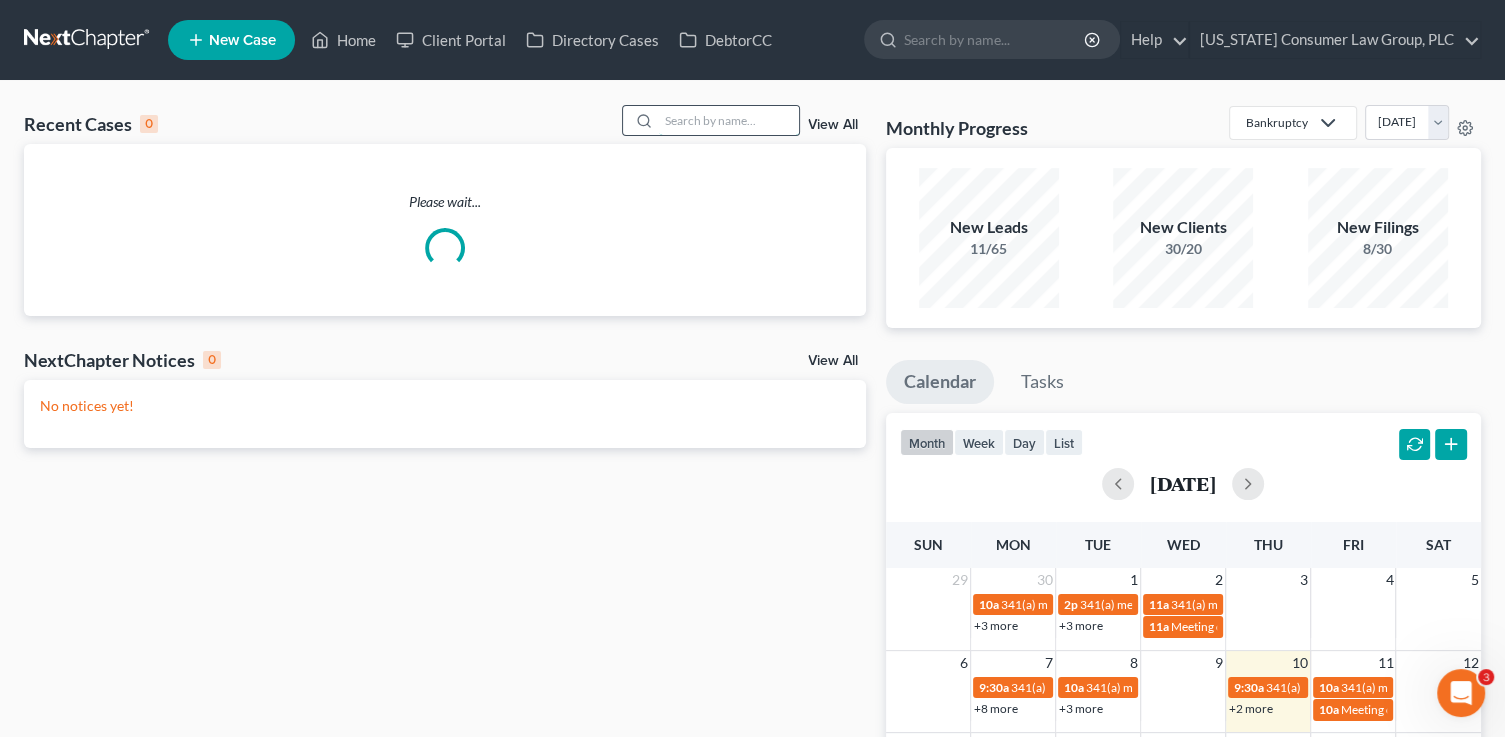click at bounding box center (729, 120) 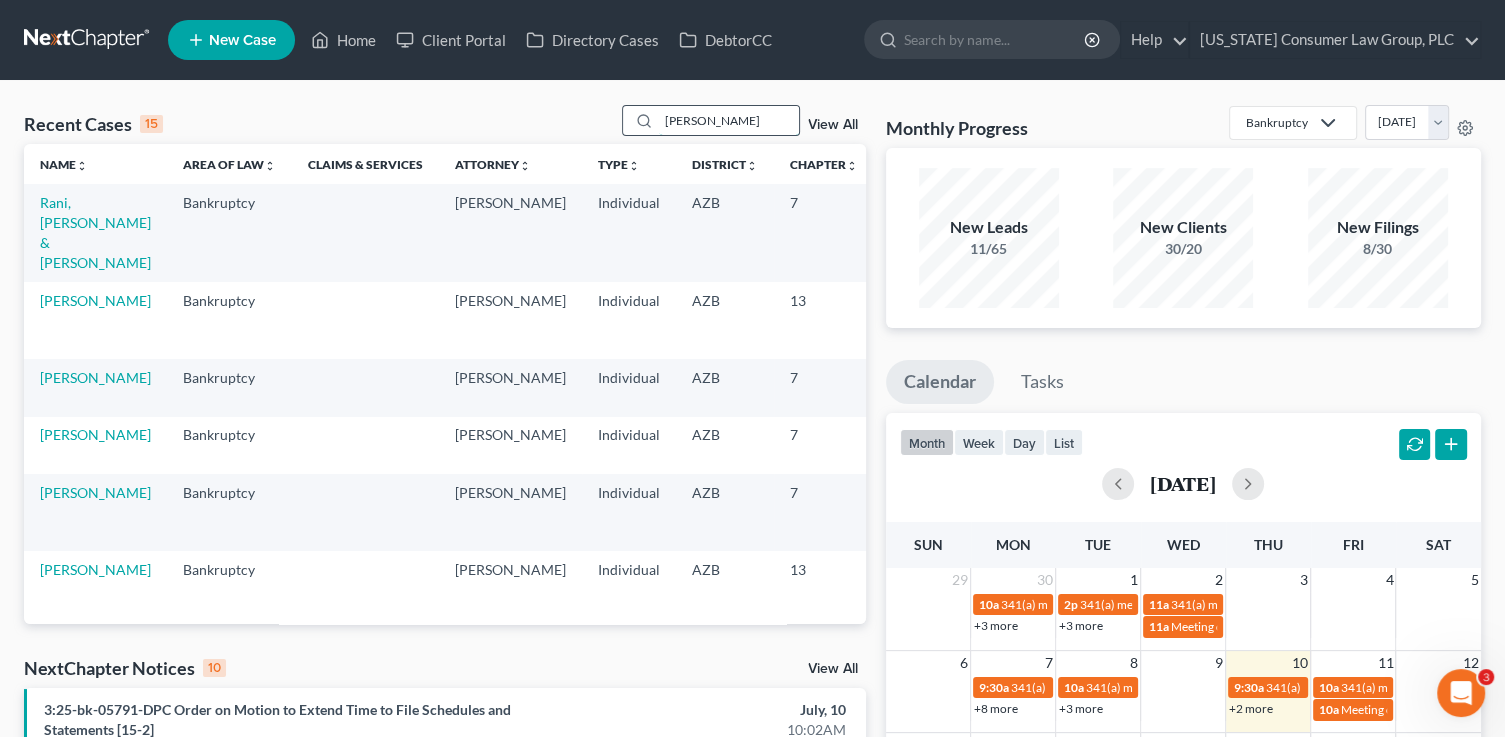 type on "jacob" 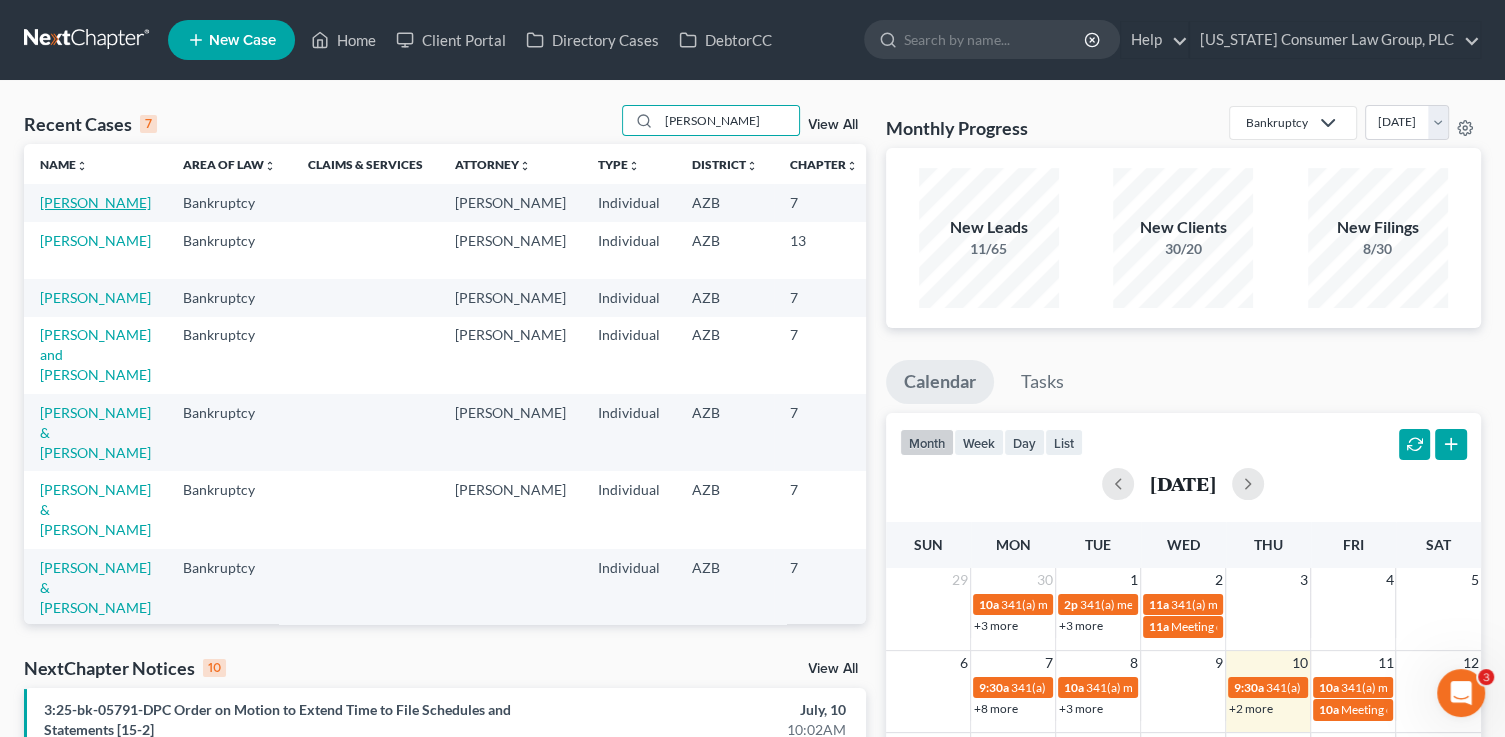 click on "[PERSON_NAME]" at bounding box center (95, 202) 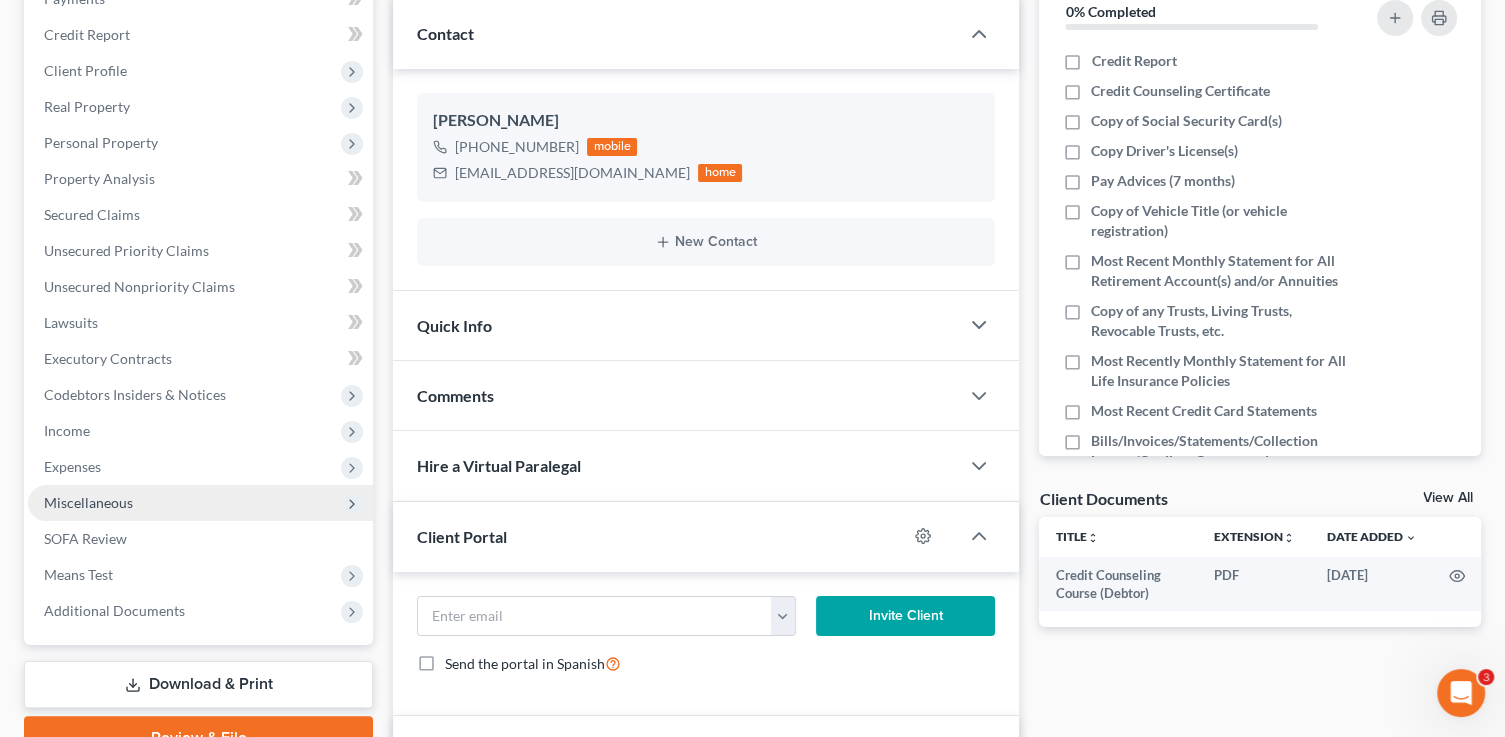 scroll, scrollTop: 300, scrollLeft: 0, axis: vertical 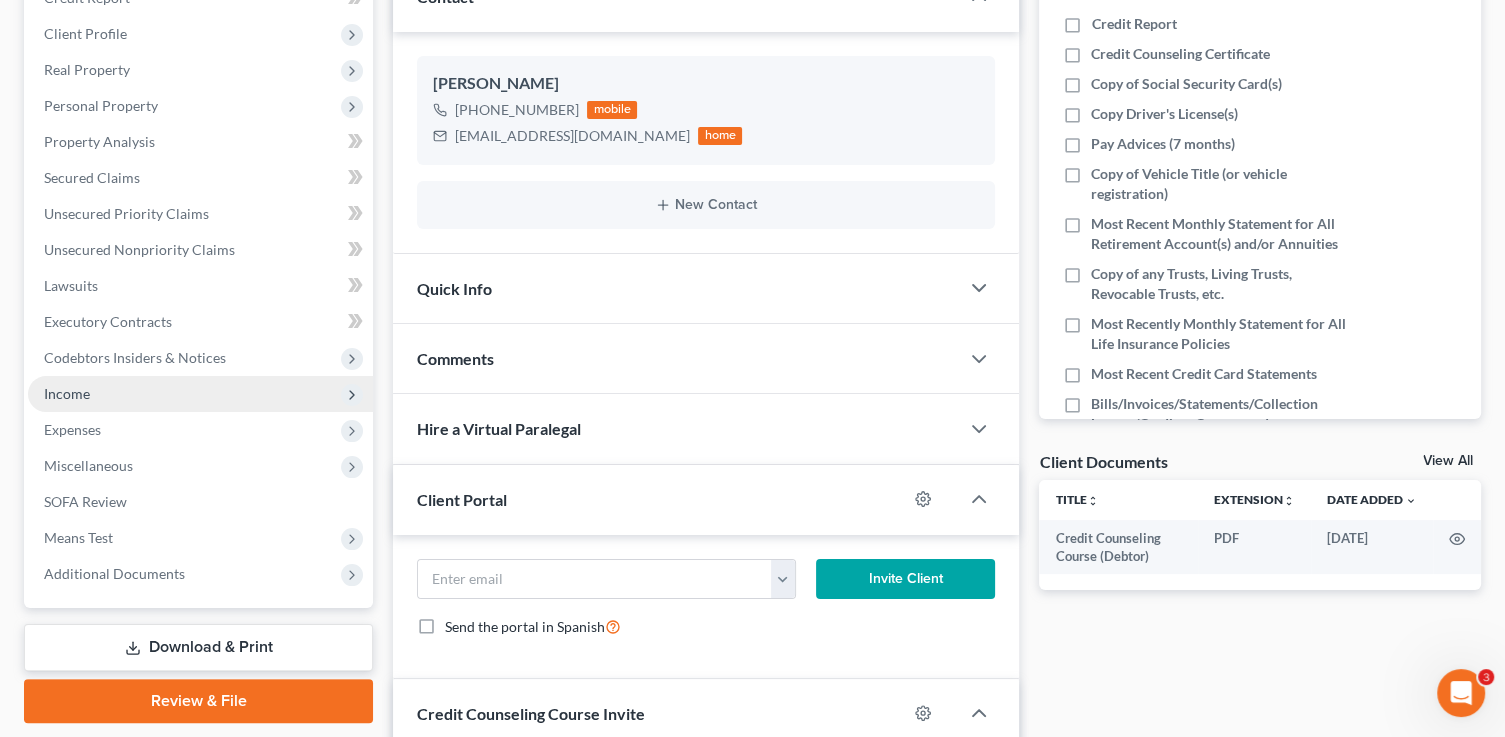 click on "Income" at bounding box center [200, 394] 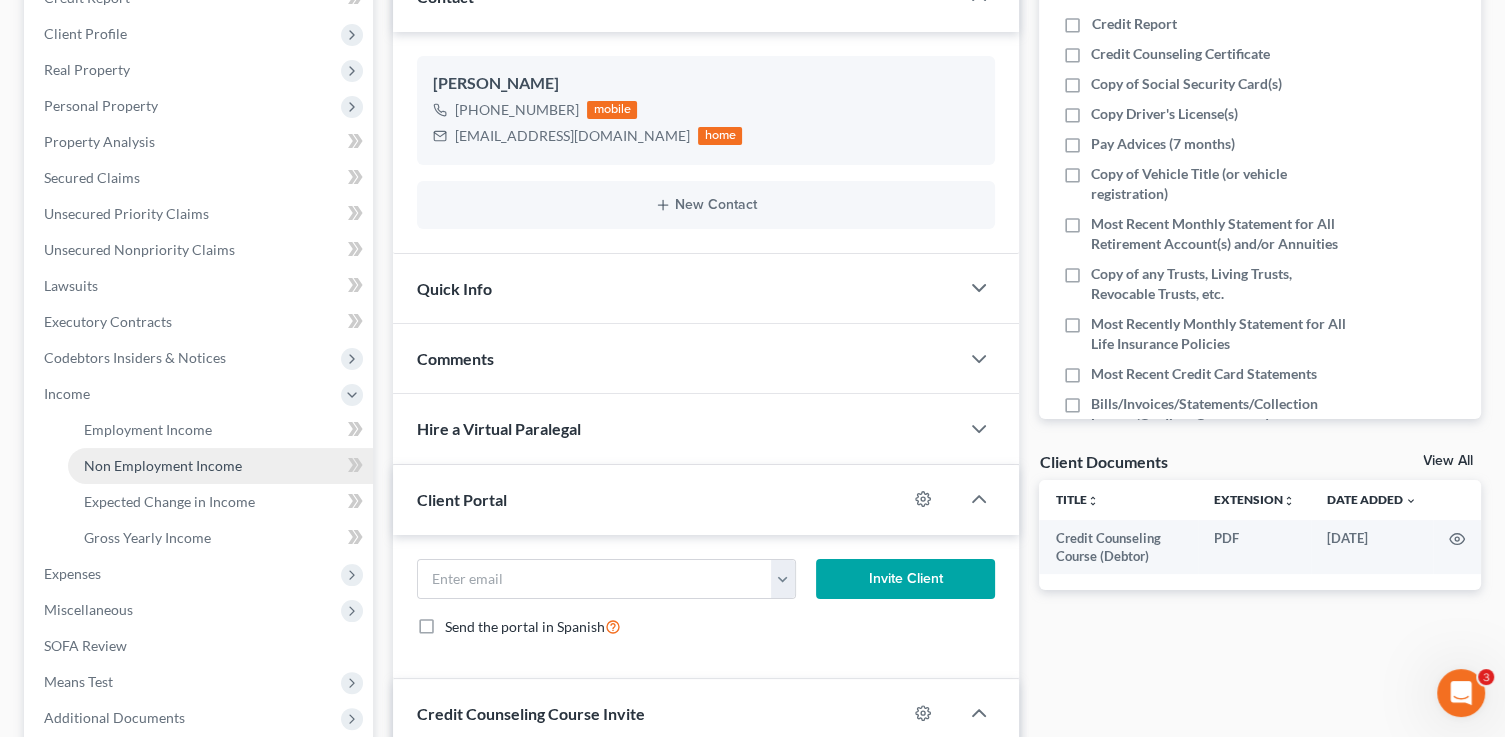 click on "Non Employment Income" at bounding box center [163, 465] 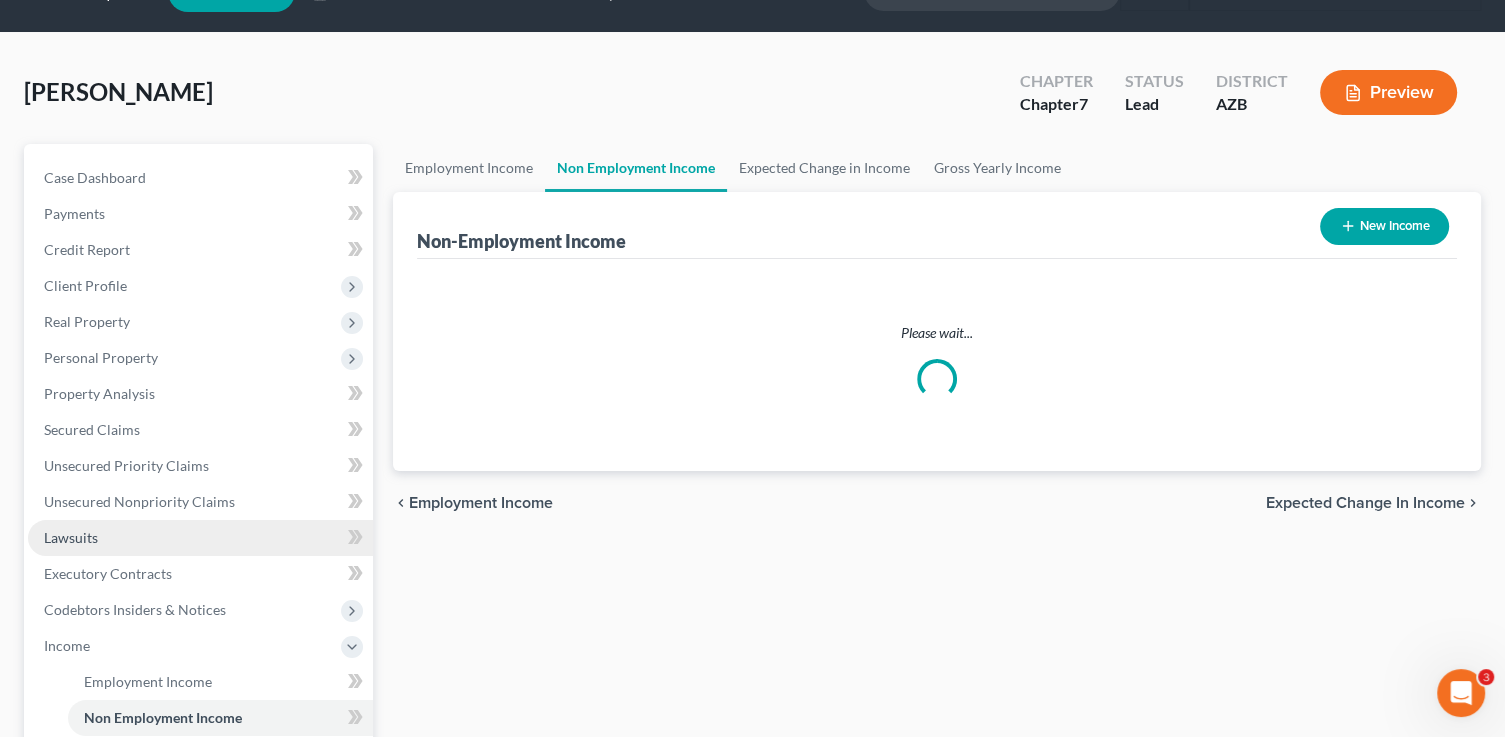 scroll, scrollTop: 0, scrollLeft: 0, axis: both 